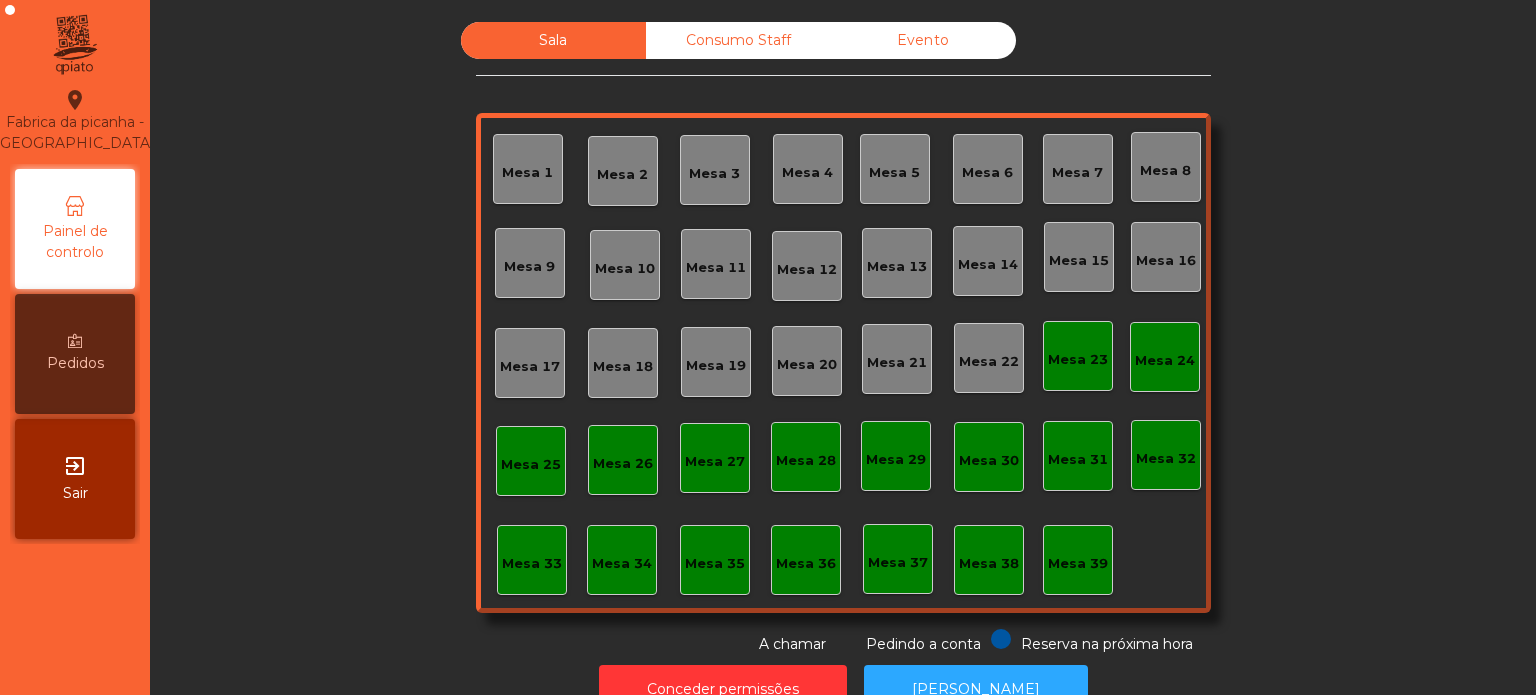 scroll, scrollTop: 0, scrollLeft: 0, axis: both 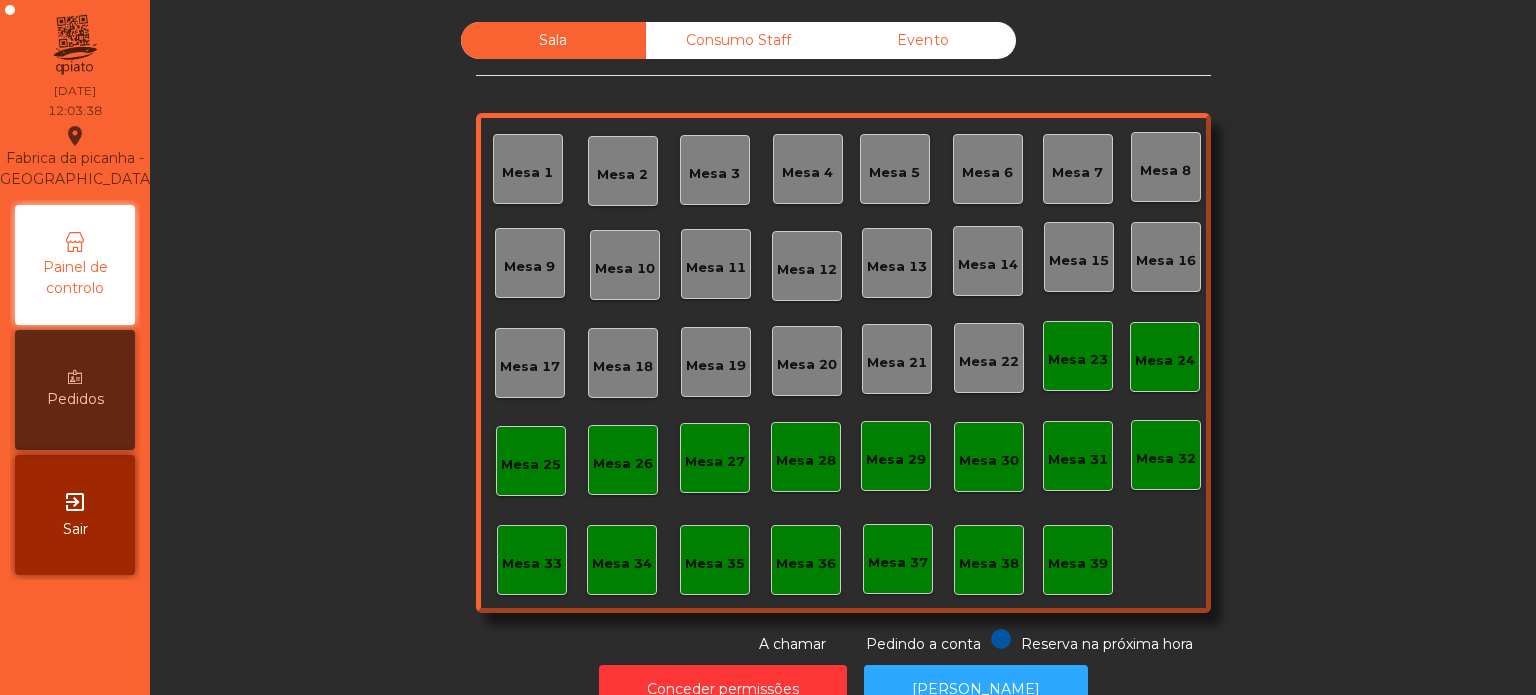 click 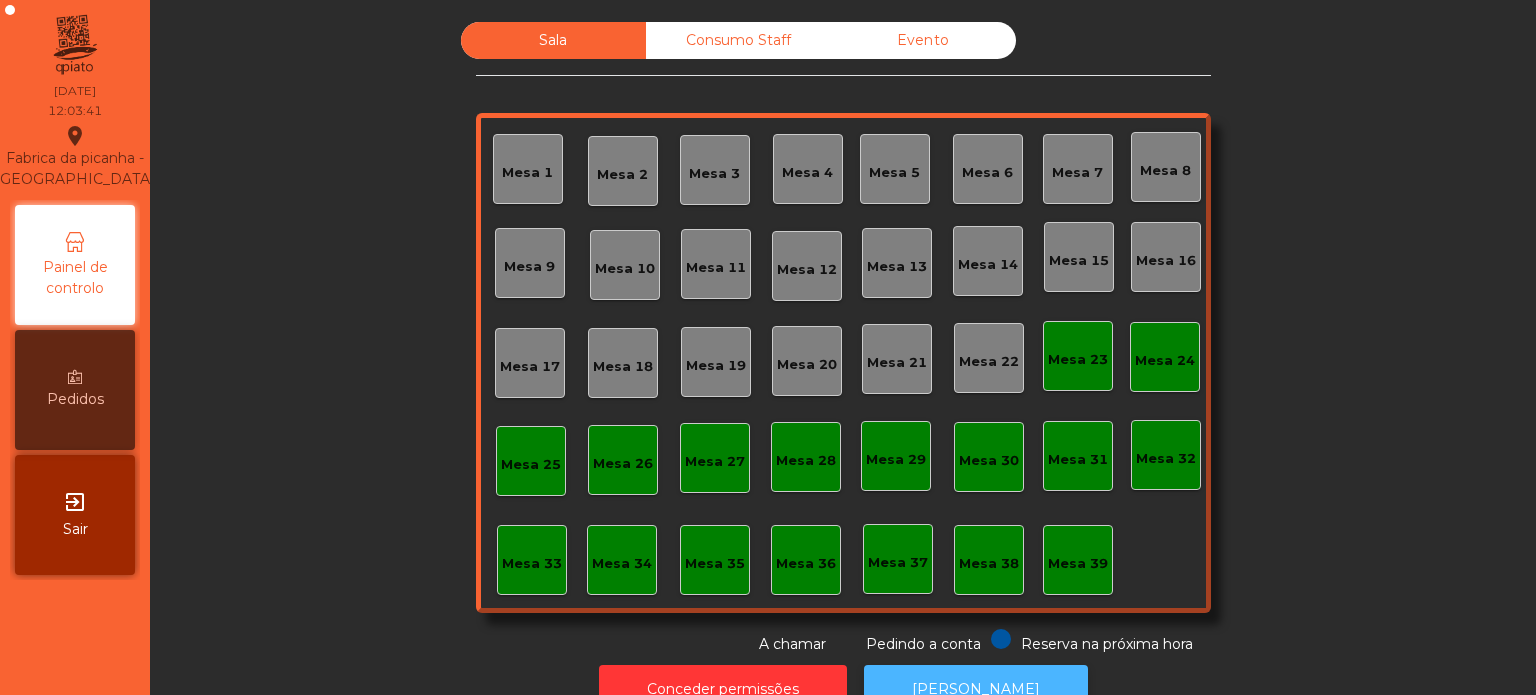 click on "[PERSON_NAME]" 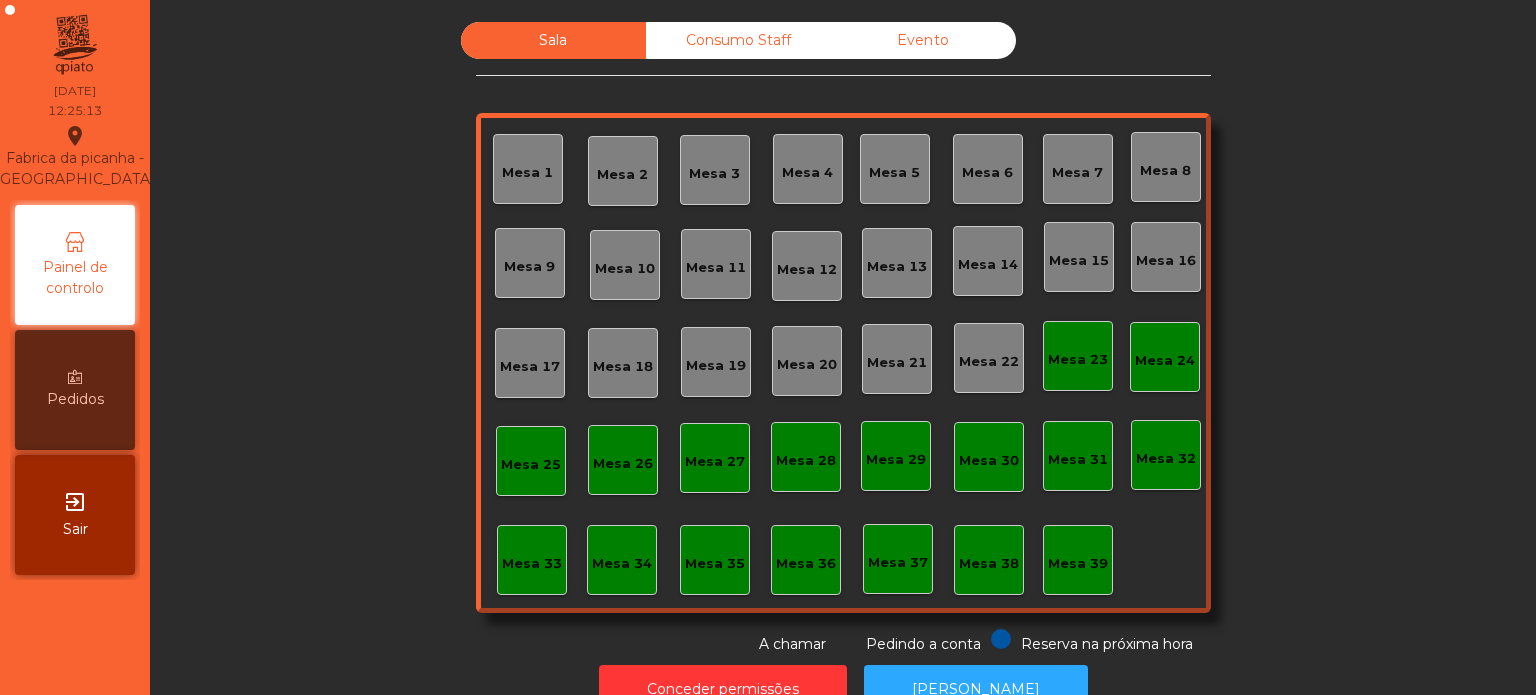click on "Mesa 39" 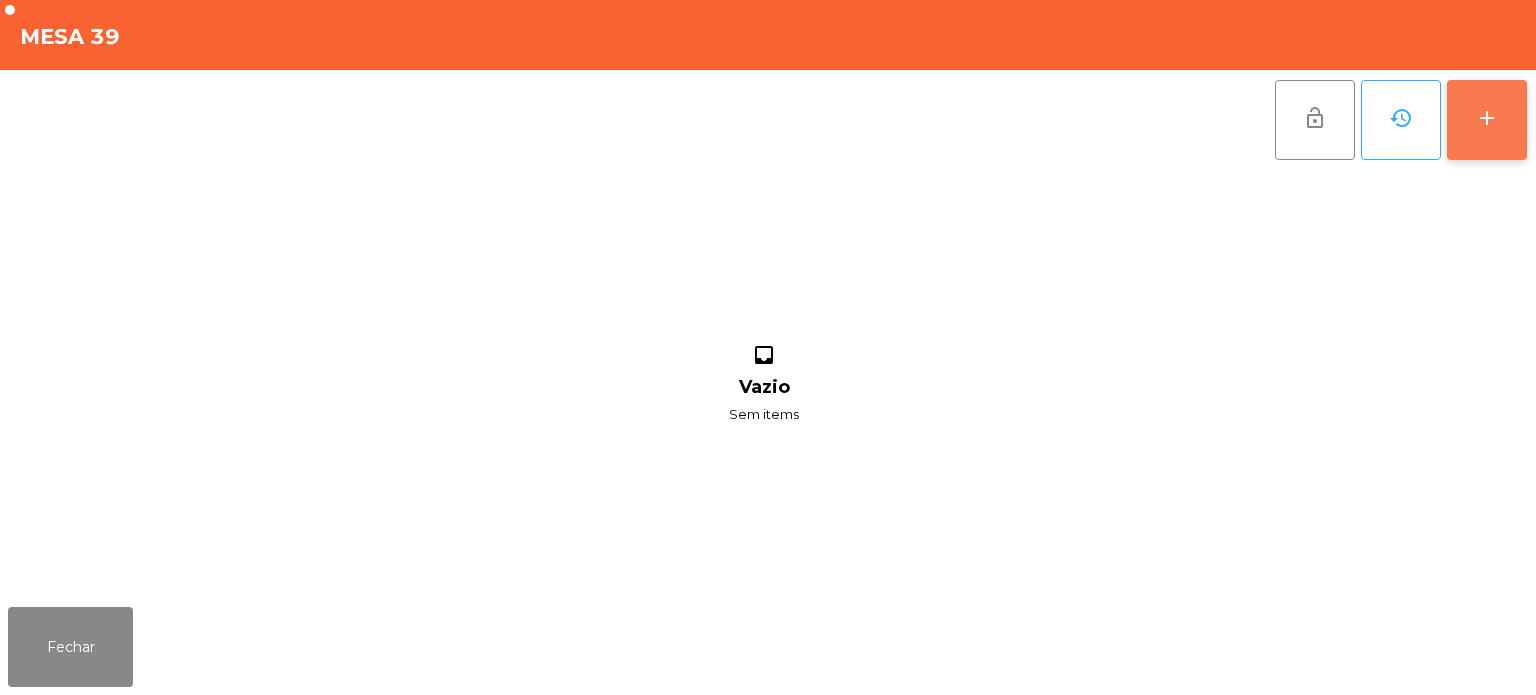 click on "add" 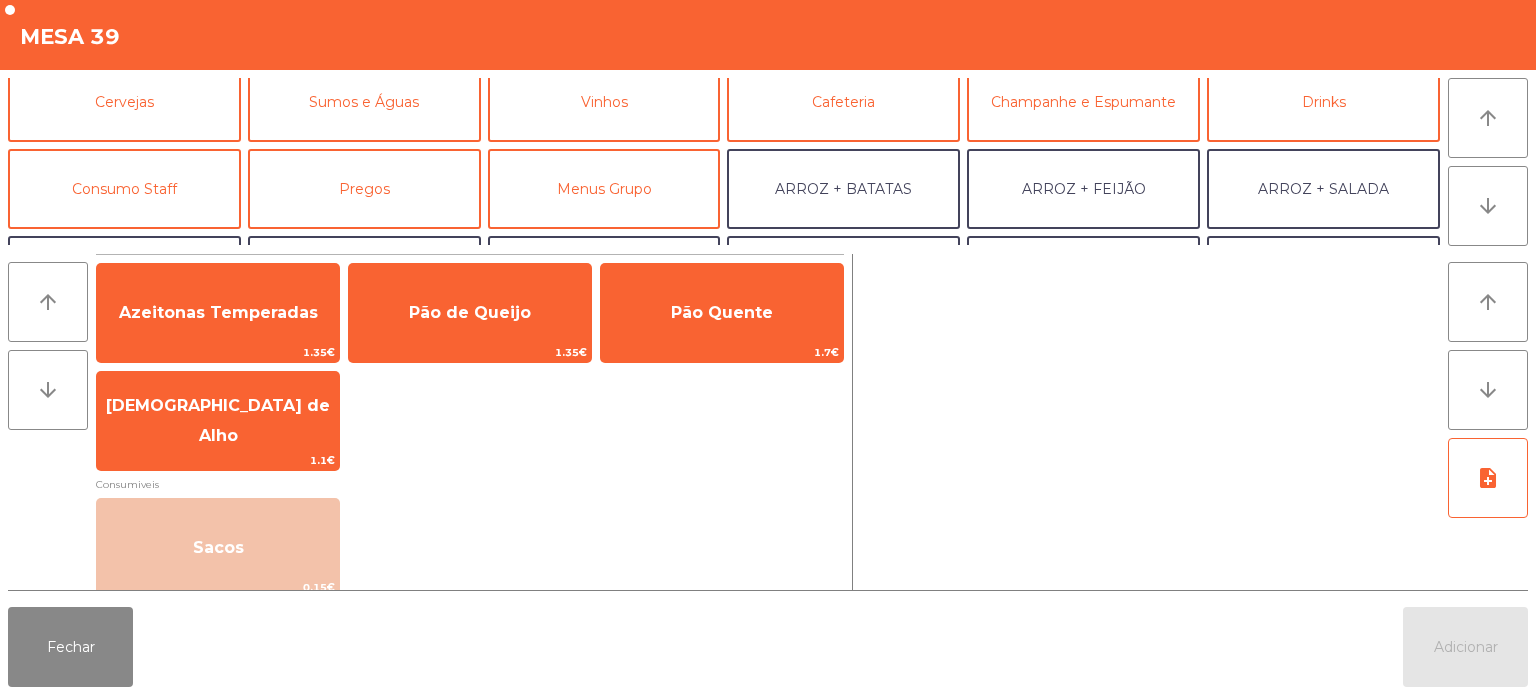 scroll, scrollTop: 108, scrollLeft: 0, axis: vertical 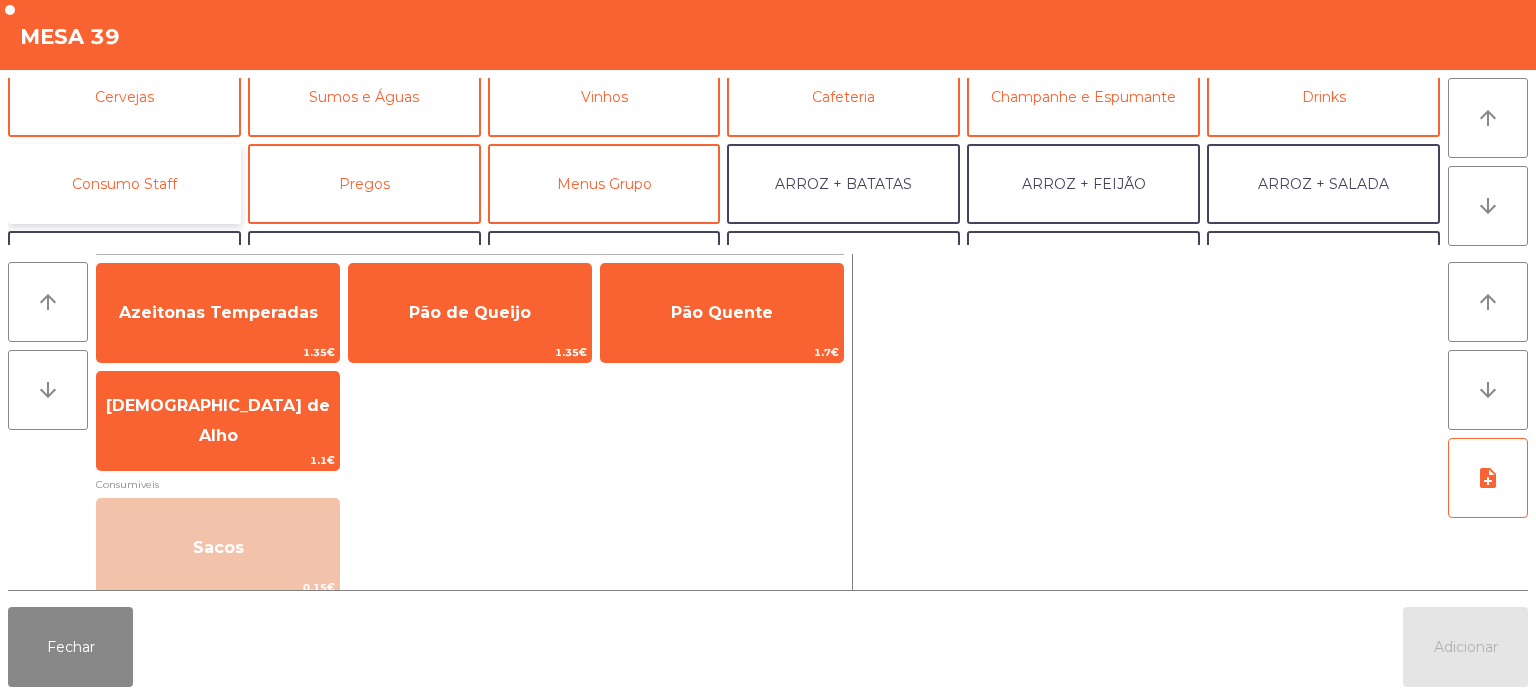 click on "Consumo Staff" 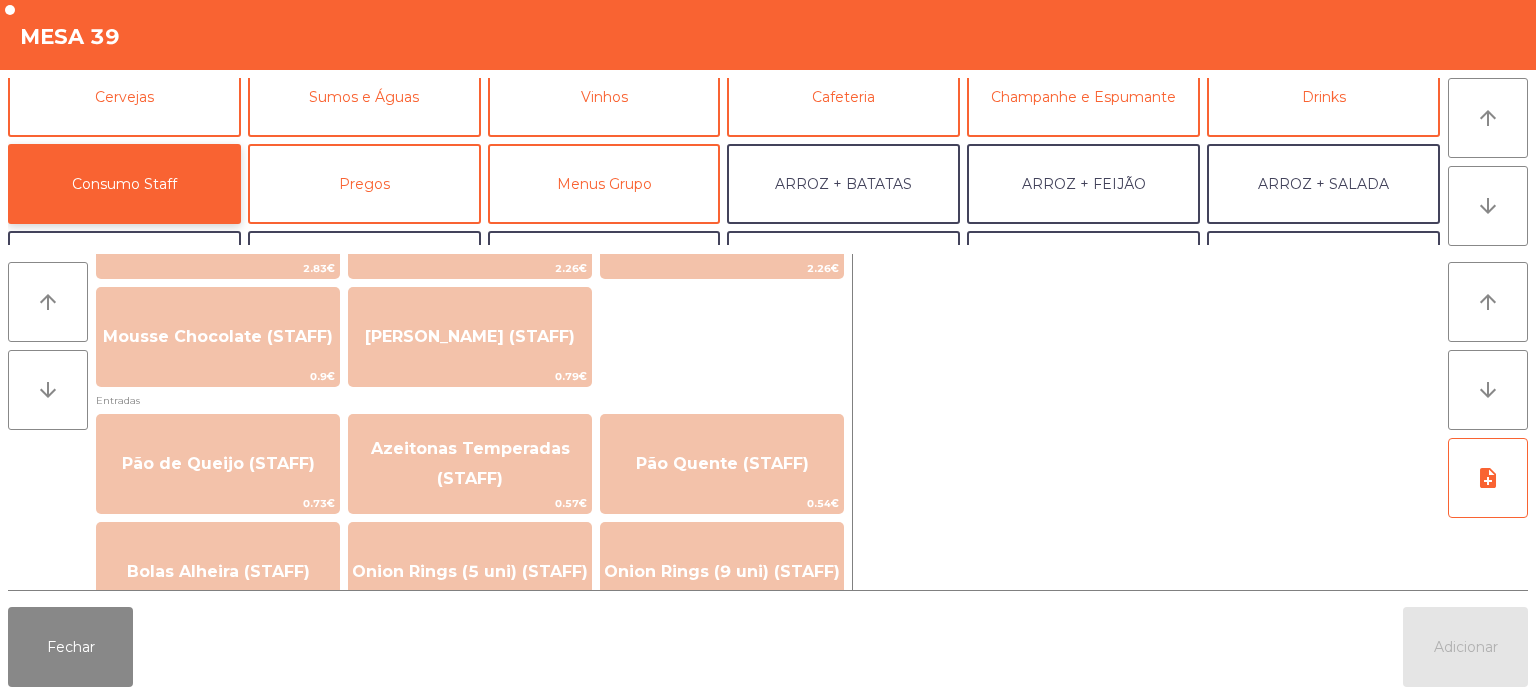 scroll, scrollTop: 1422, scrollLeft: 0, axis: vertical 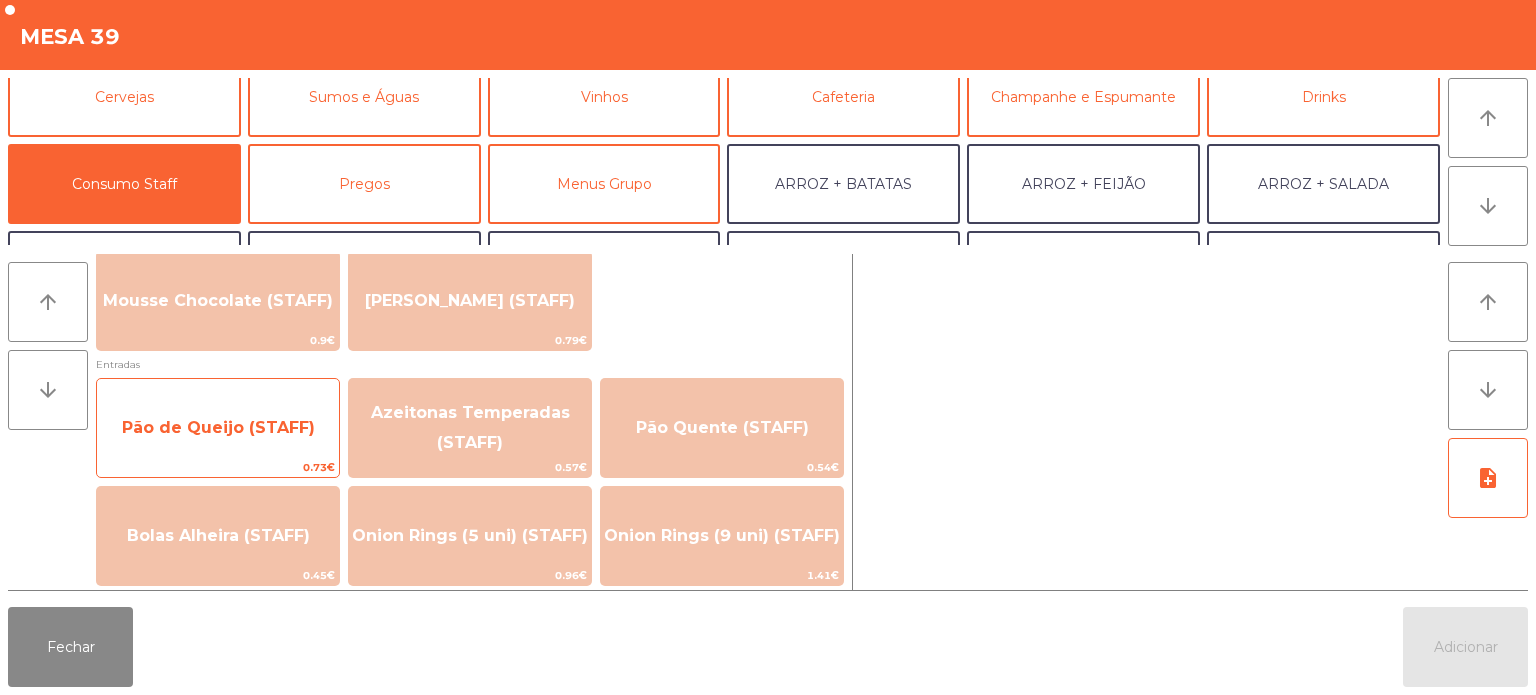 click on "Pão de Queijo (STAFF)" 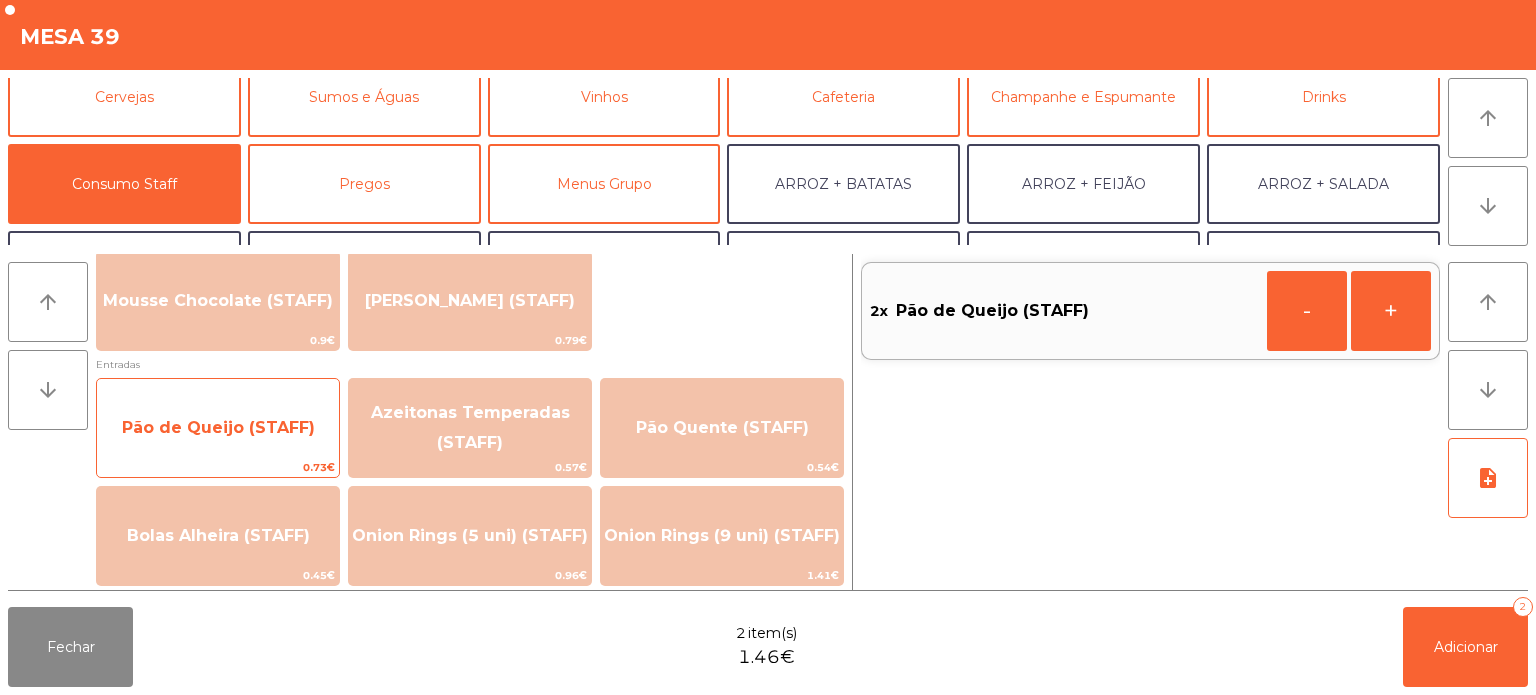 click on "Pão de Queijo (STAFF)" 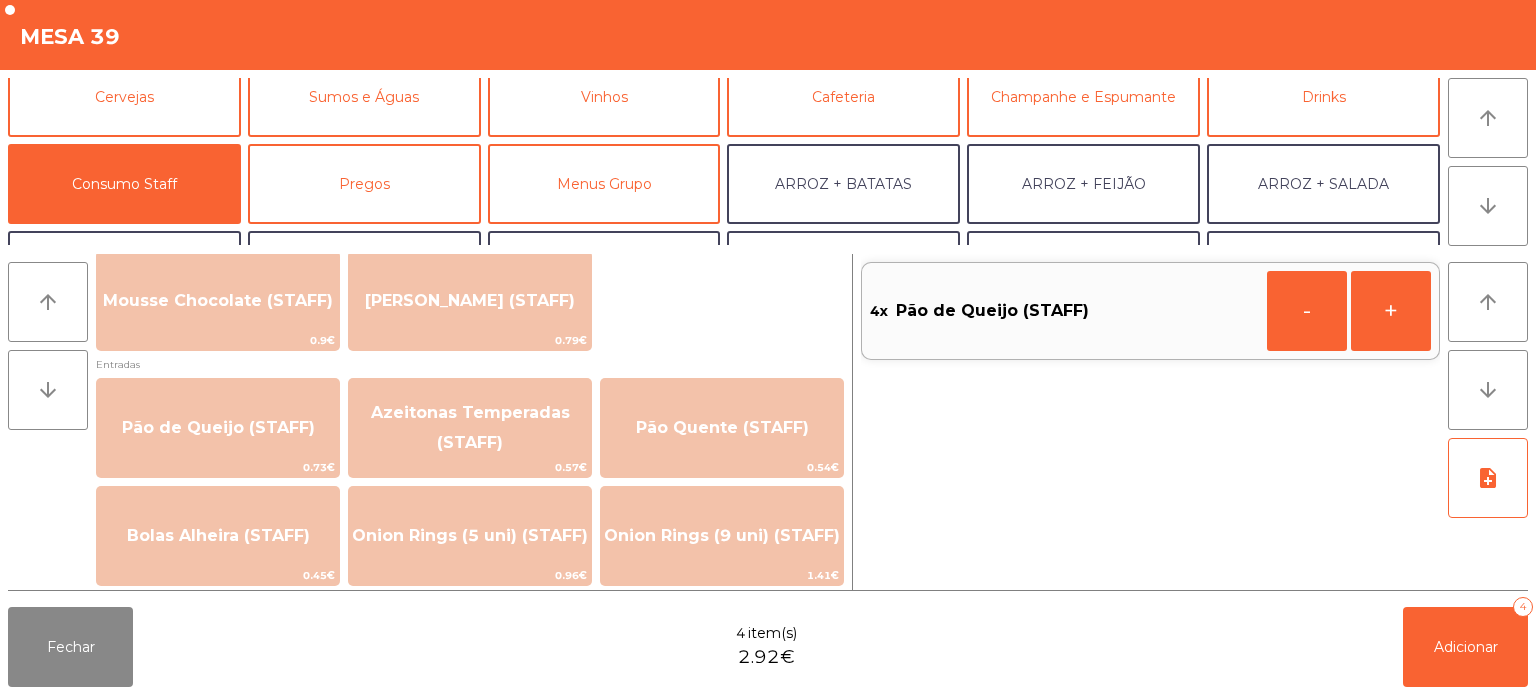 click on "Fechar  4 item(s)  2.92€   Adicionar   4" 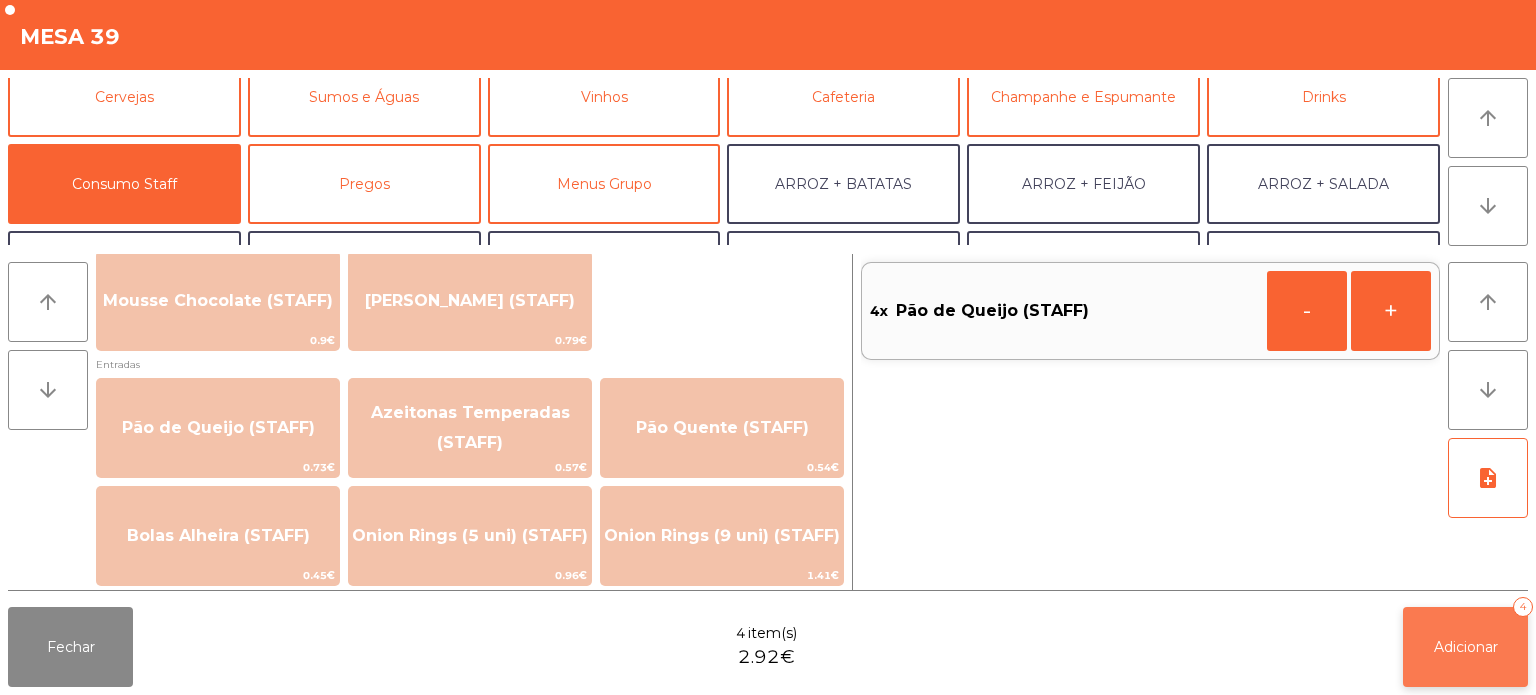 click on "Adicionar   4" 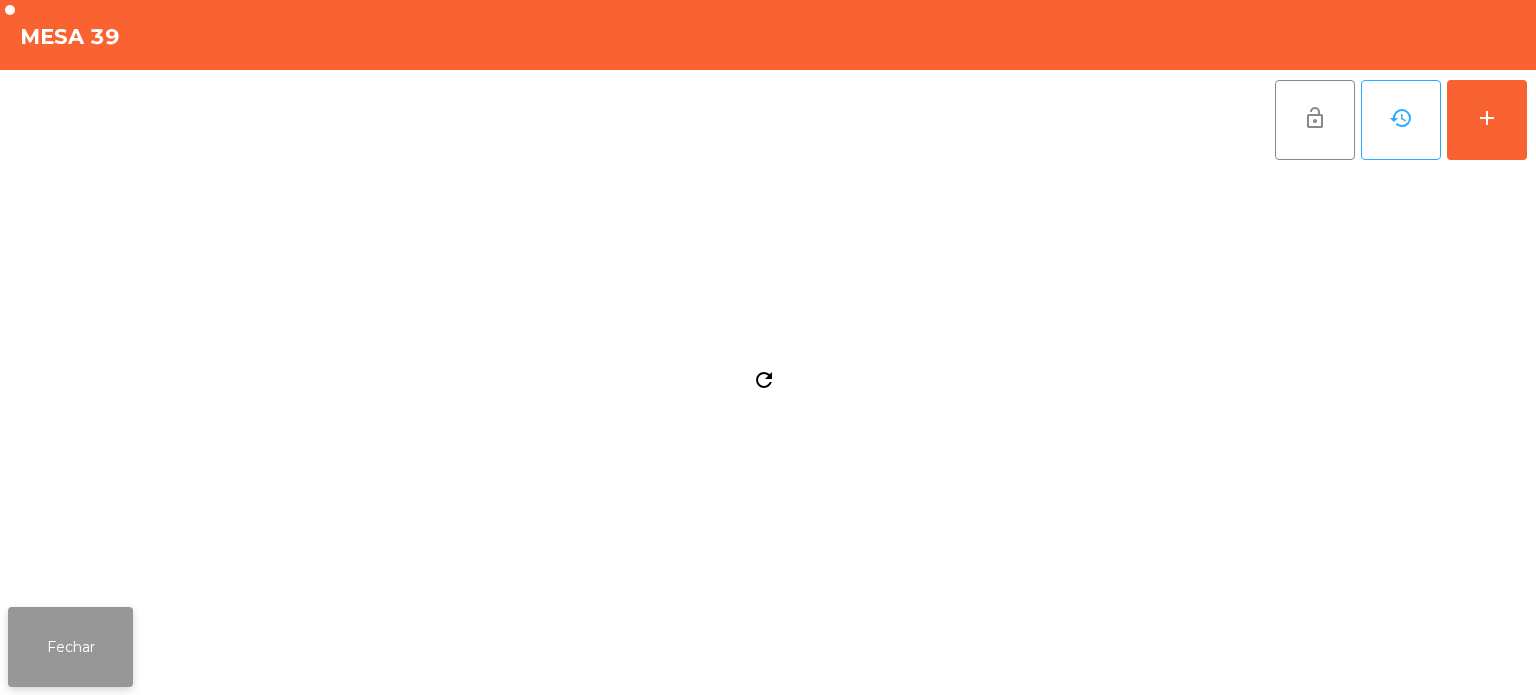 click on "Fechar" 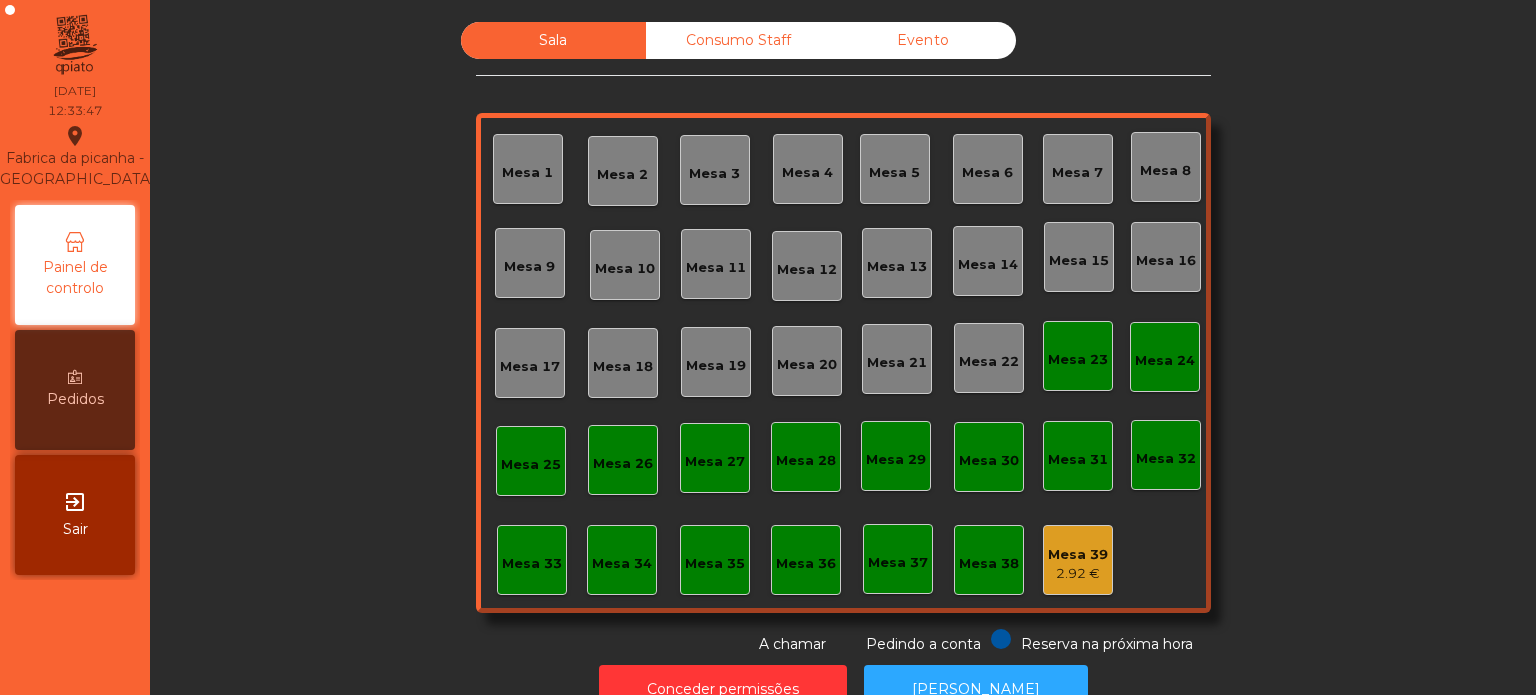 click on "Mesa 15" 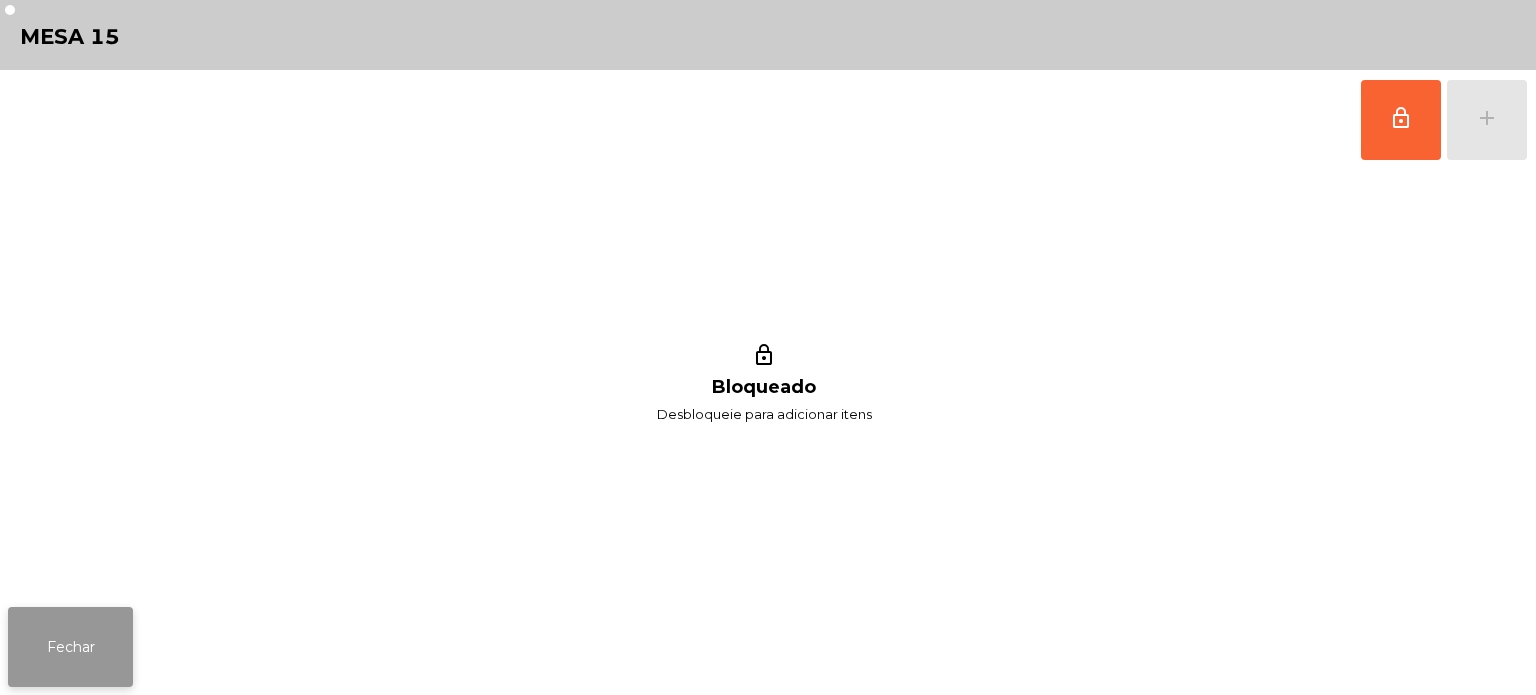 click on "Fechar" 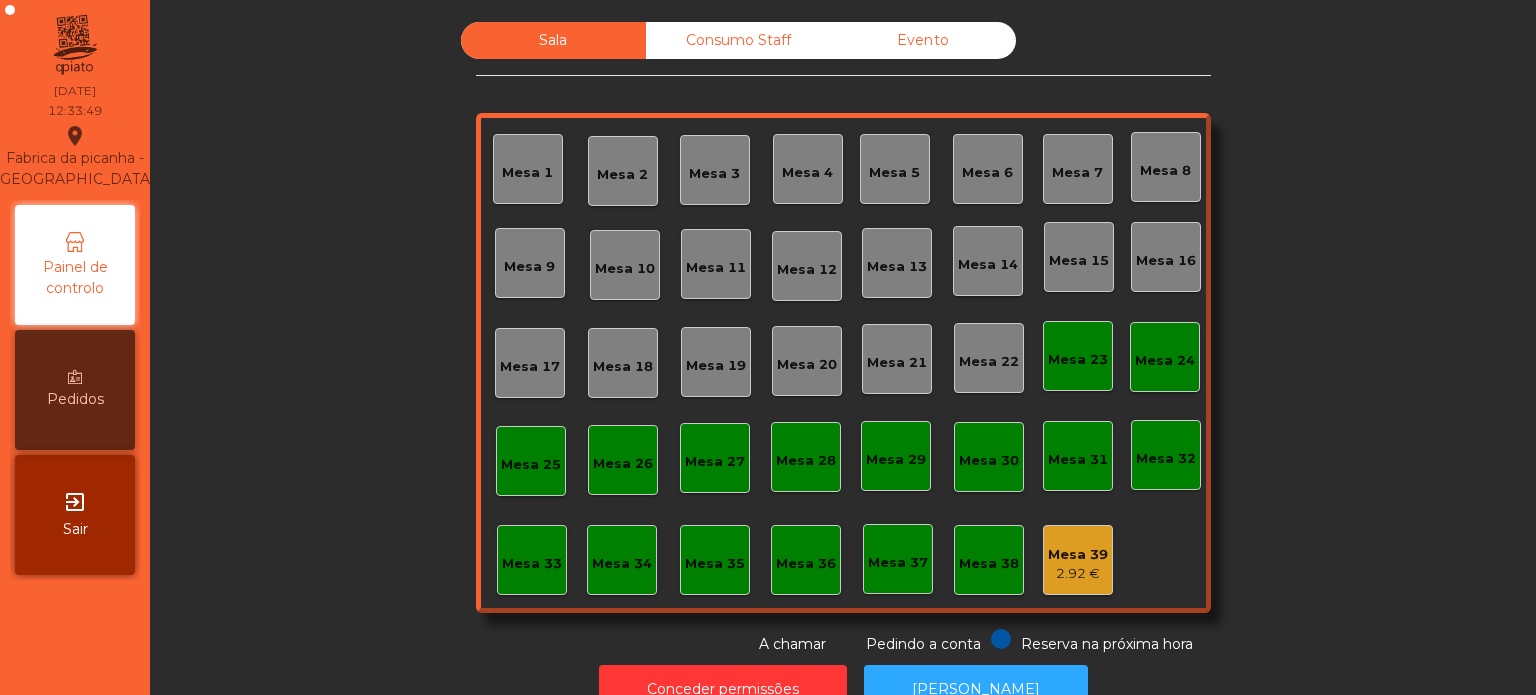 click on "Mesa 14" 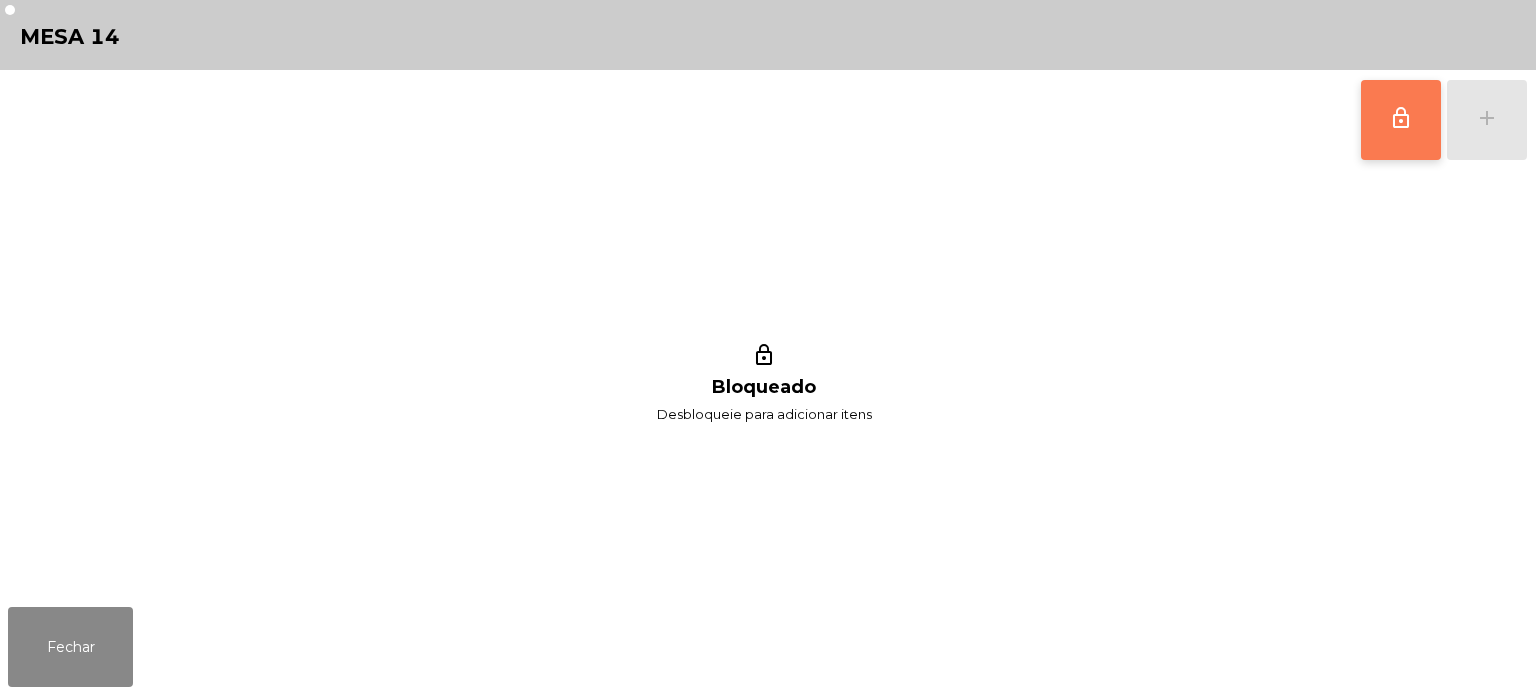 click on "lock_outline" 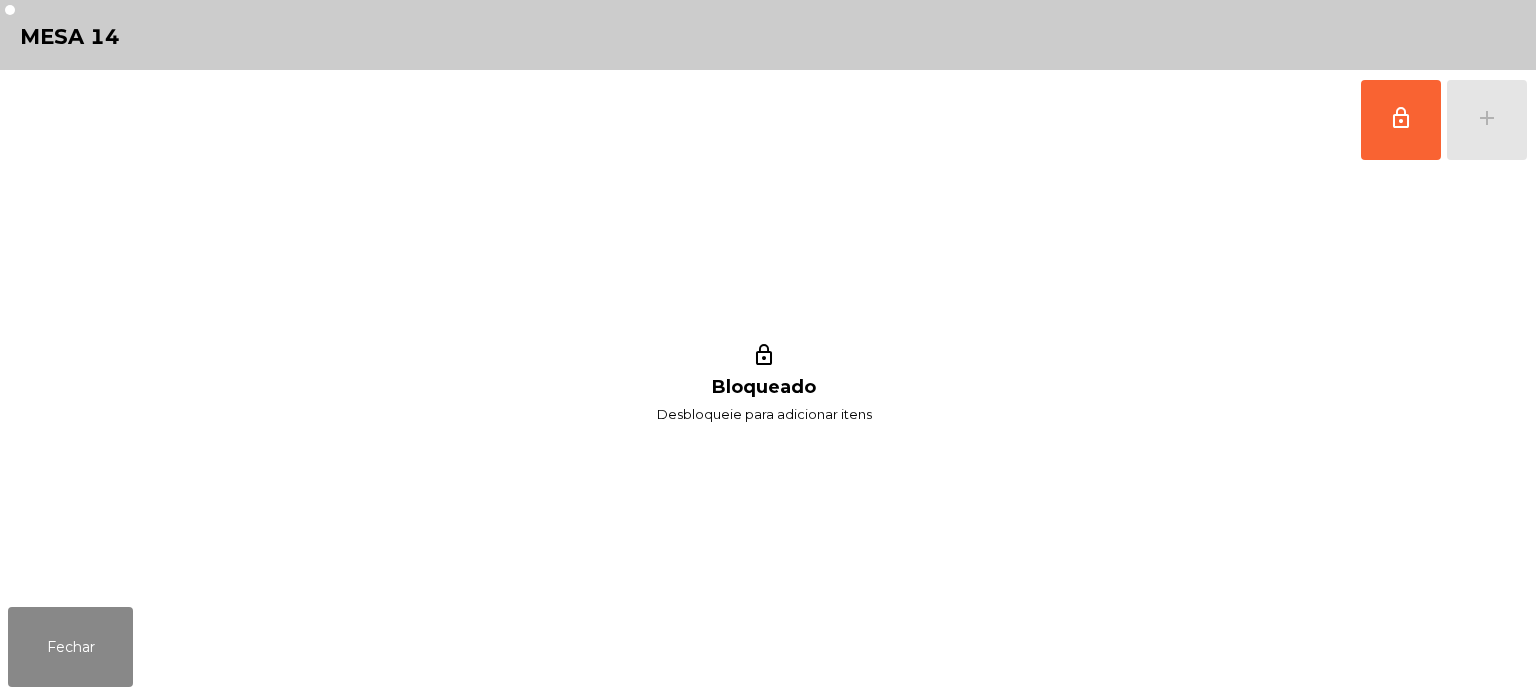 click on "lock_outline   add" 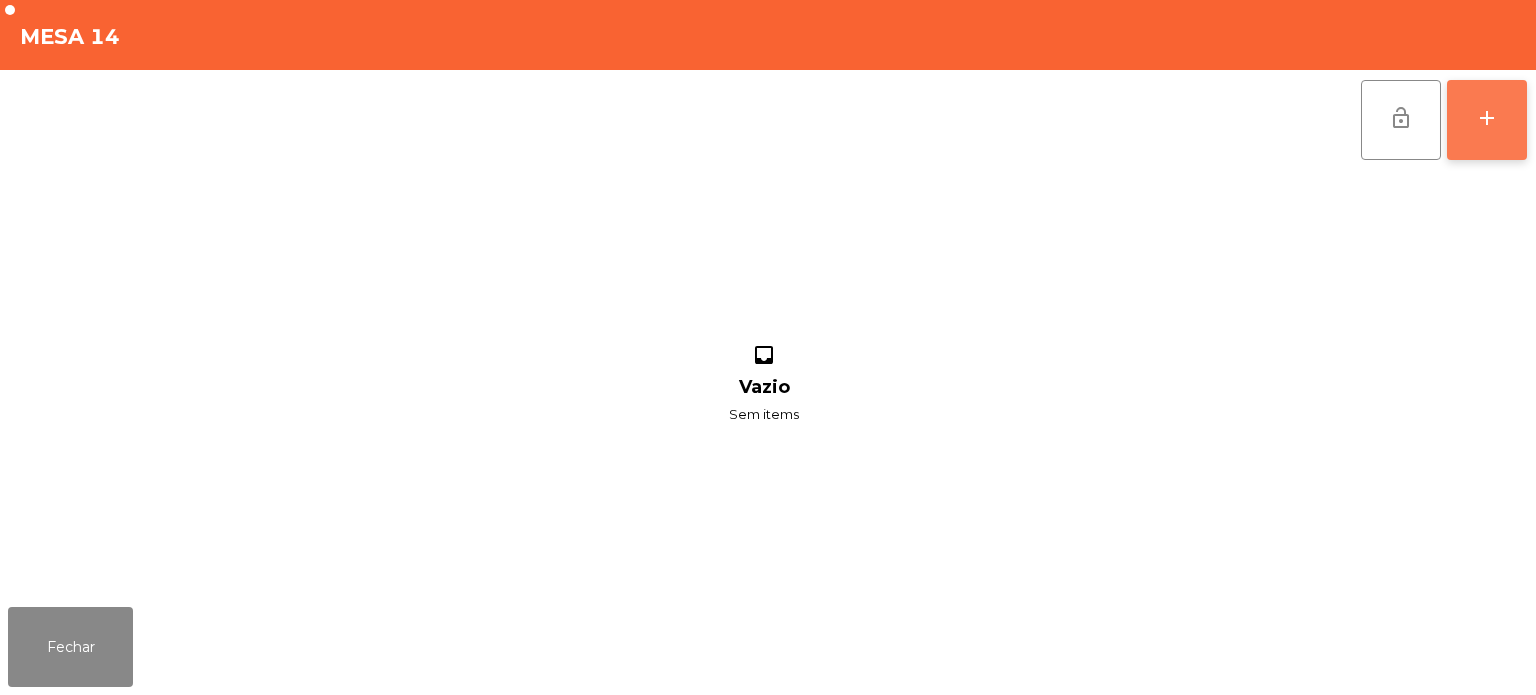 click on "add" 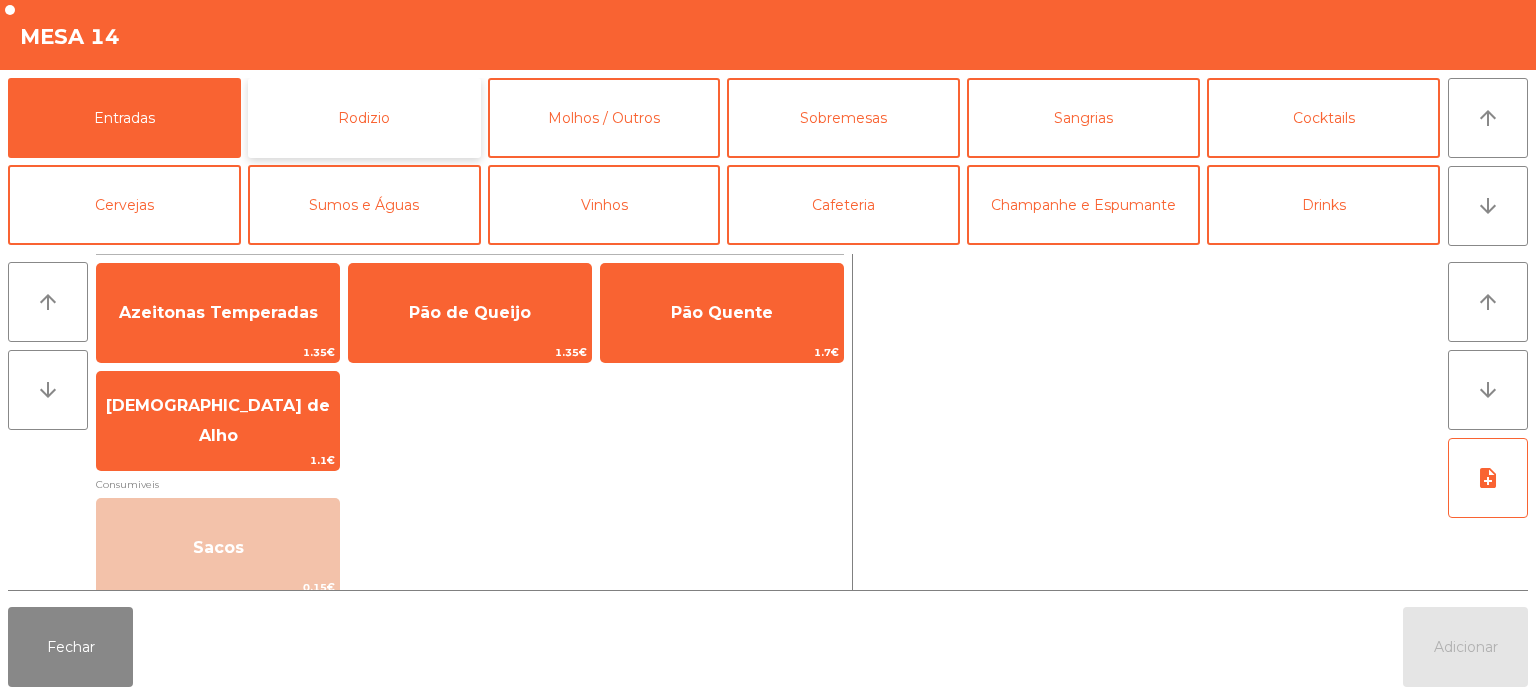 click on "Rodizio" 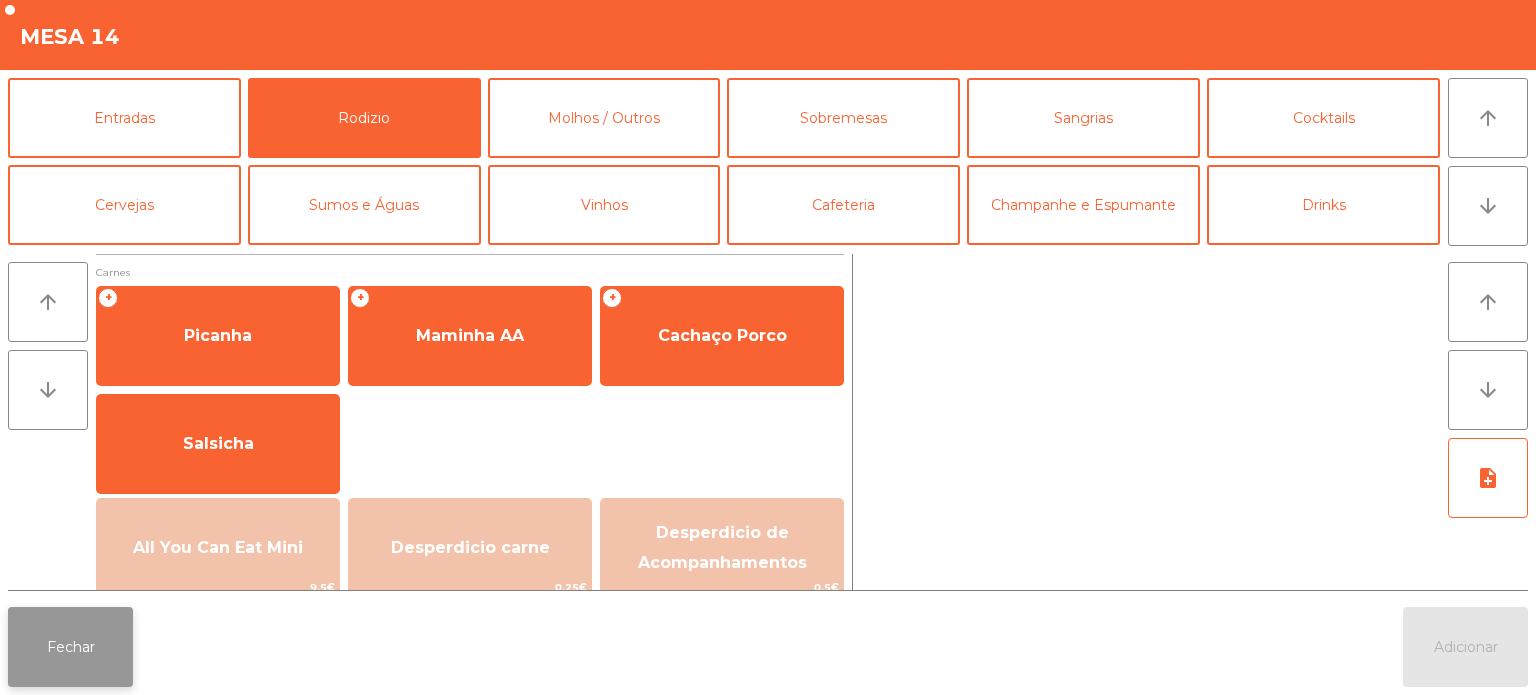 click on "Fechar" 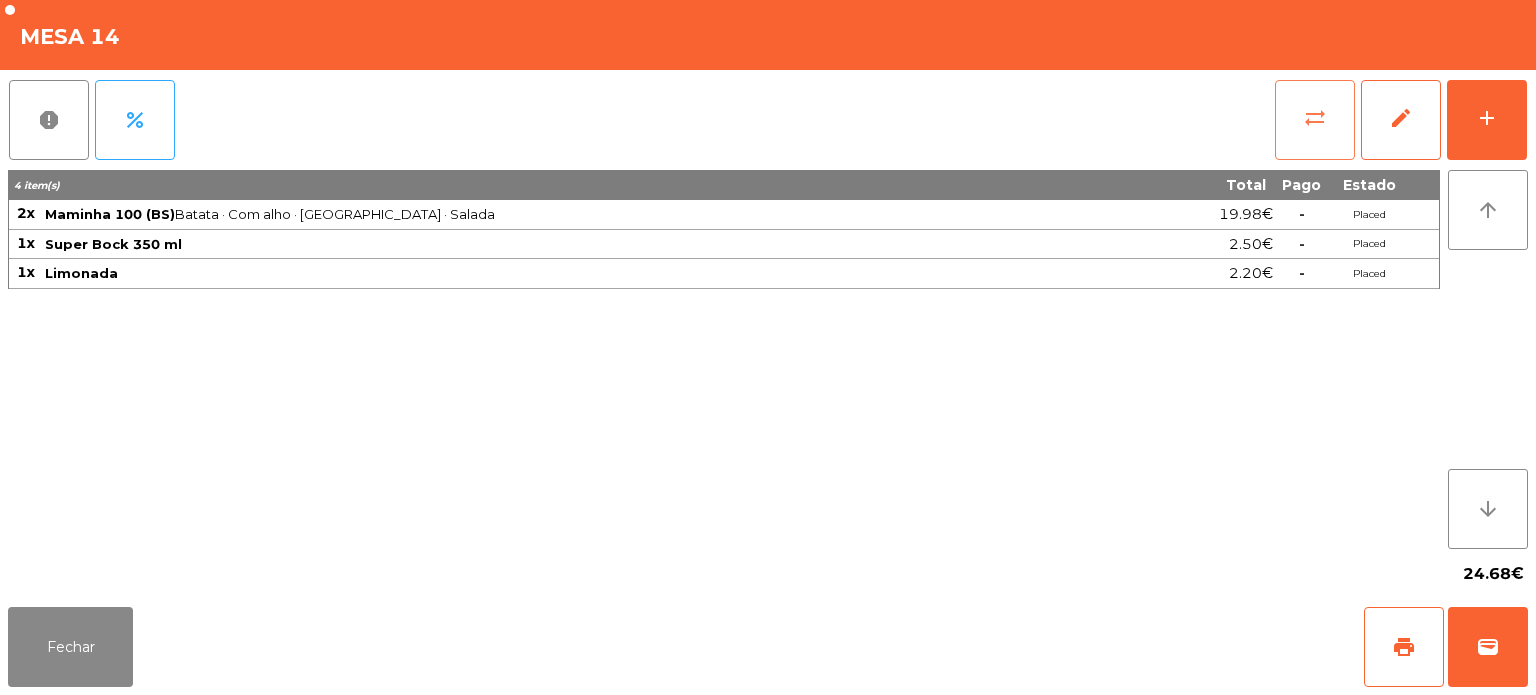 click on "sync_alt" 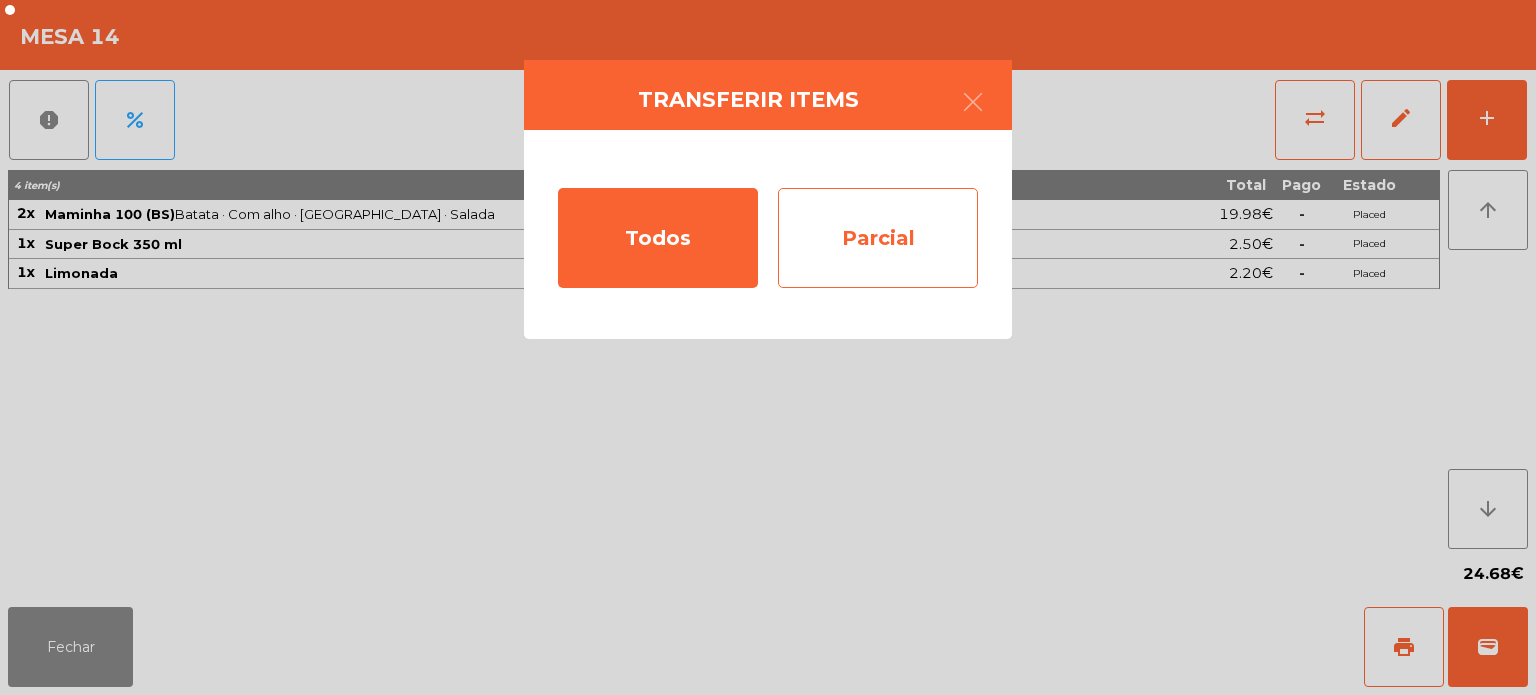 click on "Parcial" 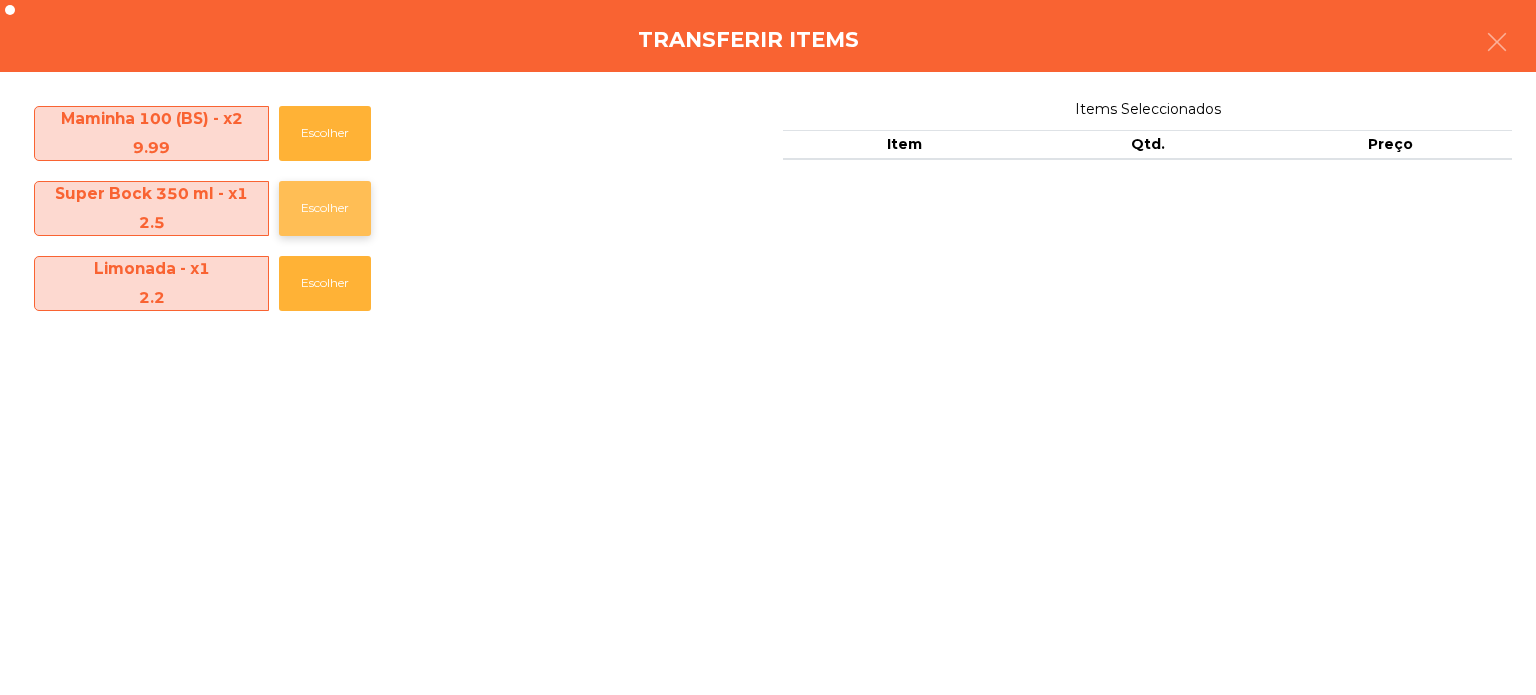 click on "Escolher" 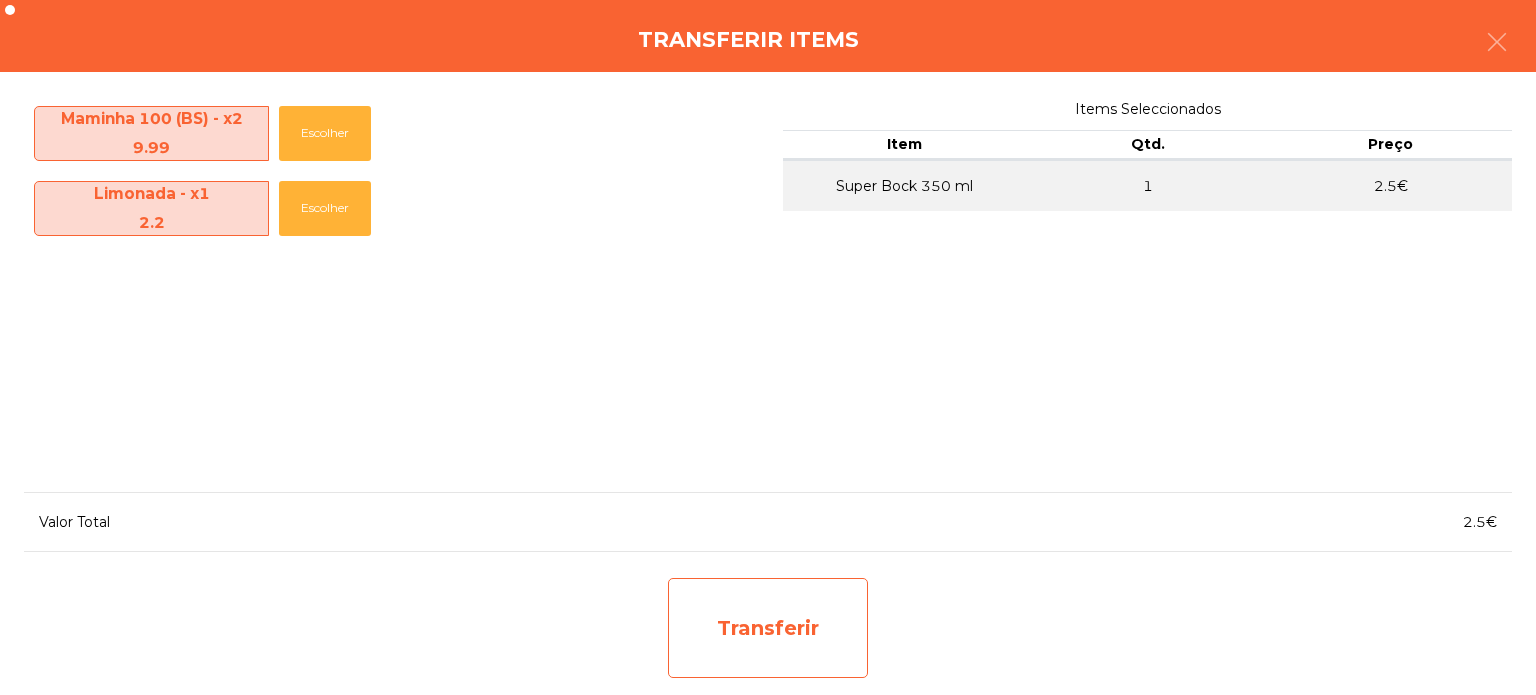 click on "Transferir" 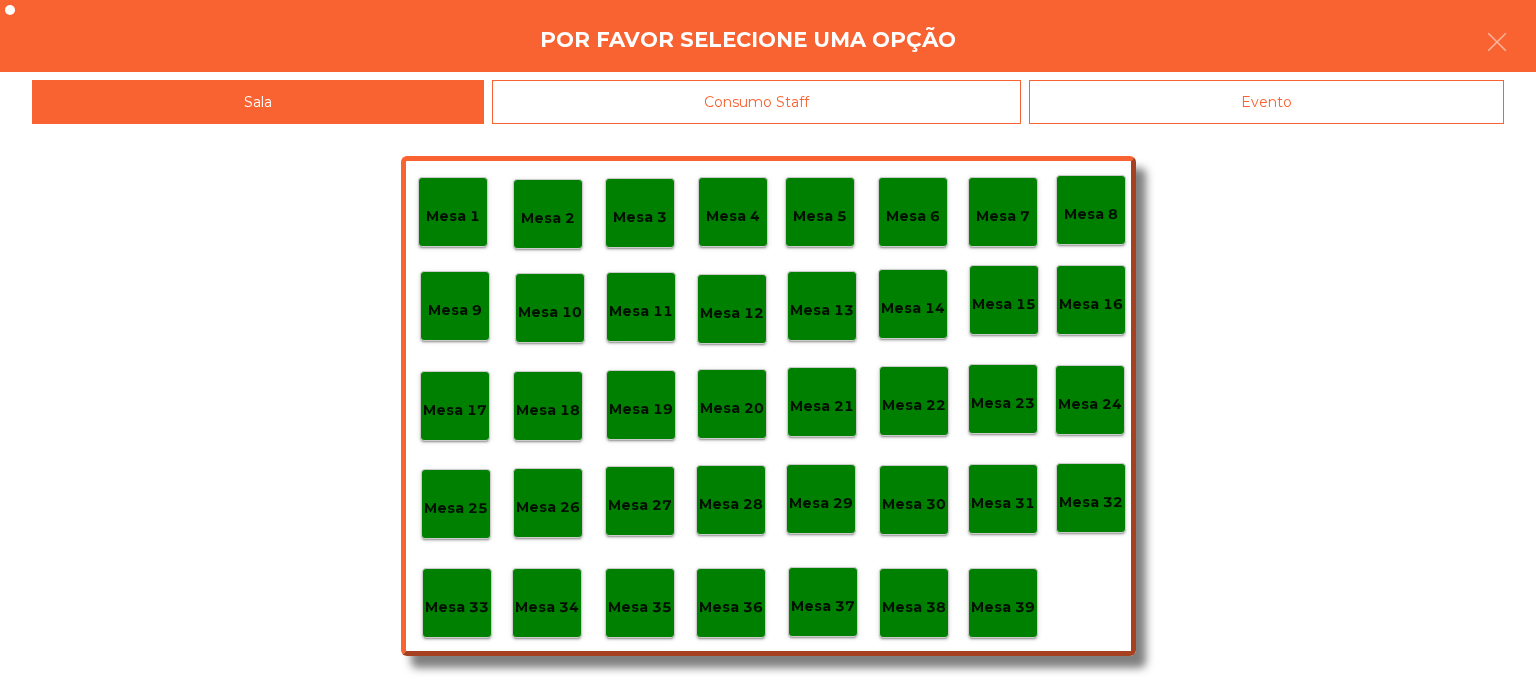 click on "Mesa 37" 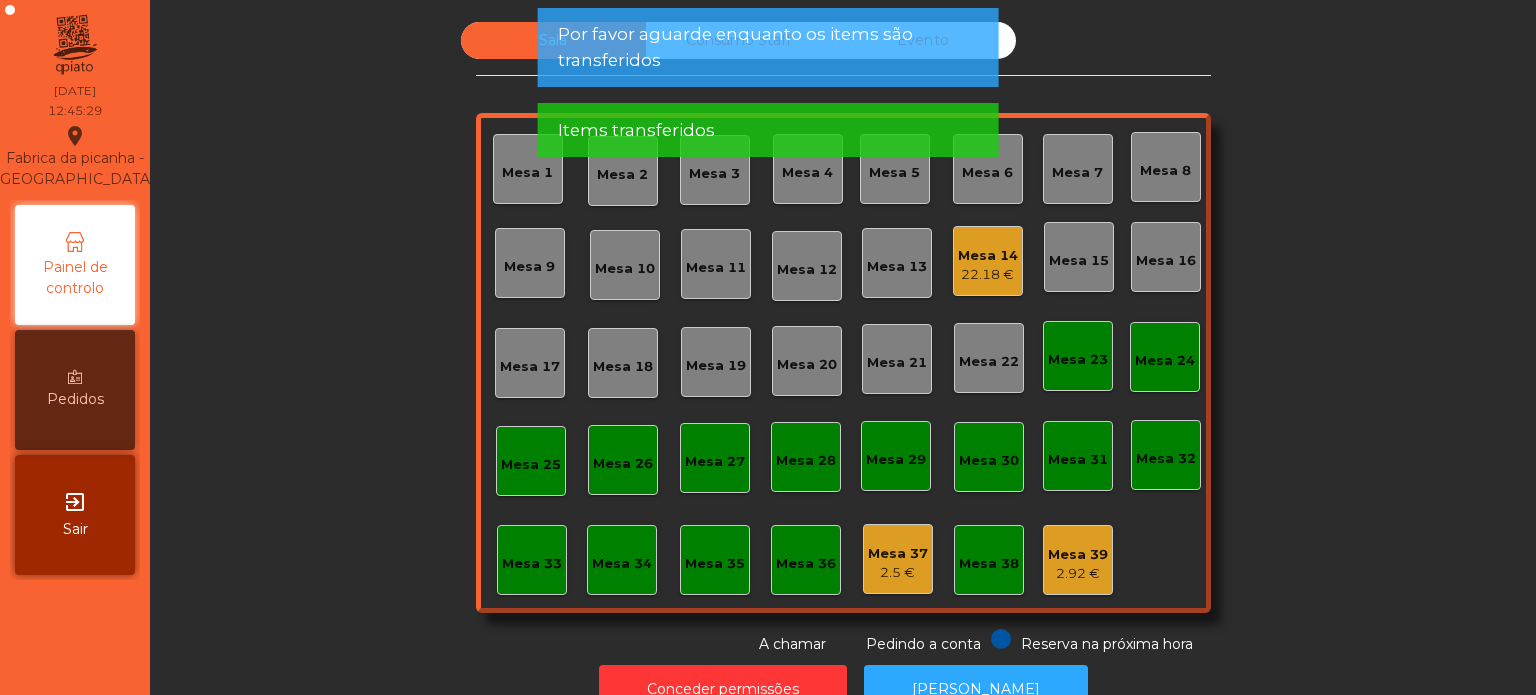 click on "22.18 €" 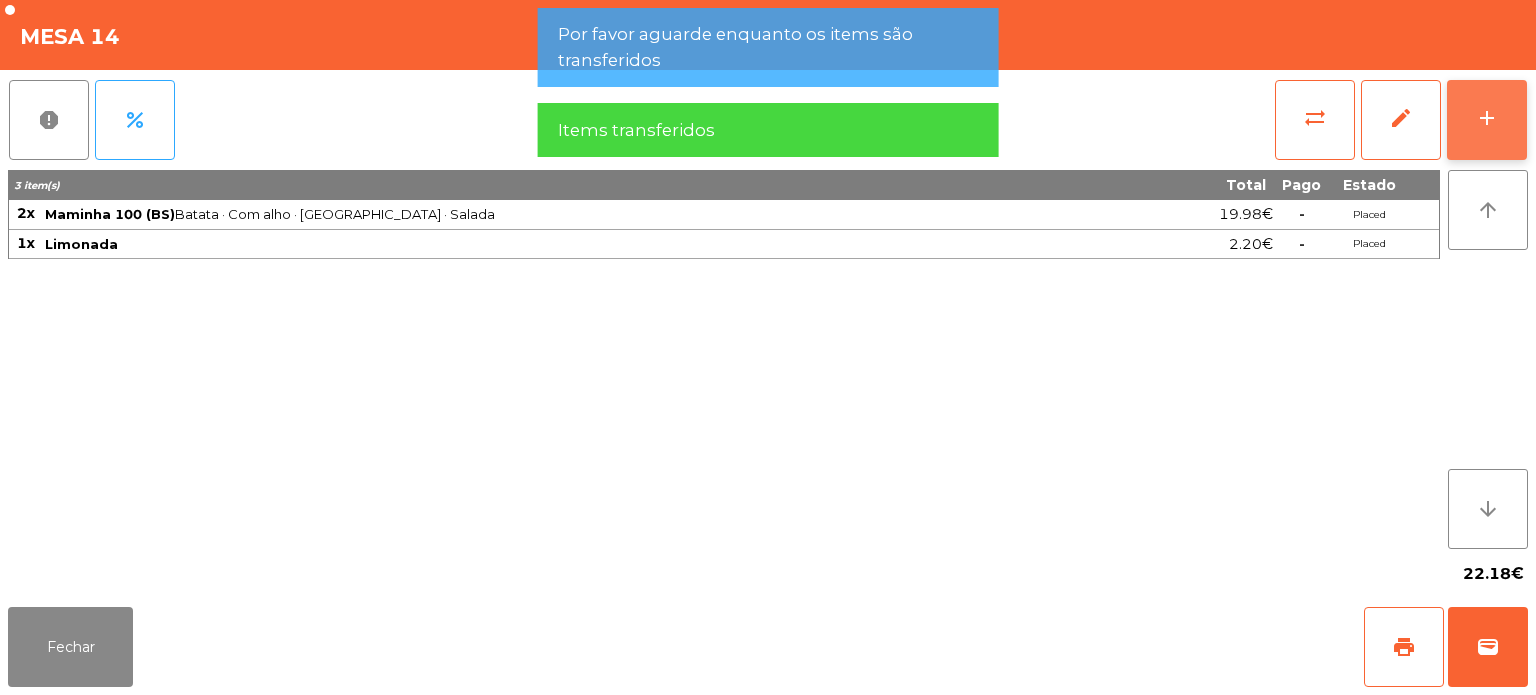 click on "add" 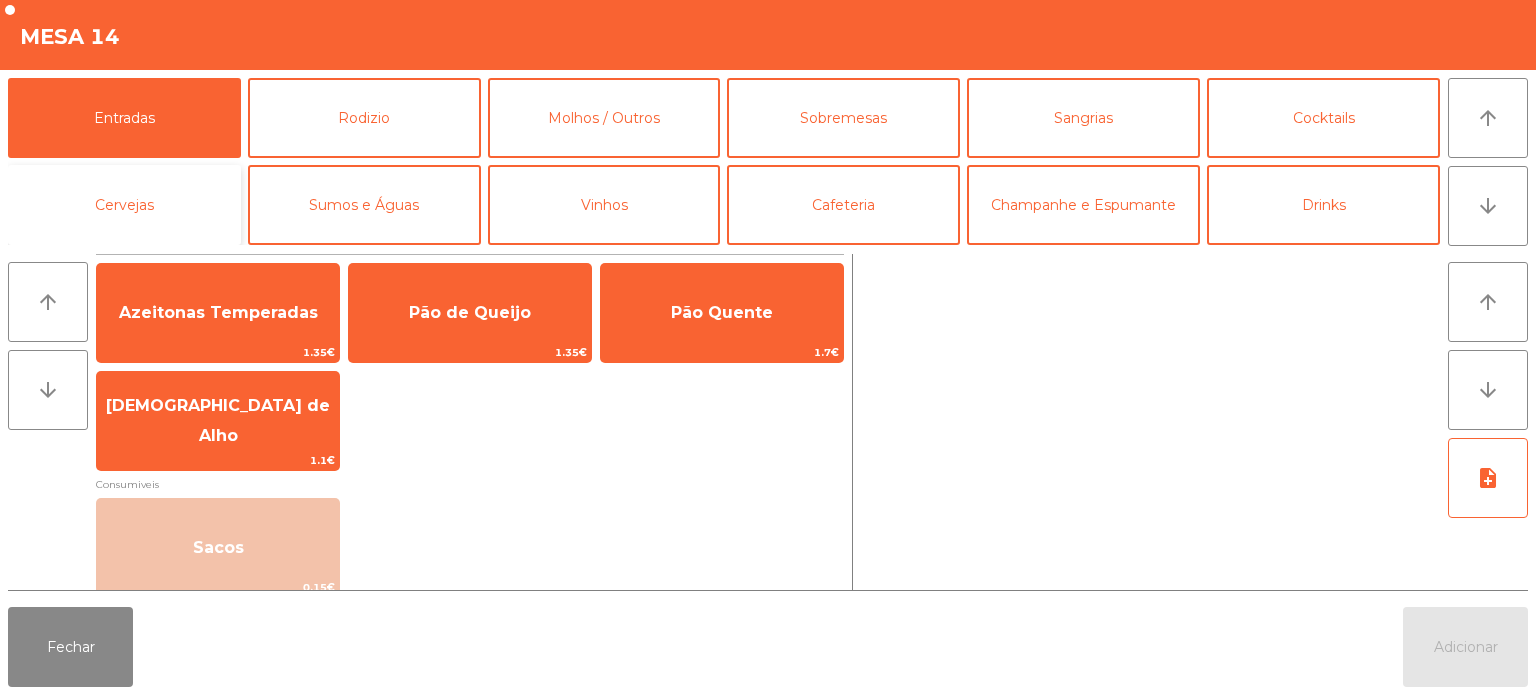 click on "Cervejas" 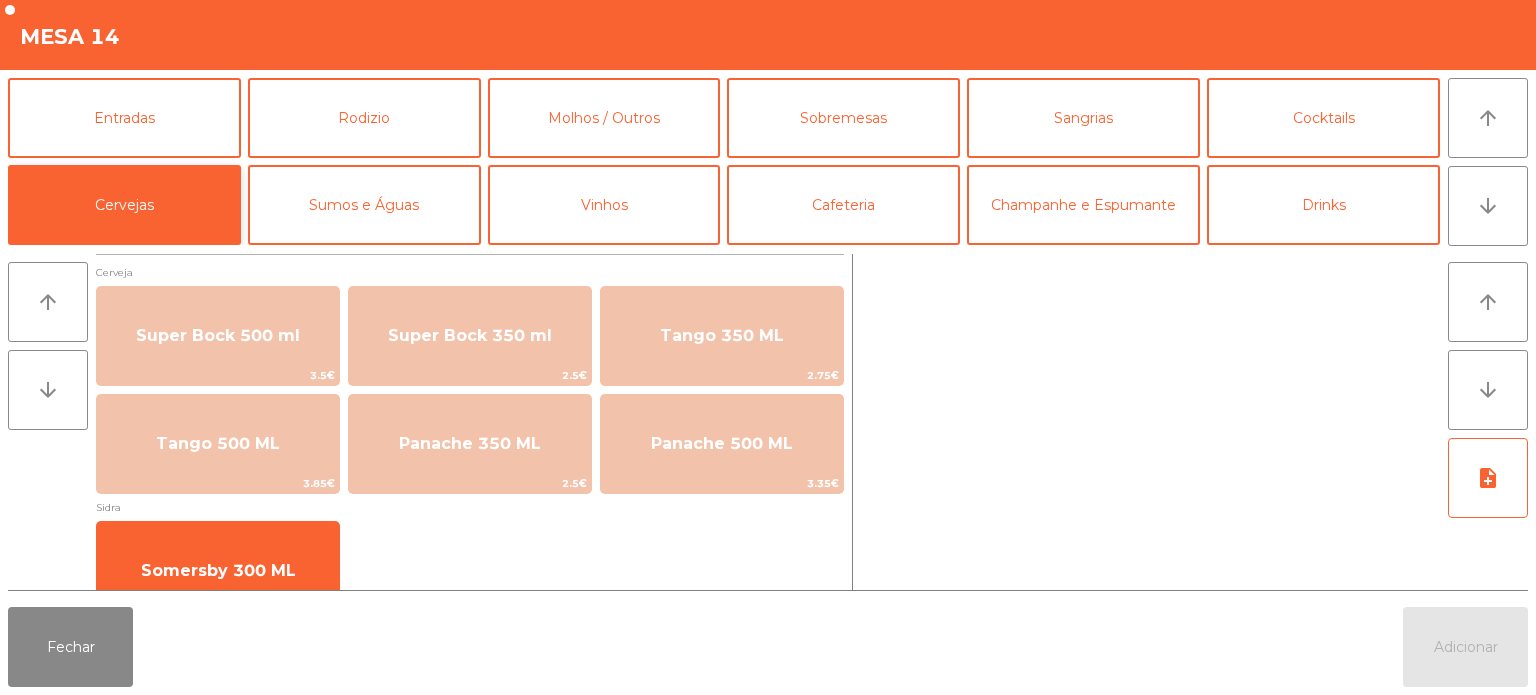 scroll, scrollTop: 38, scrollLeft: 0, axis: vertical 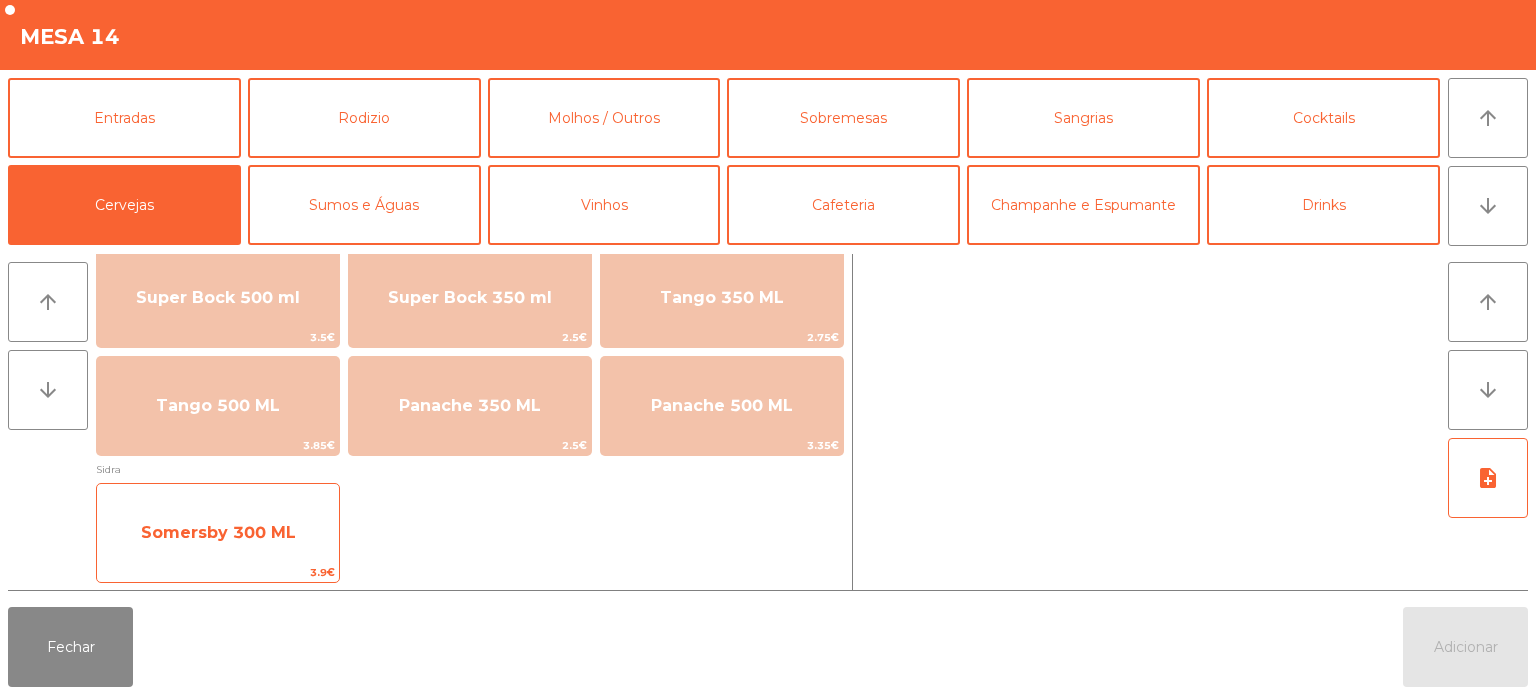 click on "Somersby 300 ML" 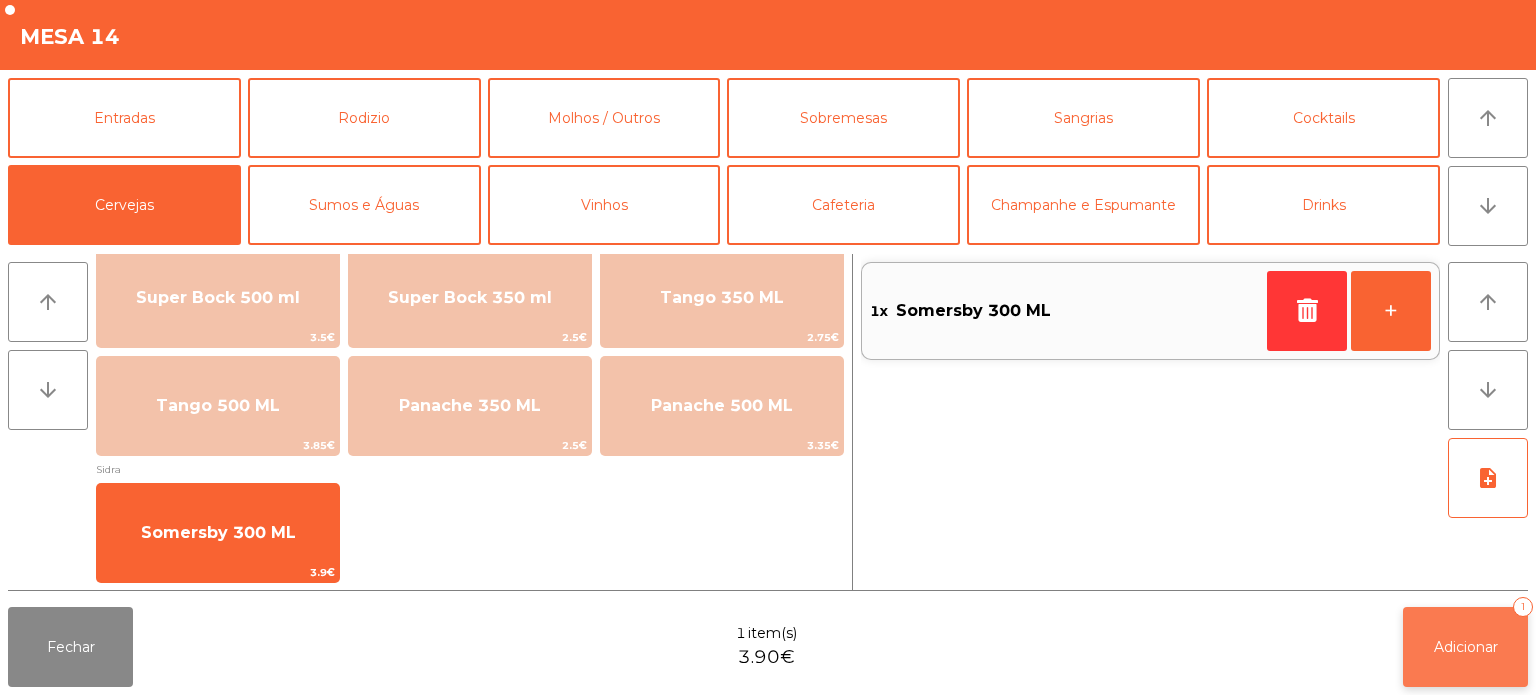 click on "Adicionar" 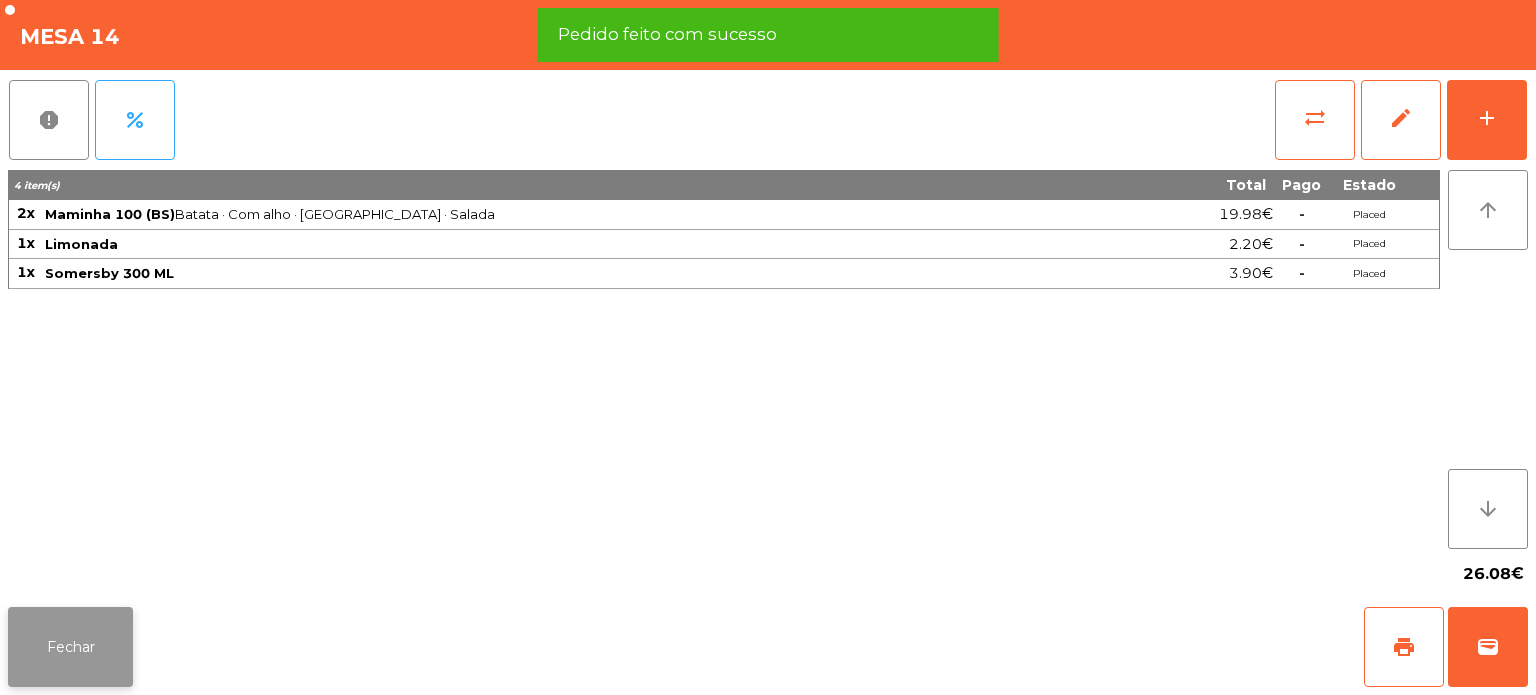 click on "Fechar" 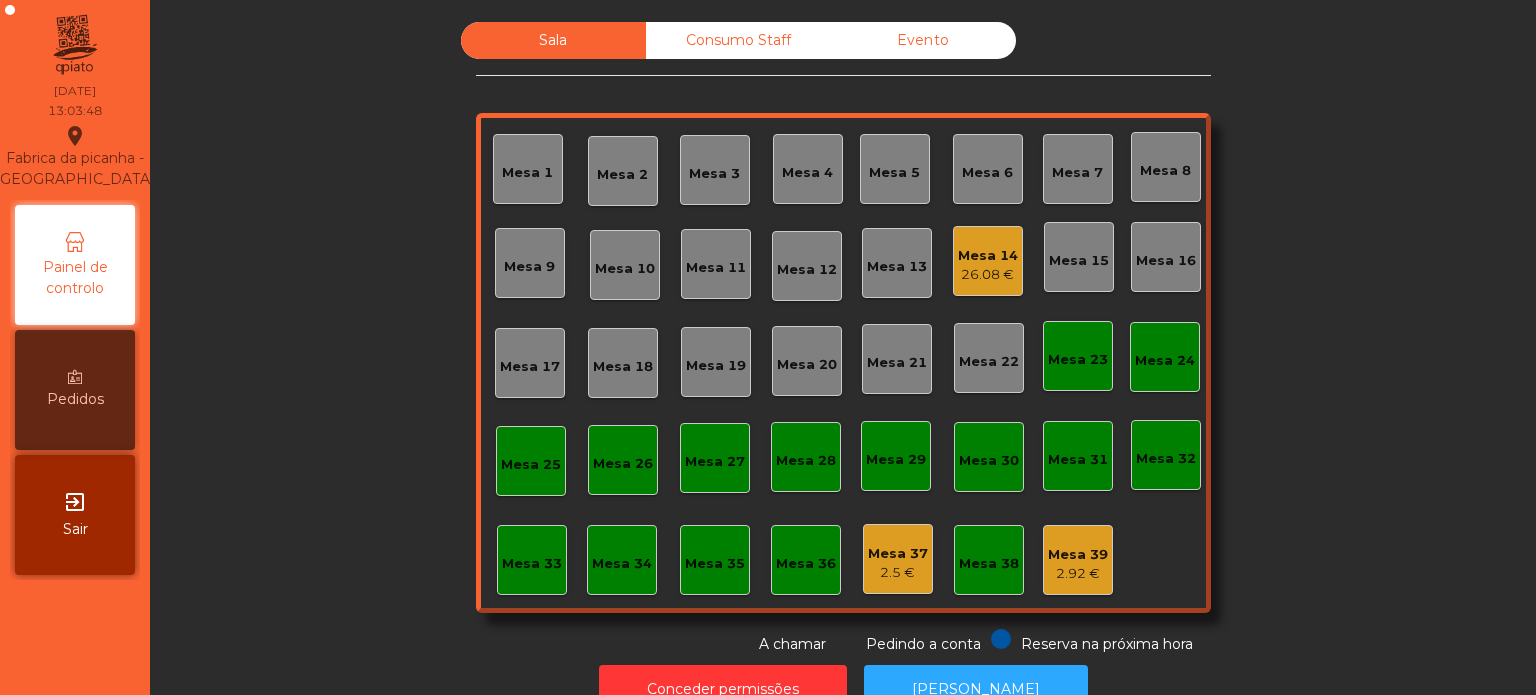 click on "Mesa 26" 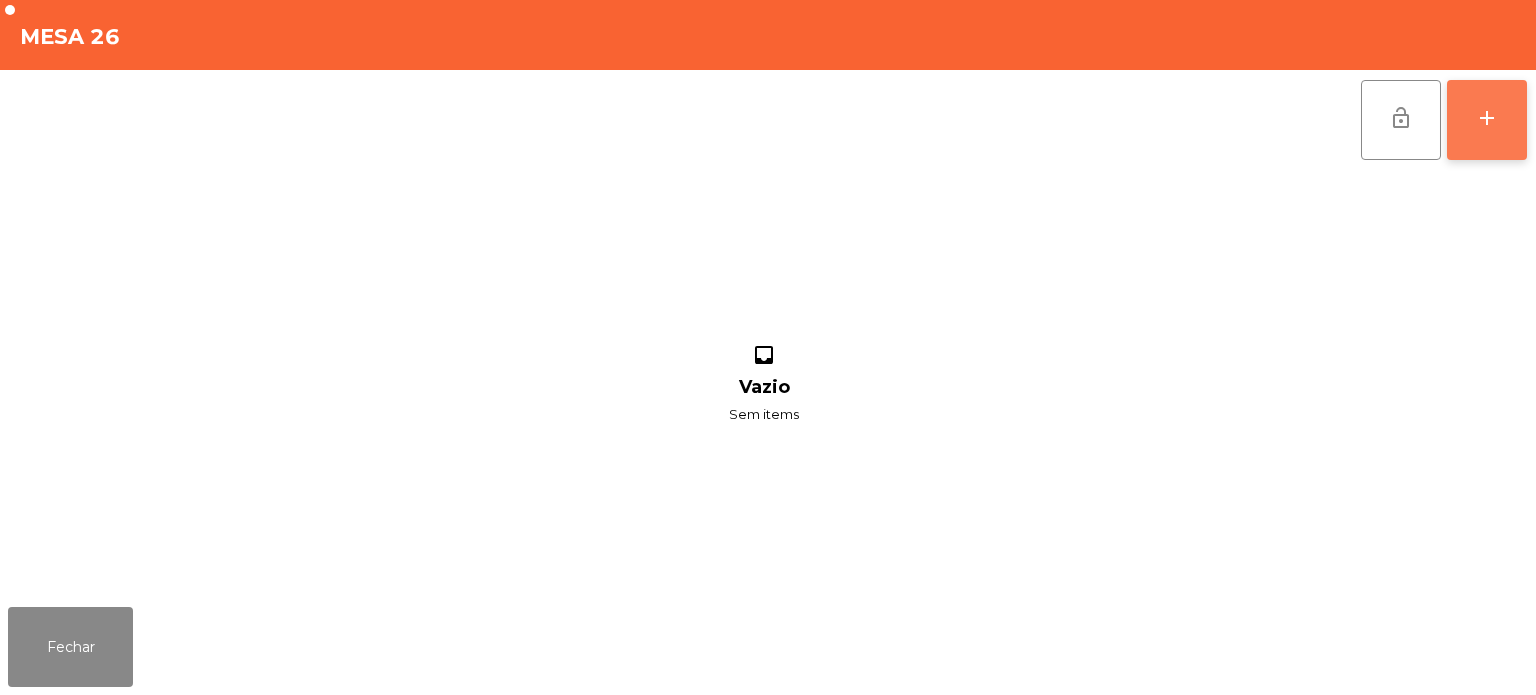 click on "add" 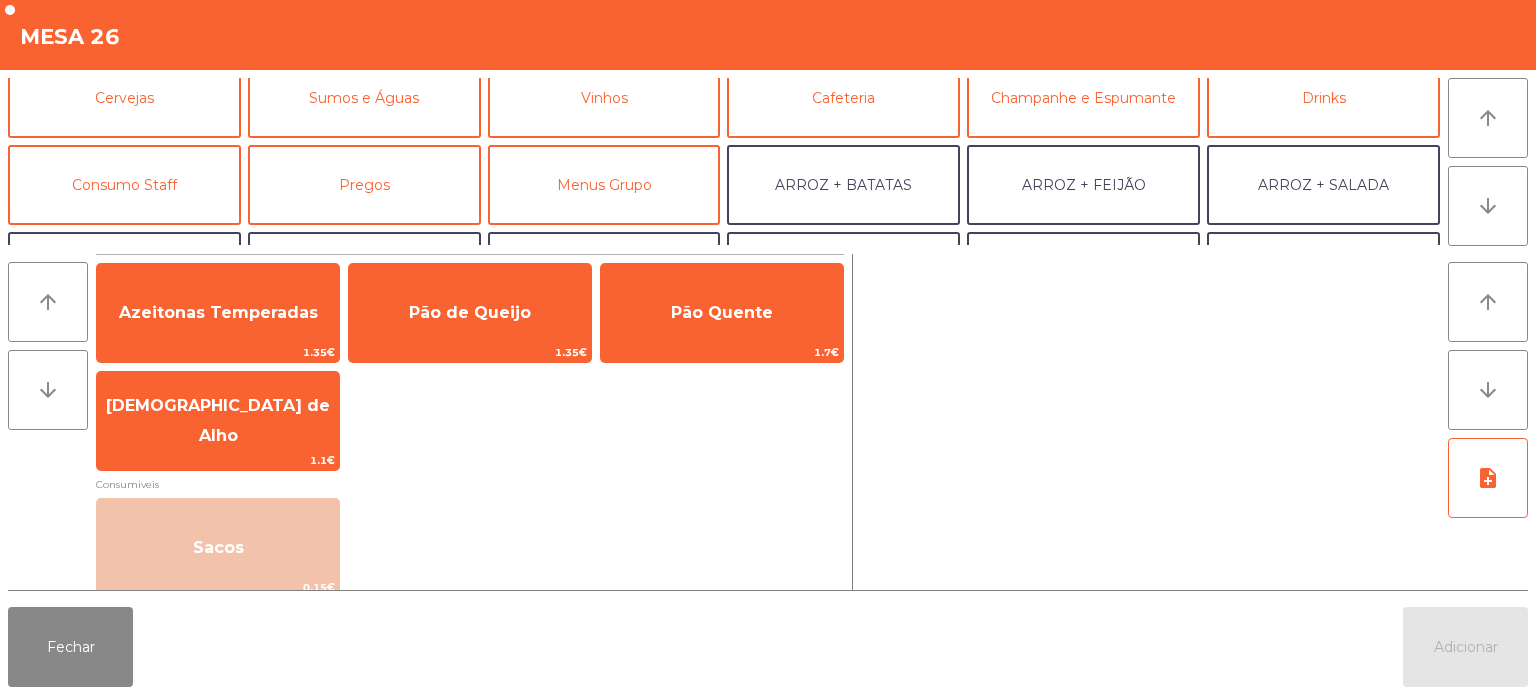 scroll, scrollTop: 111, scrollLeft: 0, axis: vertical 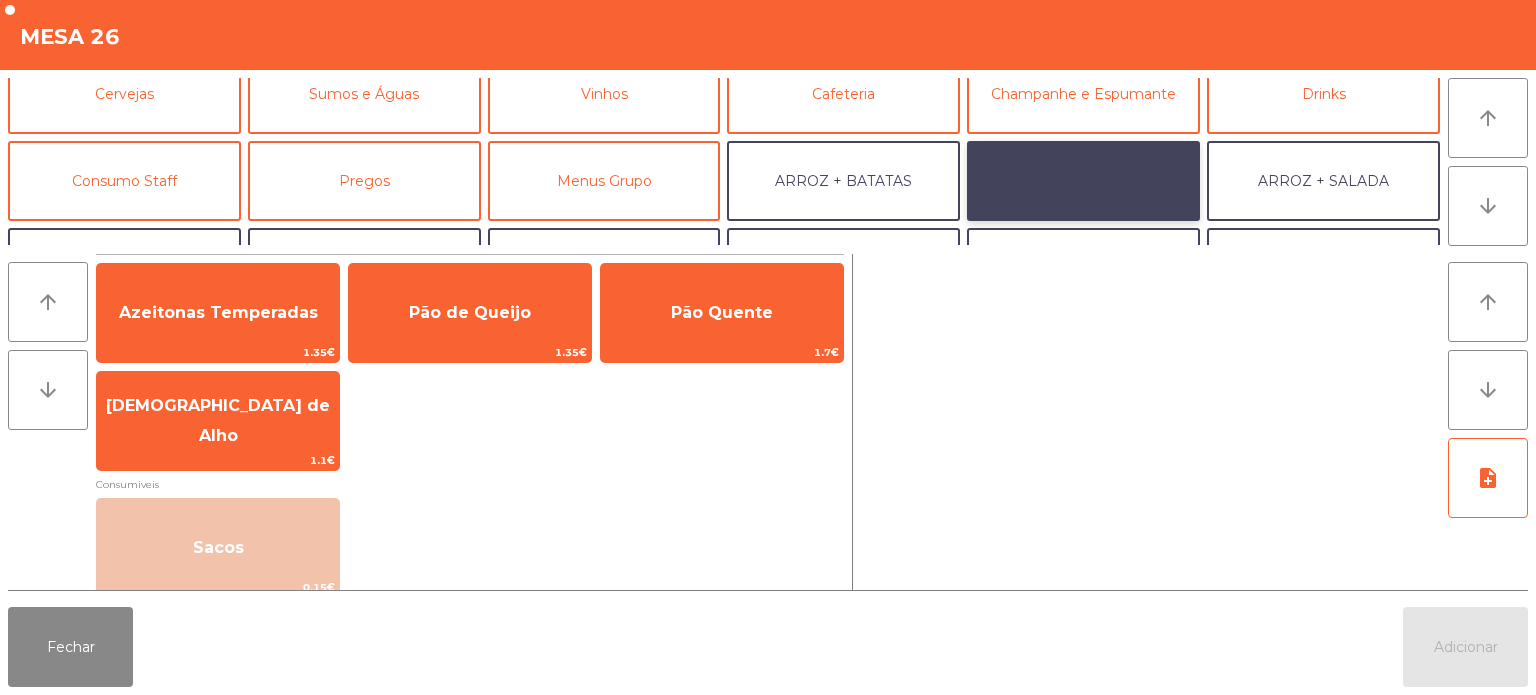 click on "ARROZ + FEIJÃO" 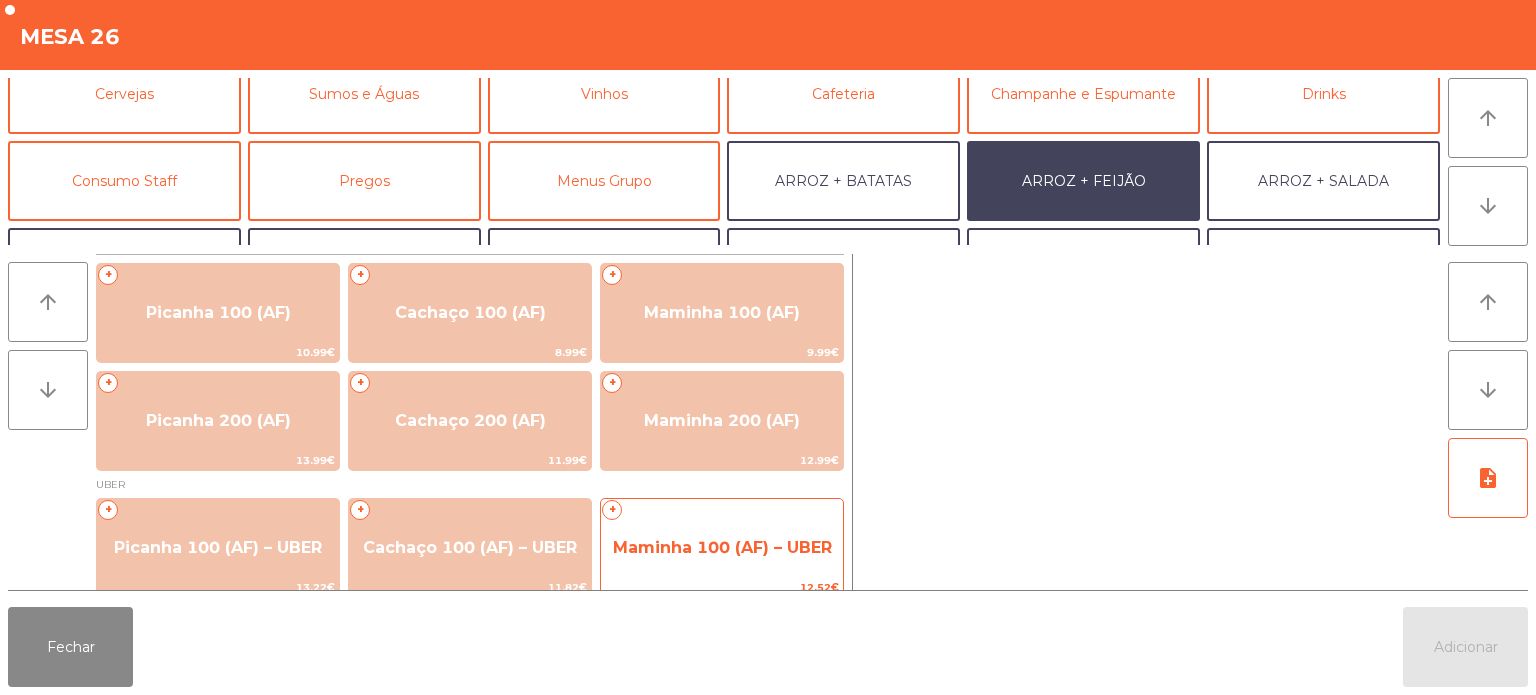 click on "Maminha 100 (AF) – UBER" 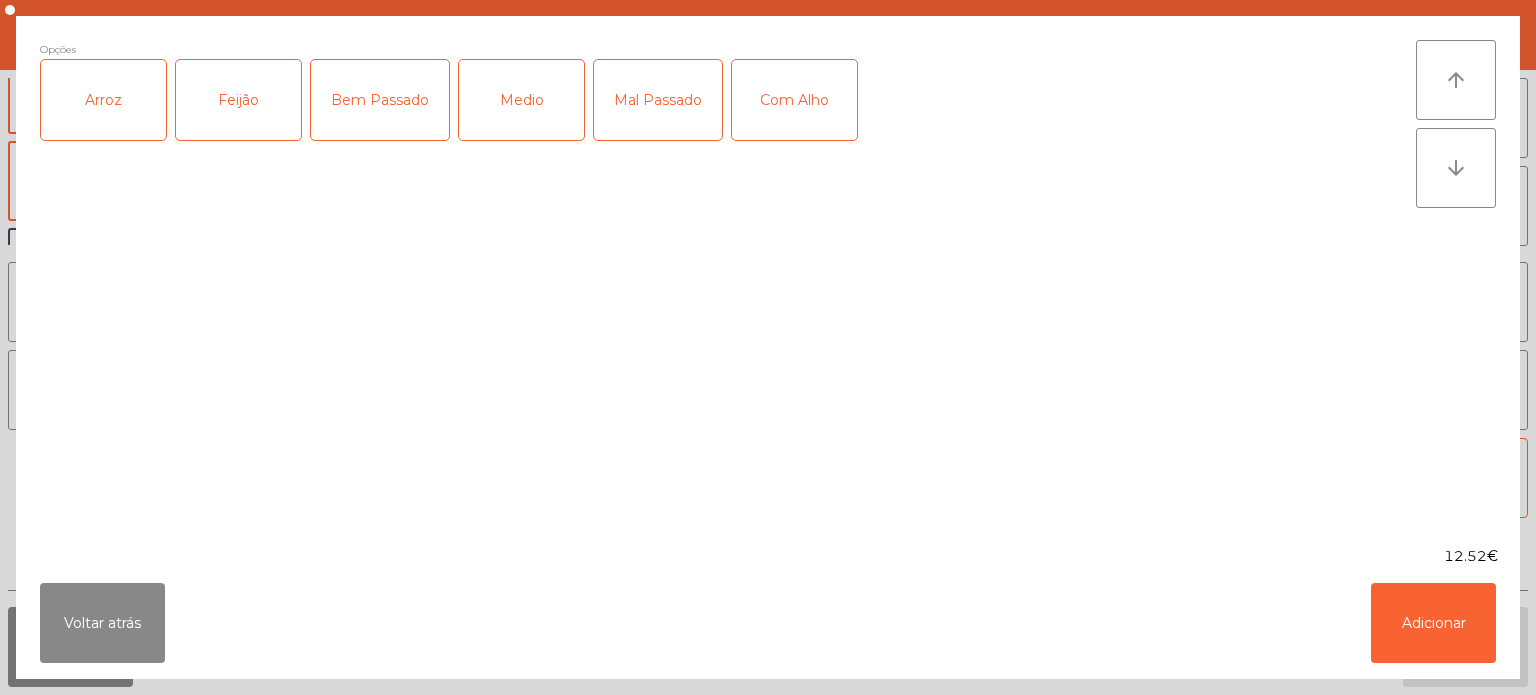 click on "Arroz" 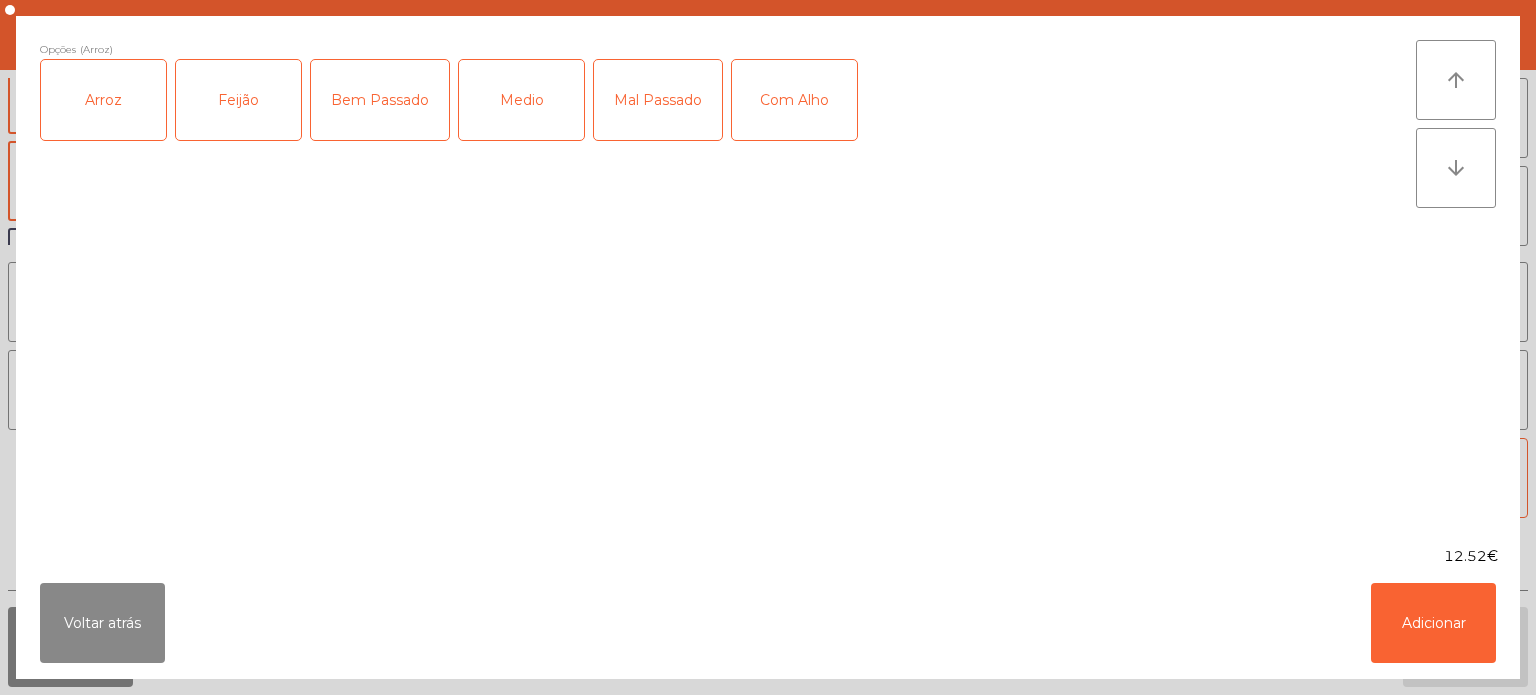 click on "Feijão" 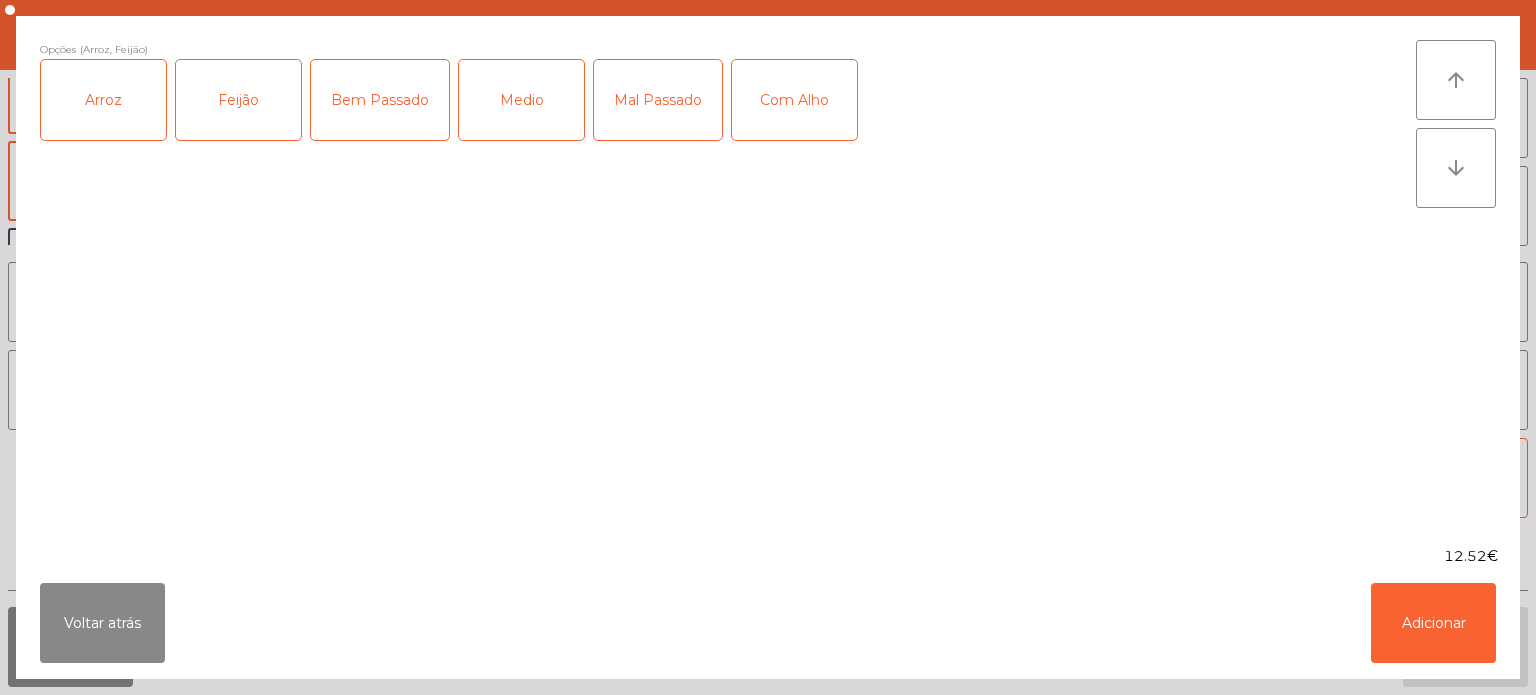 click on "Medio" 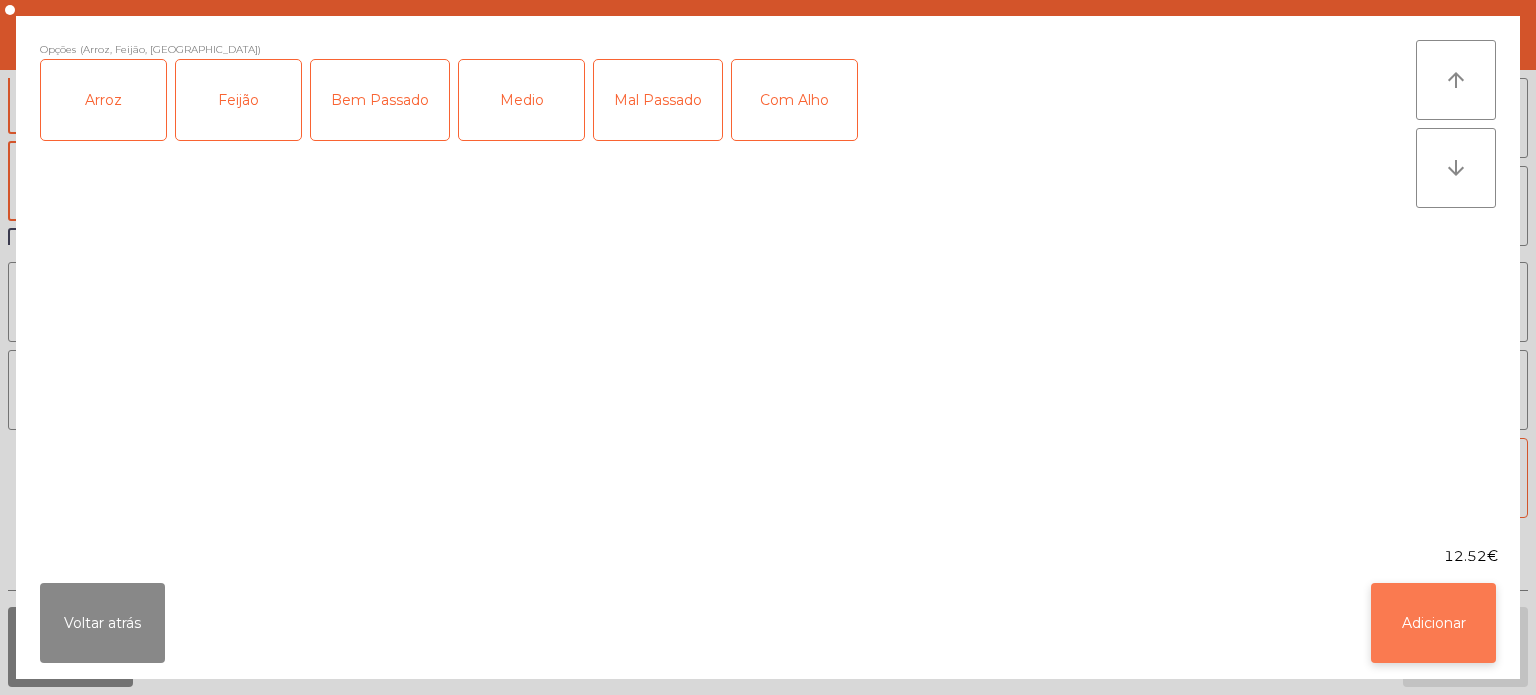 click on "Adicionar" 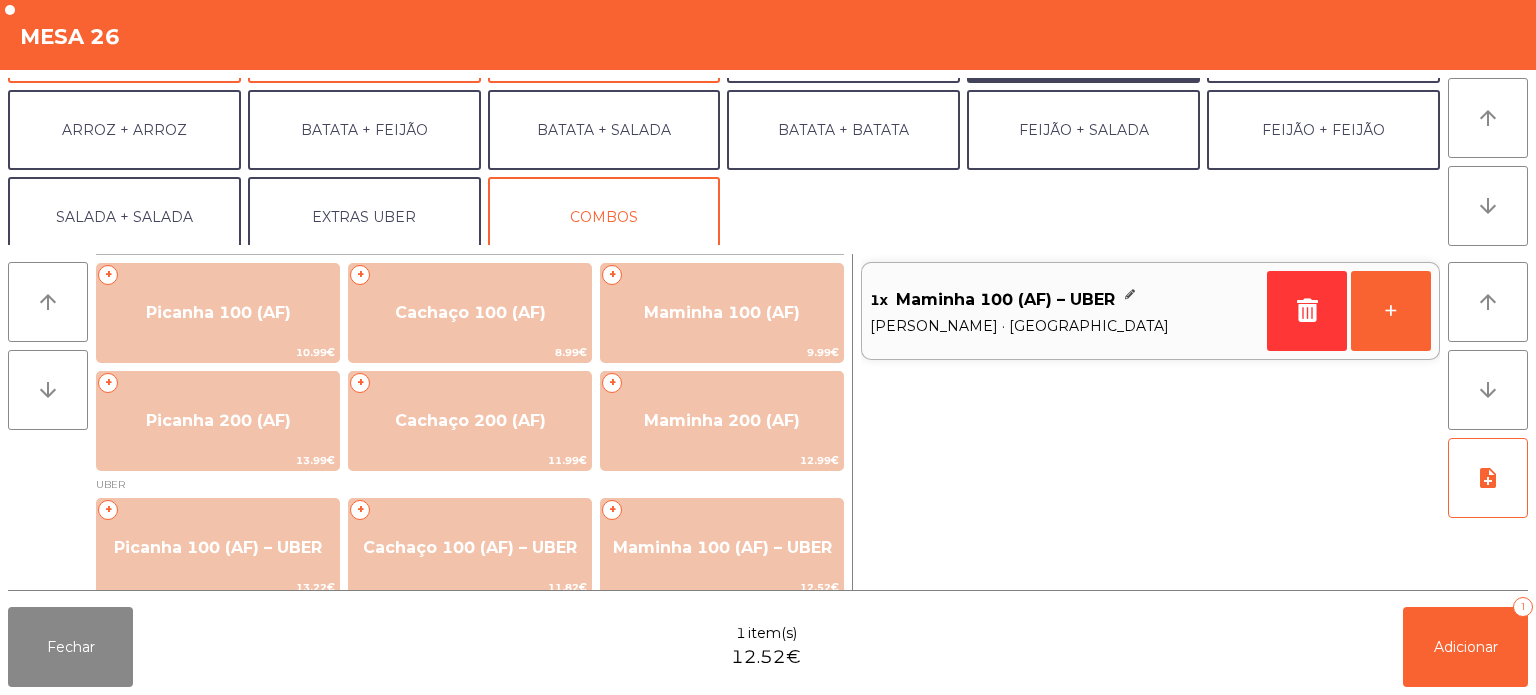 scroll, scrollTop: 260, scrollLeft: 0, axis: vertical 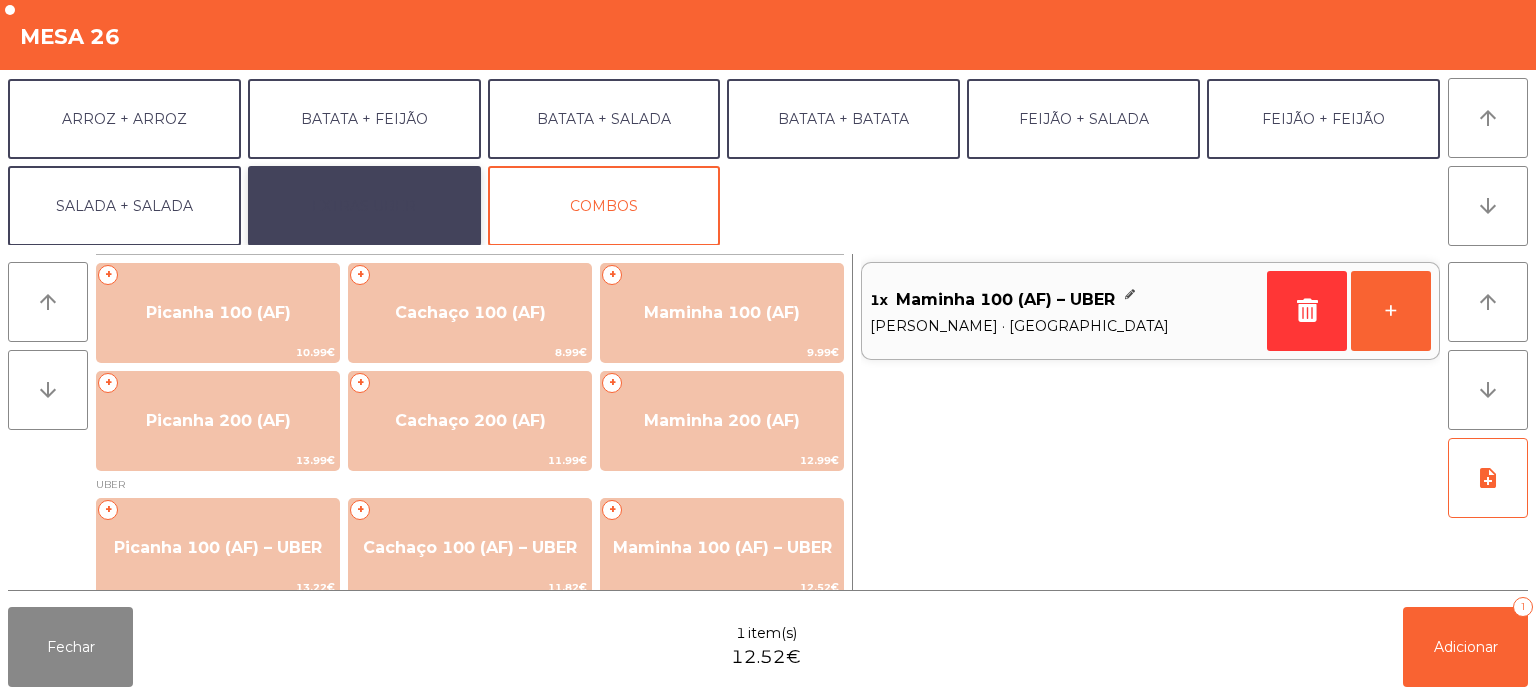 click on "EXTRAS UBER" 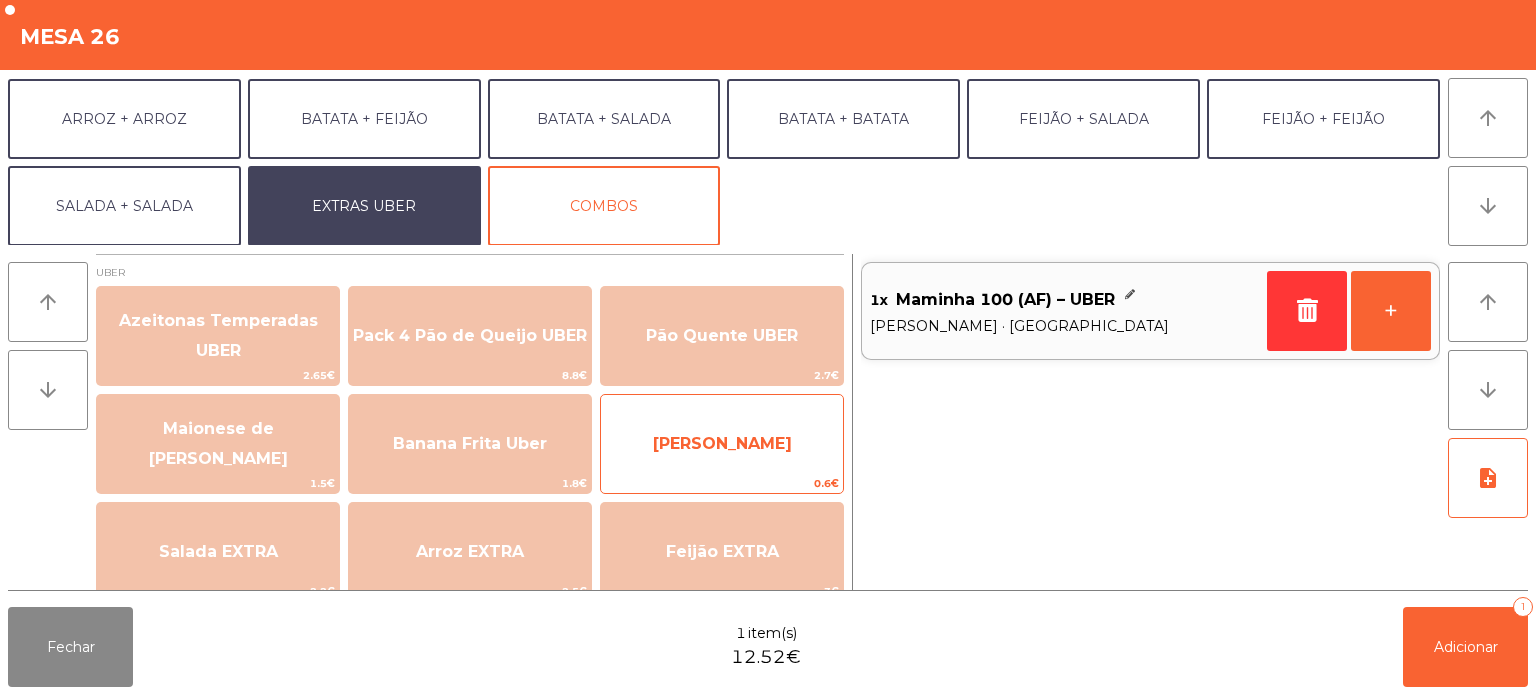 click on "[PERSON_NAME]" 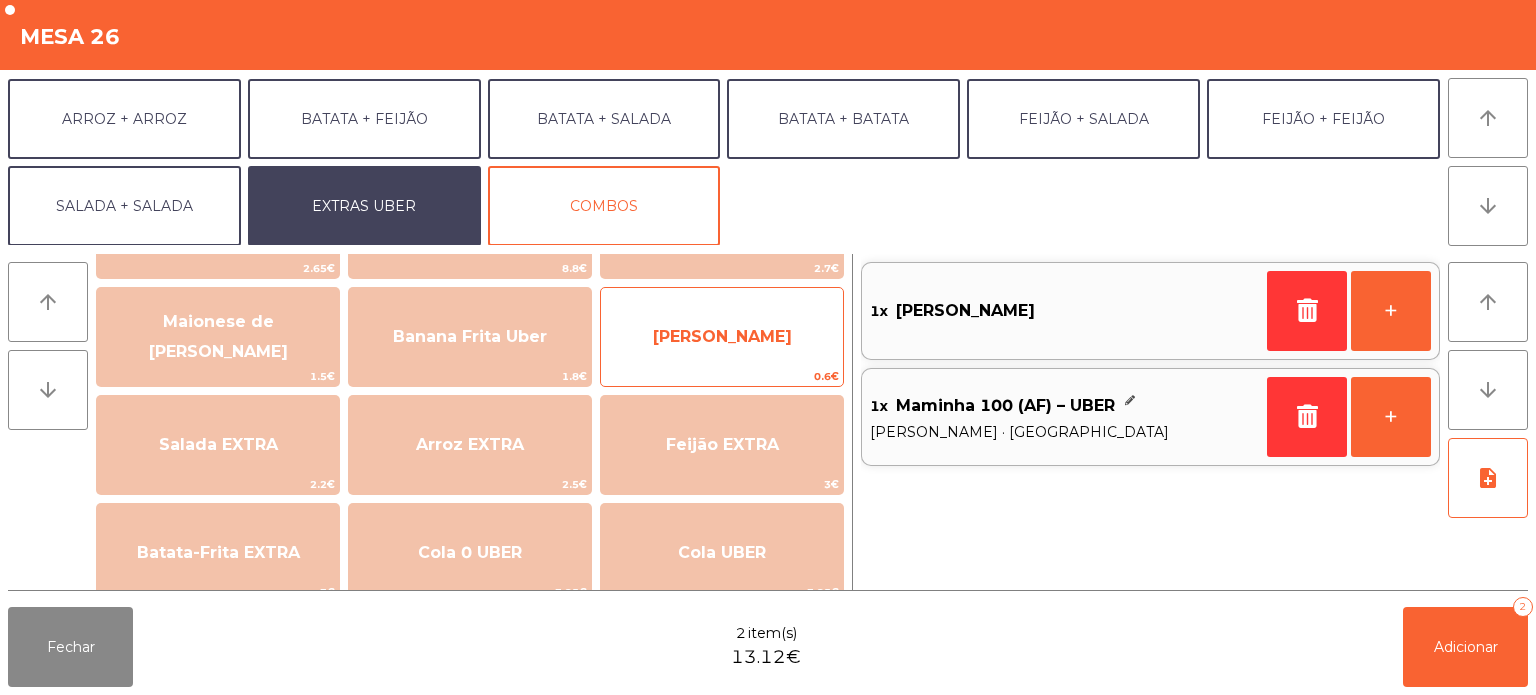 scroll, scrollTop: 175, scrollLeft: 0, axis: vertical 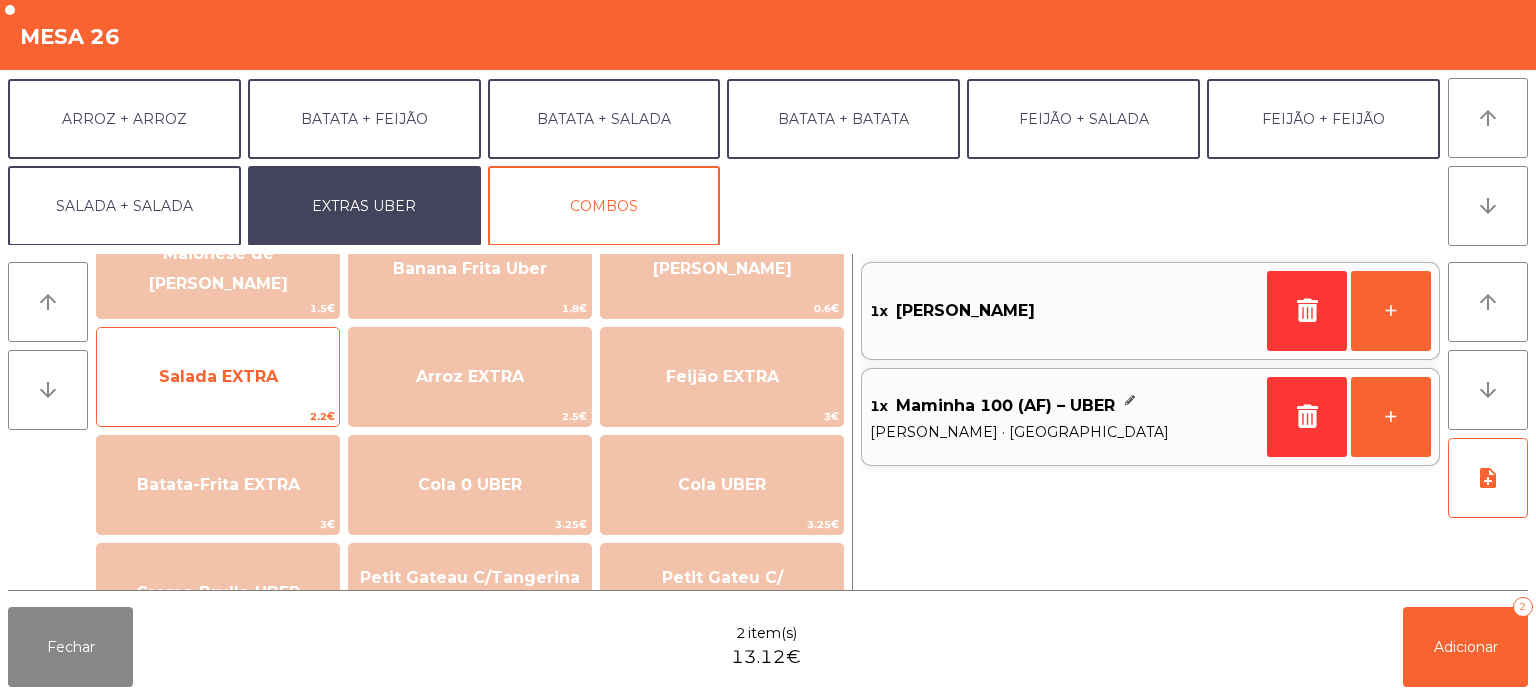 click on "Salada EXTRA" 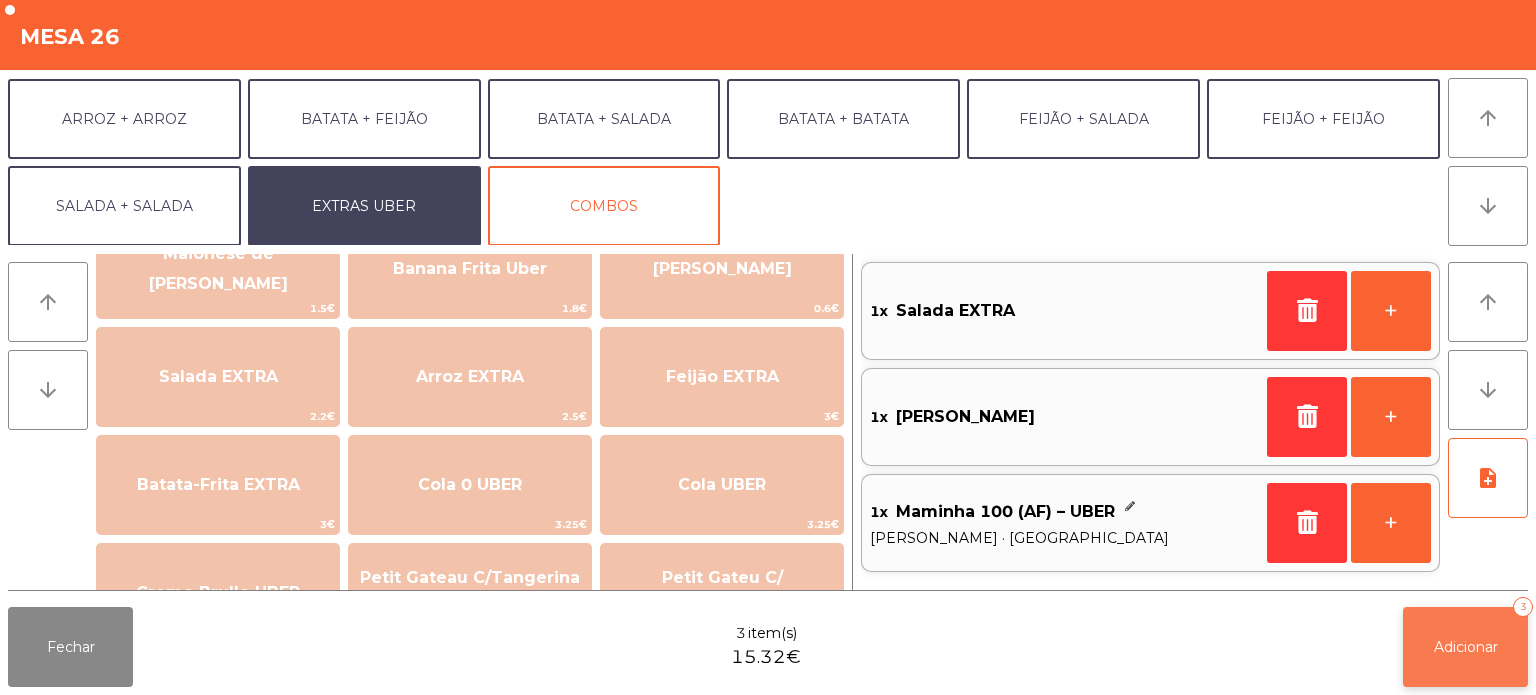 click on "Adicionar   3" 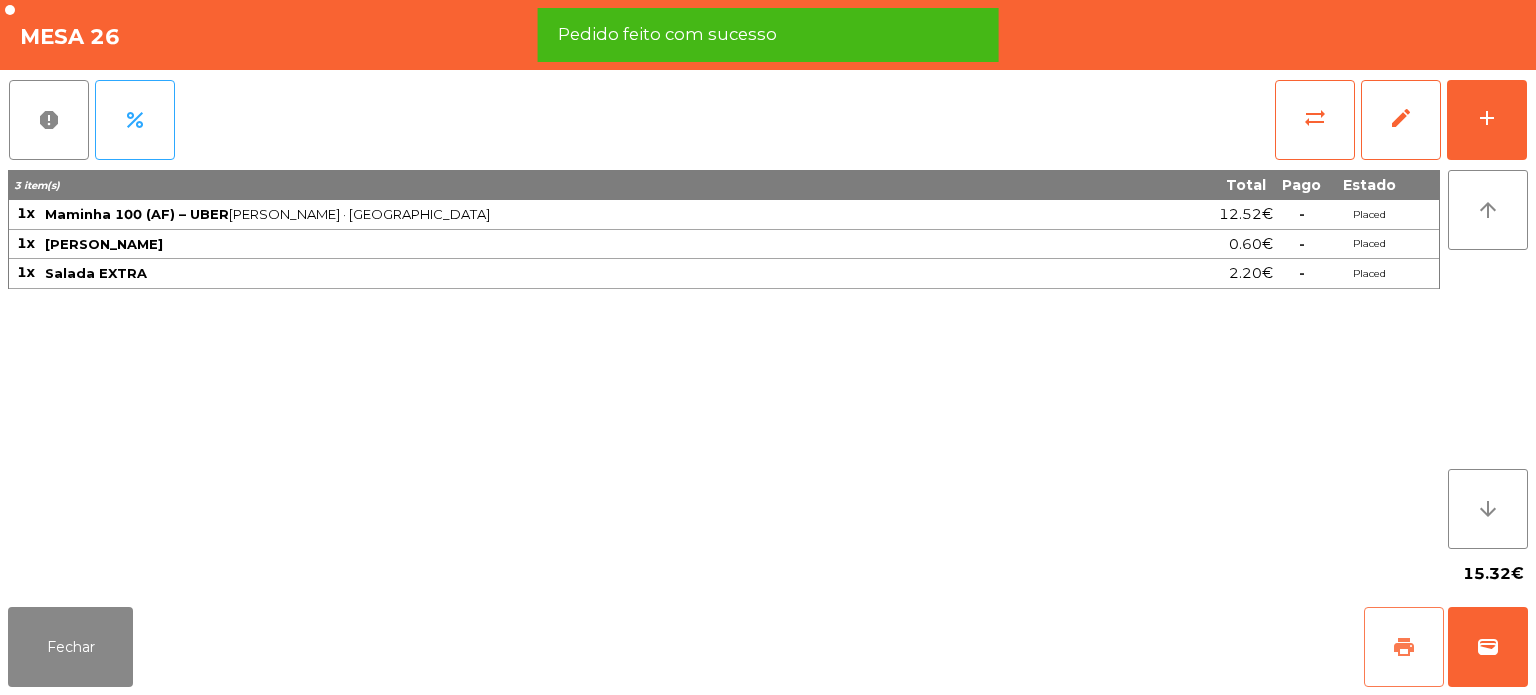 click on "print" 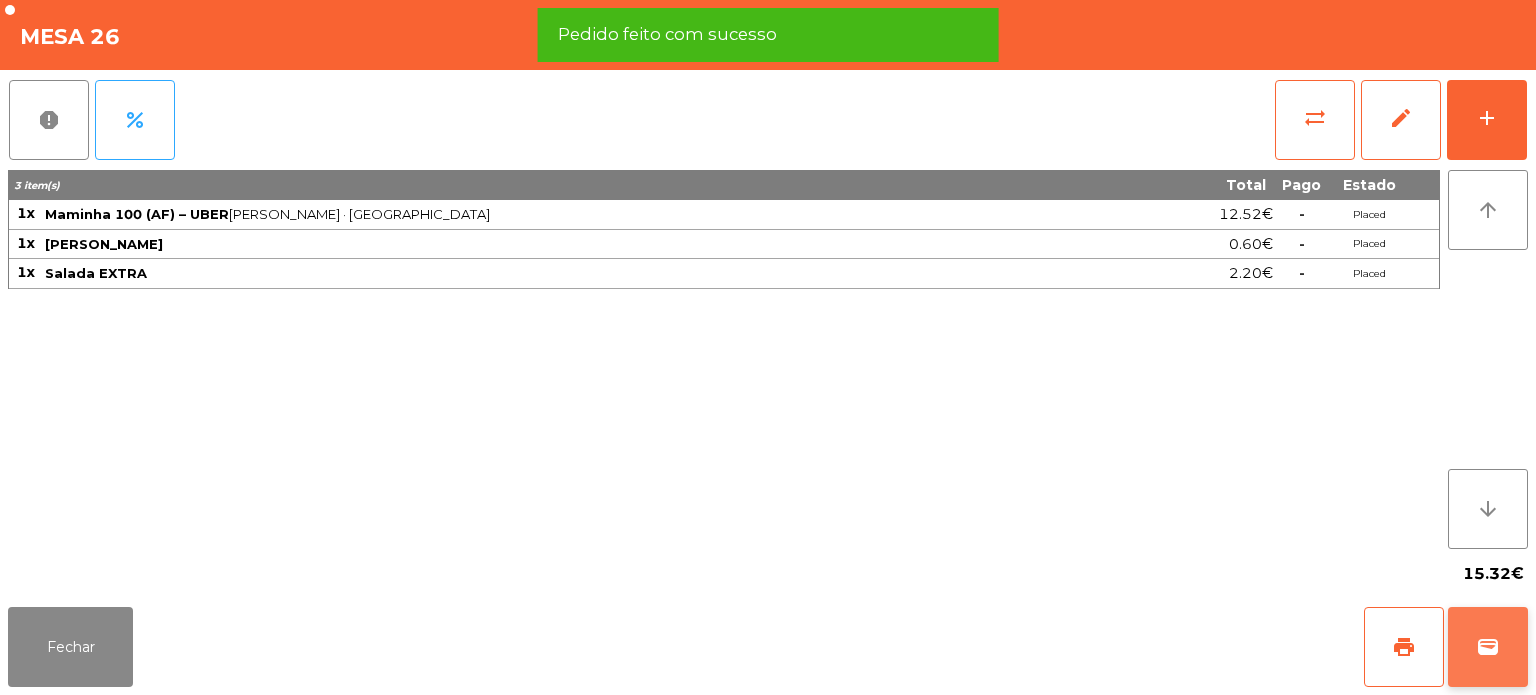click on "wallet" 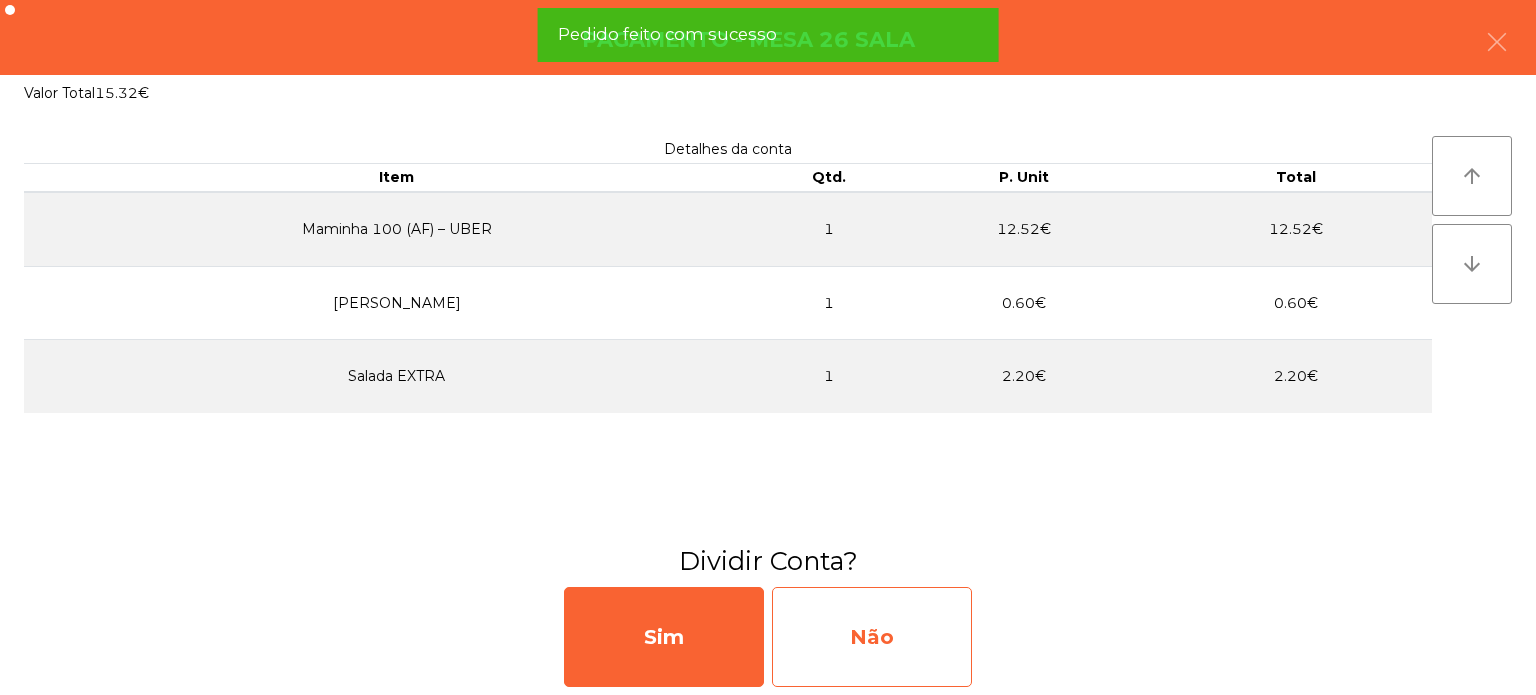 click on "Não" 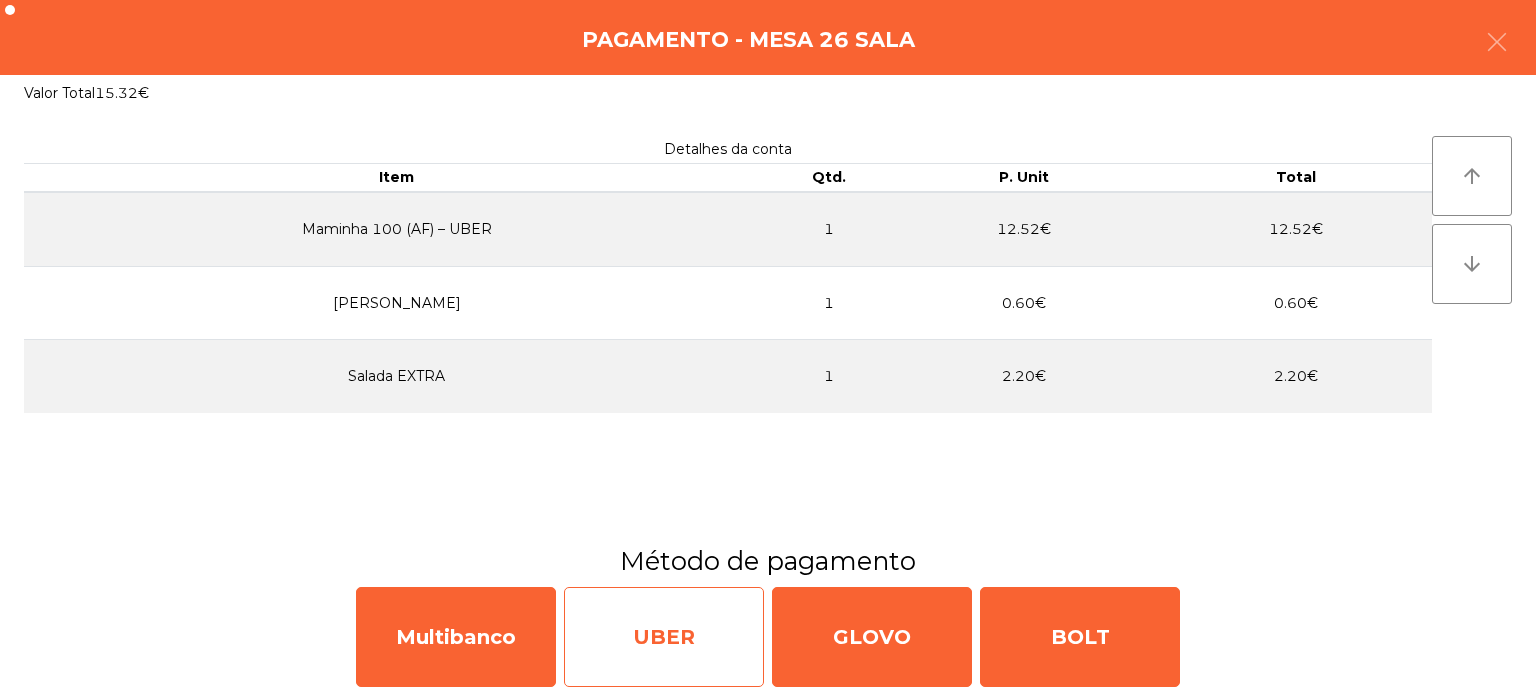click on "UBER" 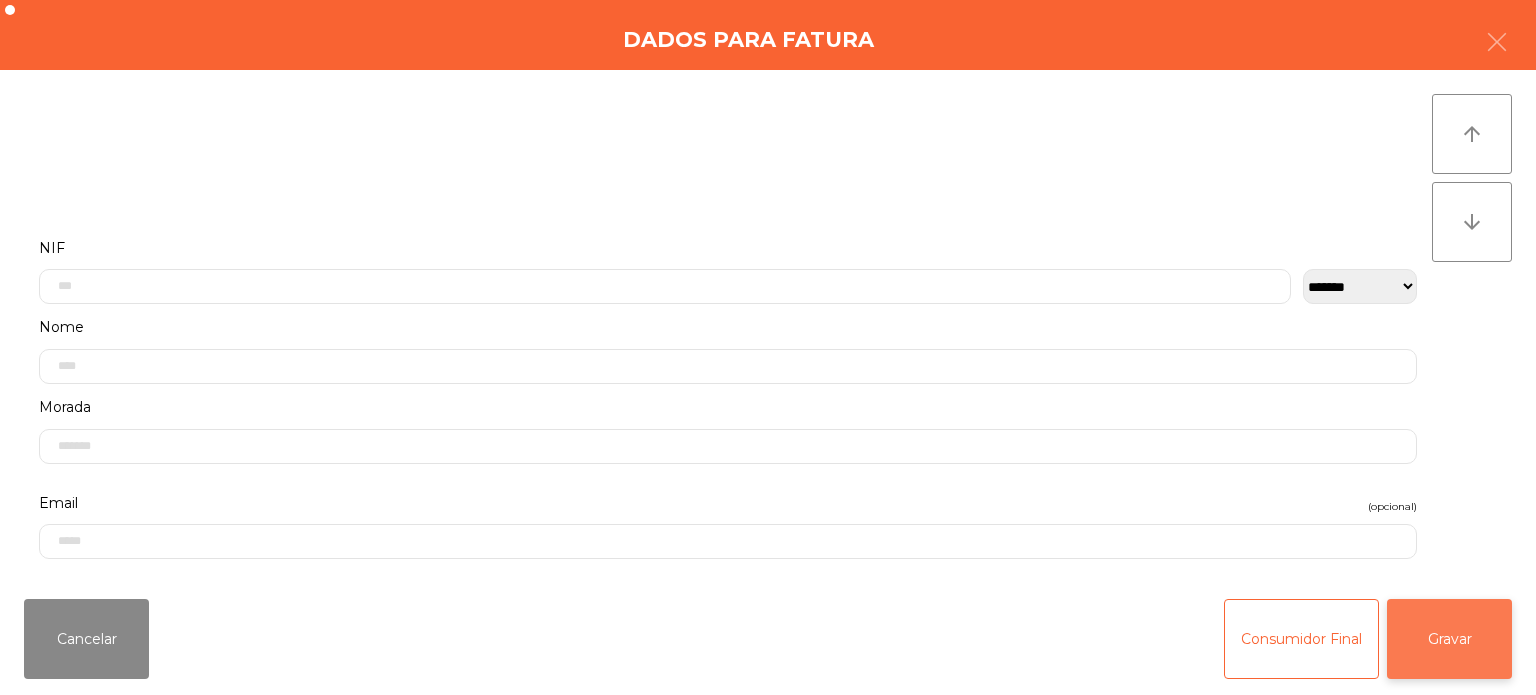click on "Gravar" 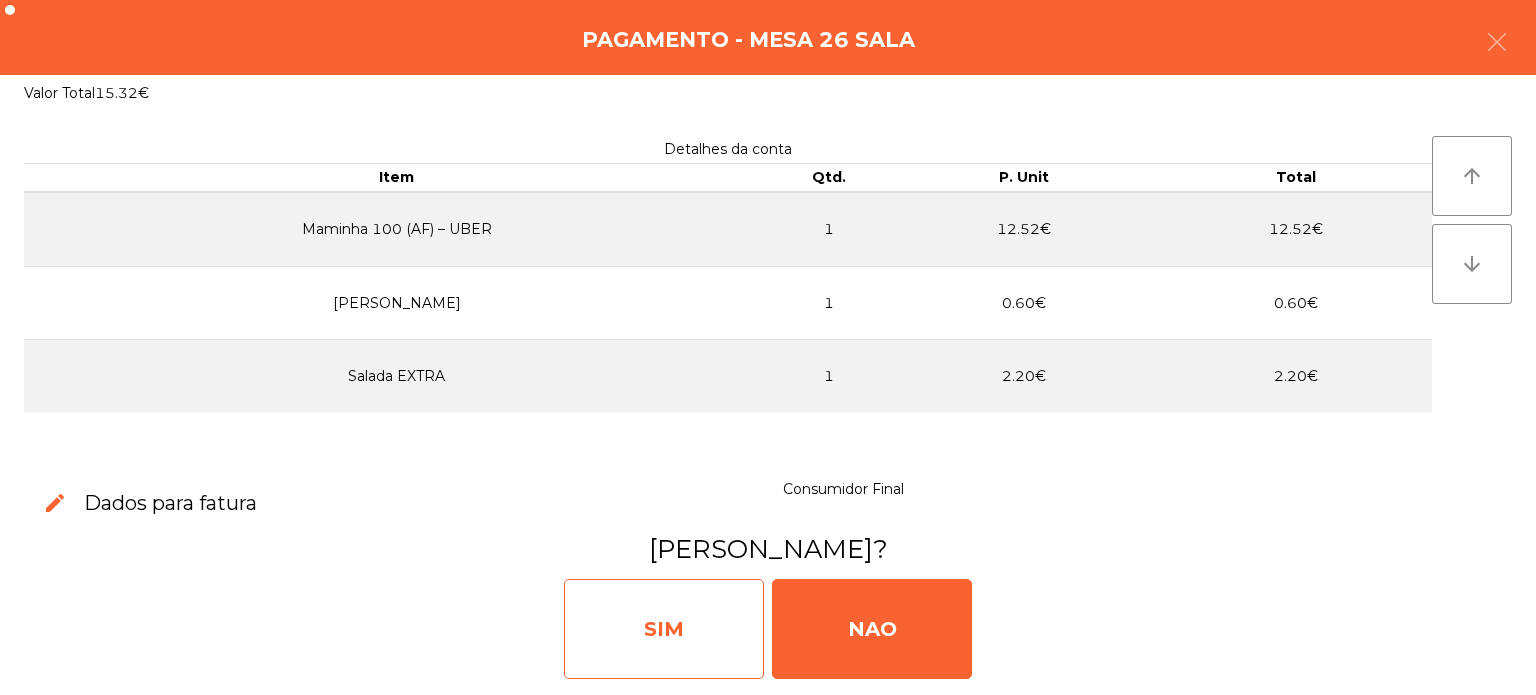 click on "SIM" 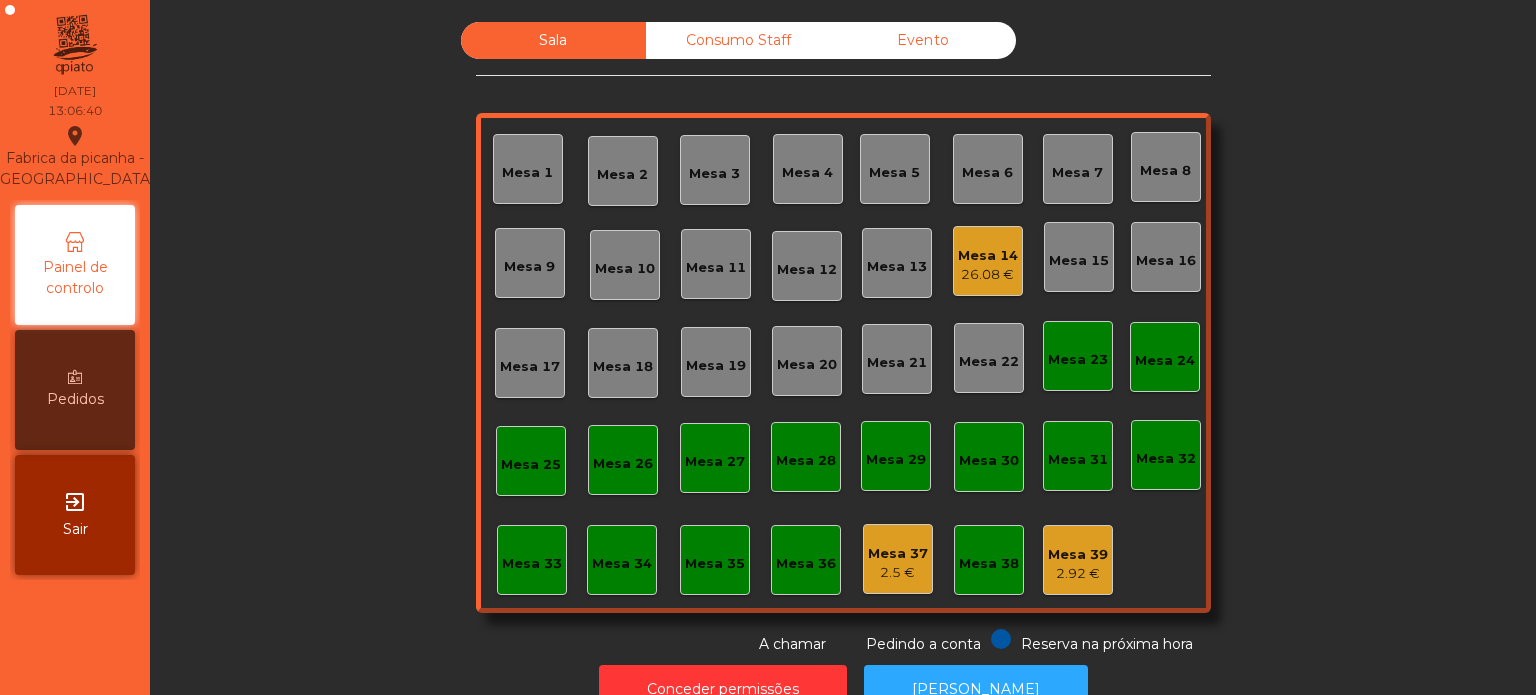 click on "Mesa 14" 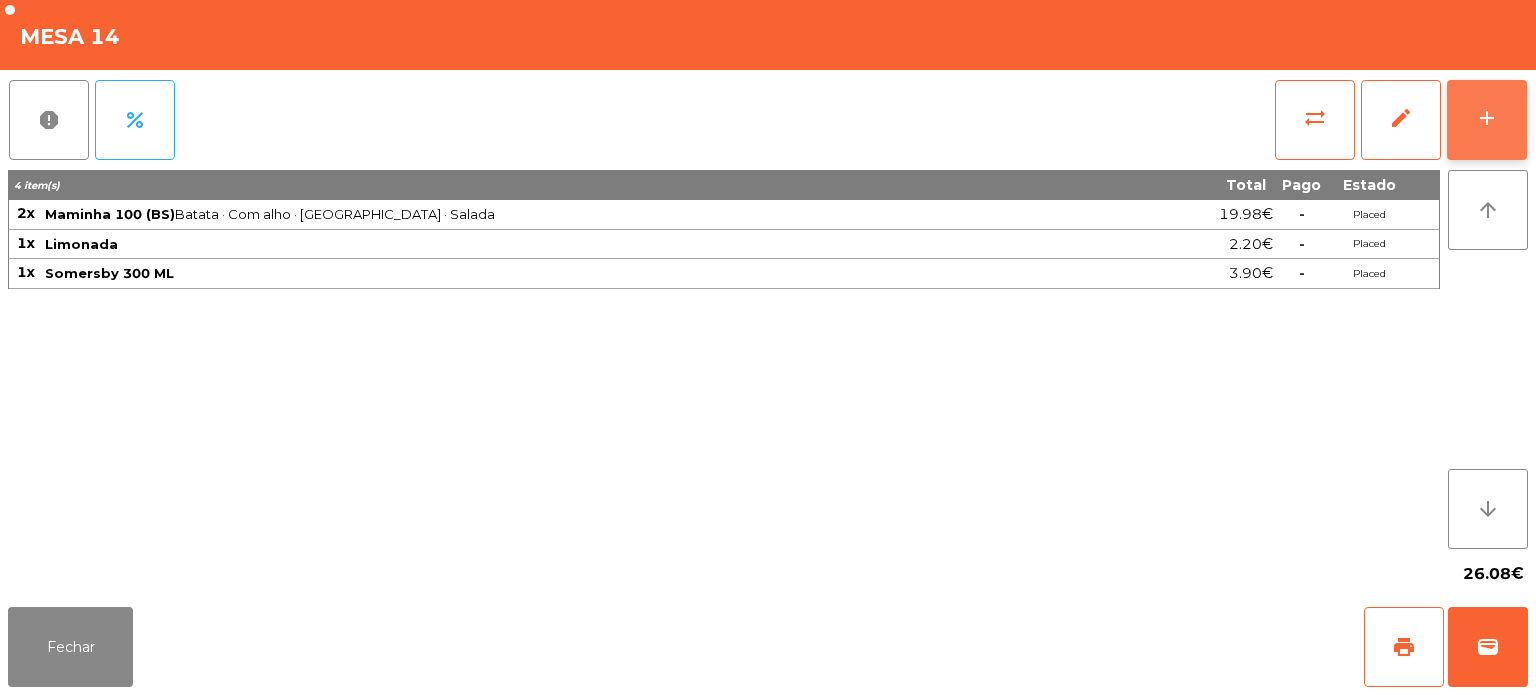 click on "add" 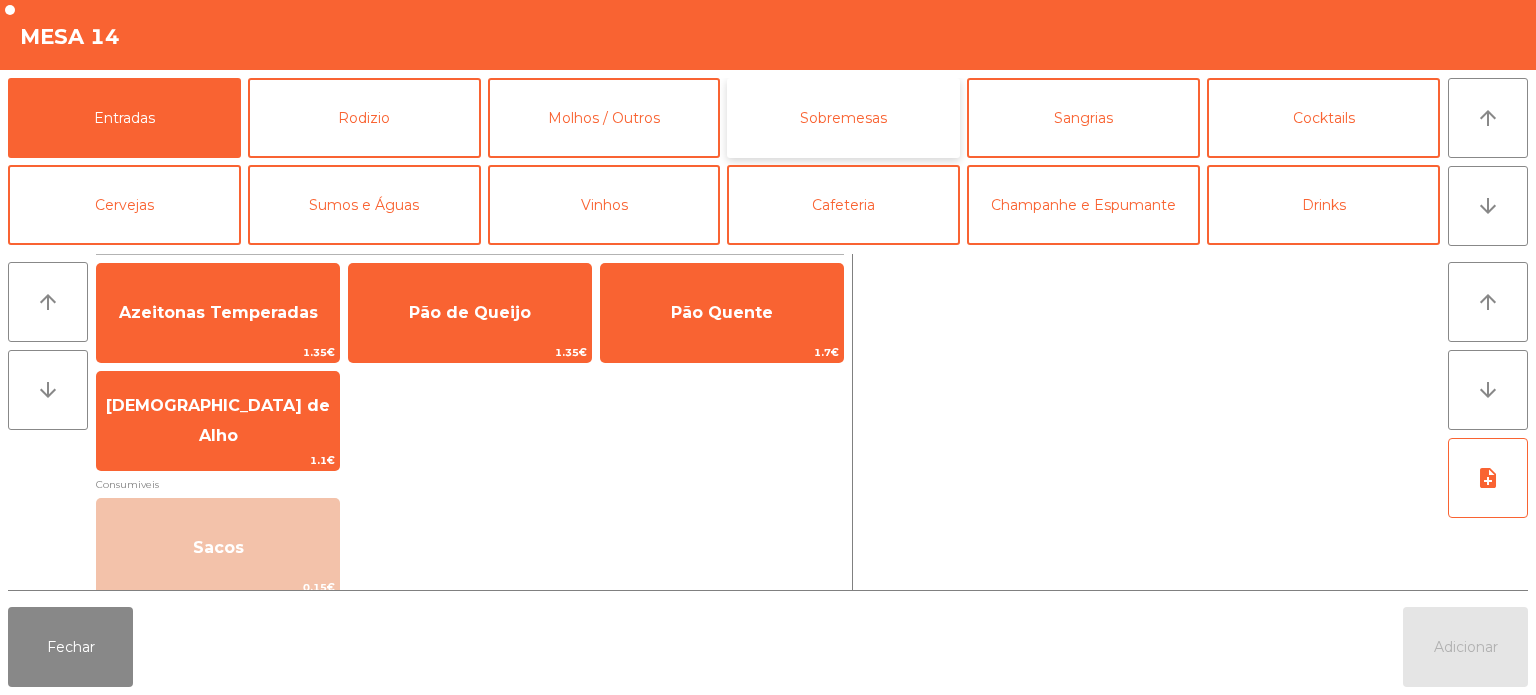 click on "Sobremesas" 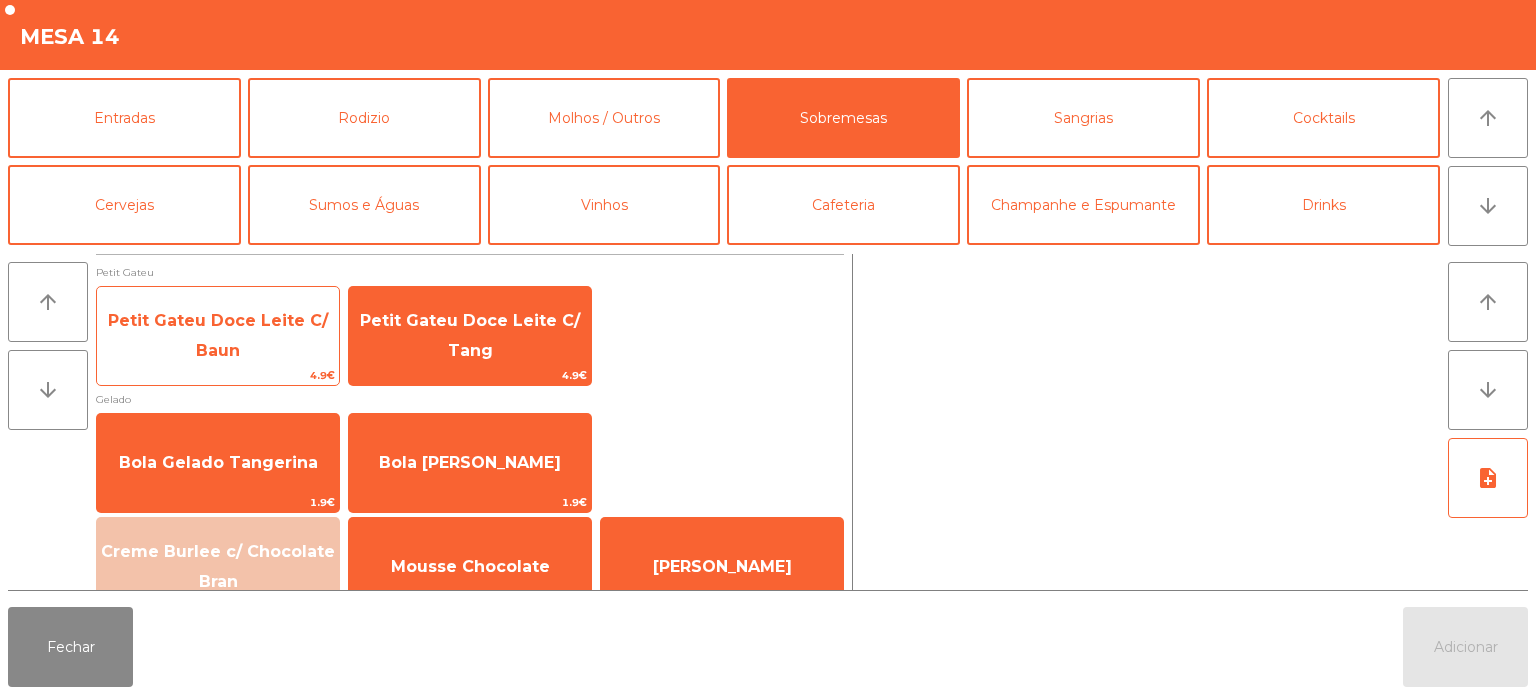 click on "Petit Gateu Doce Leite C/ Baun" 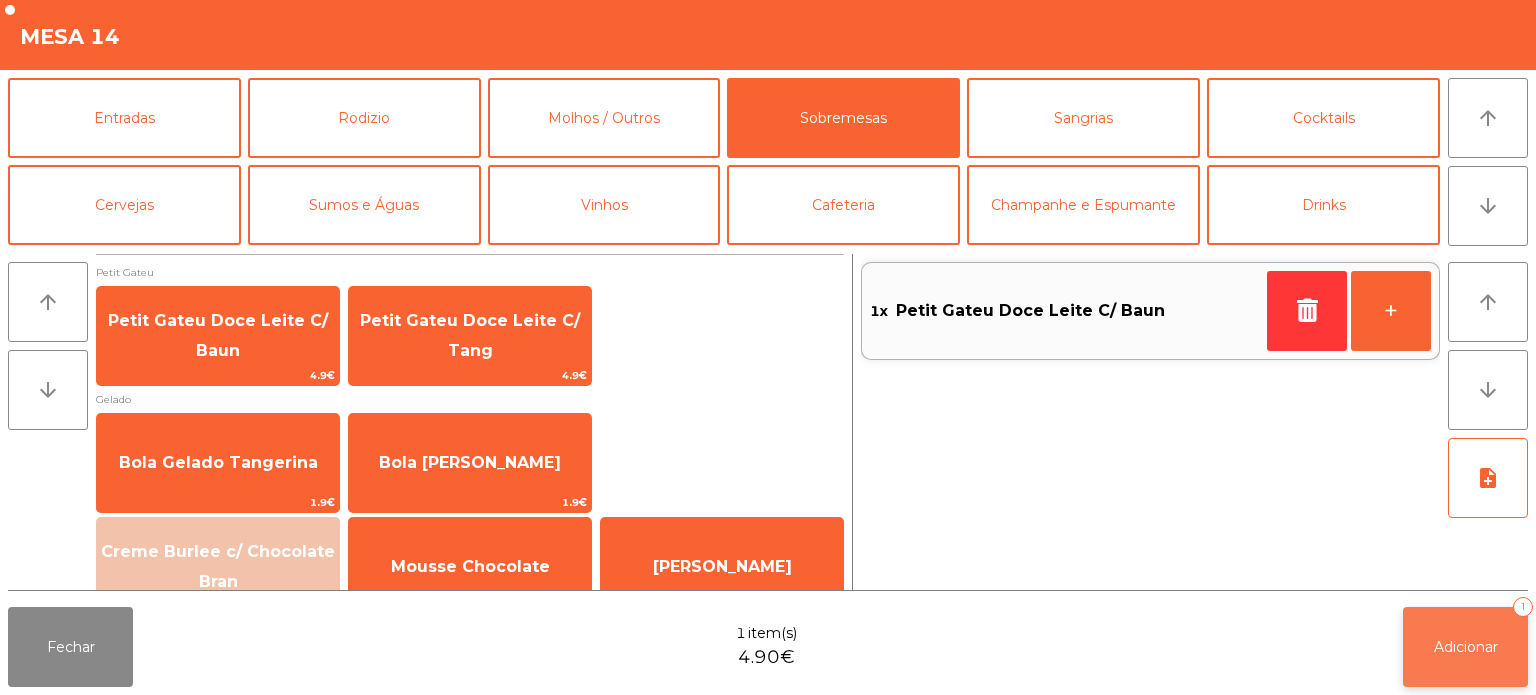 click on "Adicionar   1" 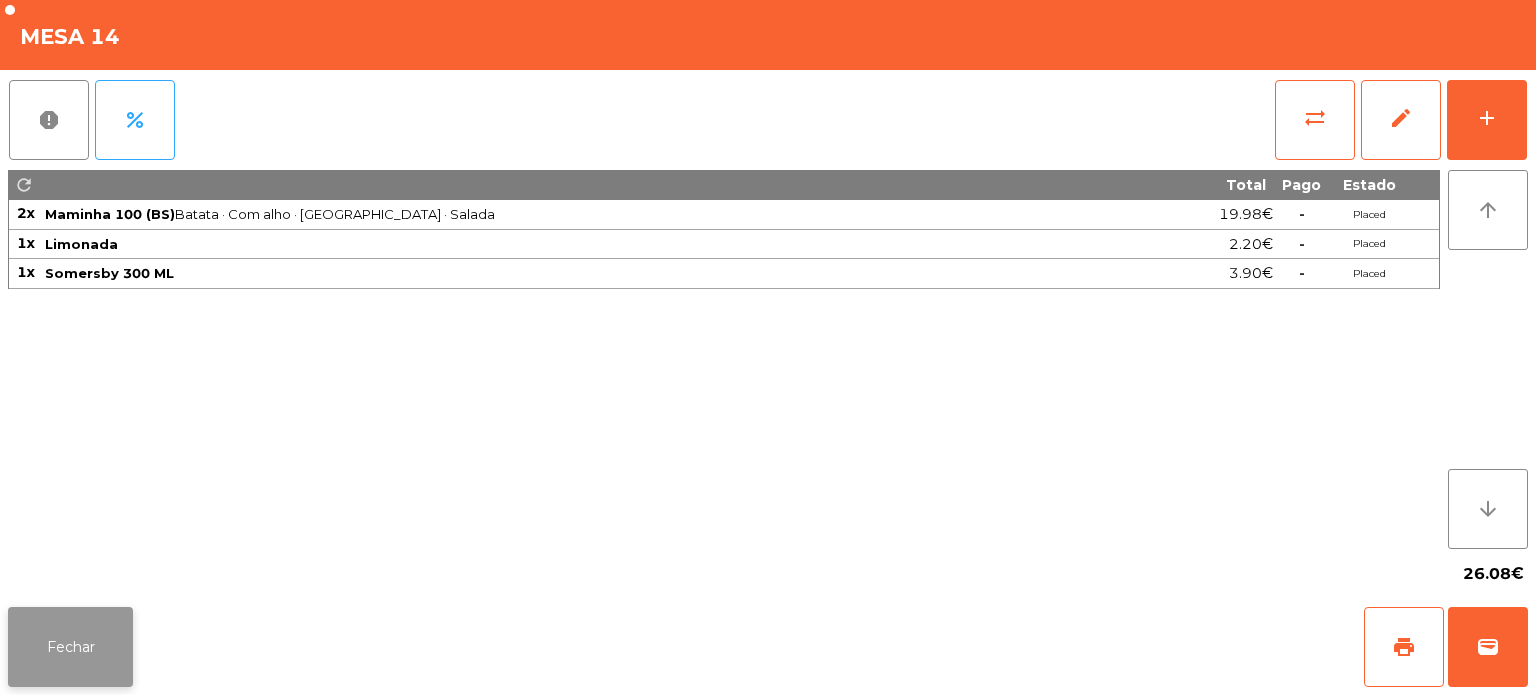 click on "Fechar" 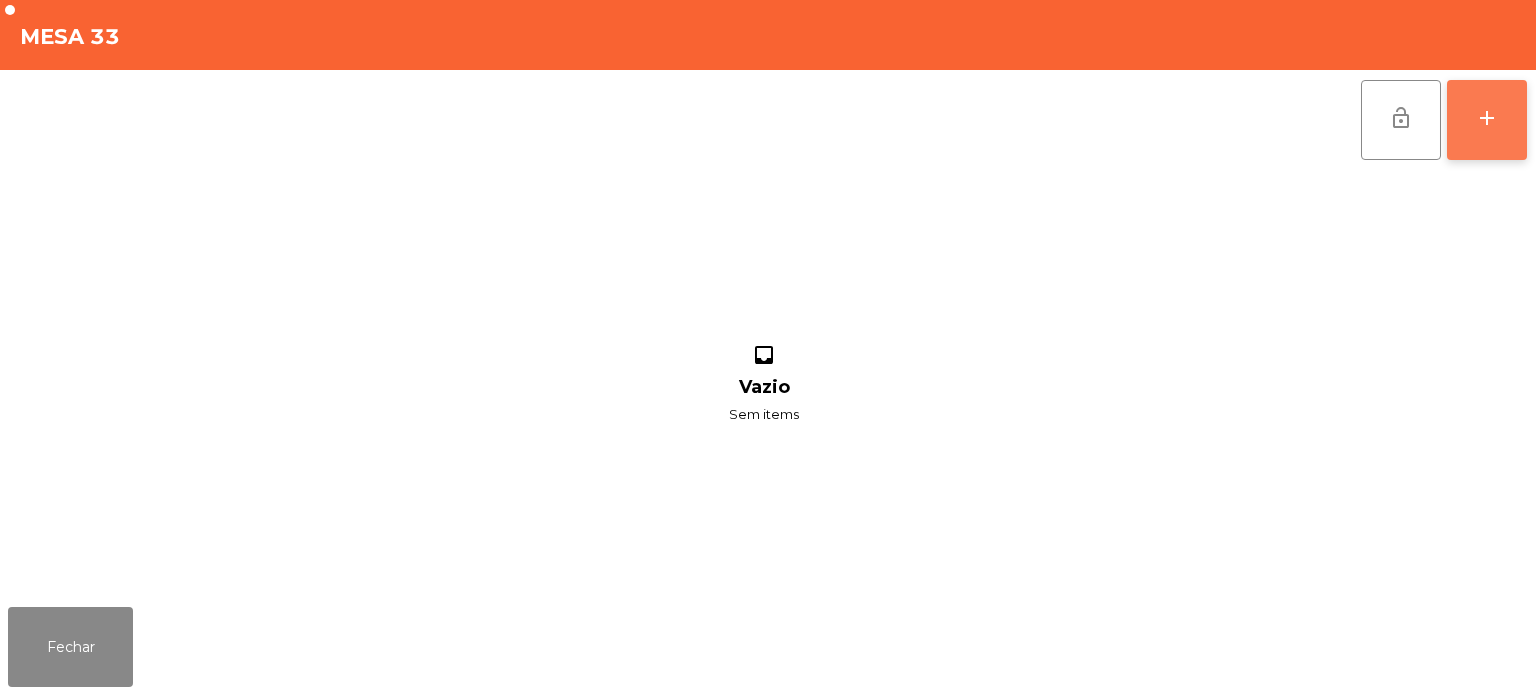 click on "add" 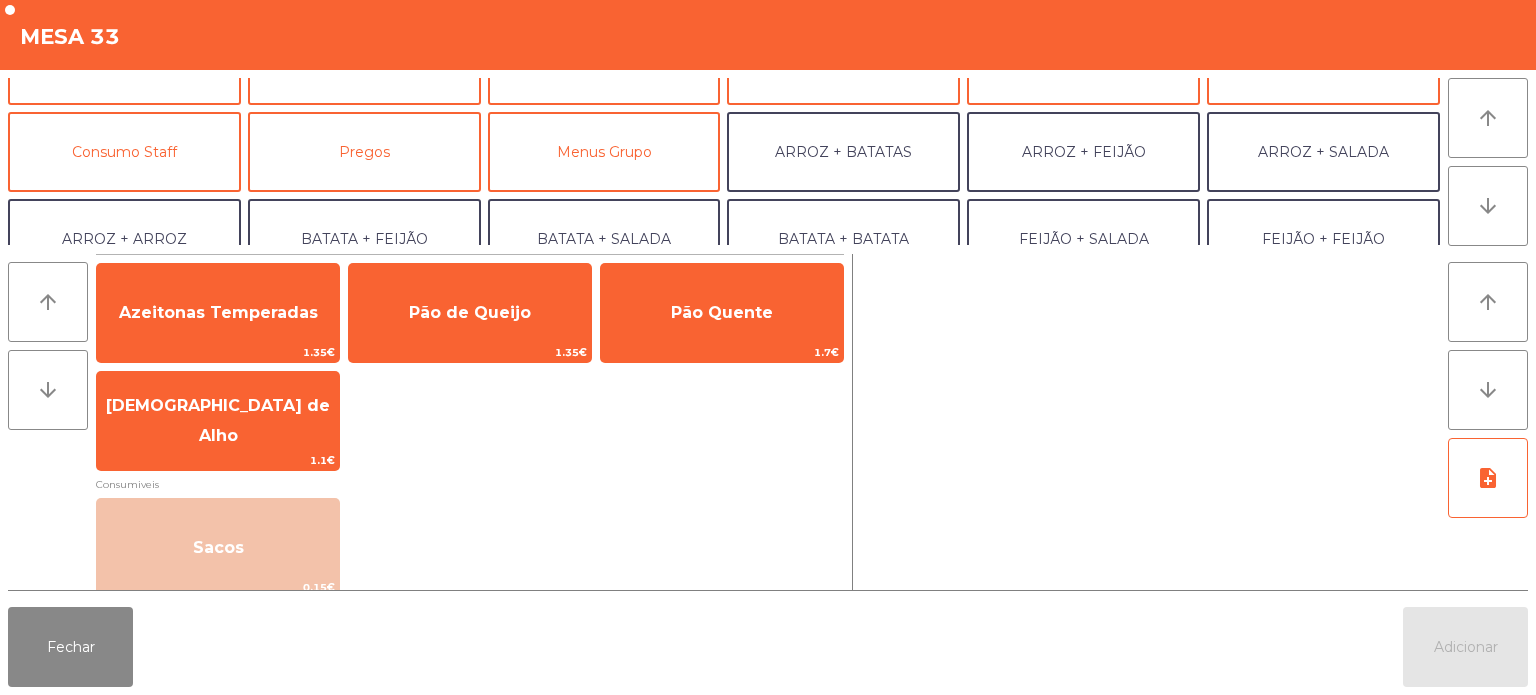 scroll, scrollTop: 145, scrollLeft: 0, axis: vertical 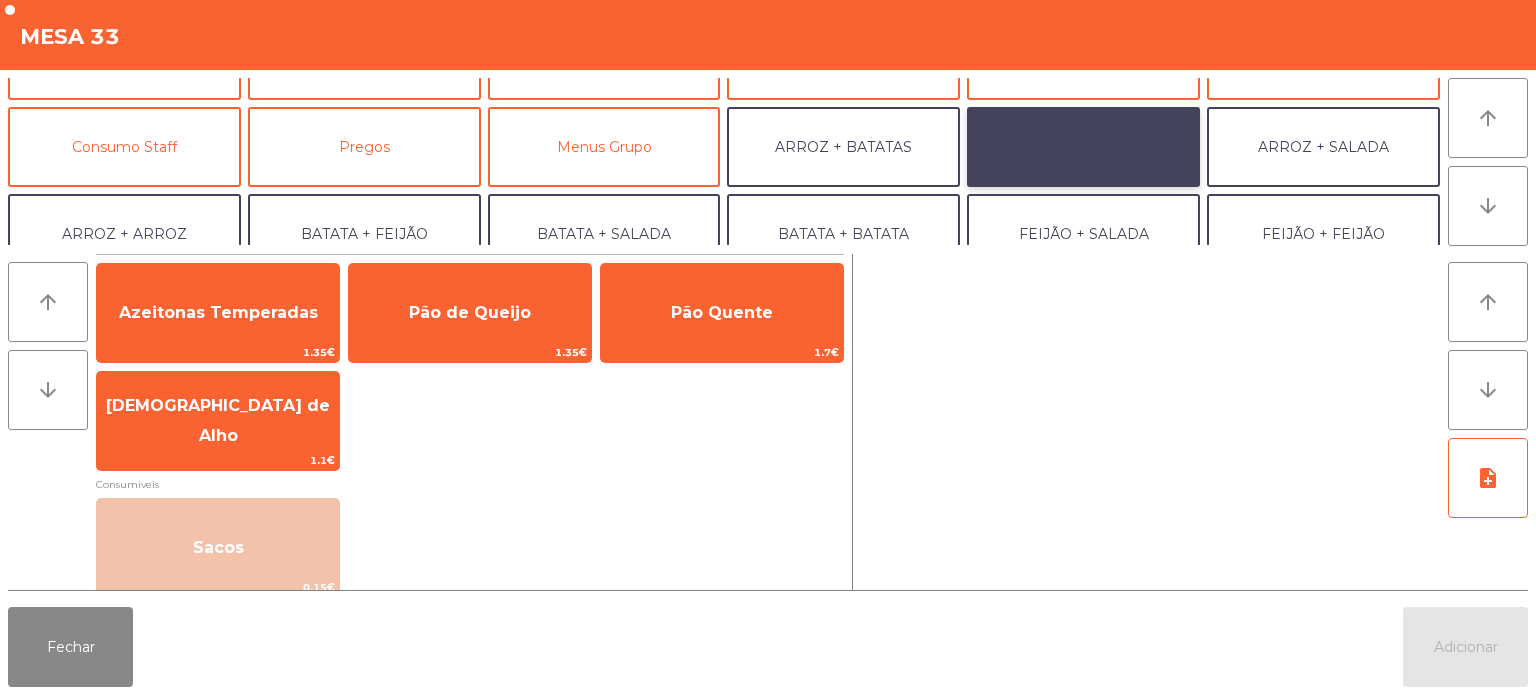 click on "ARROZ + FEIJÃO" 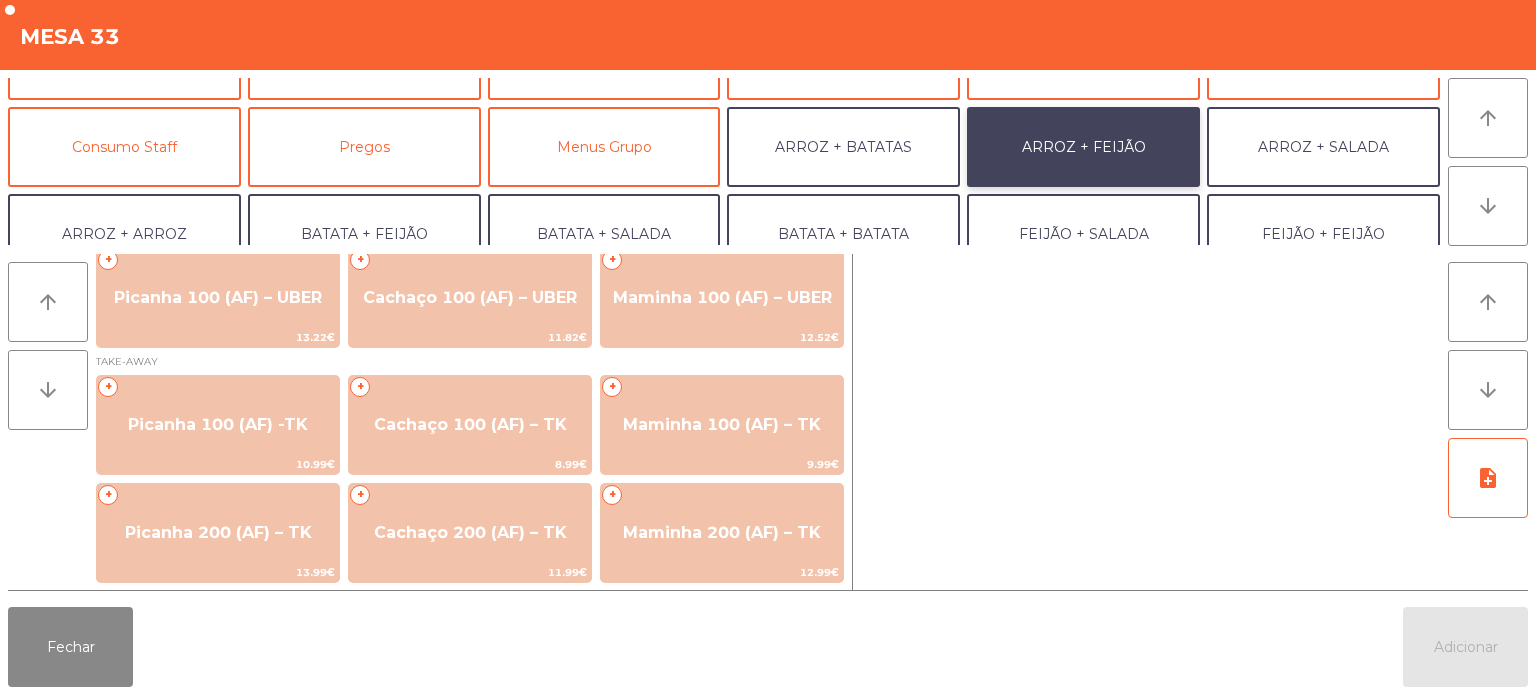scroll, scrollTop: 248, scrollLeft: 0, axis: vertical 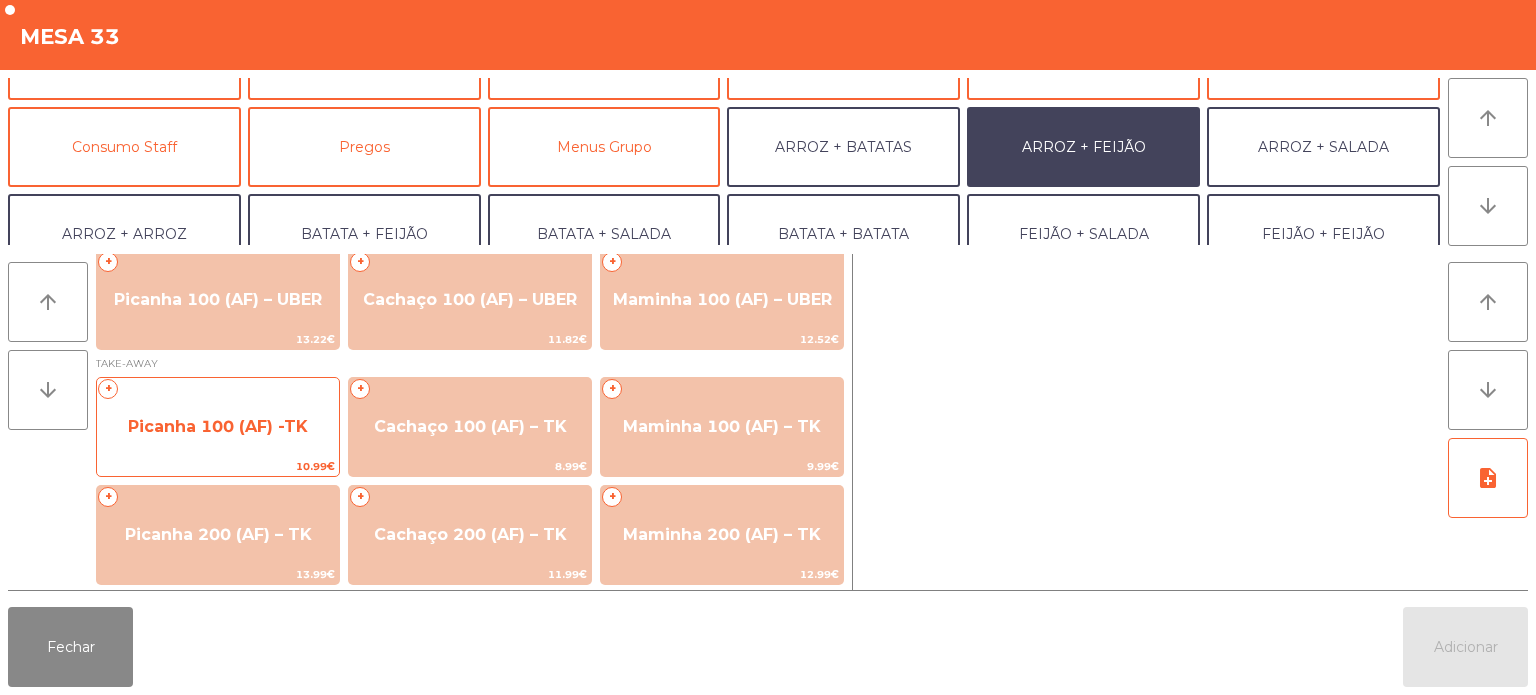 click on "Picanha 100 (AF) -TK" 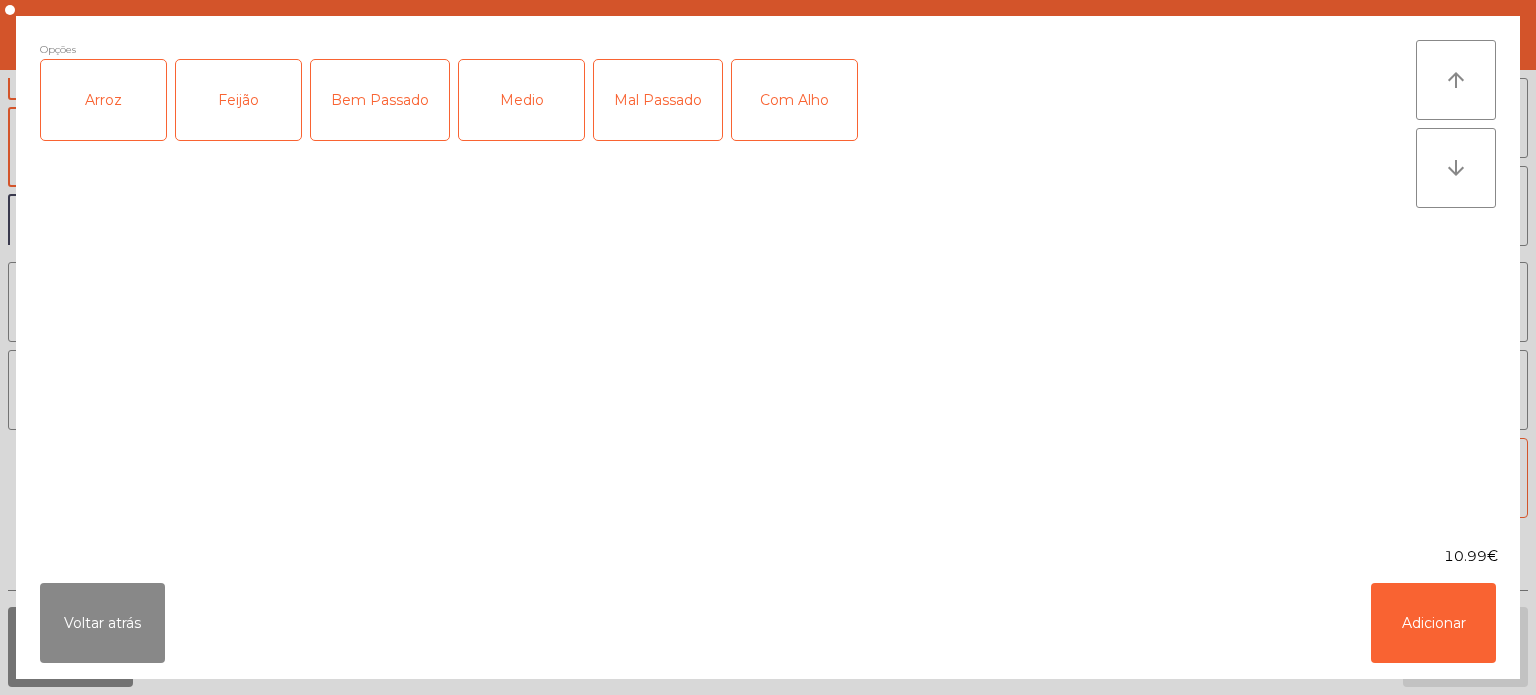 click on "Arroz" 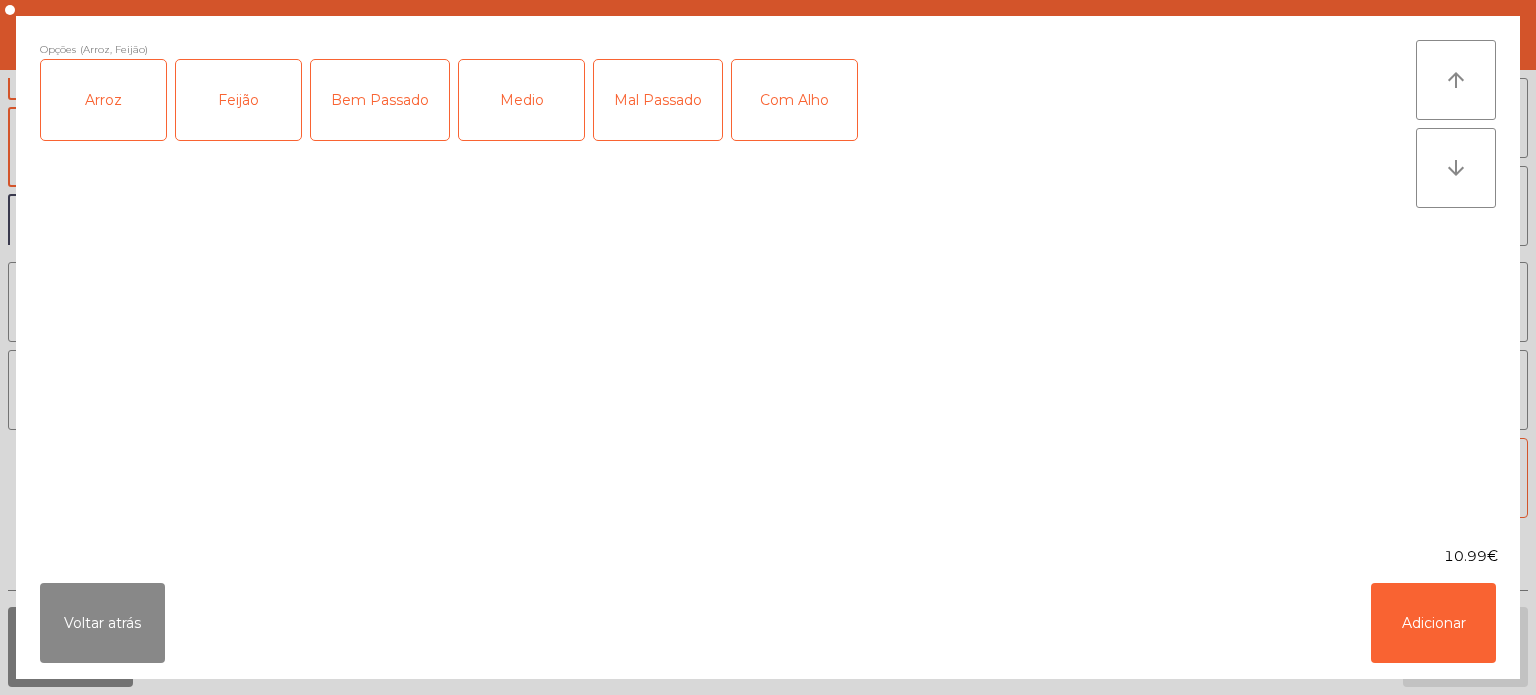 click on "Medio" 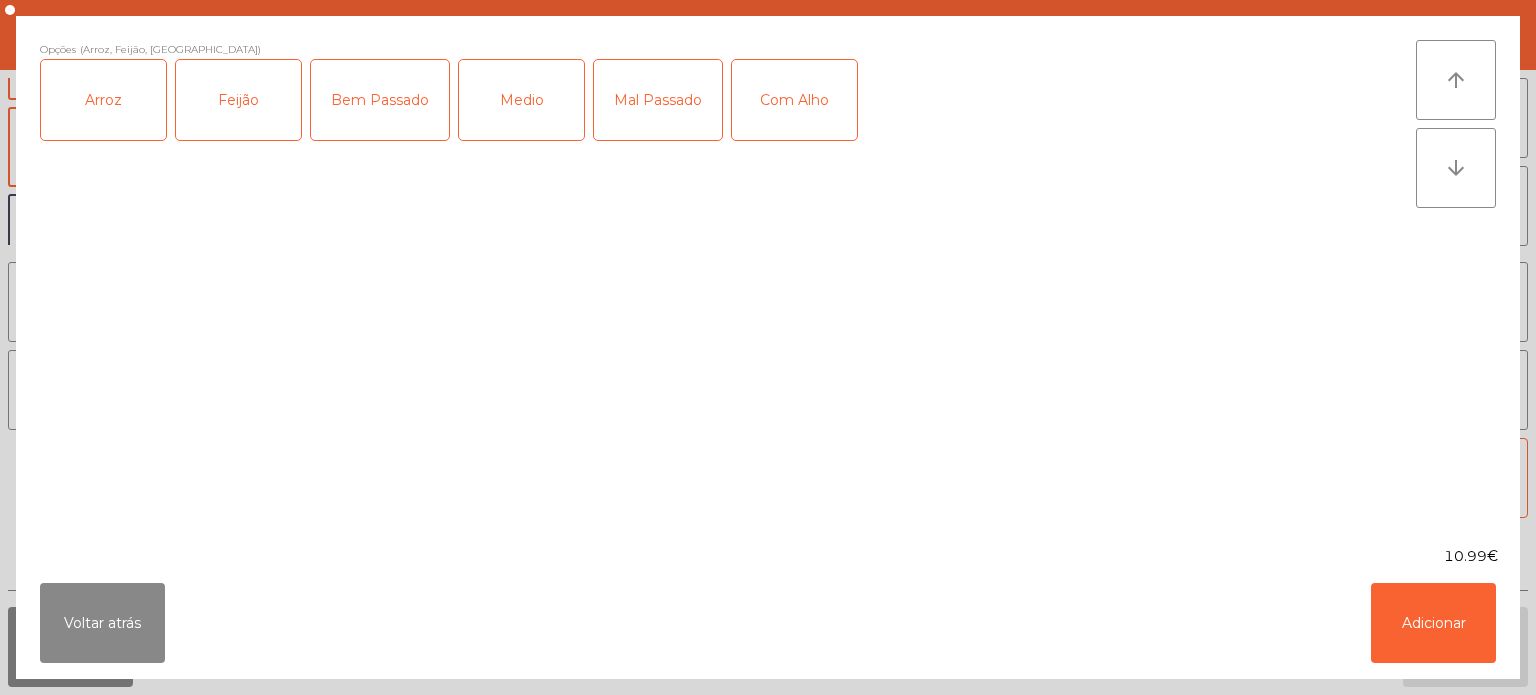 click on "Com Alho" 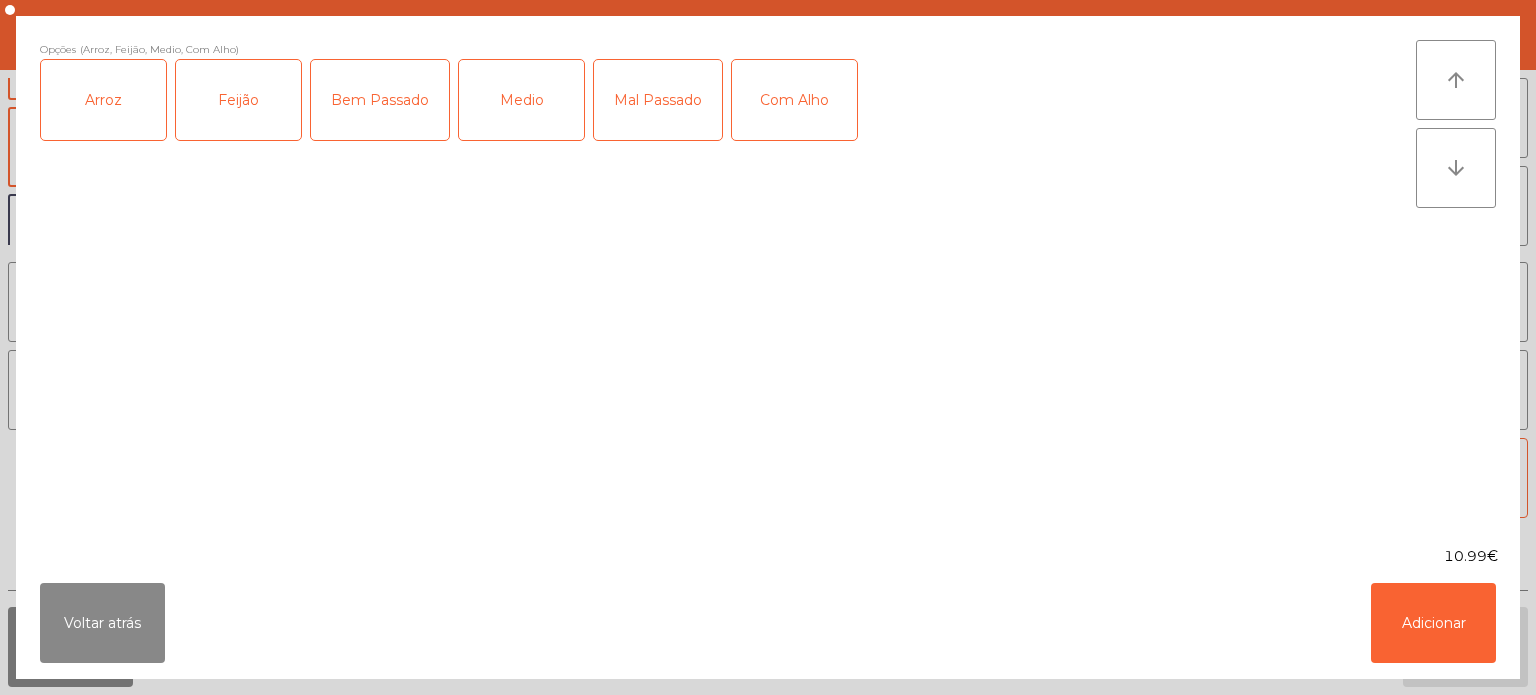 click on "Bem Passado" 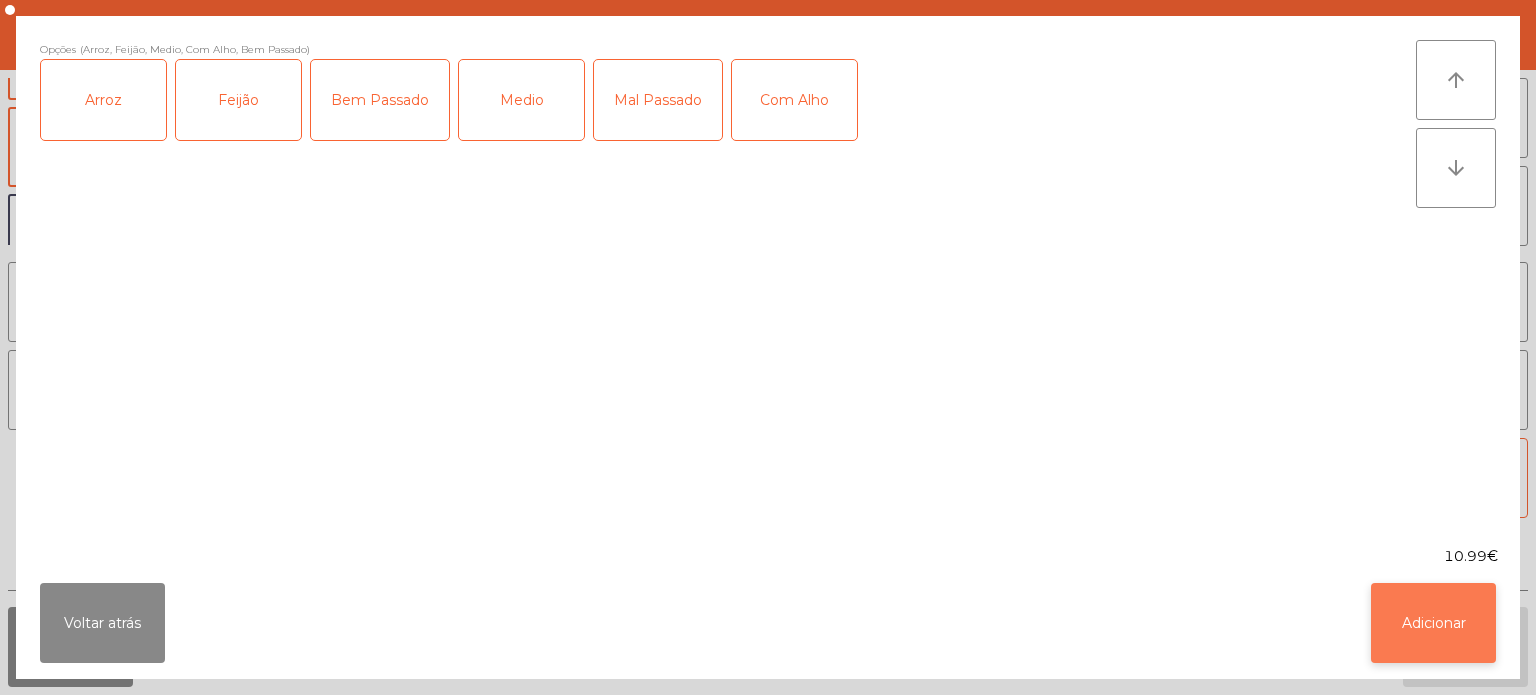 click on "Adicionar" 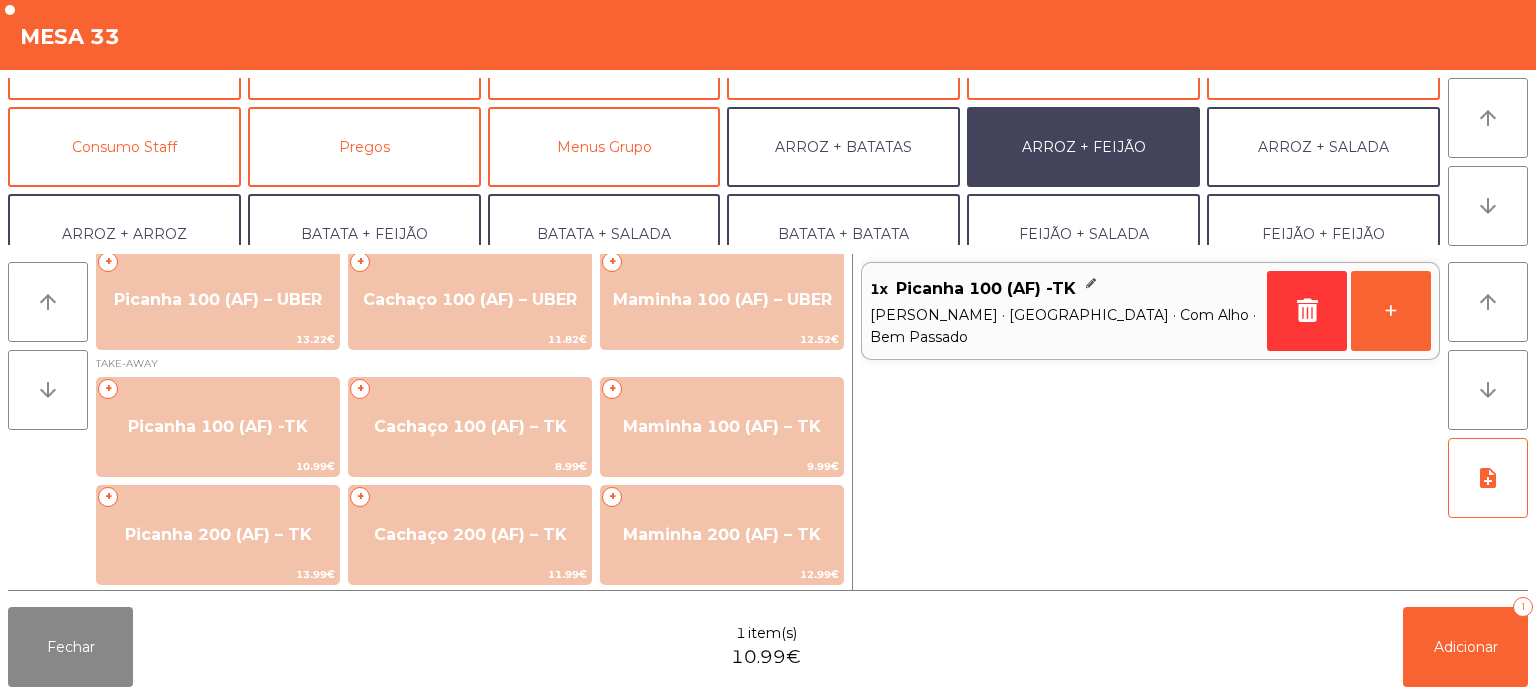 scroll, scrollTop: 260, scrollLeft: 0, axis: vertical 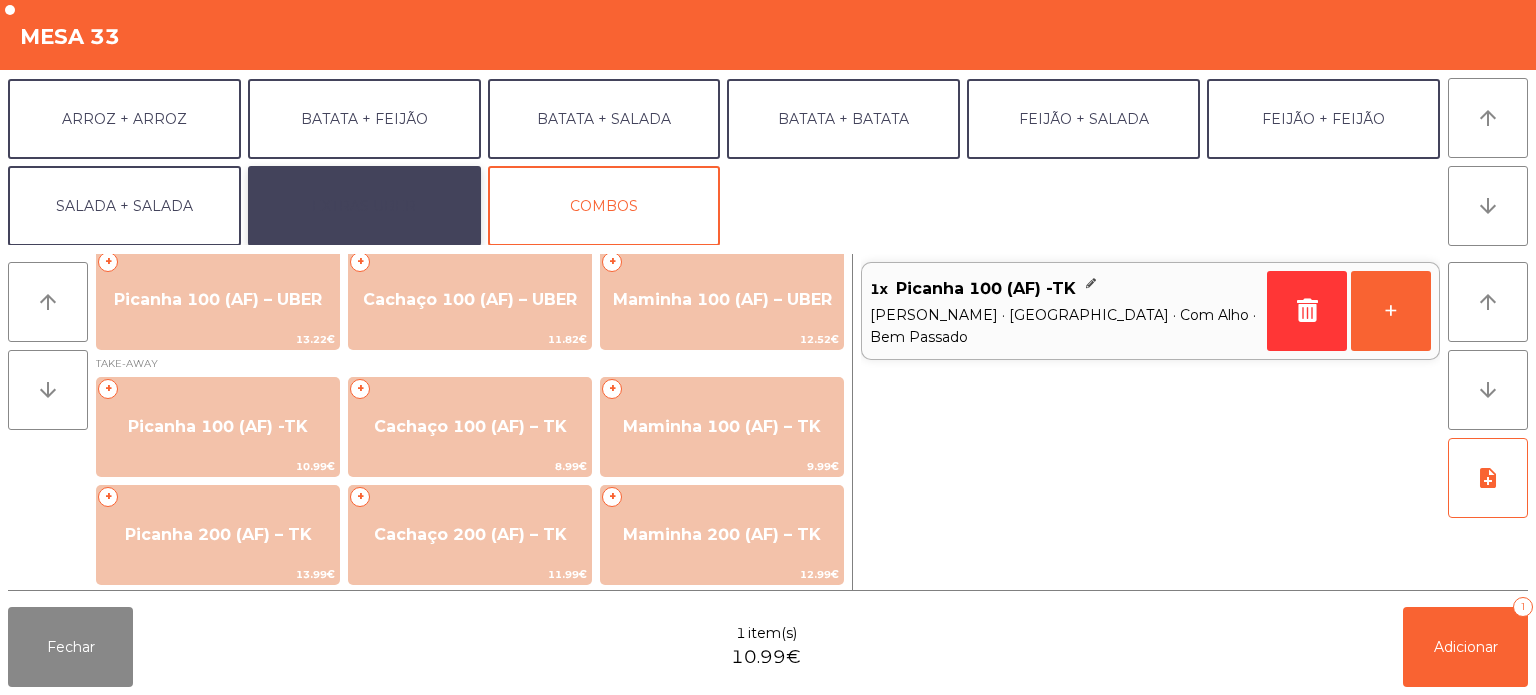 click on "EXTRAS UBER" 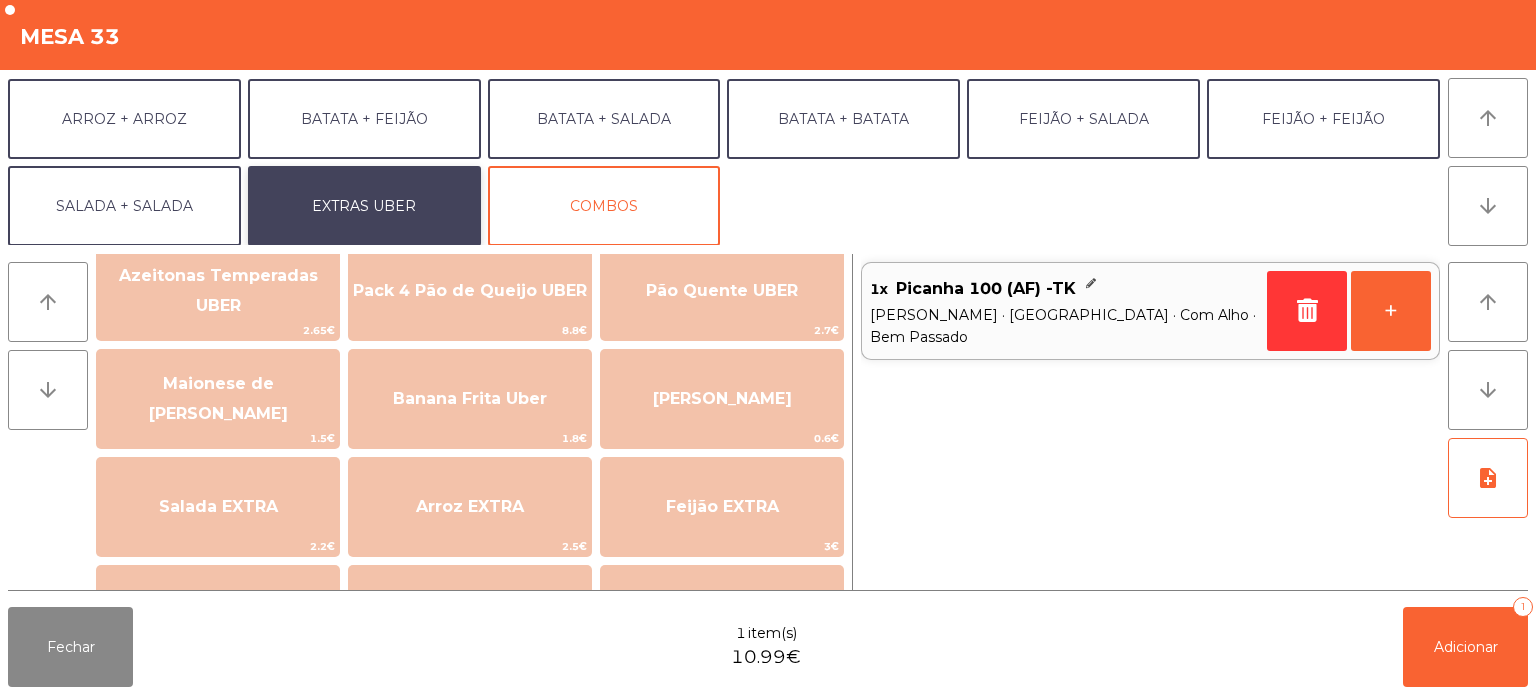 scroll, scrollTop: 0, scrollLeft: 0, axis: both 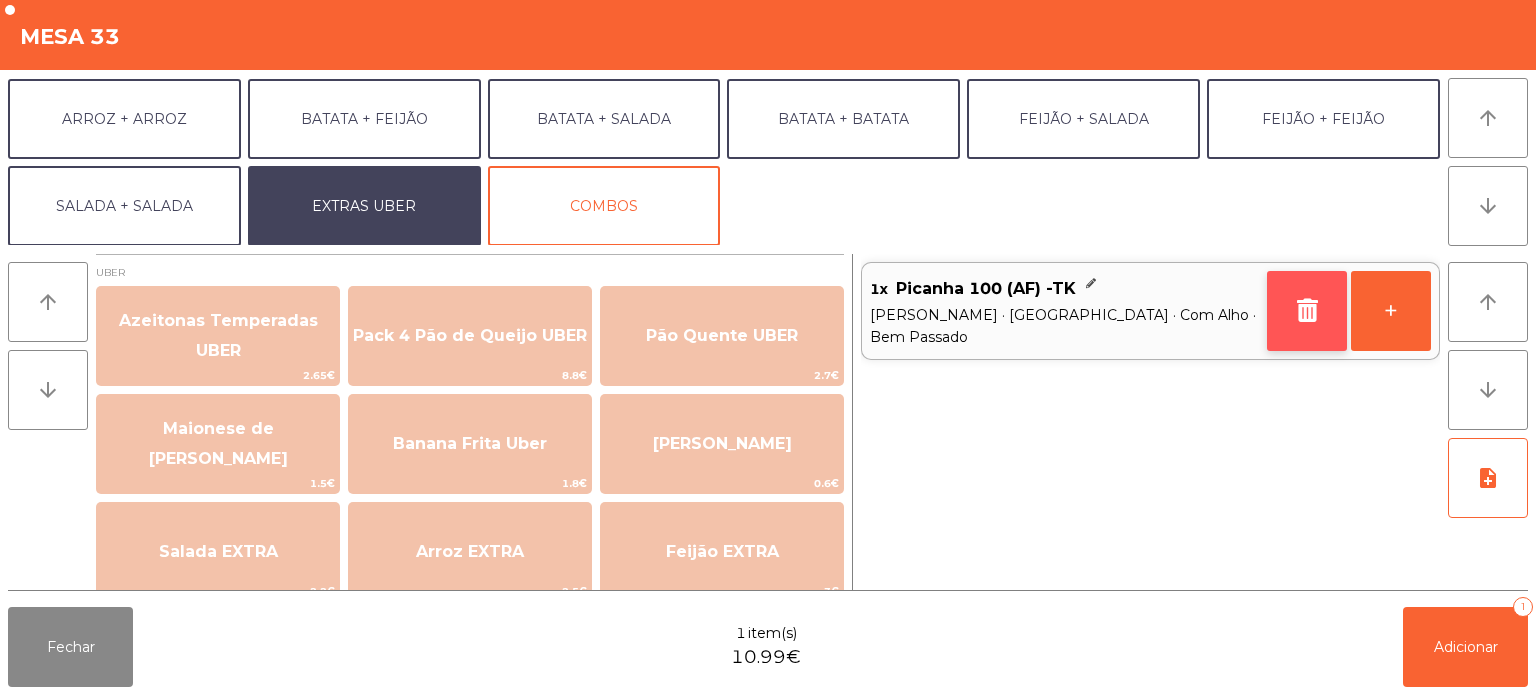 click 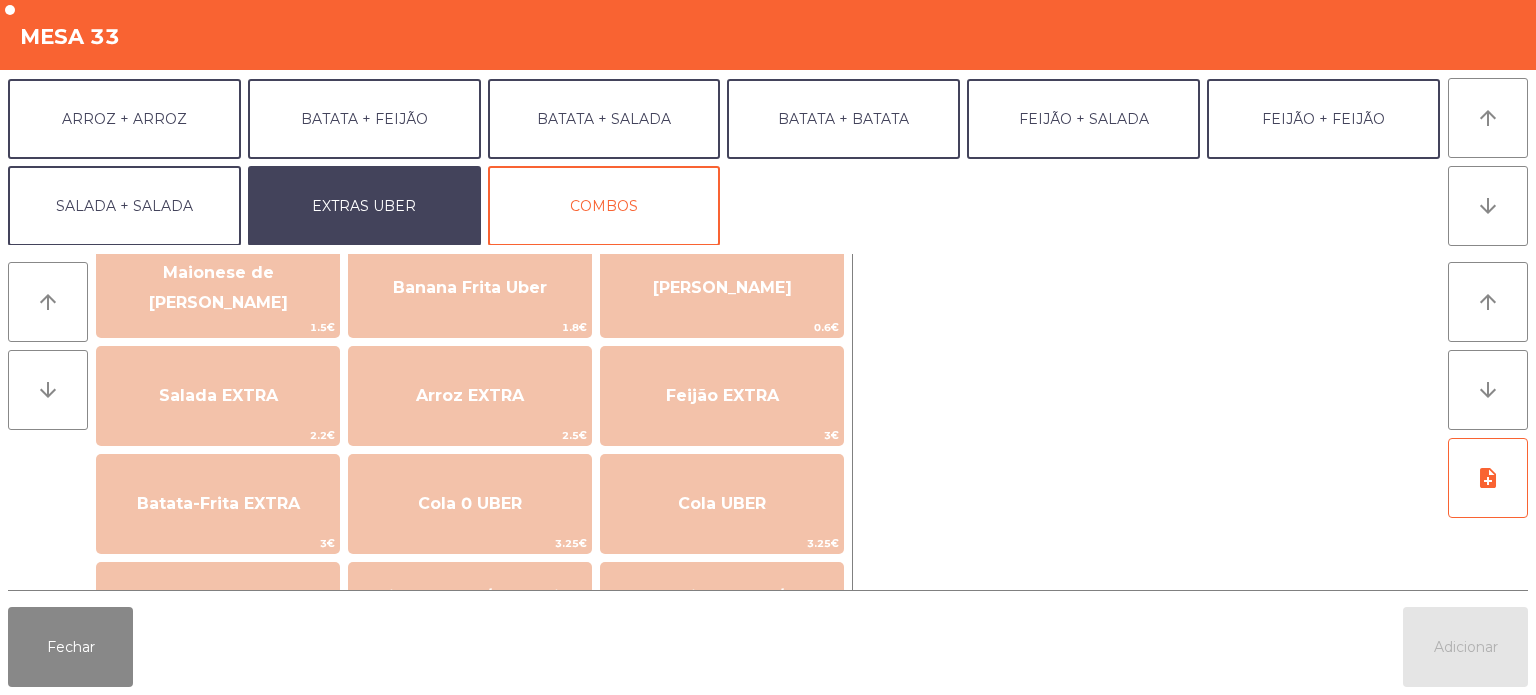 scroll, scrollTop: 154, scrollLeft: 0, axis: vertical 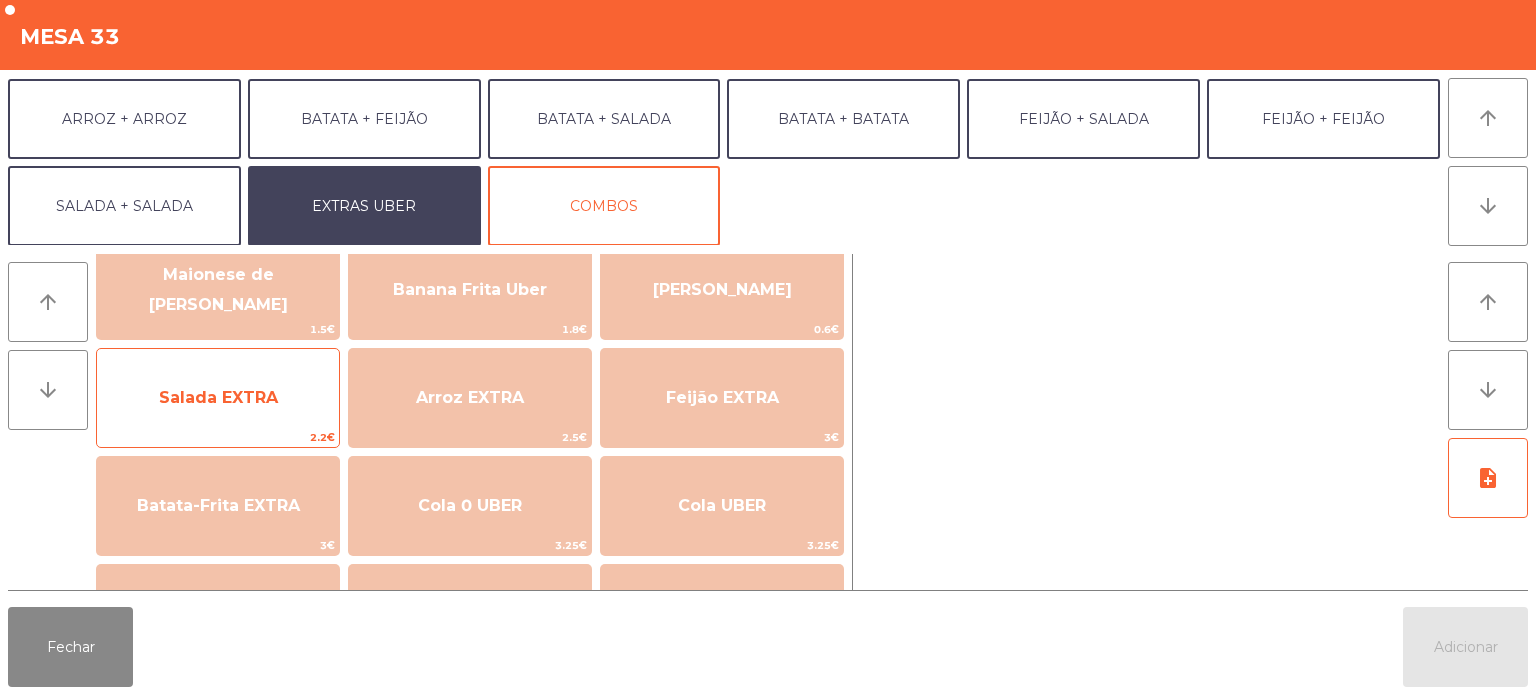 click on "Salada EXTRA" 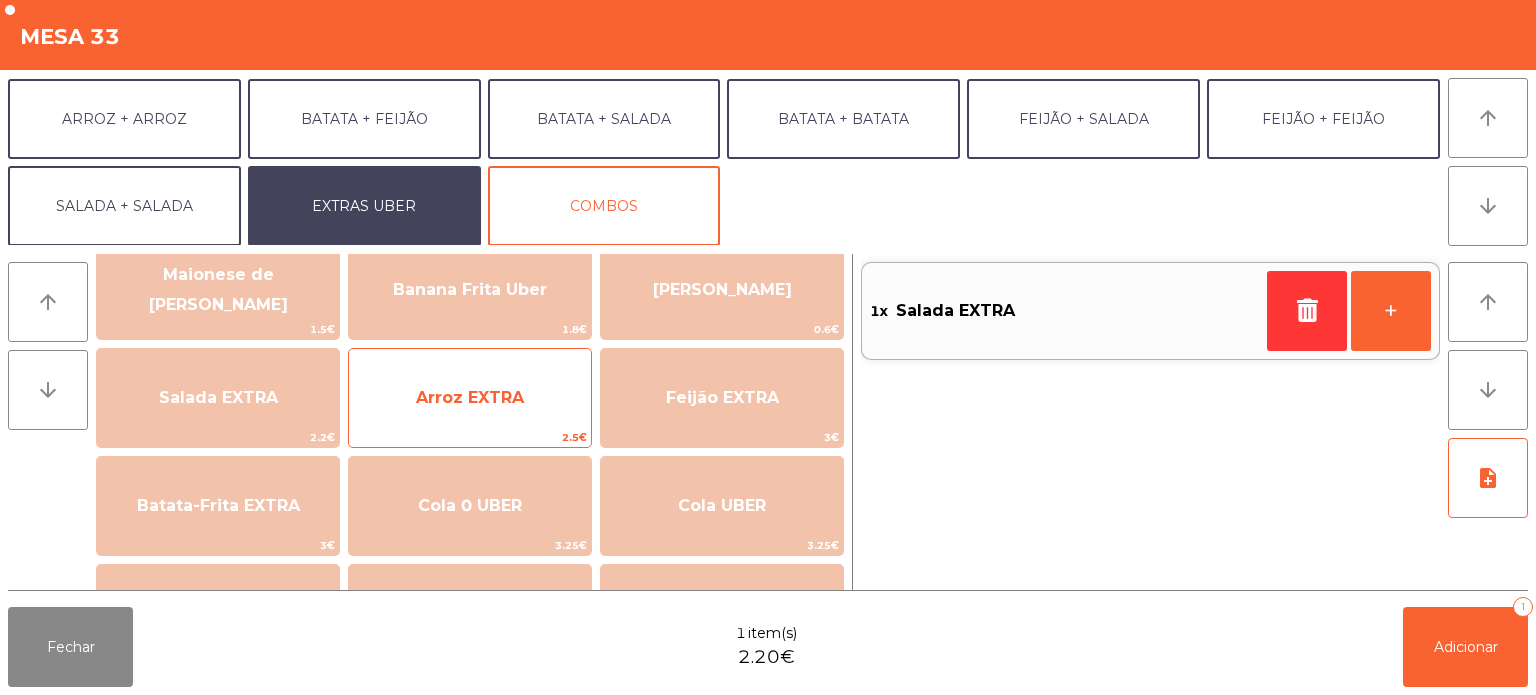 click on "Arroz EXTRA" 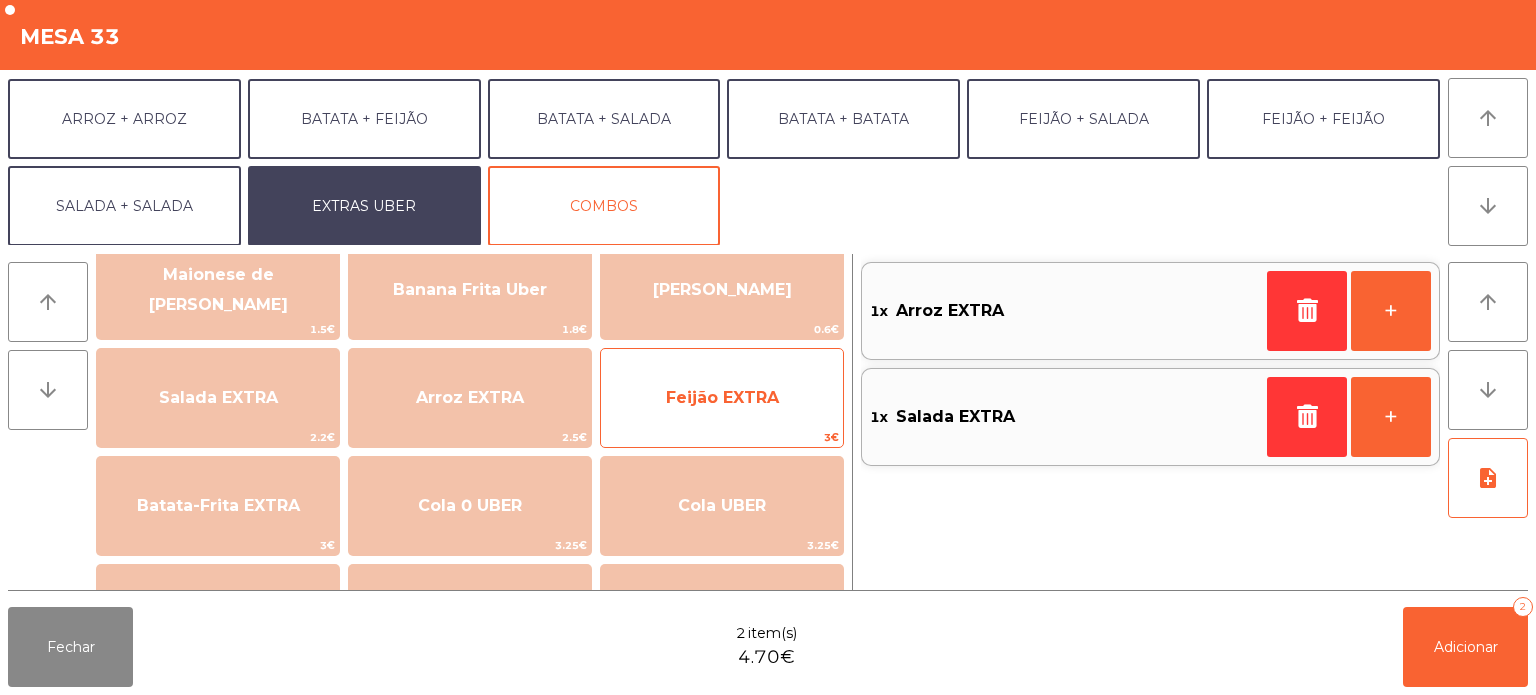 click on "Feijão EXTRA" 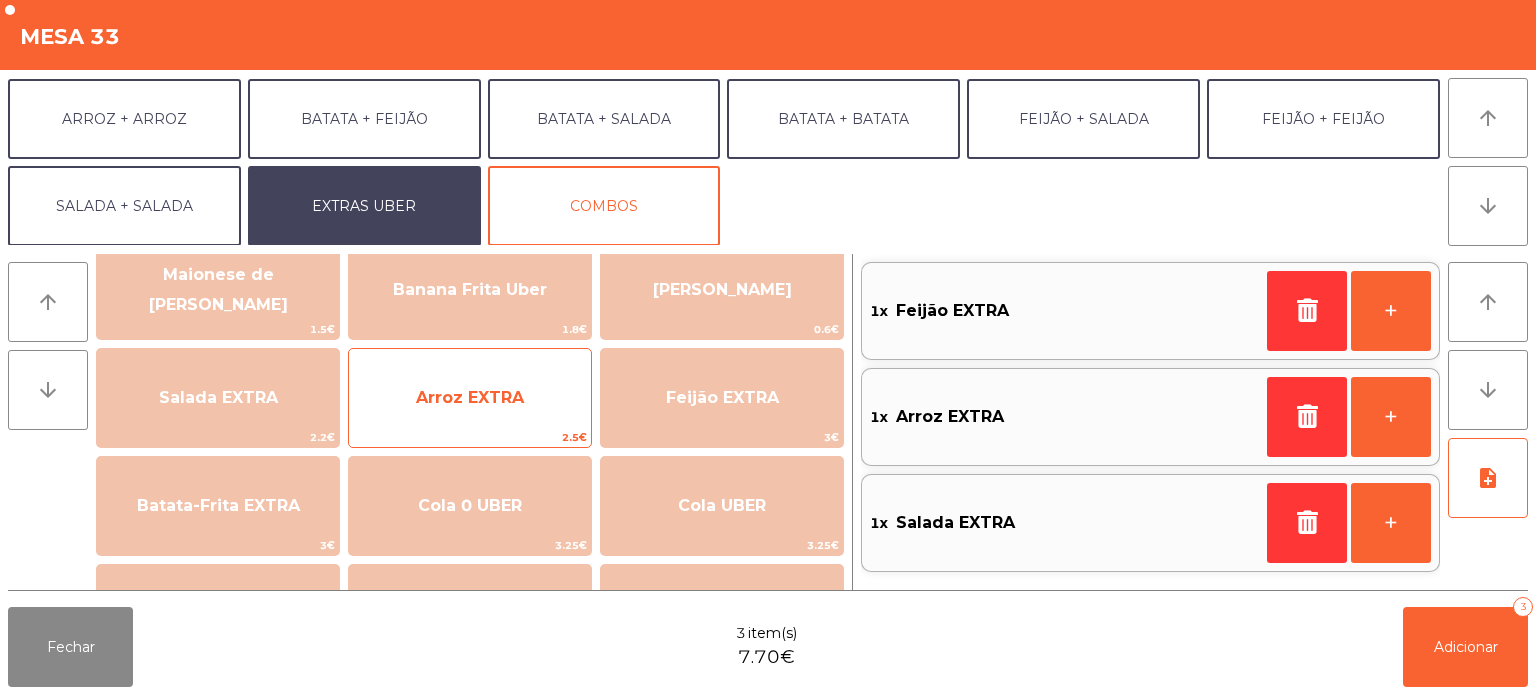 click on "Arroz EXTRA" 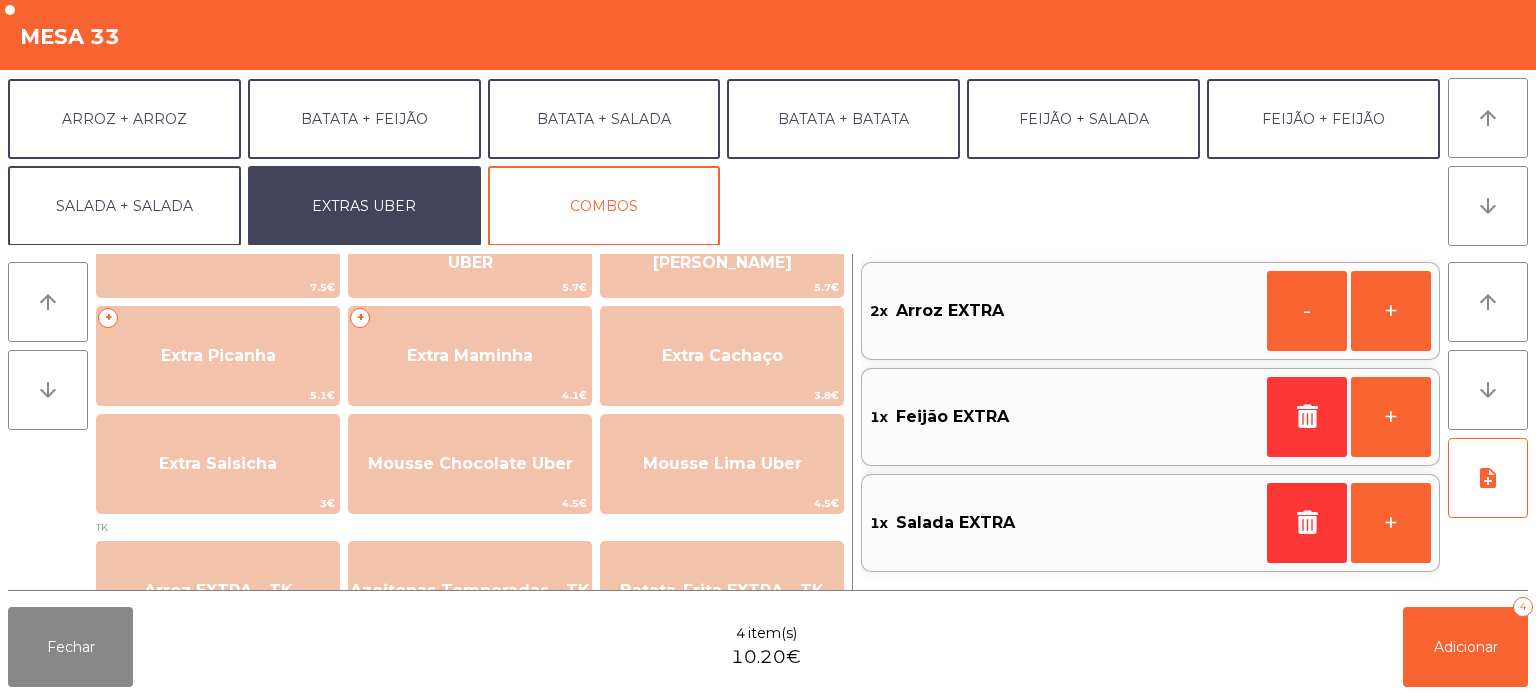 scroll, scrollTop: 524, scrollLeft: 0, axis: vertical 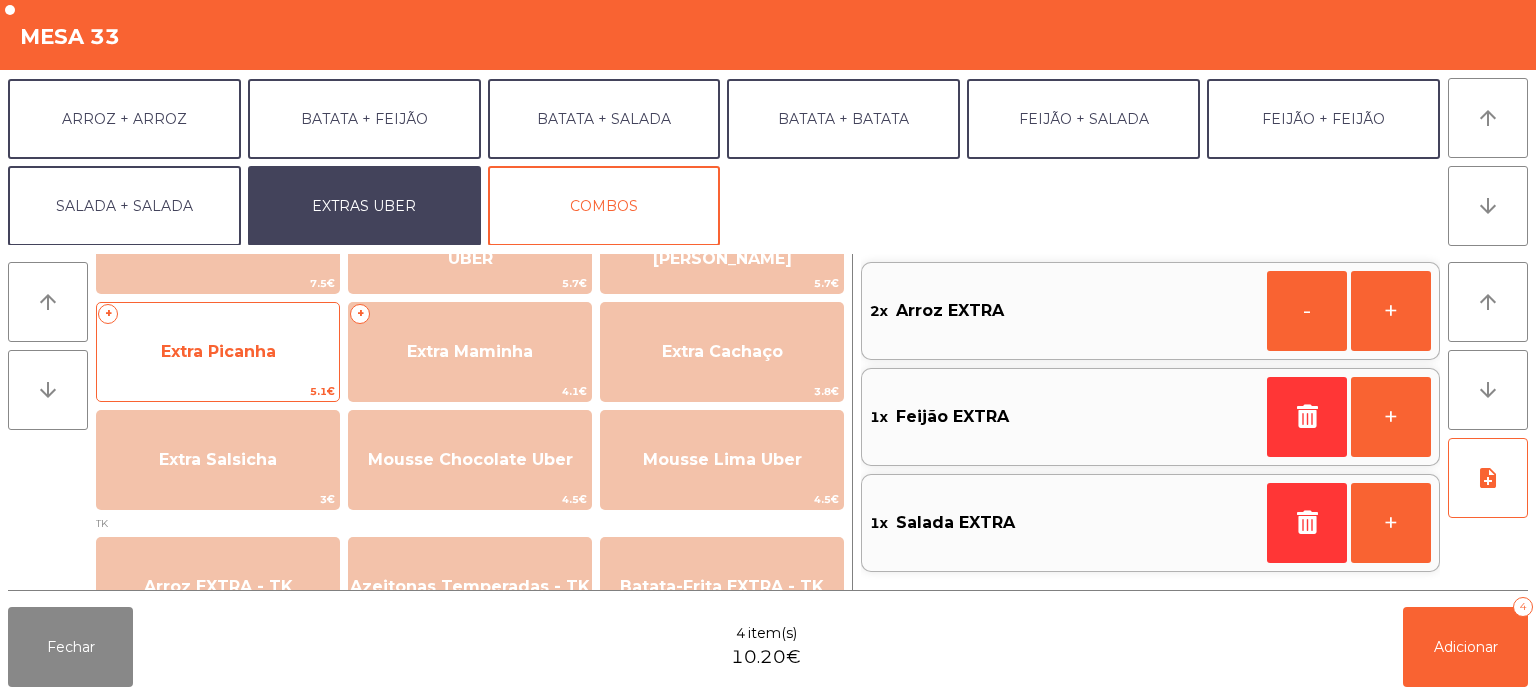 click on "Extra Picanha" 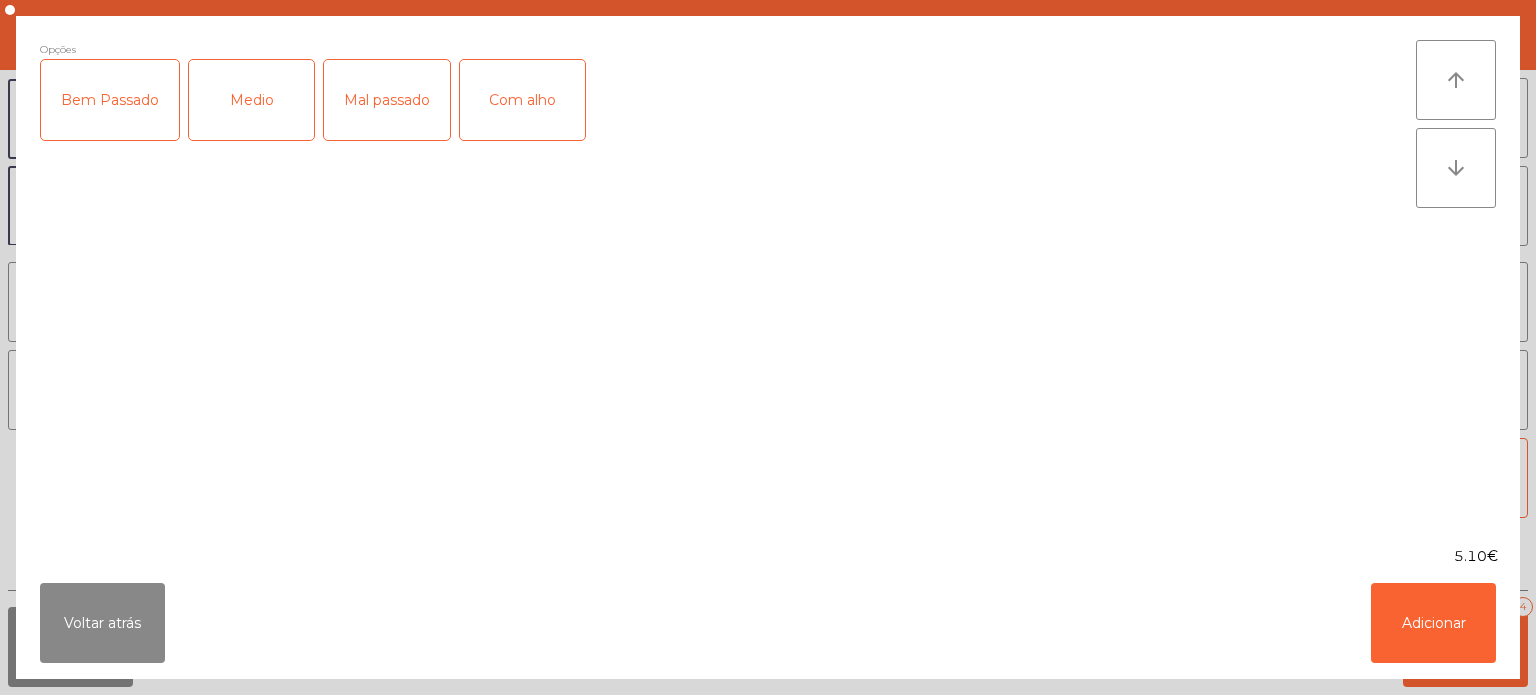 click on "Medio" 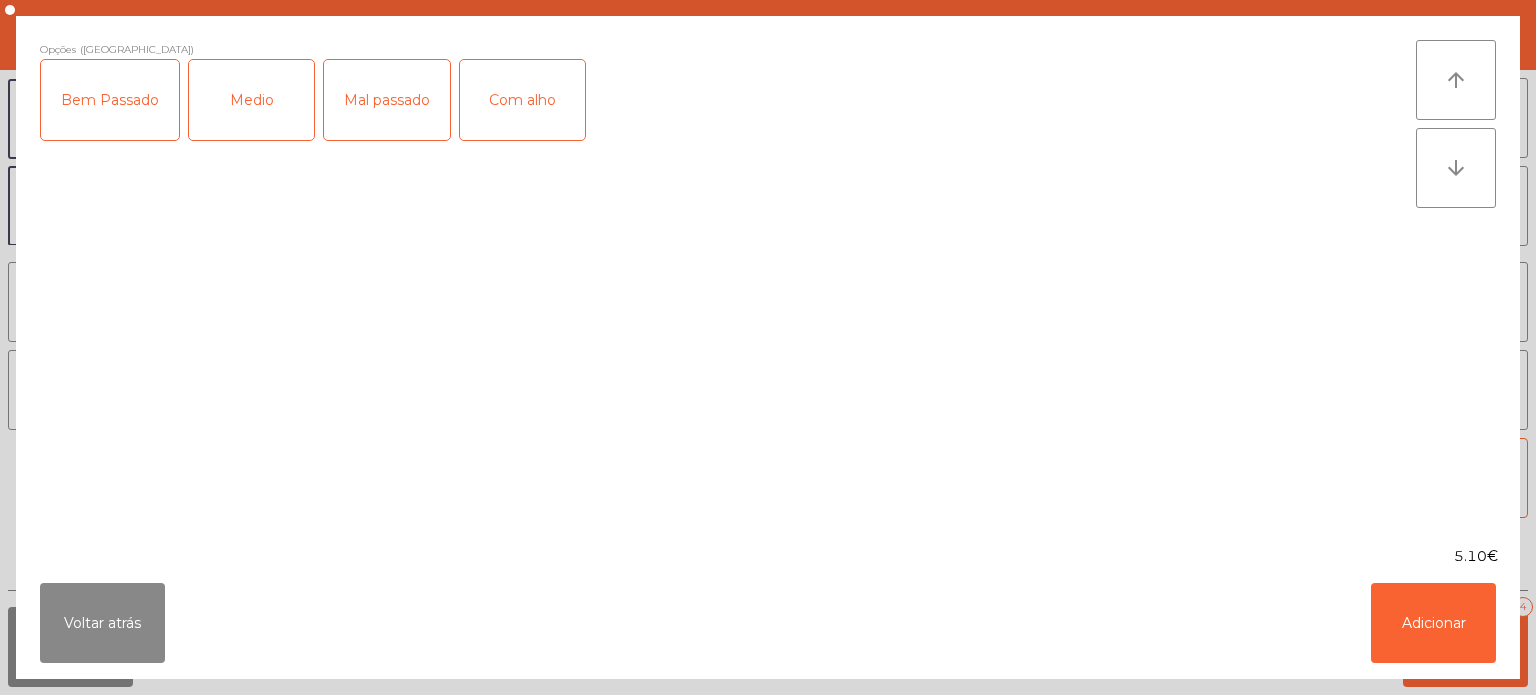 click on "Bem Passado" 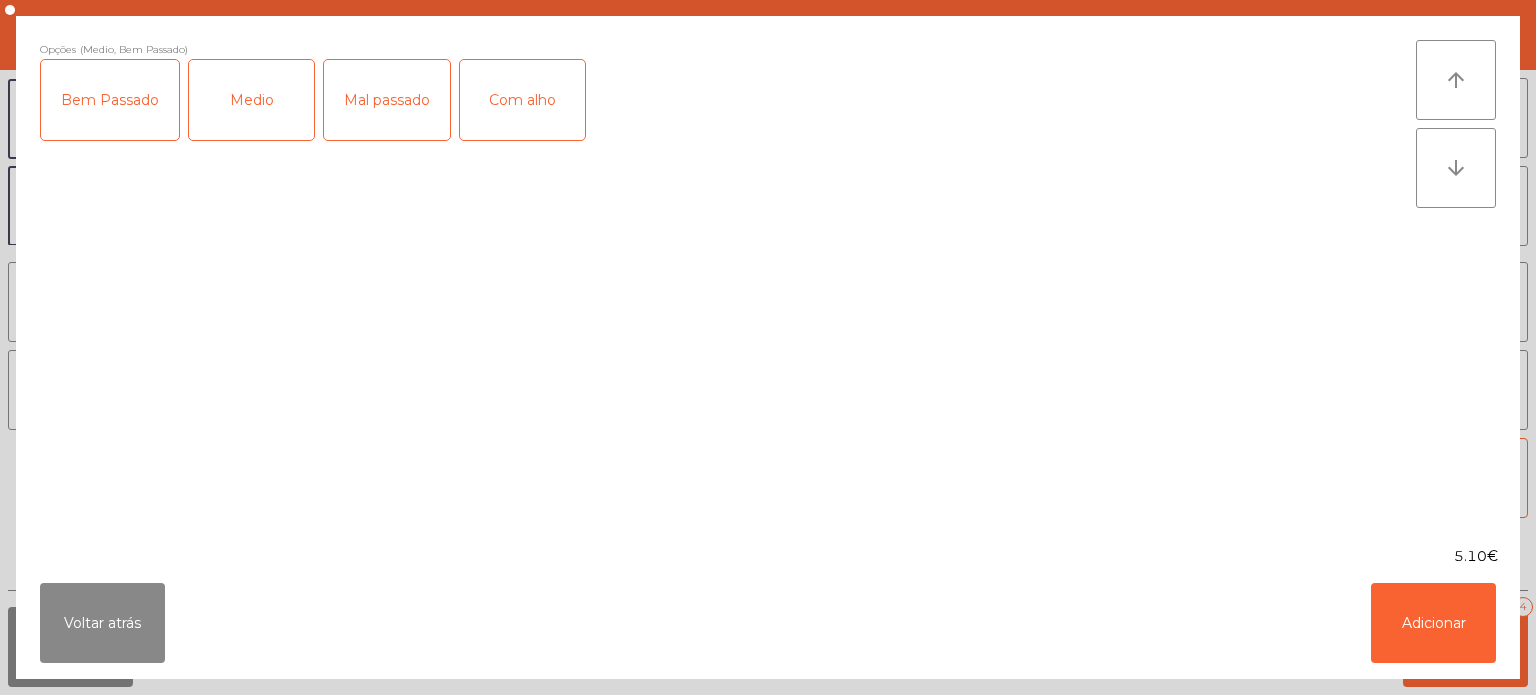 click on "Com alho" 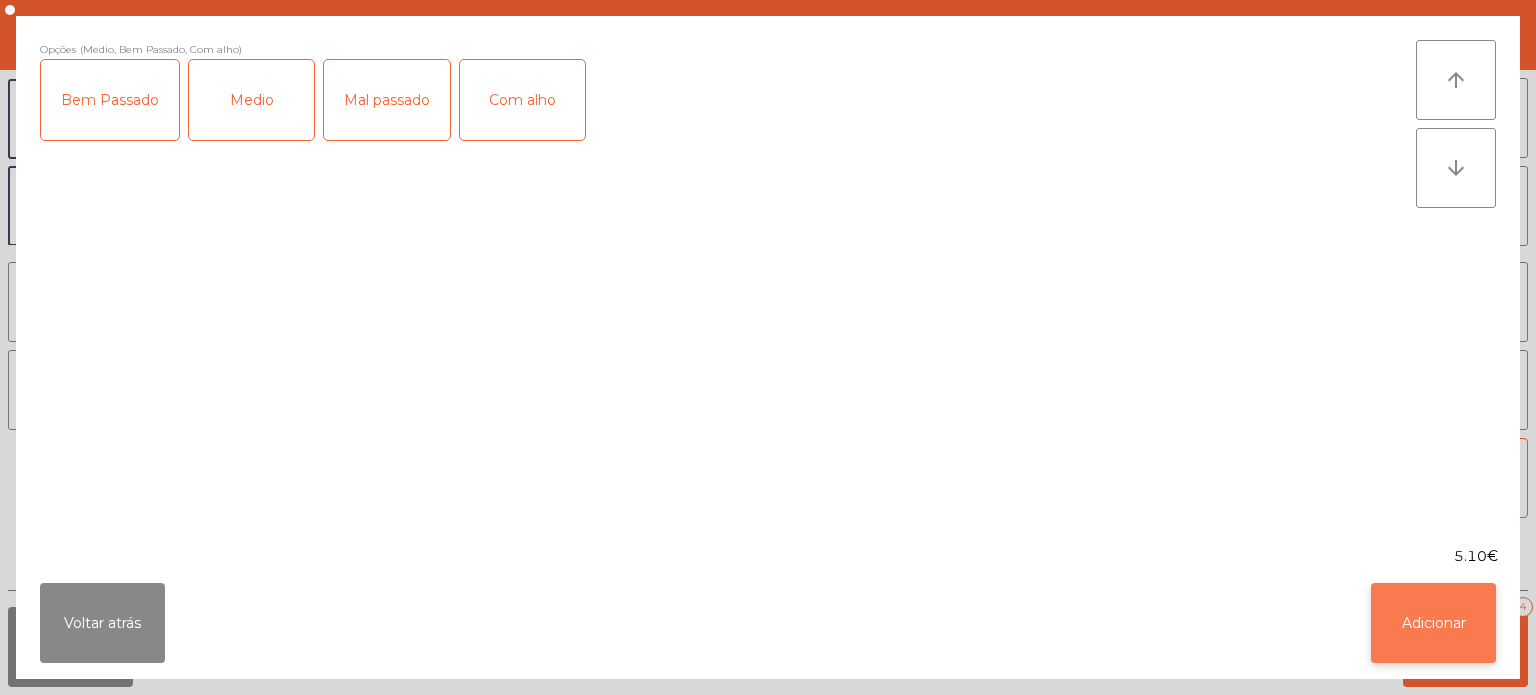 click on "Adicionar" 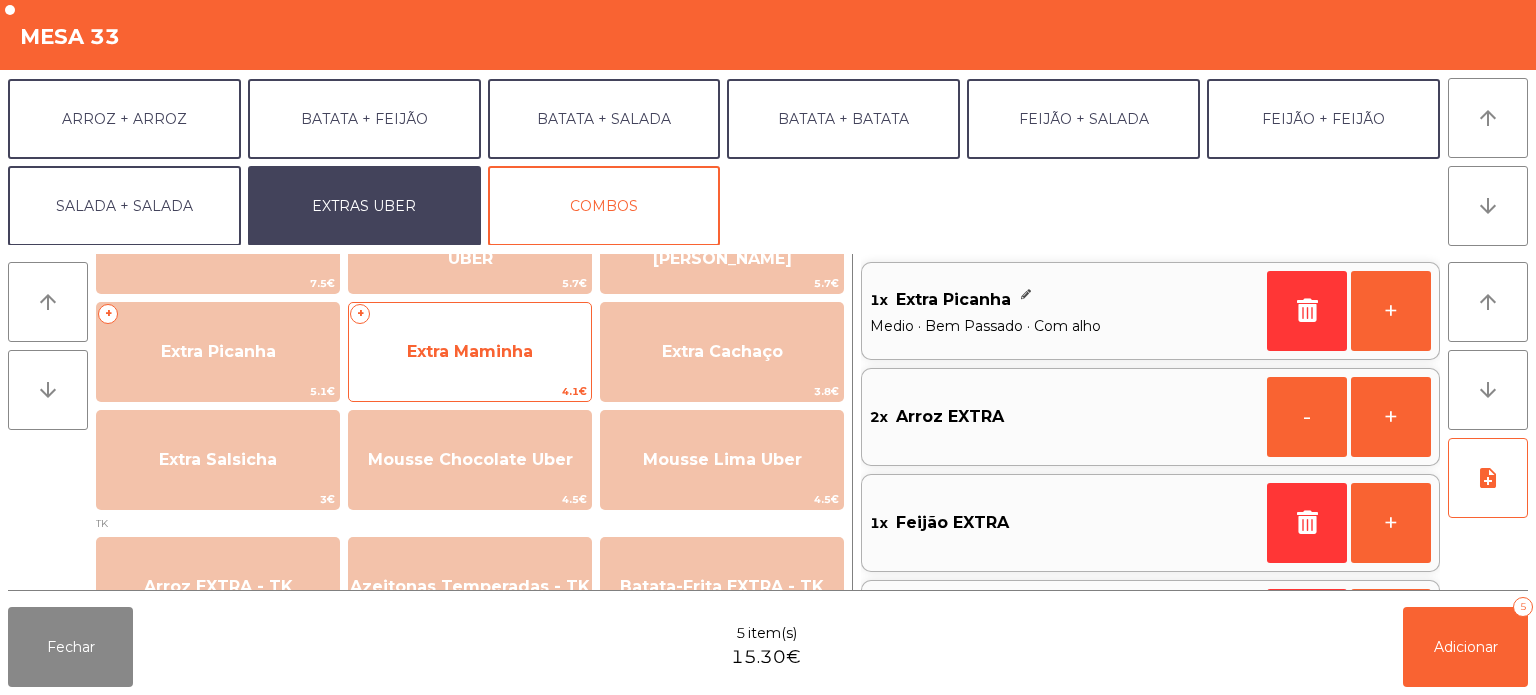 click on "Extra Maminha" 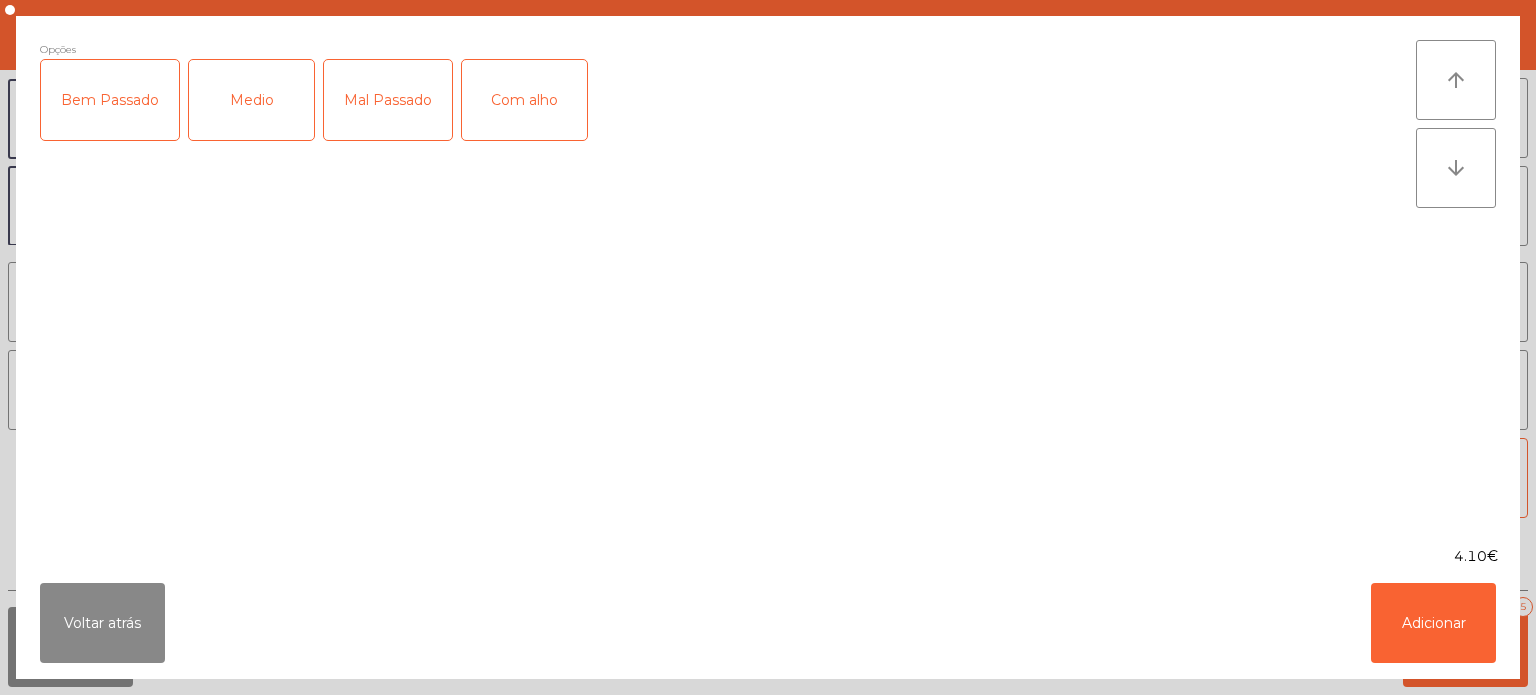 click on "Medio" 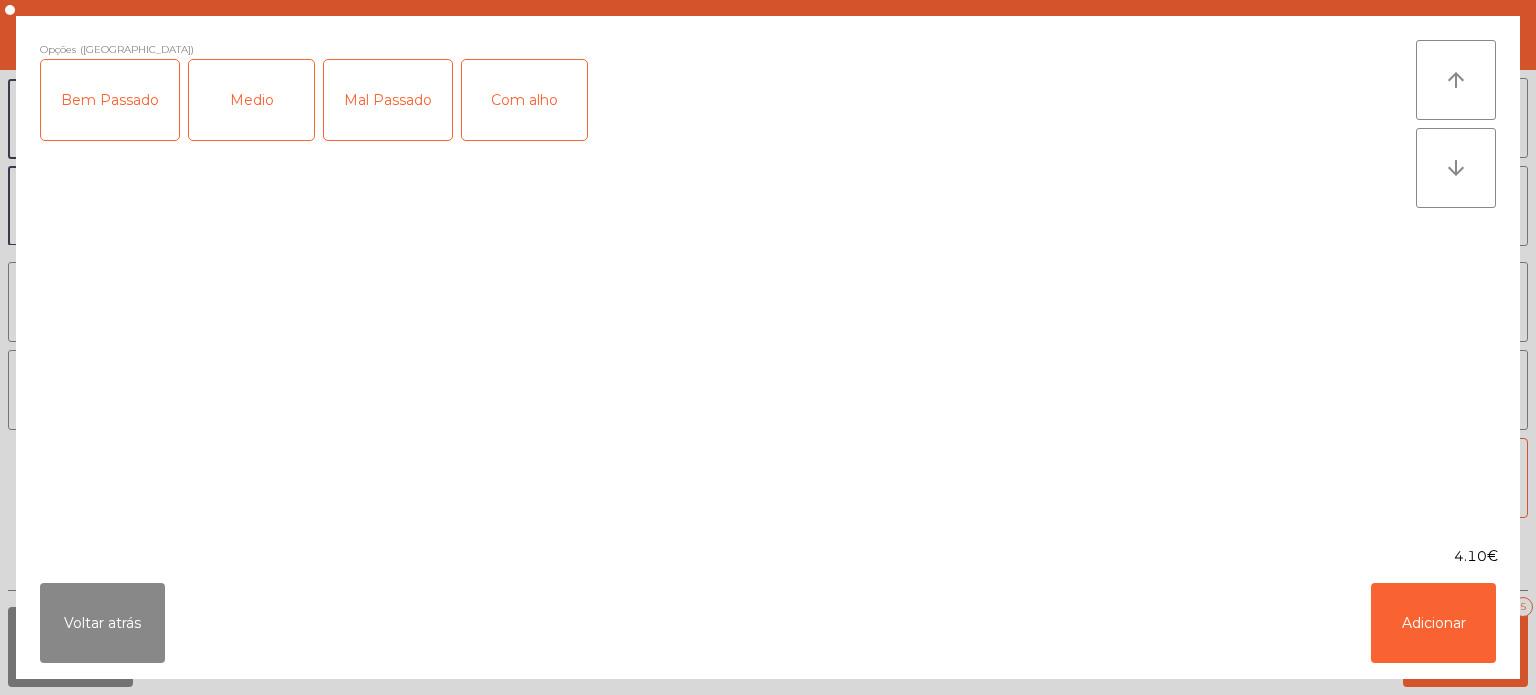 click on "Bem Passado" 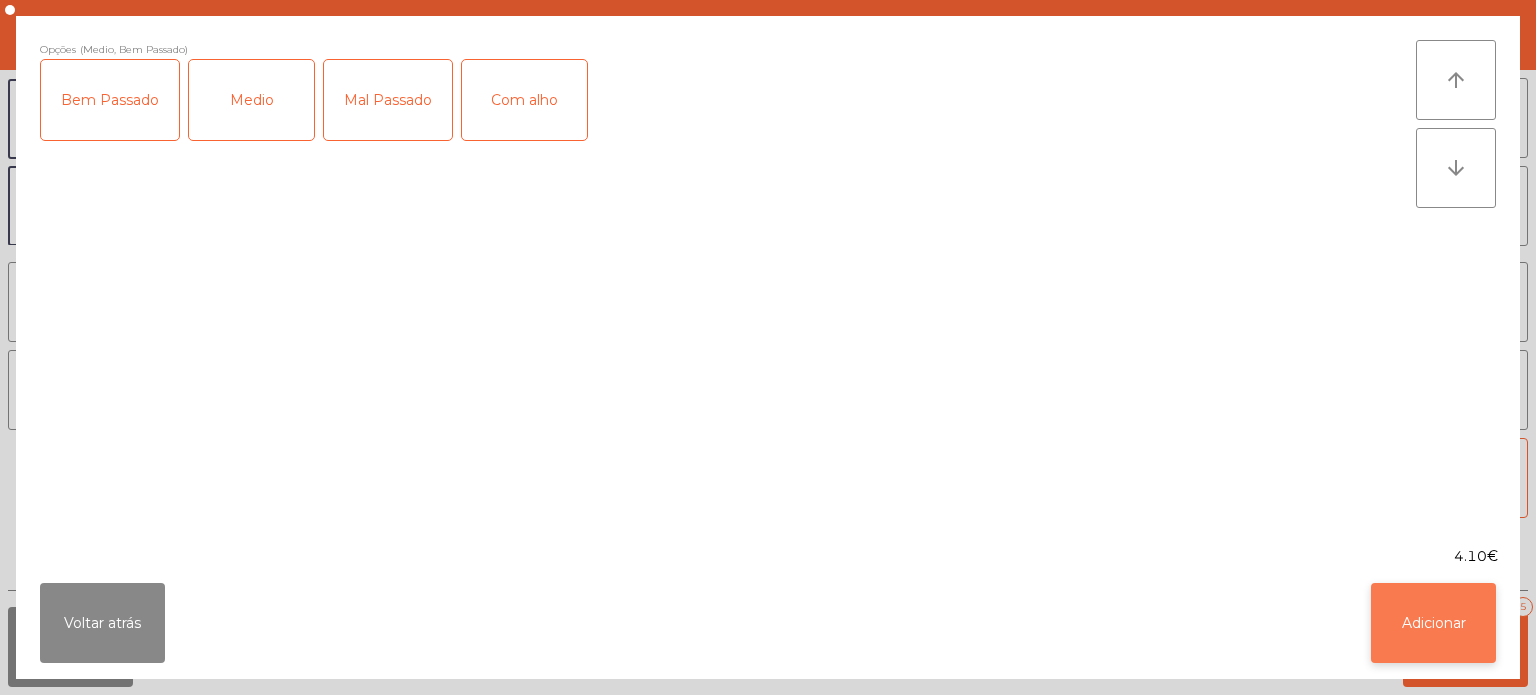 click on "Adicionar" 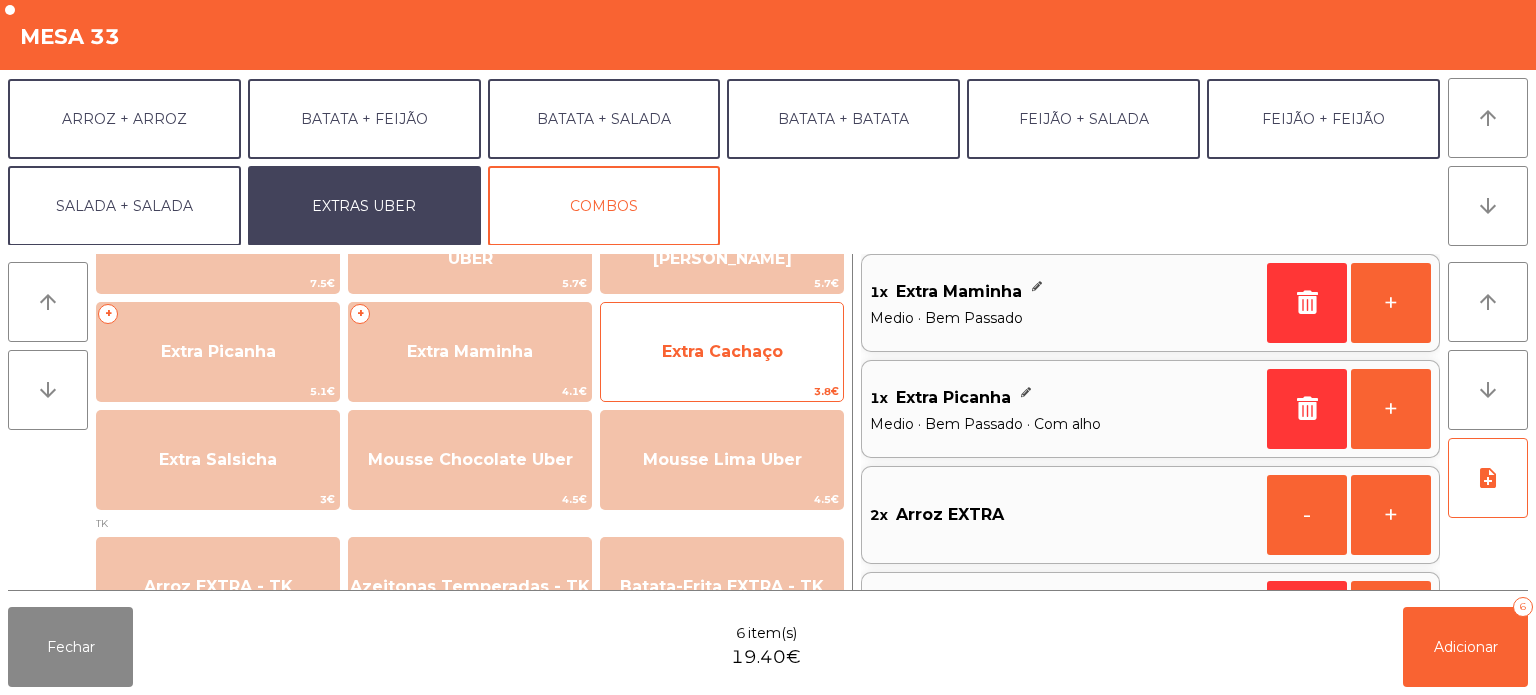 click on "Extra Cachaço" 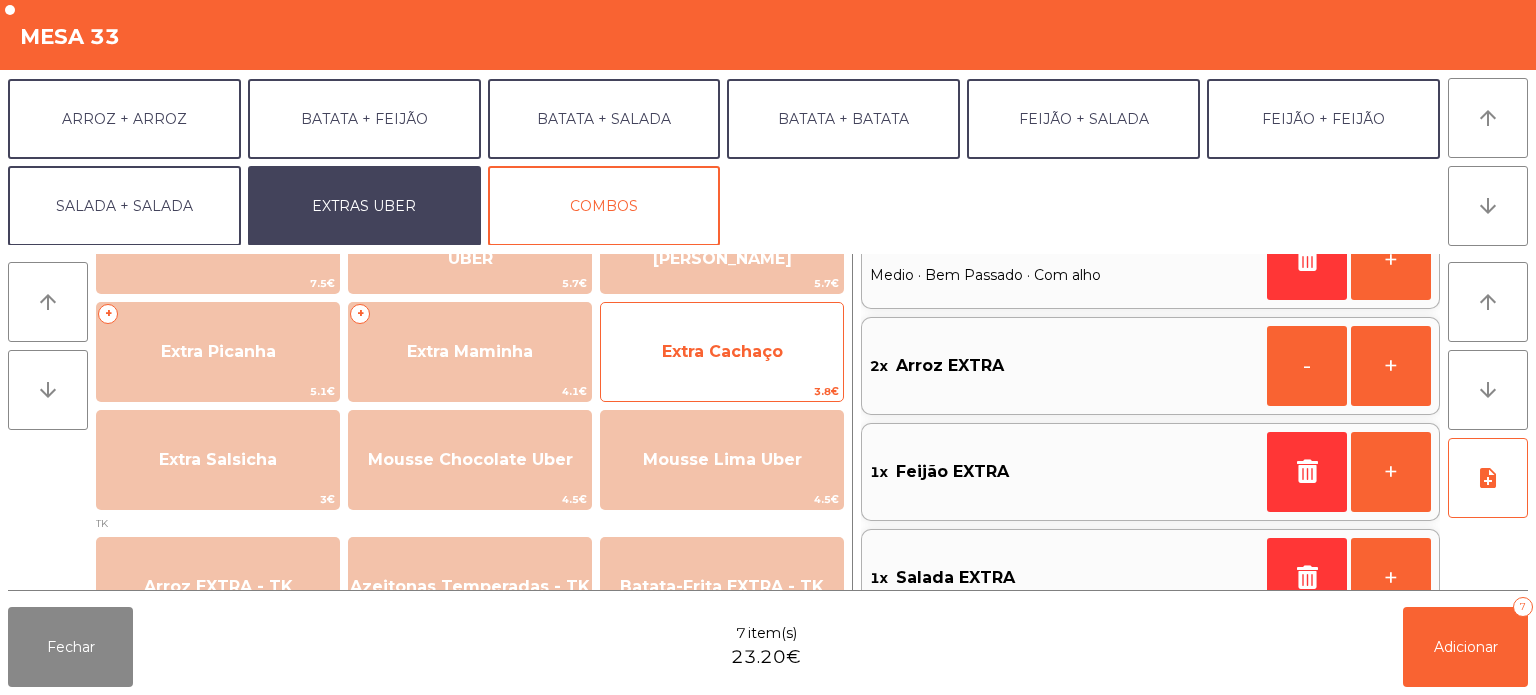 scroll, scrollTop: 264, scrollLeft: 0, axis: vertical 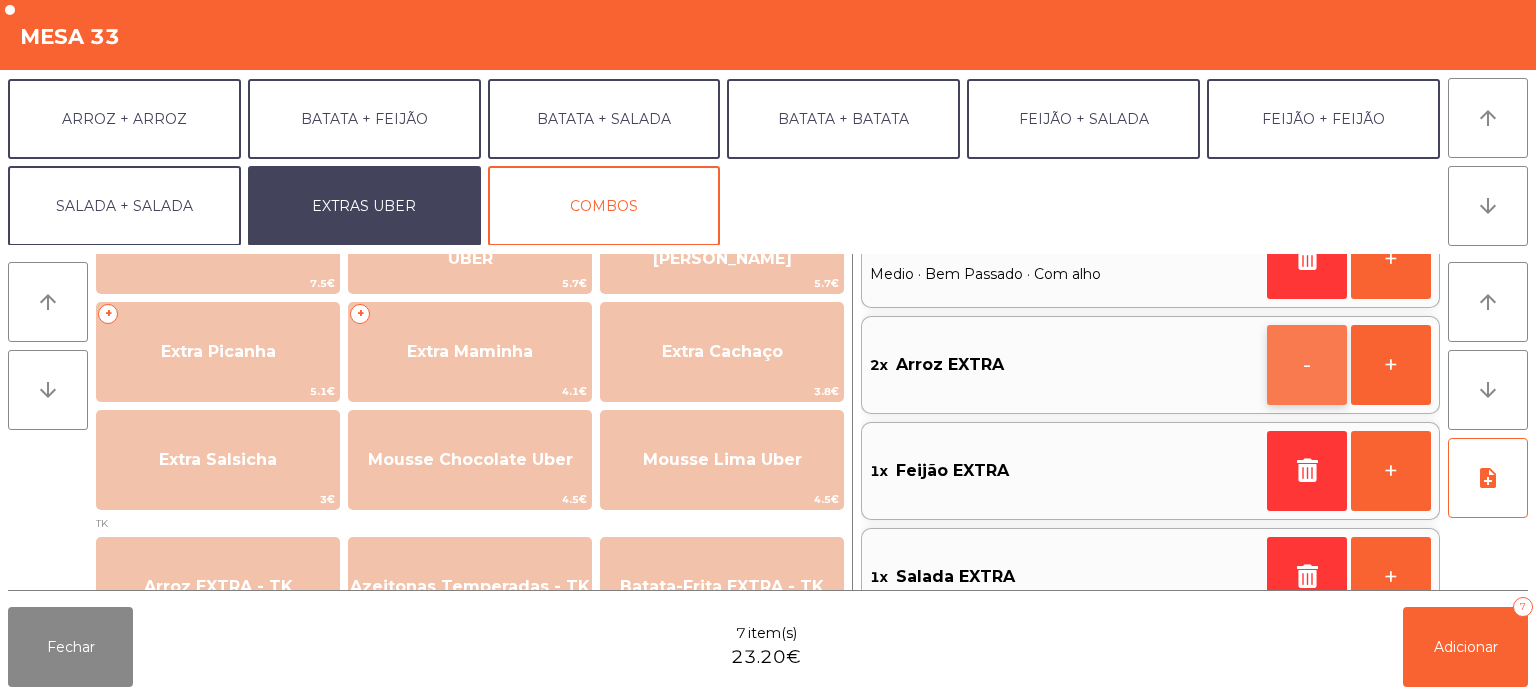 click on "-" 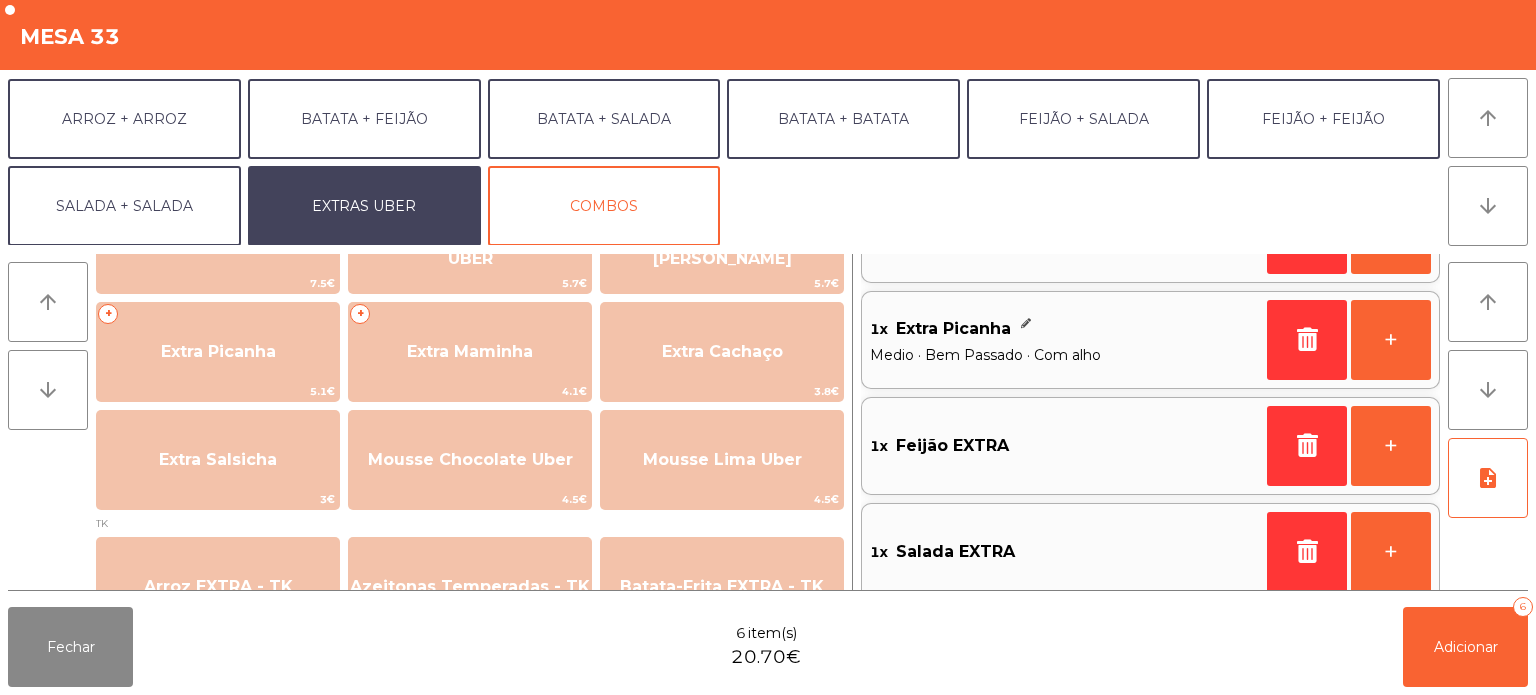 scroll, scrollTop: 304, scrollLeft: 0, axis: vertical 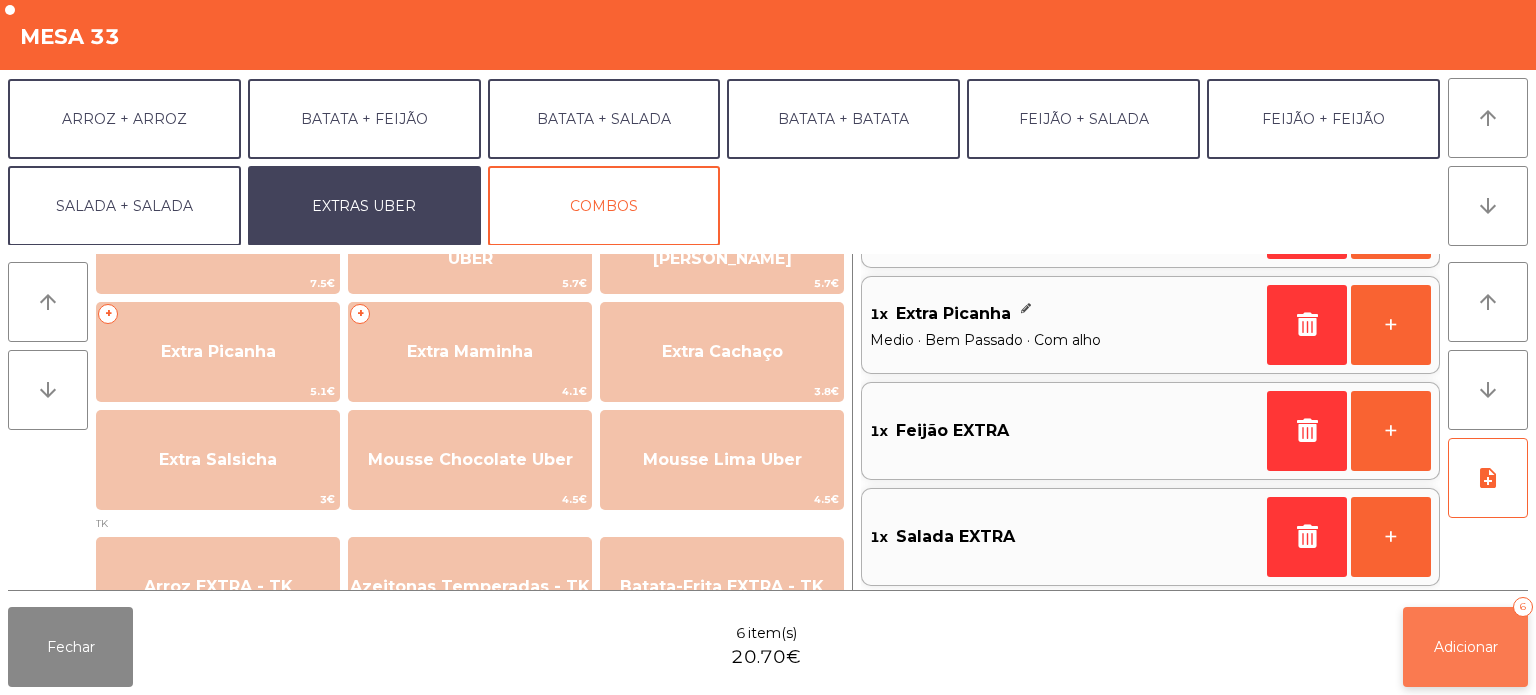 click on "Adicionar" 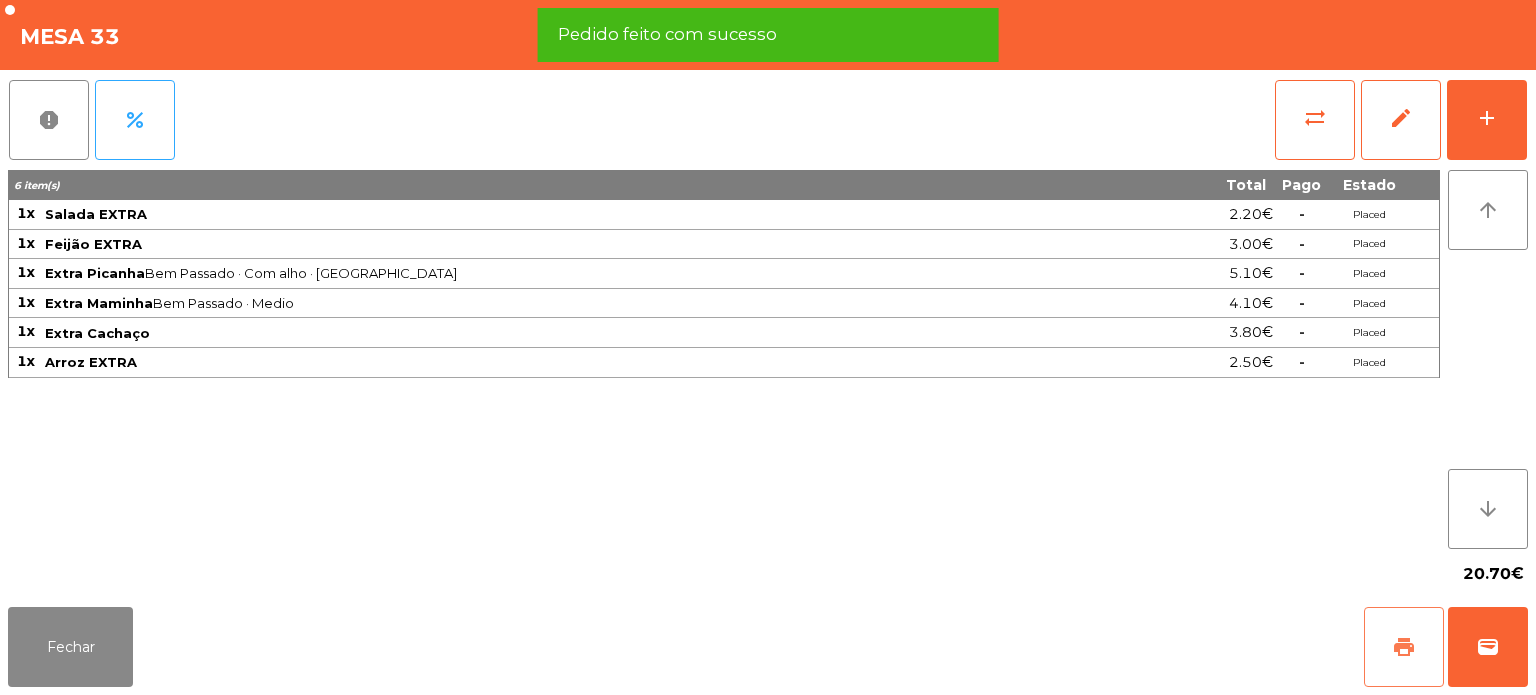 click on "print" 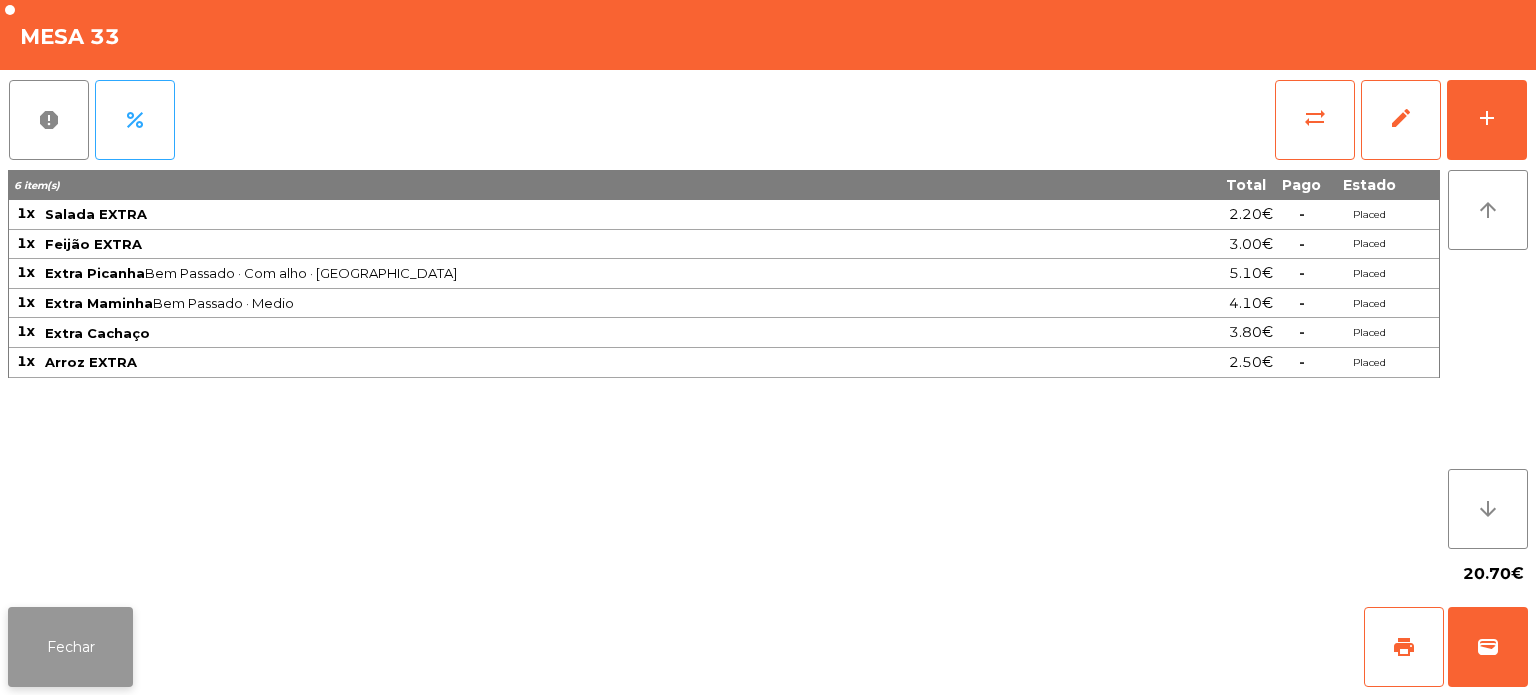 click on "Fechar" 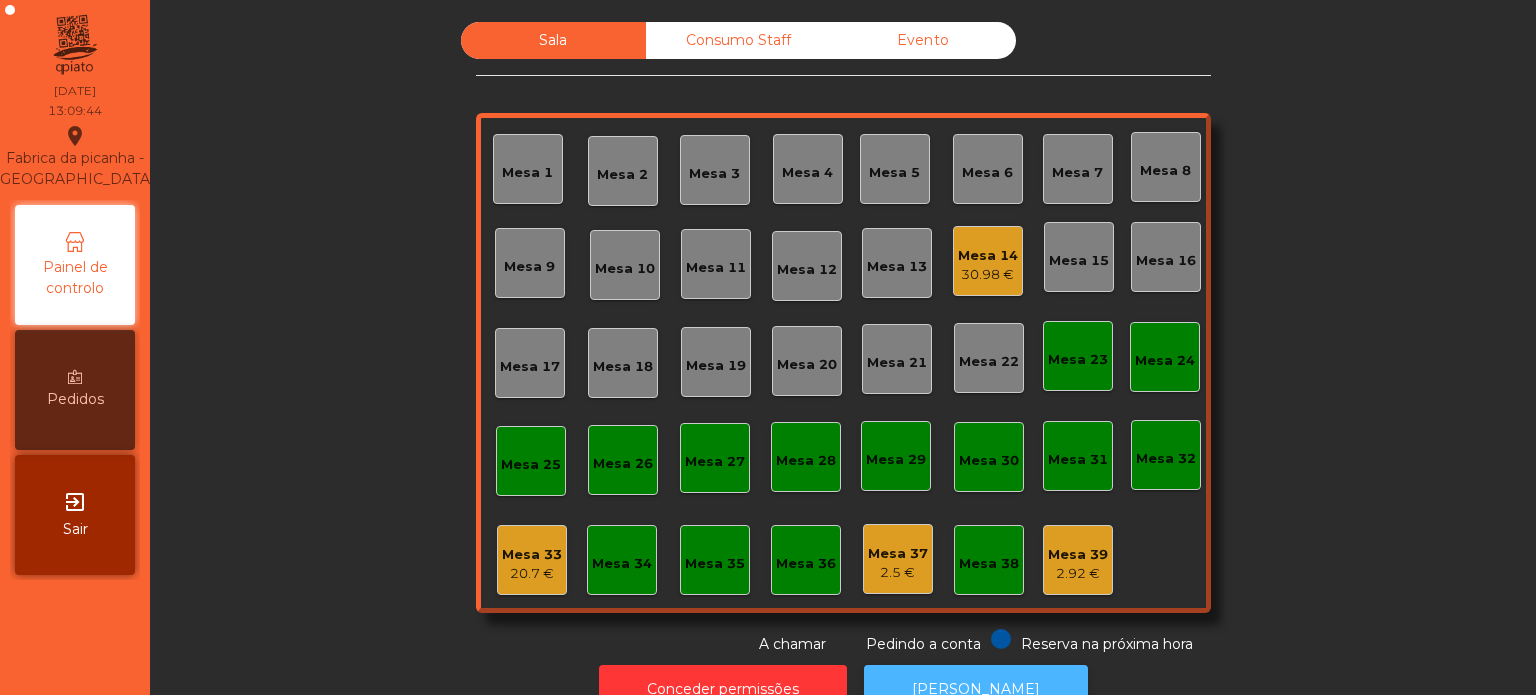 click on "[PERSON_NAME]" 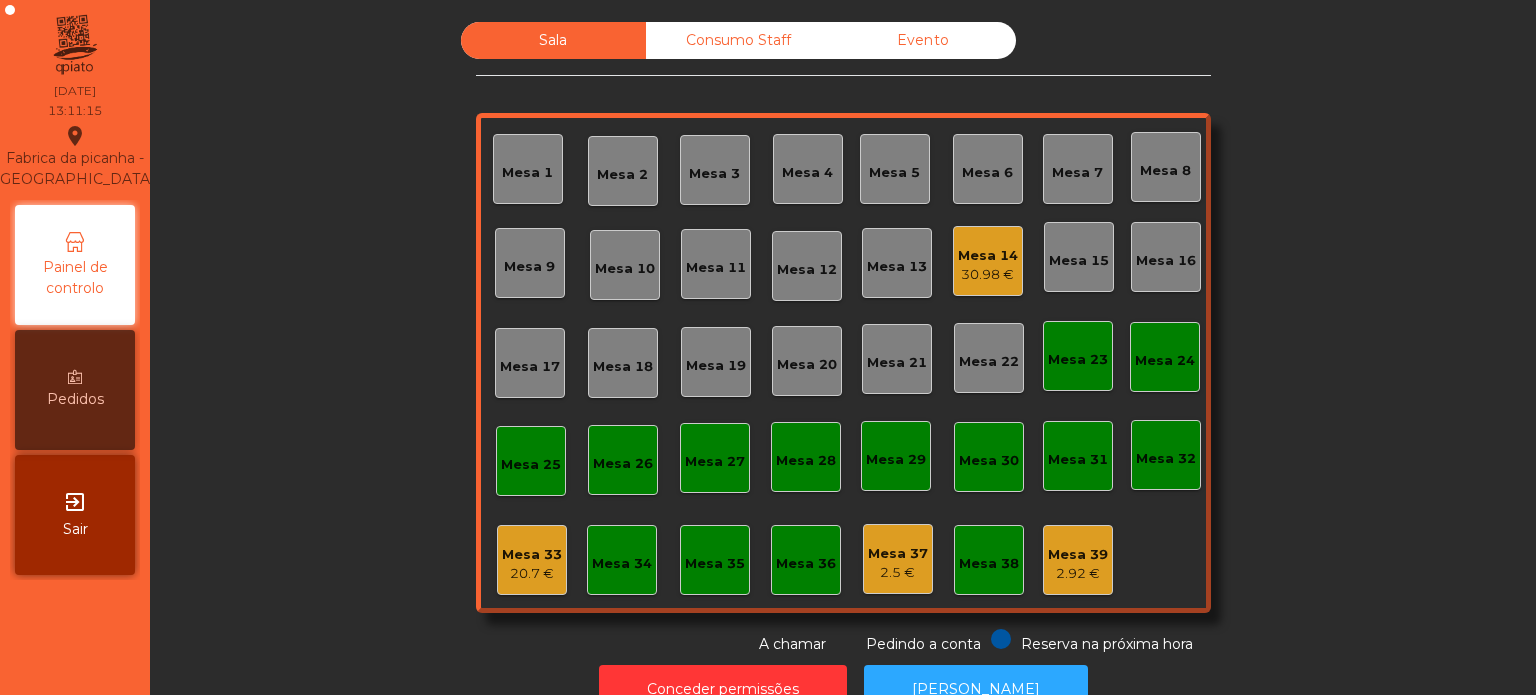 click on "Mesa 33" 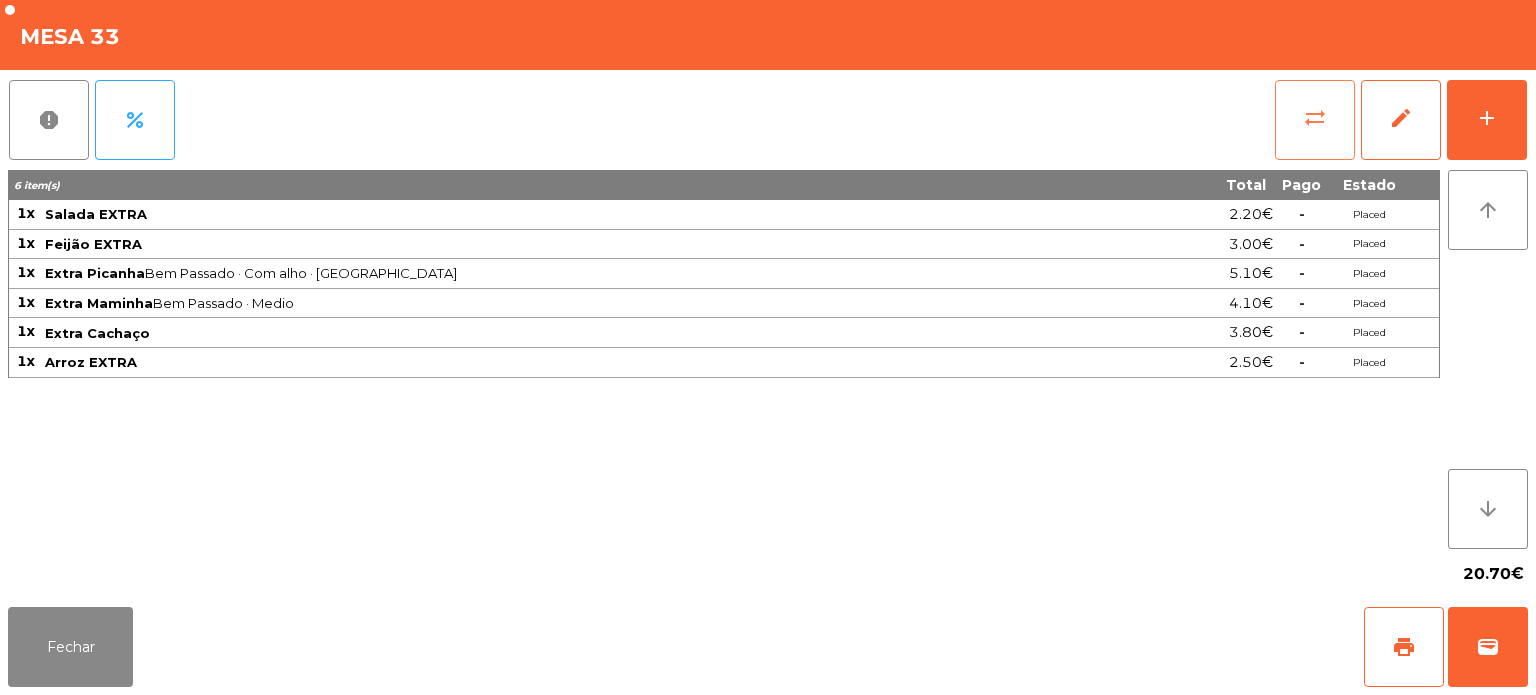 click on "sync_alt" 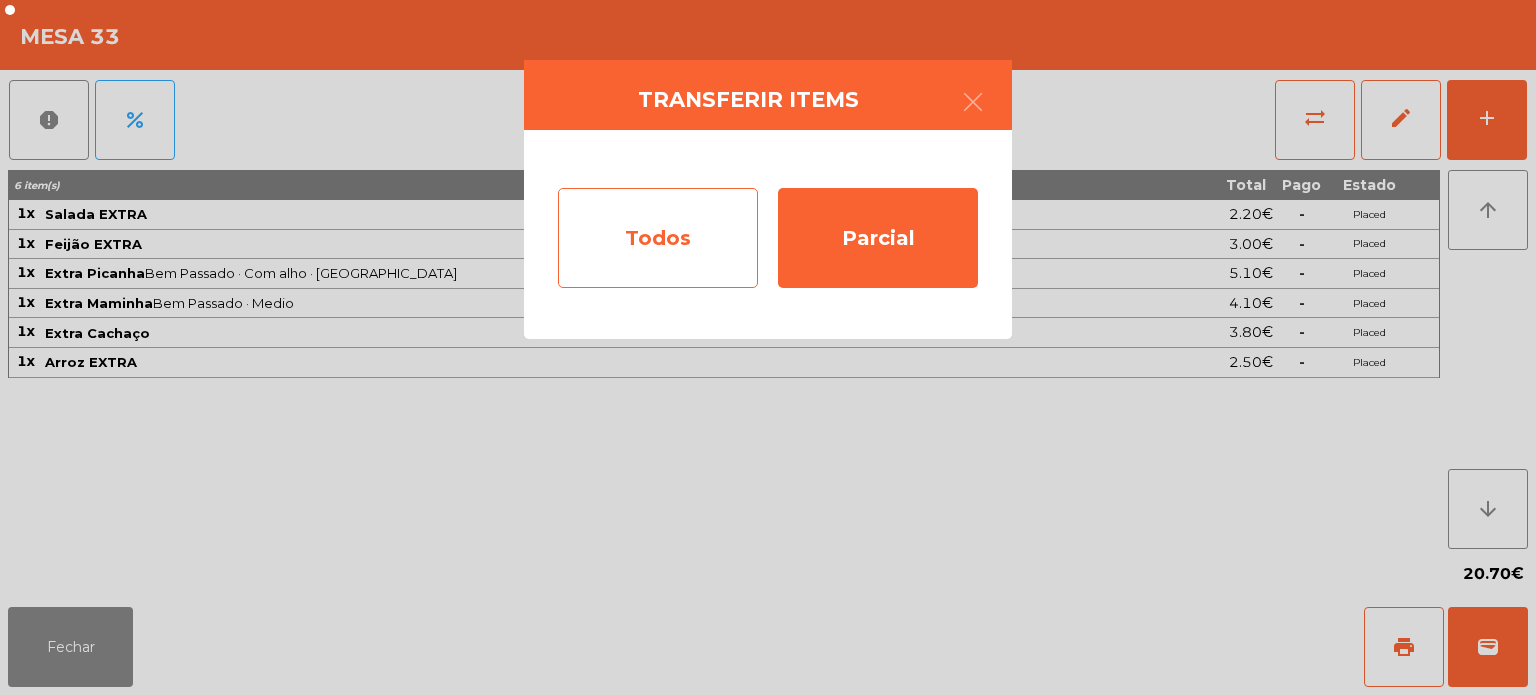 click on "Todos" 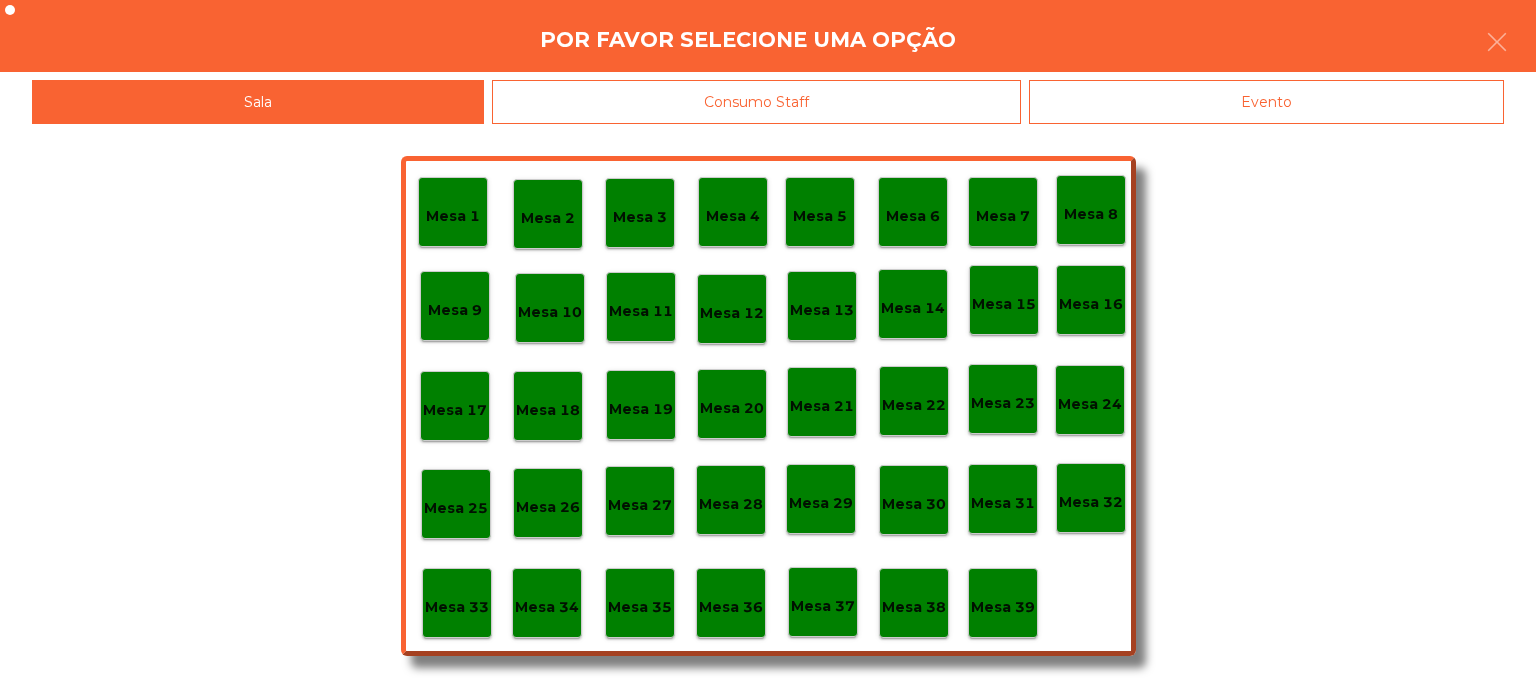 click on "Evento" 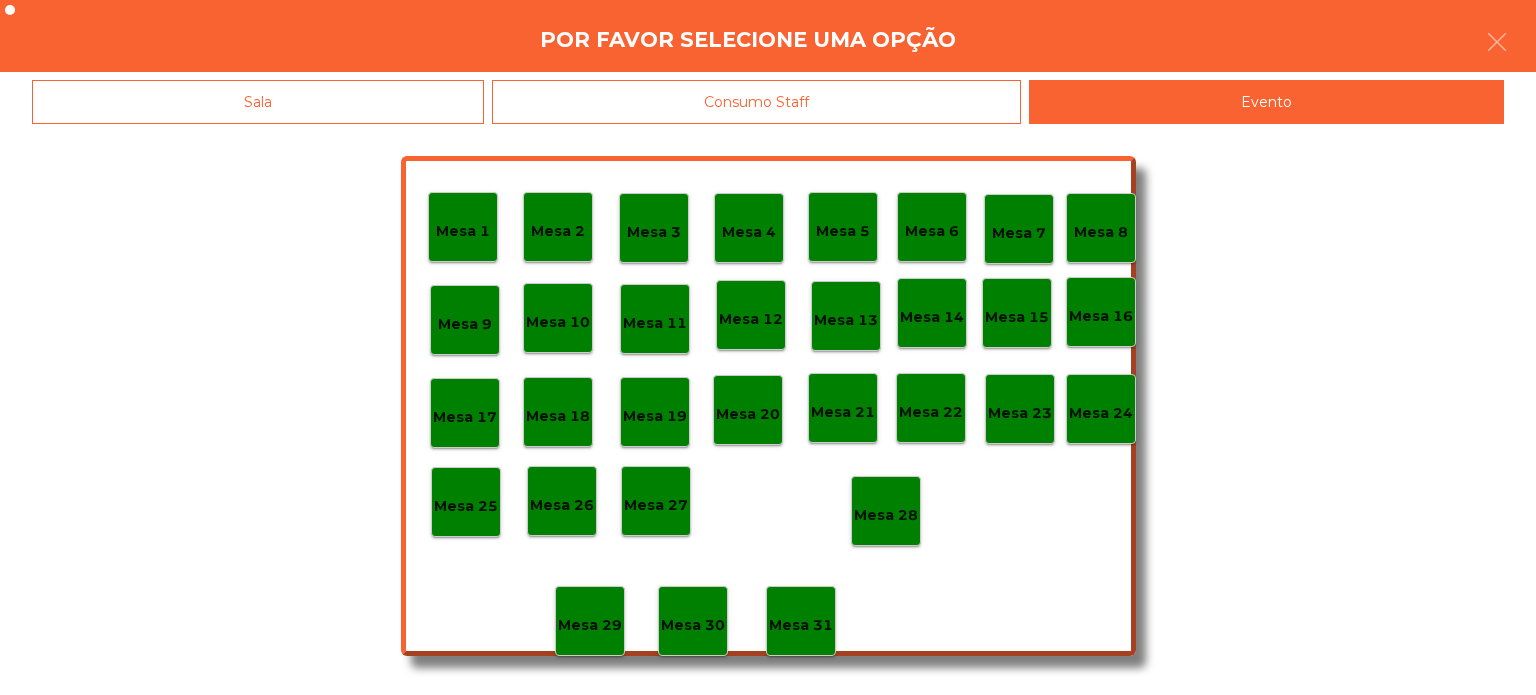 click on "Mesa 28" 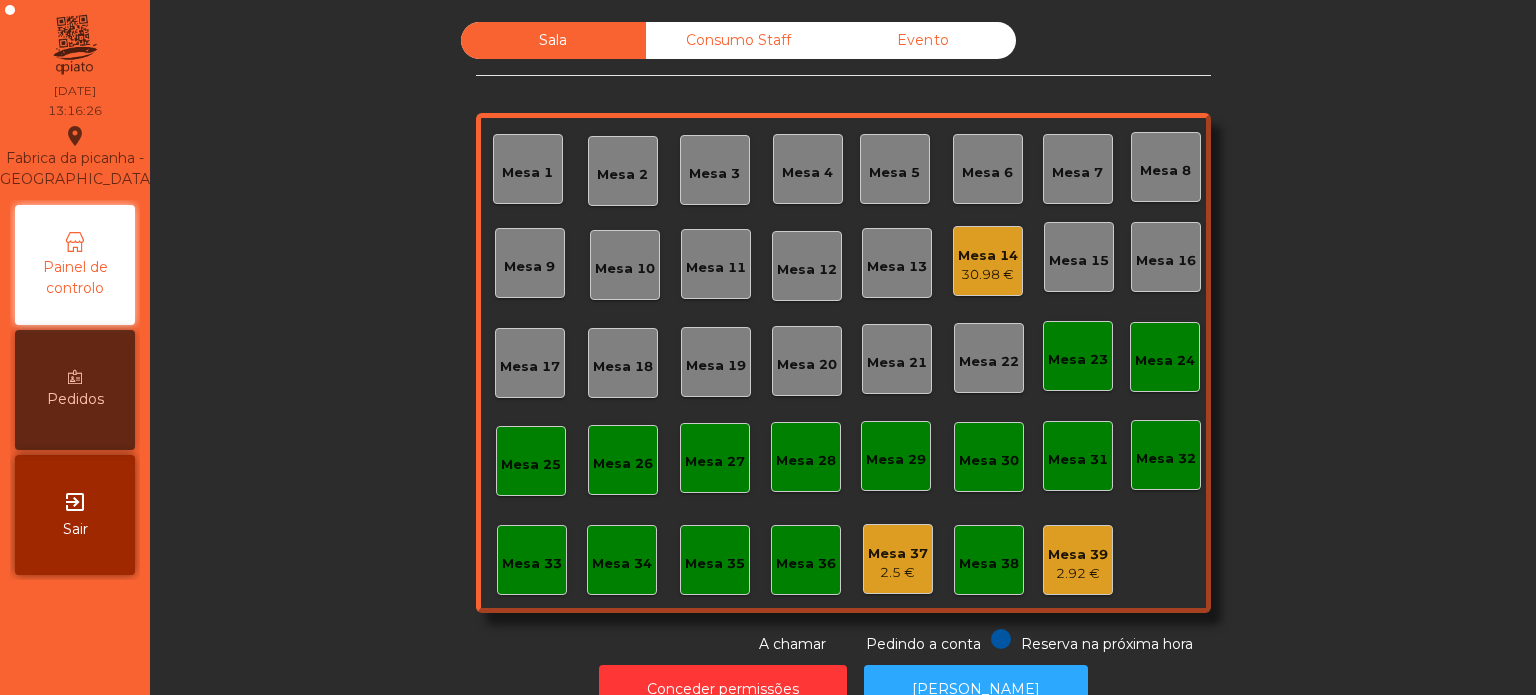 click on "Mesa 4" 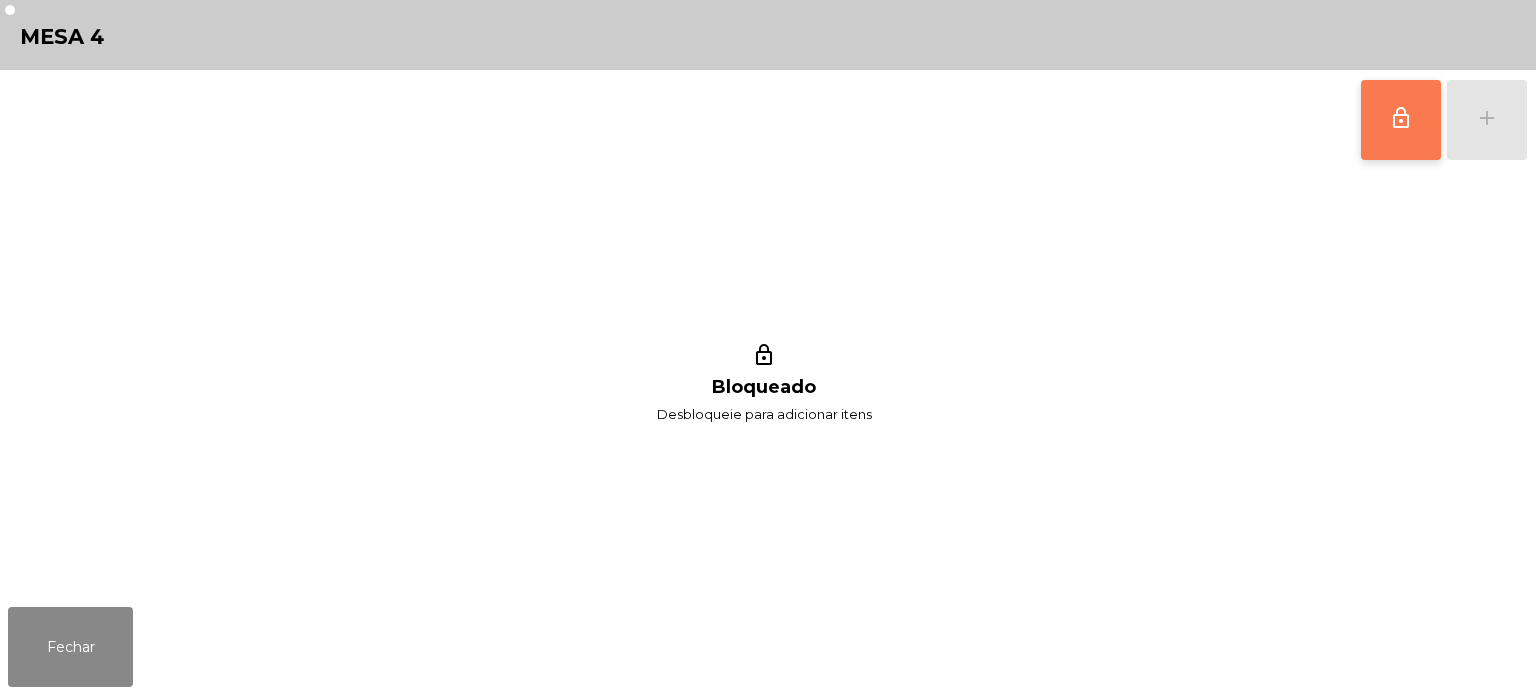 click on "lock_outline" 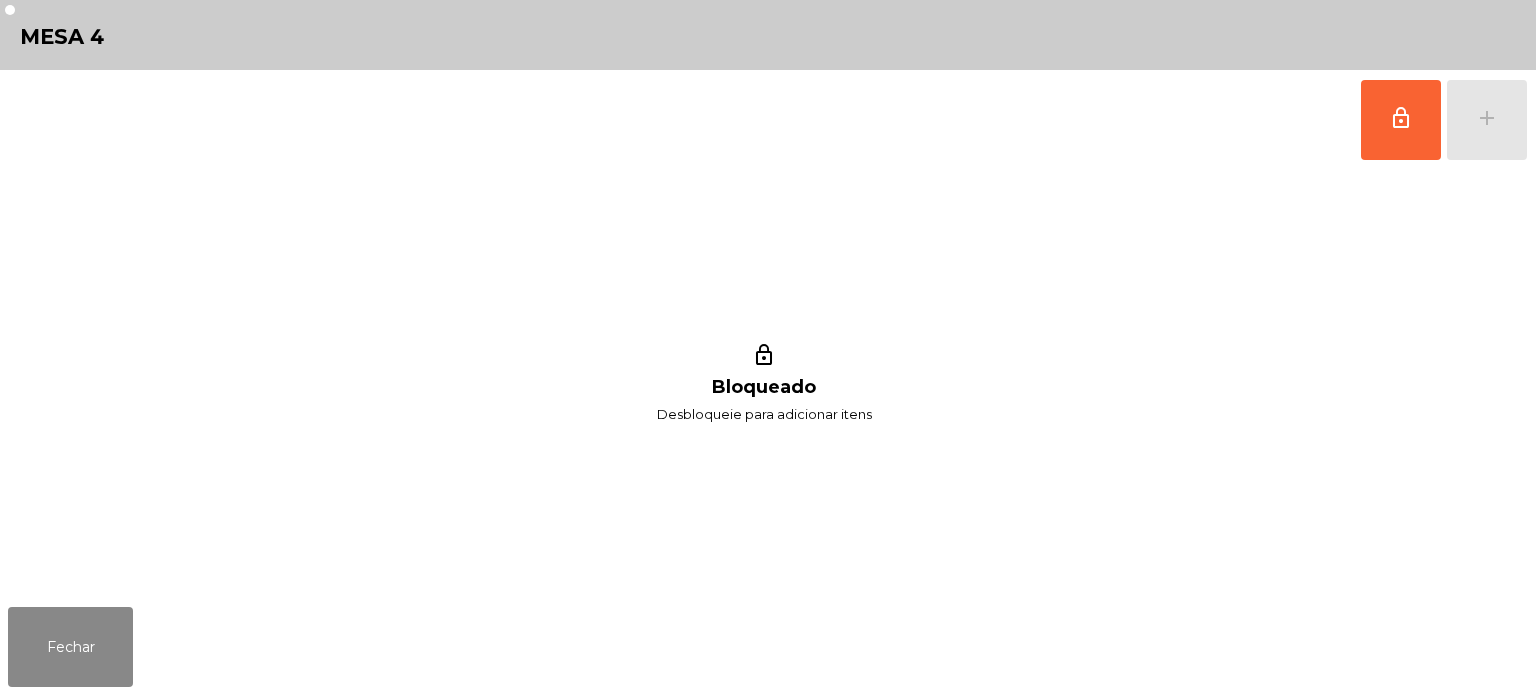 click on "lock_outline   add" 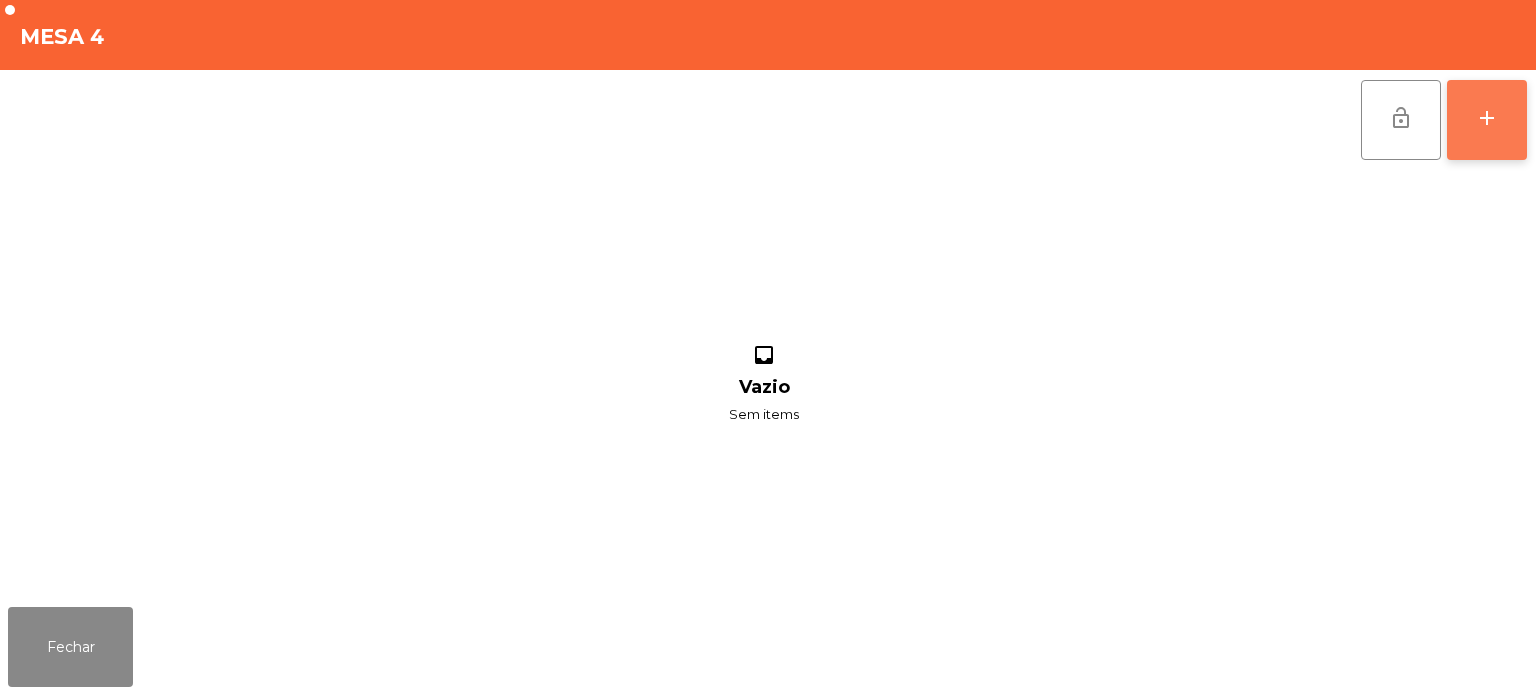 click on "add" 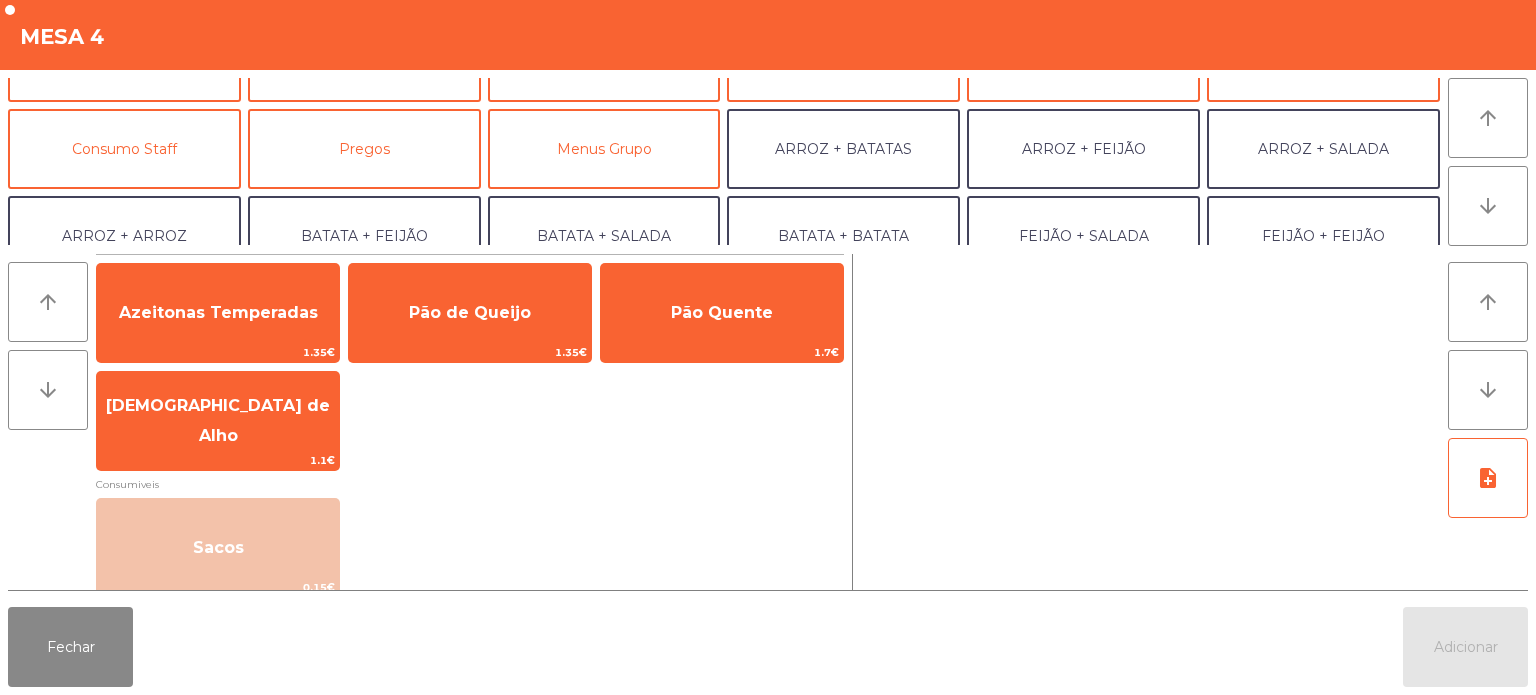 scroll, scrollTop: 145, scrollLeft: 0, axis: vertical 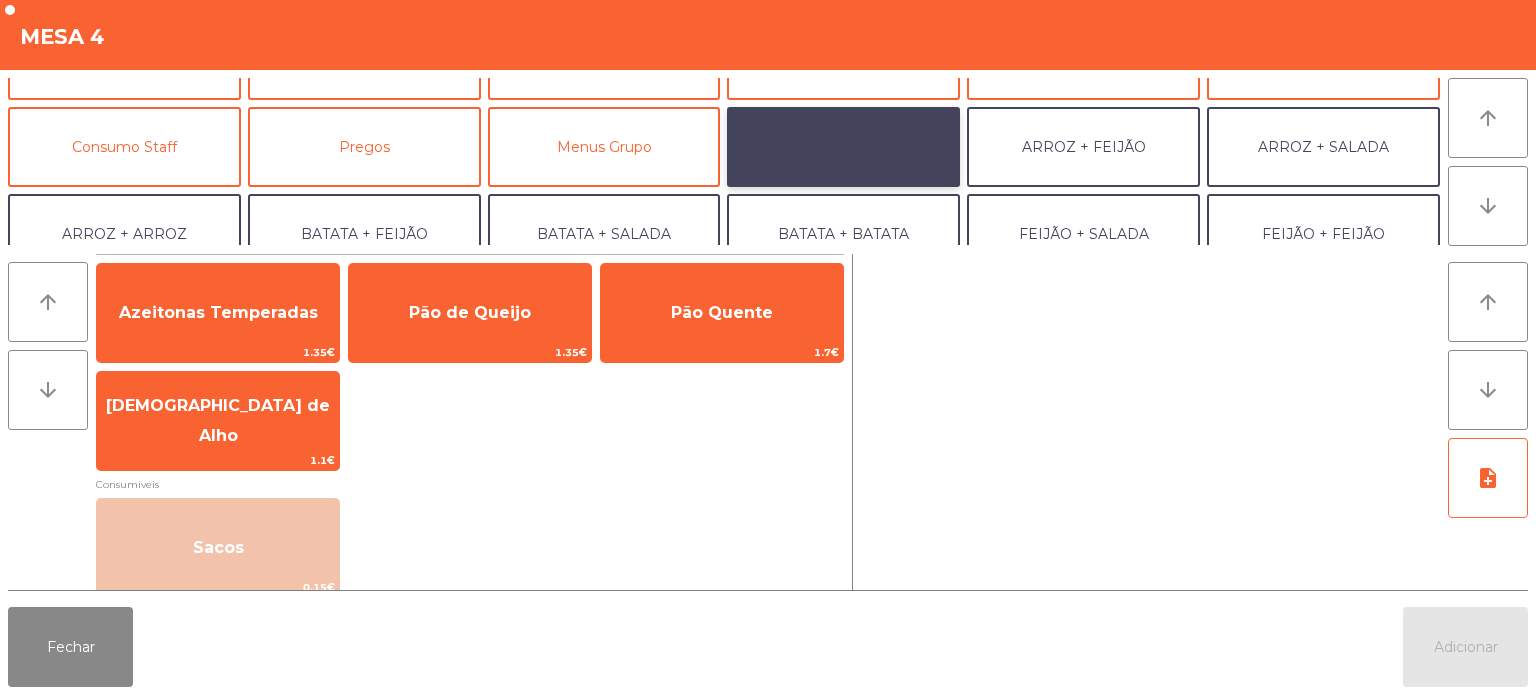 click on "ARROZ + BATATAS" 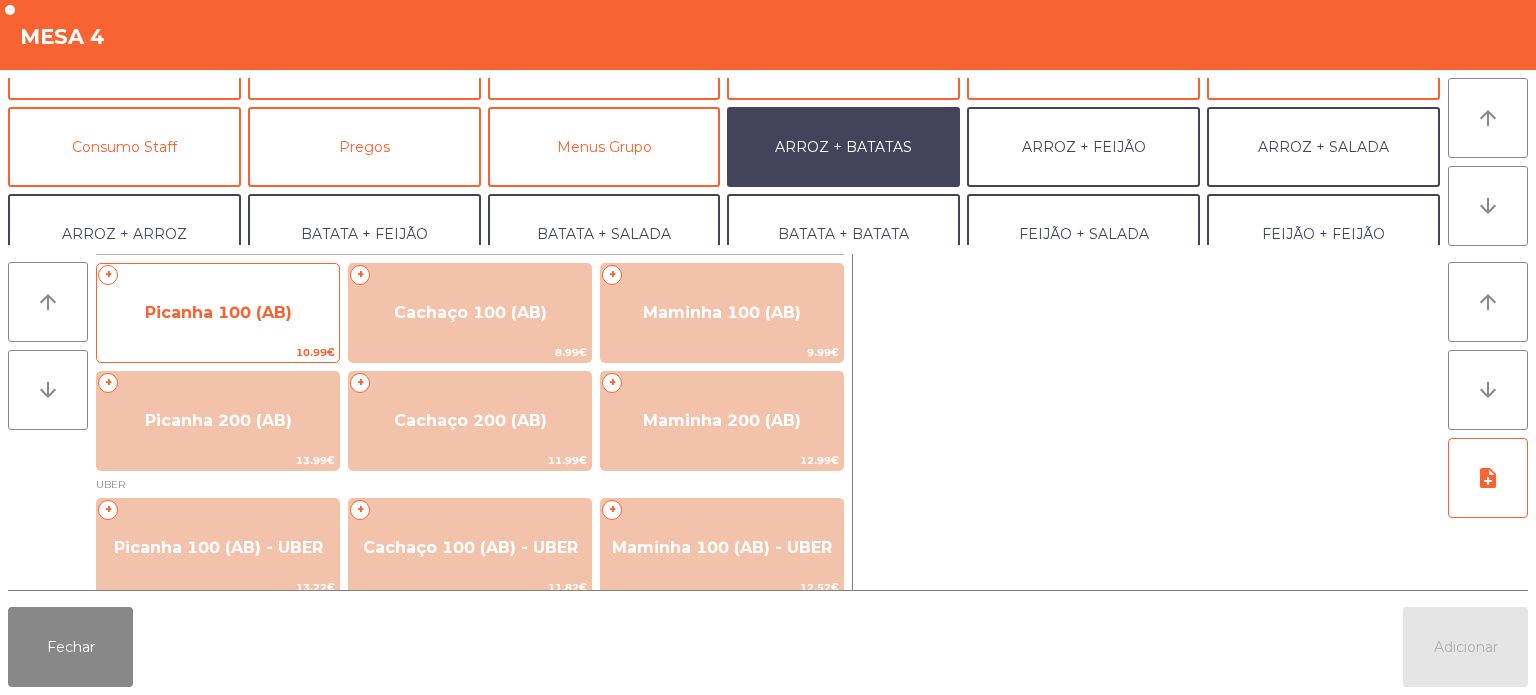 click on "Picanha 100 (AB)" 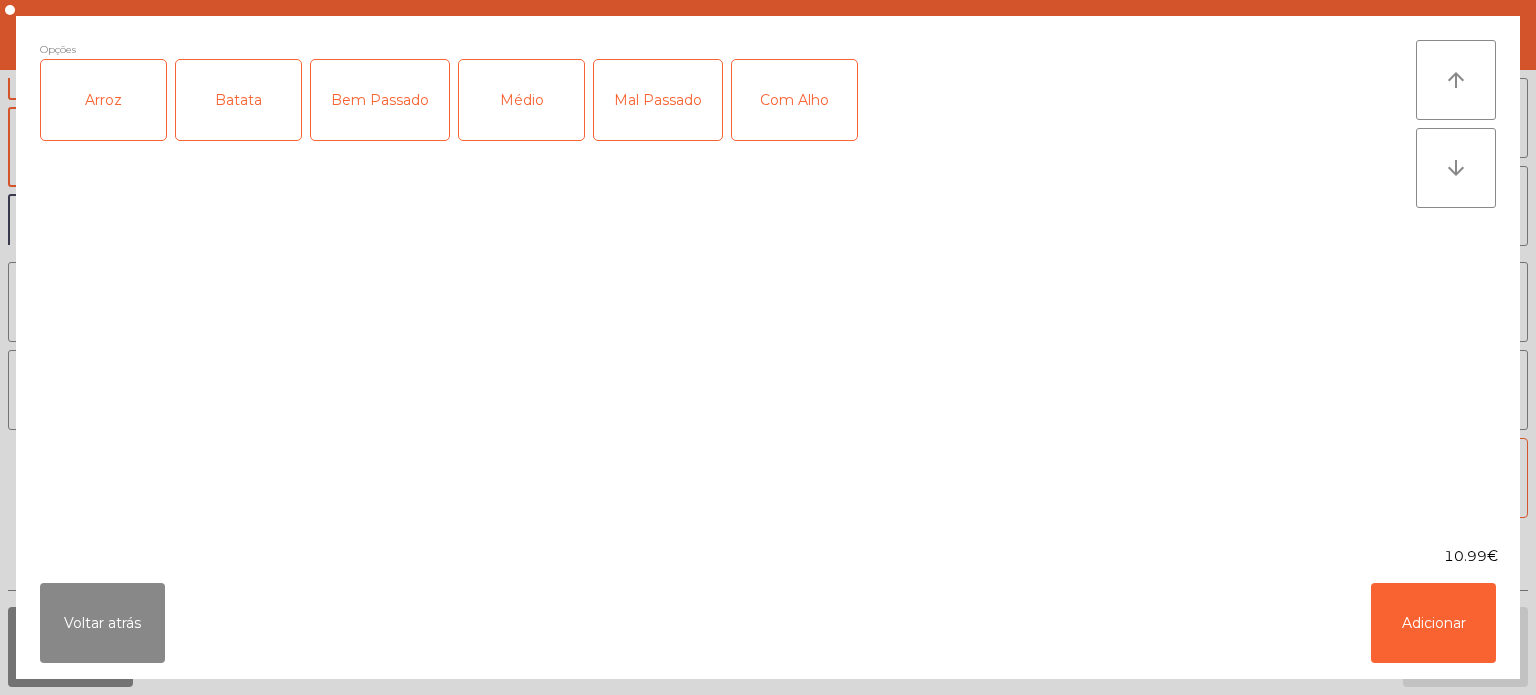 click on "Arroz" 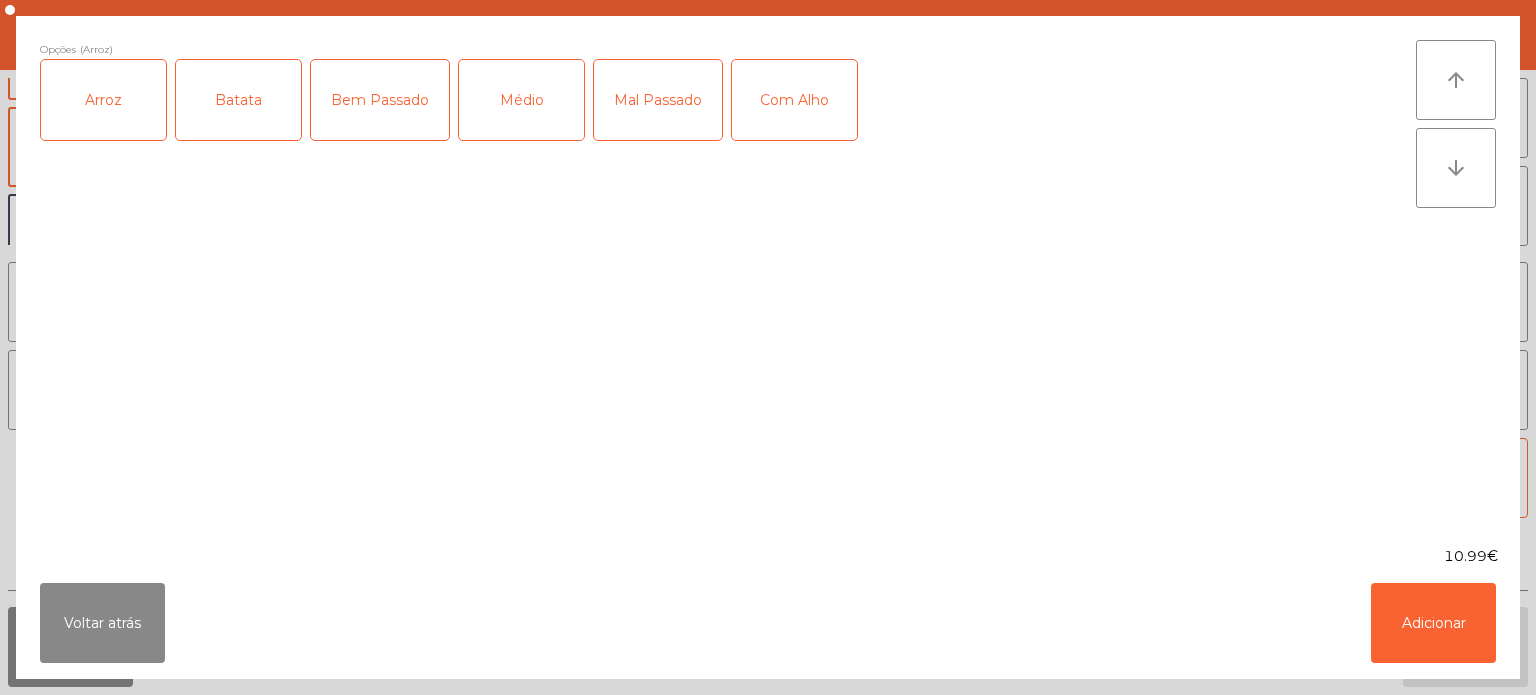click on "Batata" 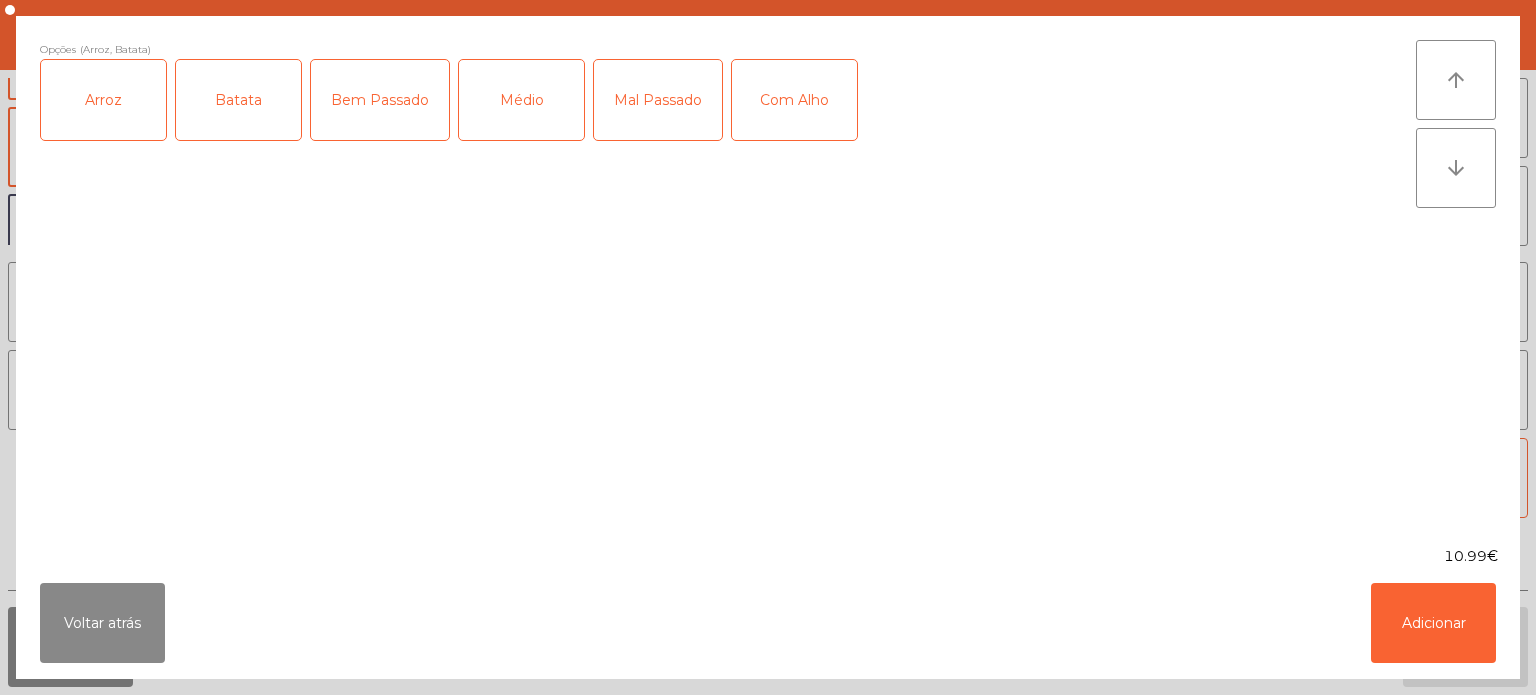 click on "Bem Passado" 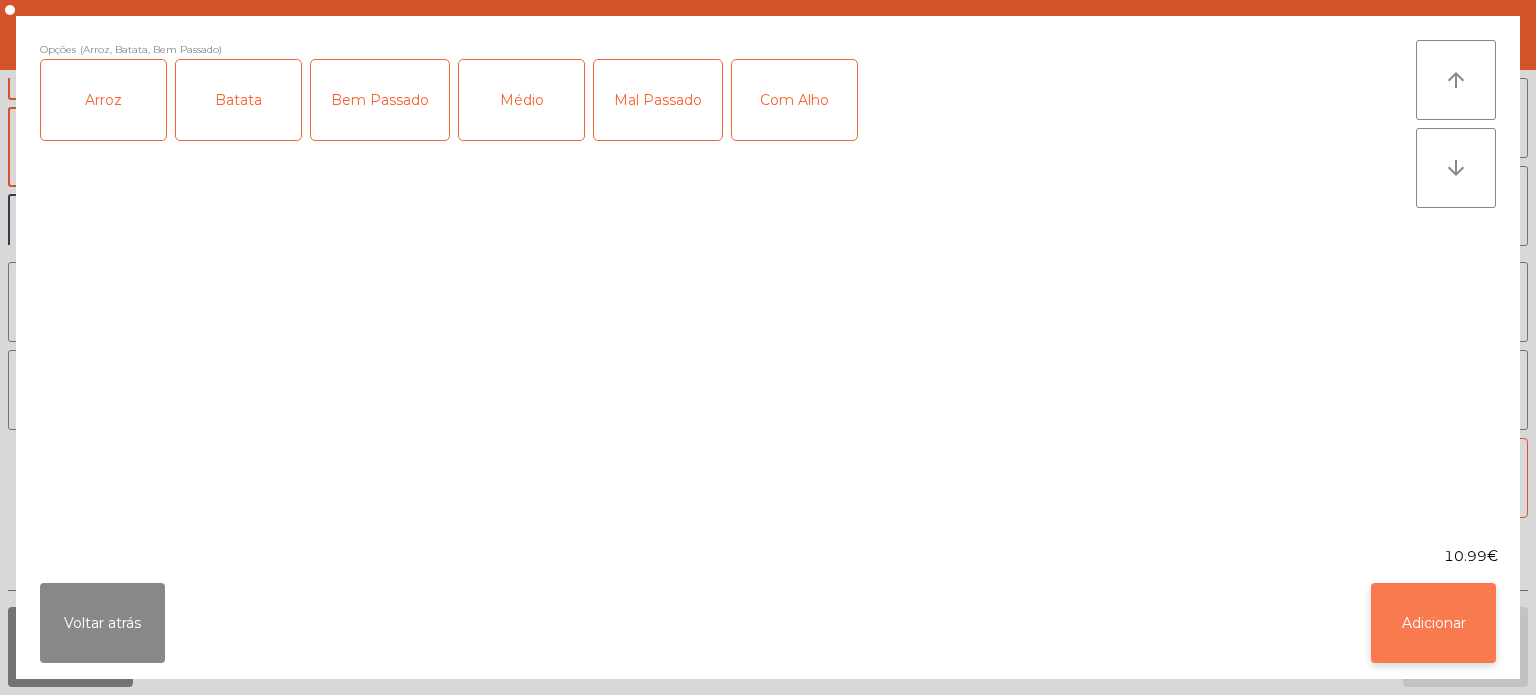 click on "Adicionar" 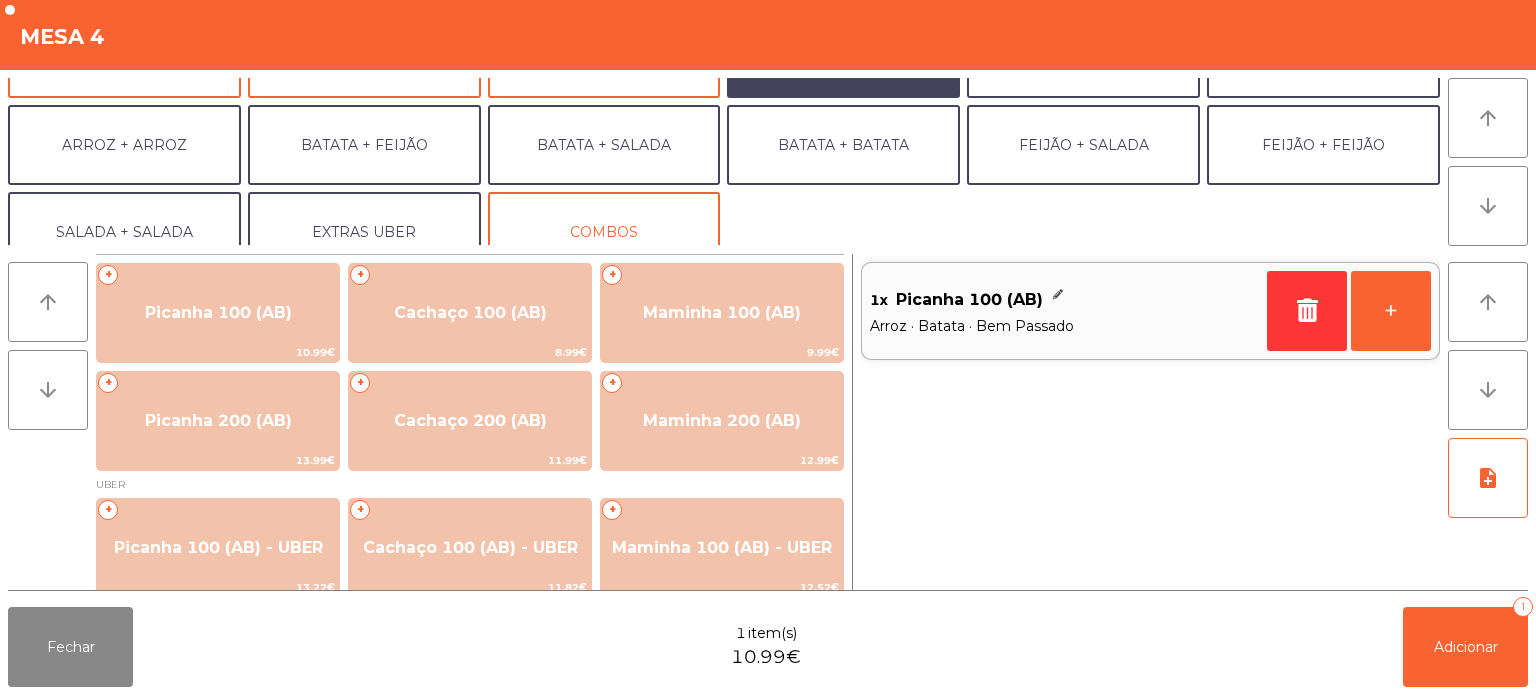 scroll, scrollTop: 260, scrollLeft: 0, axis: vertical 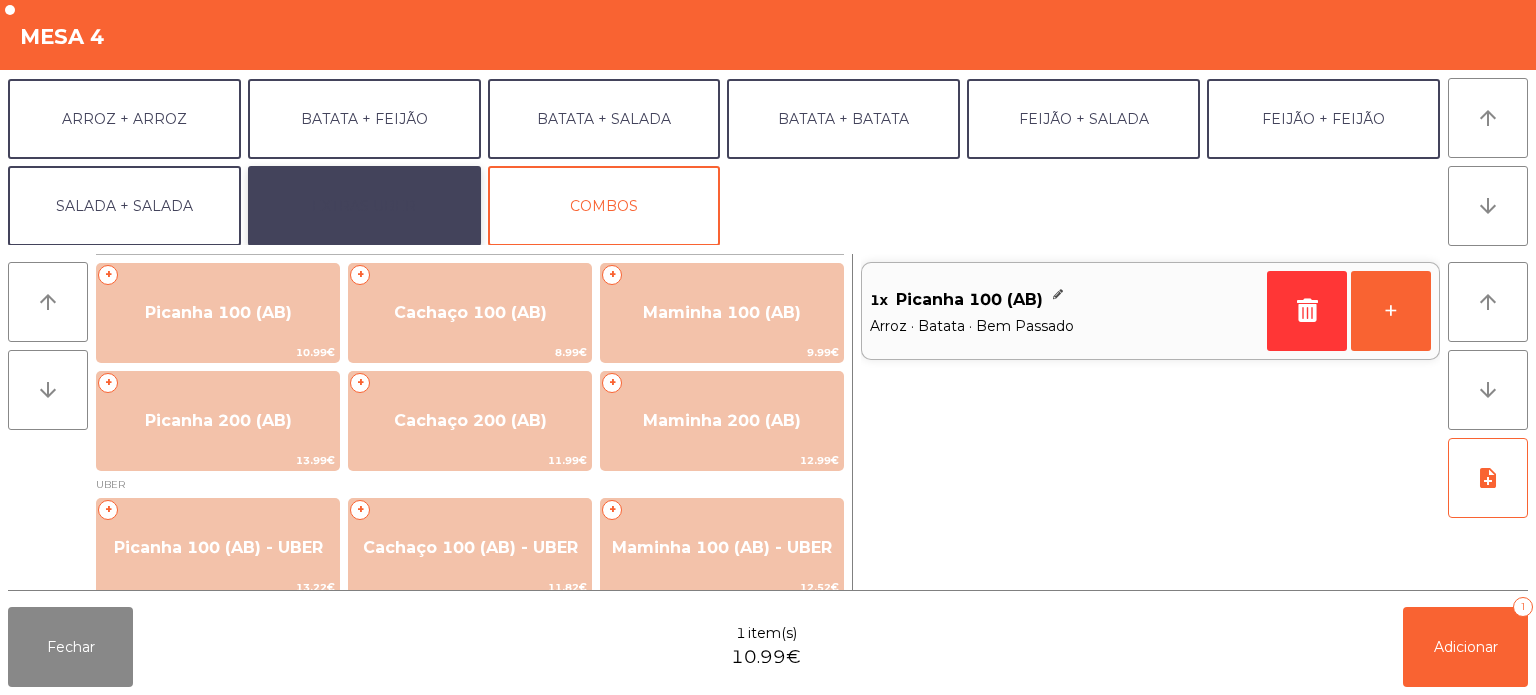 click on "EXTRAS UBER" 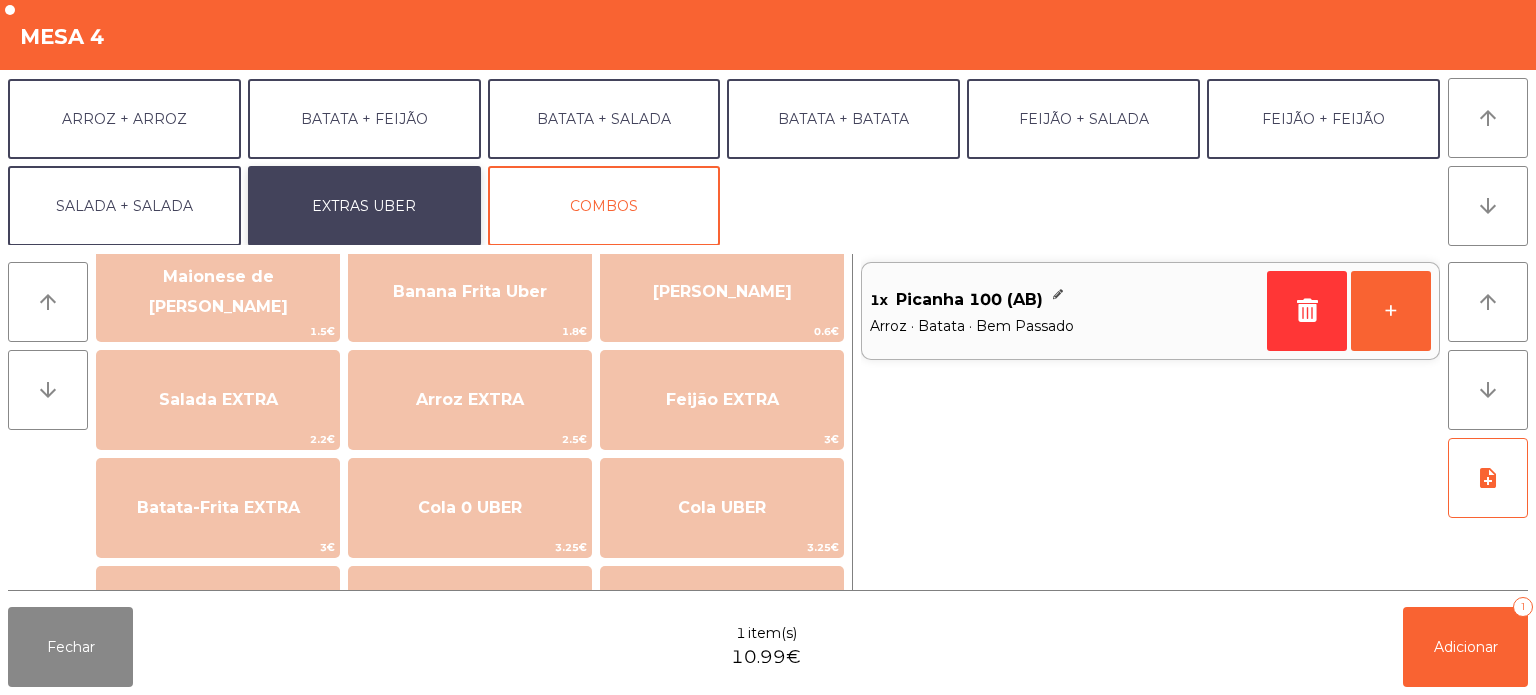 scroll, scrollTop: 224, scrollLeft: 0, axis: vertical 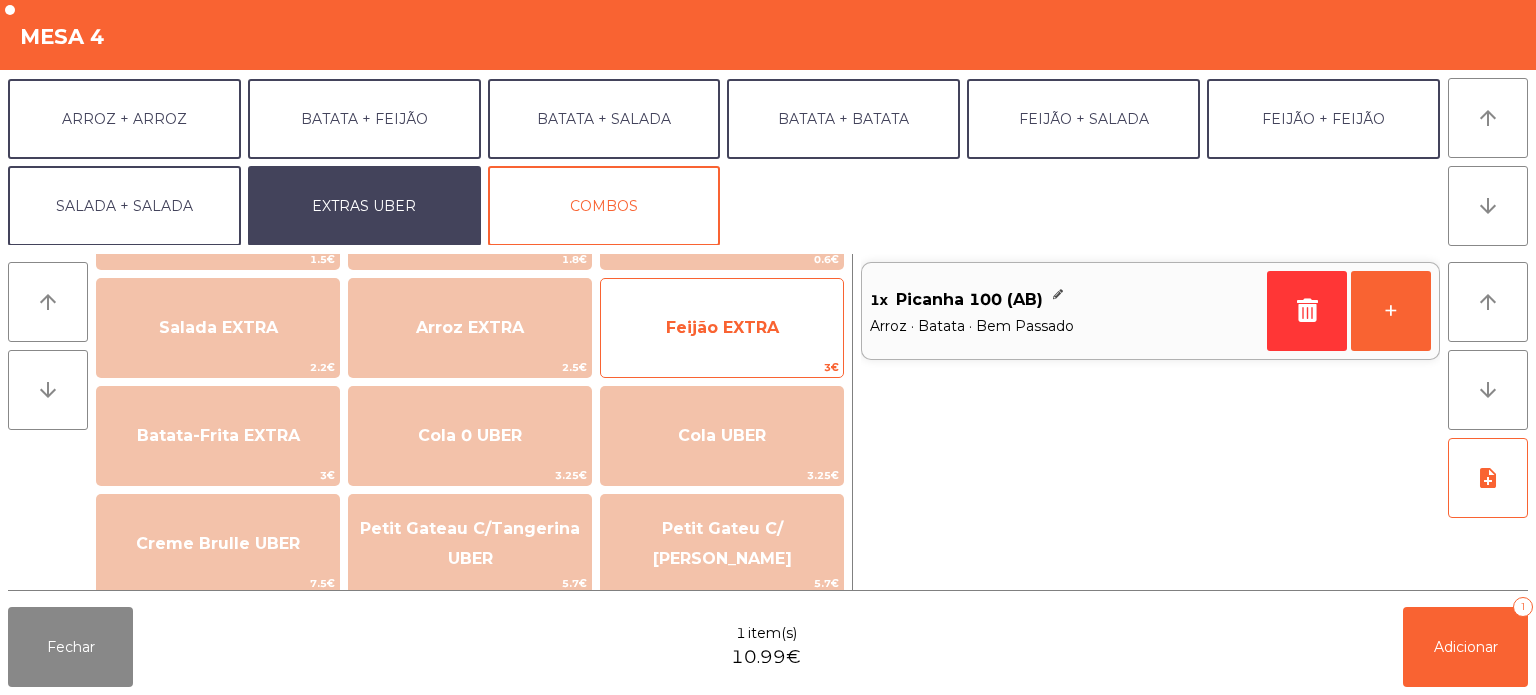 click on "Feijão EXTRA" 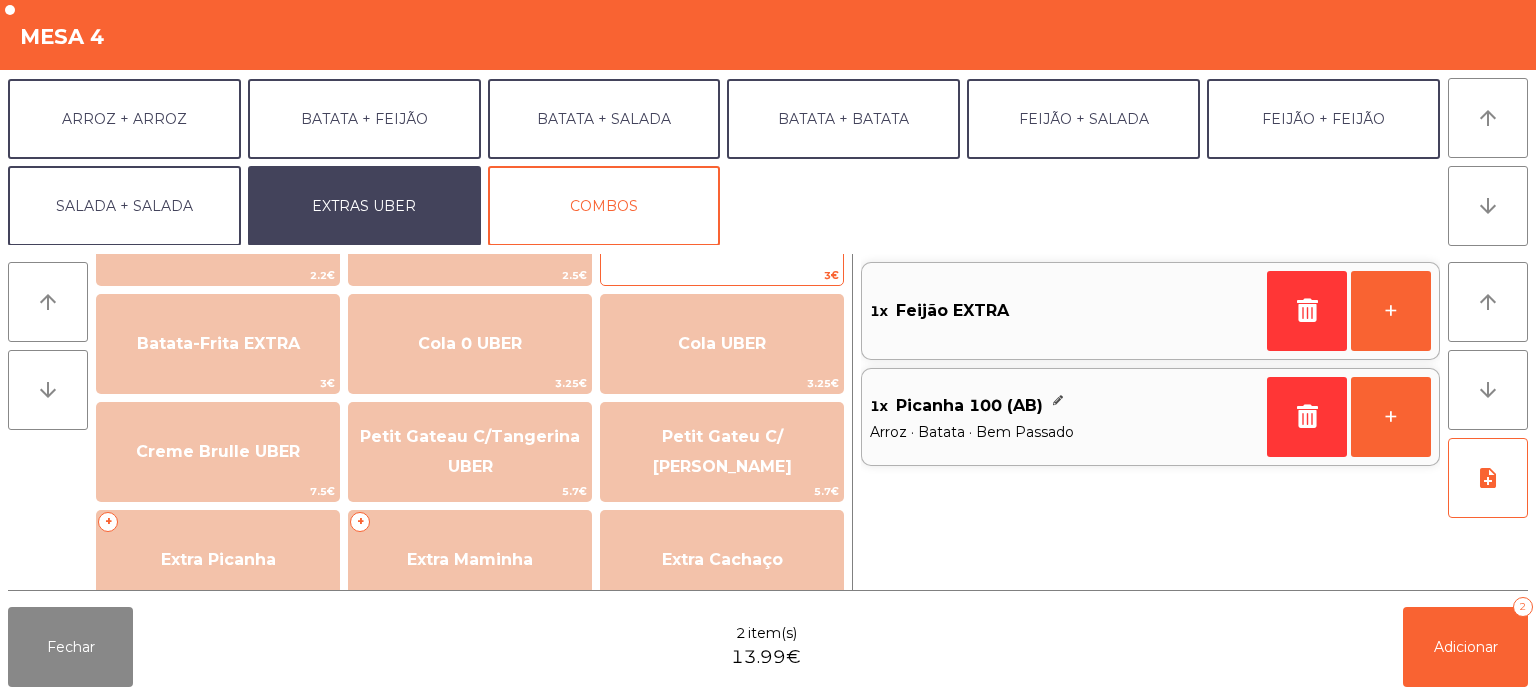 scroll, scrollTop: 320, scrollLeft: 0, axis: vertical 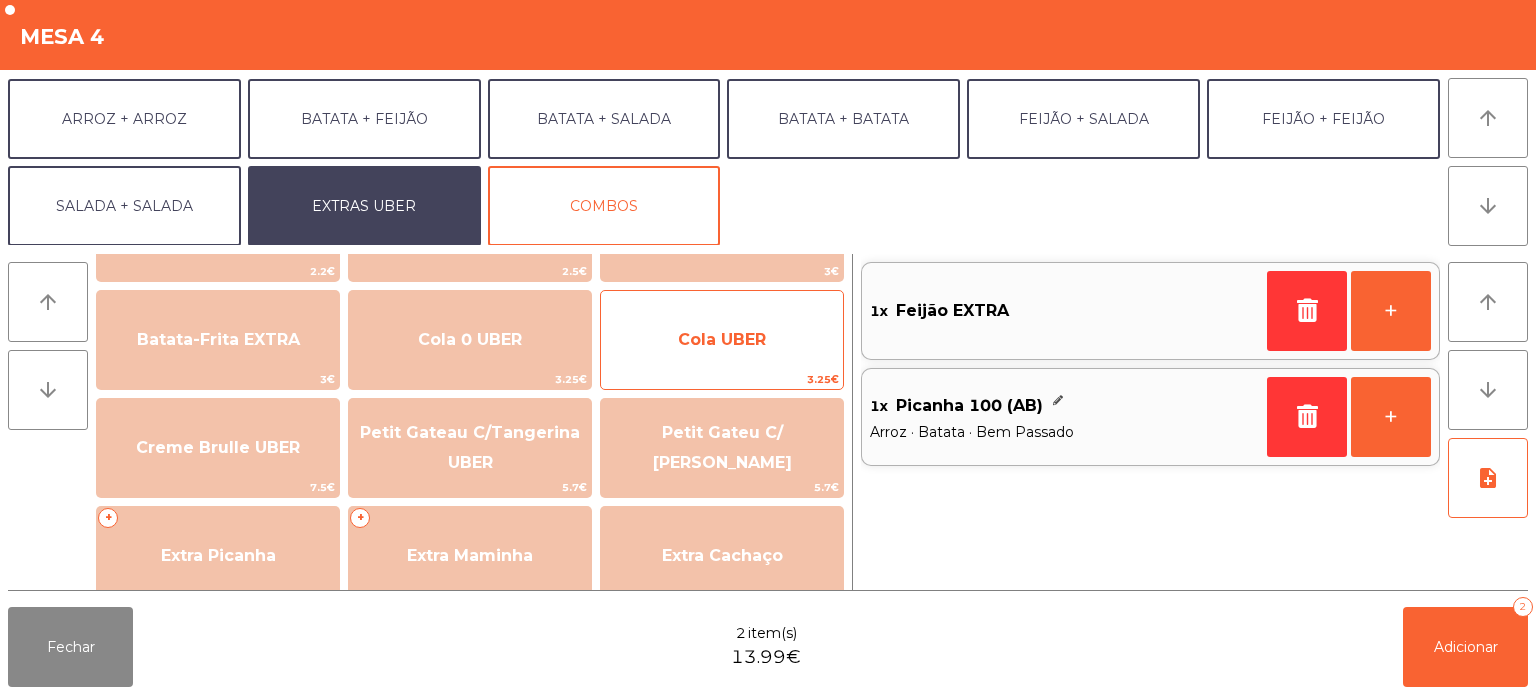 click on "Cola UBER" 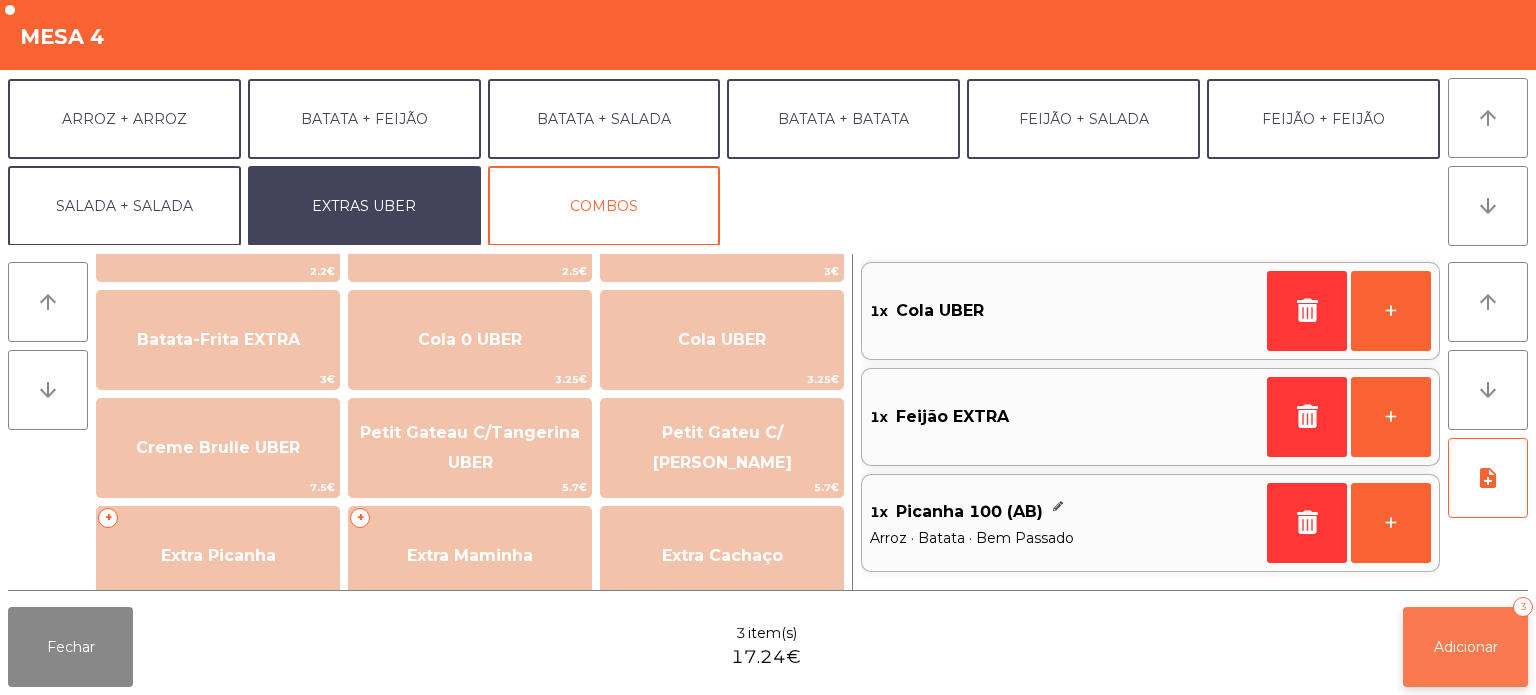 click on "Adicionar   3" 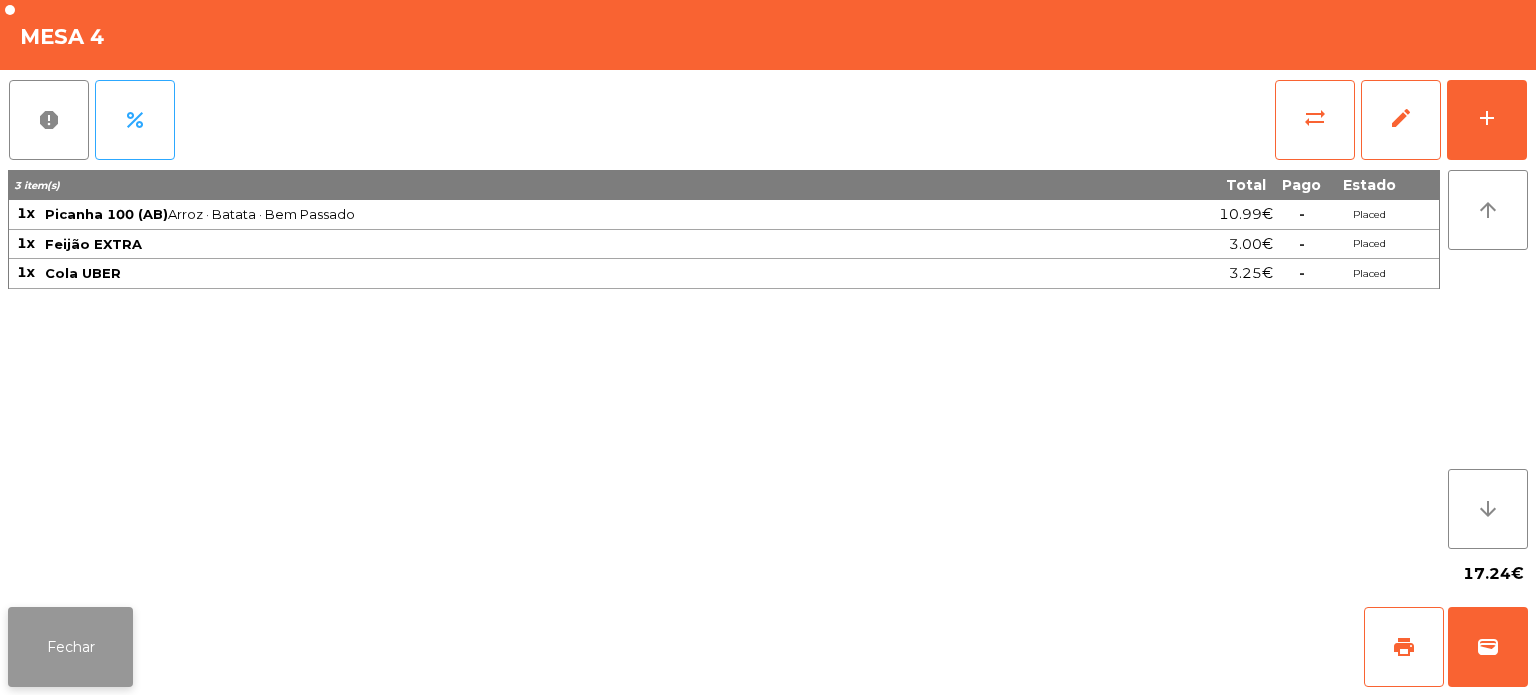 click on "Fechar" 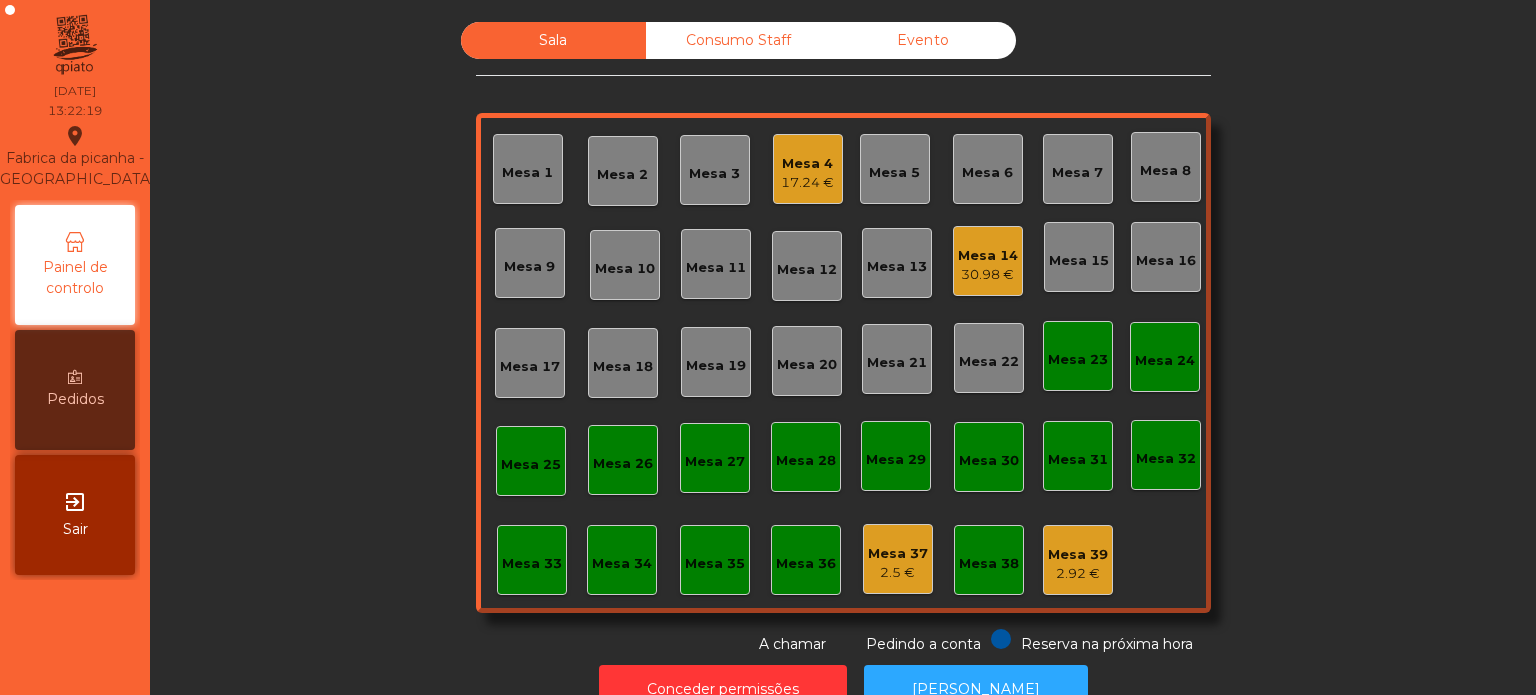 click on "Mesa 4   17.24 €" 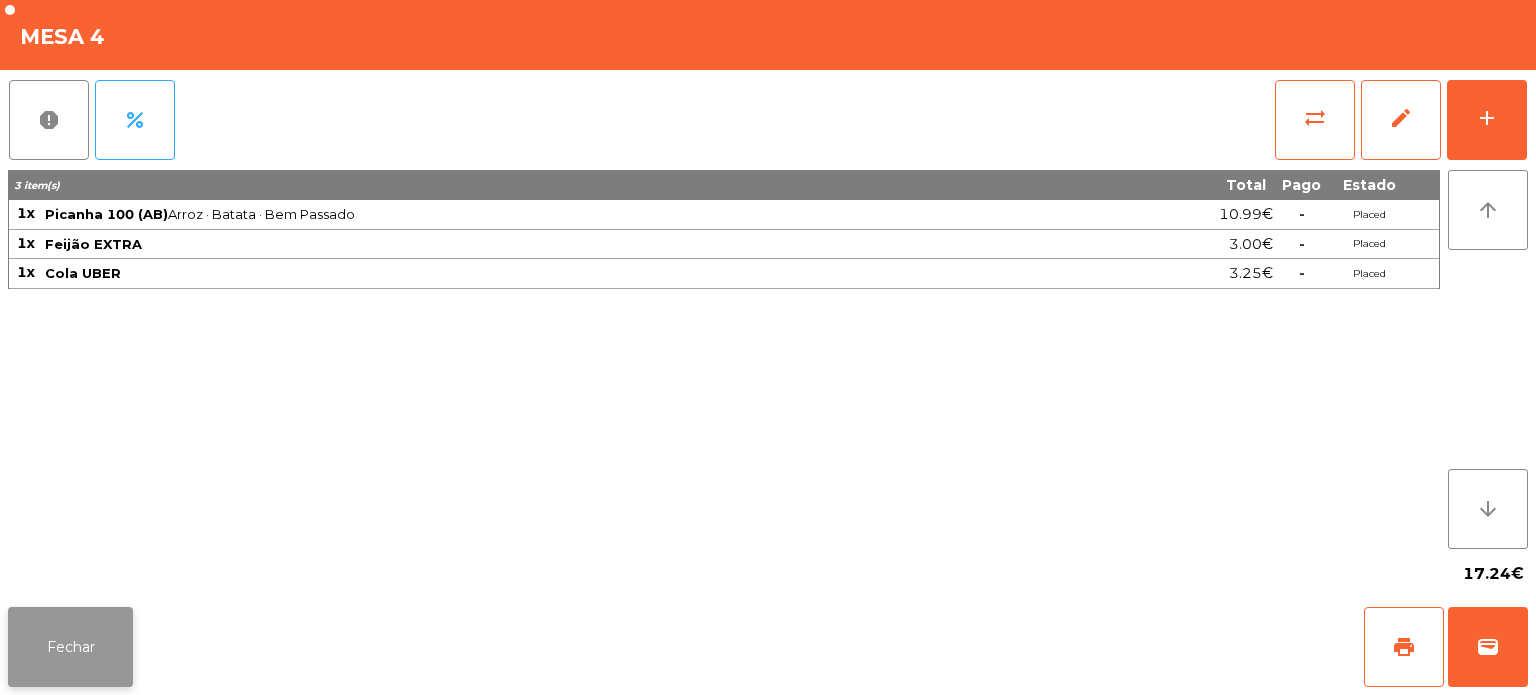 click on "Fechar" 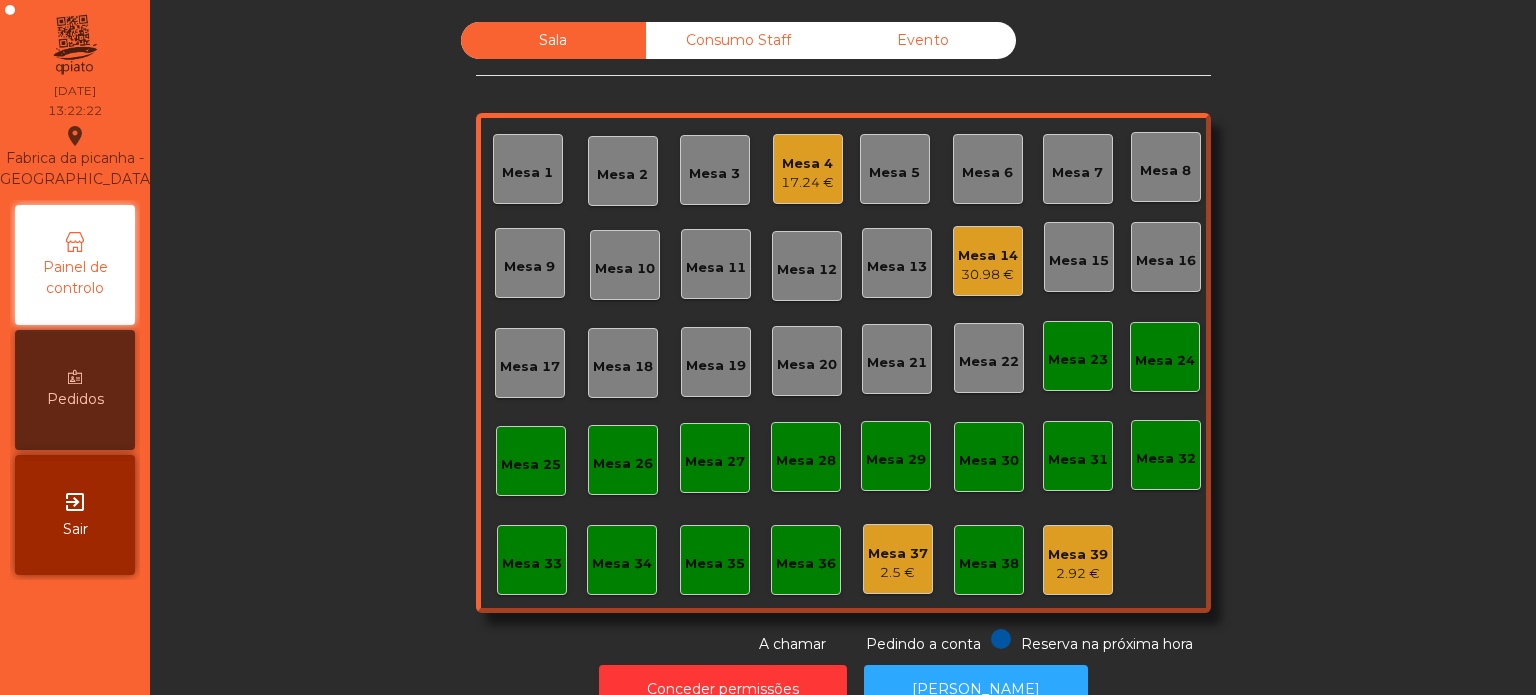 click on "17.24 €" 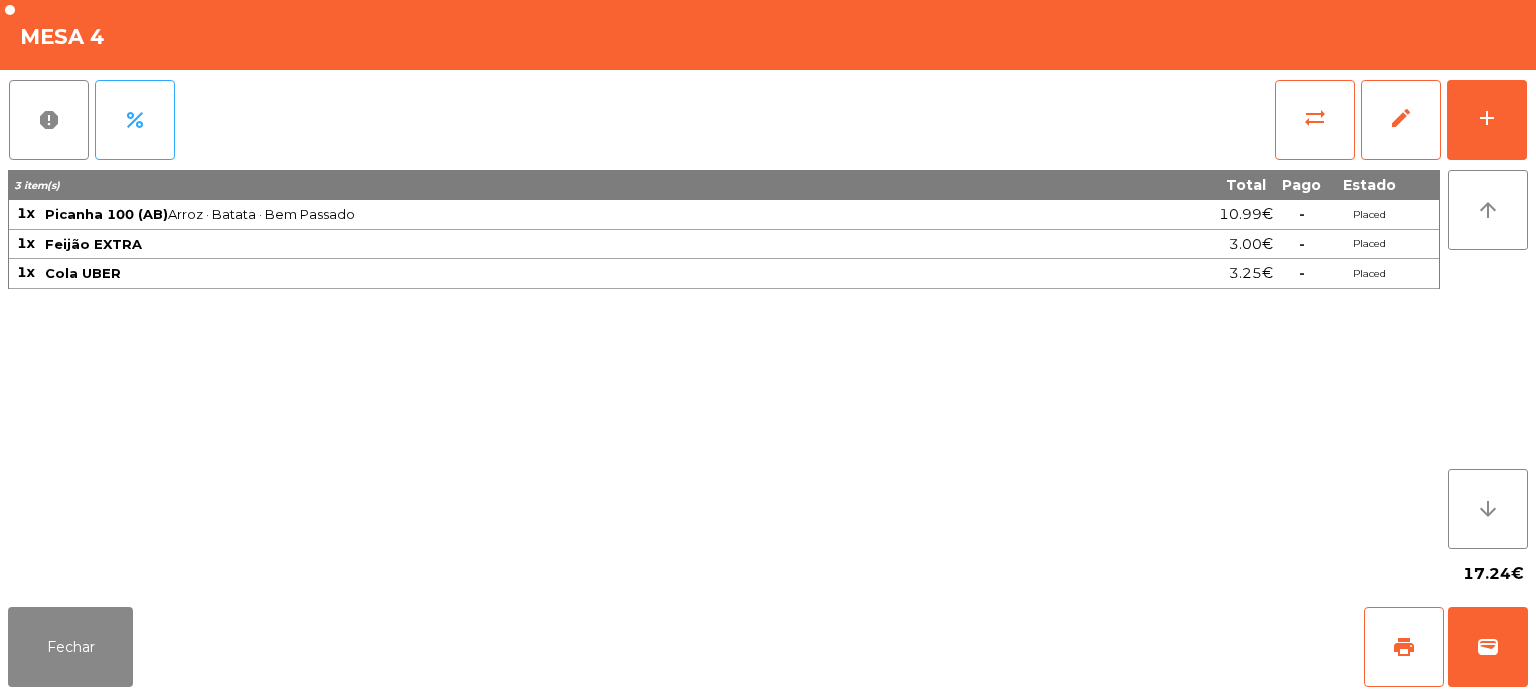 click on "3 item(s) Total Pago Estado 1x Picanha 100 ([GEOGRAPHIC_DATA])  Arroz · Batata · Bem Passado  10.99€  -  Placed 1x Feijão EXTRA 3.00€  -  Placed 1x Cola UBER 3.25€  -  Placed" 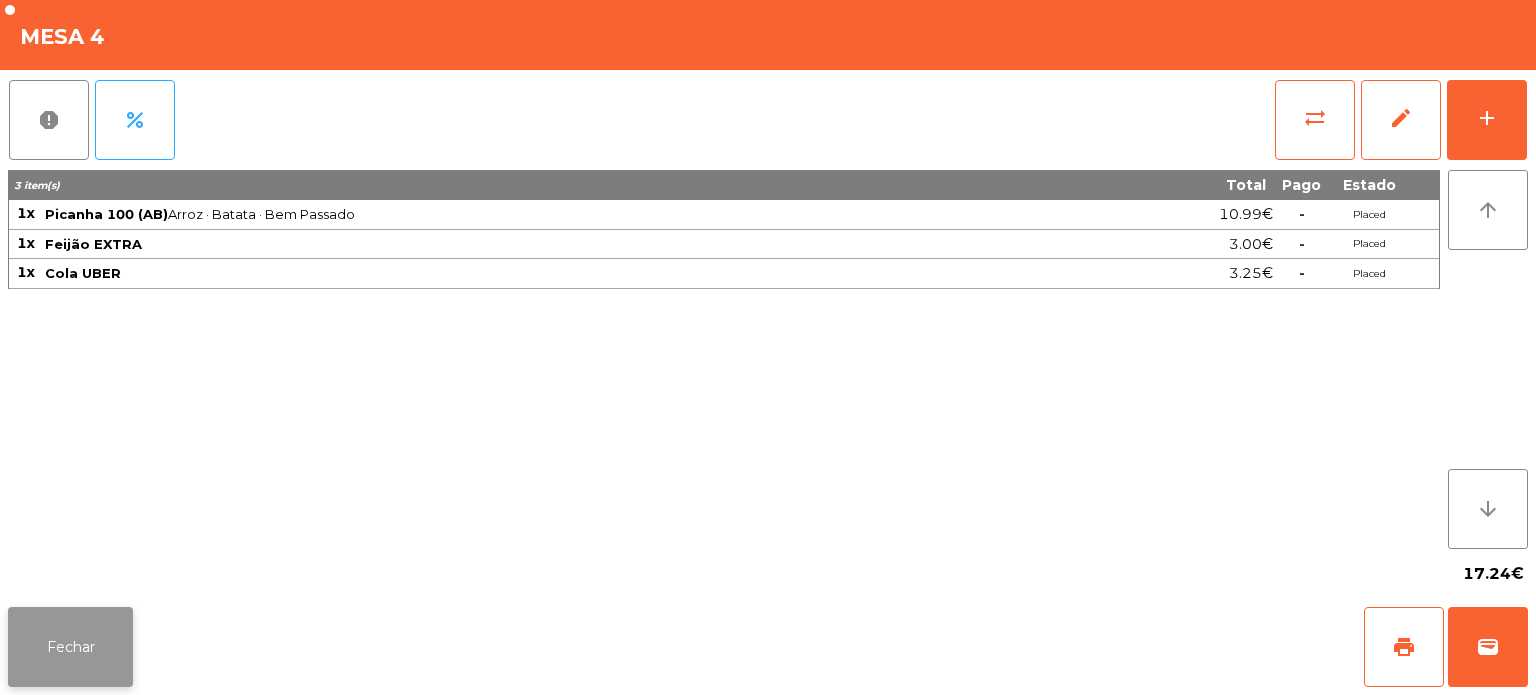 click on "Fechar" 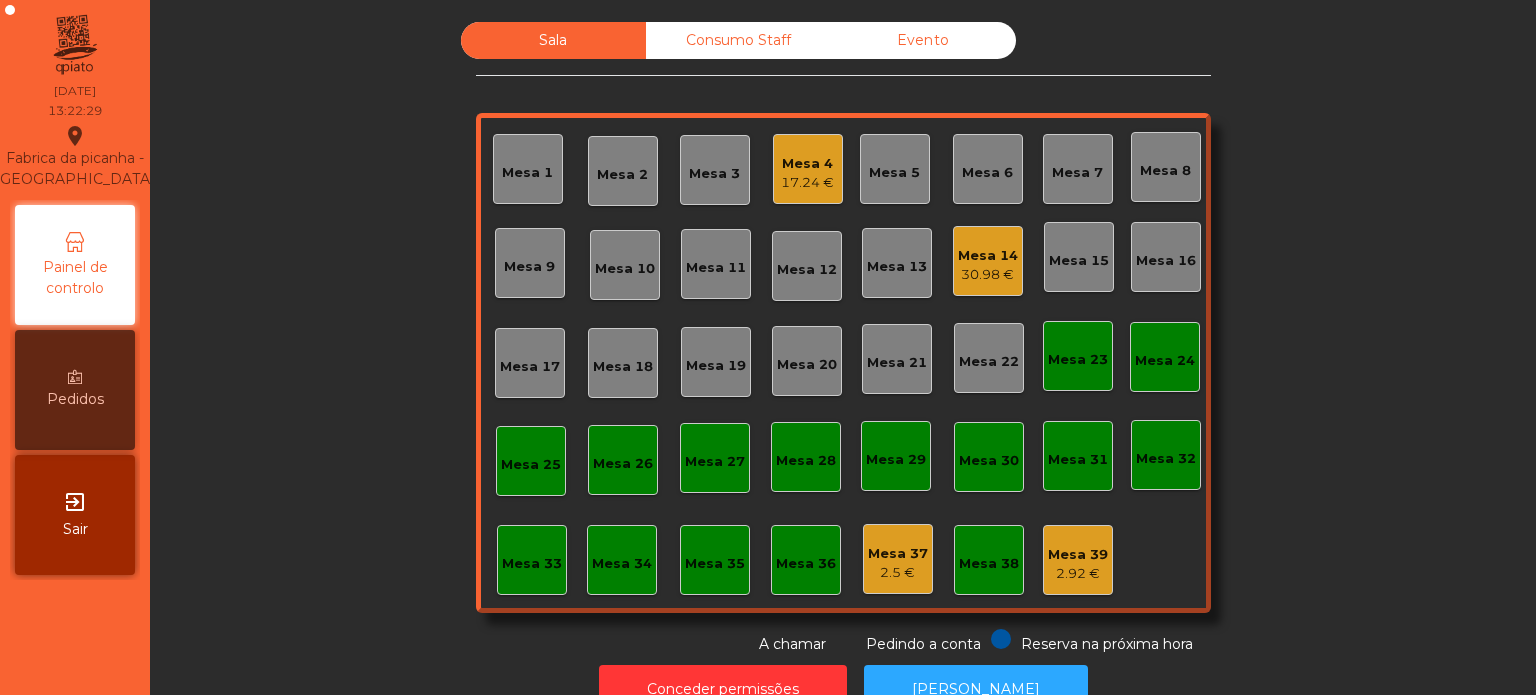 click on "17.24 €" 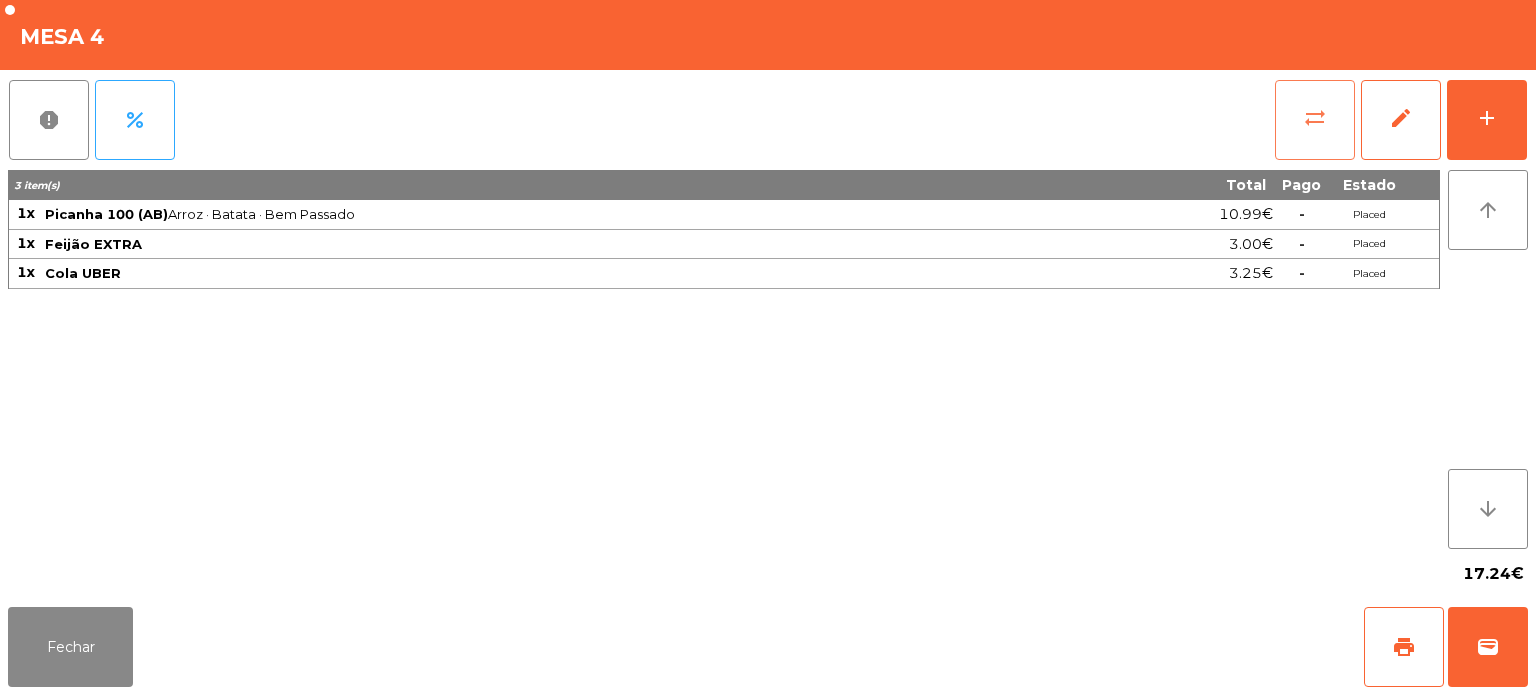 click on "sync_alt" 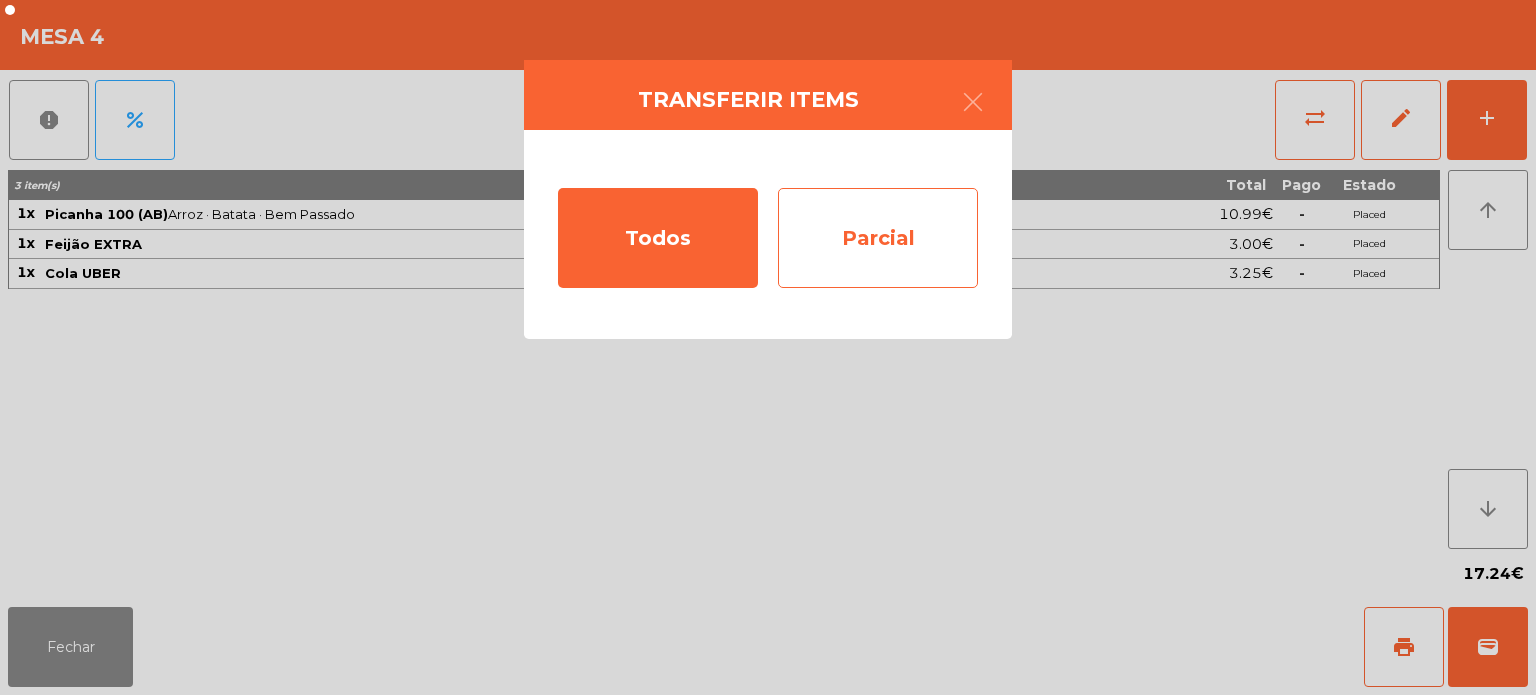 click on "Parcial" 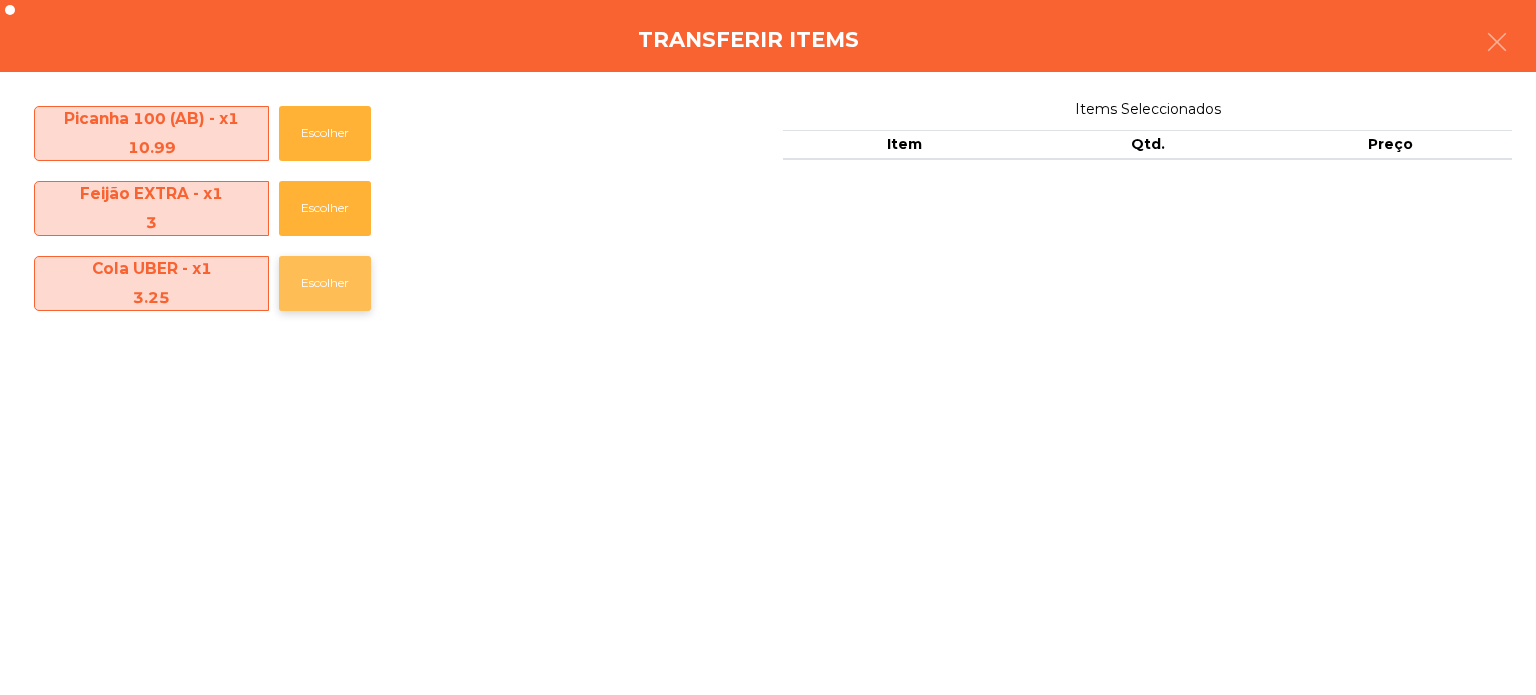 click on "Escolher" 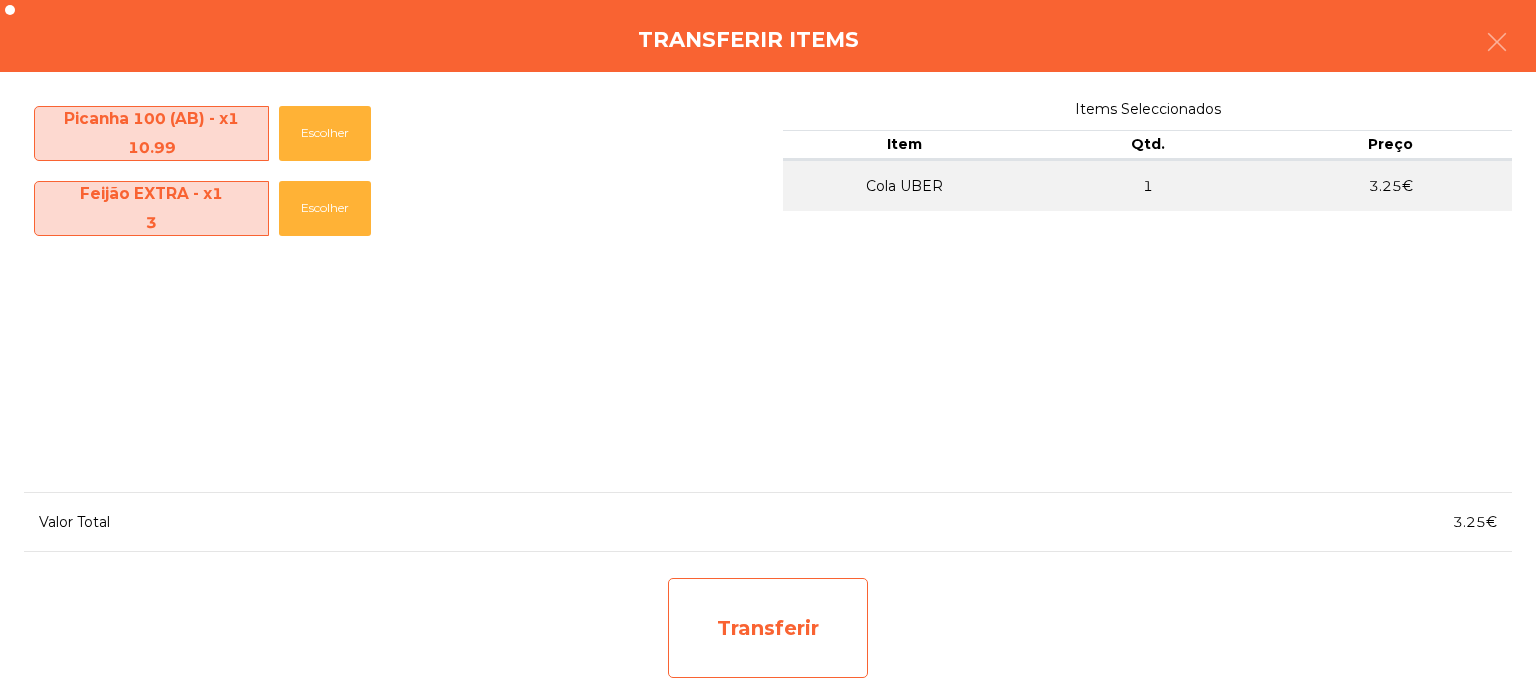click on "Transferir" 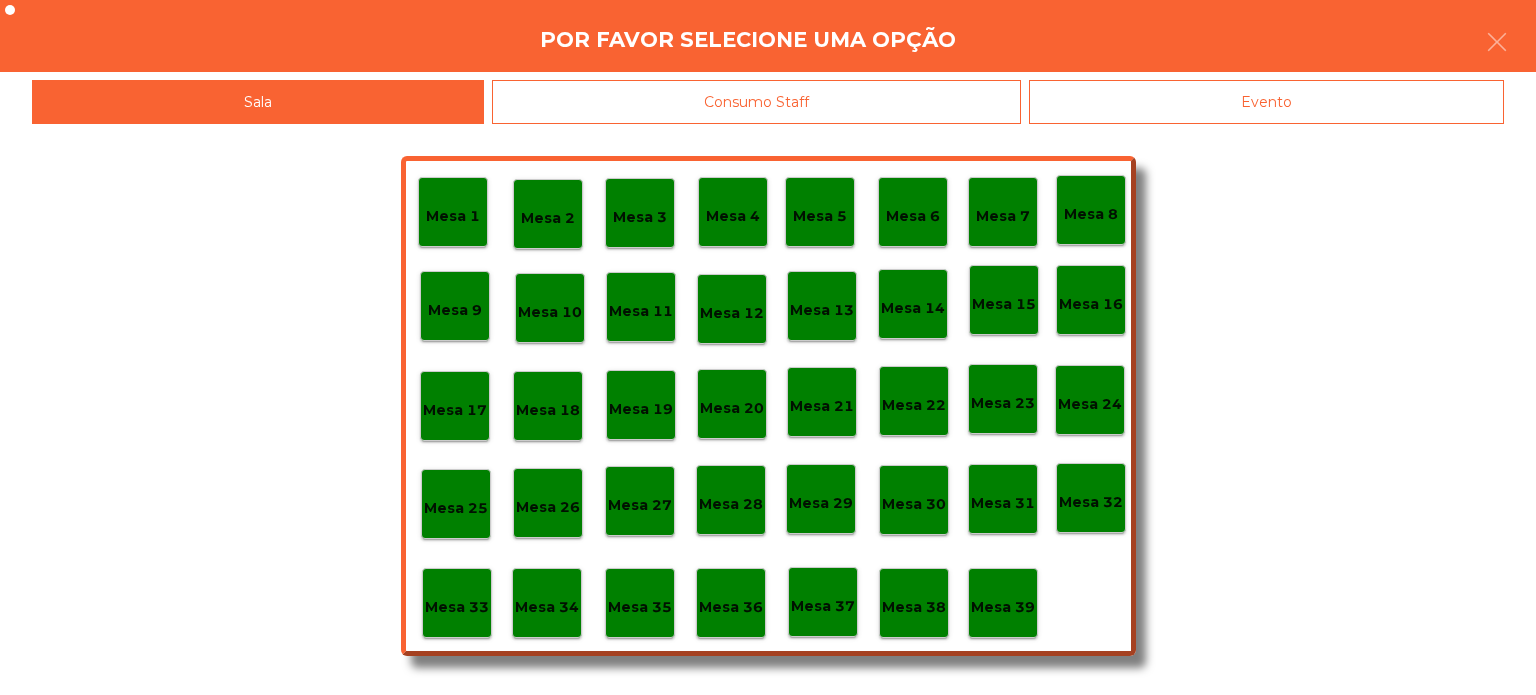 click on "Mesa 37" 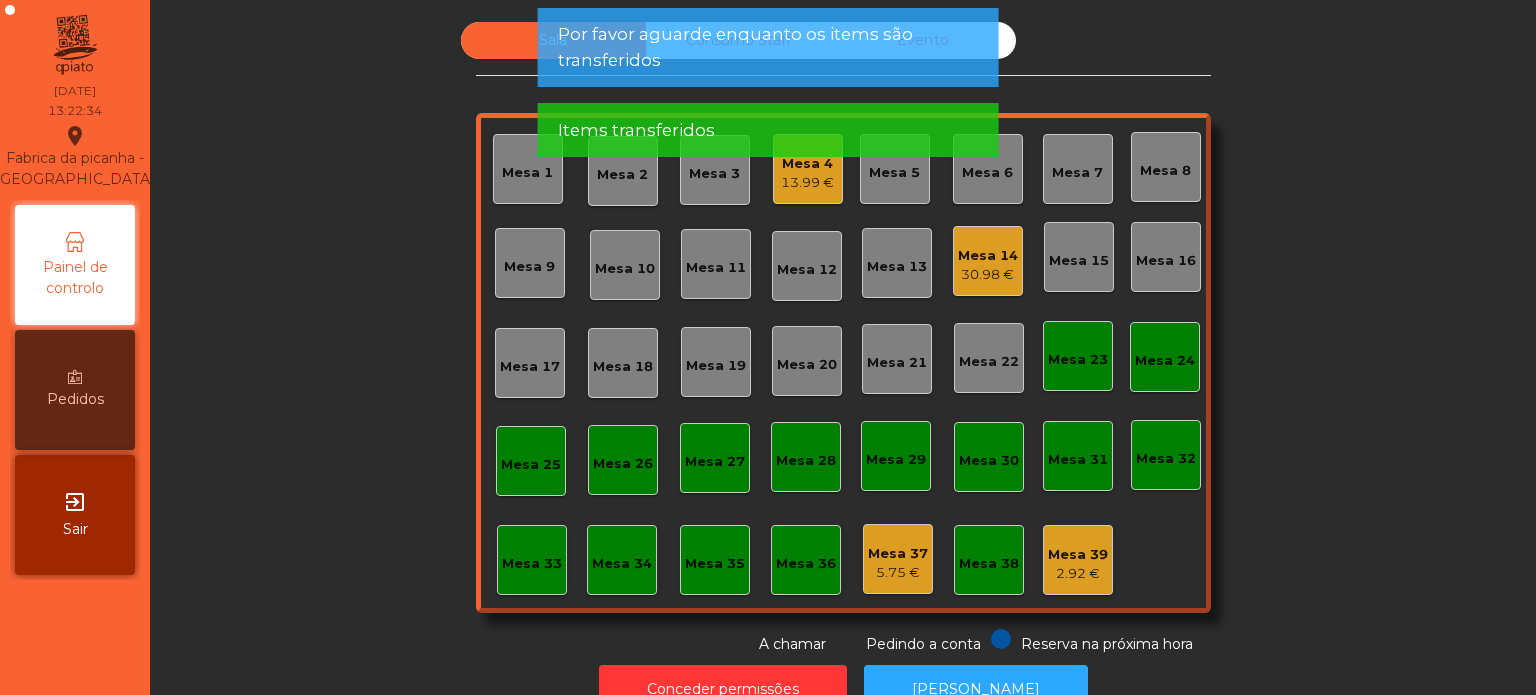 click on "13.99 €" 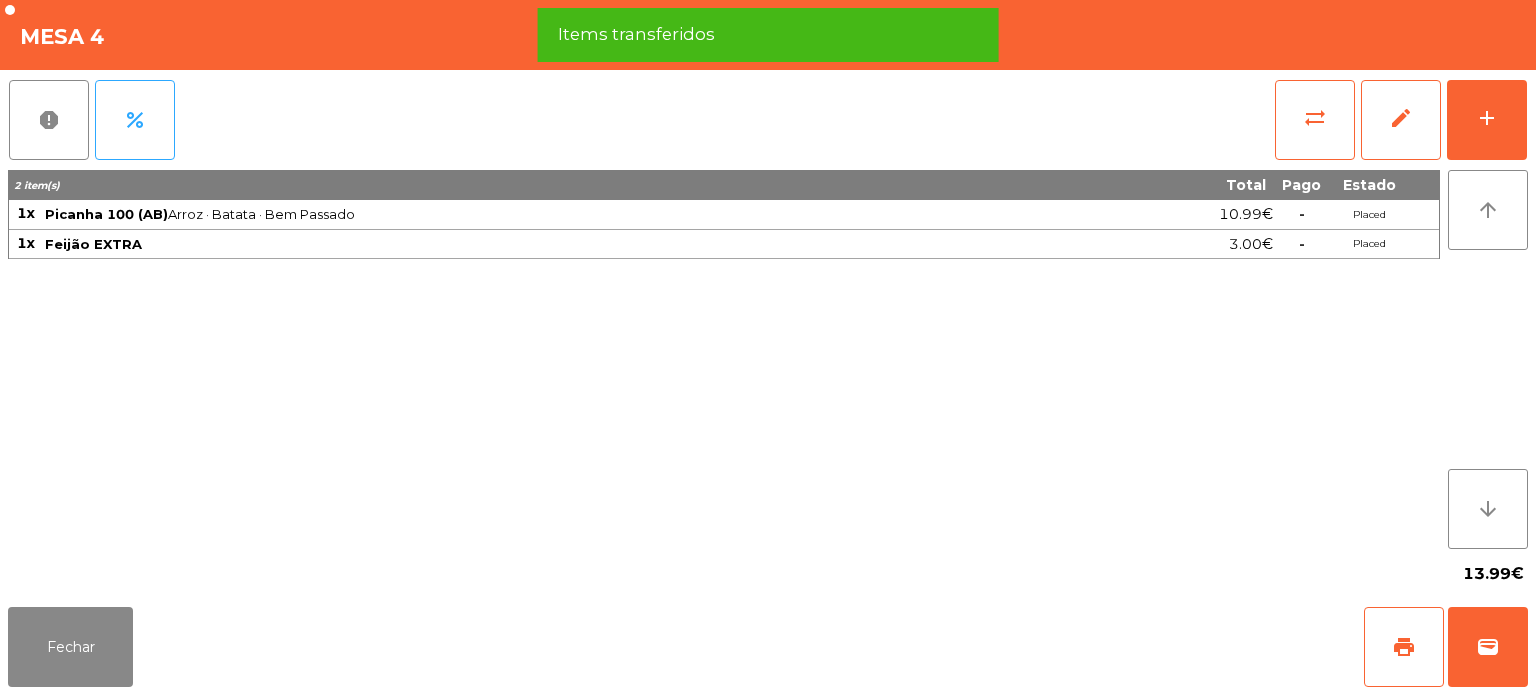 click on "report   percent   sync_alt   edit   add  2 item(s) Total Pago Estado 1x Picanha 100 (AB)  Arroz · Batata · Bem Passado  10.99€  -  Placed 1x Feijão EXTRA 3.00€  -  Placed arrow_upward arrow_downward  13.99€" 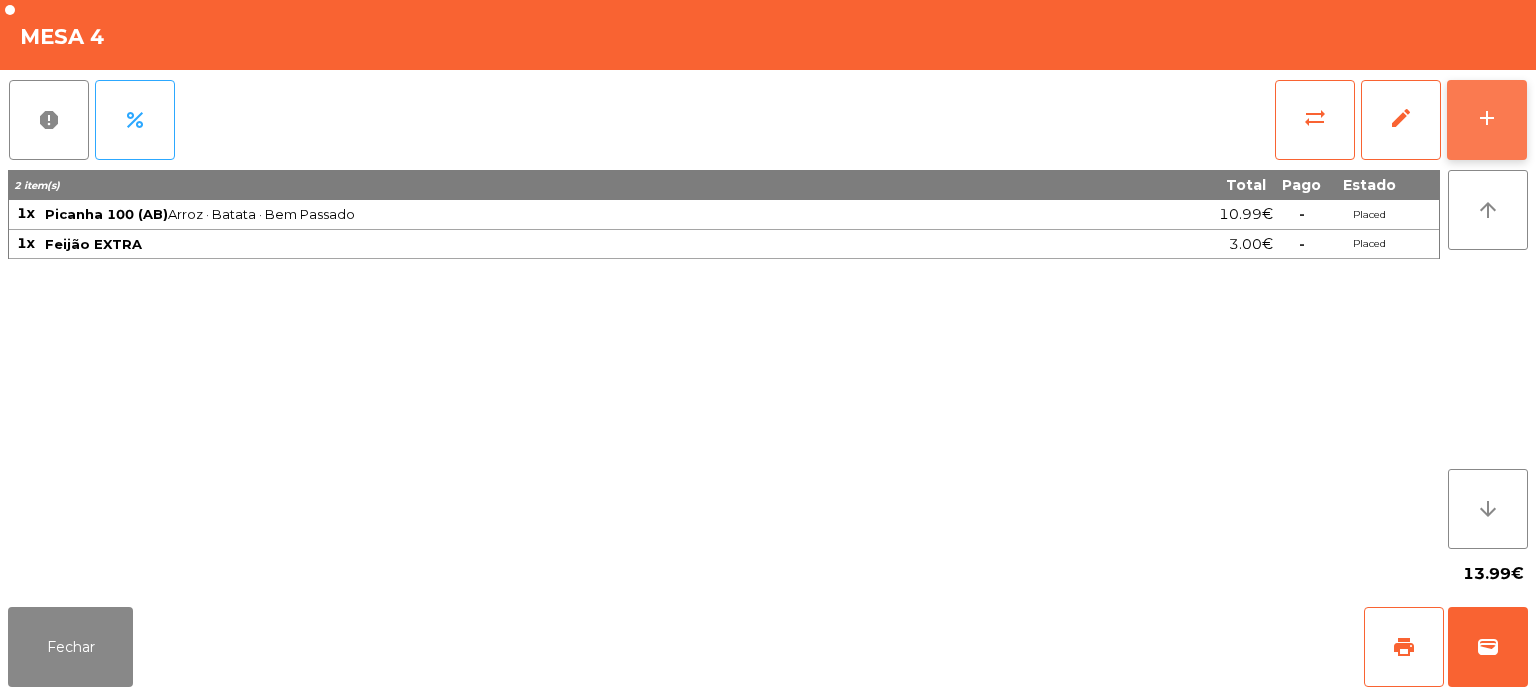 click on "add" 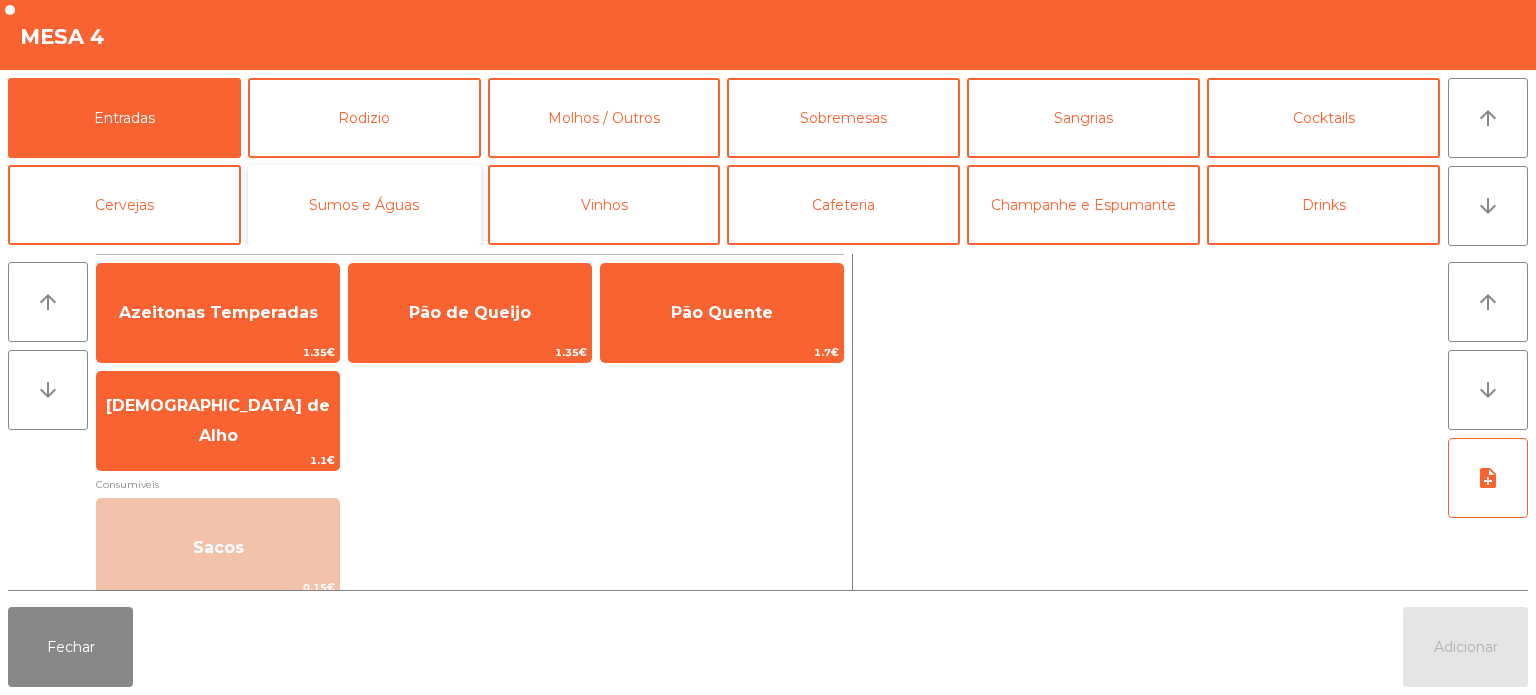 click on "Sumos e Águas" 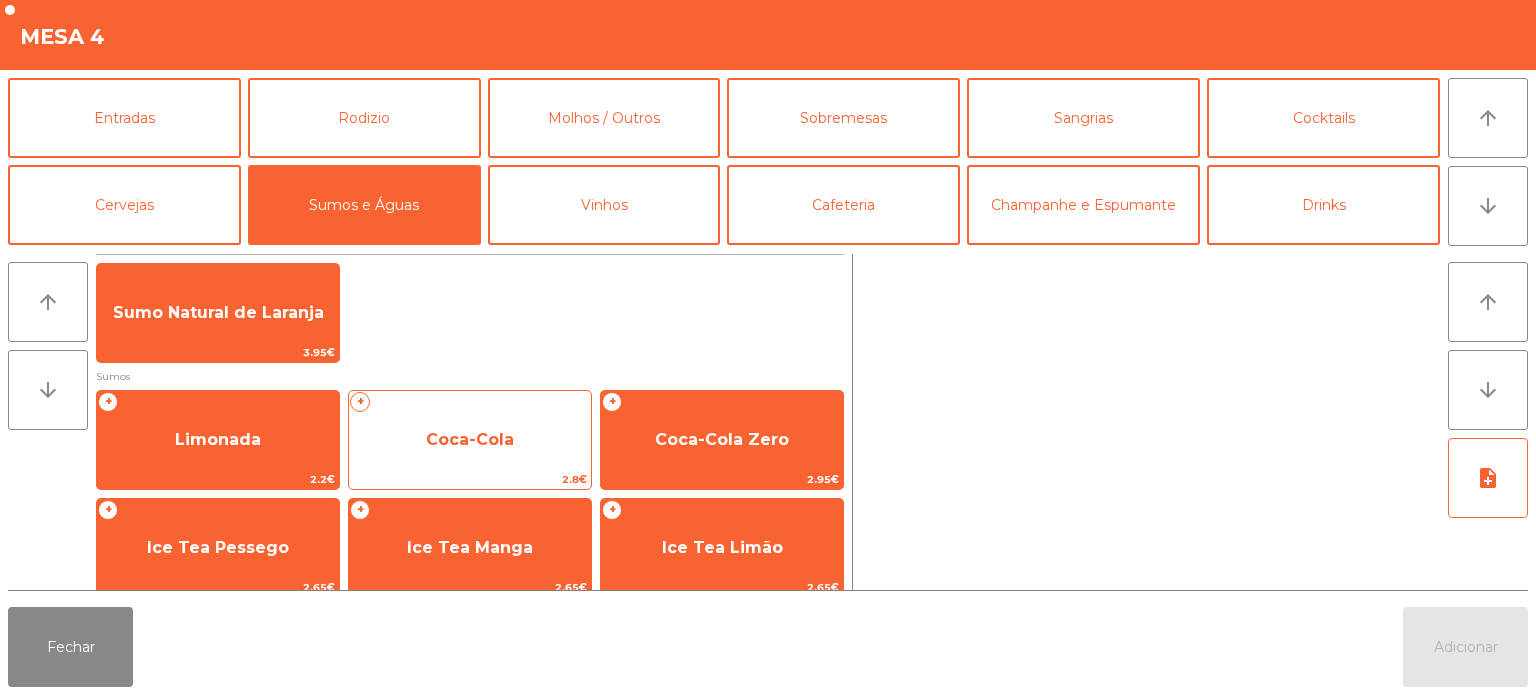 click on "Coca-Cola" 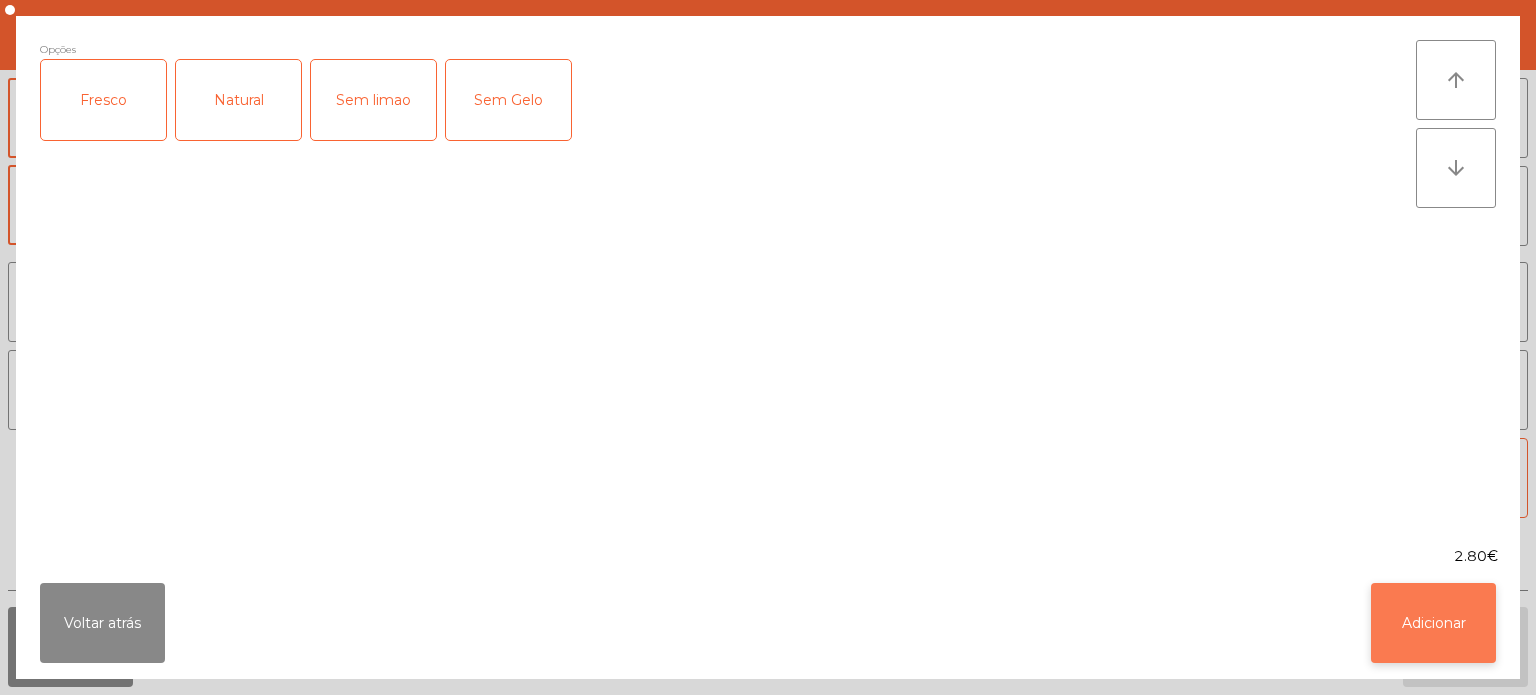 click on "Adicionar" 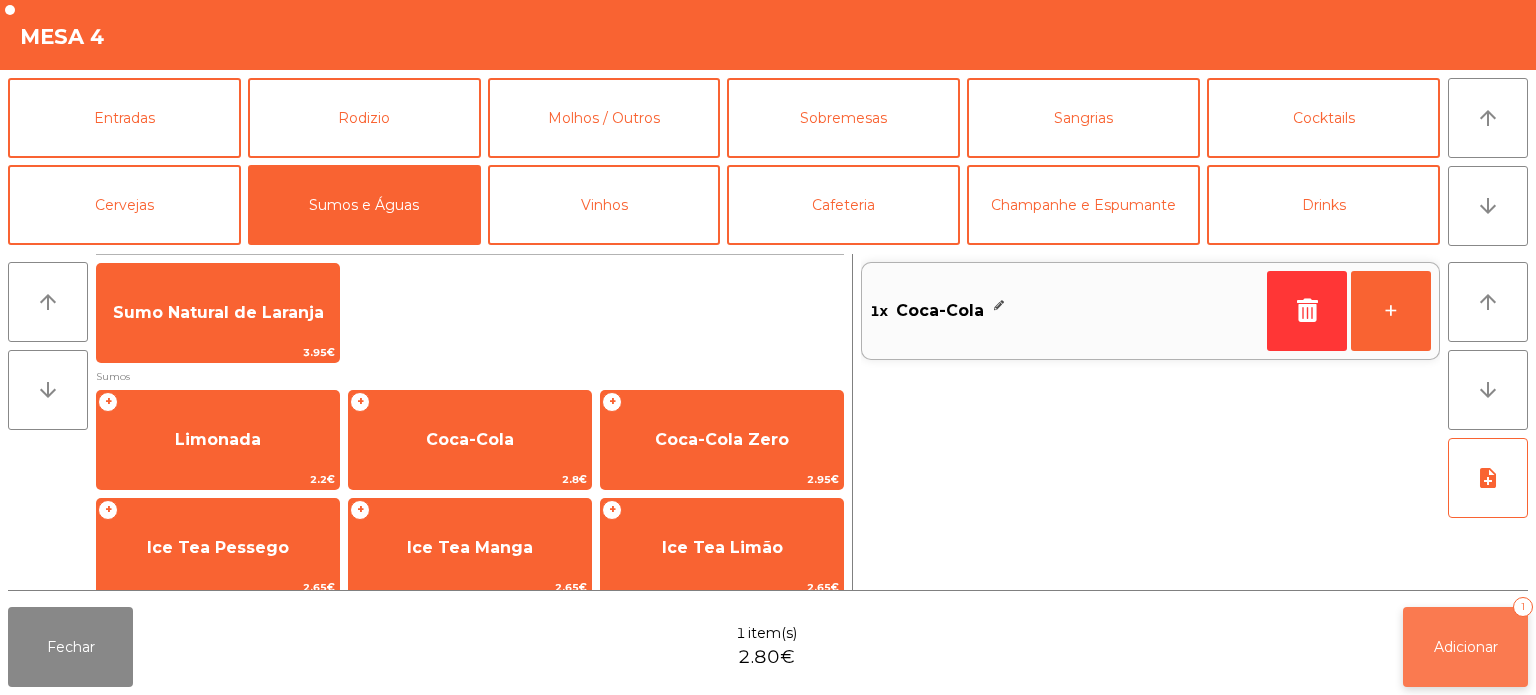 click on "Adicionar" 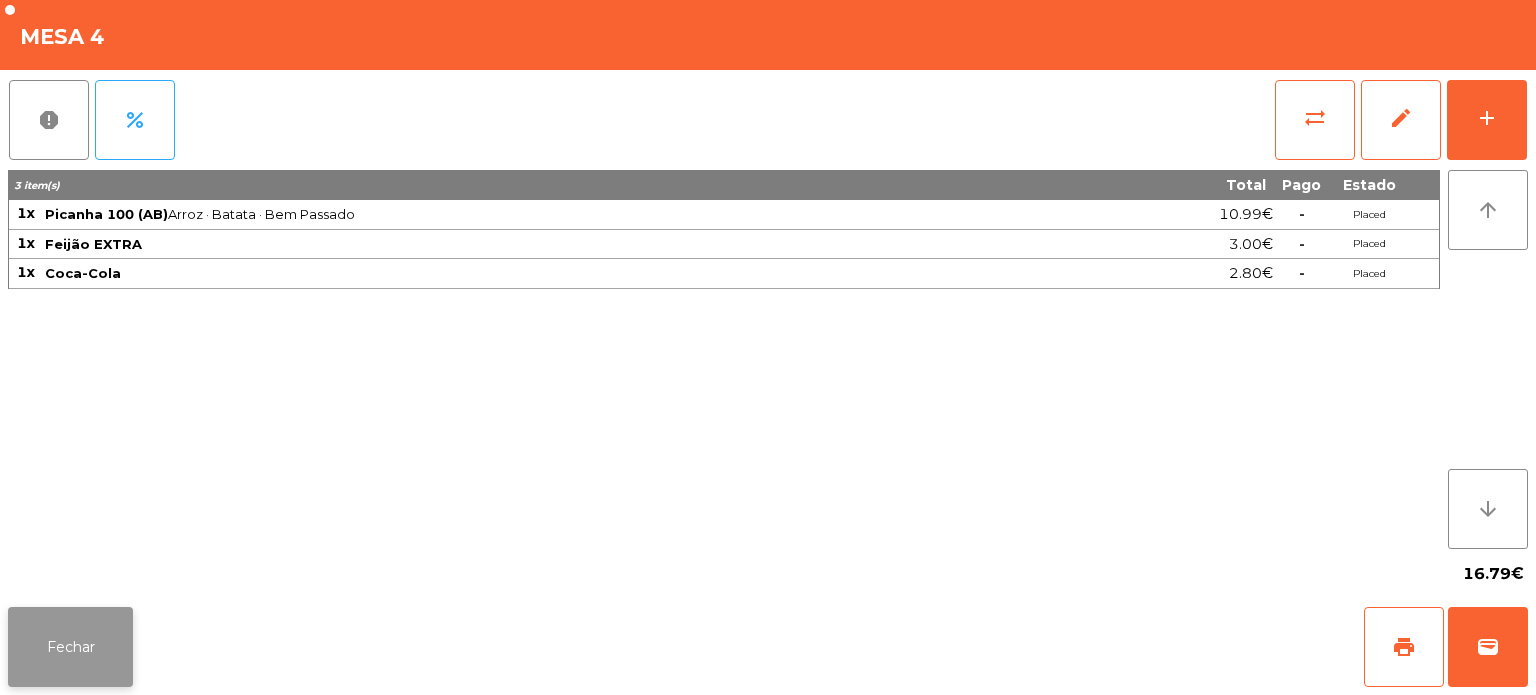 click on "Fechar" 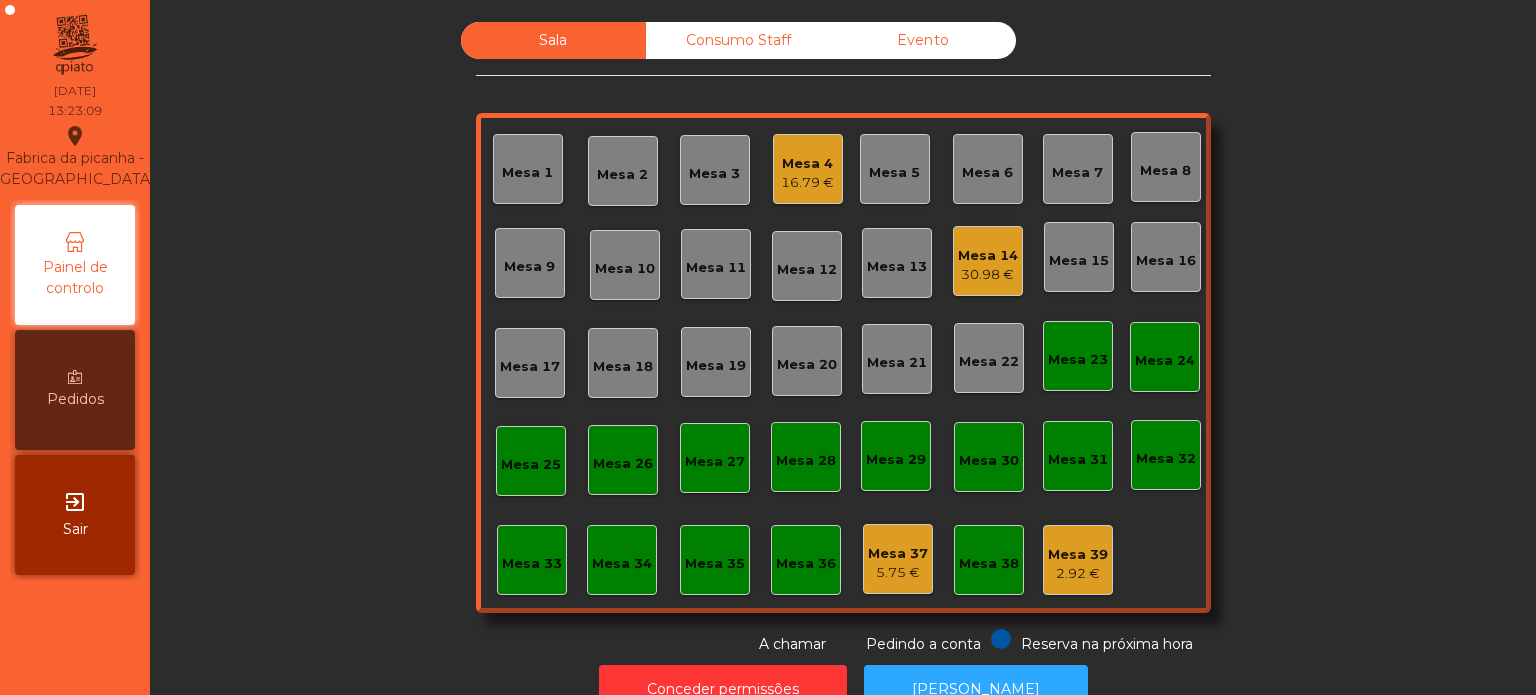 click on "Mesa 33" 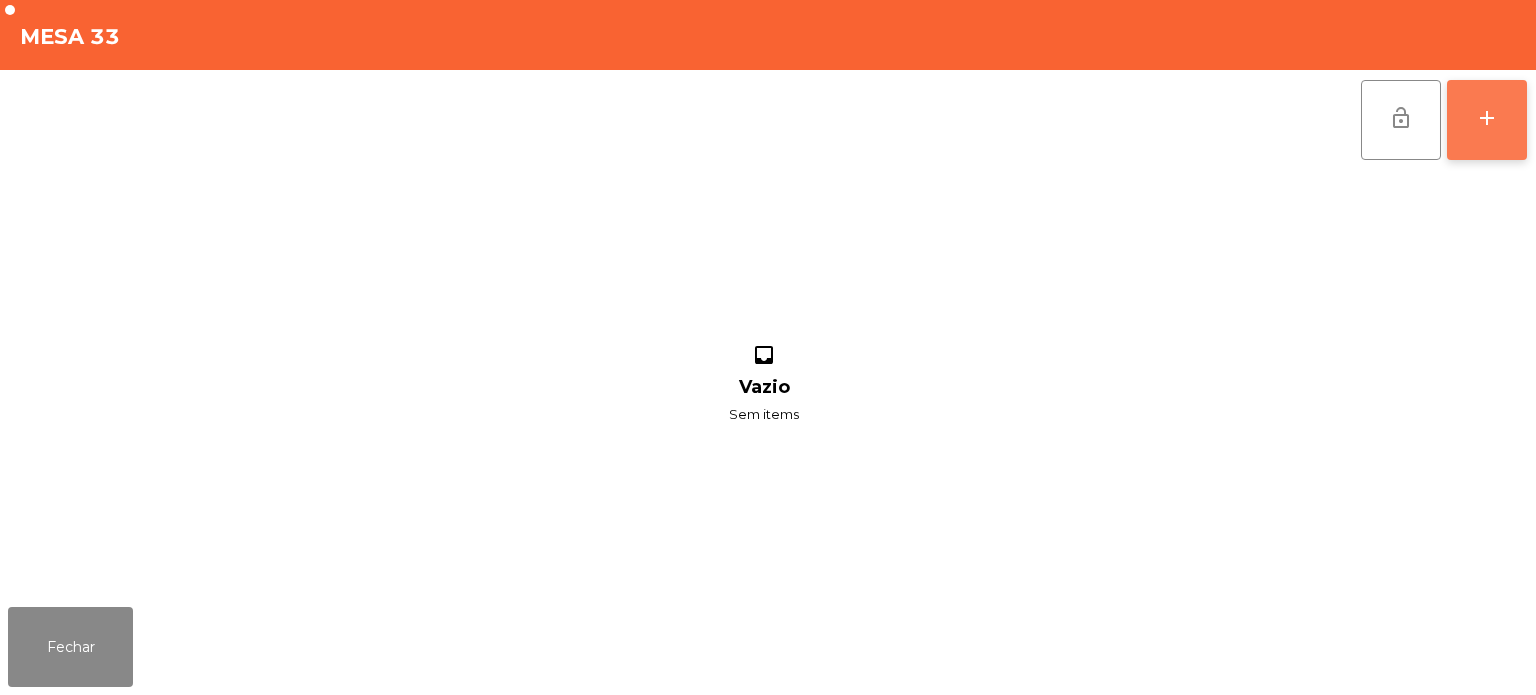 click on "add" 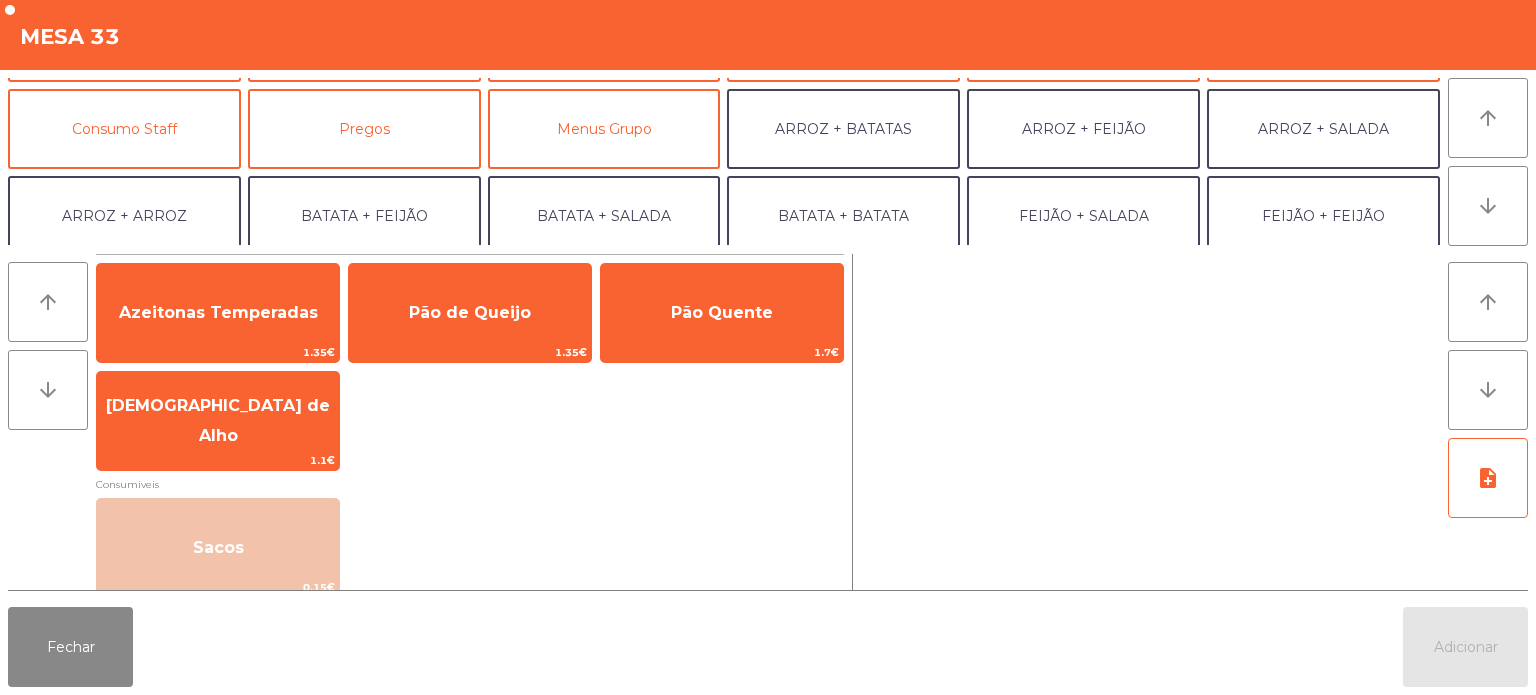 scroll, scrollTop: 166, scrollLeft: 0, axis: vertical 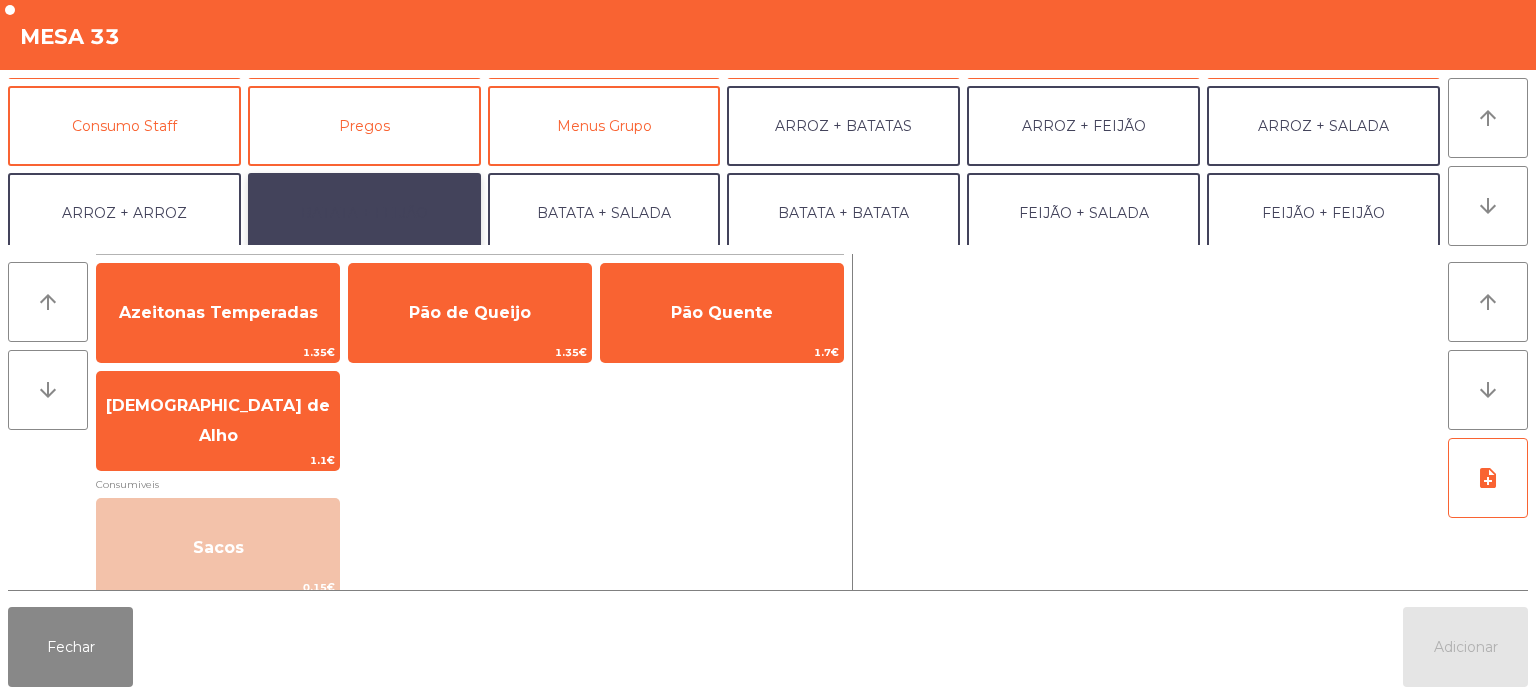 click on "BATATA + FEIJÃO" 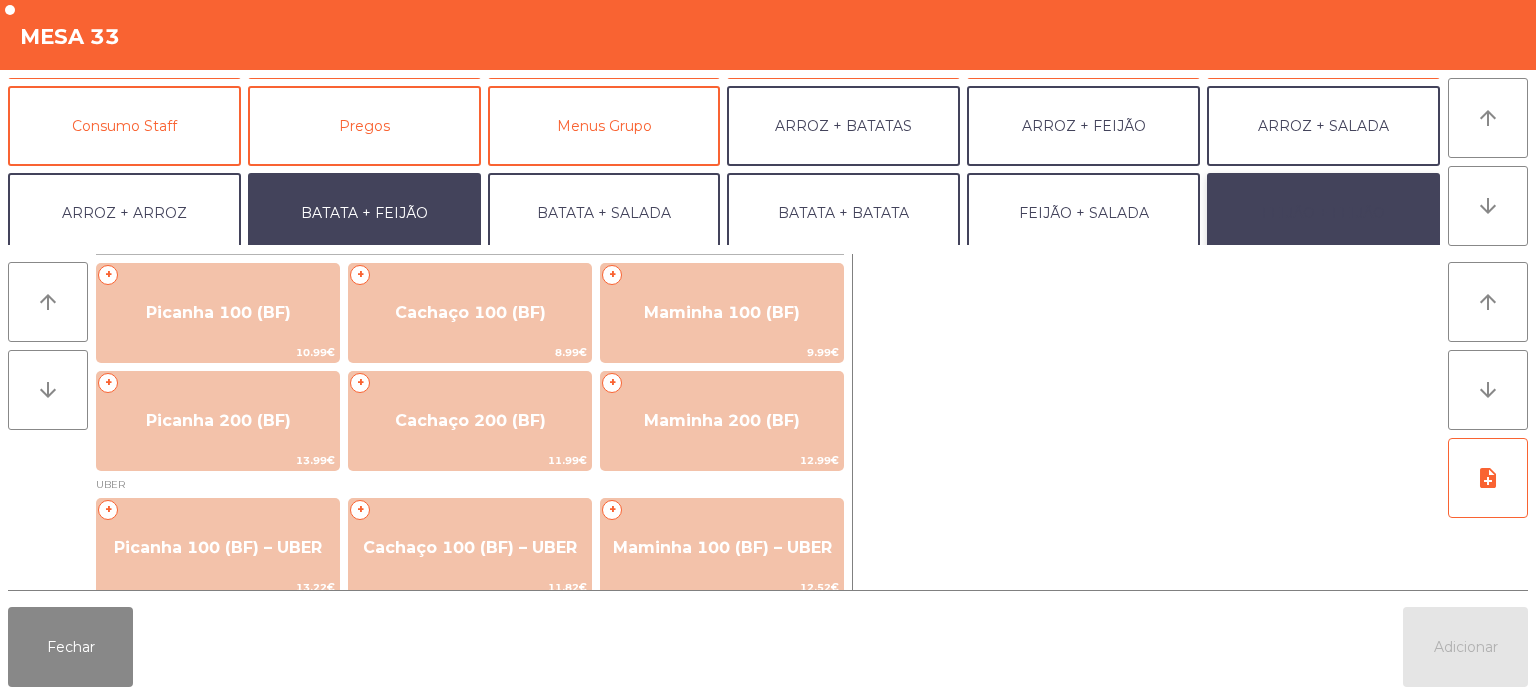 click on "FEIJÃO + FEIJÃO" 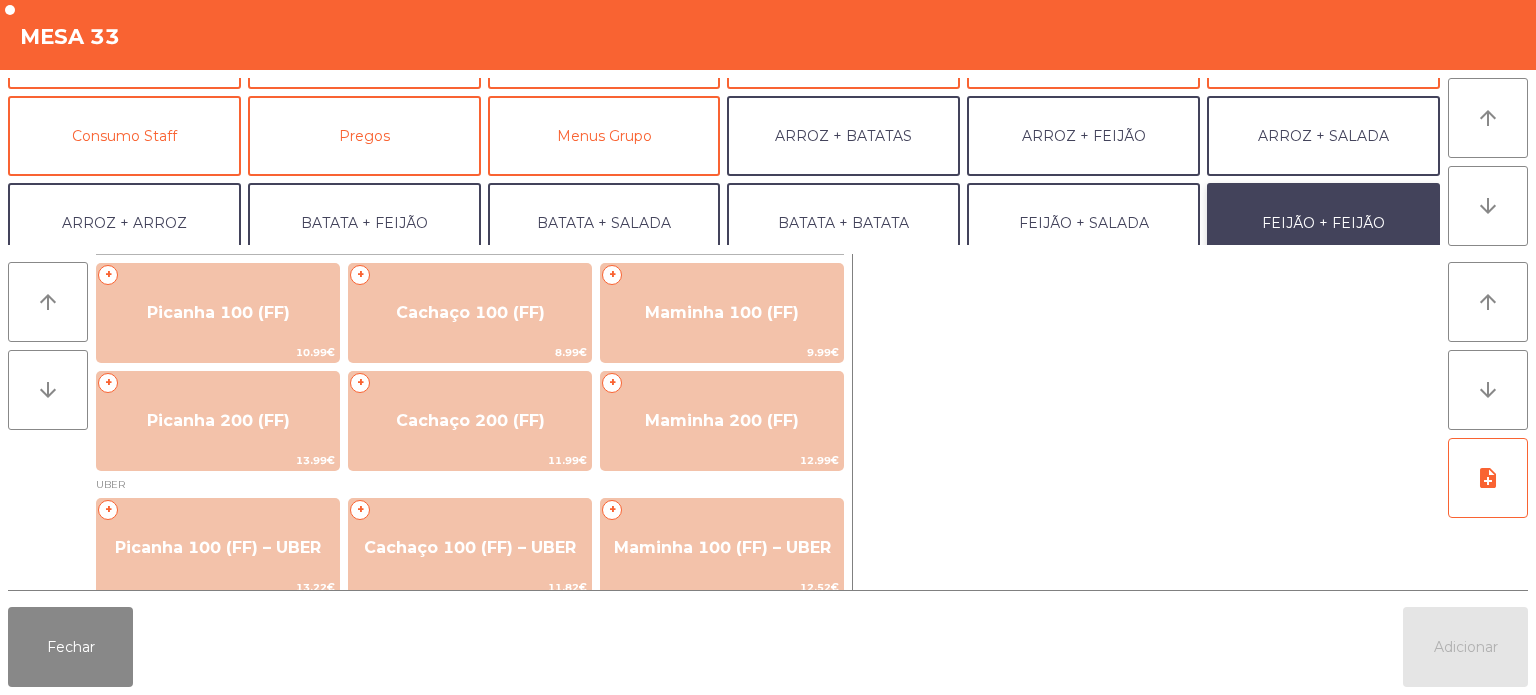 scroll, scrollTop: 155, scrollLeft: 0, axis: vertical 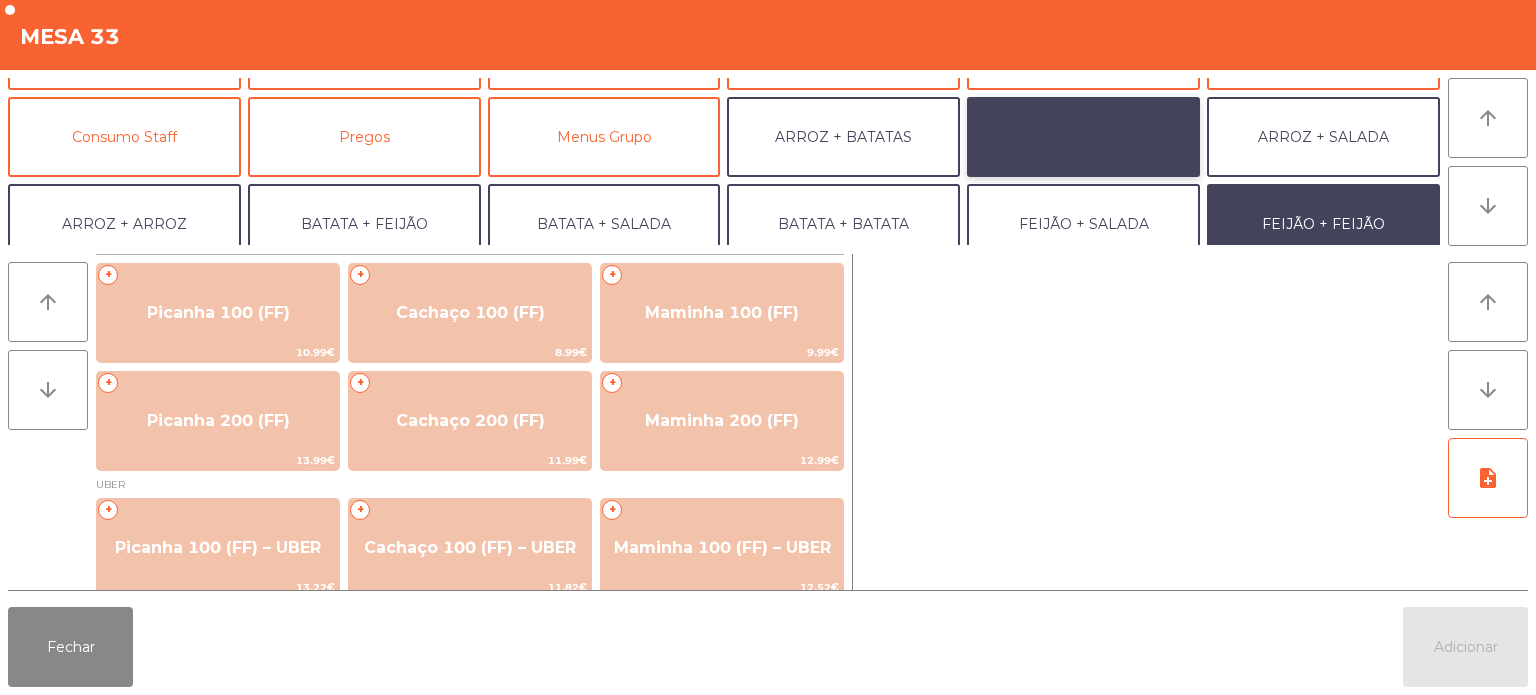 click on "ARROZ + FEIJÃO" 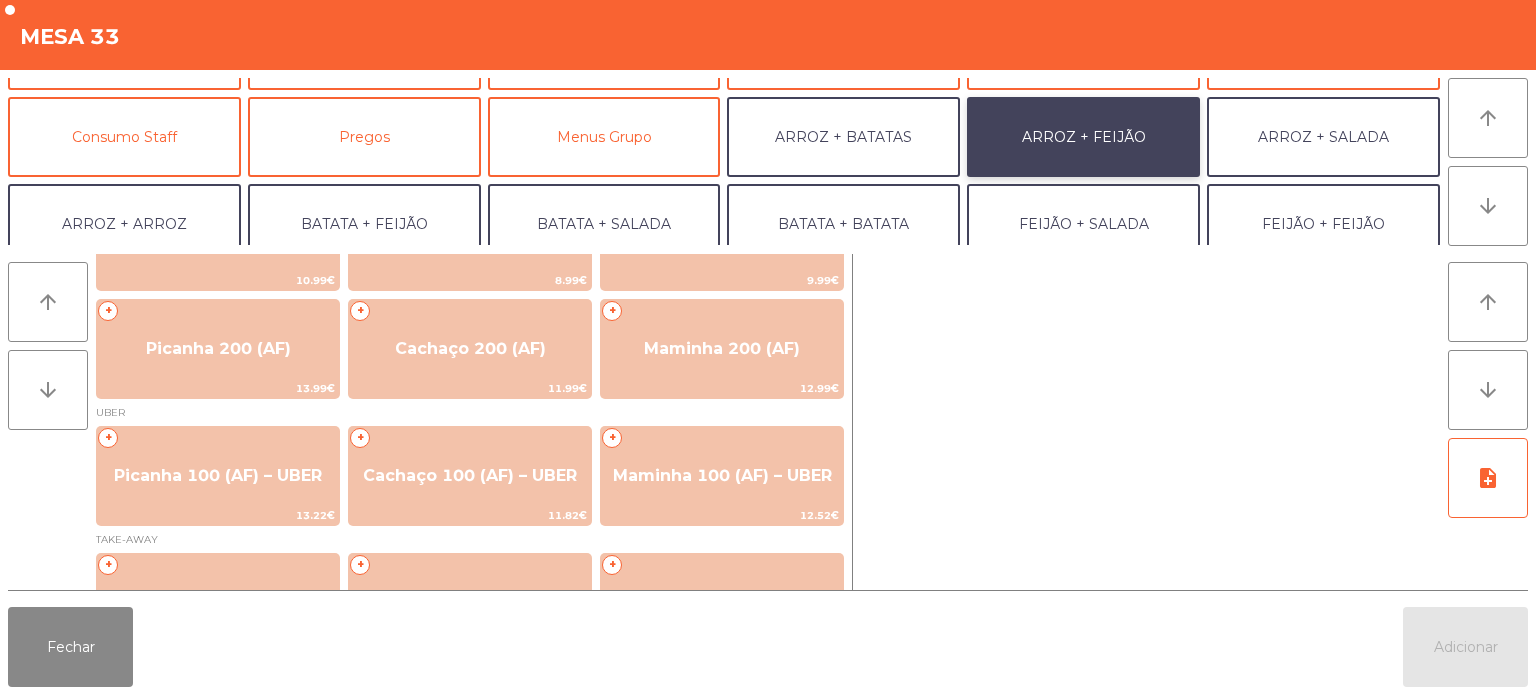 scroll, scrollTop: 98, scrollLeft: 0, axis: vertical 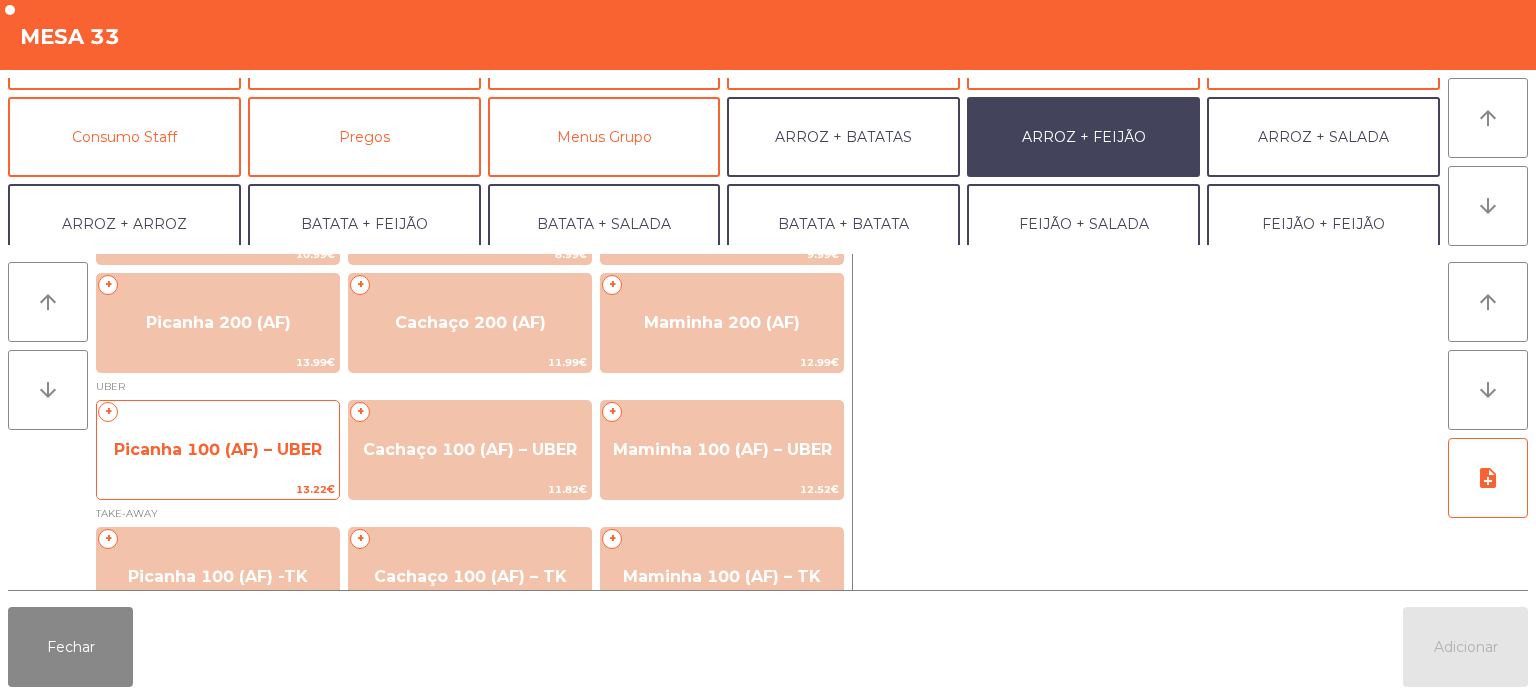 click on "+   Picanha 100 (AF) – UBER   13.22€" 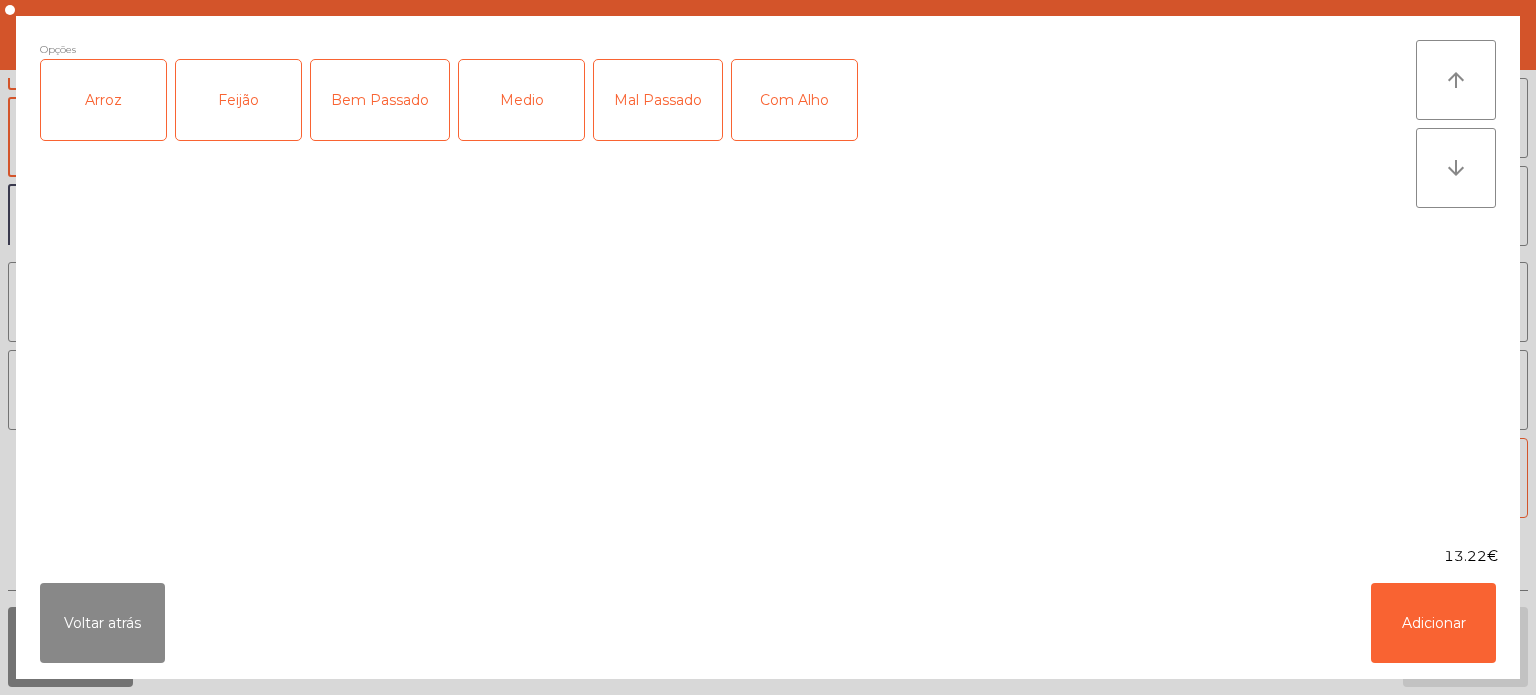 click on "Arroz" 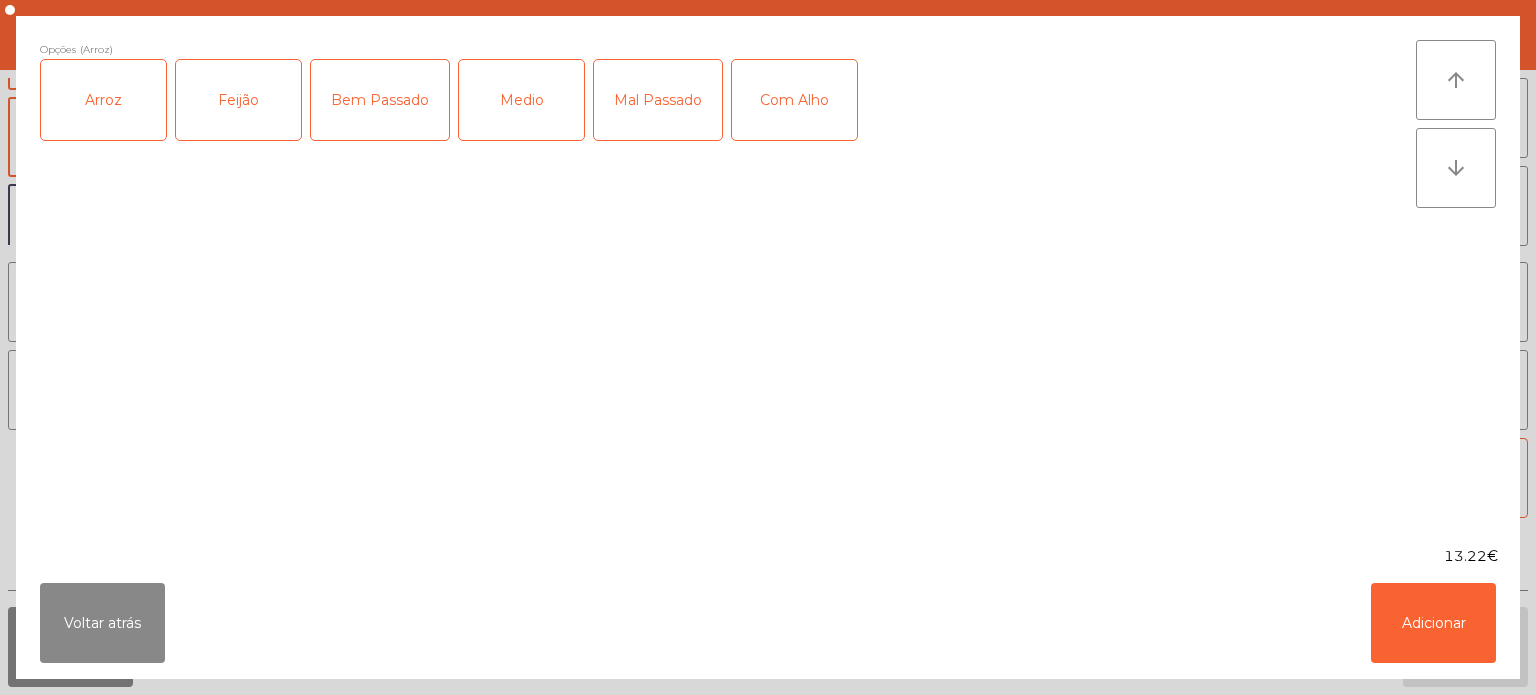 click on "Feijão" 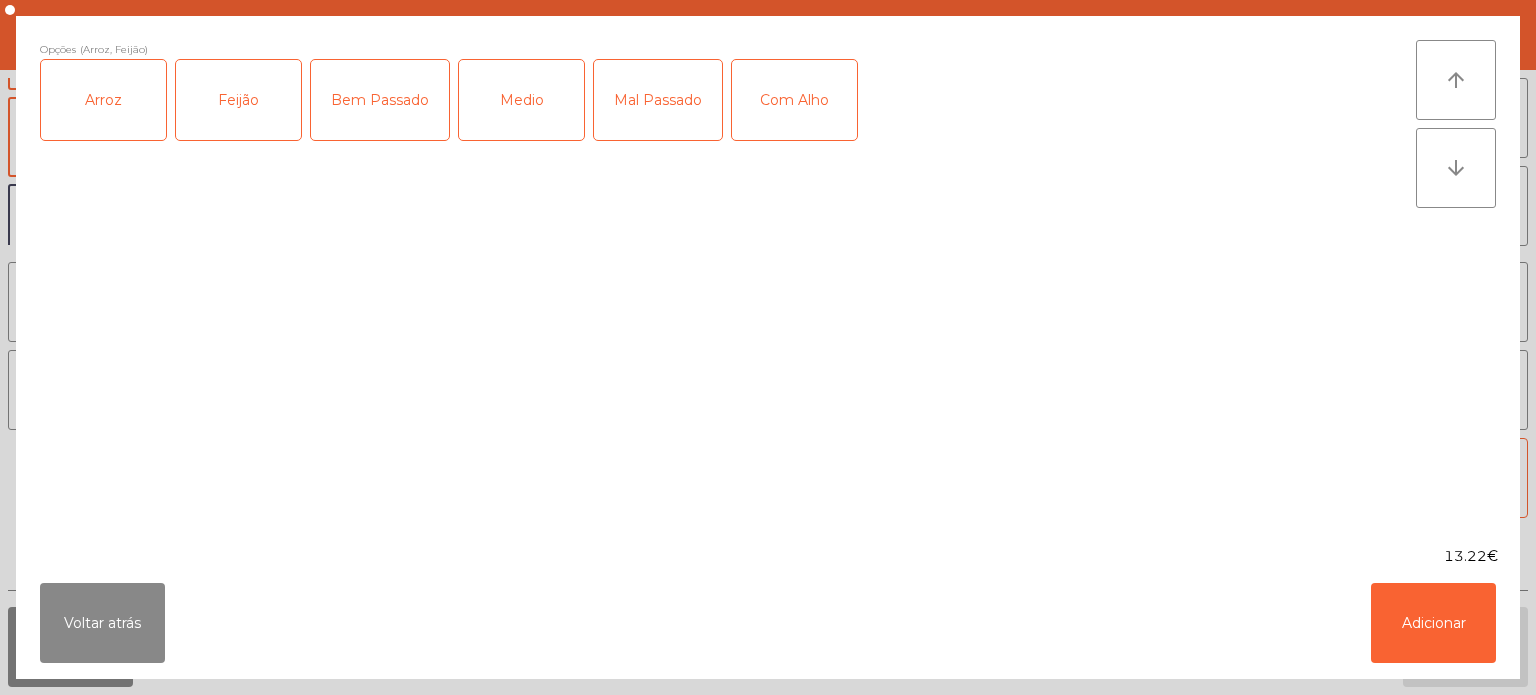click on "Mal Passado" 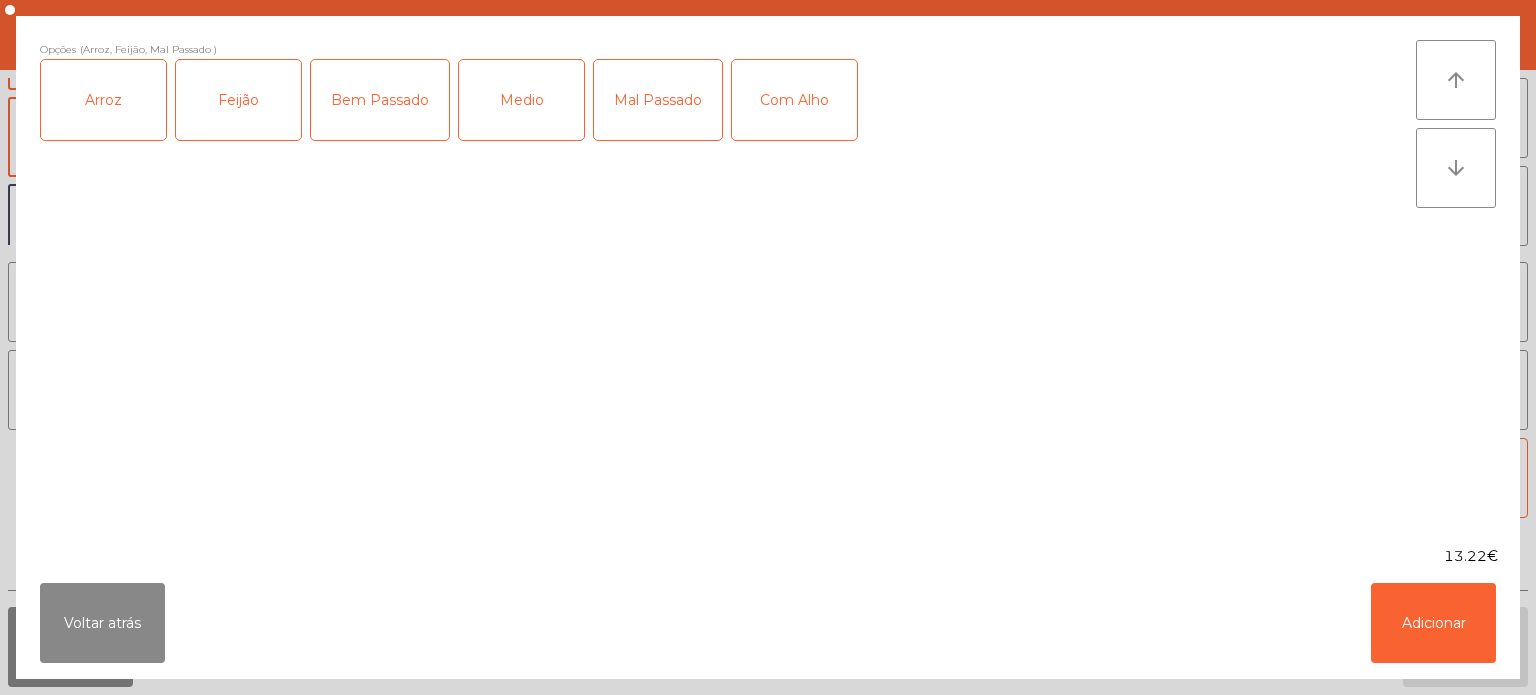 click on "Com Alho" 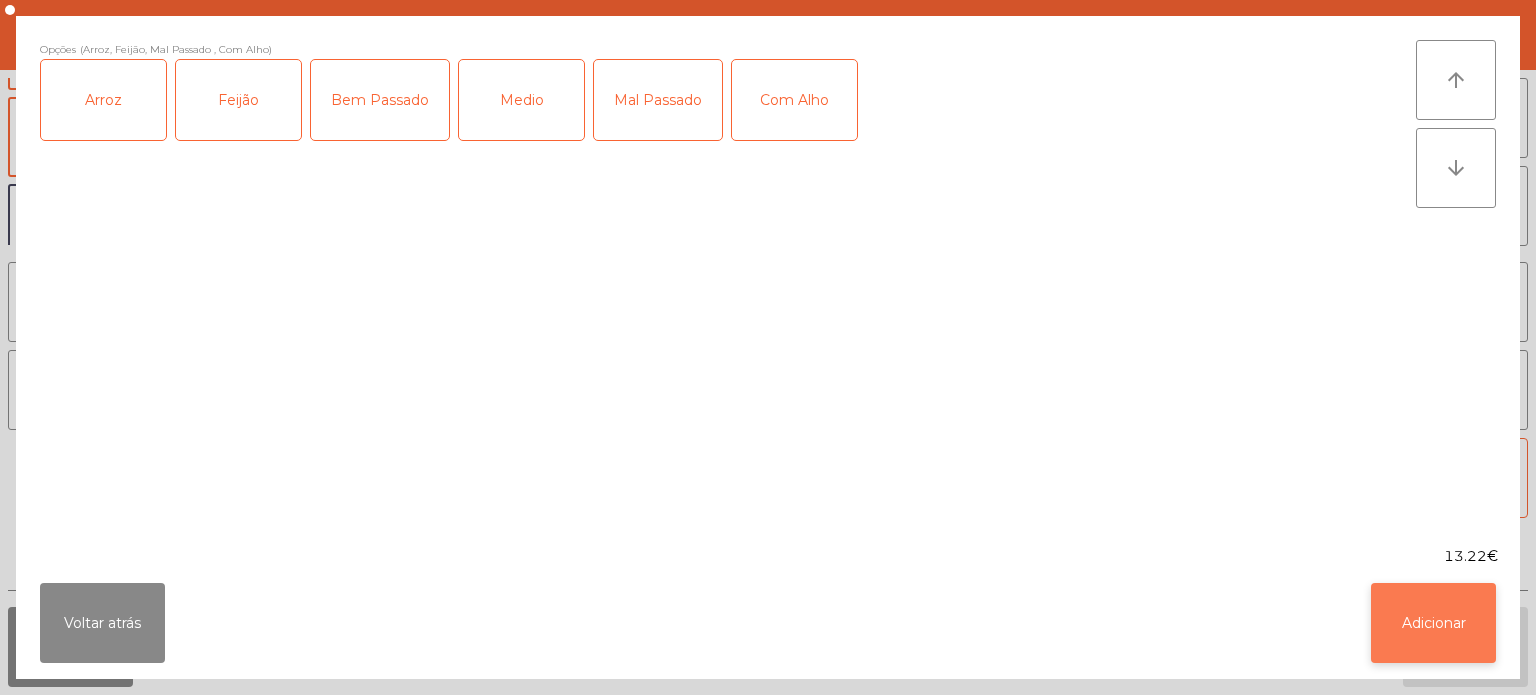 click on "Adicionar" 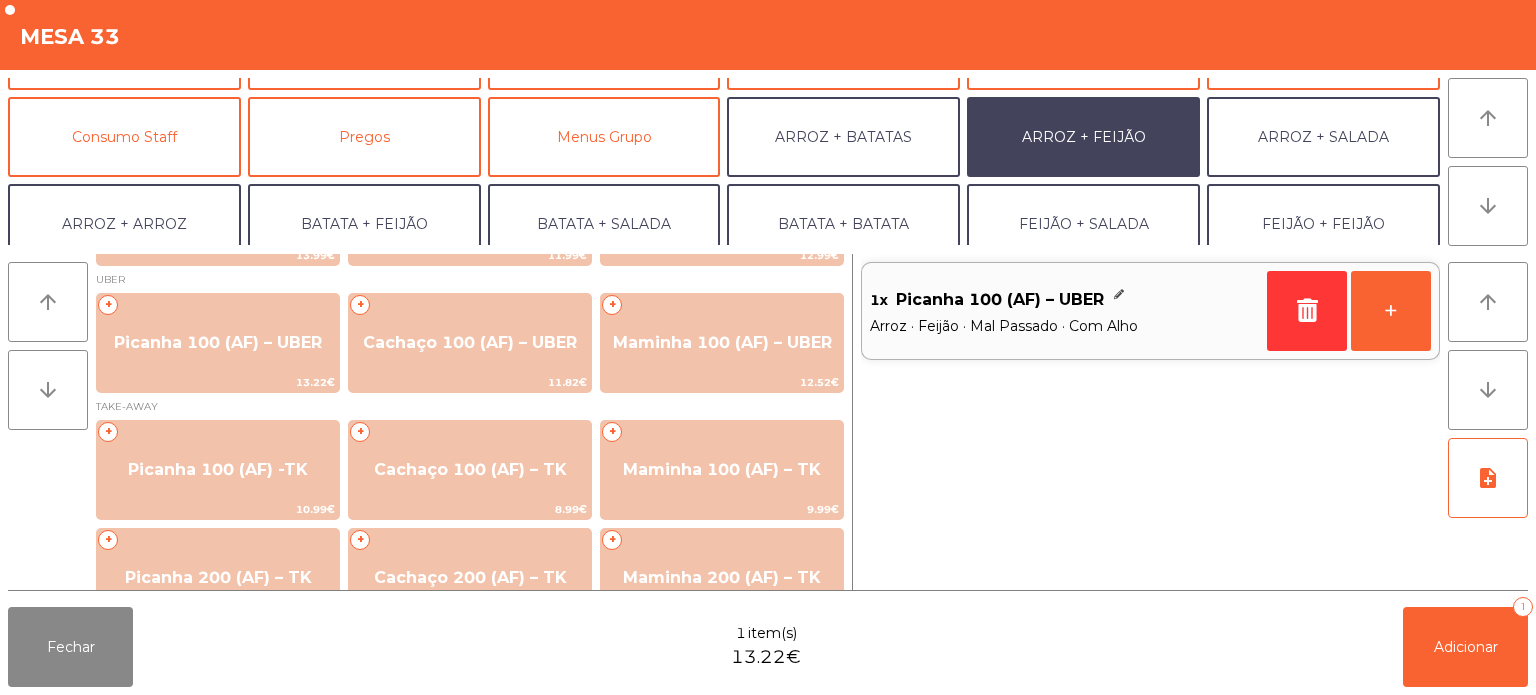 scroll, scrollTop: 220, scrollLeft: 0, axis: vertical 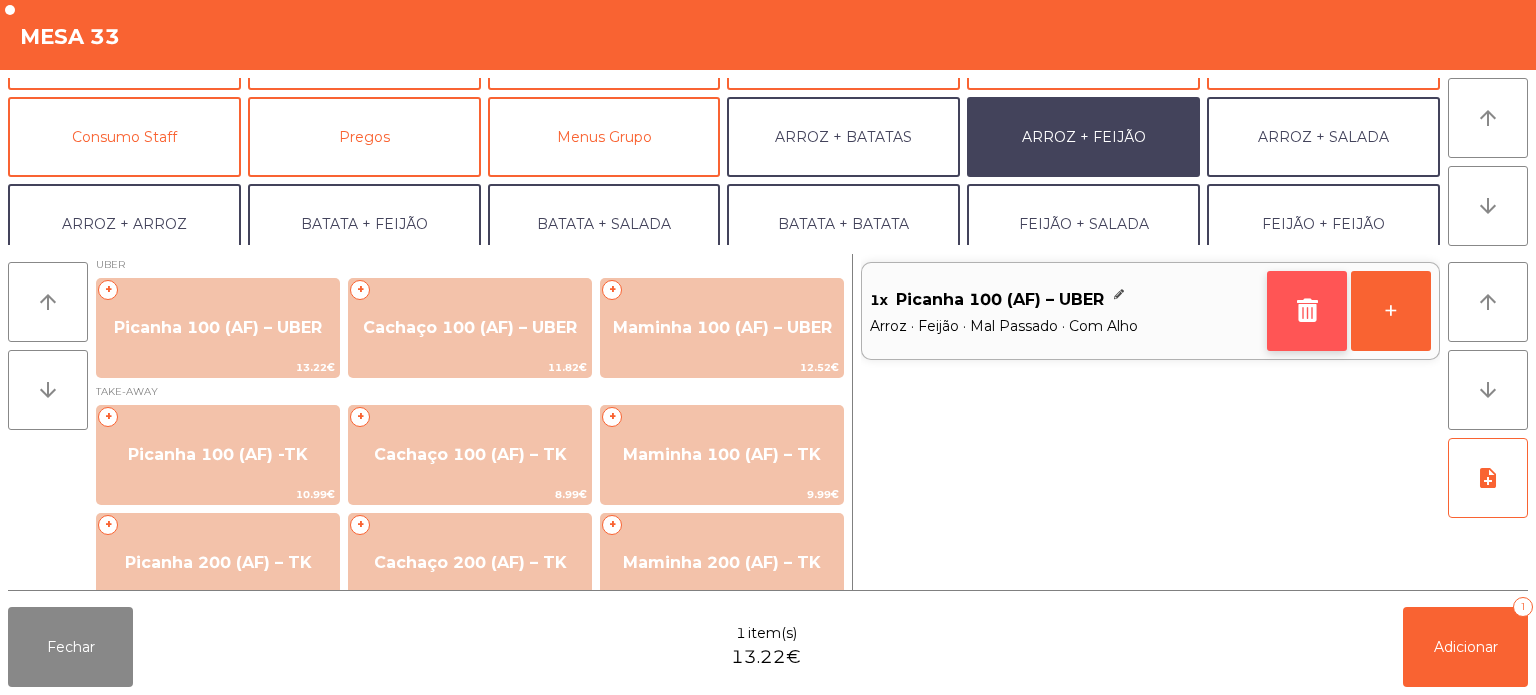 click 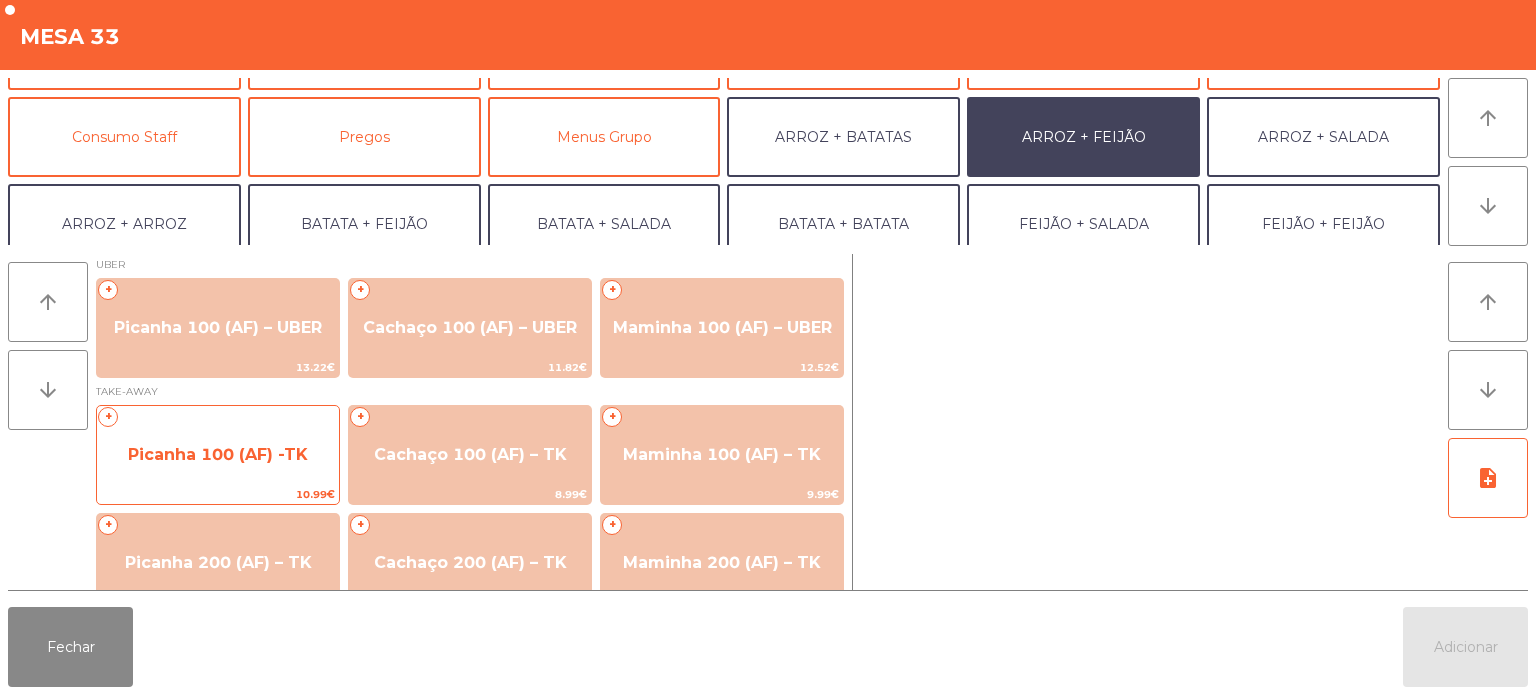 click on "Picanha 100 (AF) -TK" 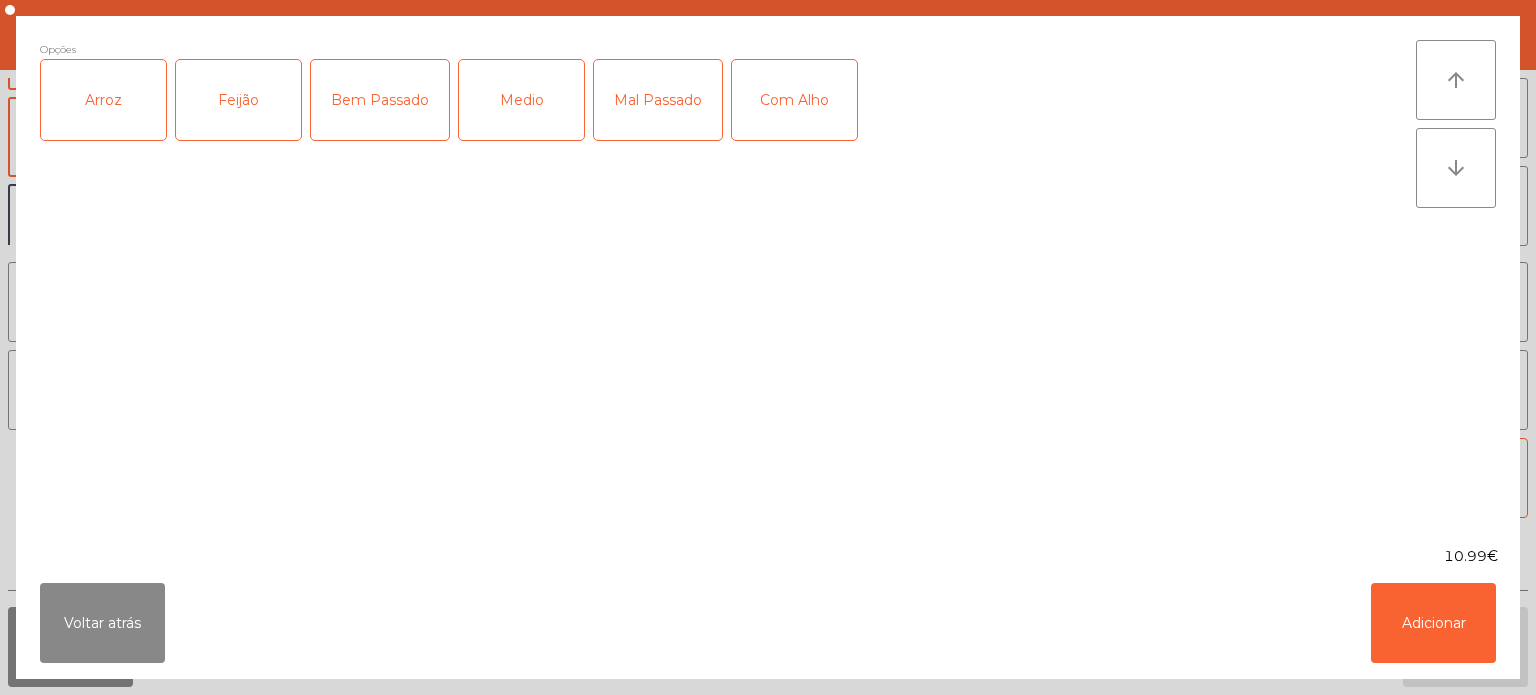 click on "Arroz" 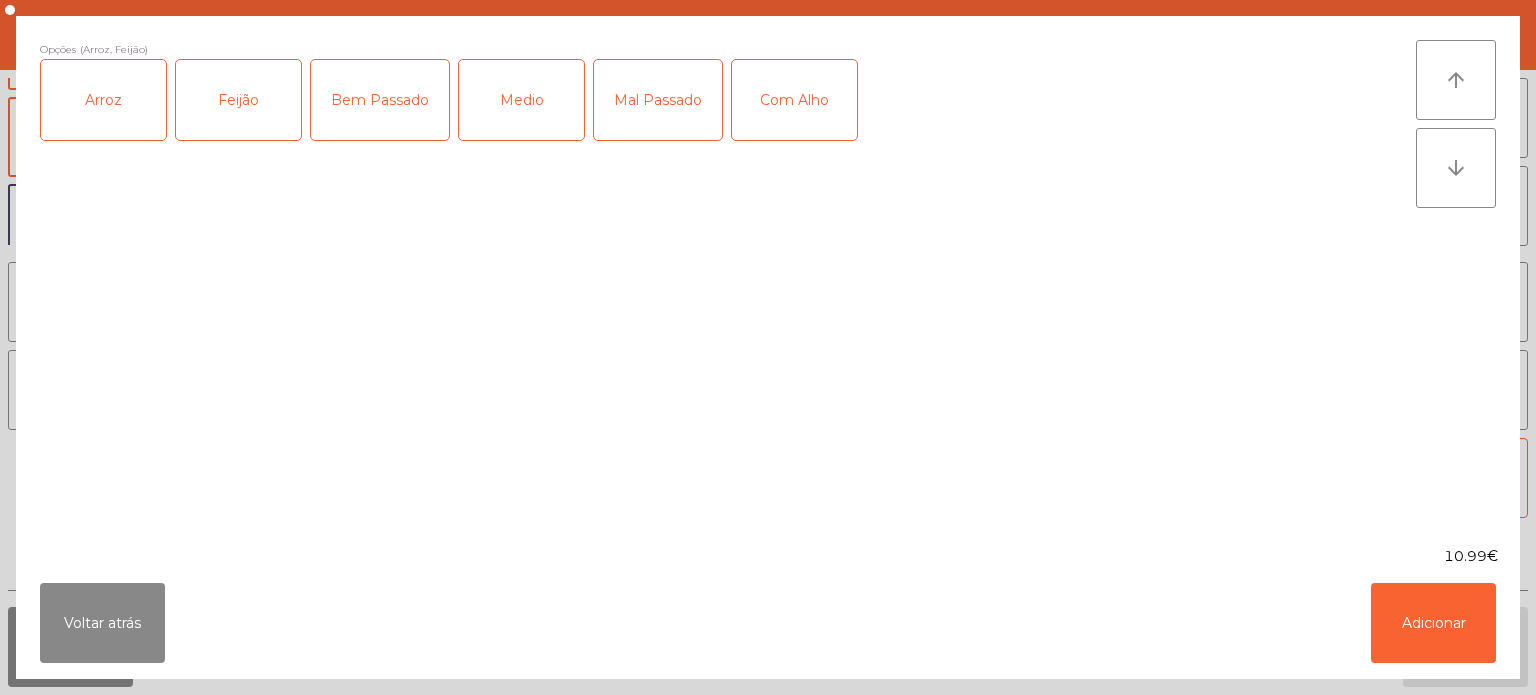 click on "Mal Passado" 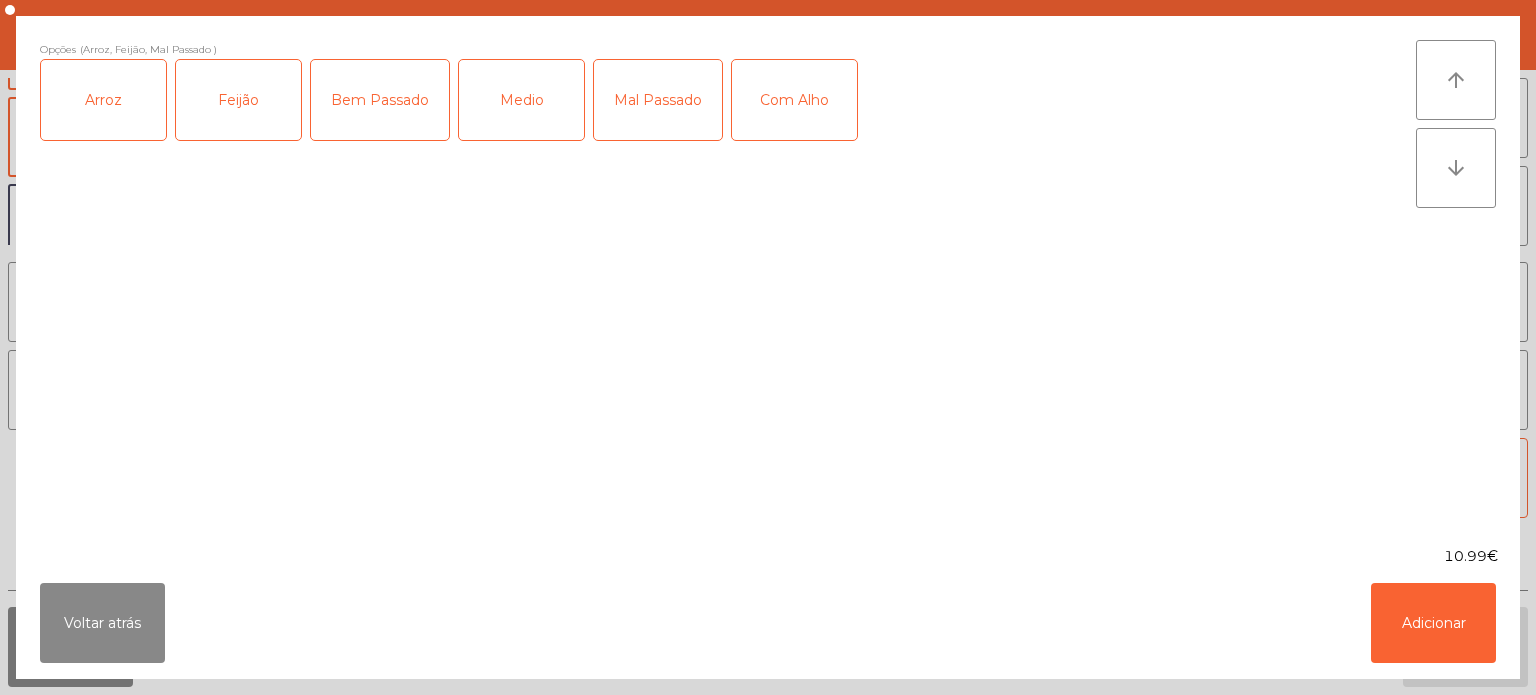 click on "Com Alho" 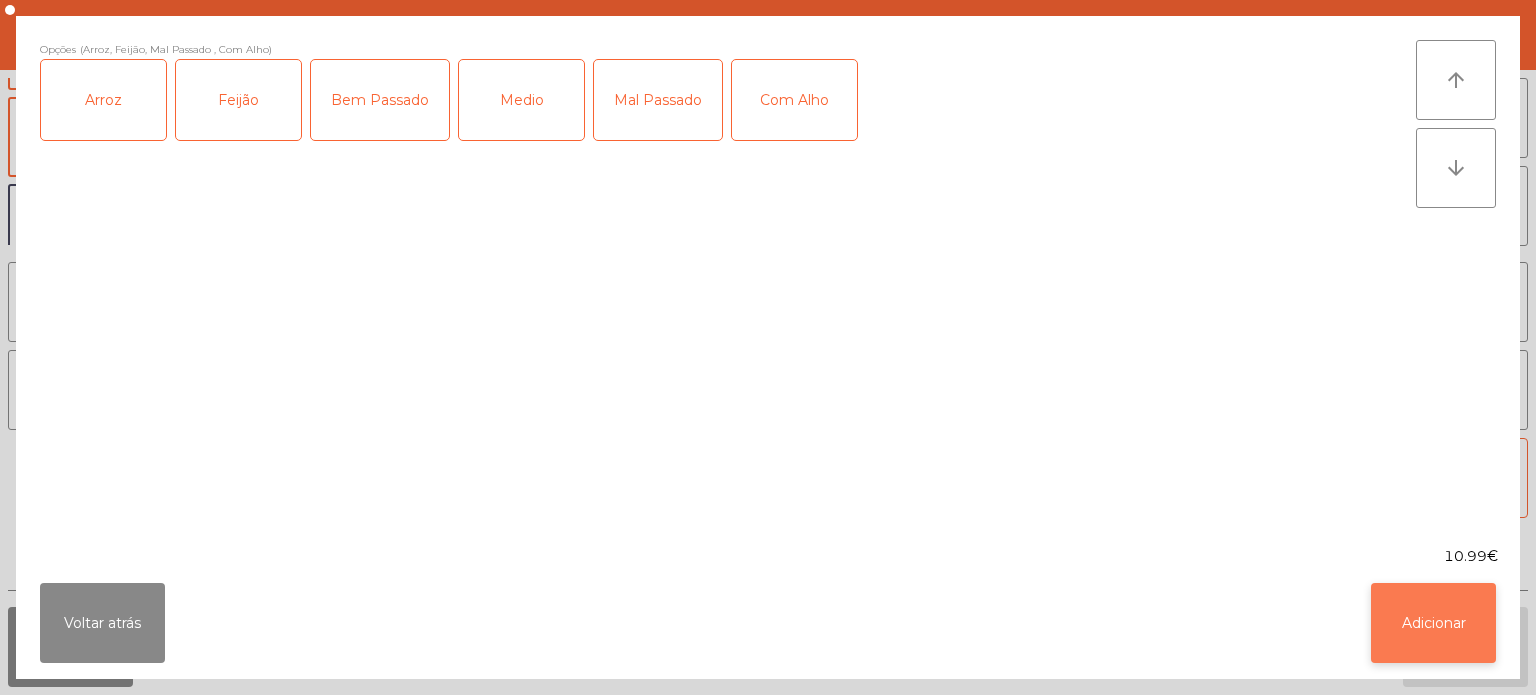 click on "Adicionar" 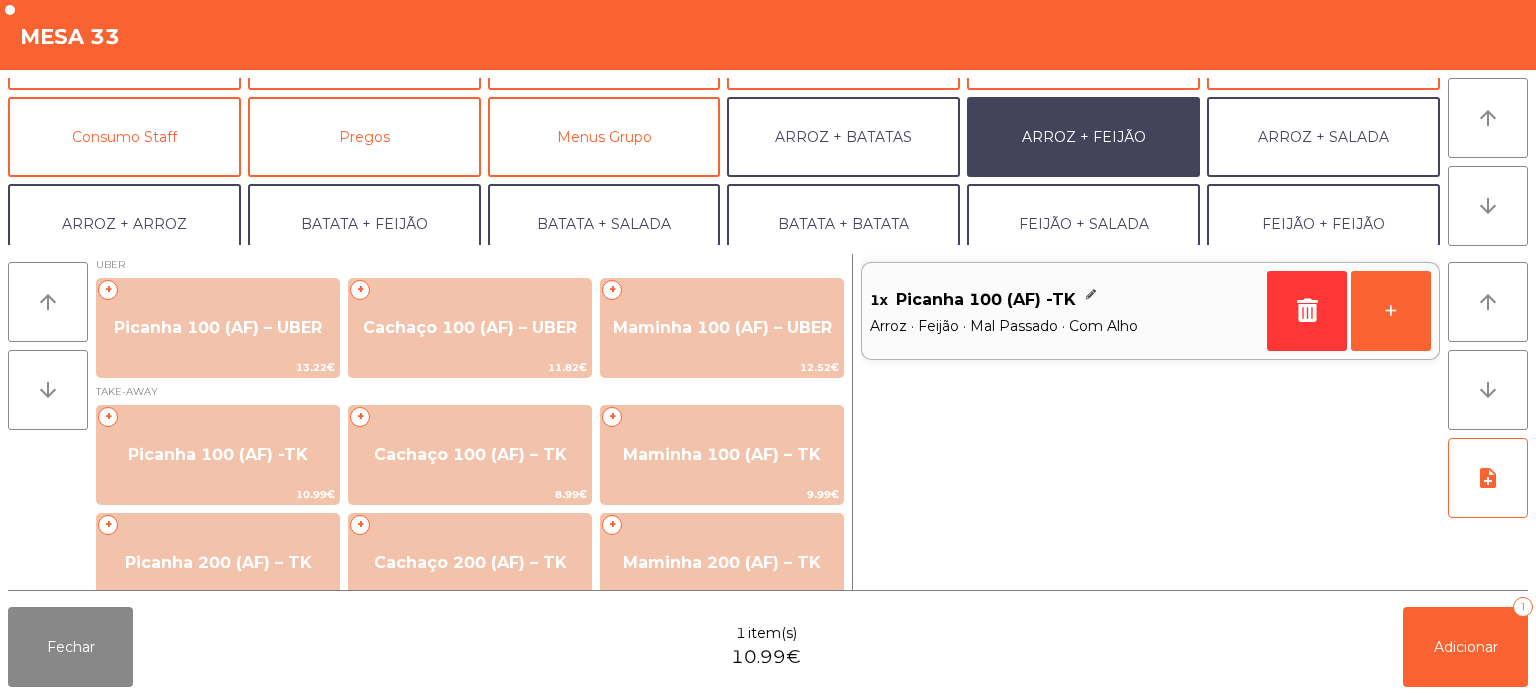 scroll, scrollTop: 260, scrollLeft: 0, axis: vertical 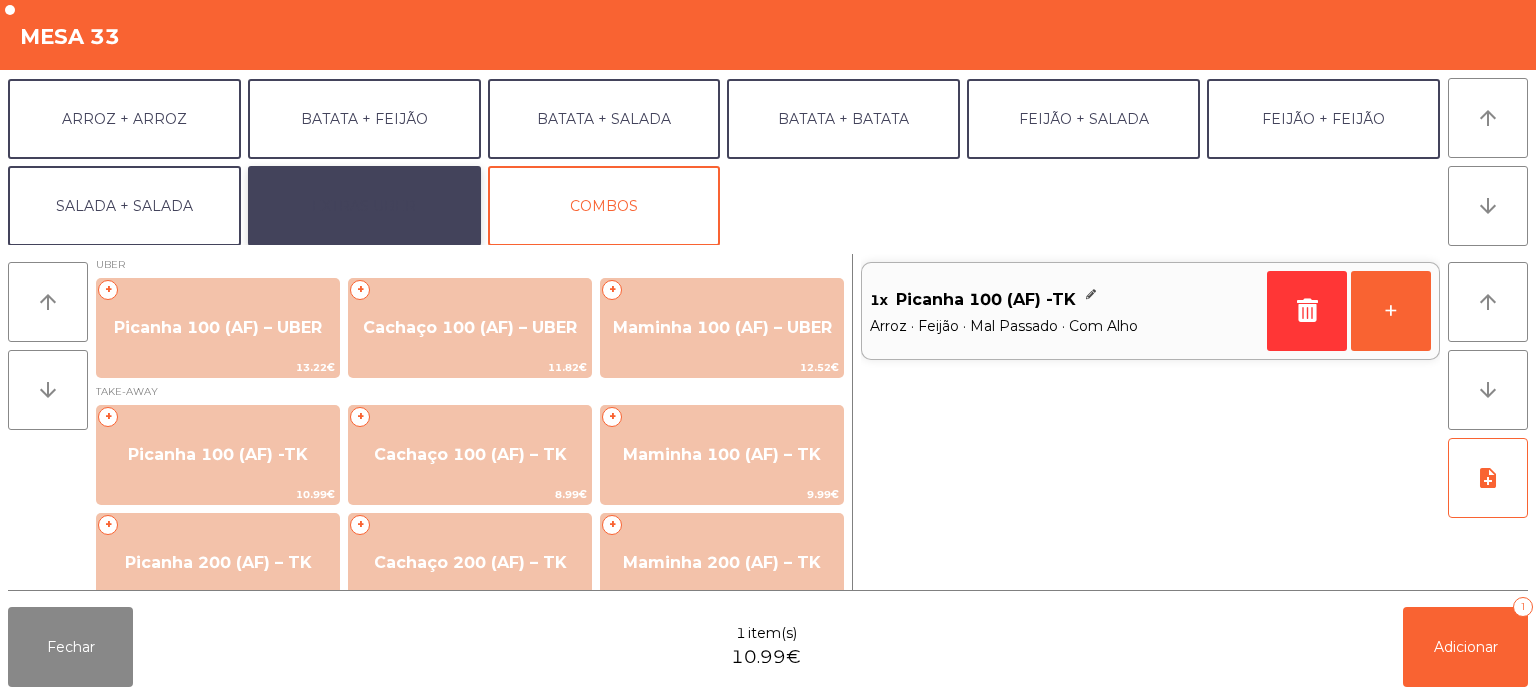 click on "EXTRAS UBER" 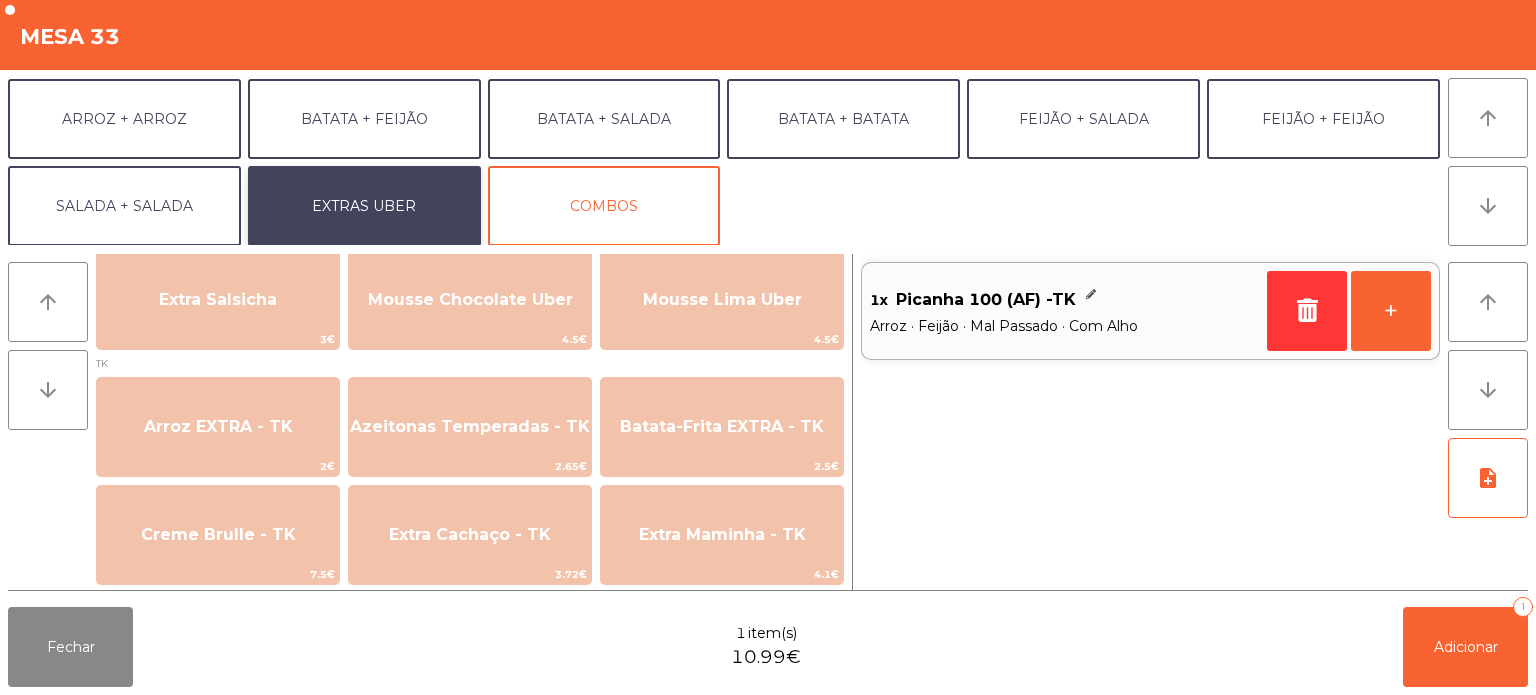scroll, scrollTop: 679, scrollLeft: 0, axis: vertical 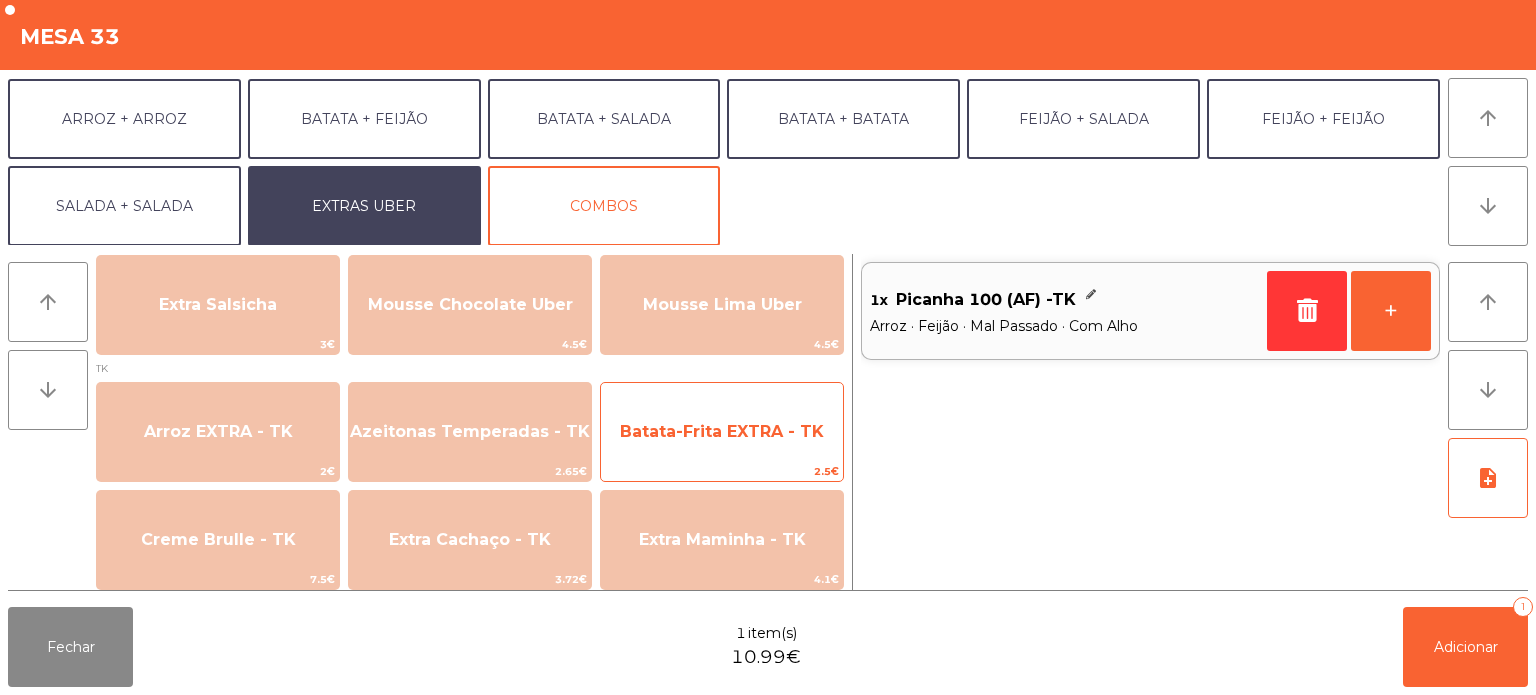 click on "Batata-Frita EXTRA - TK" 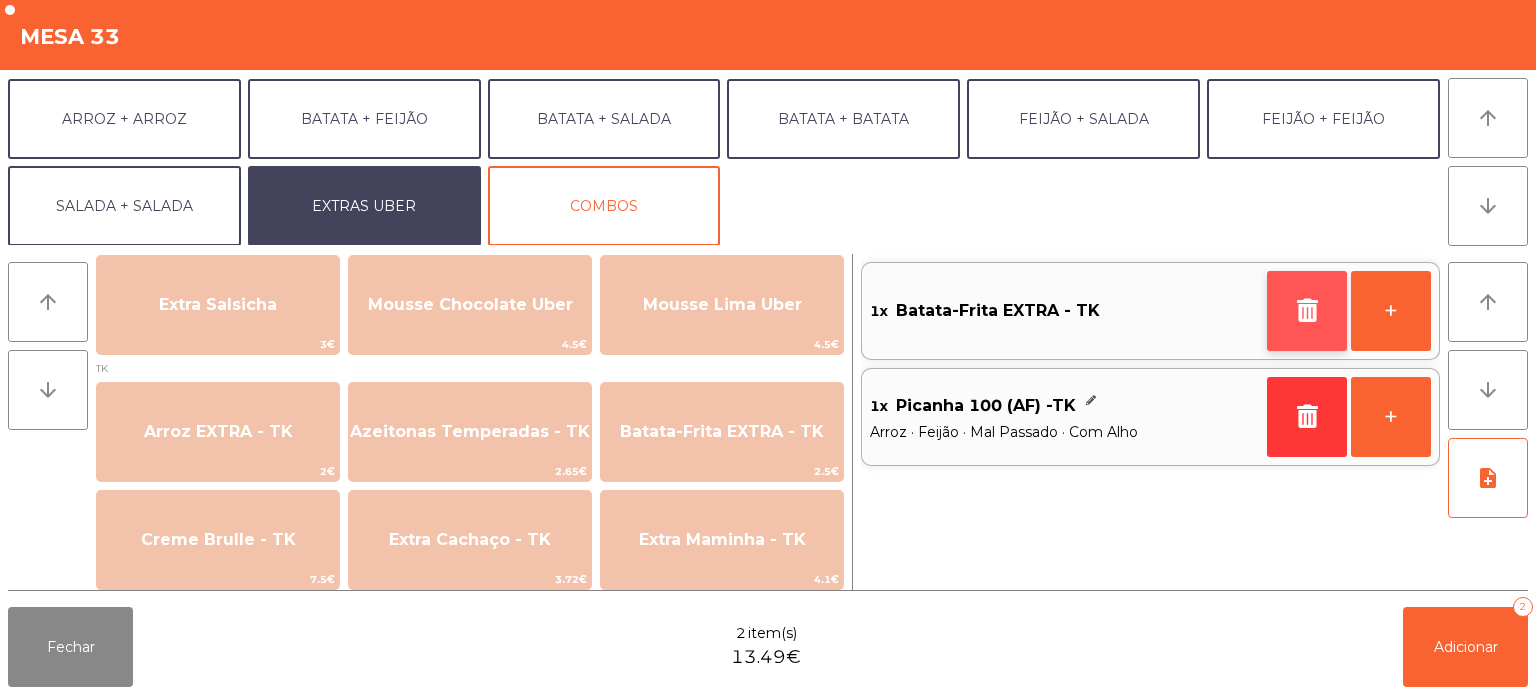 click 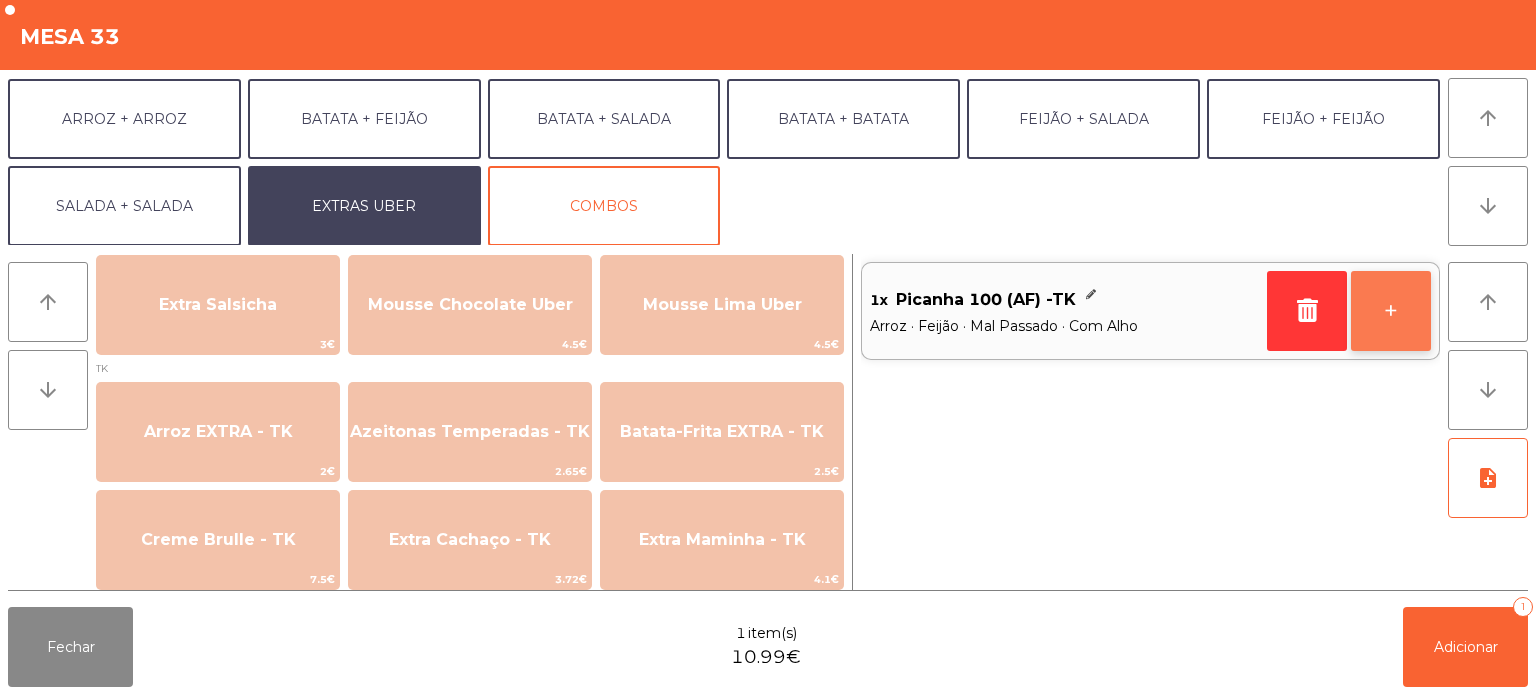 click on "+" 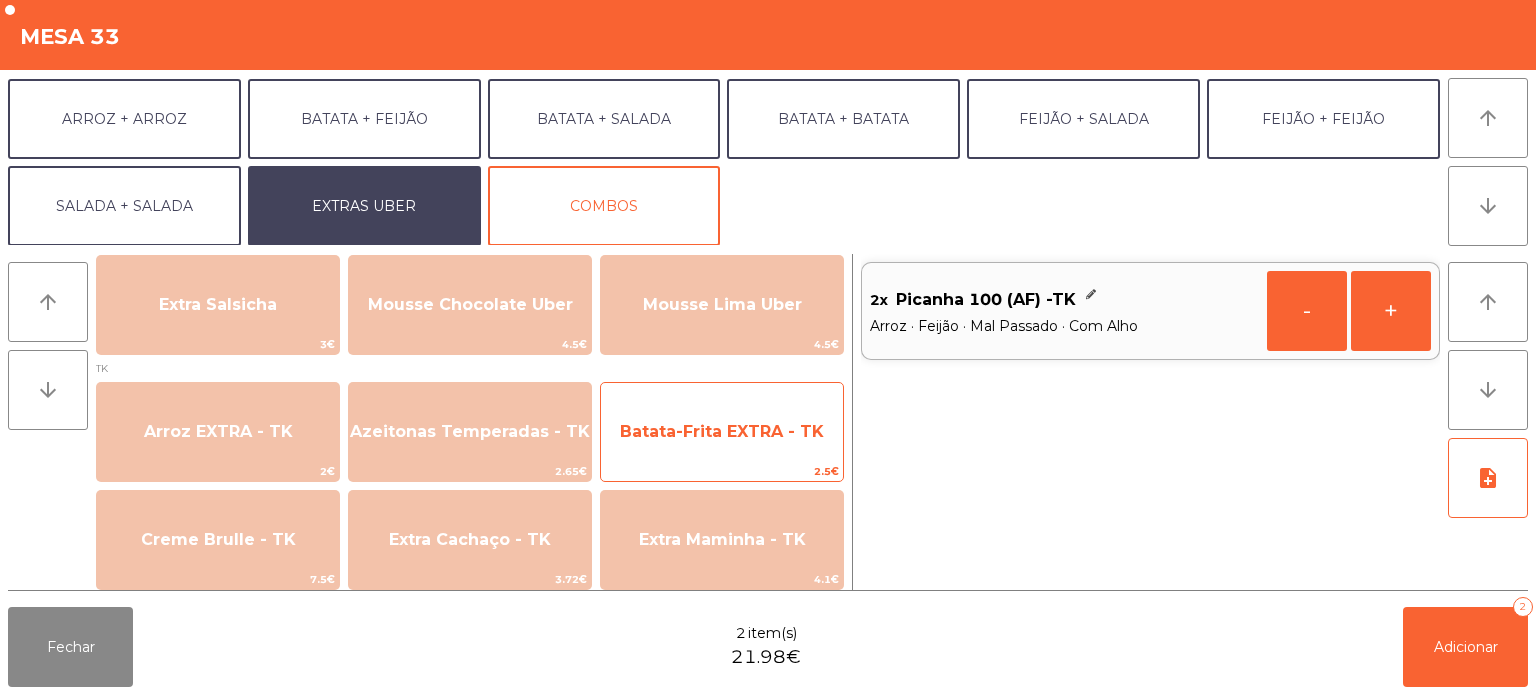 click on "Batata-Frita EXTRA - TK" 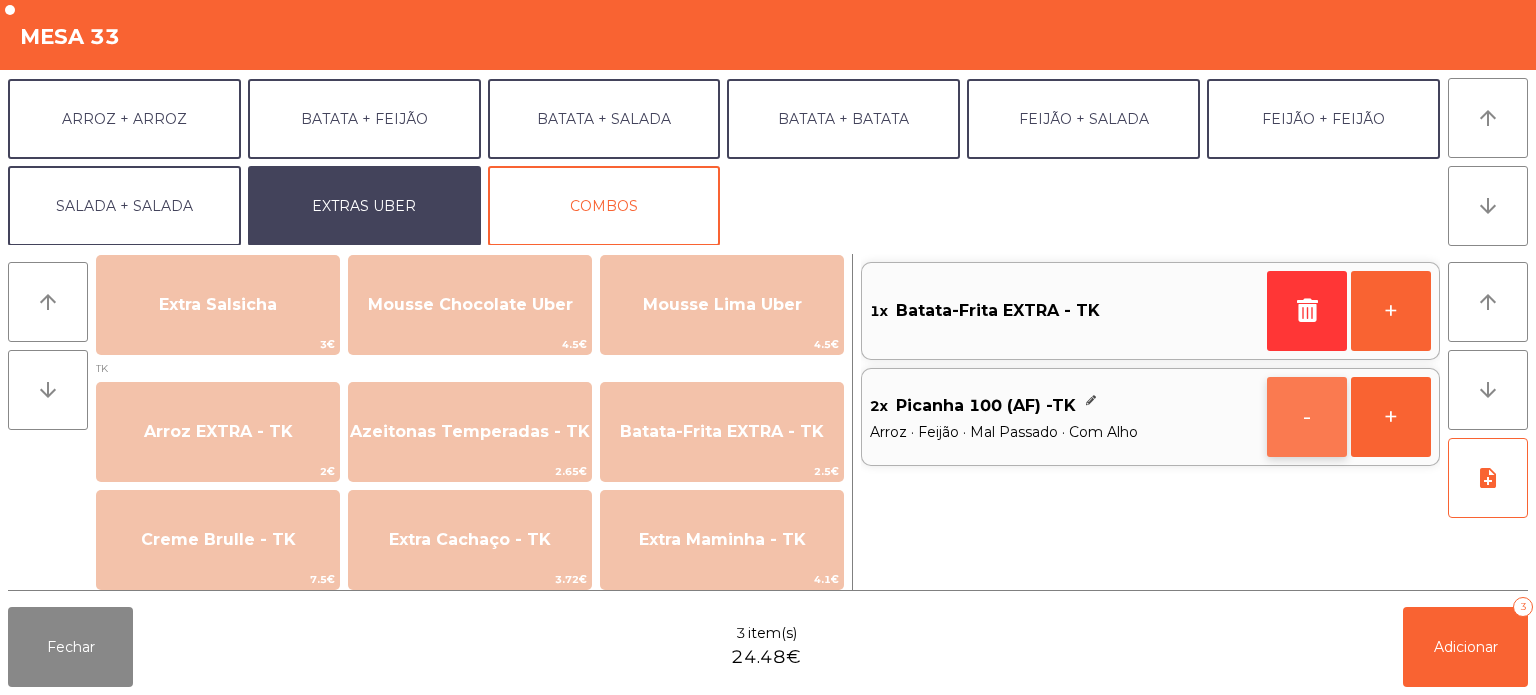 click on "-" 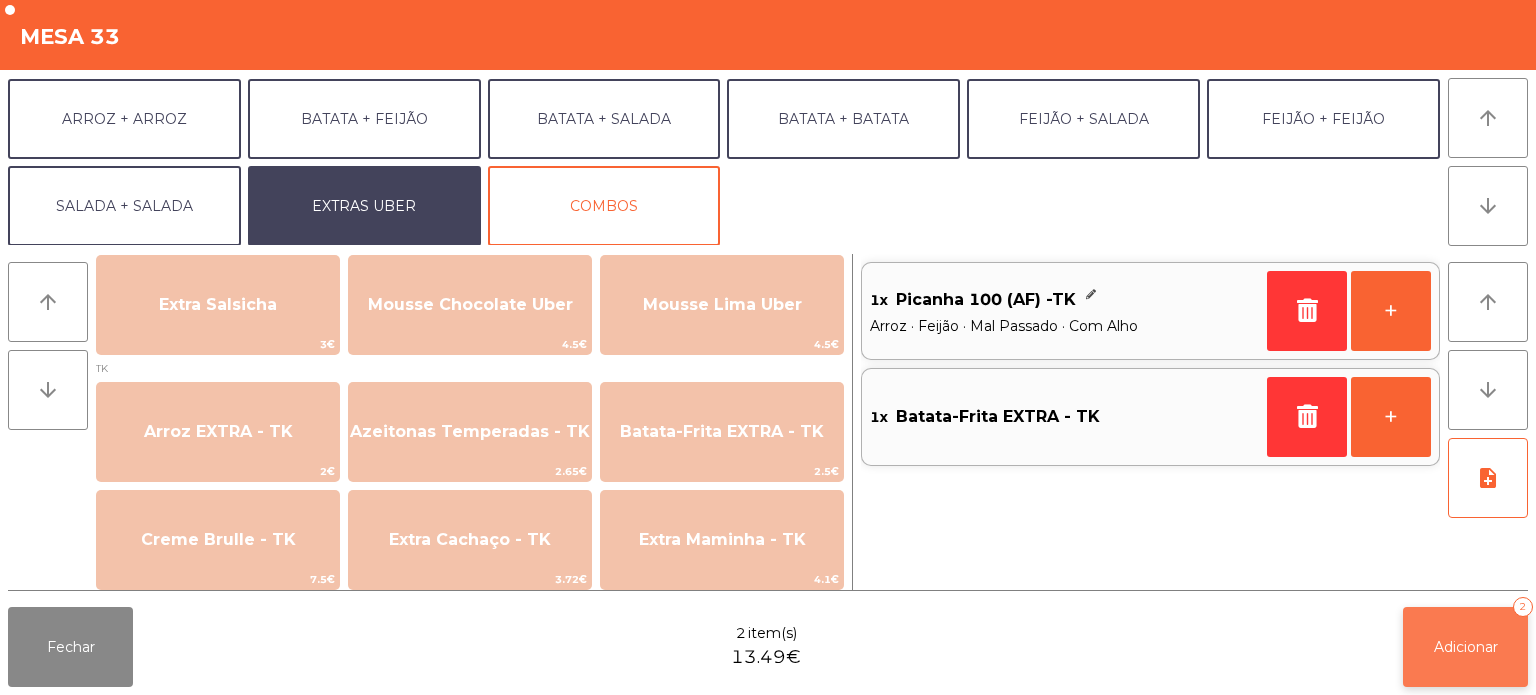 click on "Adicionar   2" 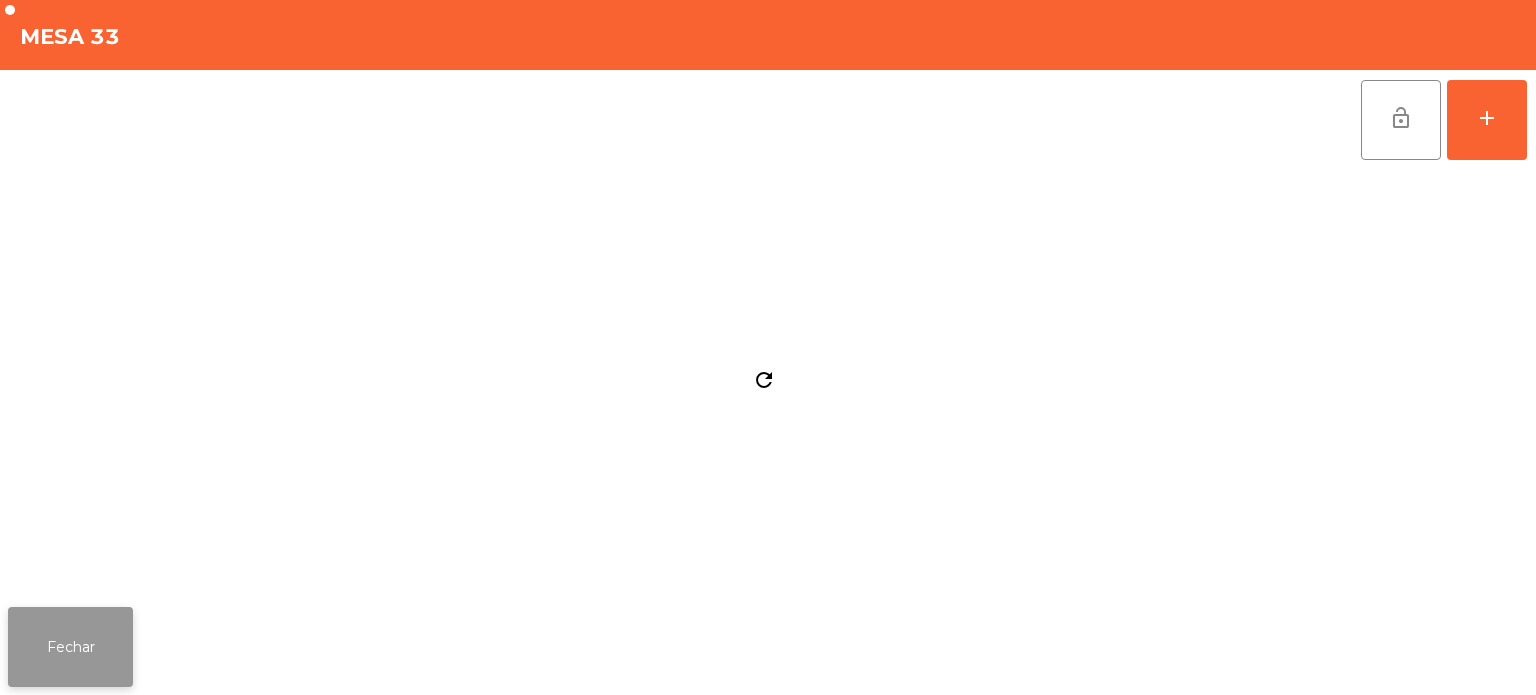 click on "Fechar" 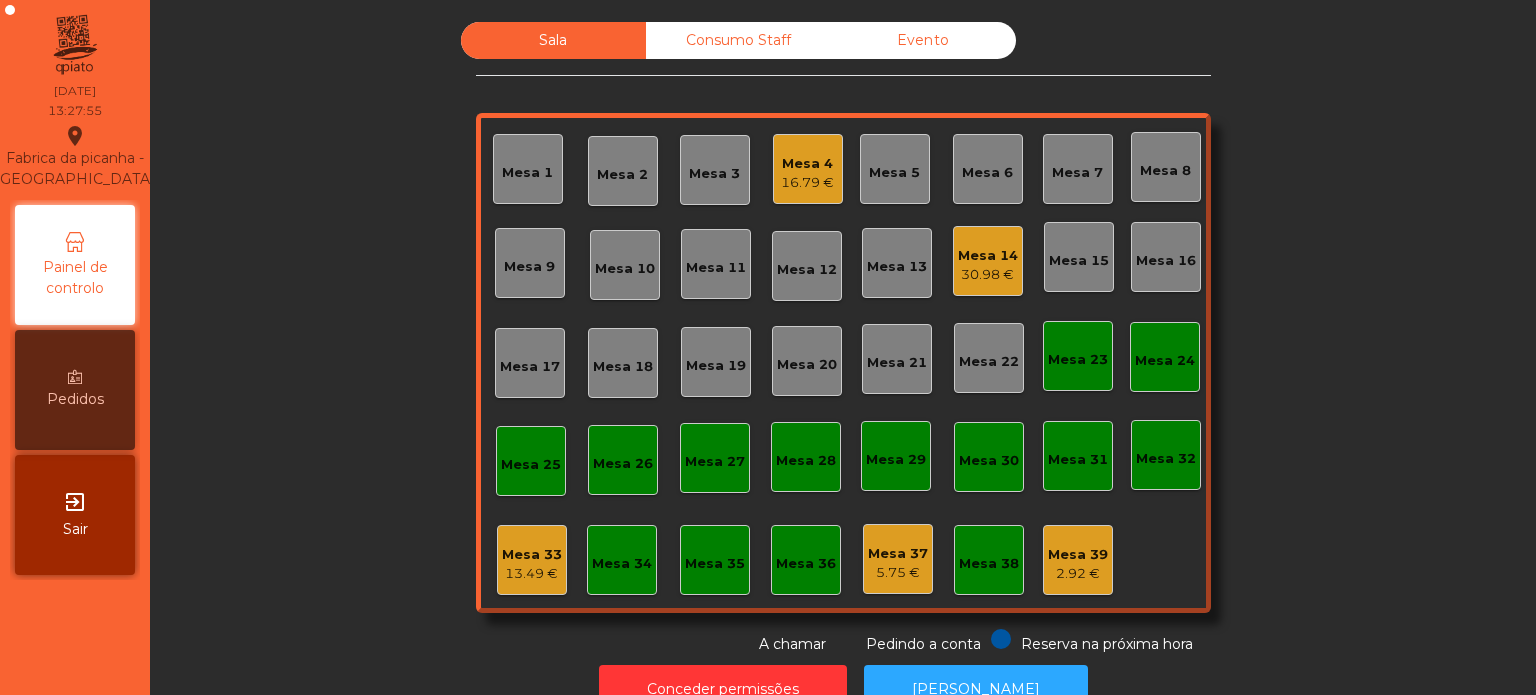 click on "Mesa 14" 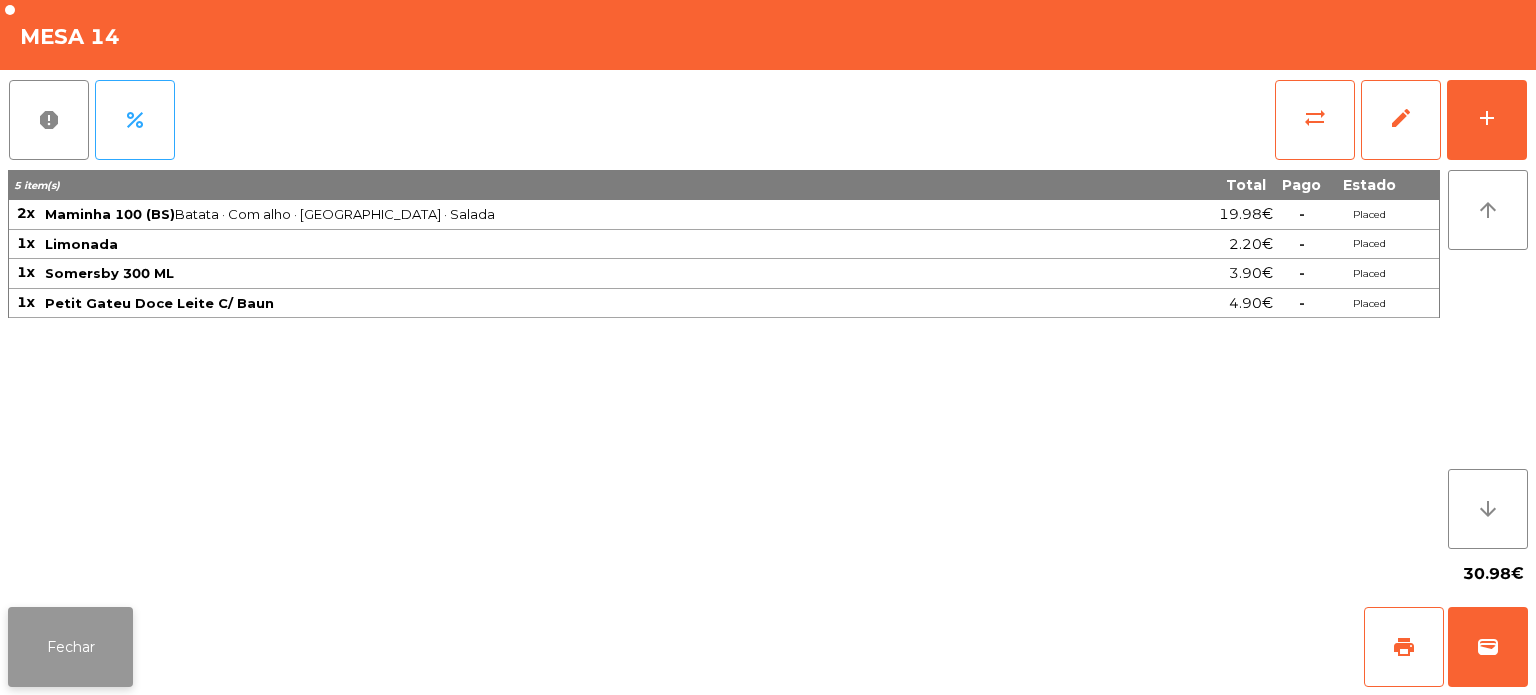 click on "Fechar" 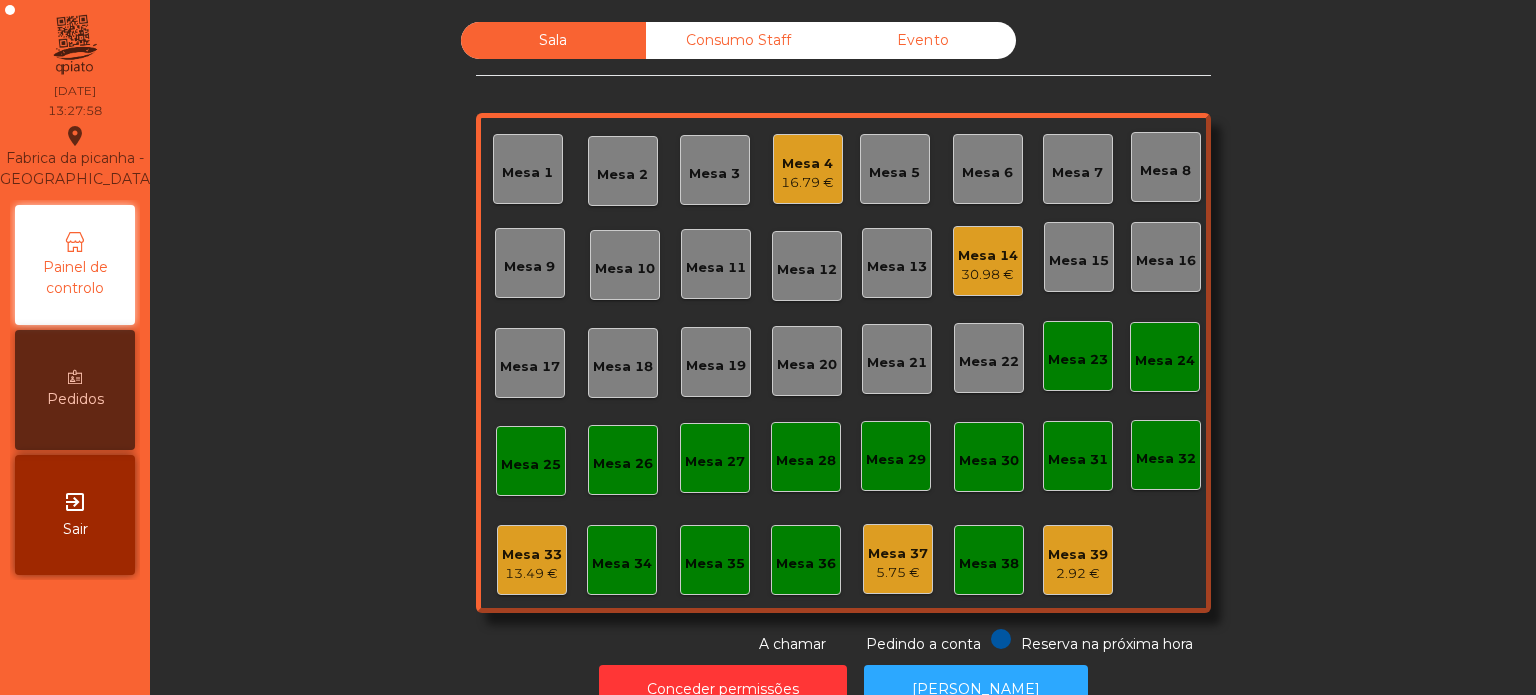 click on "Mesa 14   30.98 €" 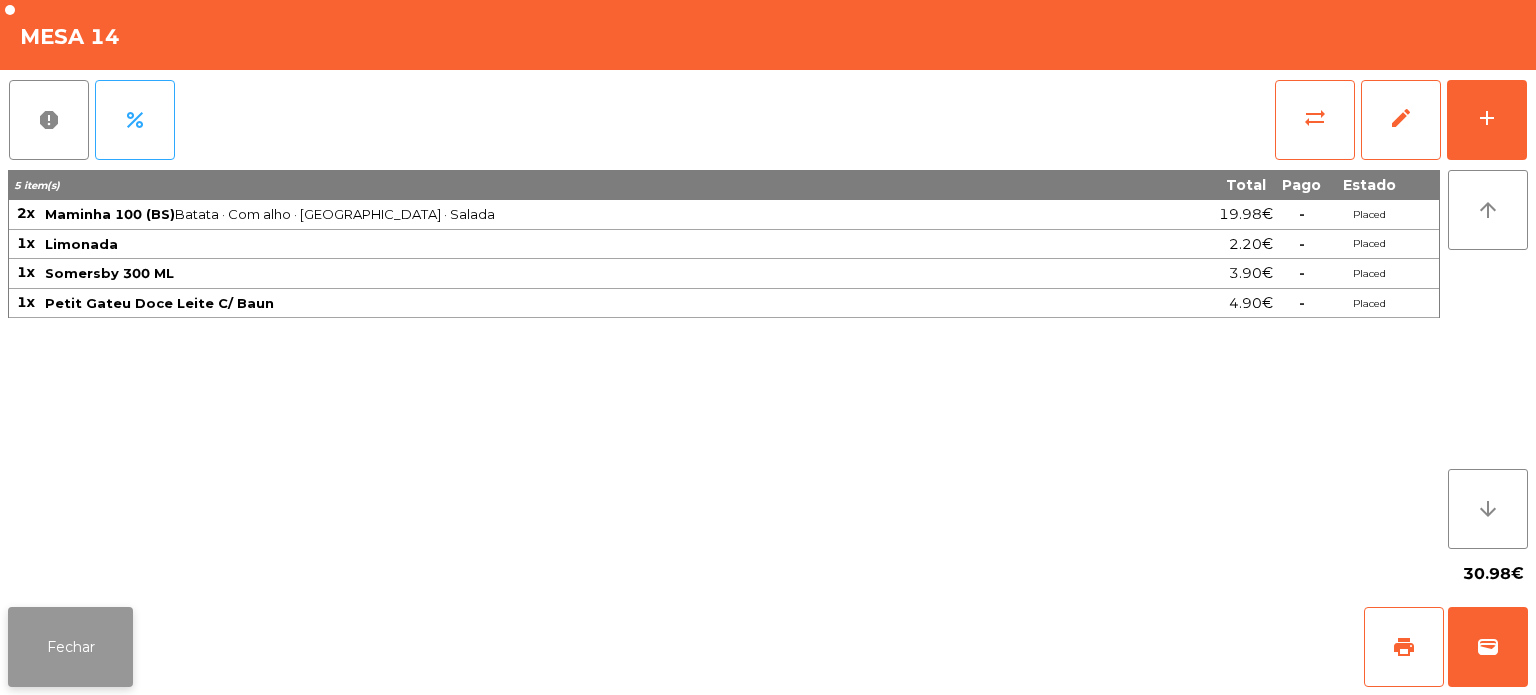 click on "Fechar" 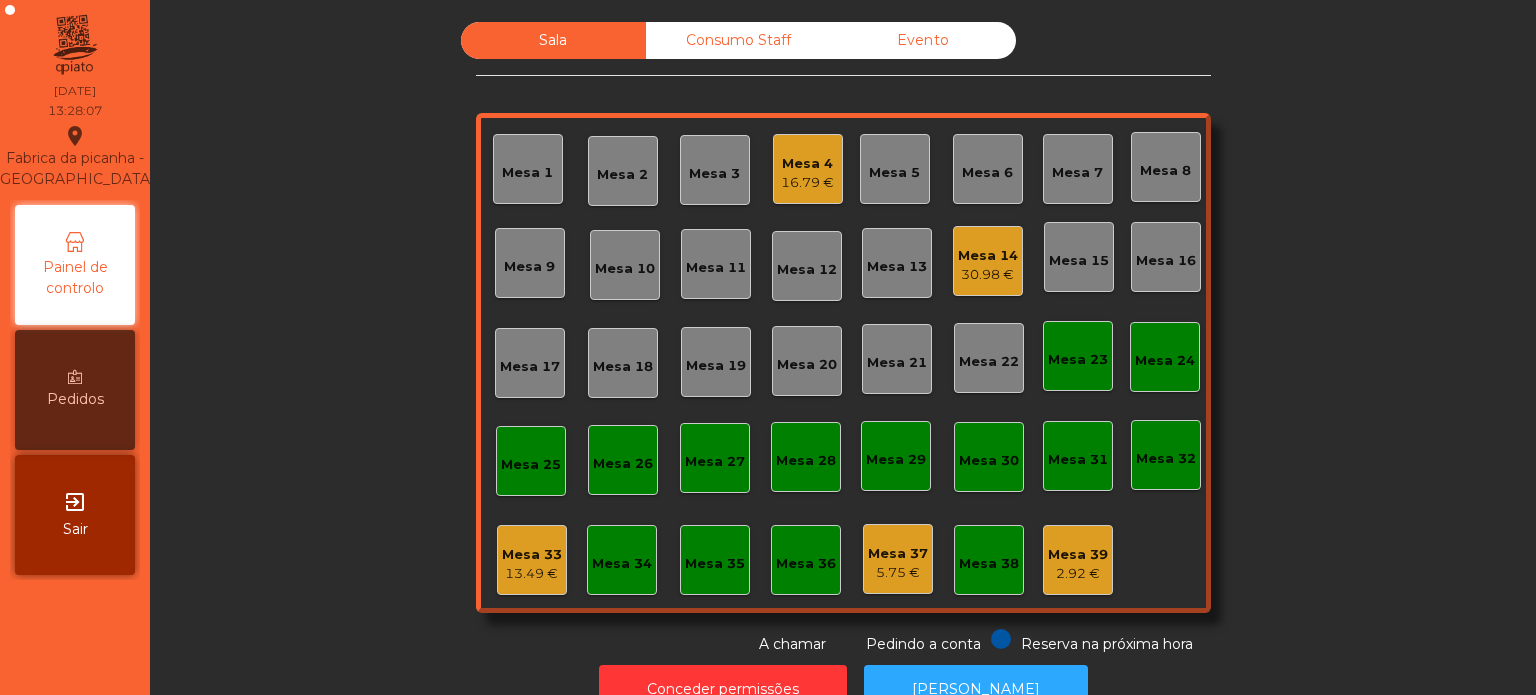 click on "Mesa 39   2.92 €" 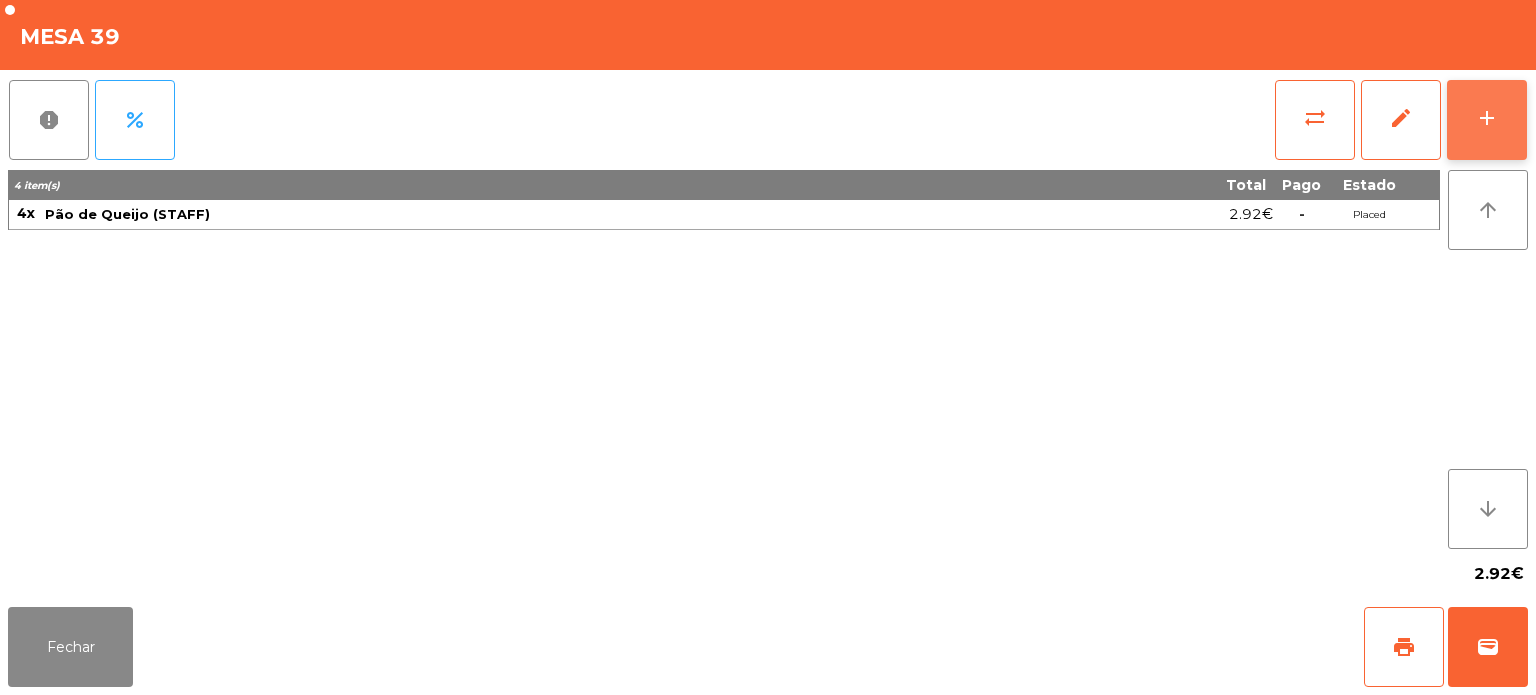 click on "add" 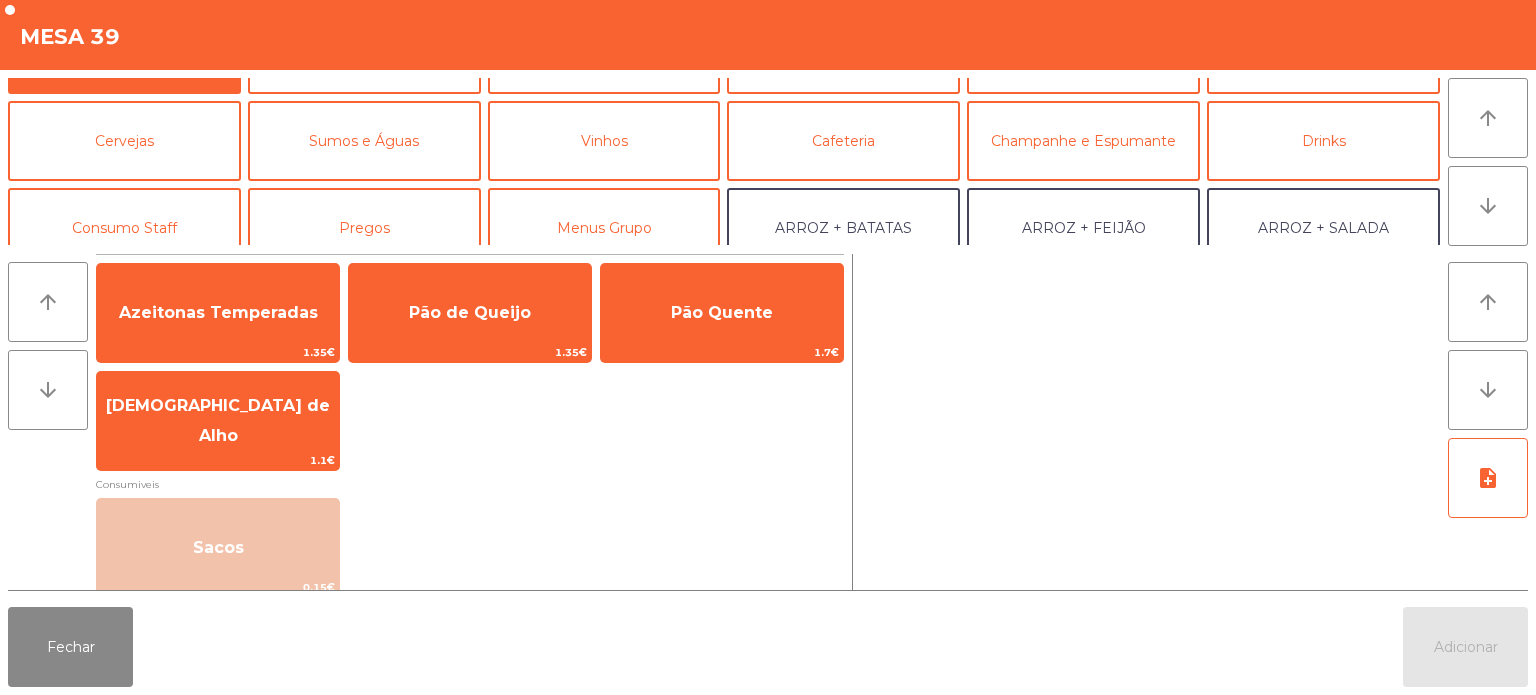 scroll, scrollTop: 66, scrollLeft: 0, axis: vertical 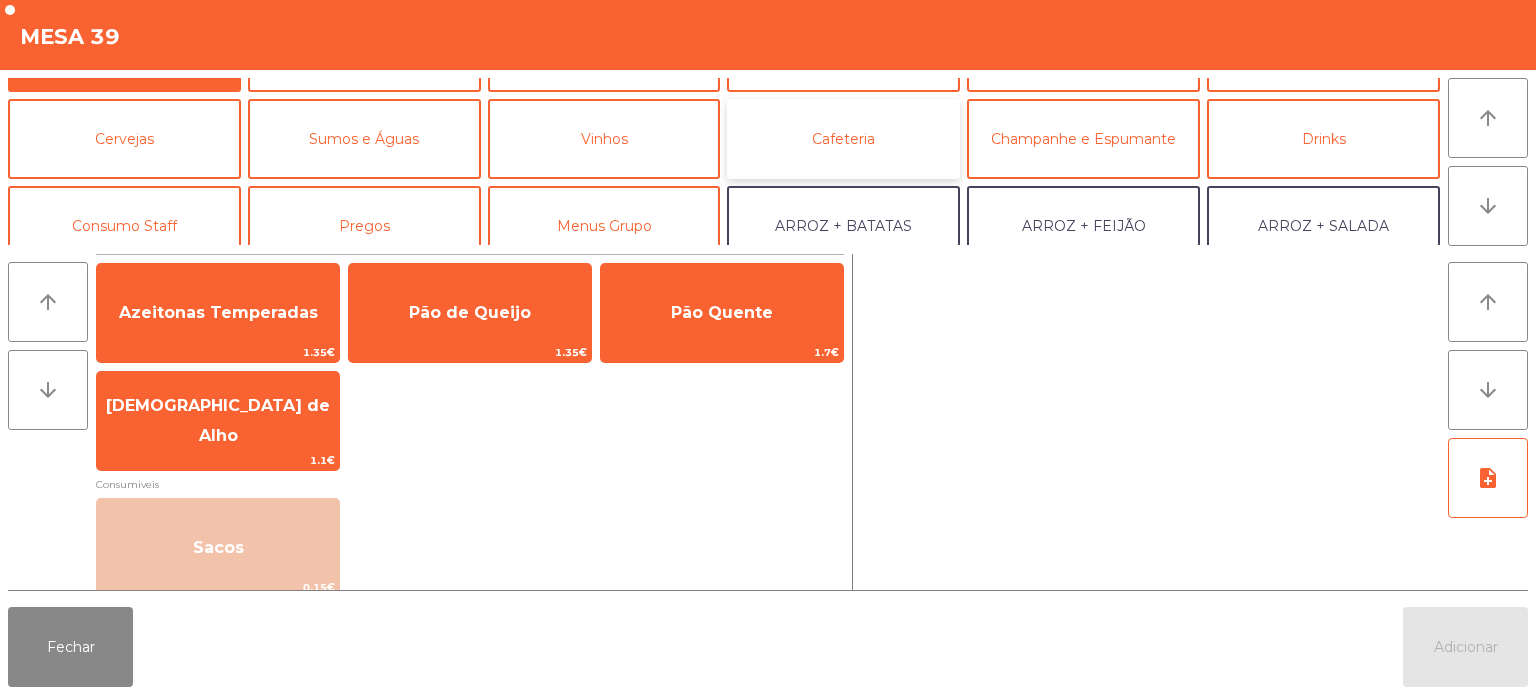 click on "Cafeteria" 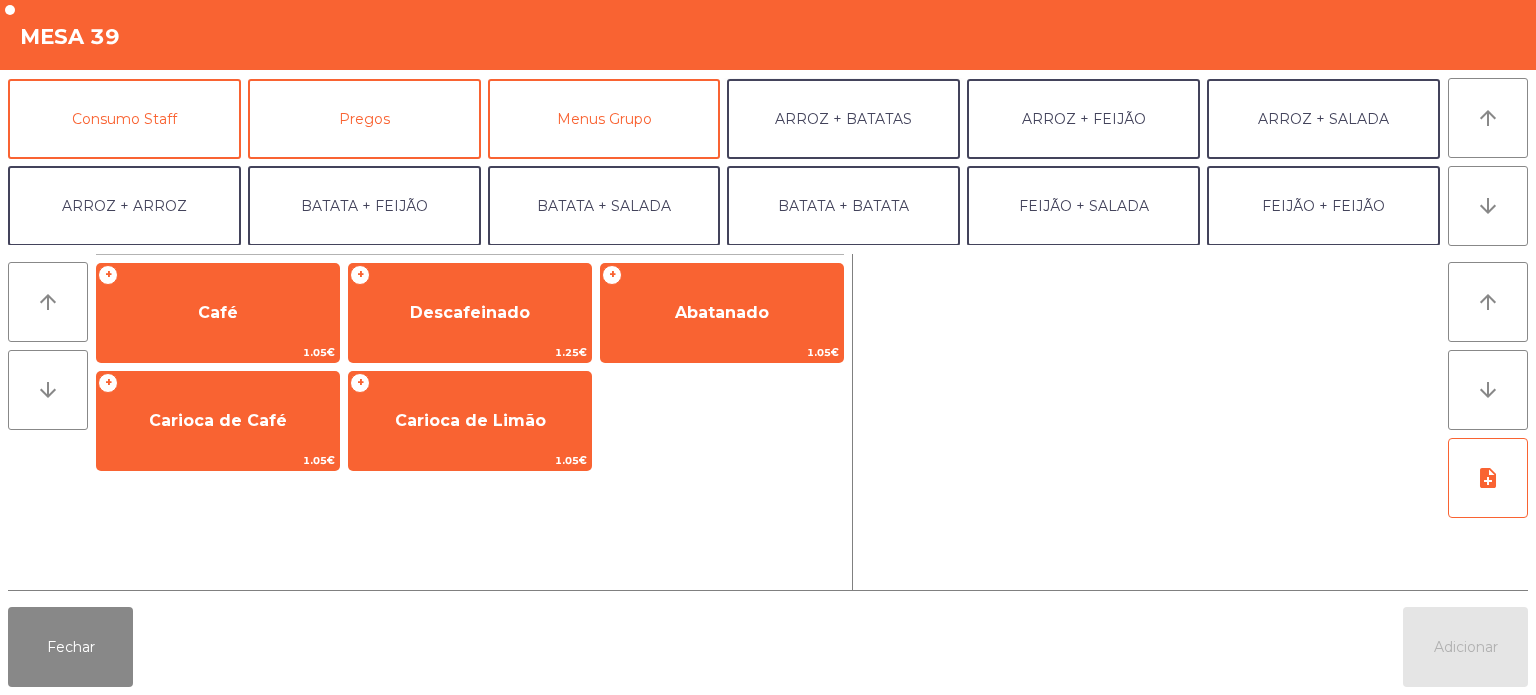 scroll, scrollTop: 164, scrollLeft: 0, axis: vertical 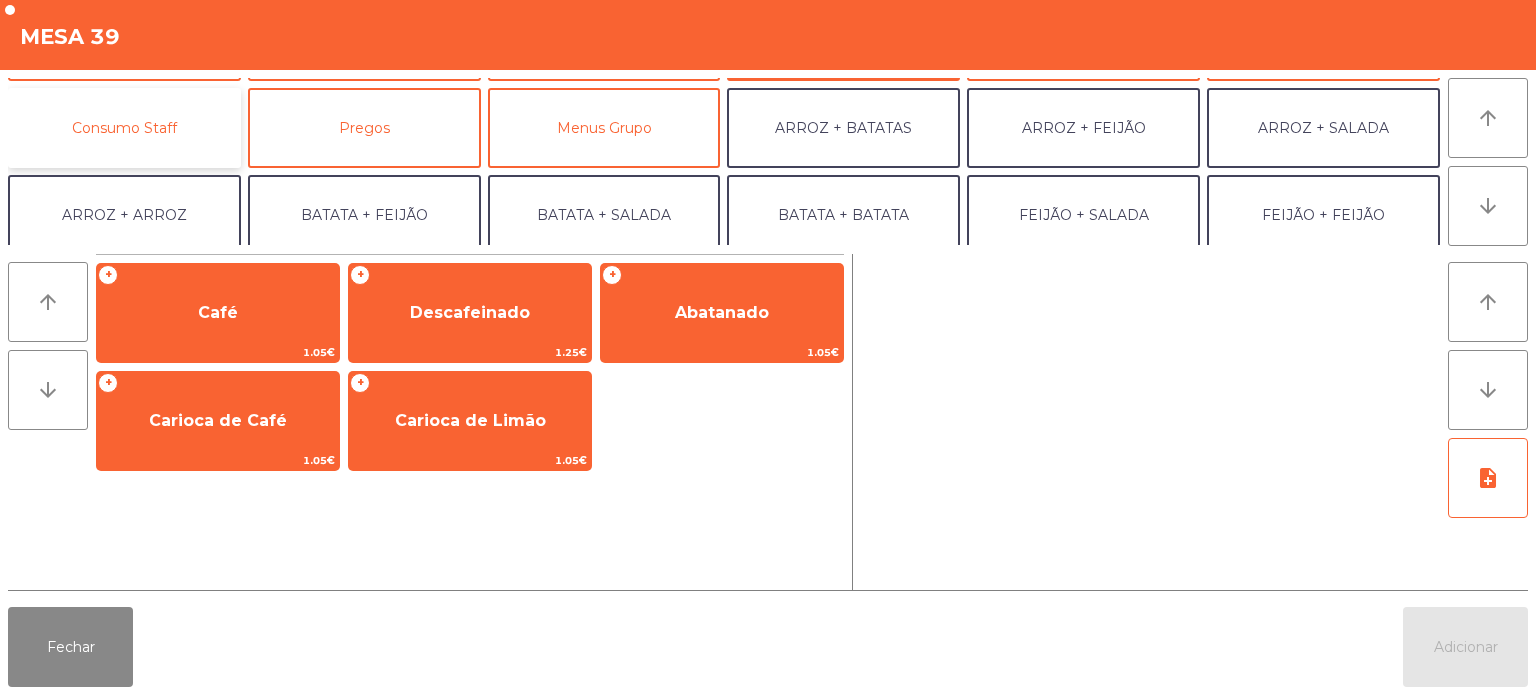 click on "Consumo Staff" 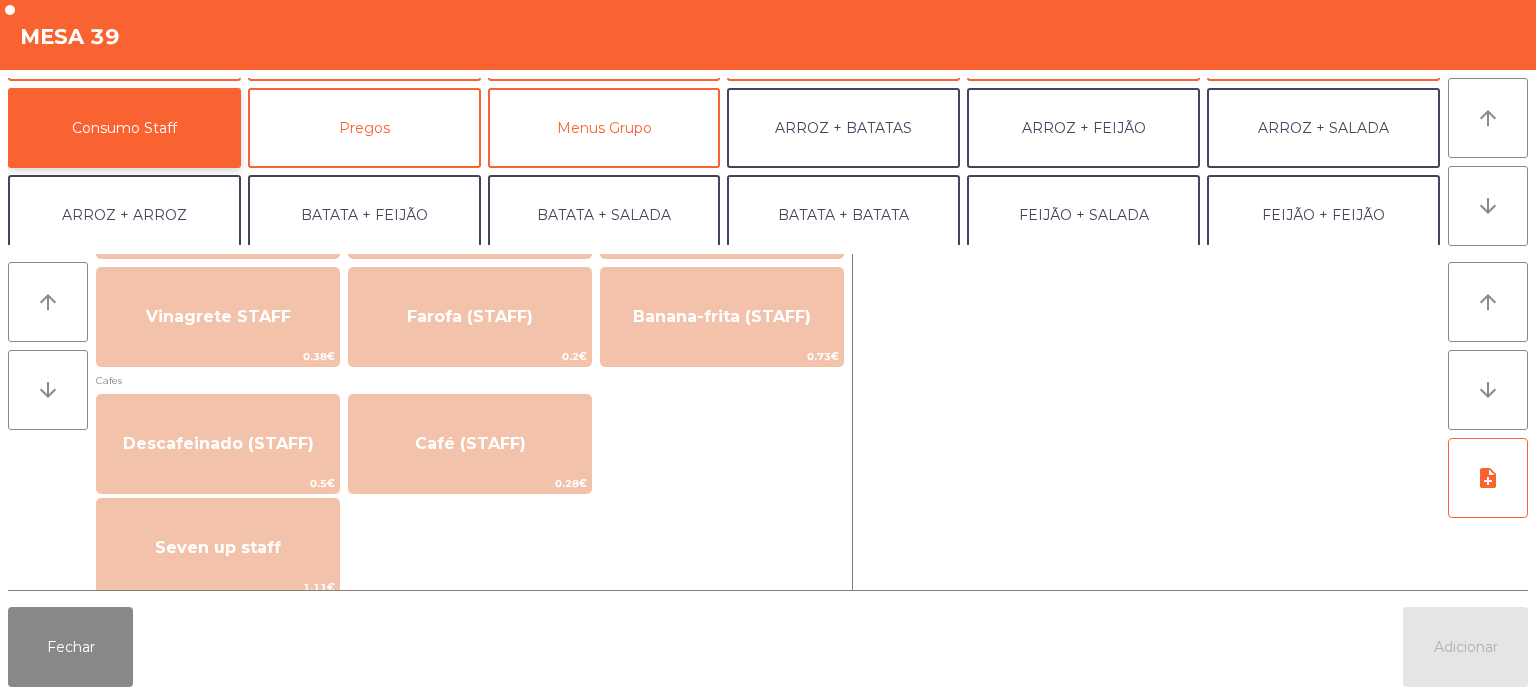 scroll, scrollTop: 936, scrollLeft: 0, axis: vertical 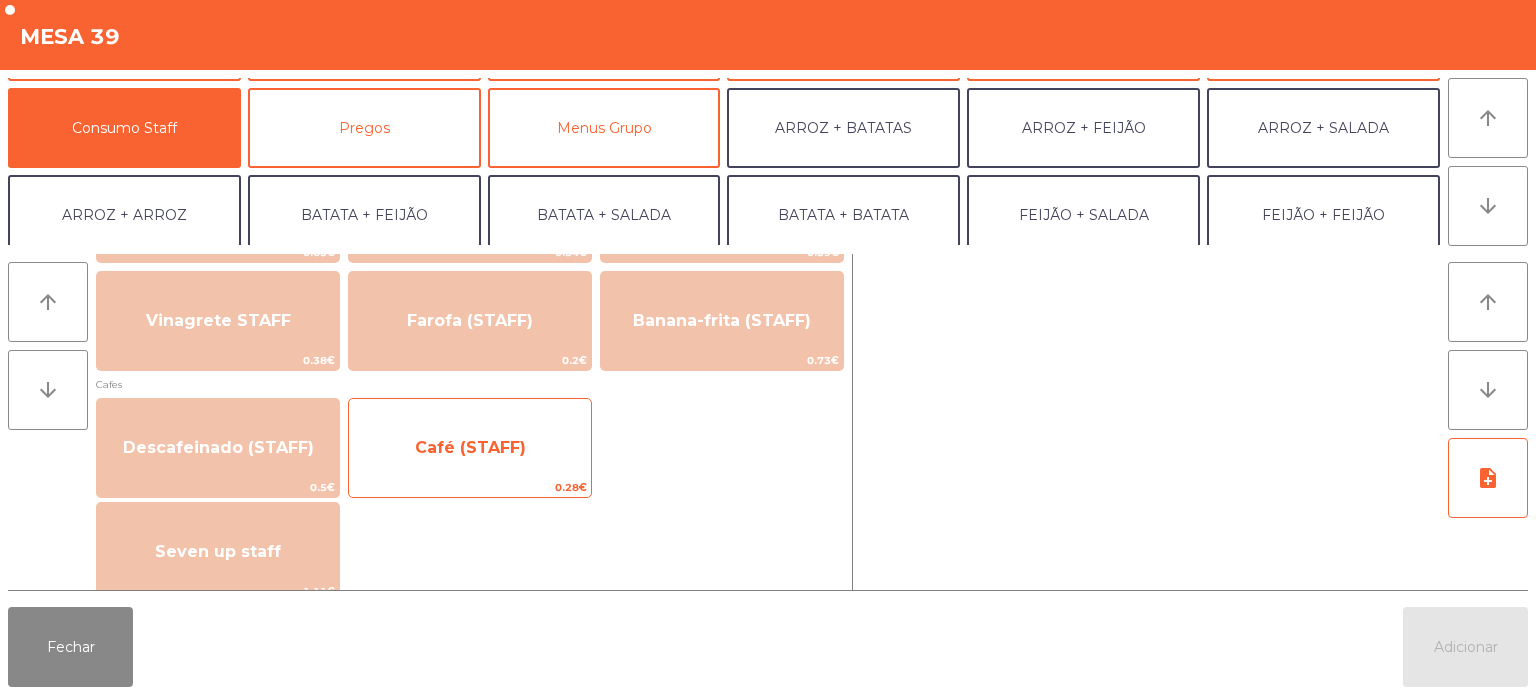 click on "Café (STAFF)" 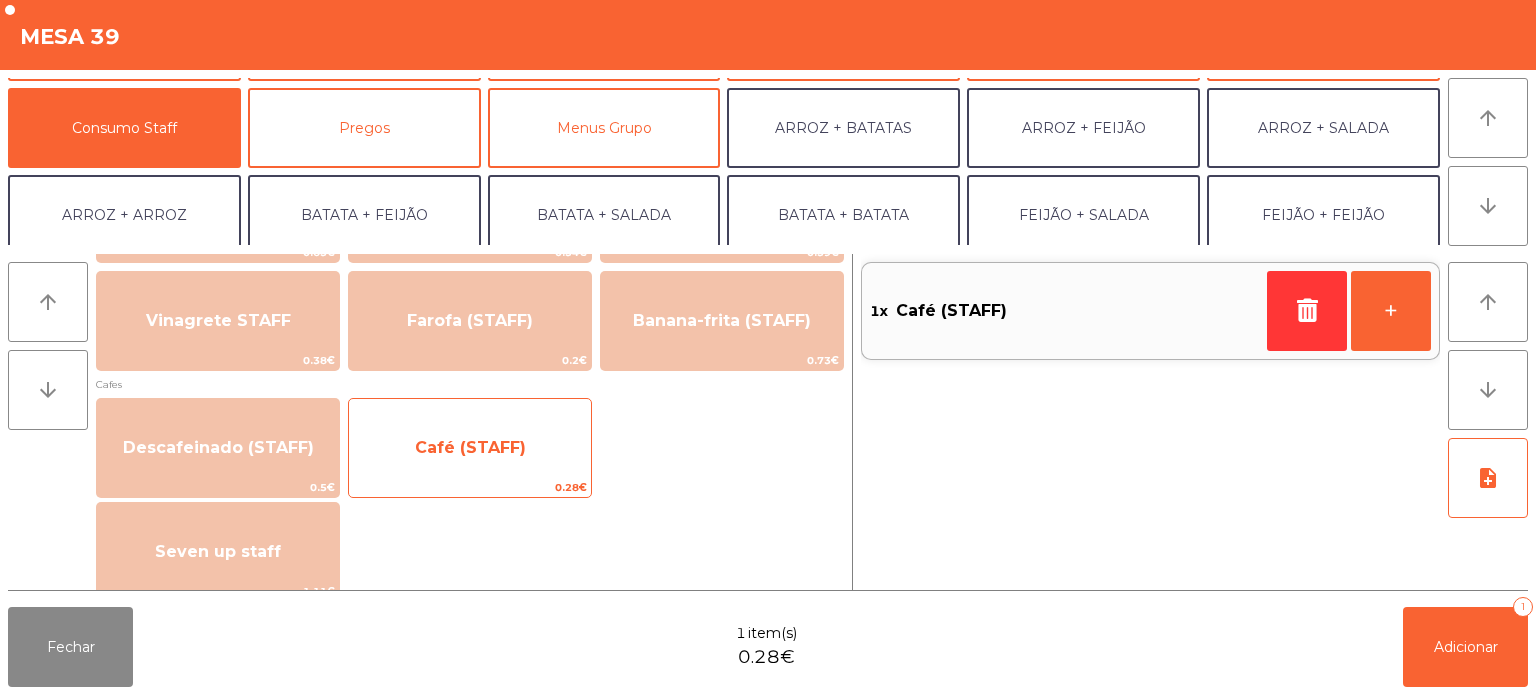 click on "Café (STAFF)" 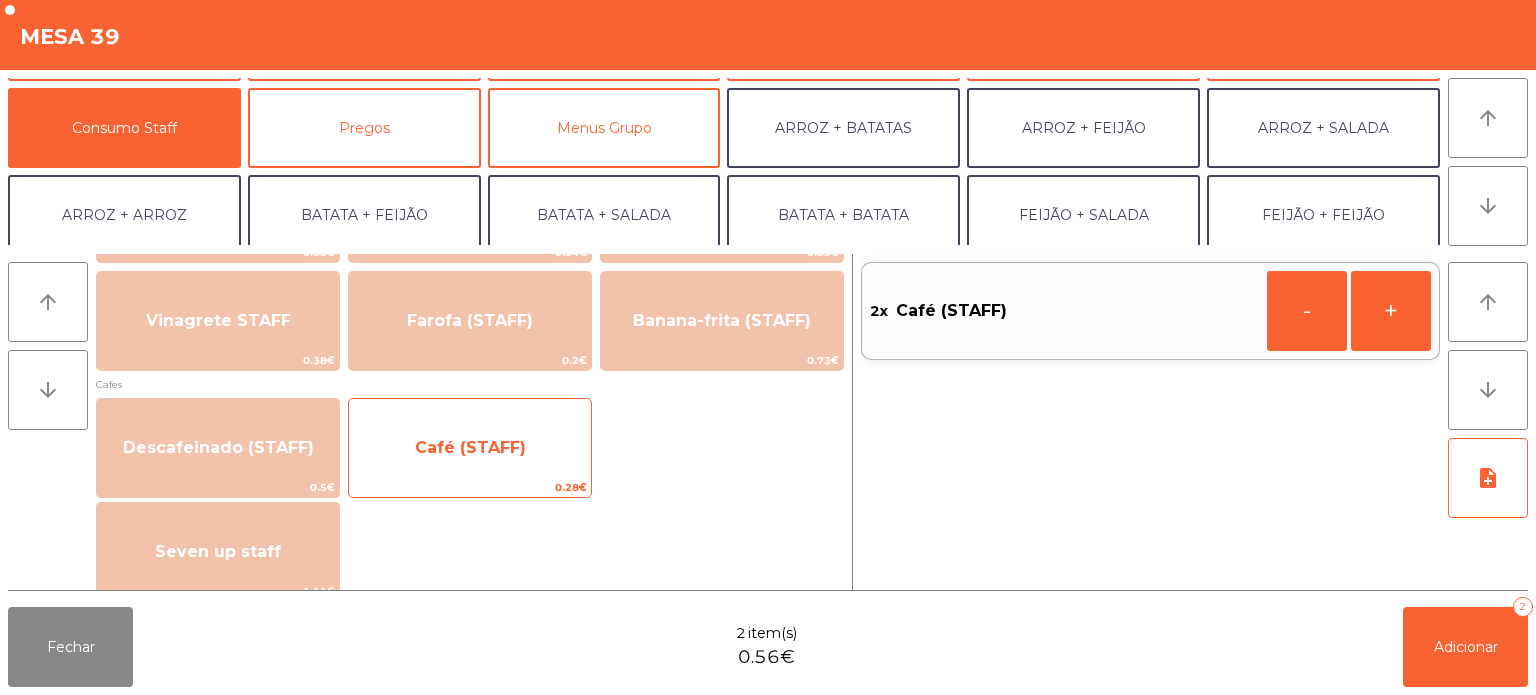click on "Café (STAFF)" 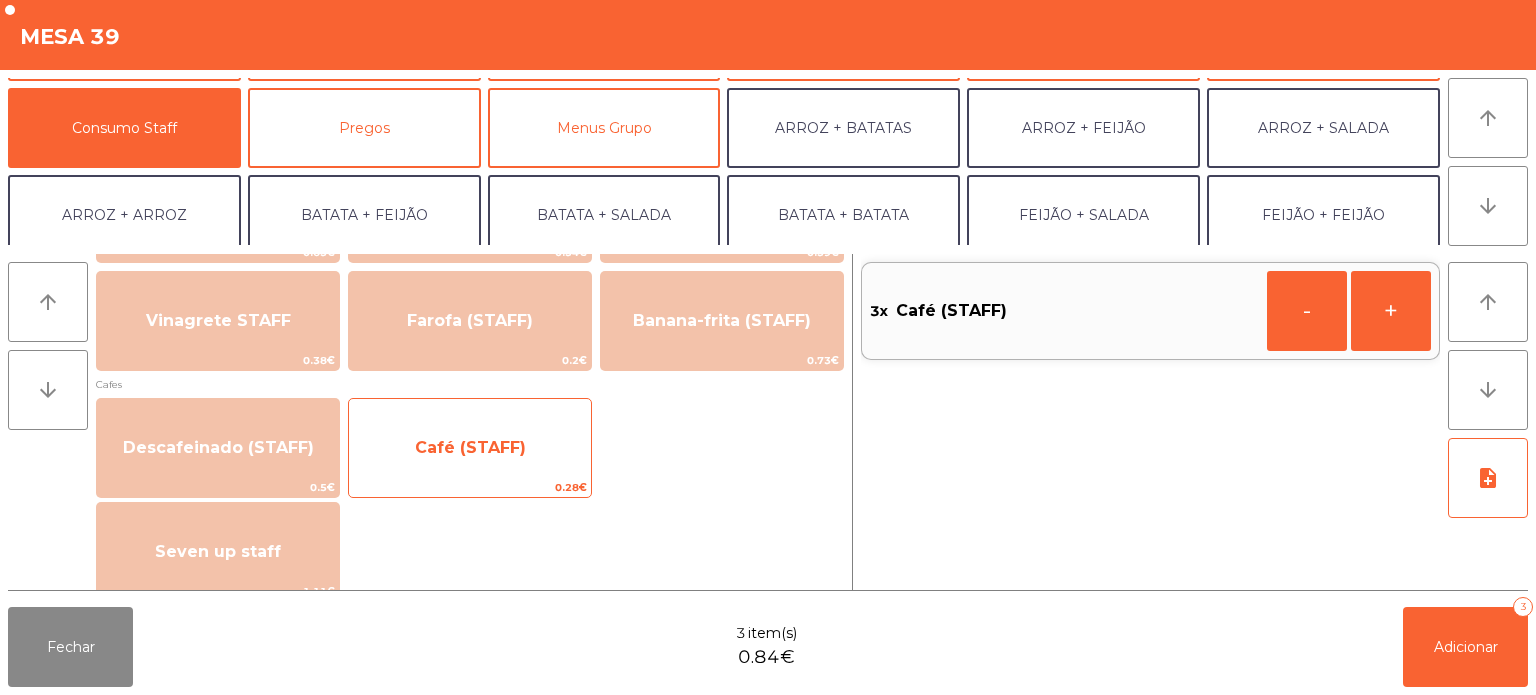 click on "Café (STAFF)" 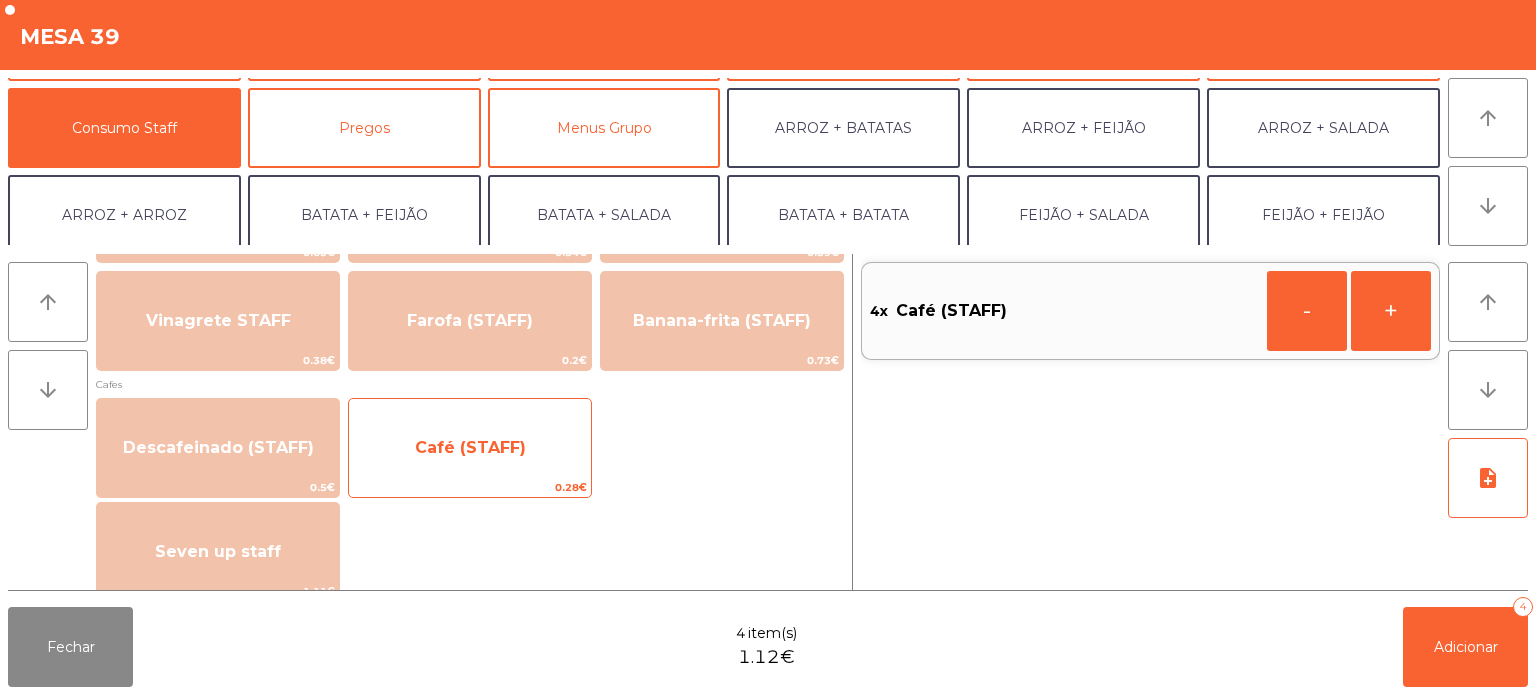 click on "Café (STAFF)" 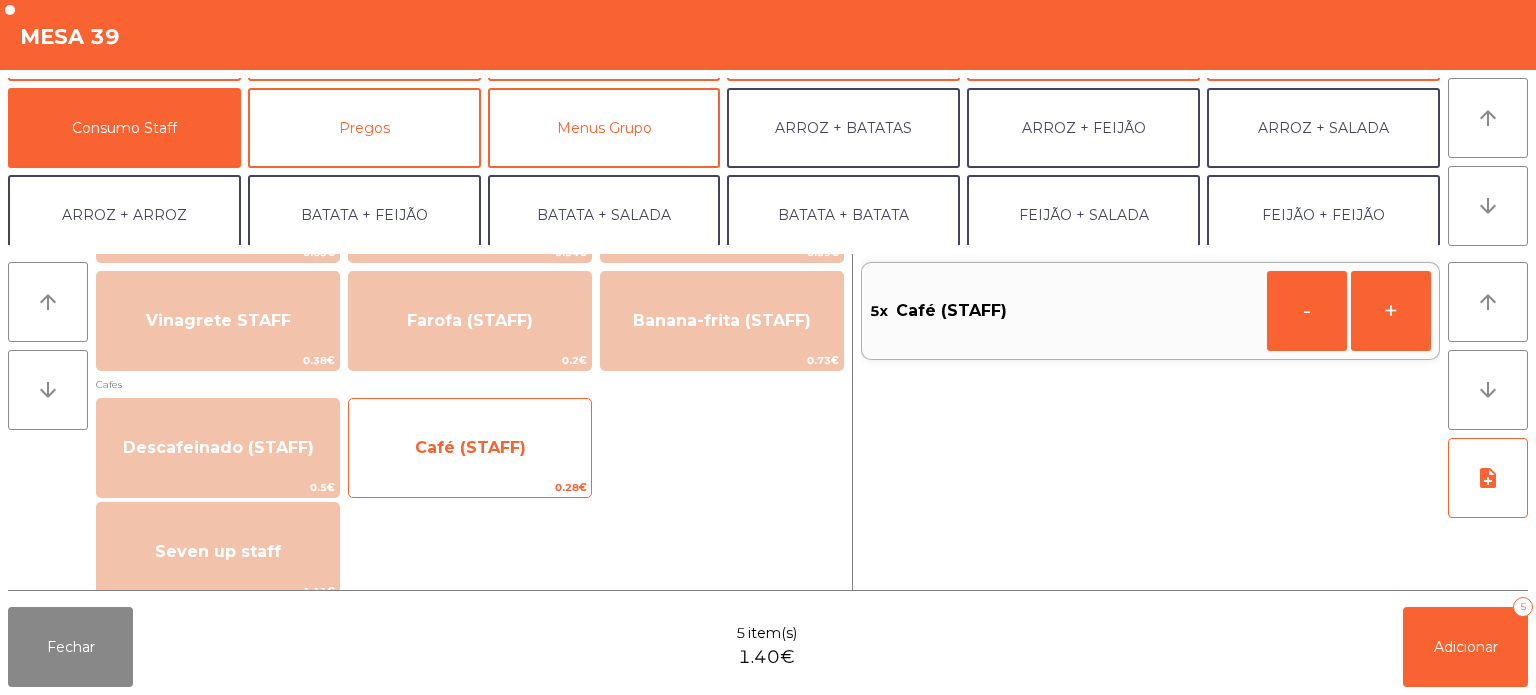 click on "Café (STAFF)" 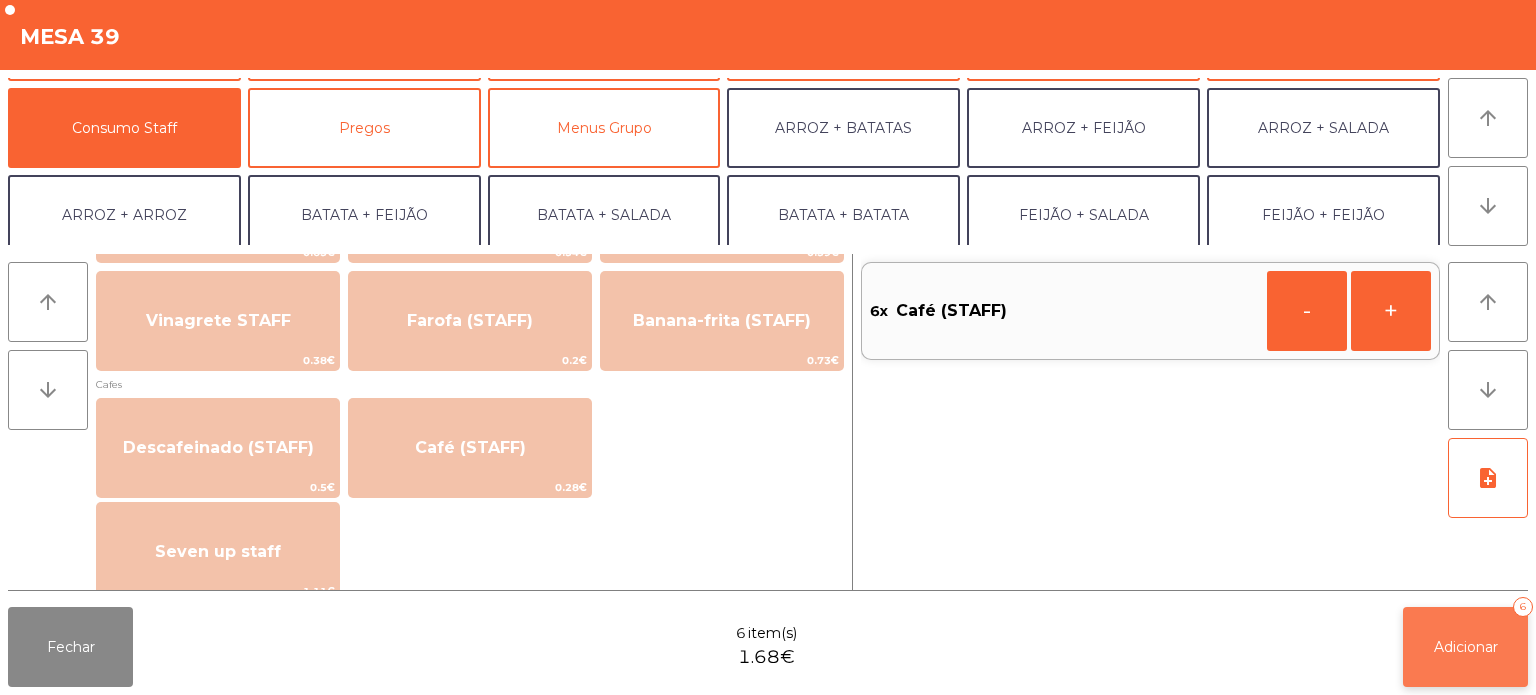 click on "Adicionar   6" 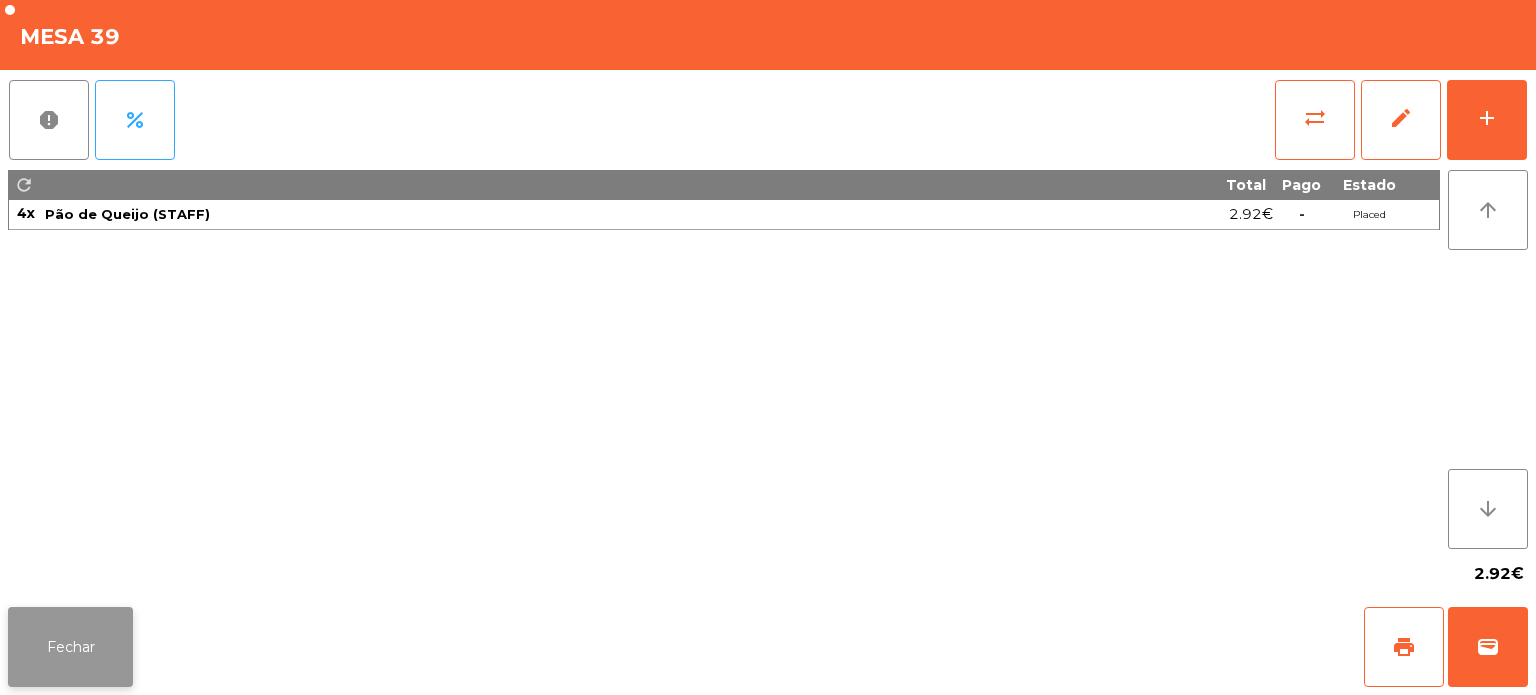 click on "Fechar" 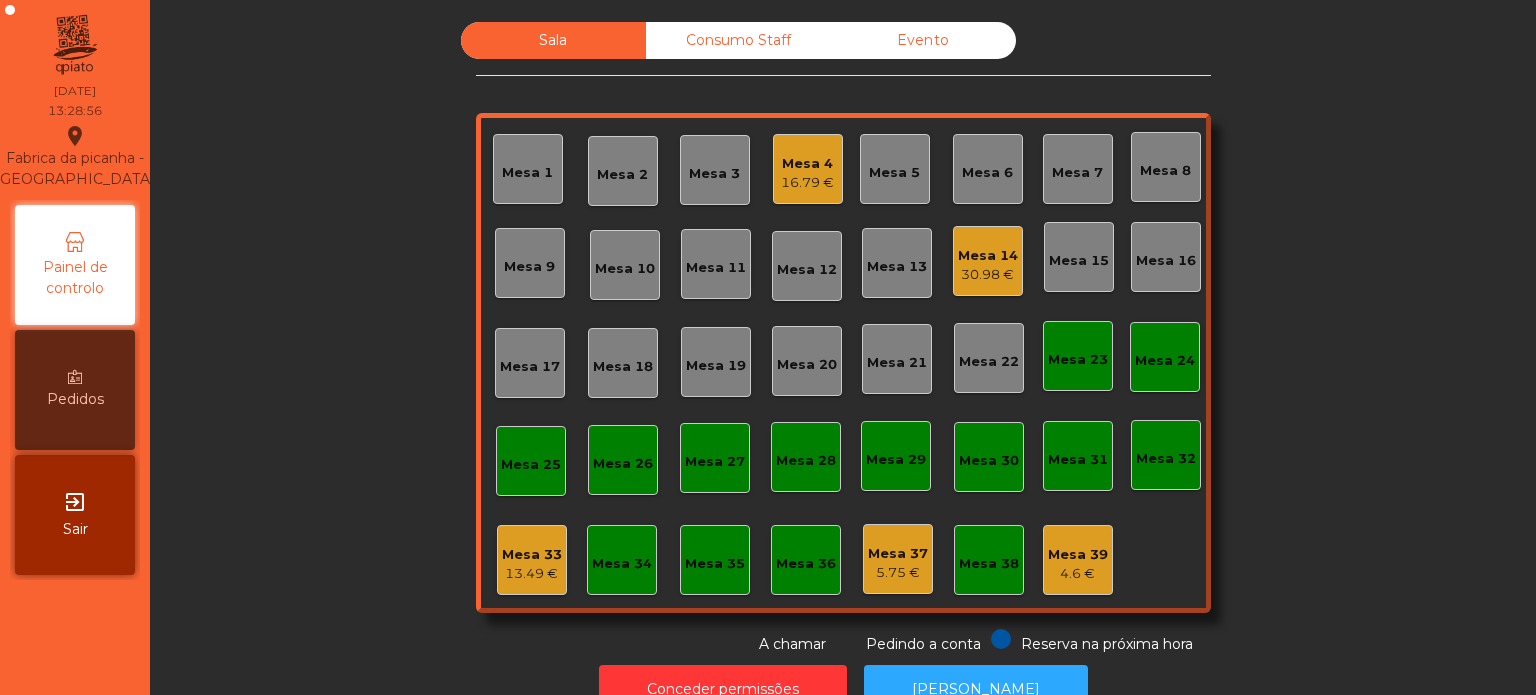 click on "30.98 €" 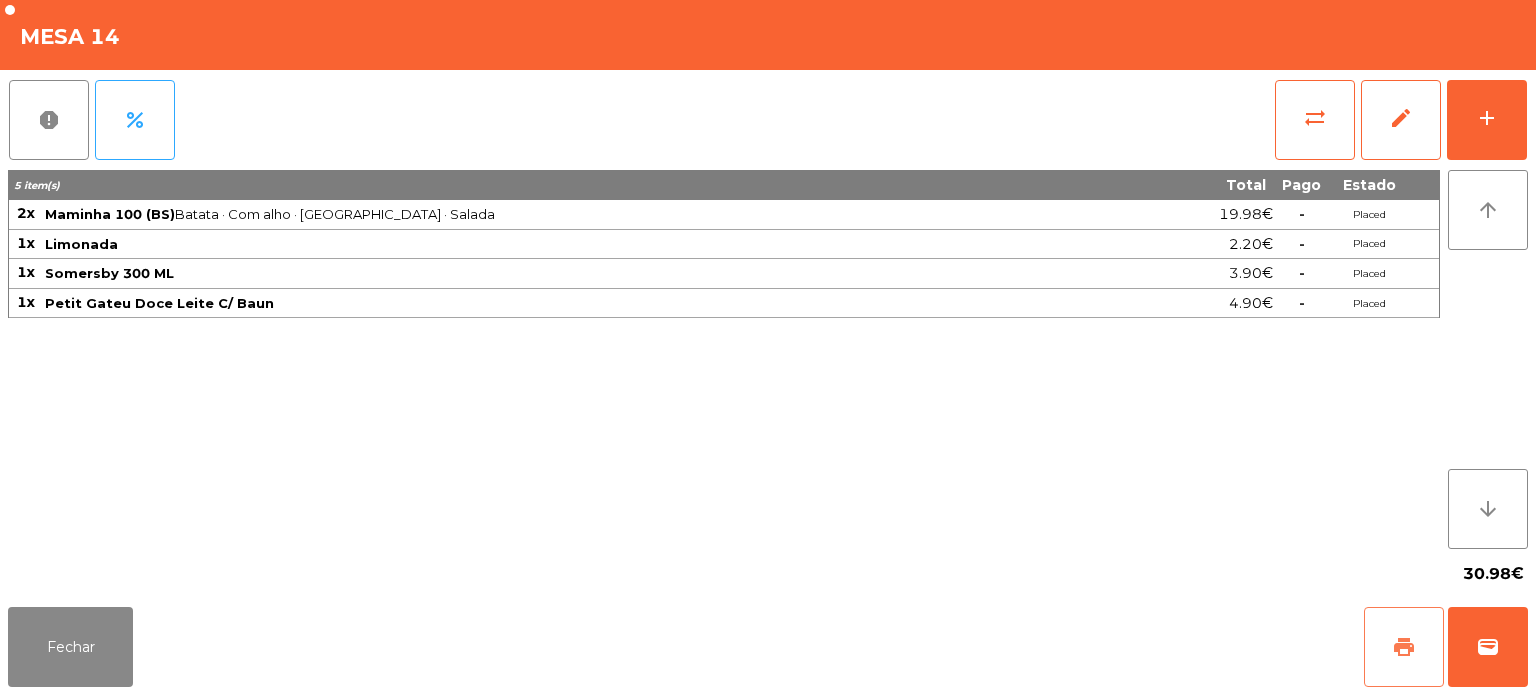 click on "print" 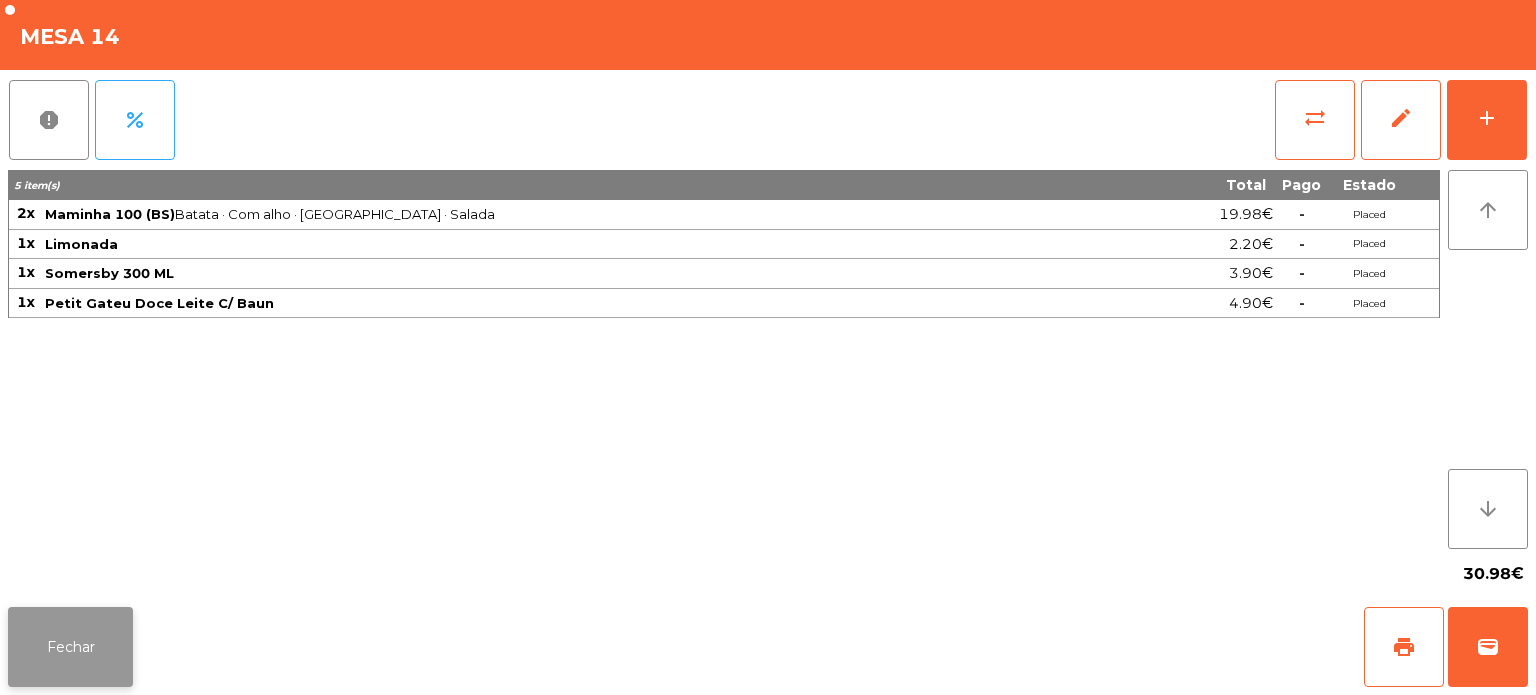 click on "Fechar" 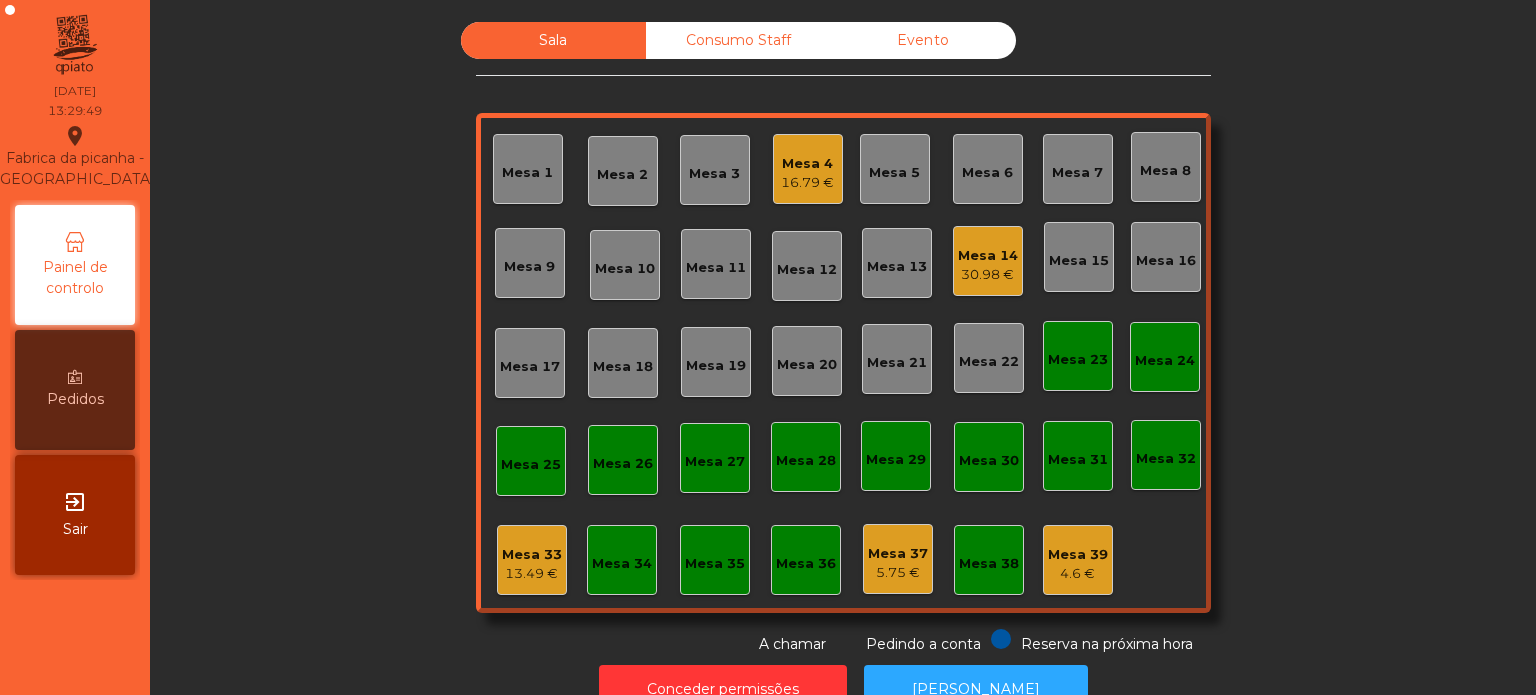 click on "4.6 €" 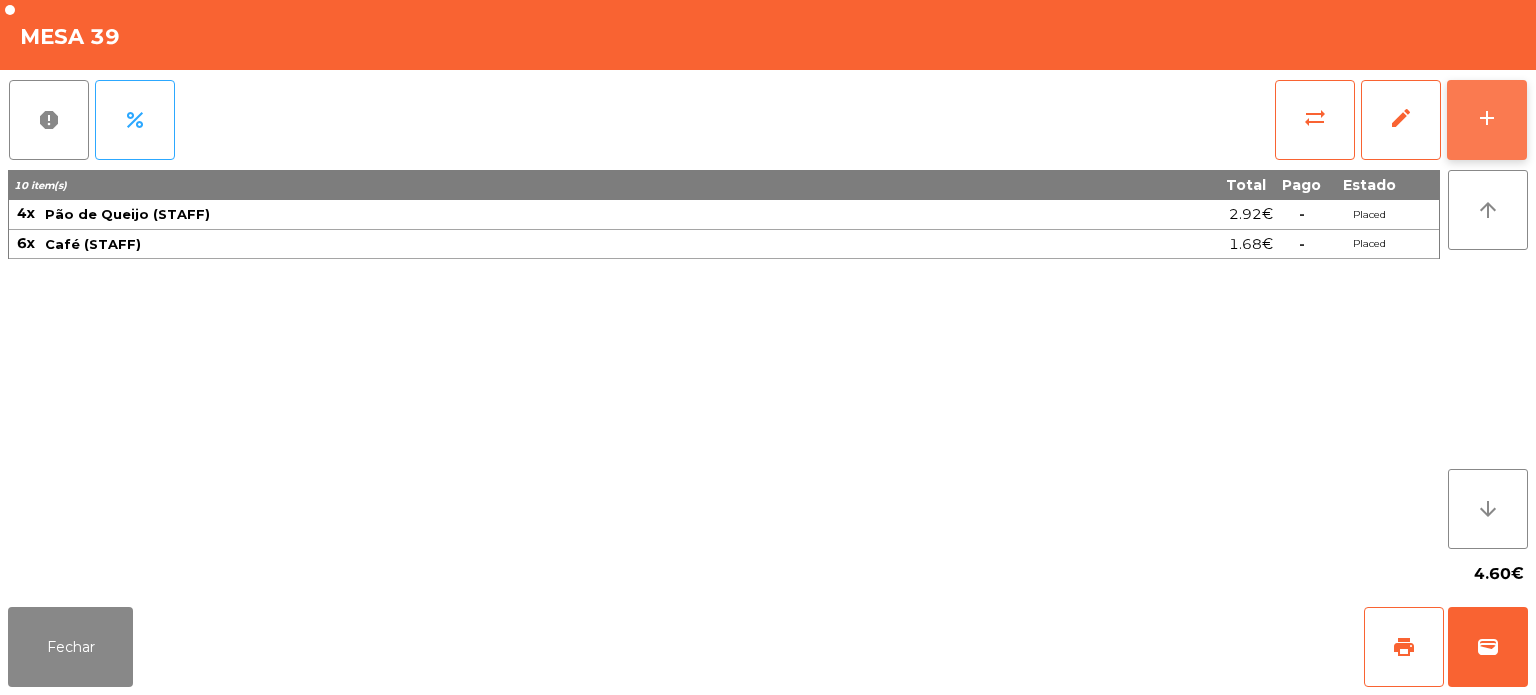 click on "add" 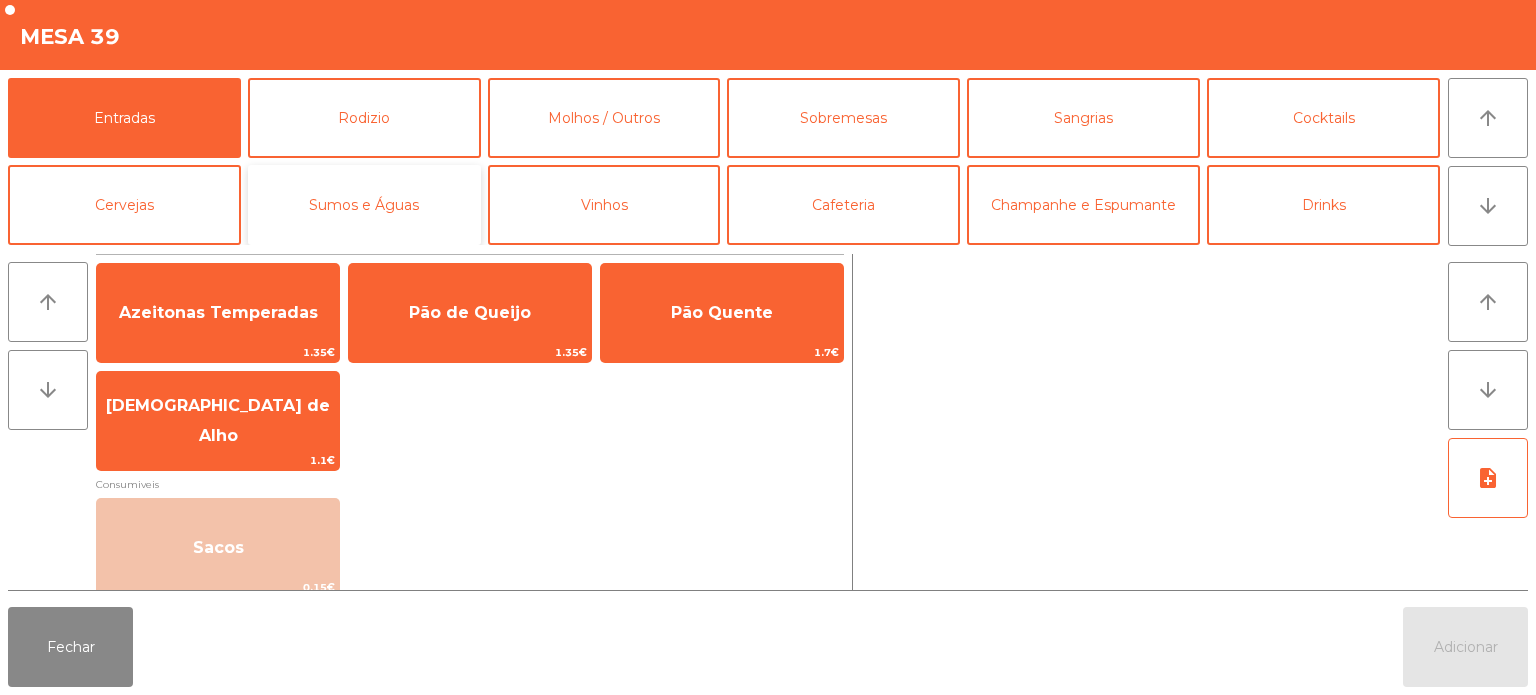 click on "Sumos e Águas" 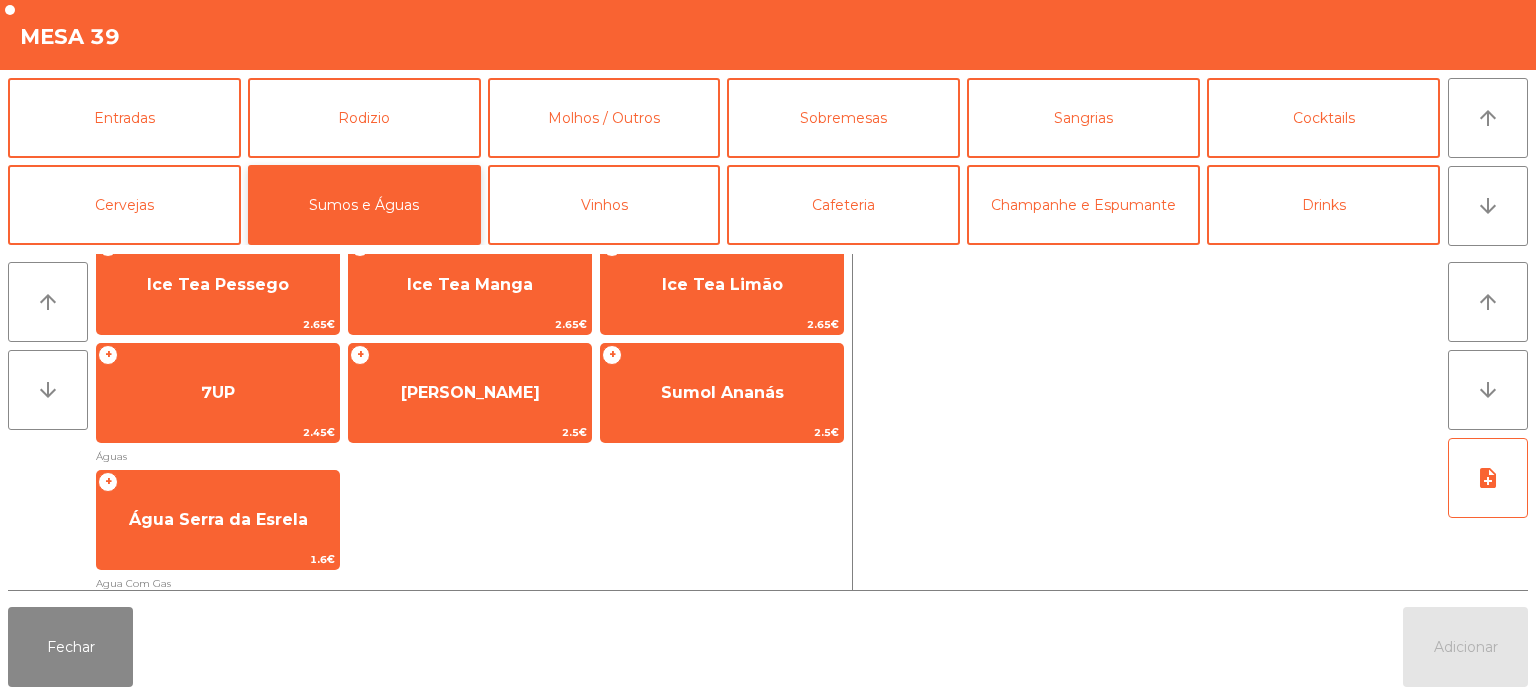 scroll, scrollTop: 280, scrollLeft: 0, axis: vertical 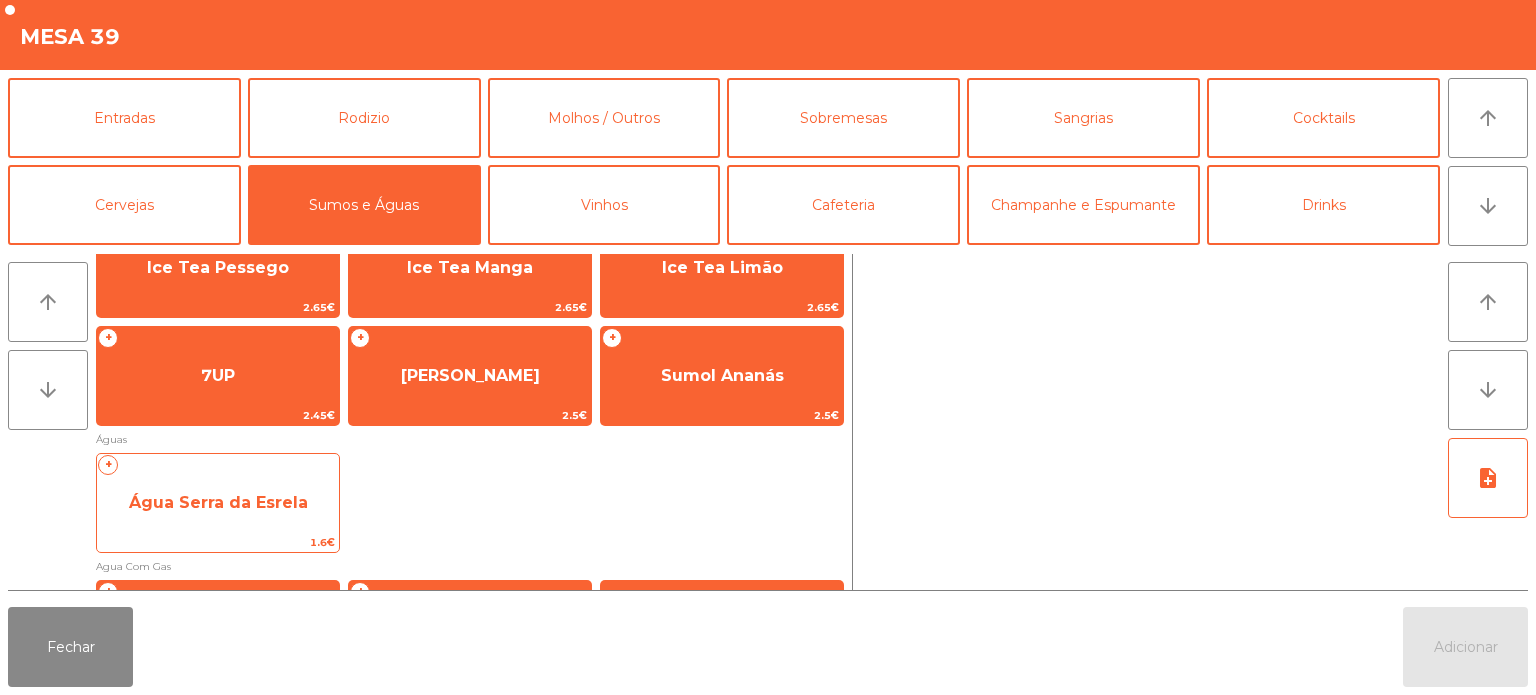 click on "Água Serra da Esrela" 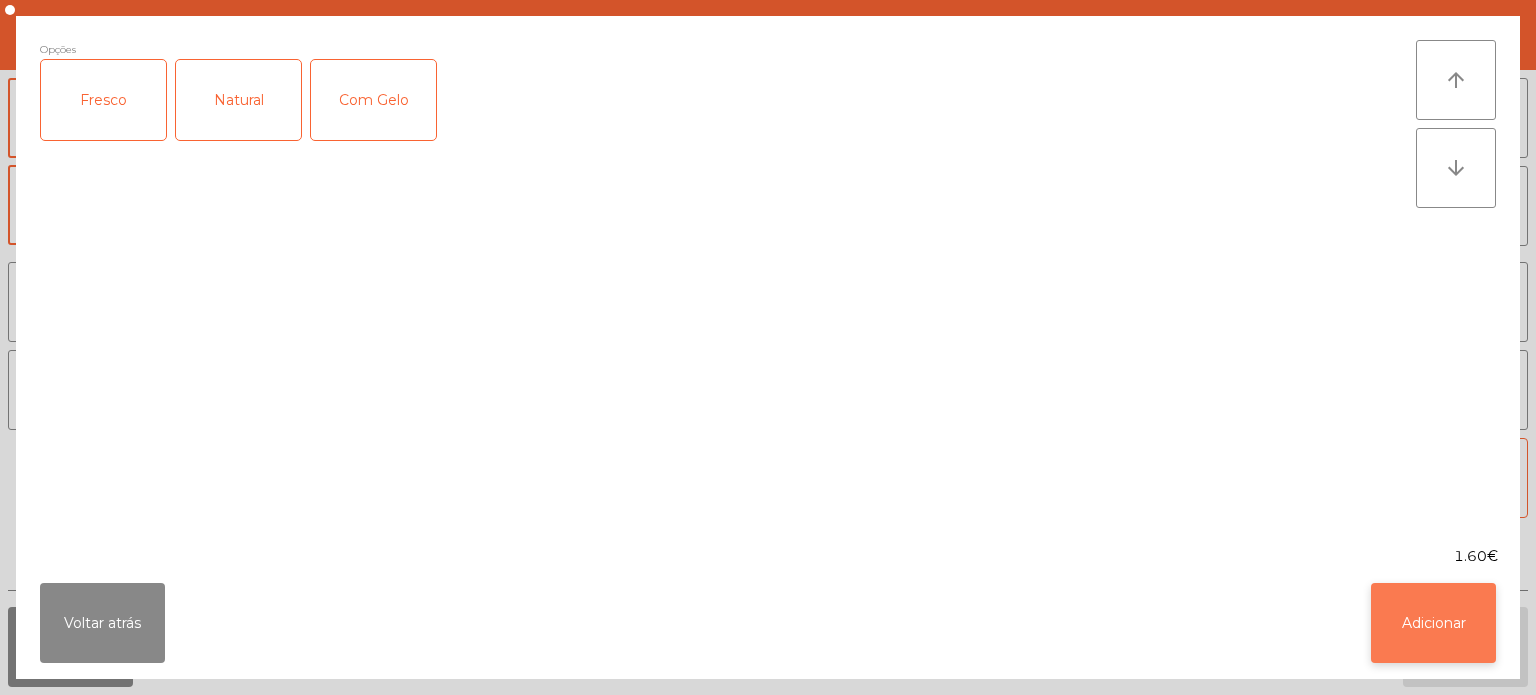 click on "Adicionar" 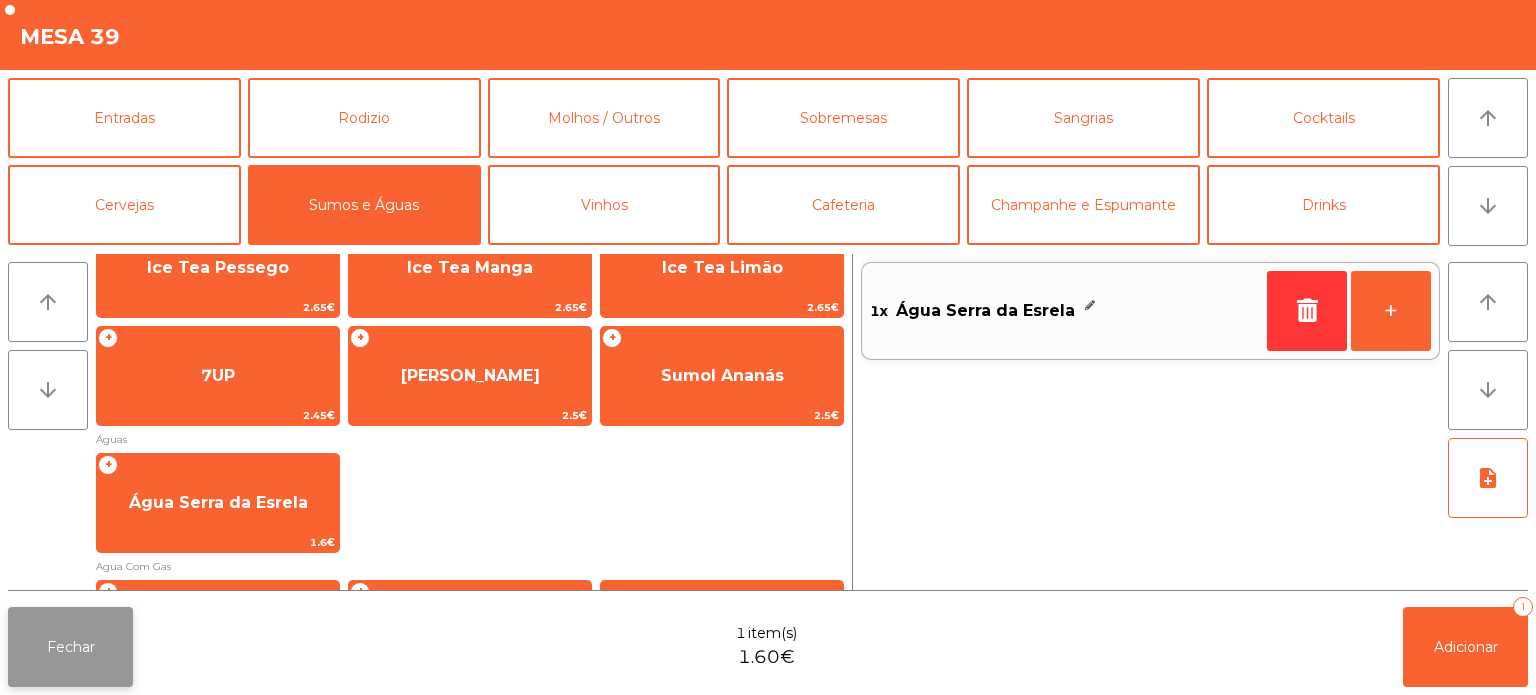 click on "Fechar" 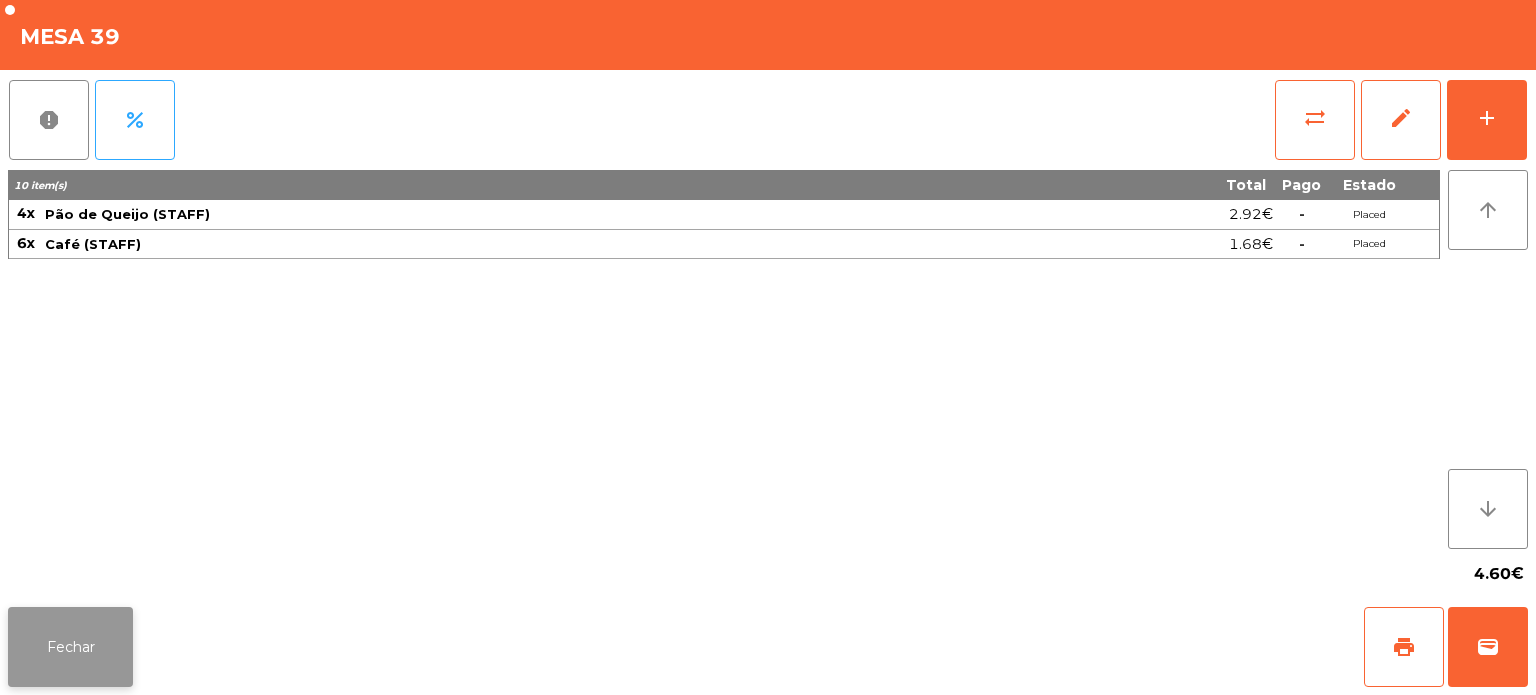click on "Fechar" 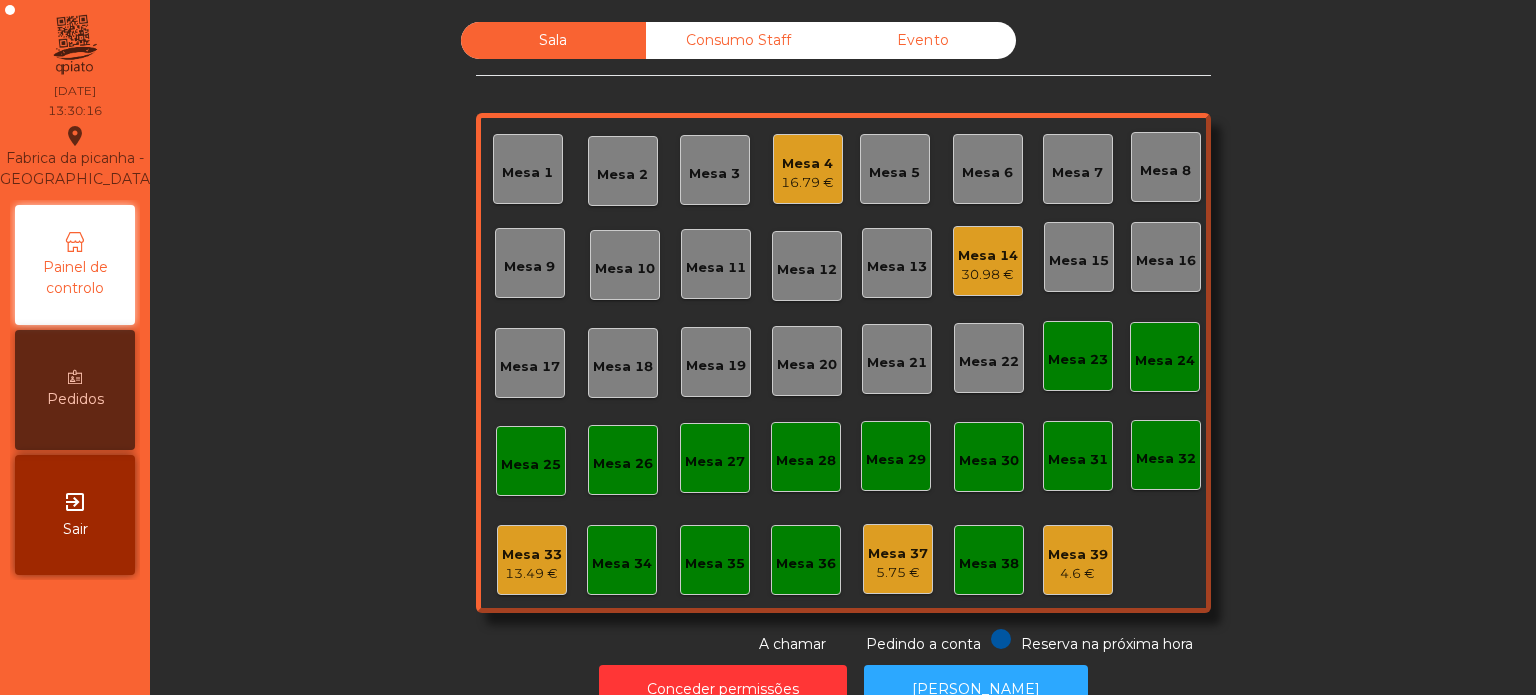 click on "Mesa 14   30.98 €" 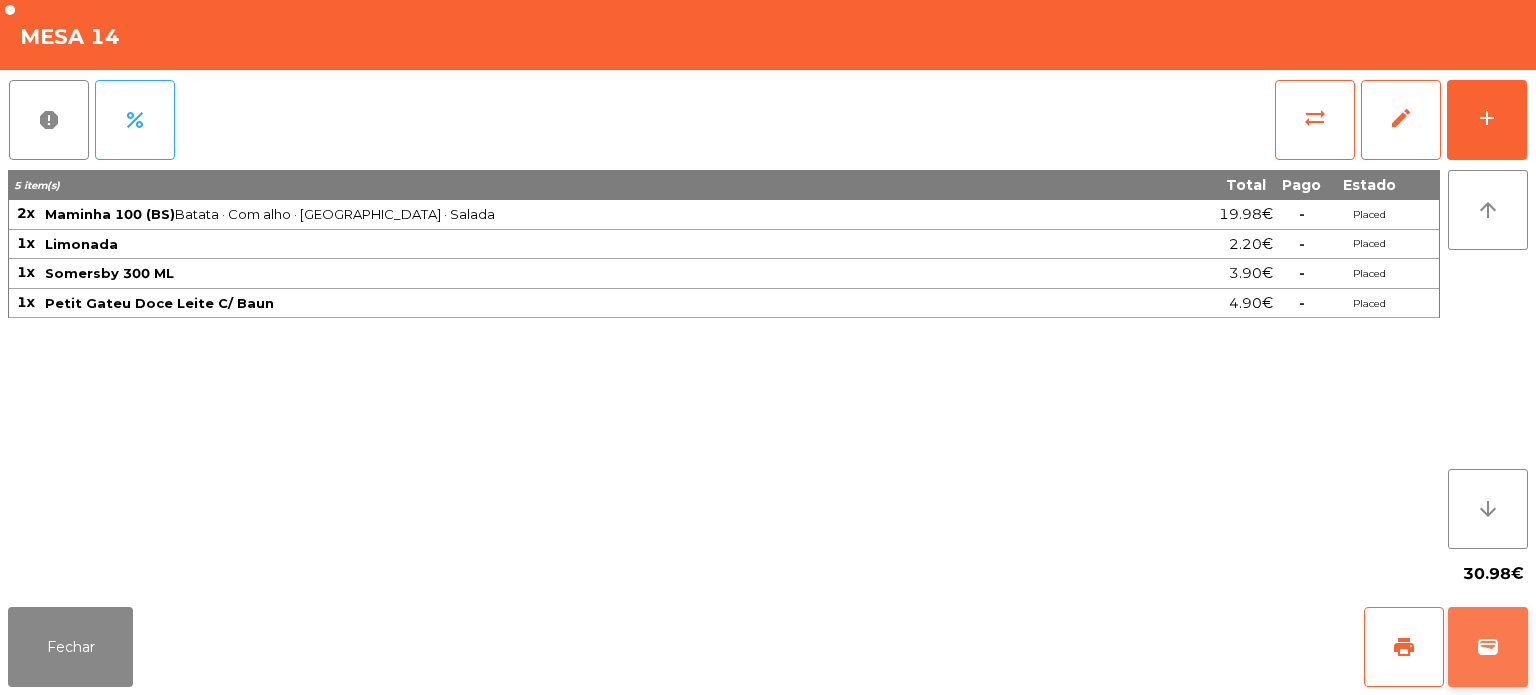 click on "wallet" 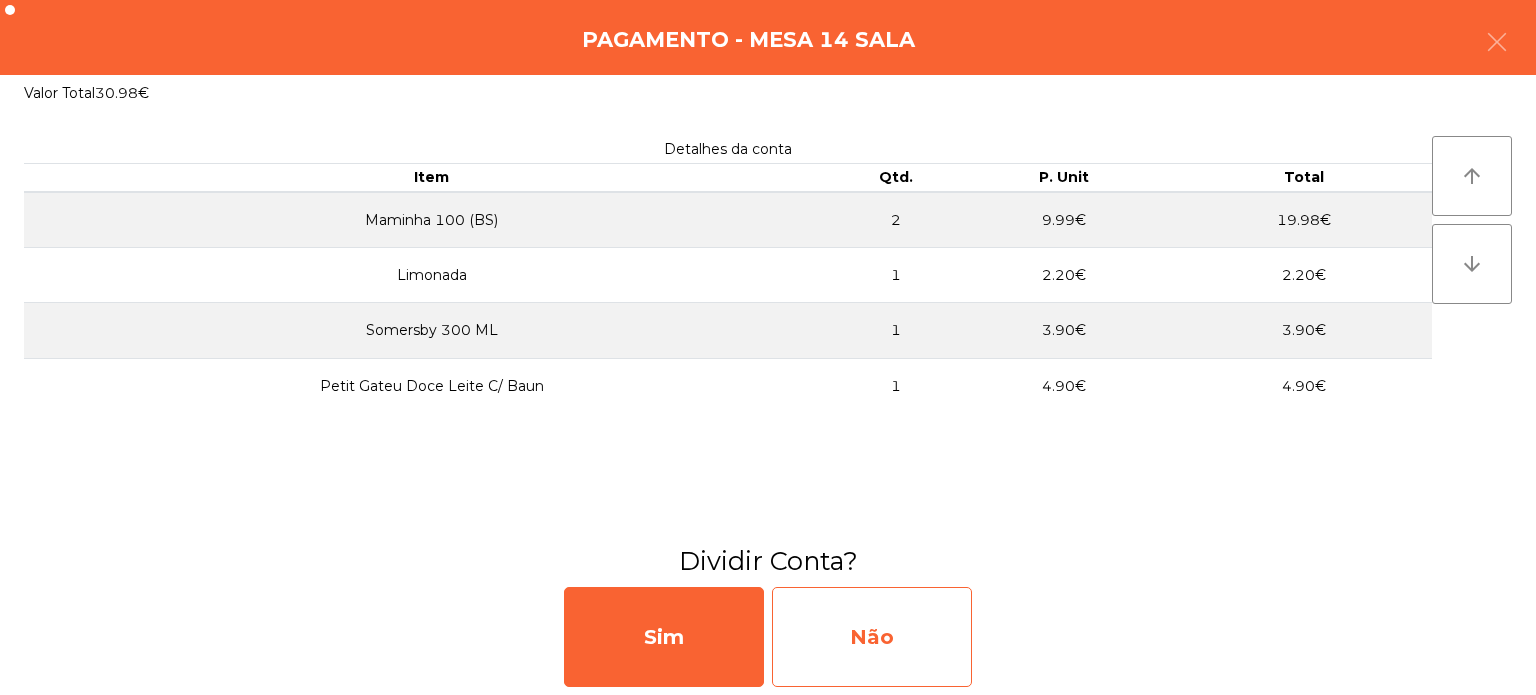 click on "Não" 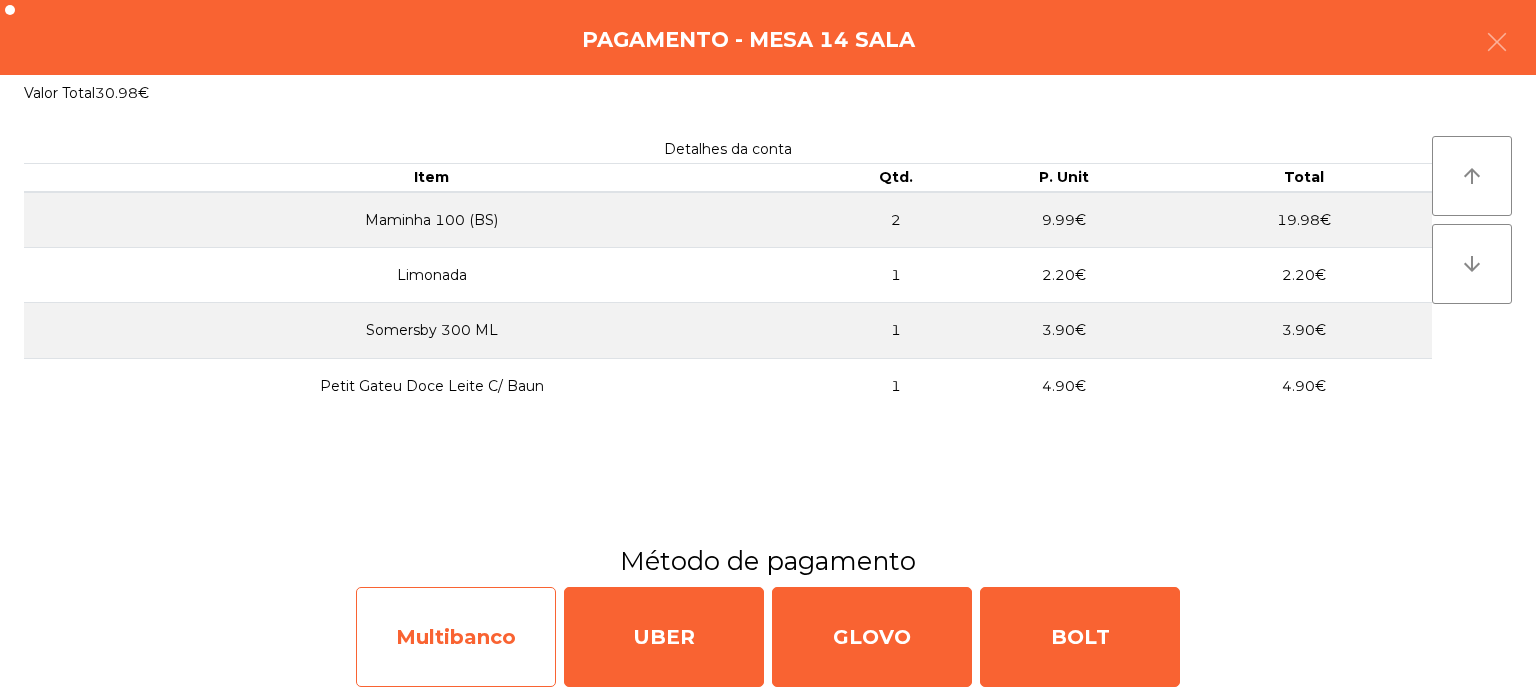 click on "Multibanco" 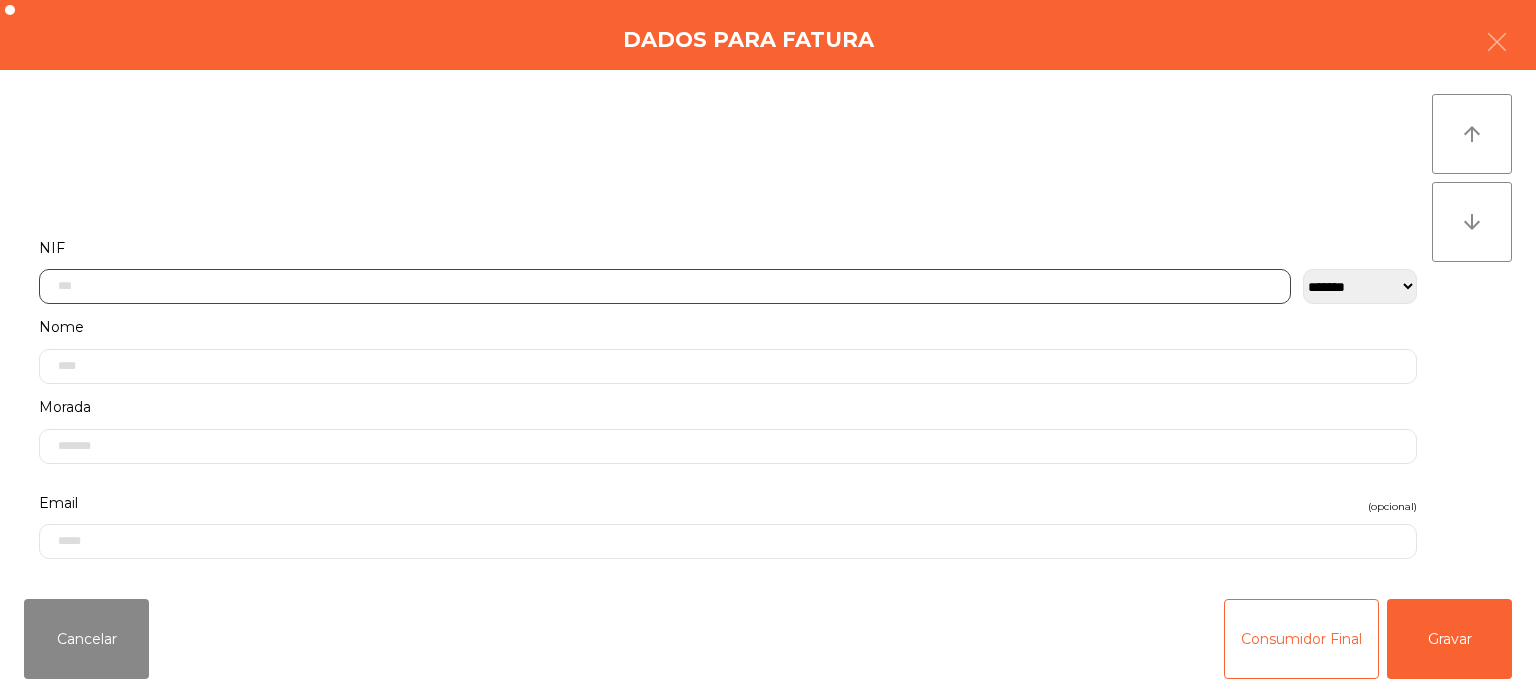 click 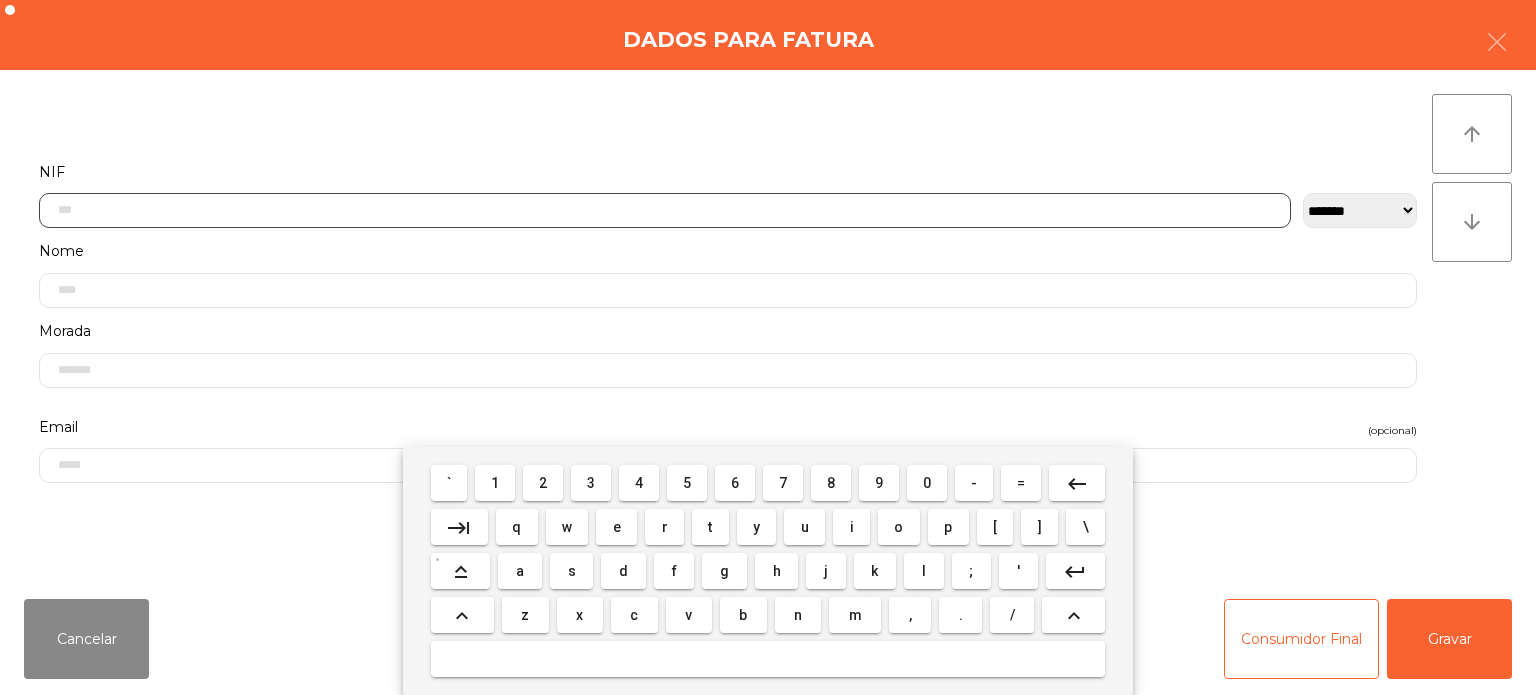 scroll, scrollTop: 139, scrollLeft: 0, axis: vertical 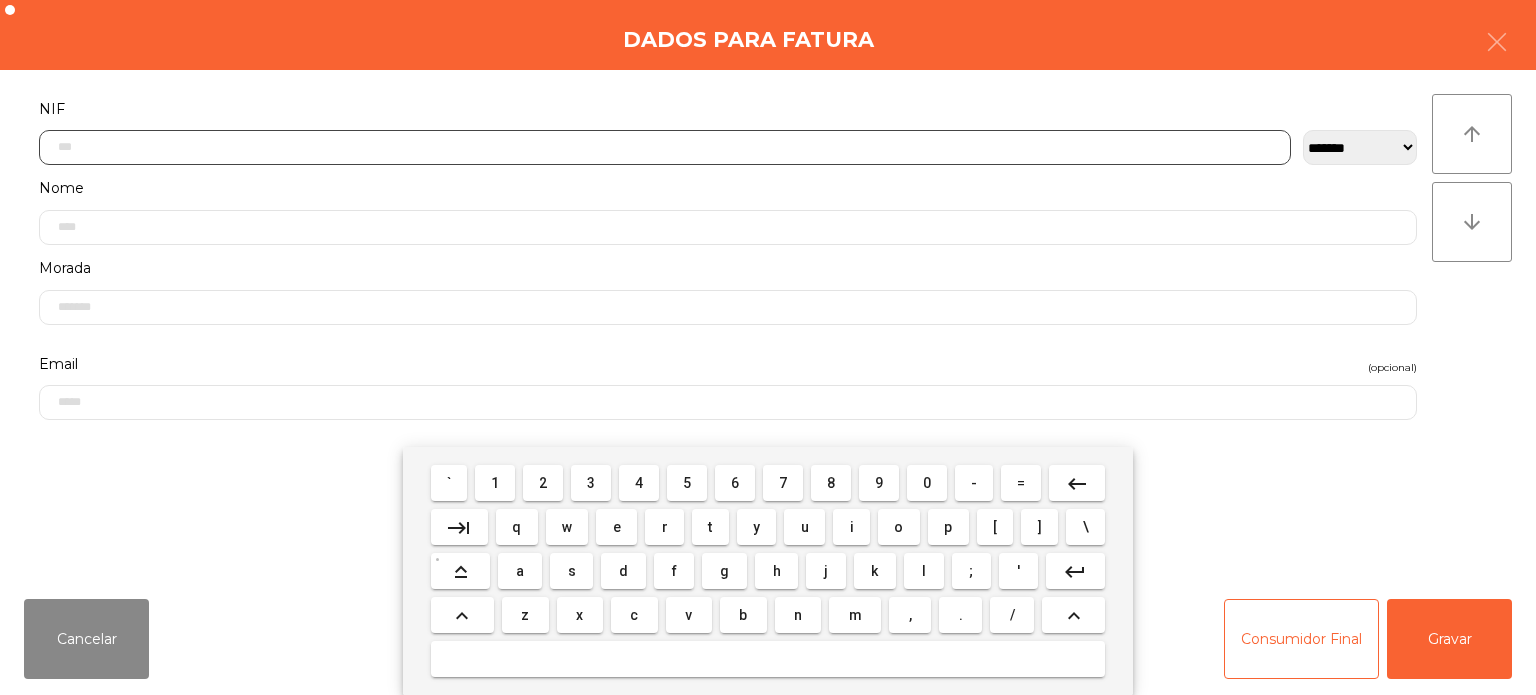 click on "1" at bounding box center [495, 483] 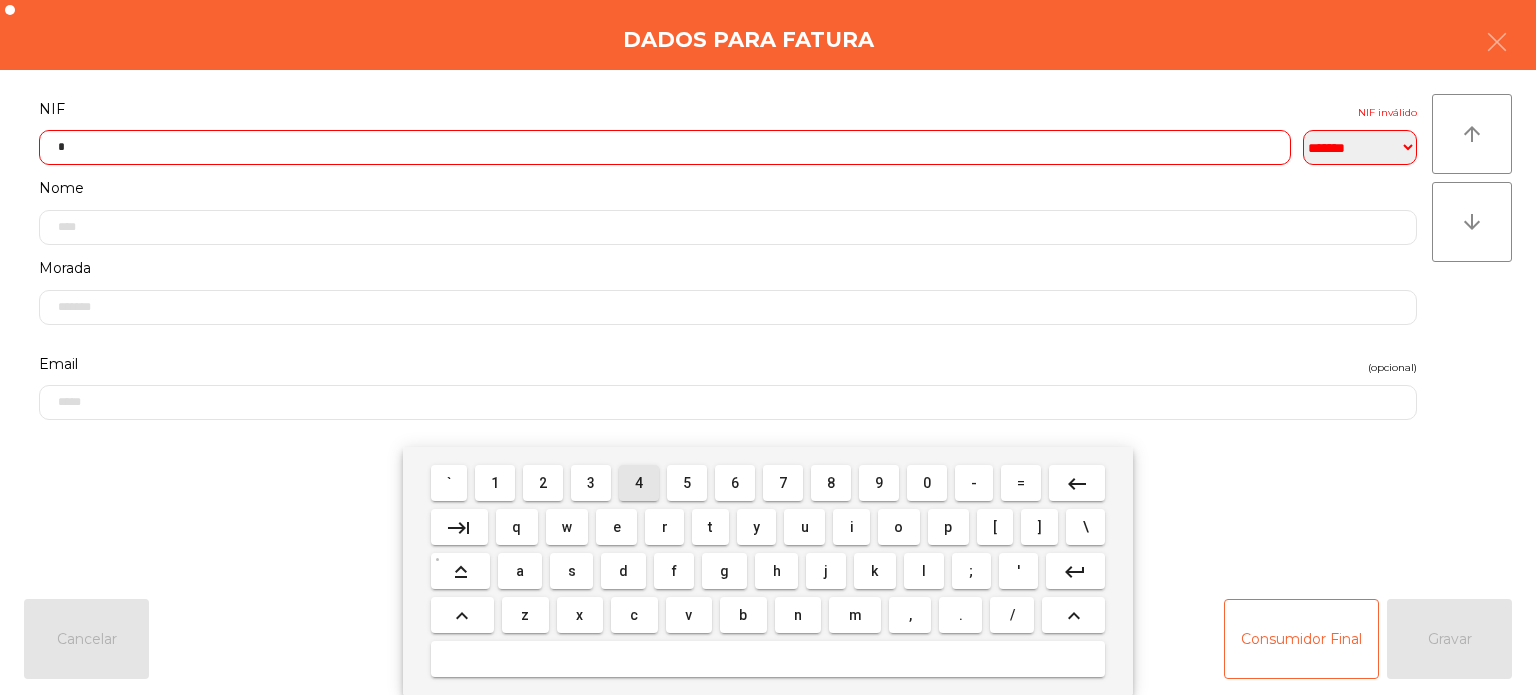 click on "4" at bounding box center (639, 483) 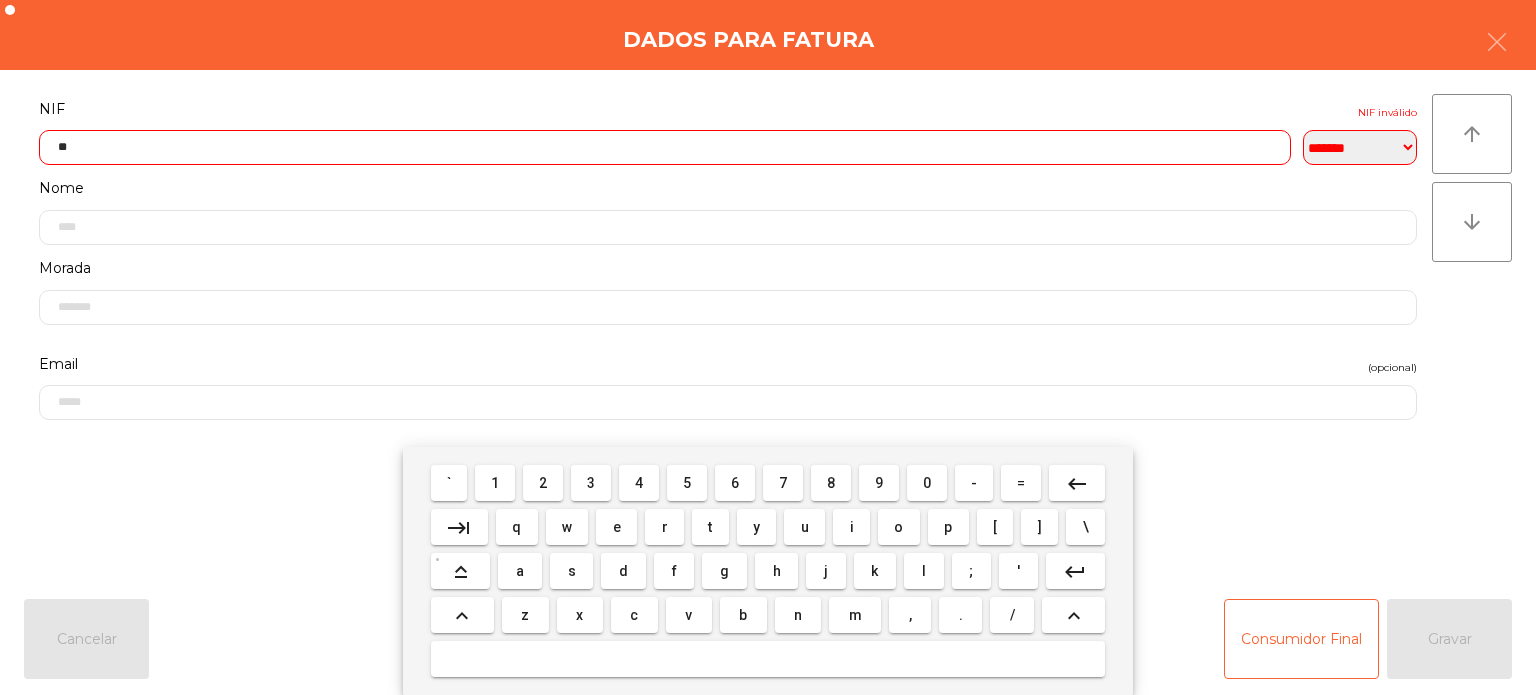 click on "keyboard_backspace" at bounding box center (1077, 484) 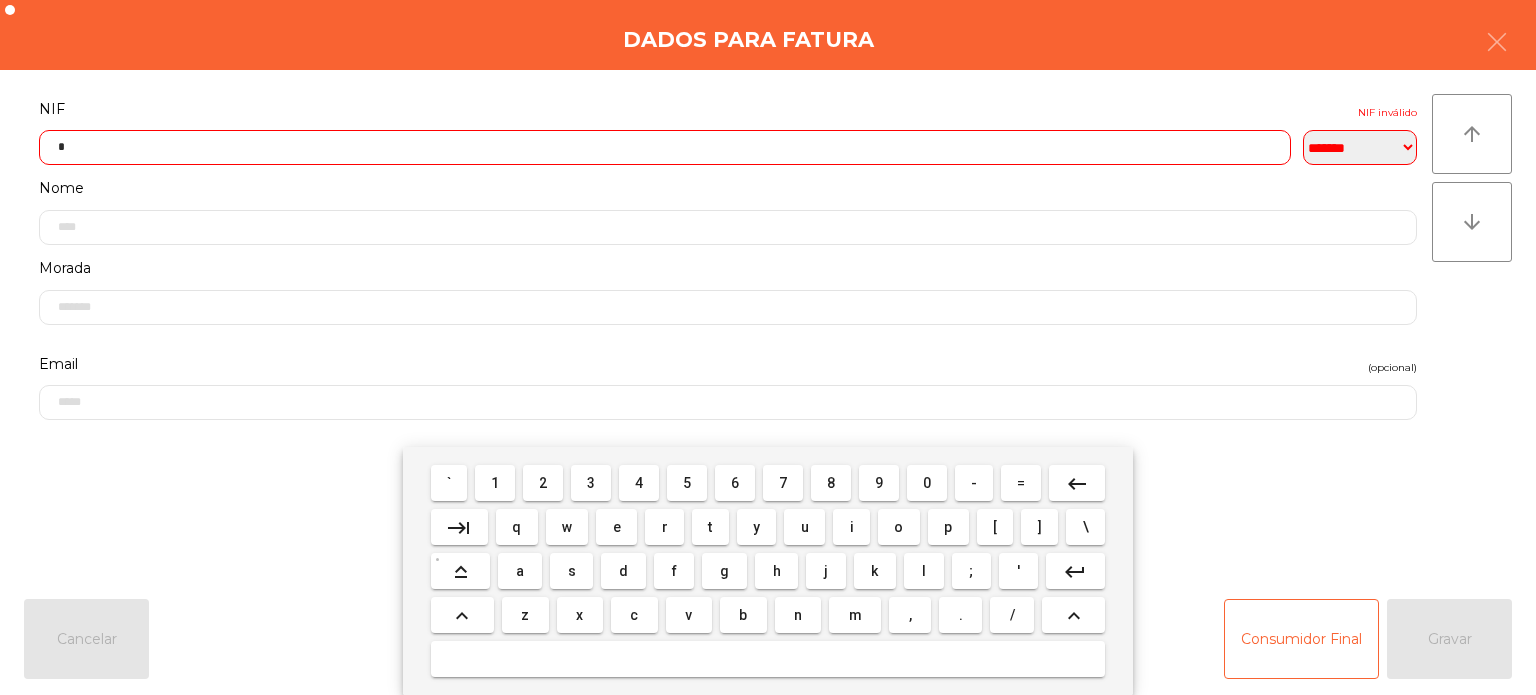 click on "5" at bounding box center [687, 483] 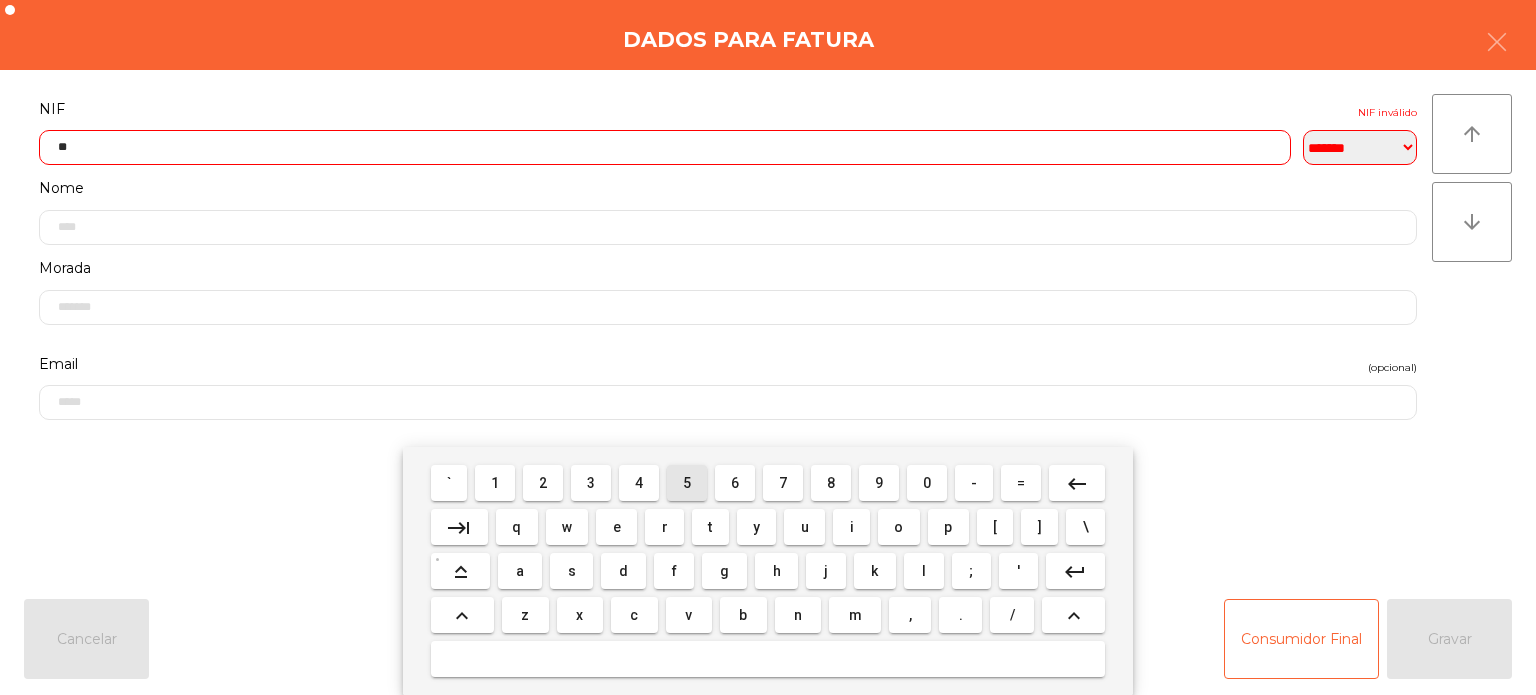 click on "2" at bounding box center (543, 483) 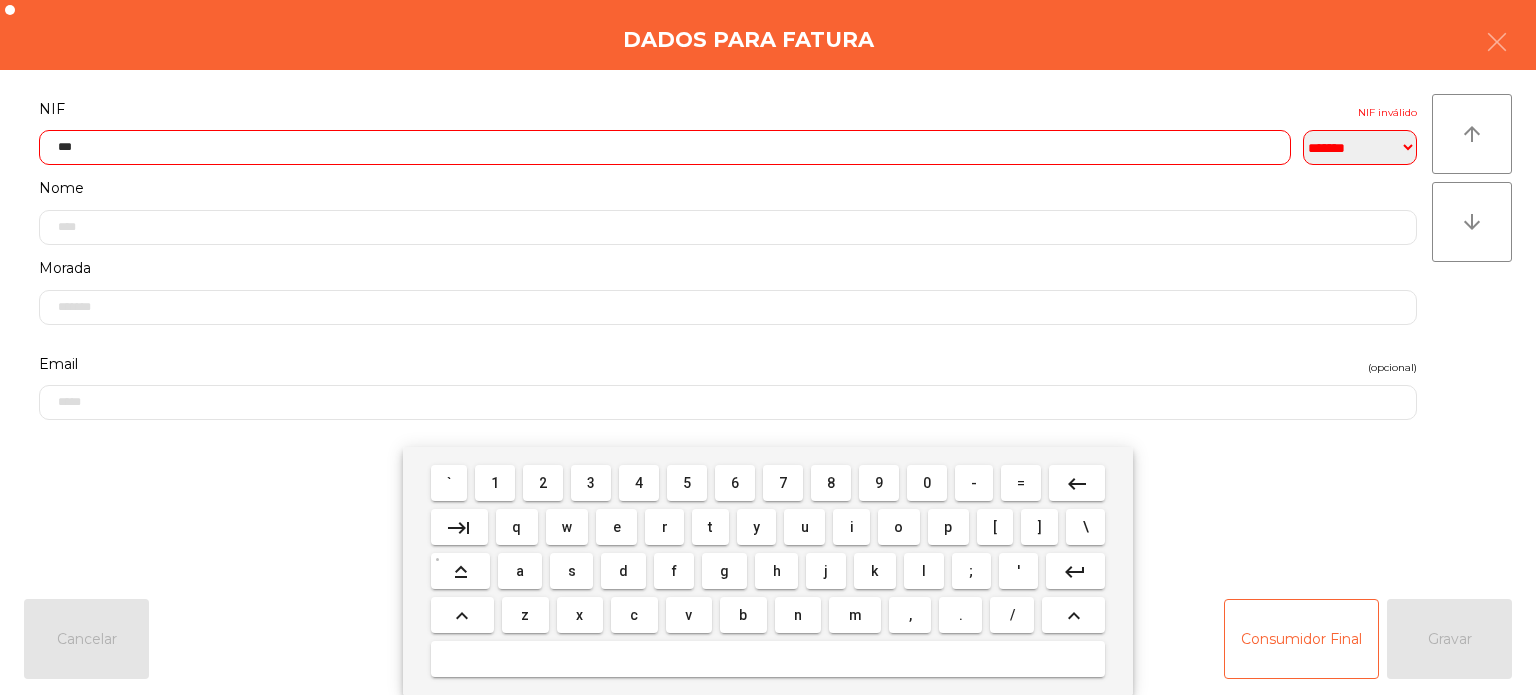 click on "keyboard_backspace" at bounding box center [1077, 484] 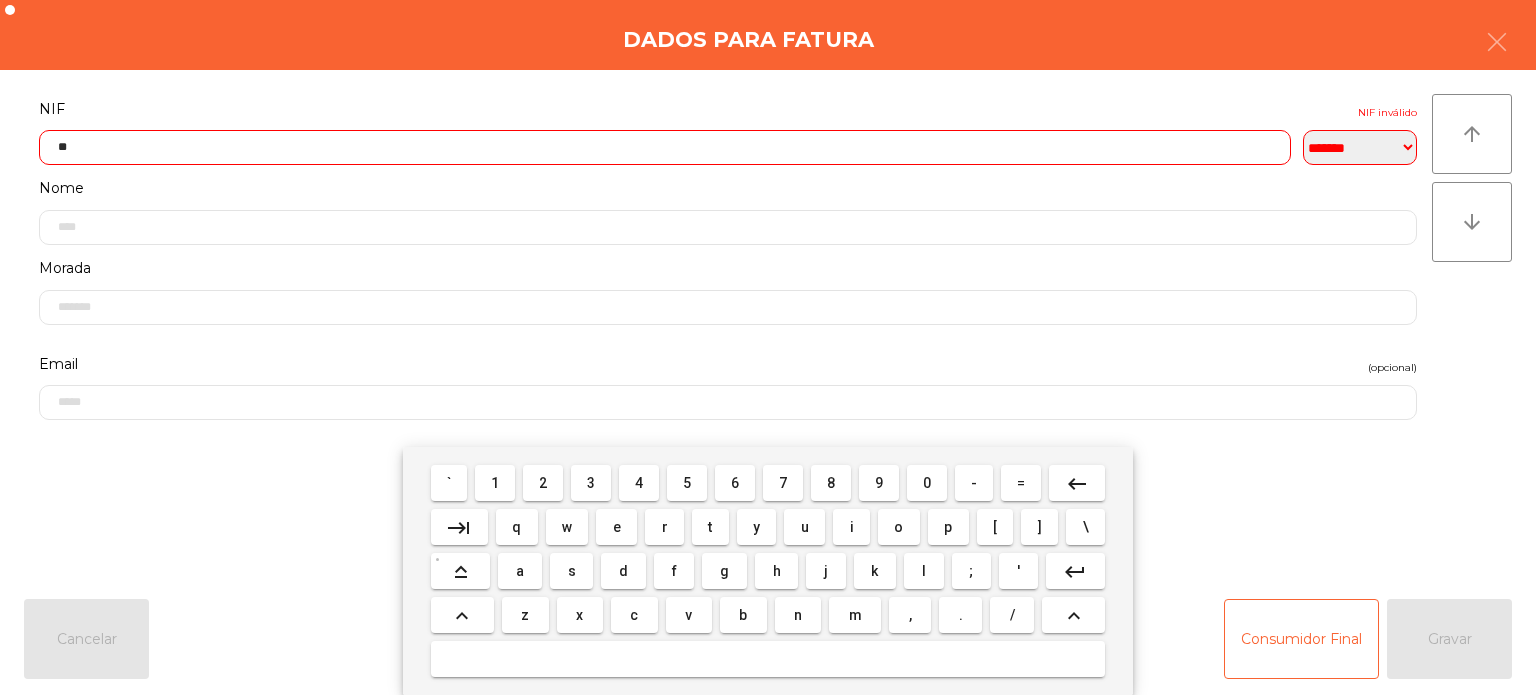click on "3" at bounding box center (591, 483) 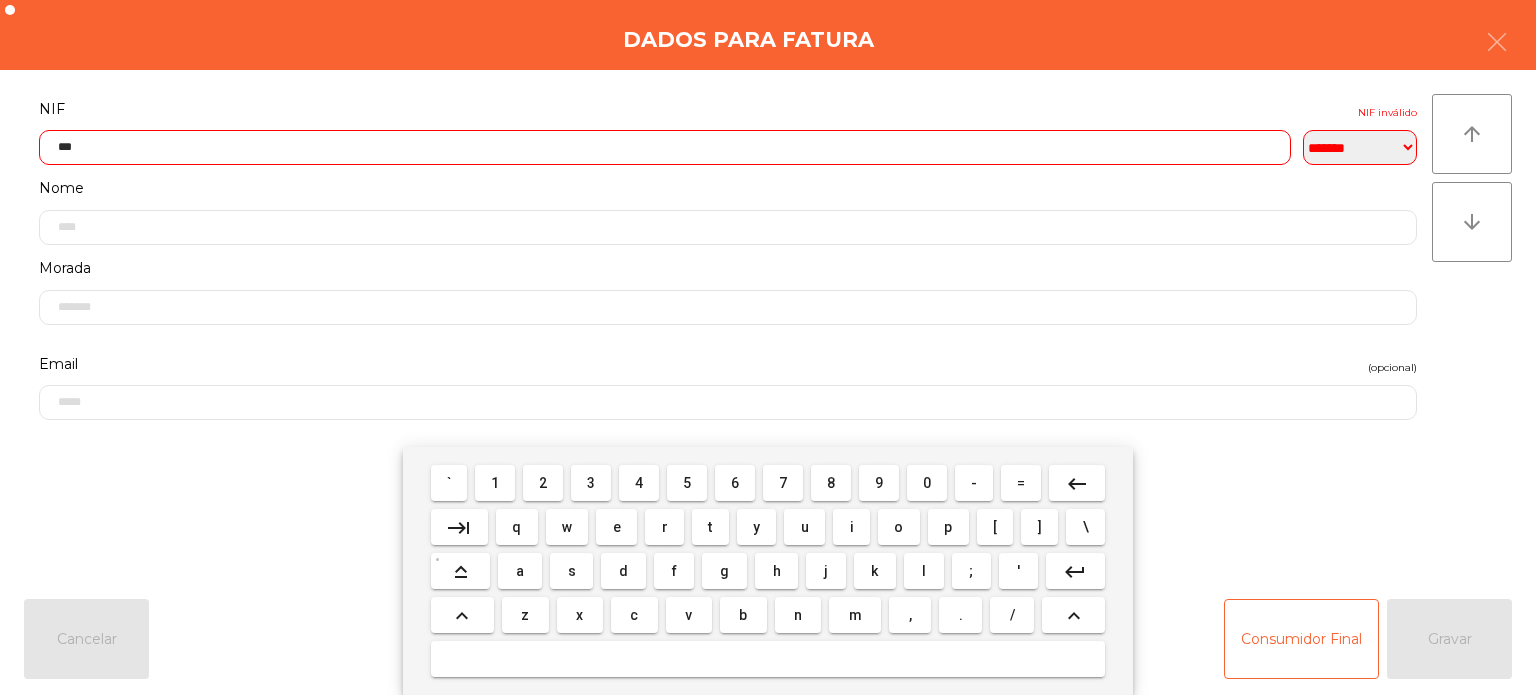 click on "8" at bounding box center [831, 483] 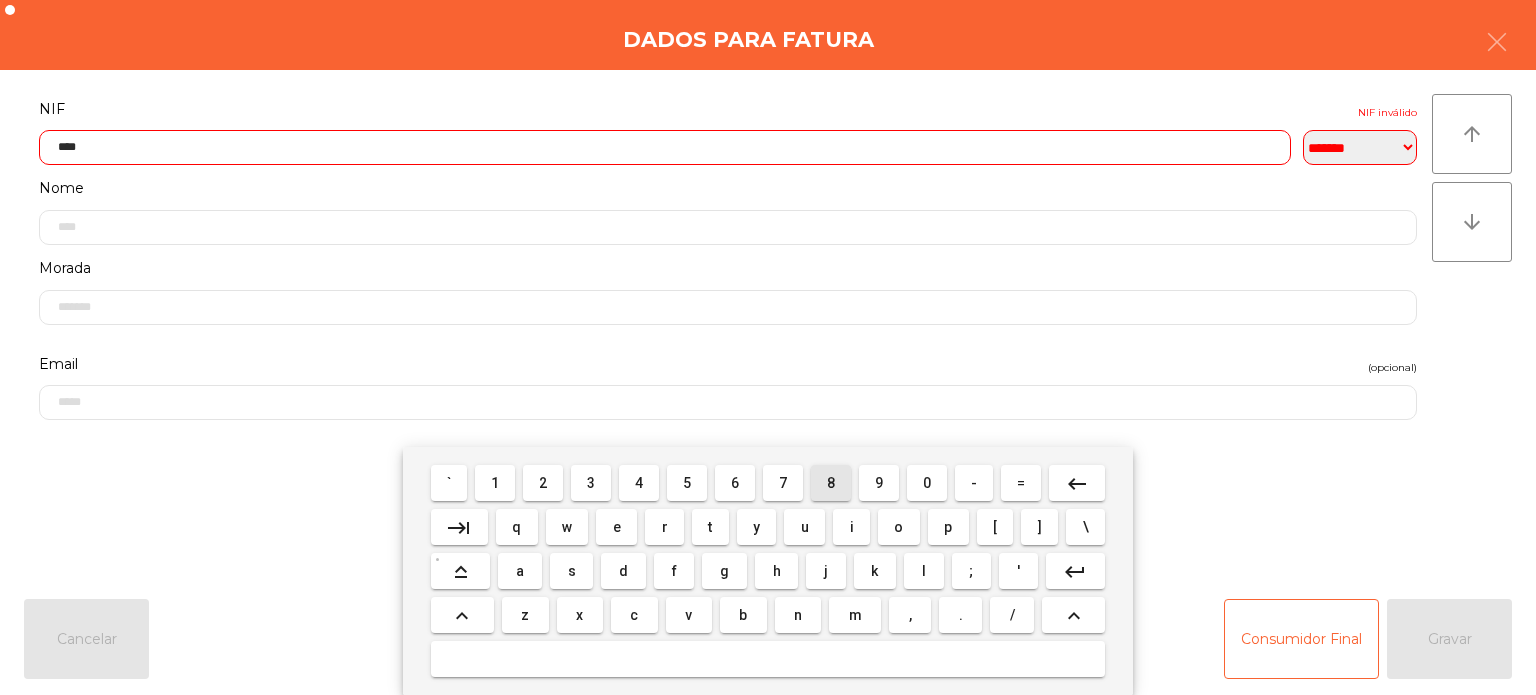 click on "9" at bounding box center (879, 483) 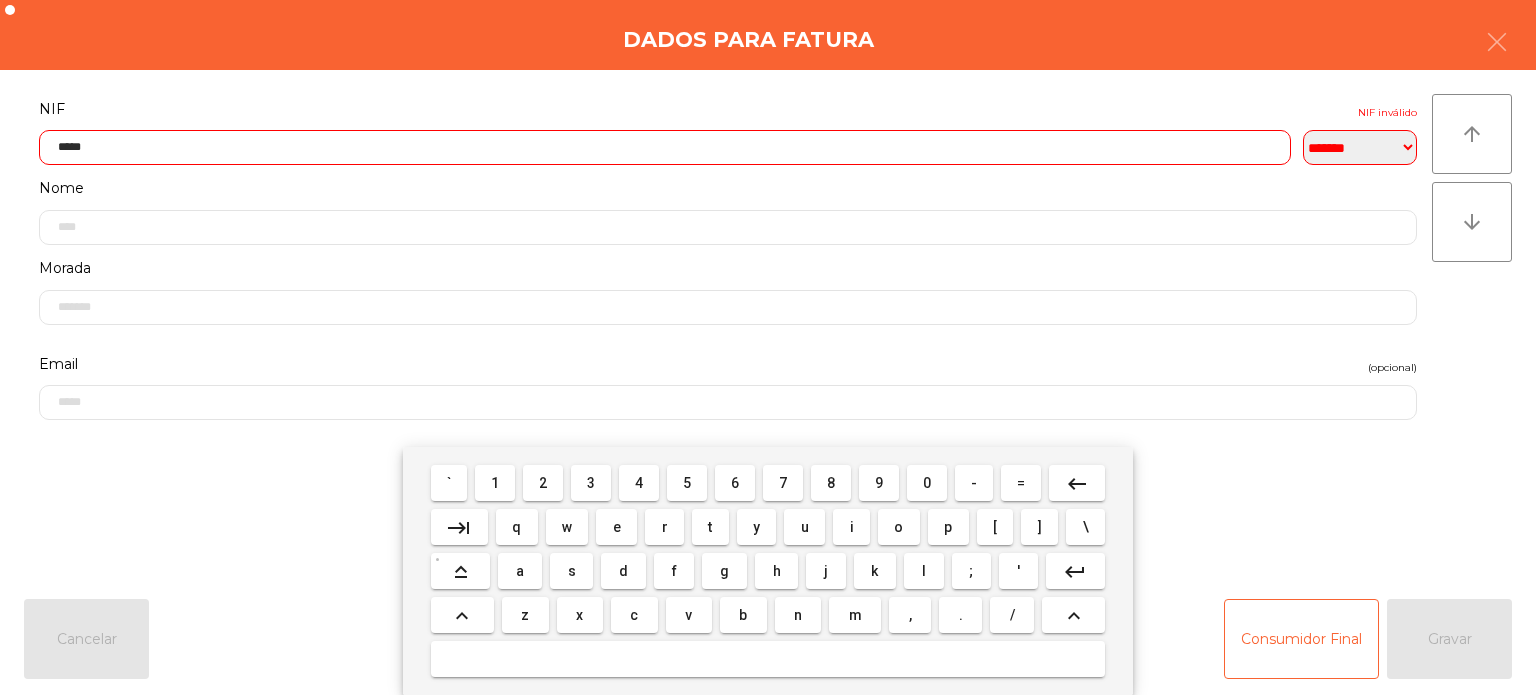click on "5" at bounding box center [687, 483] 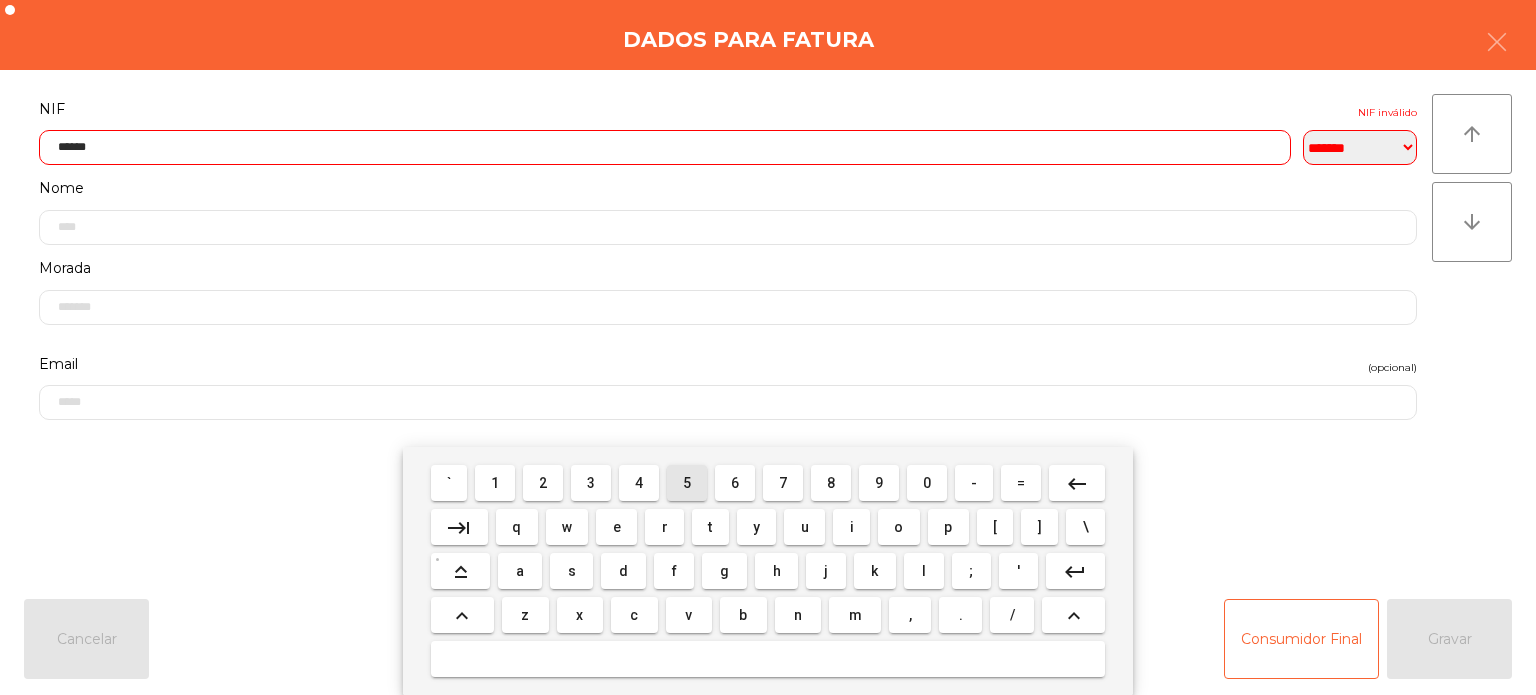 click on "5" at bounding box center [687, 483] 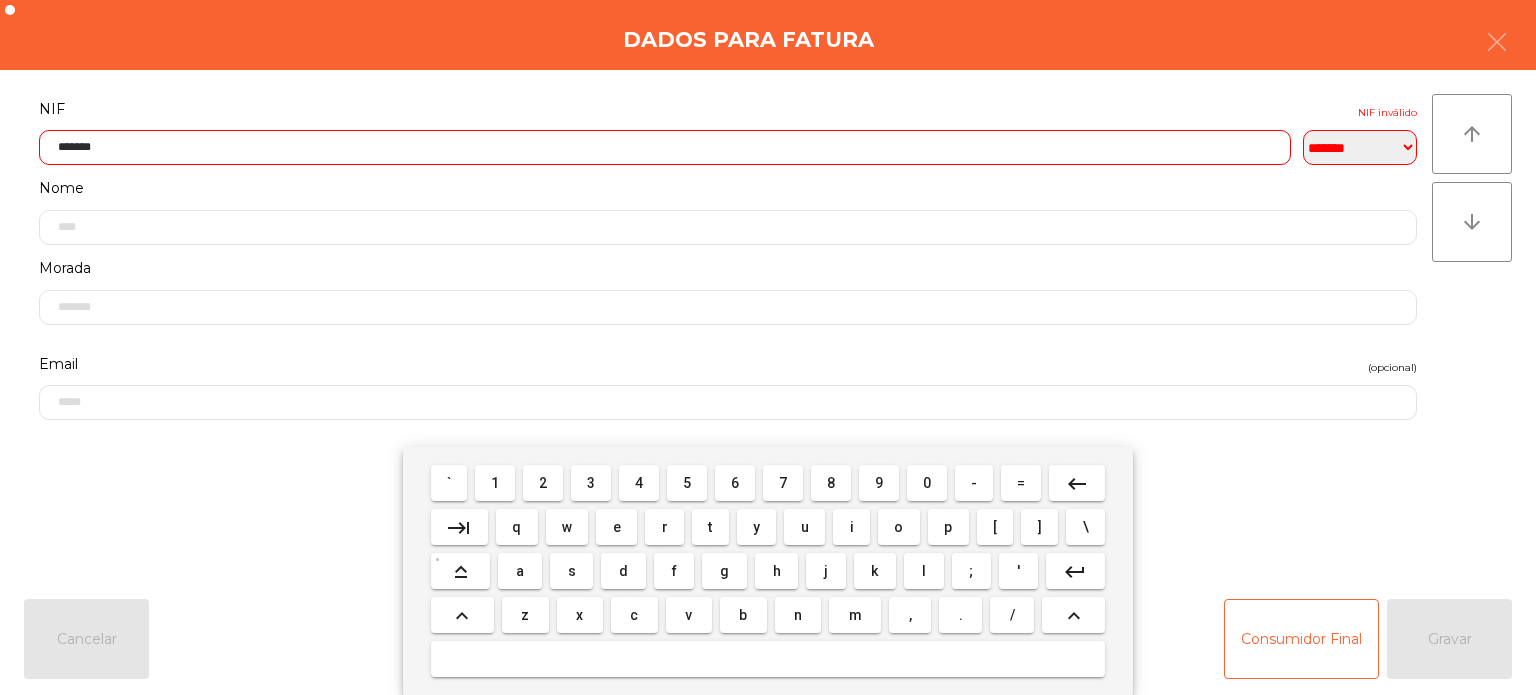 click on "0" at bounding box center [927, 483] 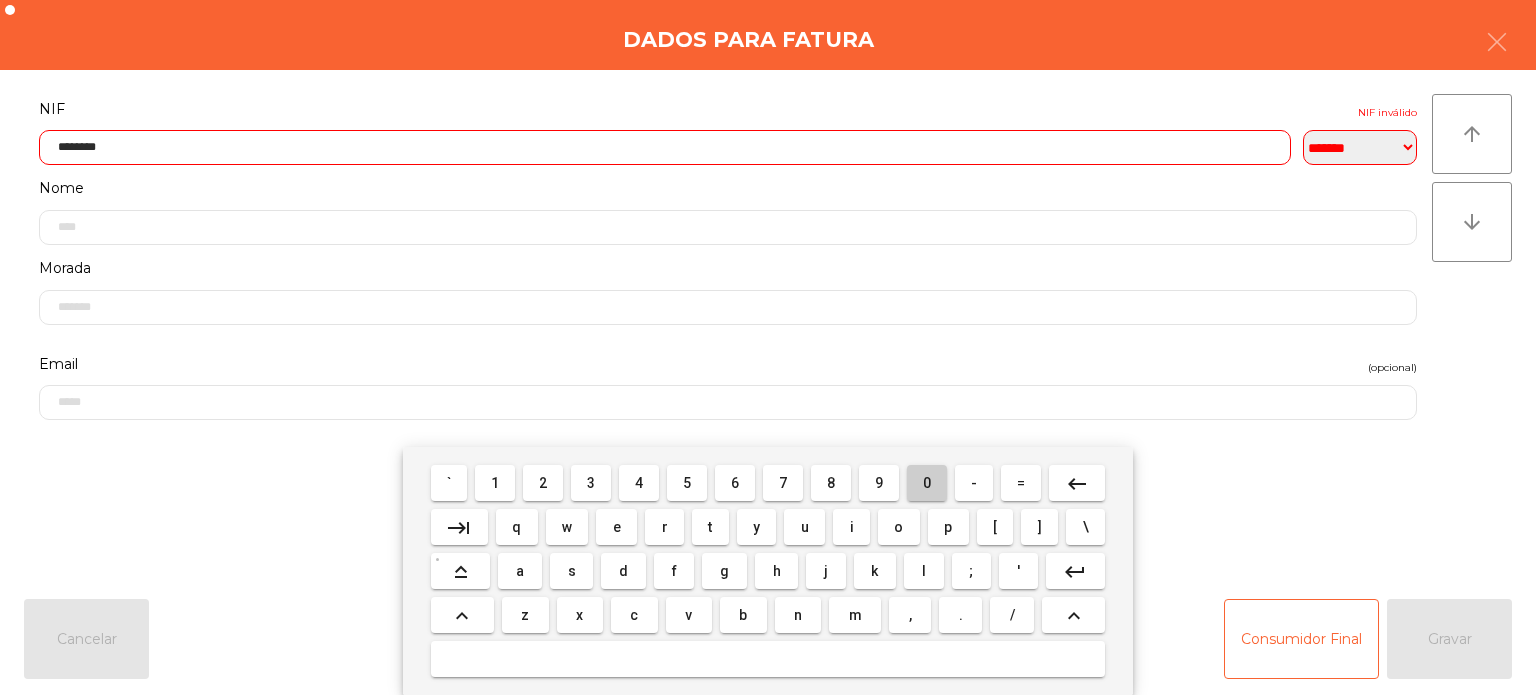 click on "0" at bounding box center (927, 483) 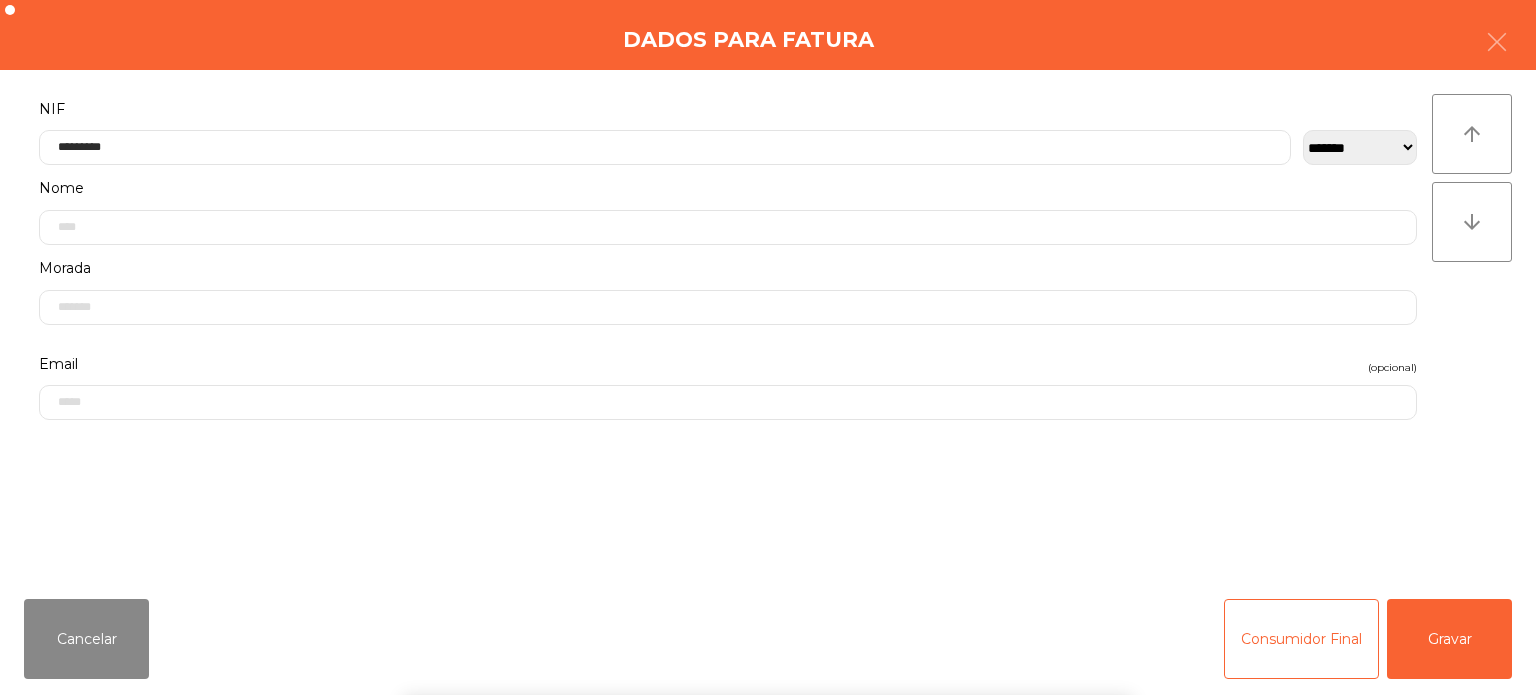 click on "NIF" 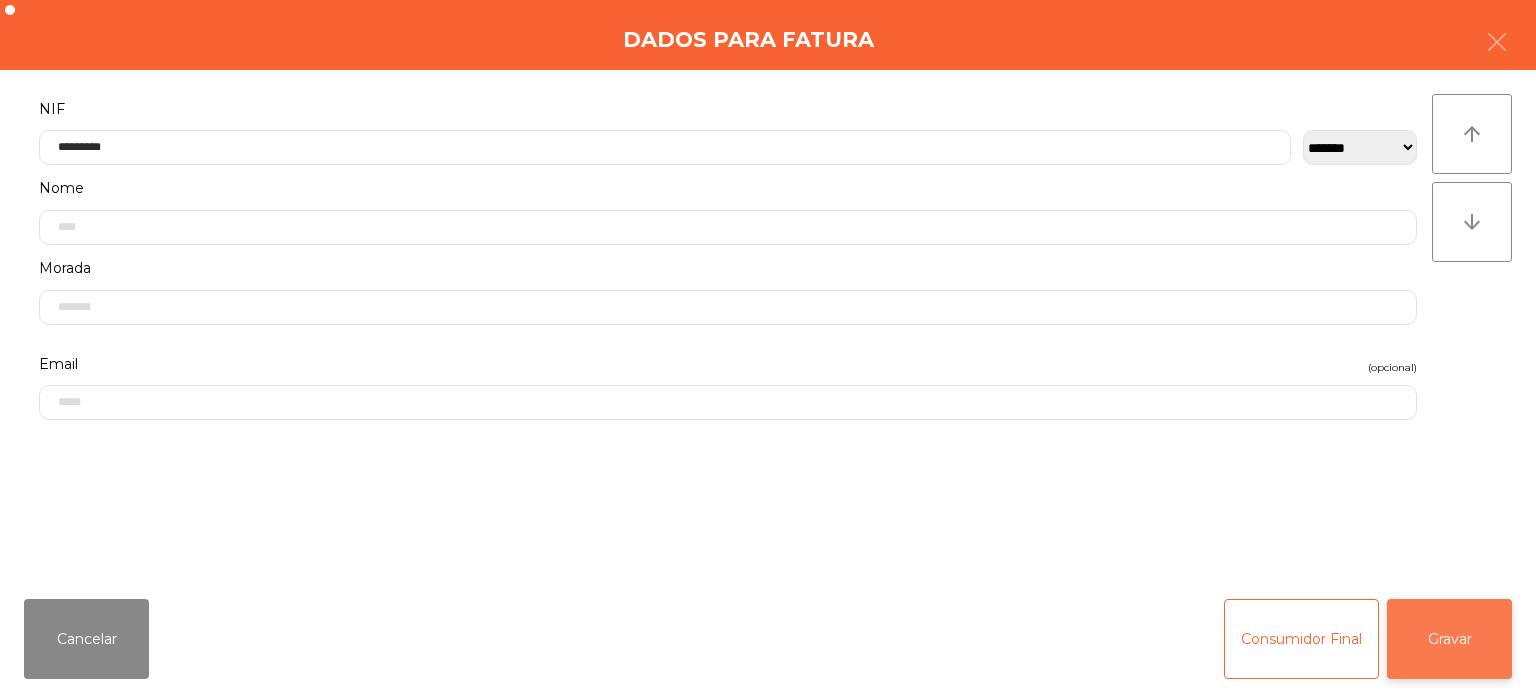 click on "Gravar" 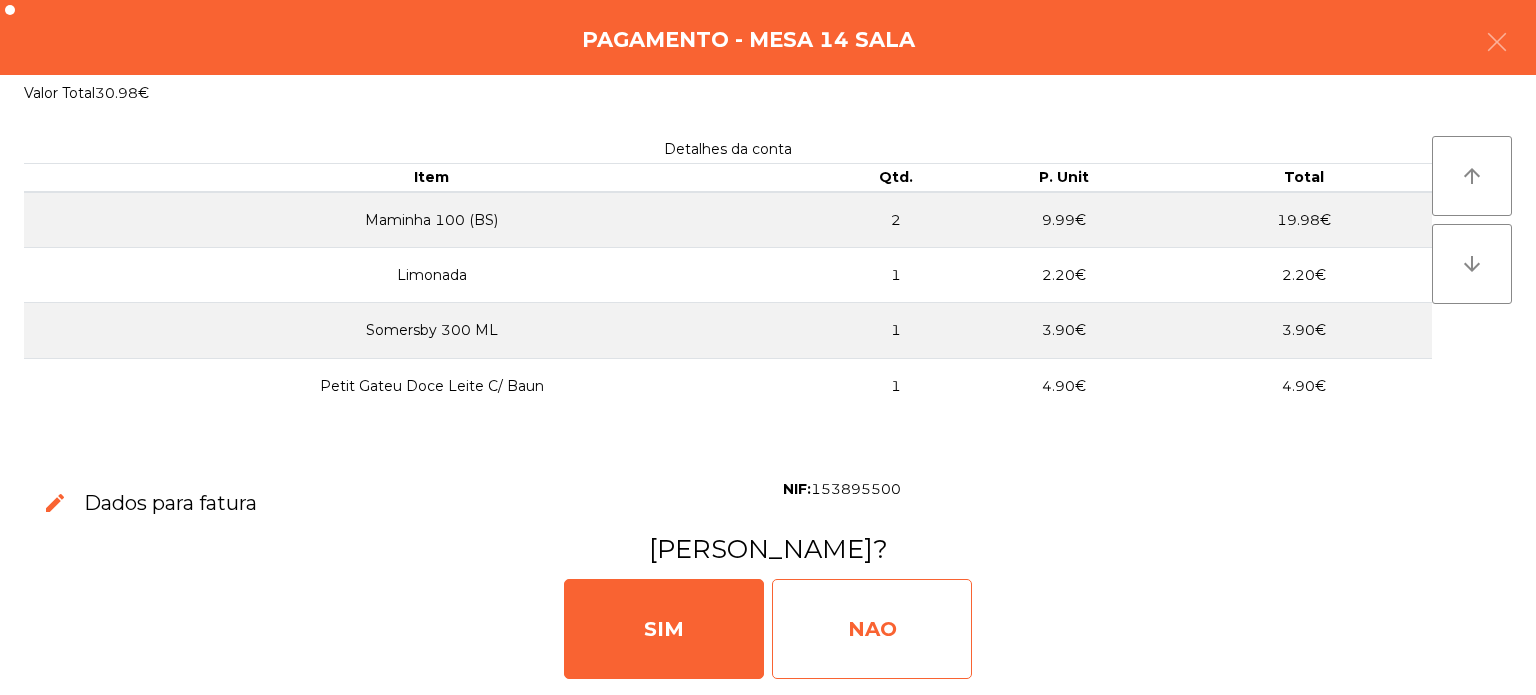 click on "NAO" 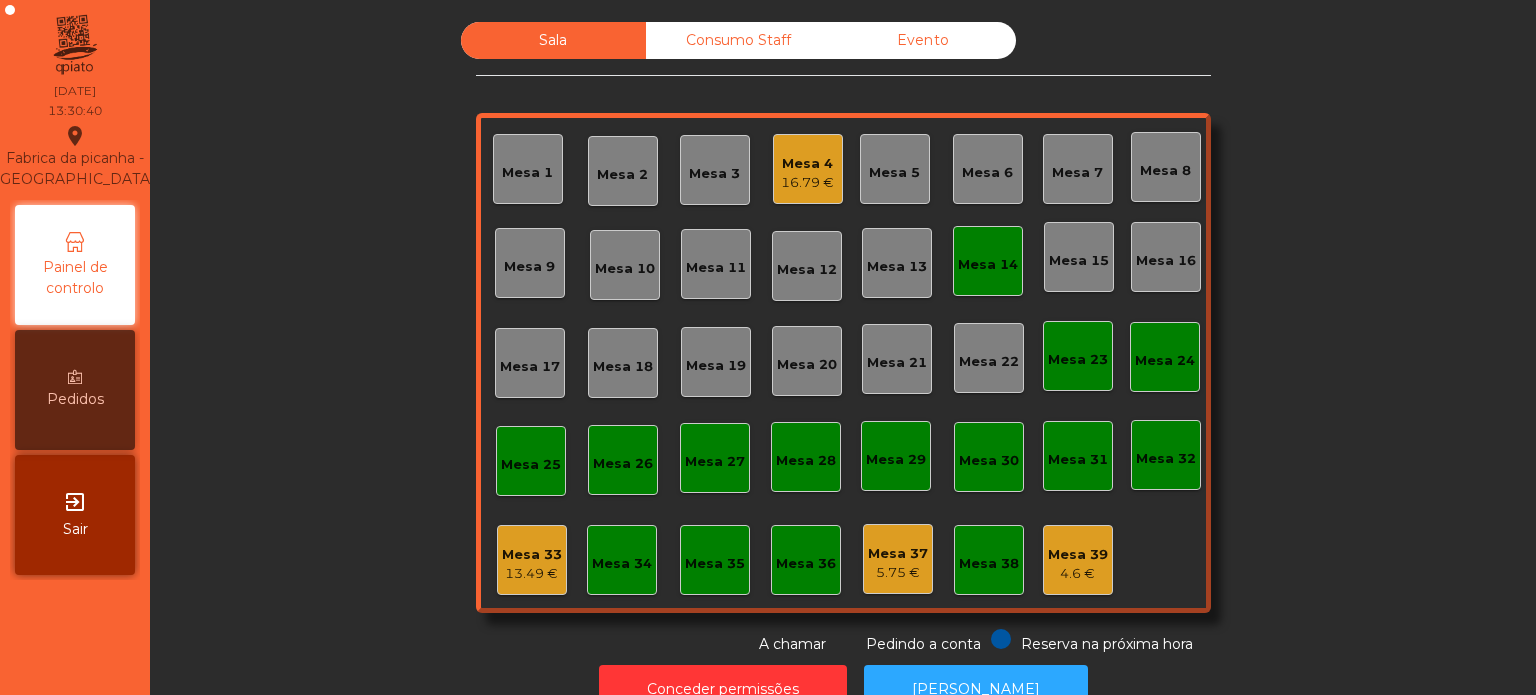 click on "Mesa 14" 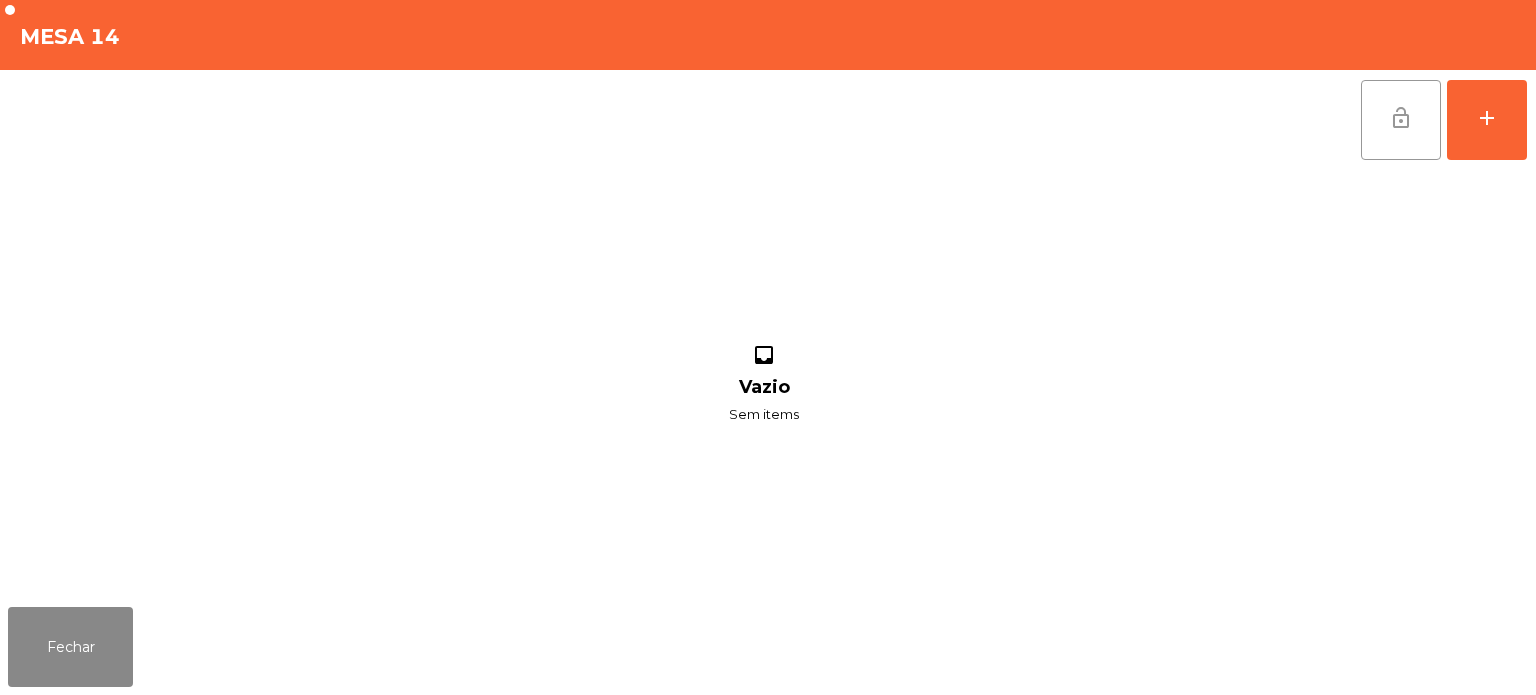 click on "lock_open" 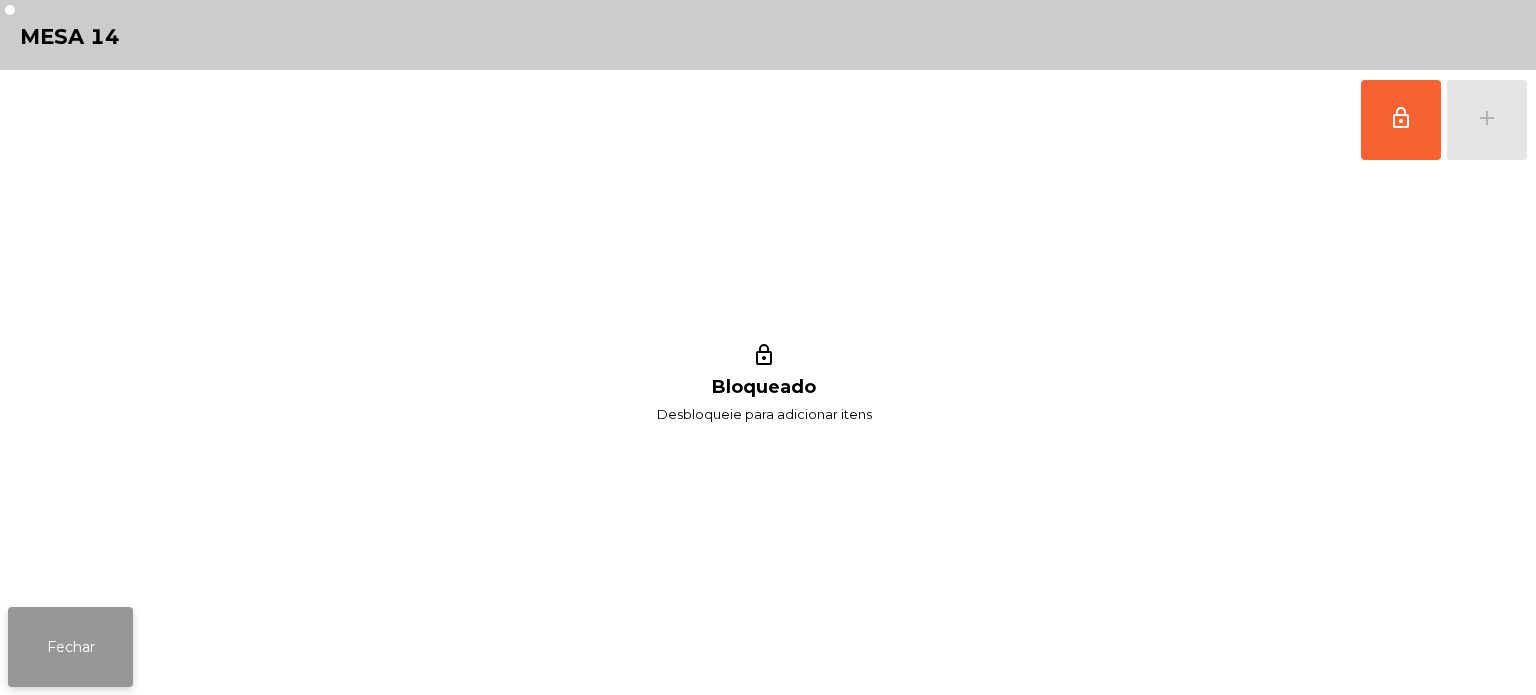 click on "Fechar" 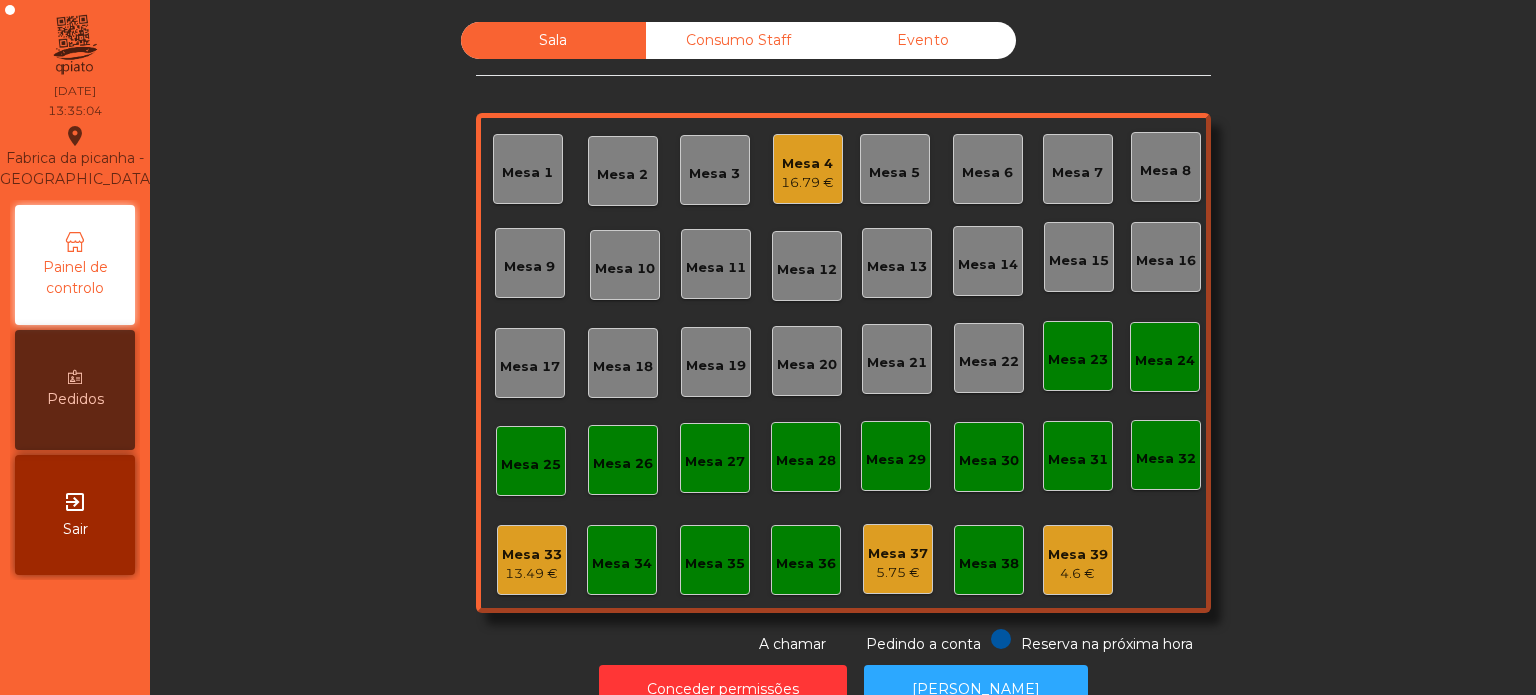 click on "Mesa 33" 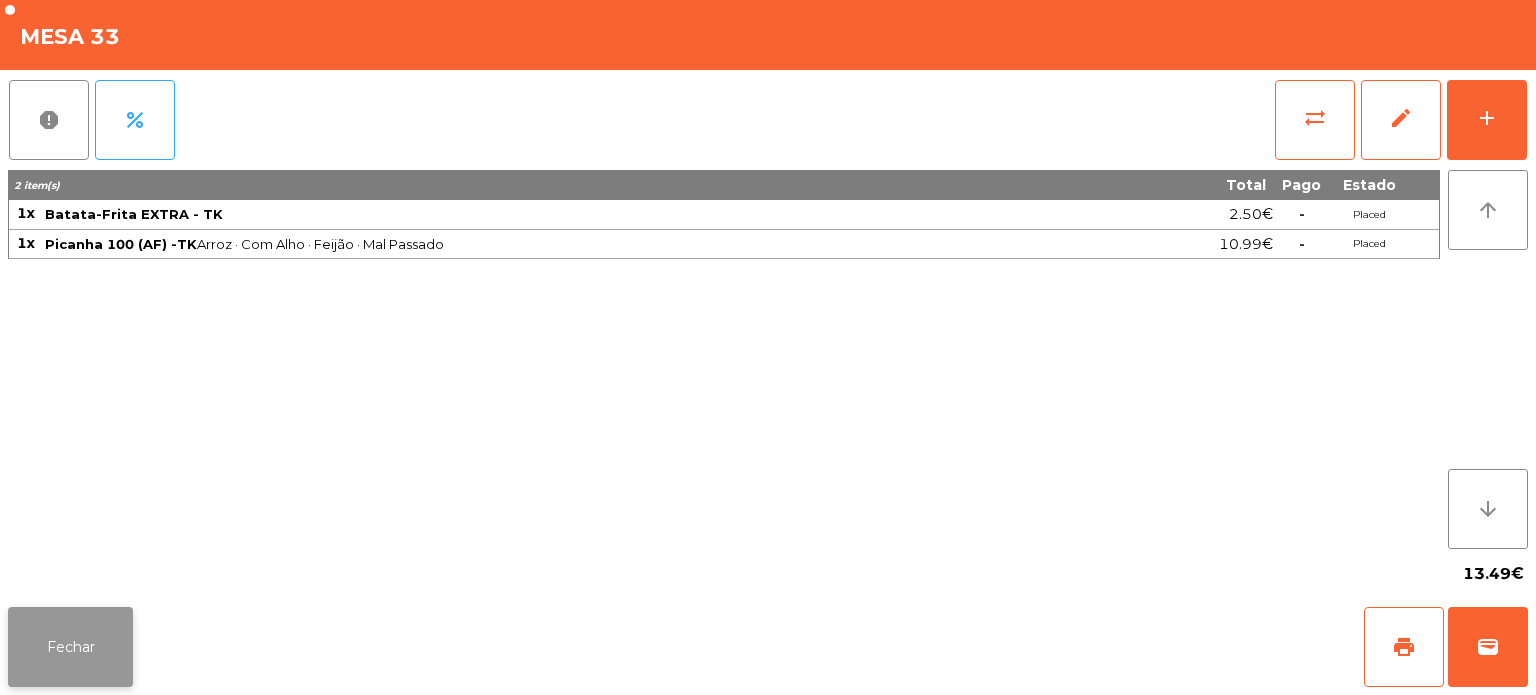 click on "Fechar" 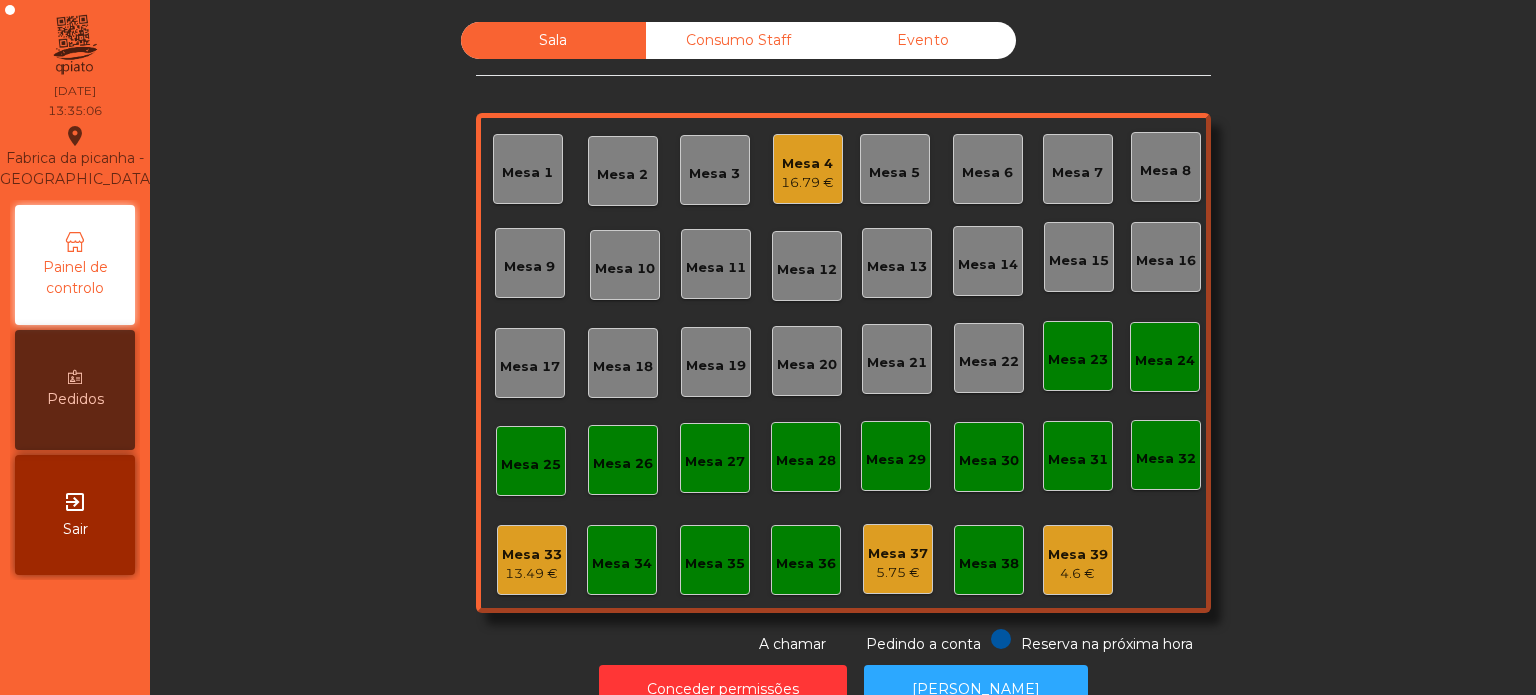 click on "Mesa 39   4.6 €" 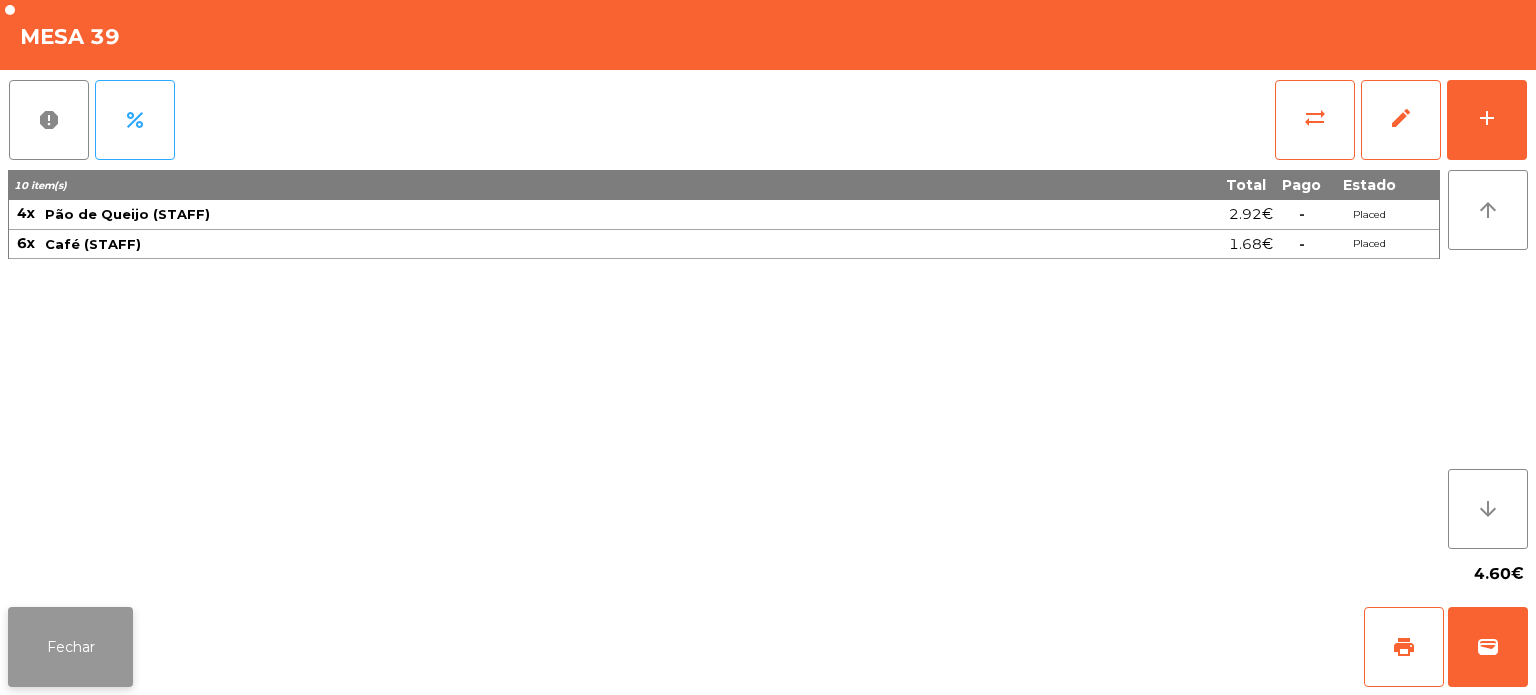 click on "Fechar" 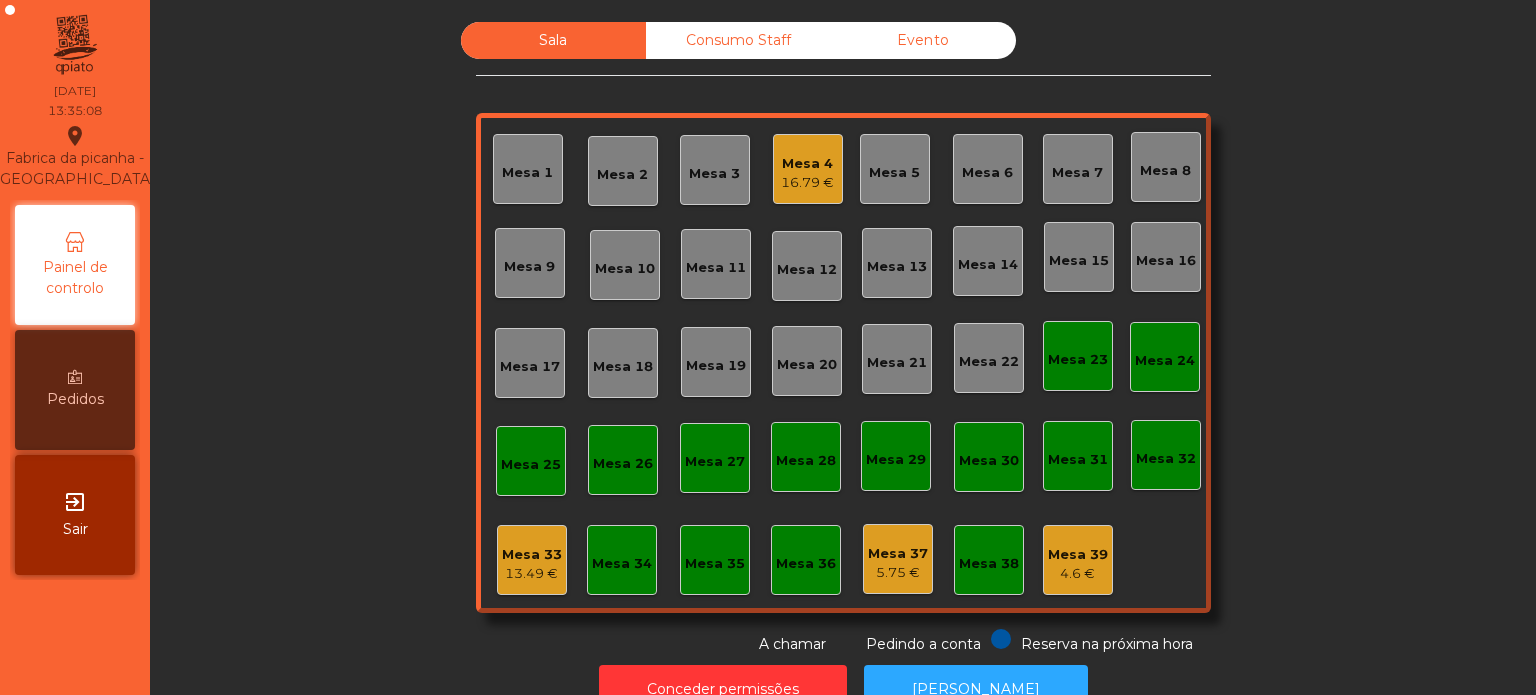 click on "Mesa 37" 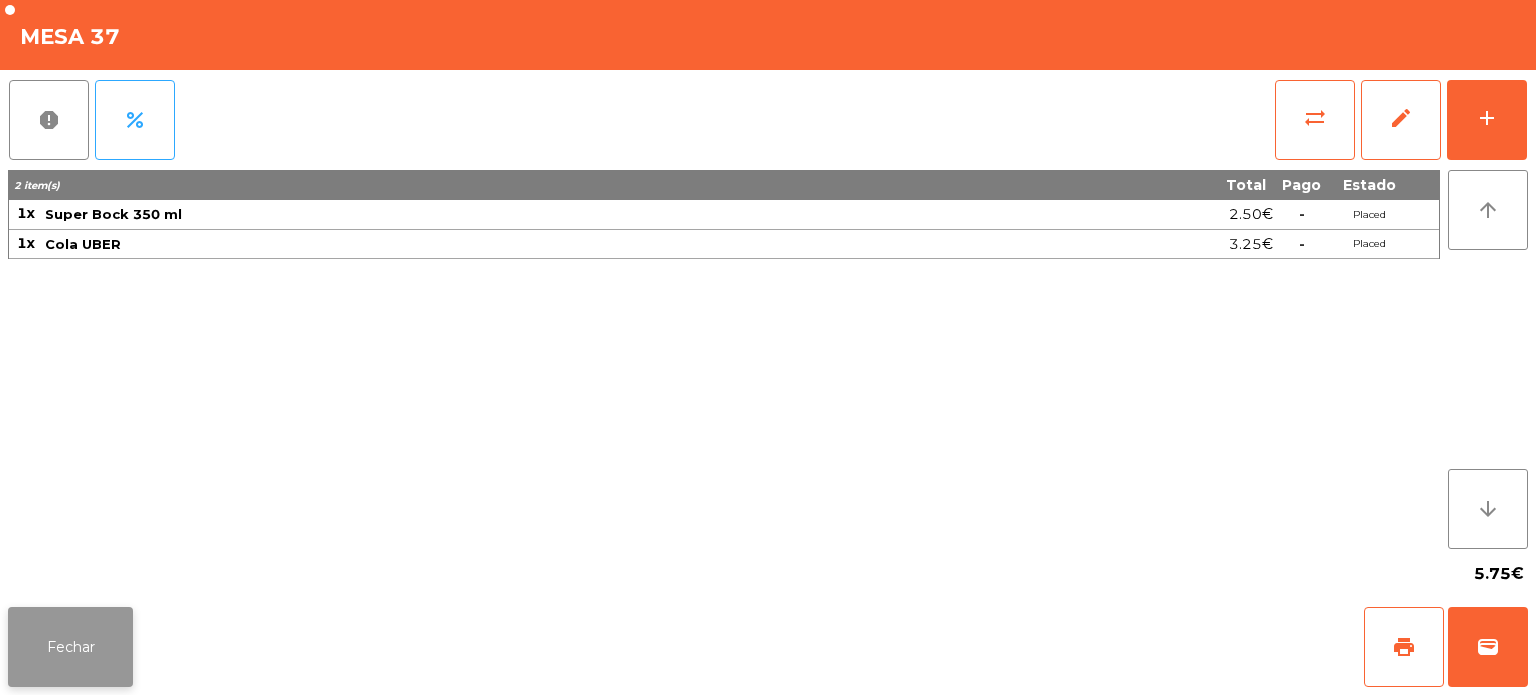 click on "Fechar" 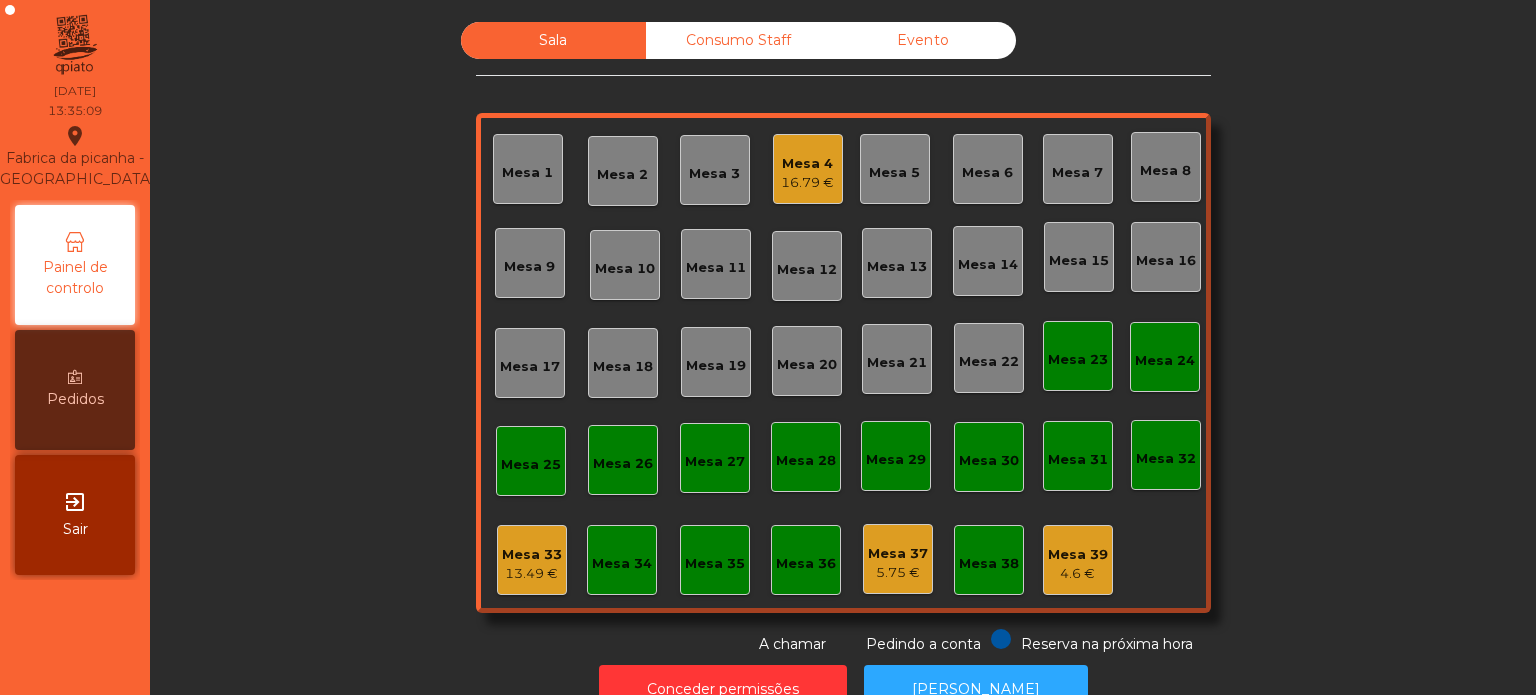 click on "Mesa 4" 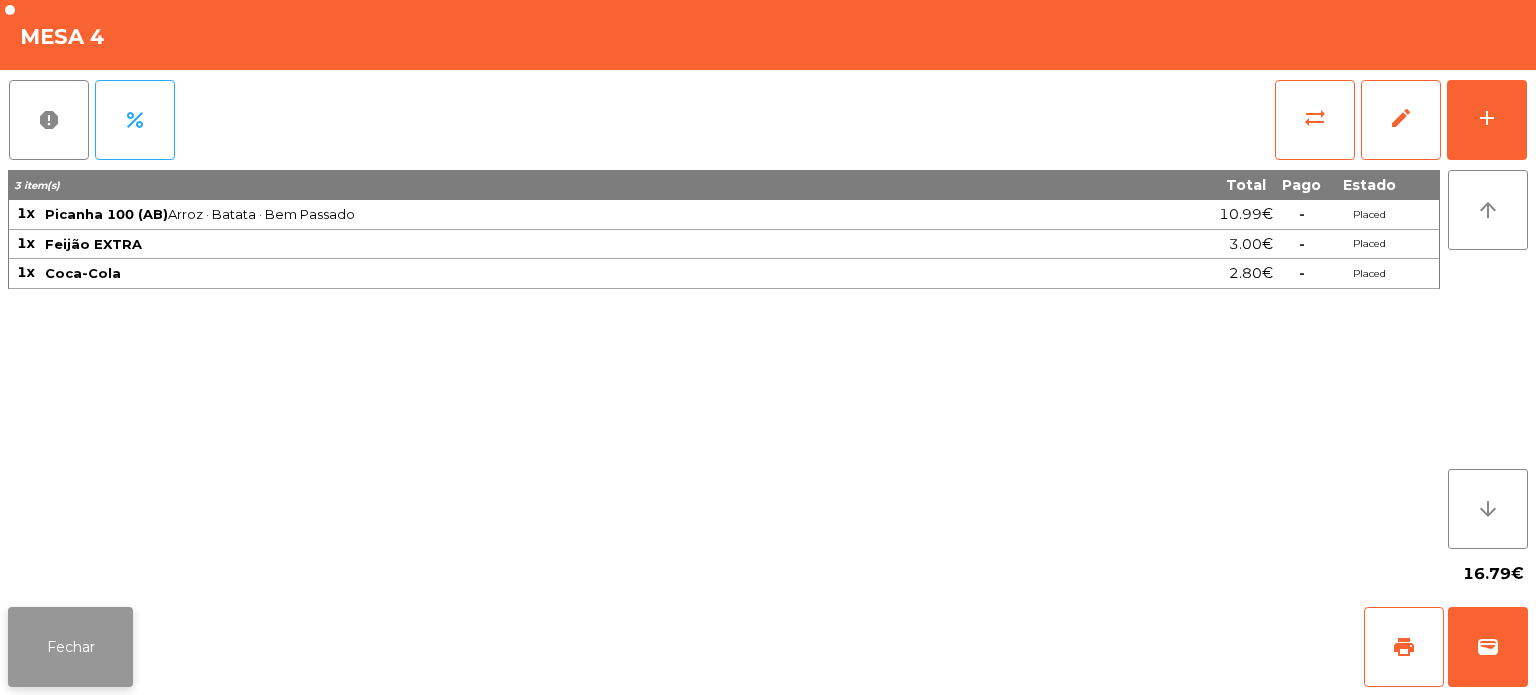 click on "Fechar" 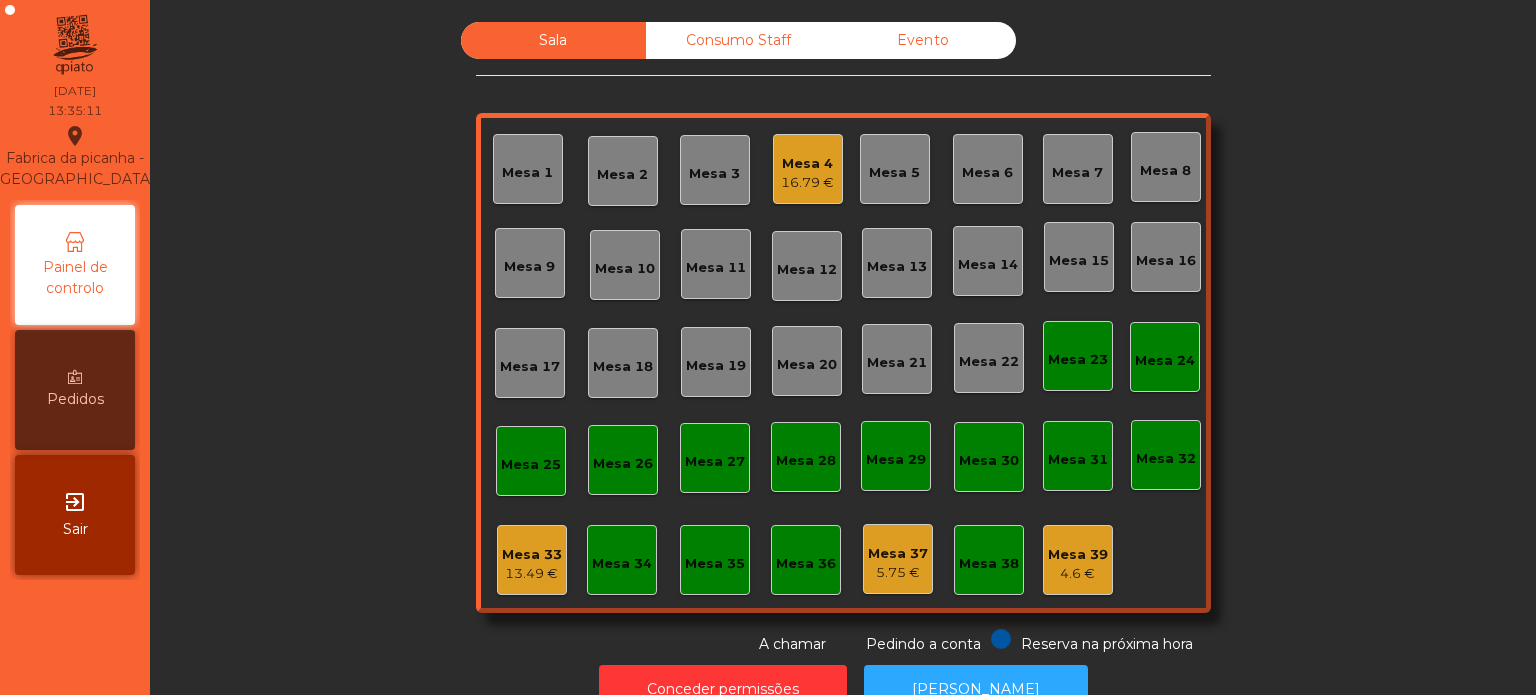 click on "Consumo Staff" 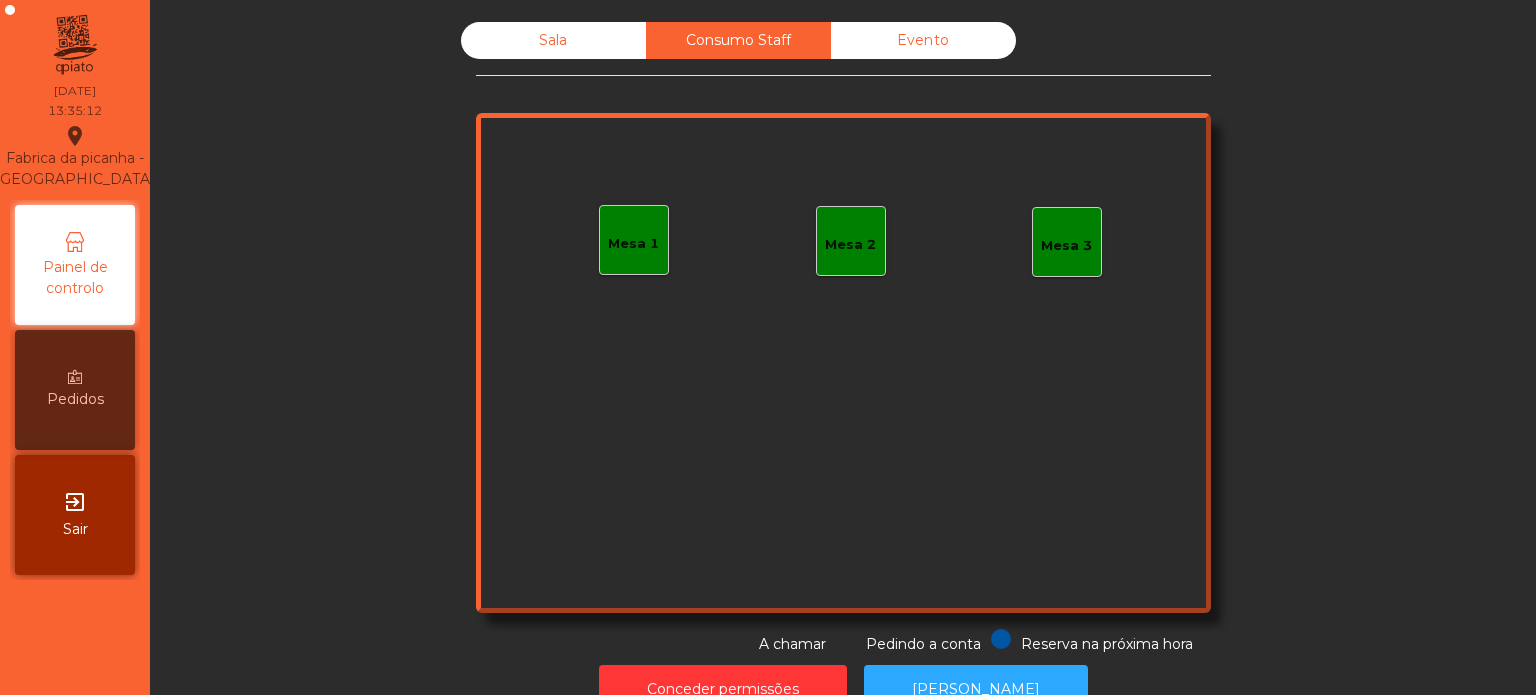 click on "Evento" 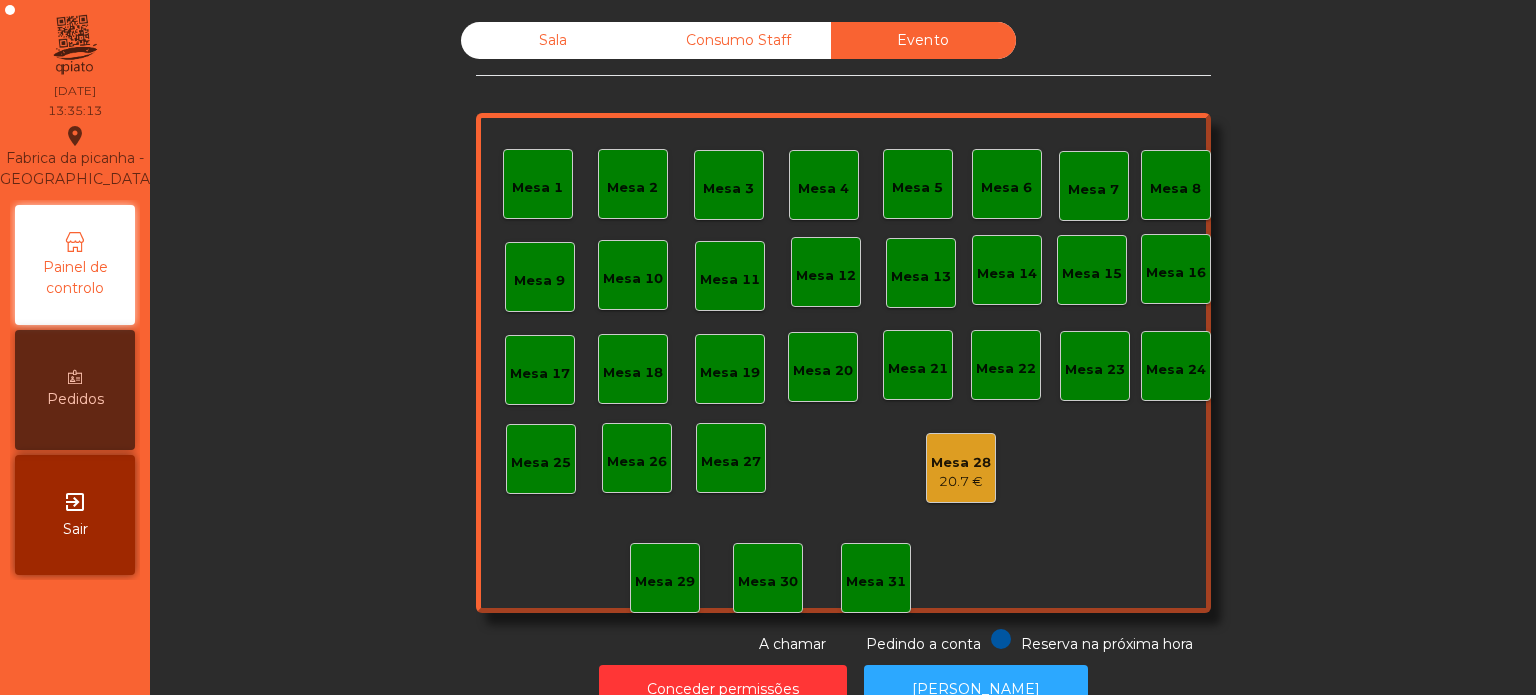 click on "Mesa 28" 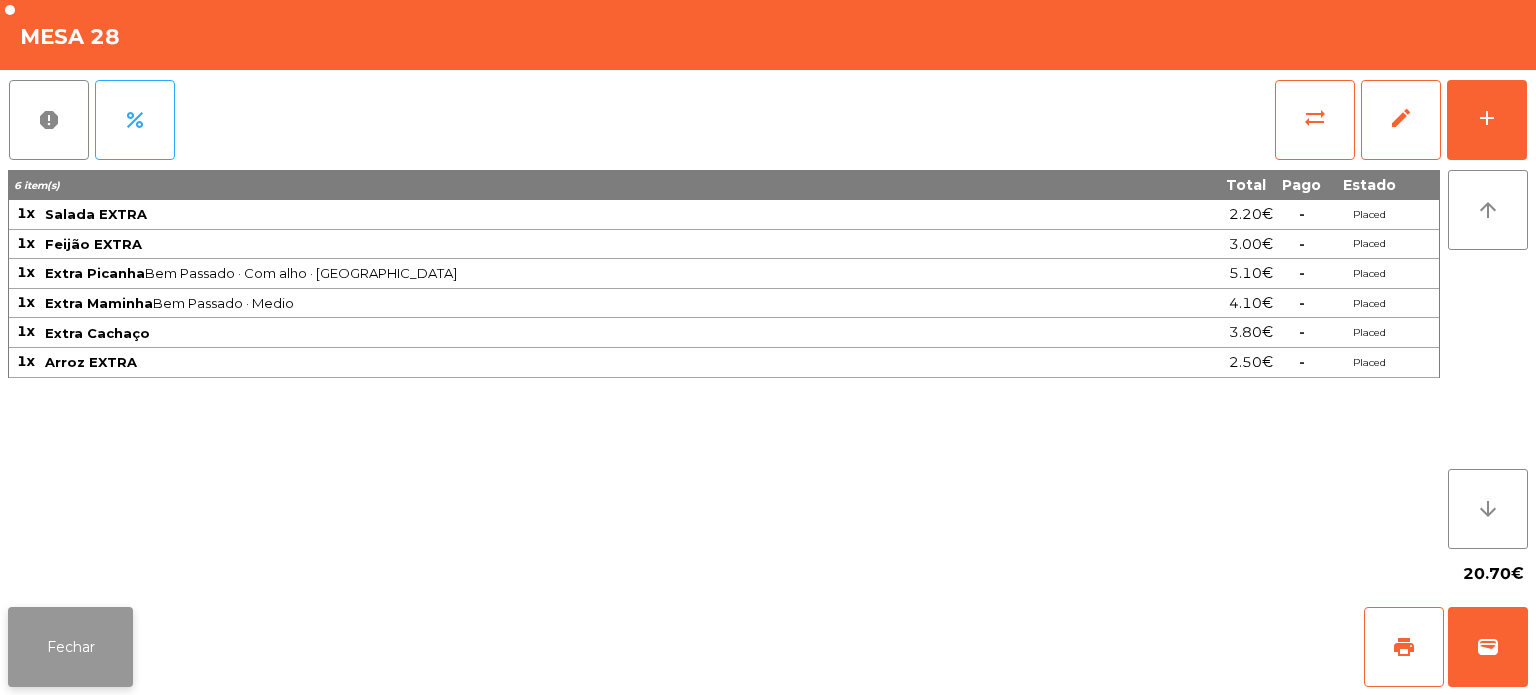 click on "Fechar" 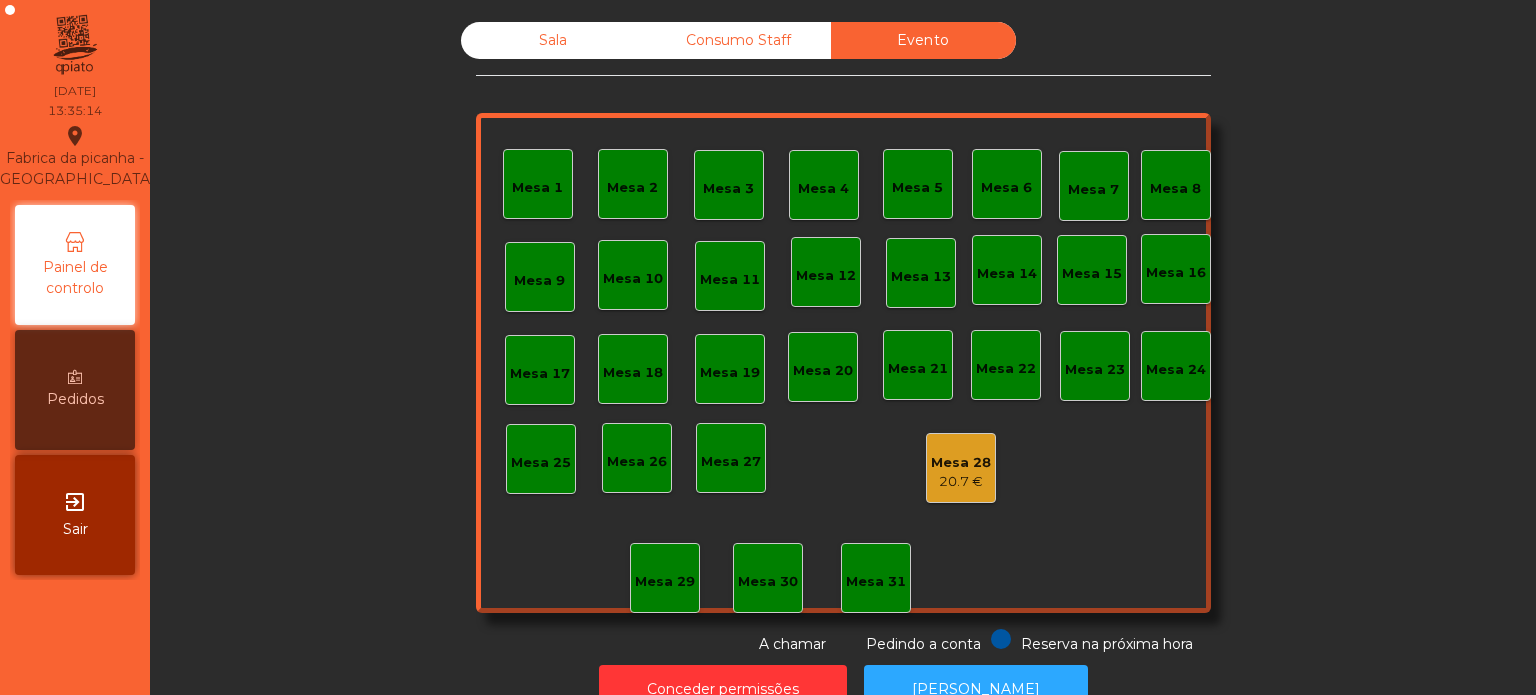 click on "Sala" 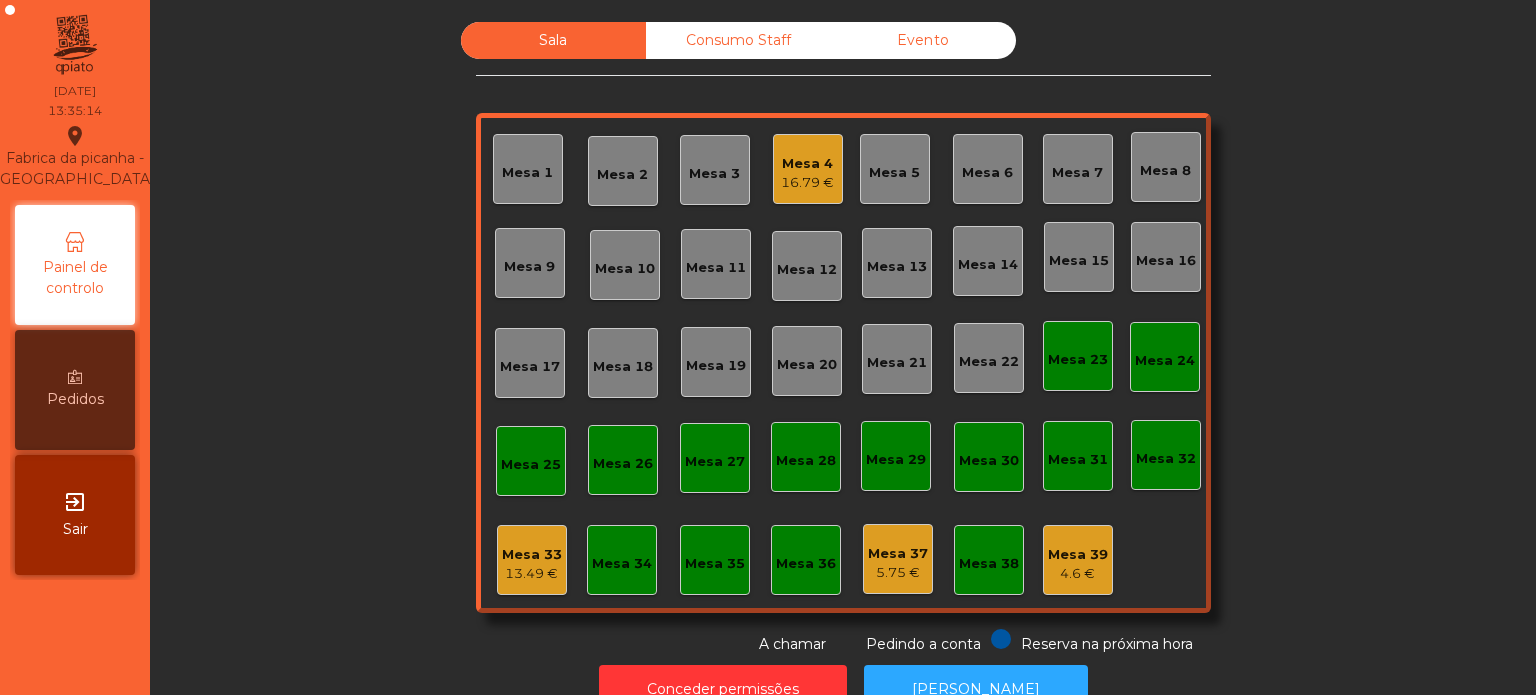 click on "Mesa 1   Mesa 2   Mesa 3   Mesa 4   16.79 €   Mesa 5   Mesa 6   Mesa 7   Mesa 8   Mesa 9   [GEOGRAPHIC_DATA] 10   Mesa 11   [GEOGRAPHIC_DATA] 13   [GEOGRAPHIC_DATA] 14   [GEOGRAPHIC_DATA] 15   [GEOGRAPHIC_DATA] 17   [GEOGRAPHIC_DATA] 19   [GEOGRAPHIC_DATA] 20   [GEOGRAPHIC_DATA] 22   [GEOGRAPHIC_DATA] 23   [GEOGRAPHIC_DATA] 24   [GEOGRAPHIC_DATA] [GEOGRAPHIC_DATA] 26   [GEOGRAPHIC_DATA] 27   [GEOGRAPHIC_DATA] 29   [GEOGRAPHIC_DATA] 30   [GEOGRAPHIC_DATA] 31   [GEOGRAPHIC_DATA] 32   [GEOGRAPHIC_DATA] 33   13.49 €   [GEOGRAPHIC_DATA] 34   [GEOGRAPHIC_DATA] 35   Mesa 36   [GEOGRAPHIC_DATA] 37   5.75 €   [GEOGRAPHIC_DATA] 38   Mesa 39   4.6 €" 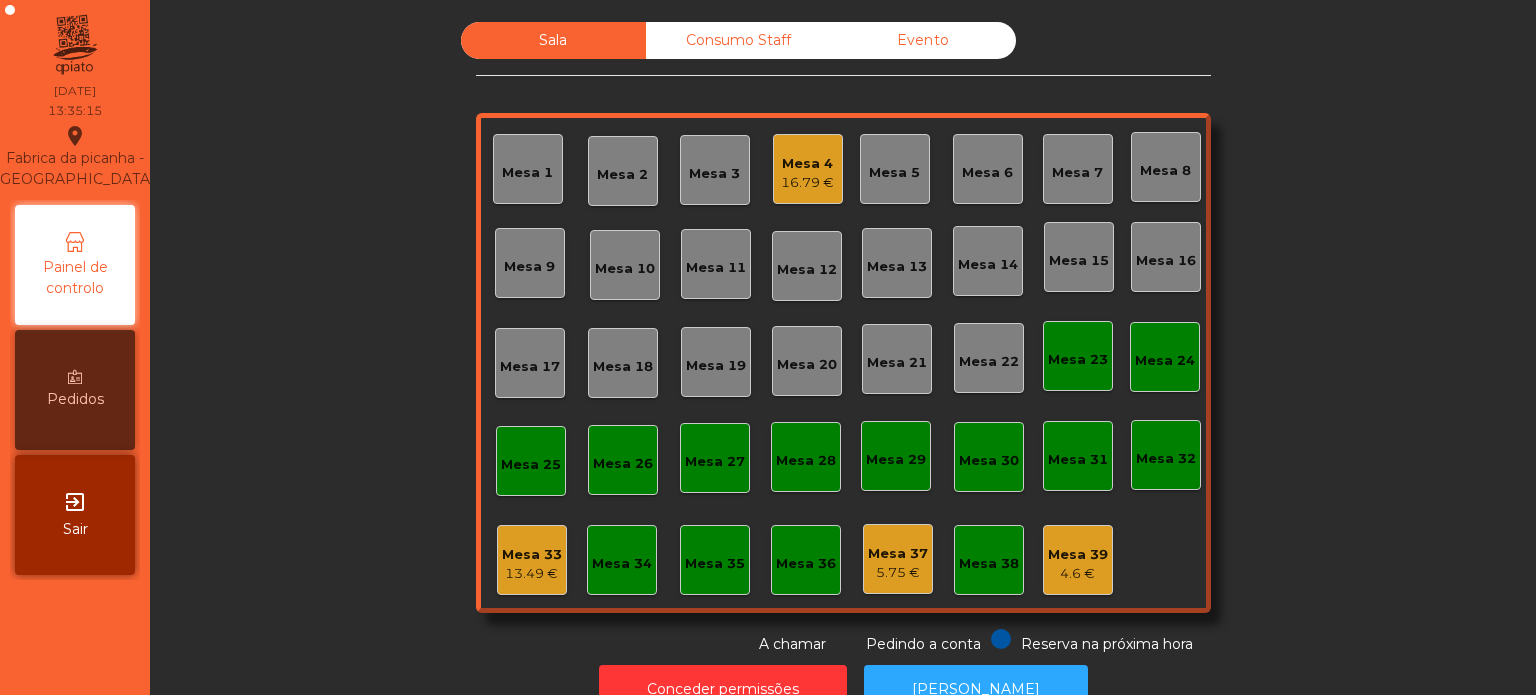 click on "Mesa 39" 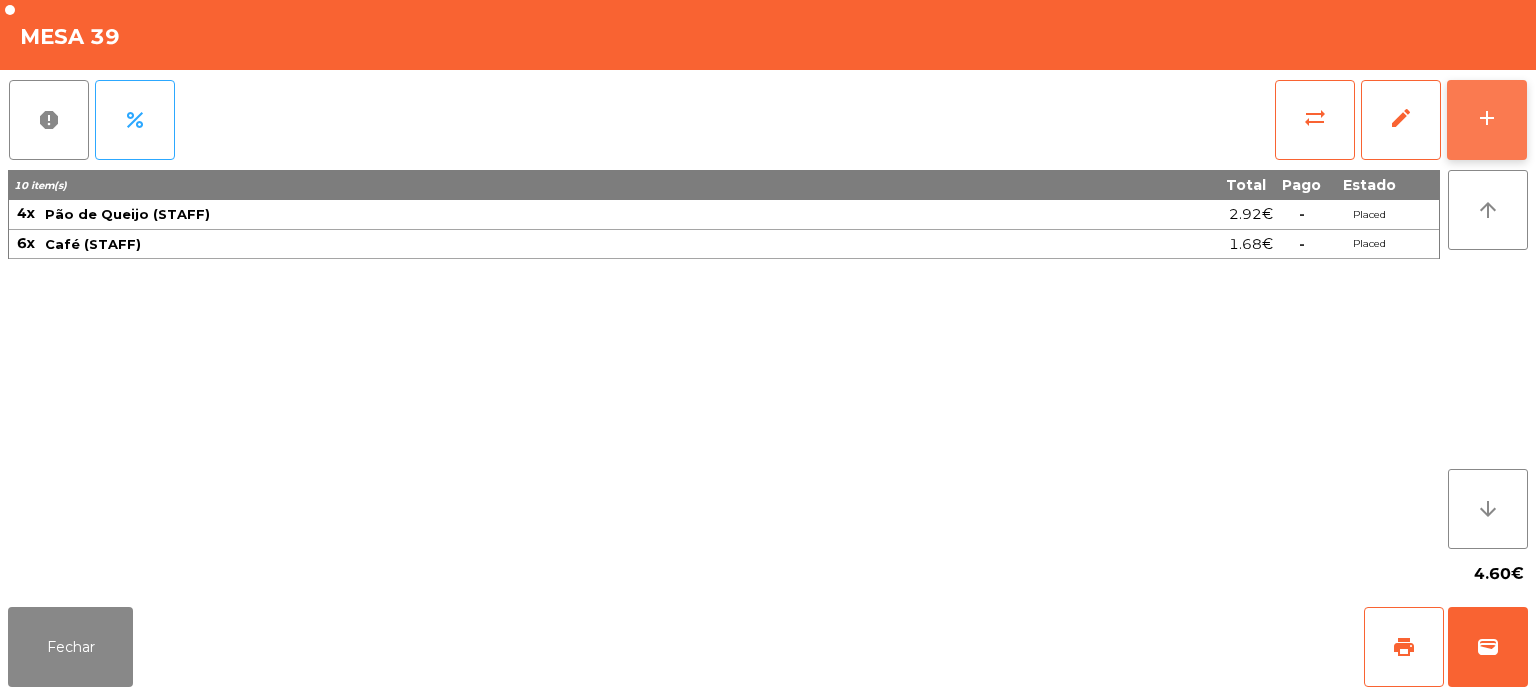 click on "add" 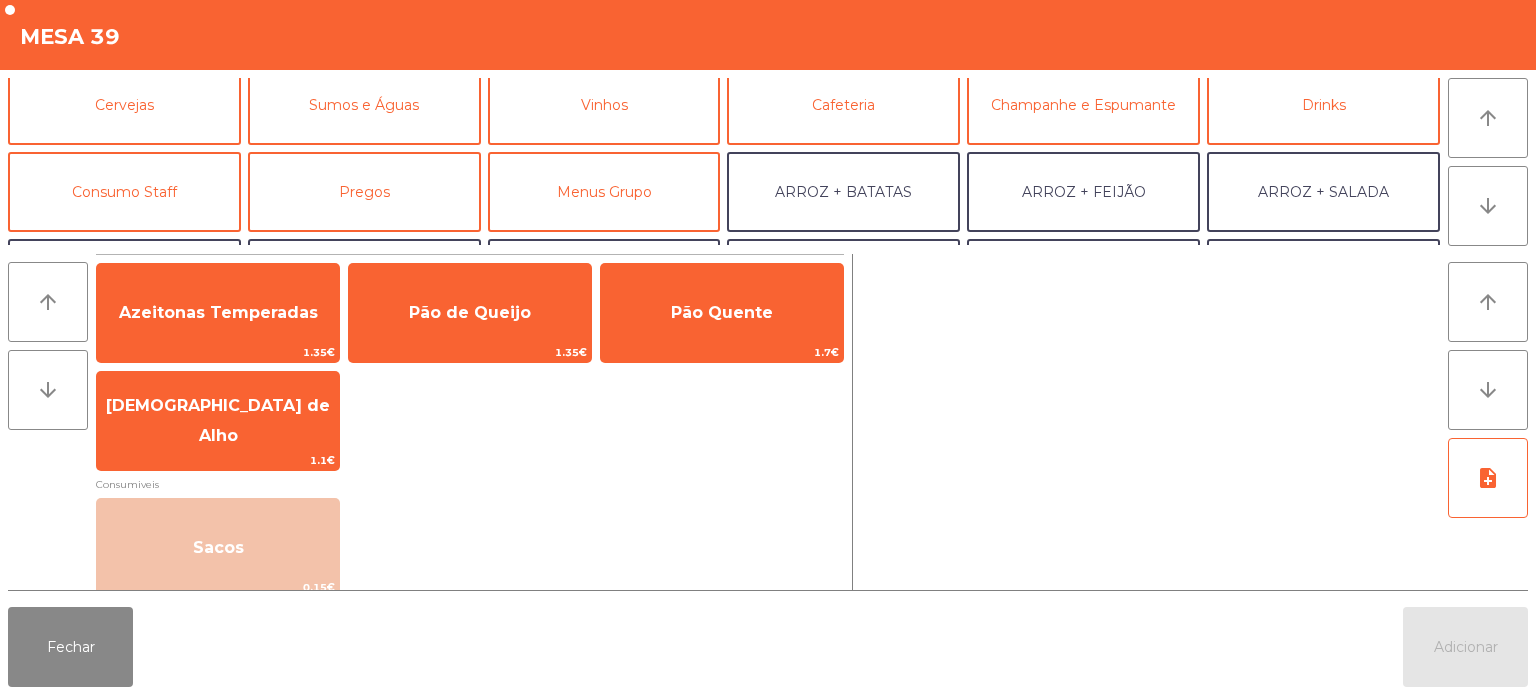 scroll, scrollTop: 107, scrollLeft: 0, axis: vertical 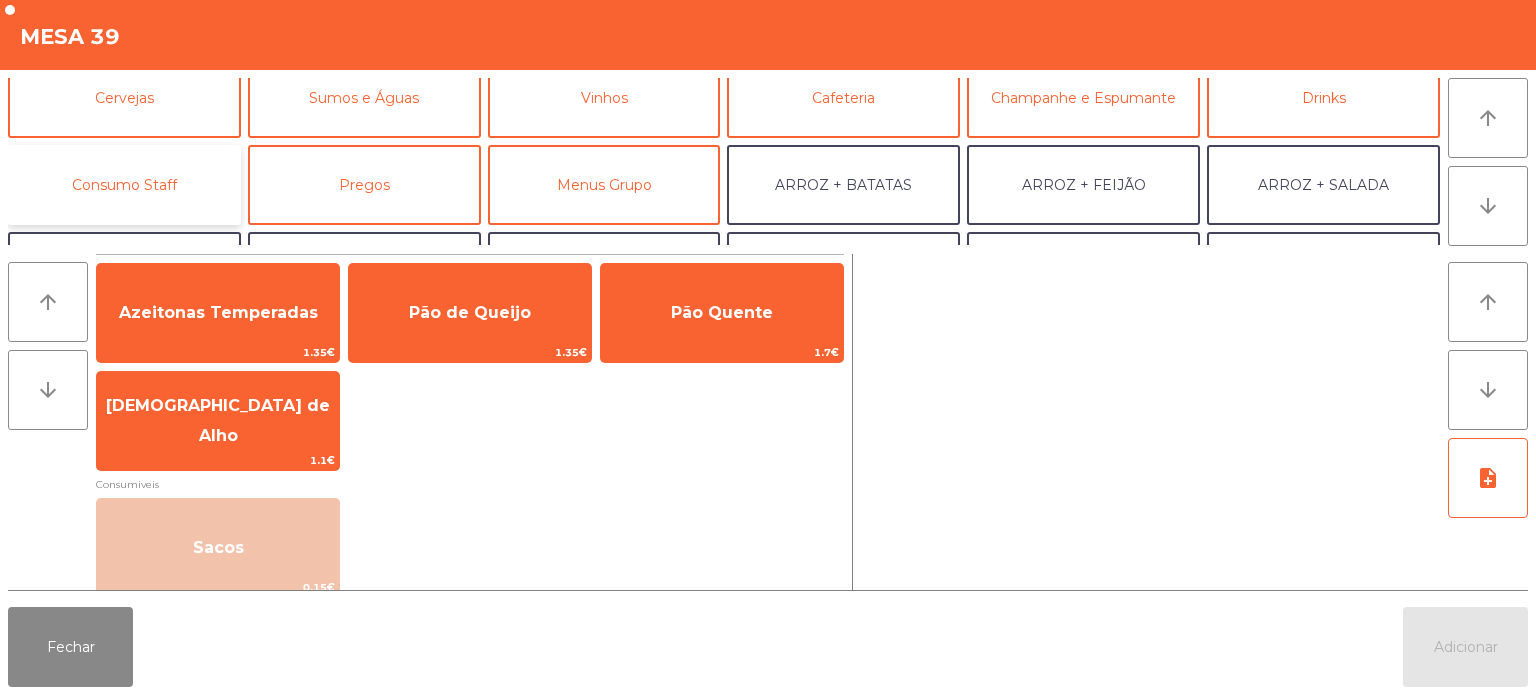 click on "Consumo Staff" 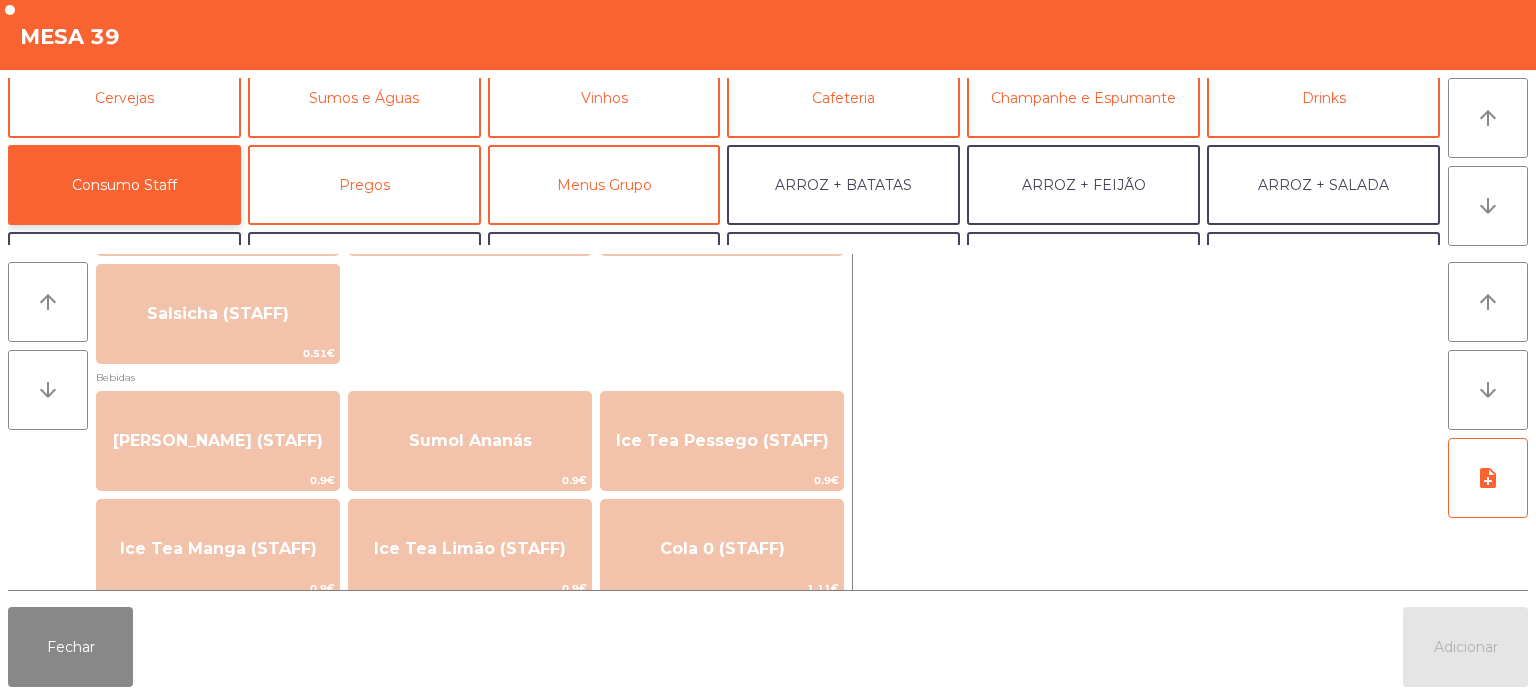 scroll, scrollTop: 145, scrollLeft: 0, axis: vertical 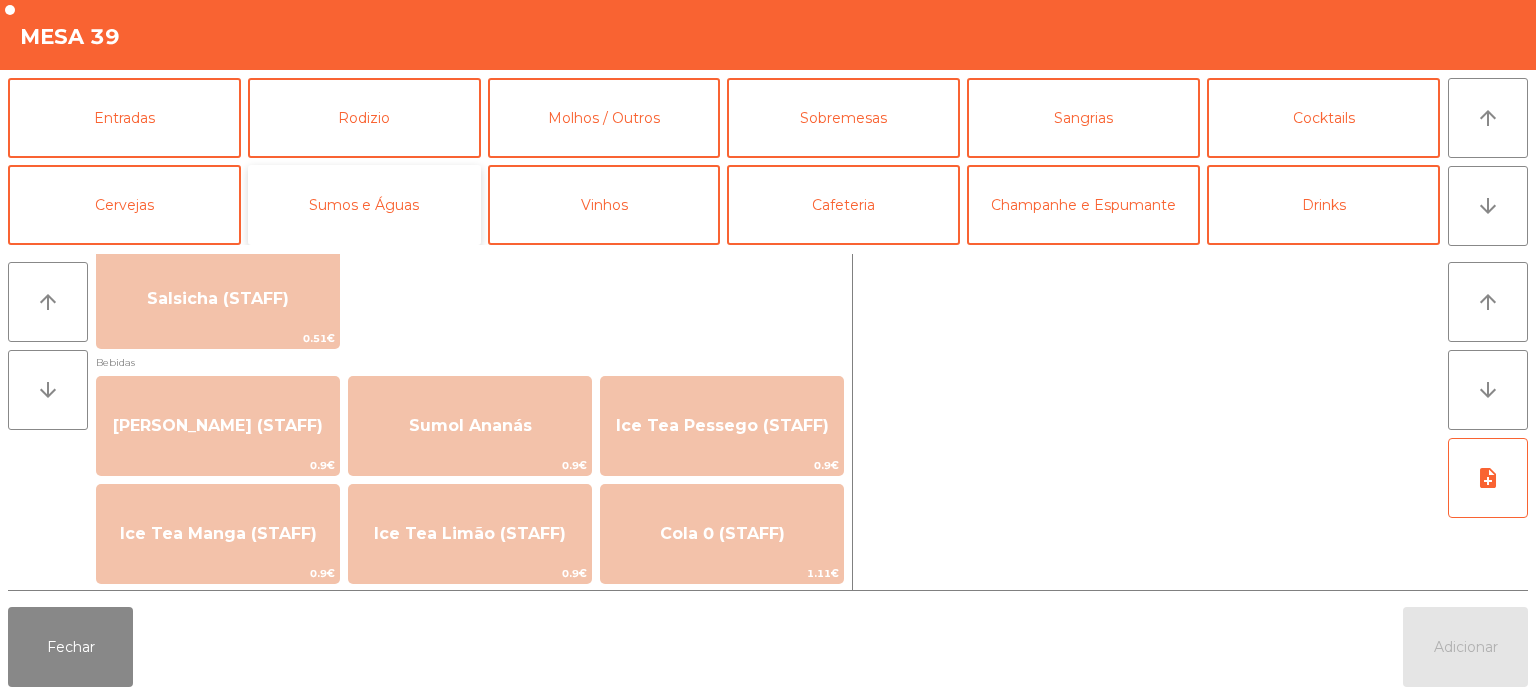 click on "Sumos e Águas" 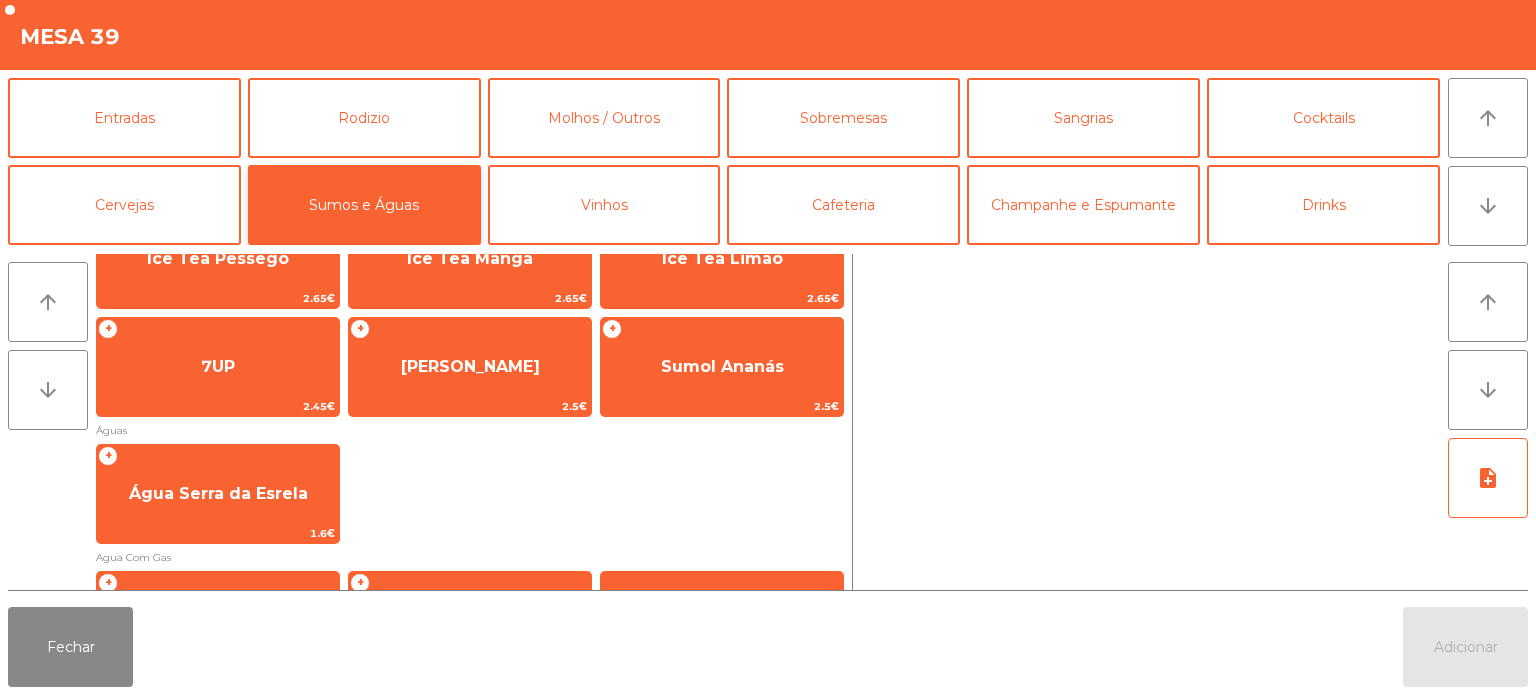 scroll, scrollTop: 297, scrollLeft: 0, axis: vertical 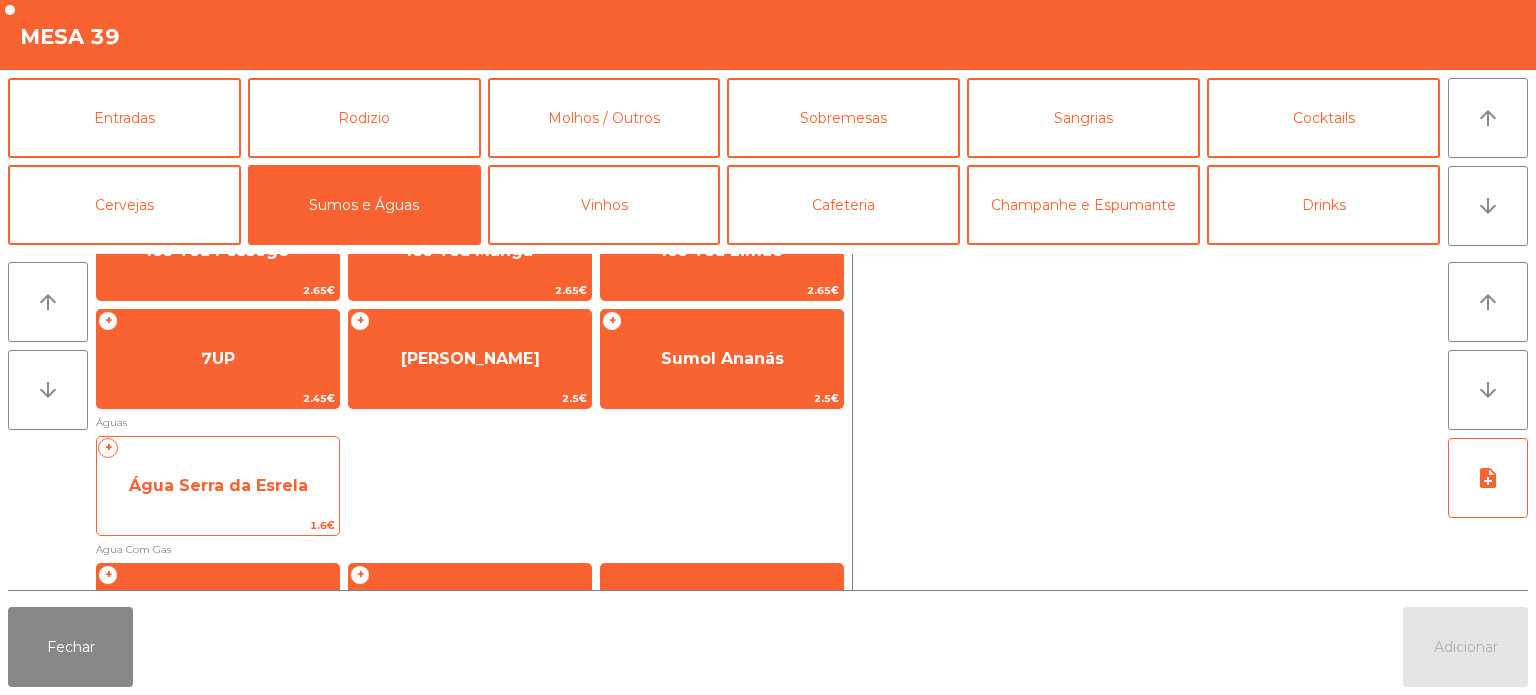 click on "Água Serra da Esrela" 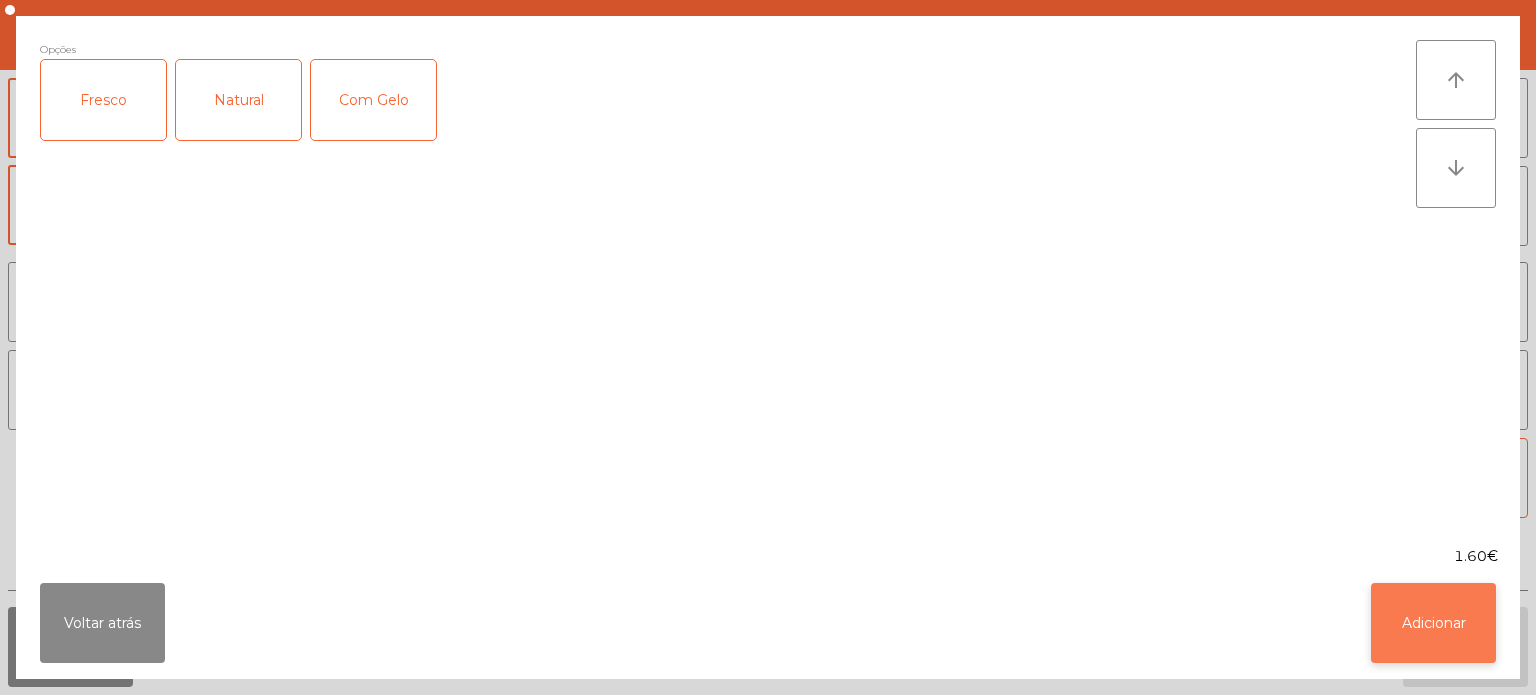 click on "Adicionar" 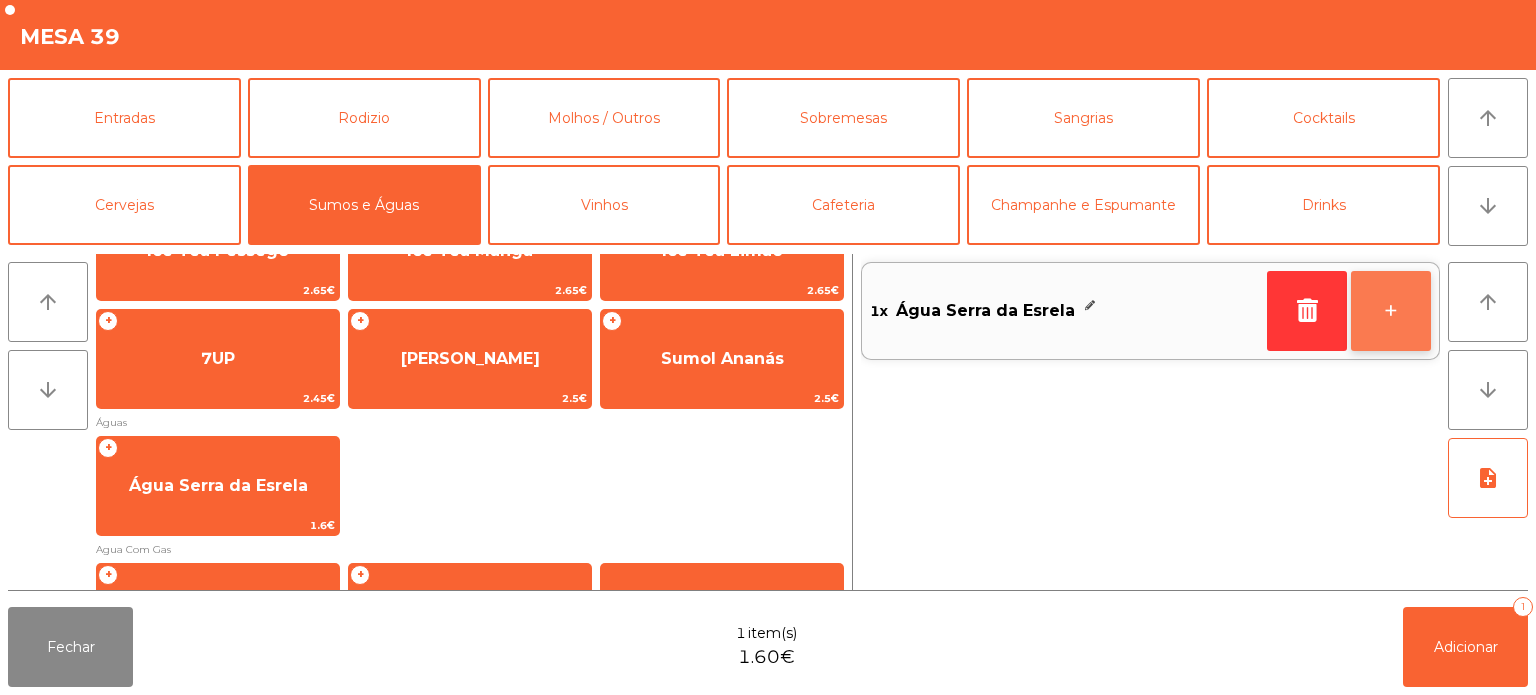 click on "+" 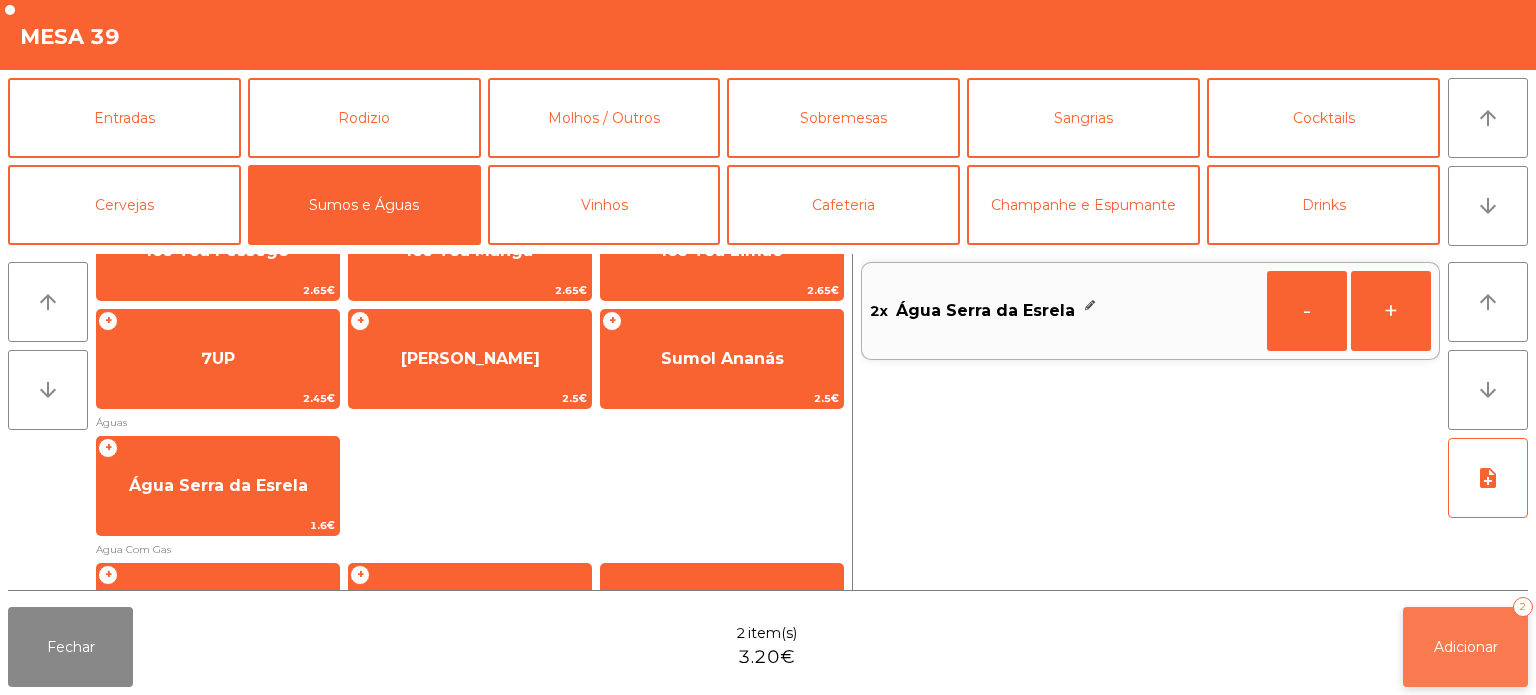 click on "Adicionar   2" 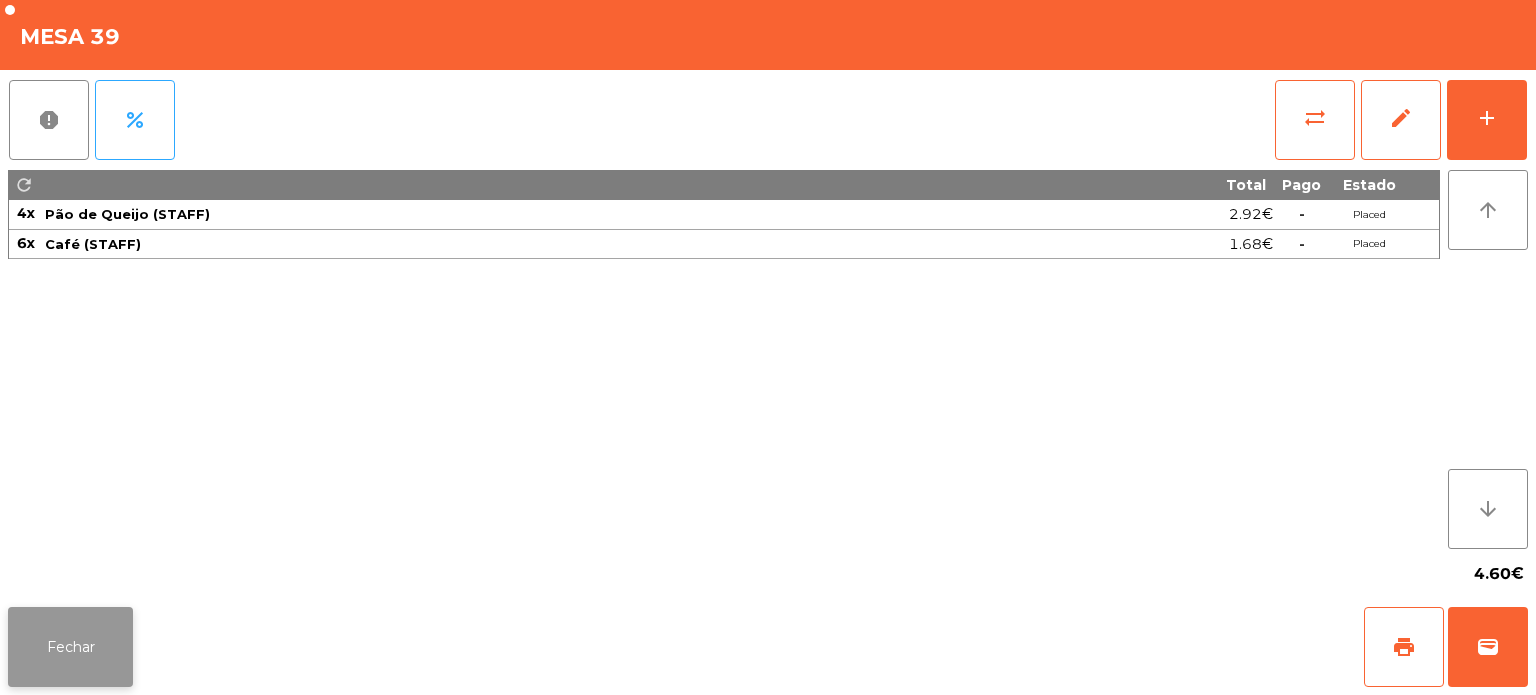 click on "Fechar" 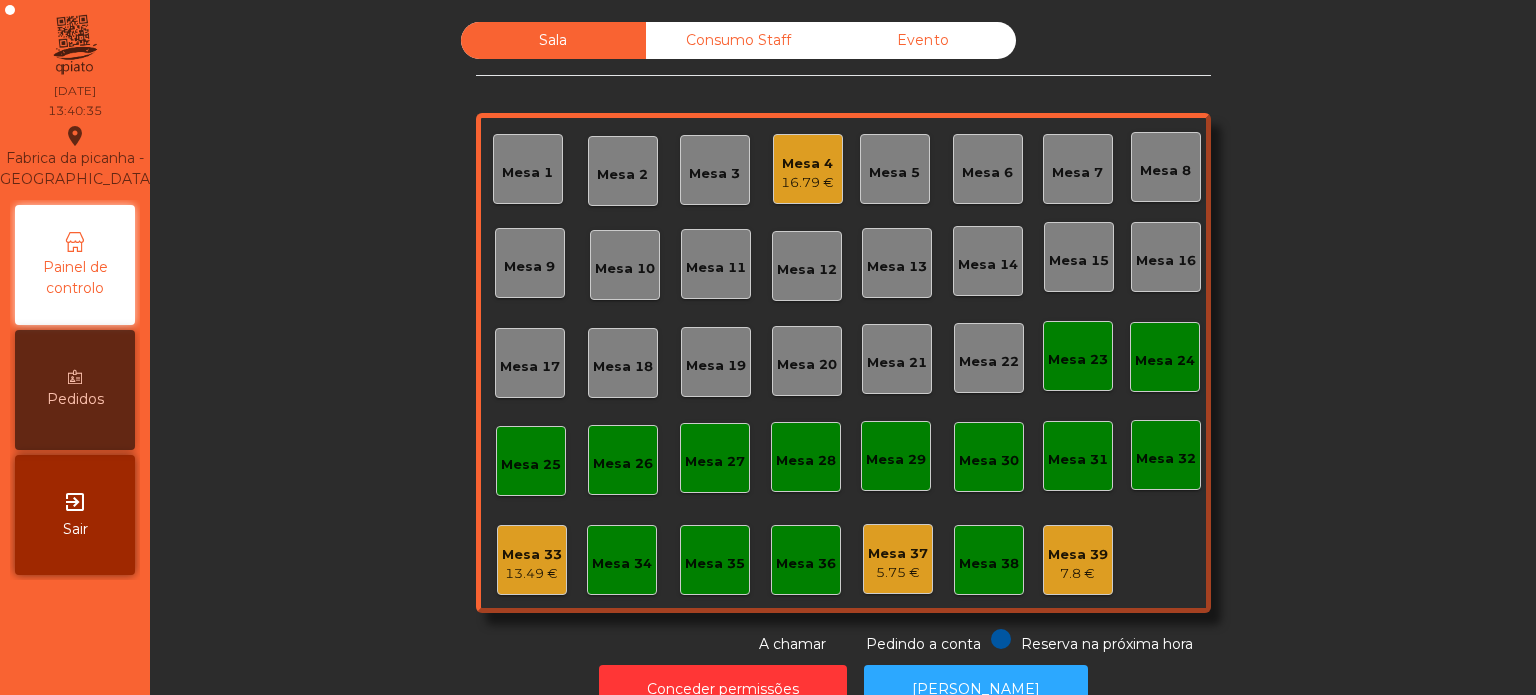 click on "Mesa 33   13.49 €" 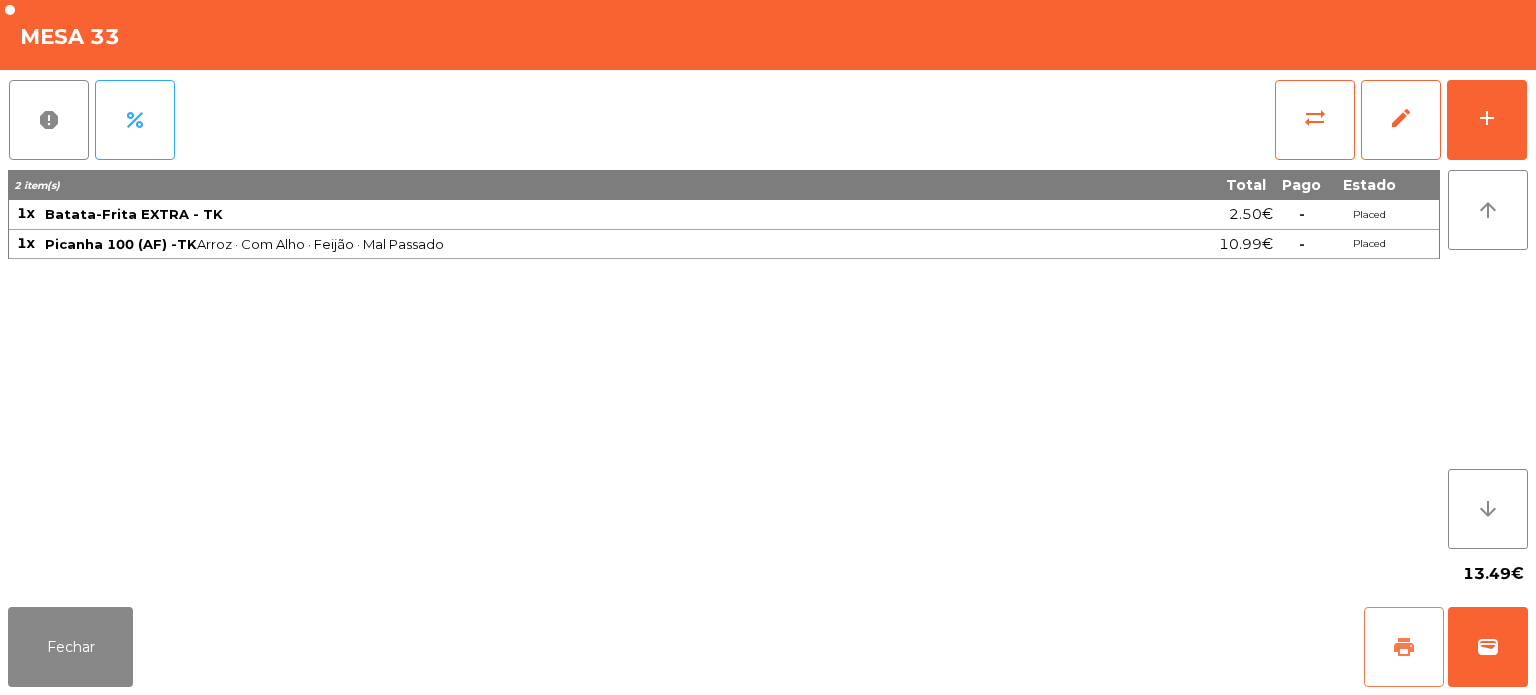 click on "print" 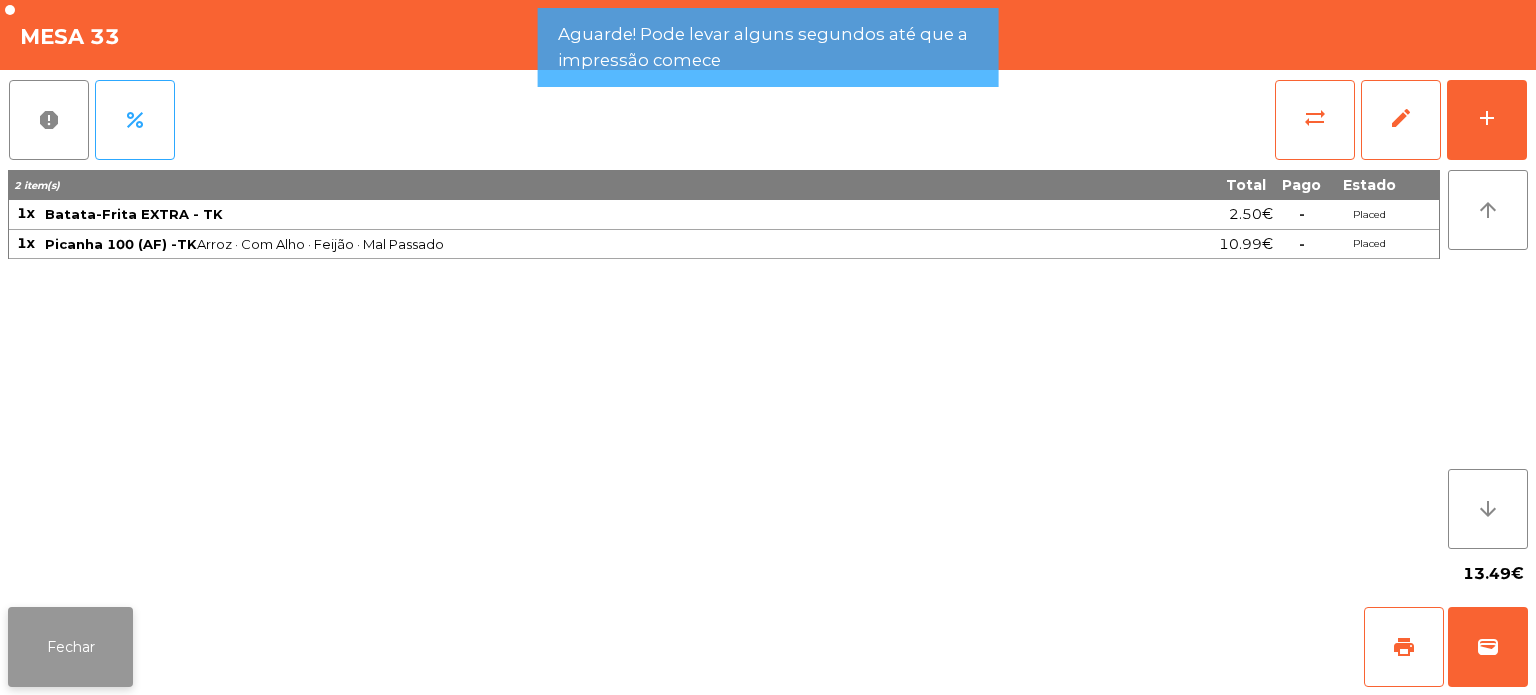click on "Fechar" 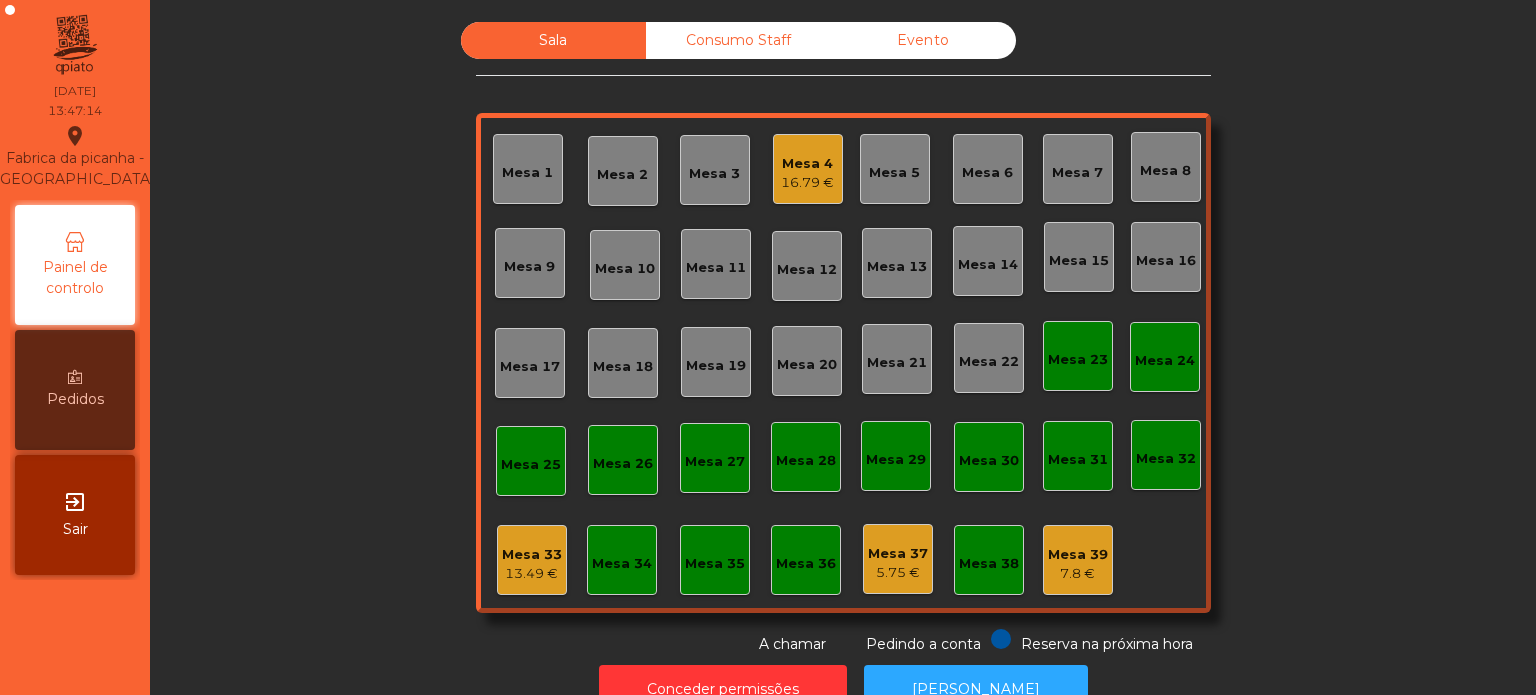 click on "Mesa 15" 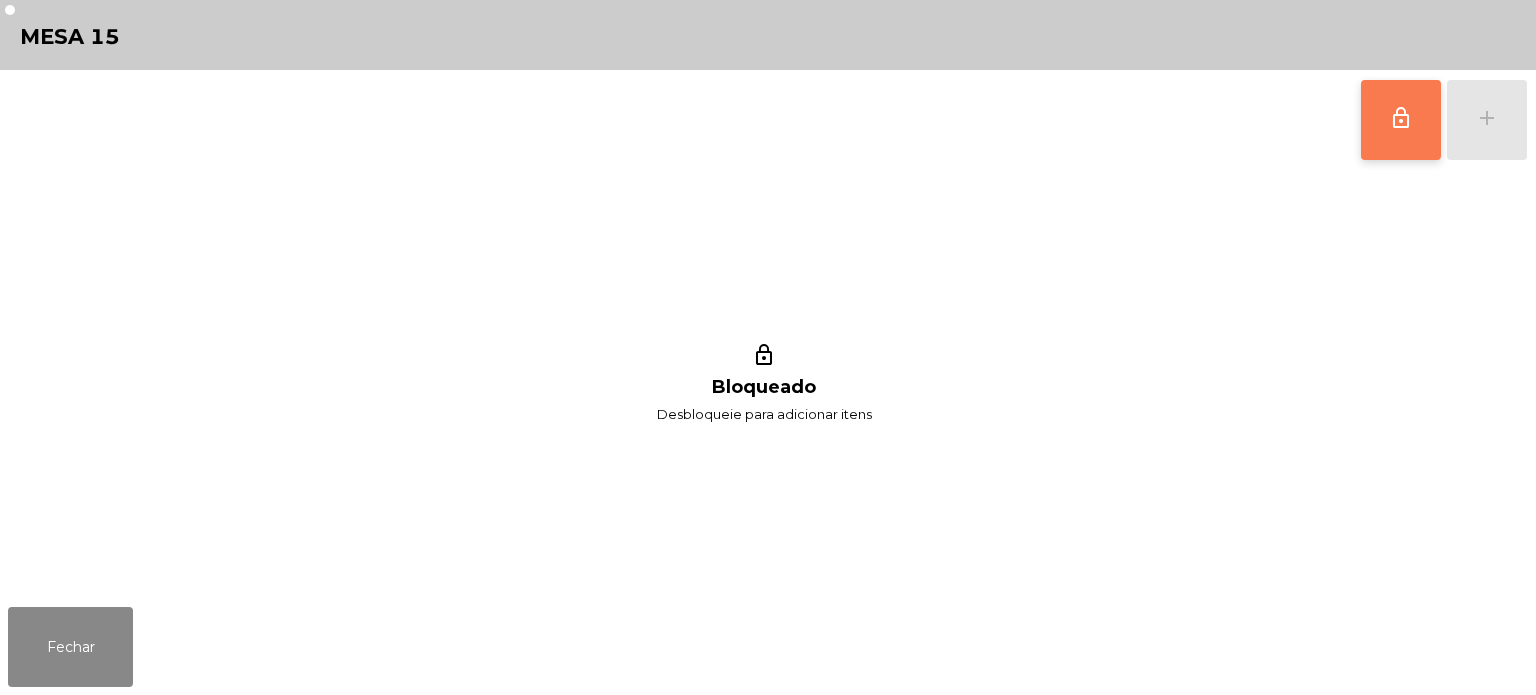 click on "lock_outline" 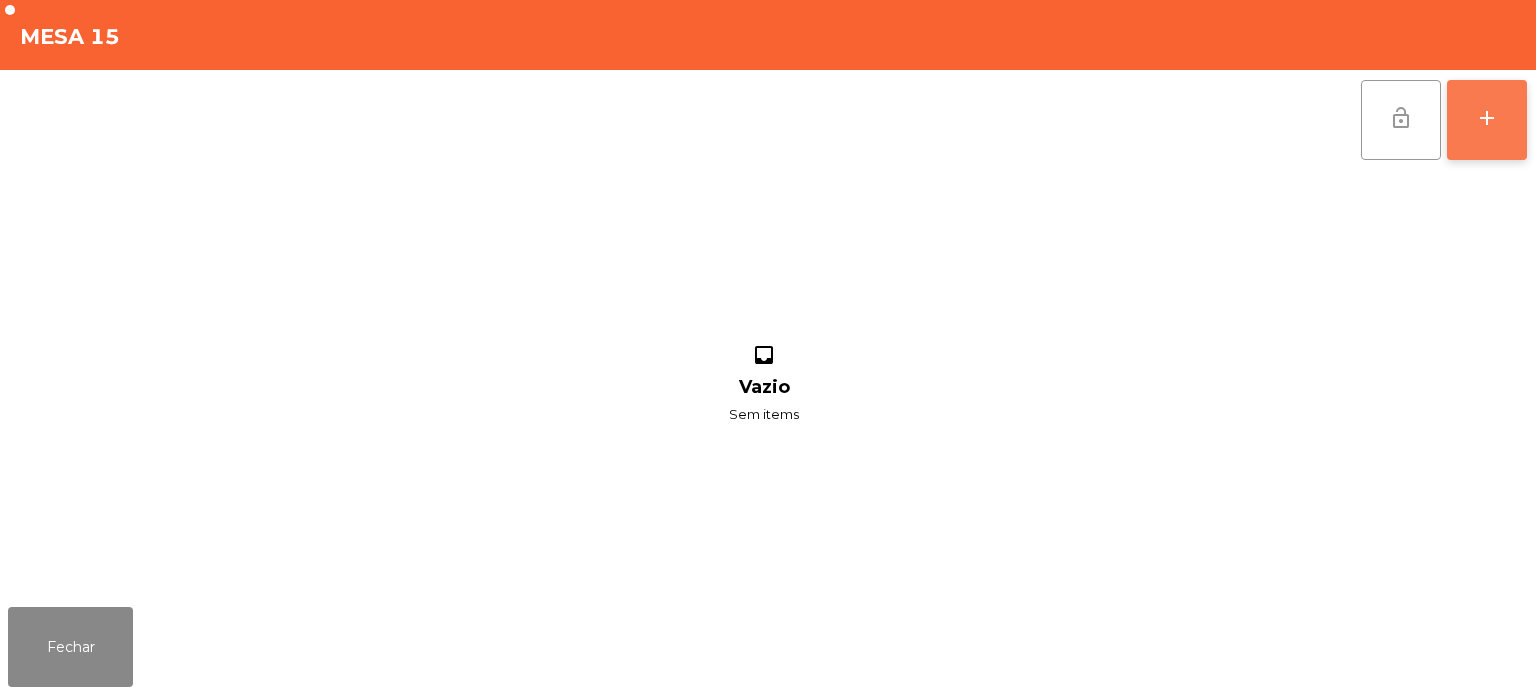 click on "add" 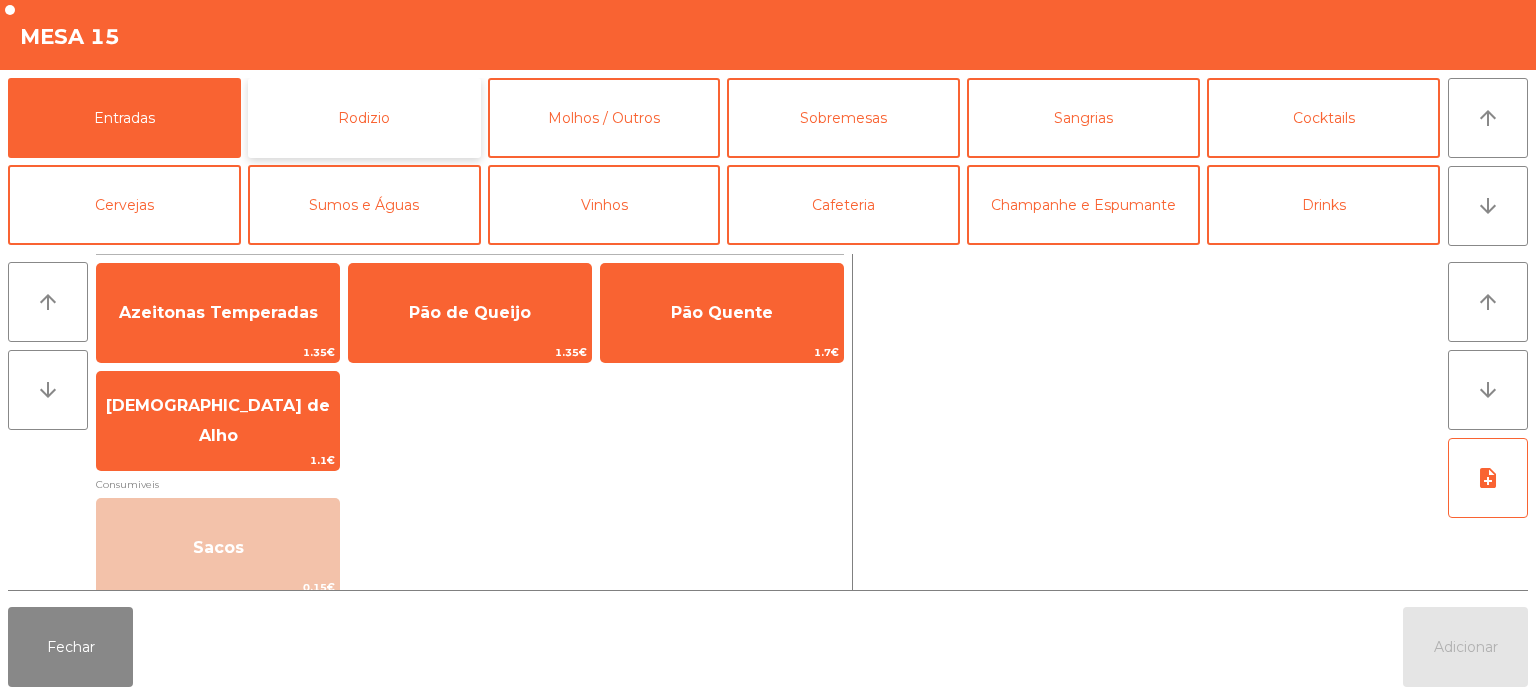 click on "Rodizio" 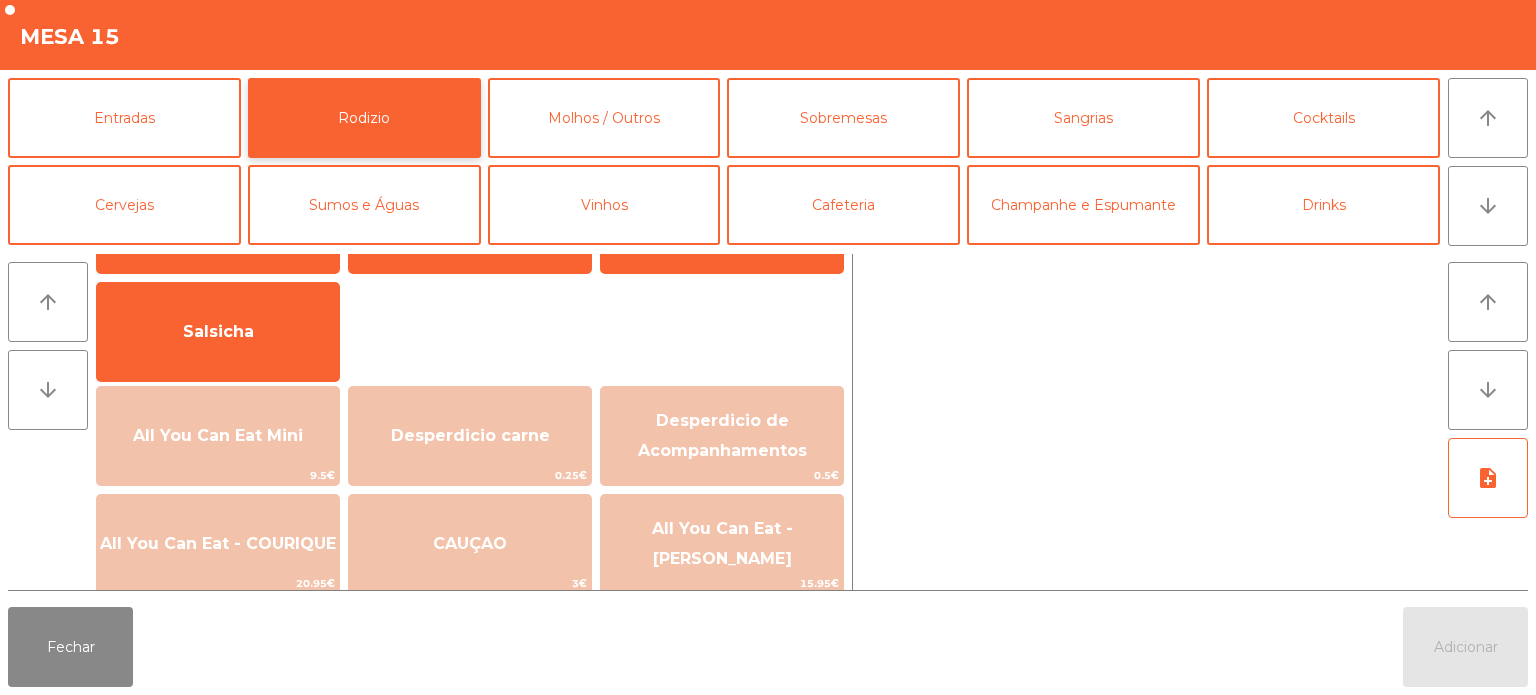 scroll, scrollTop: 118, scrollLeft: 0, axis: vertical 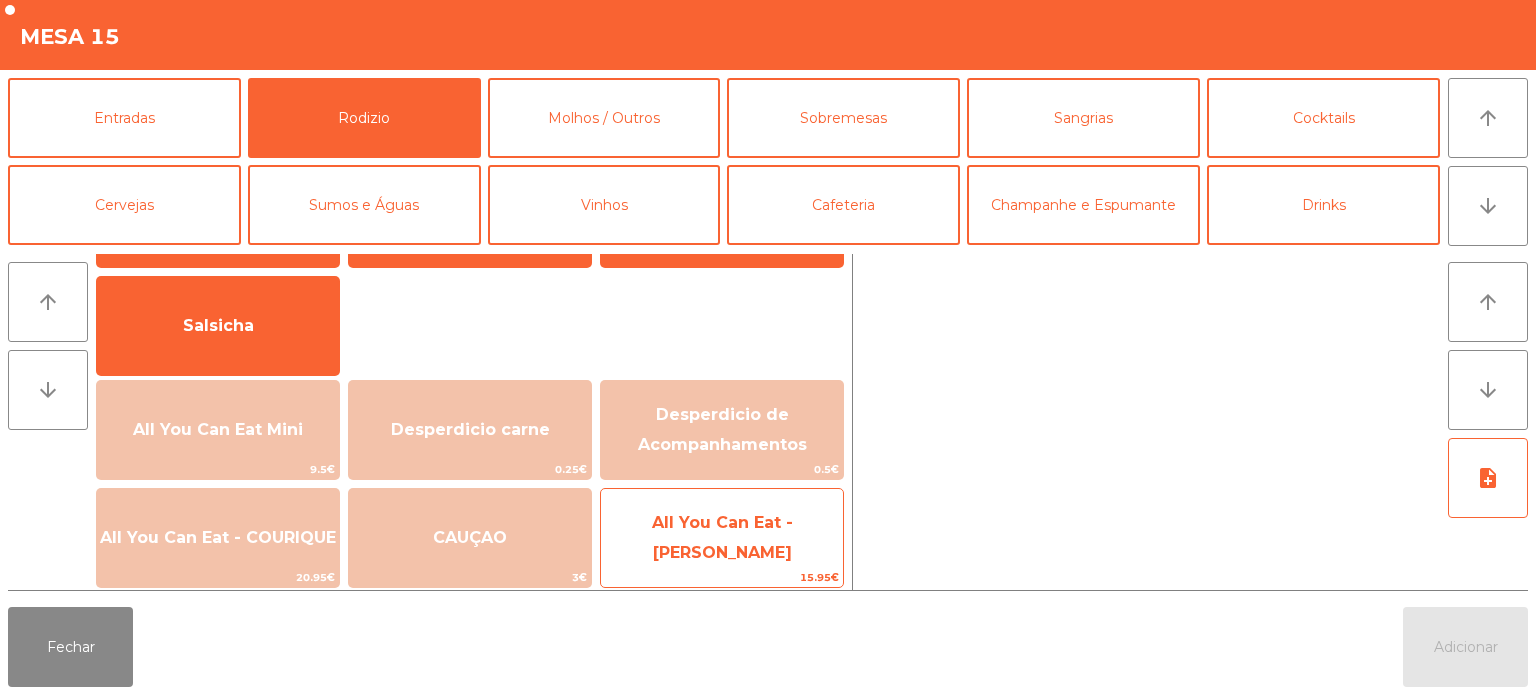 click on "All You Can Eat - [PERSON_NAME]" 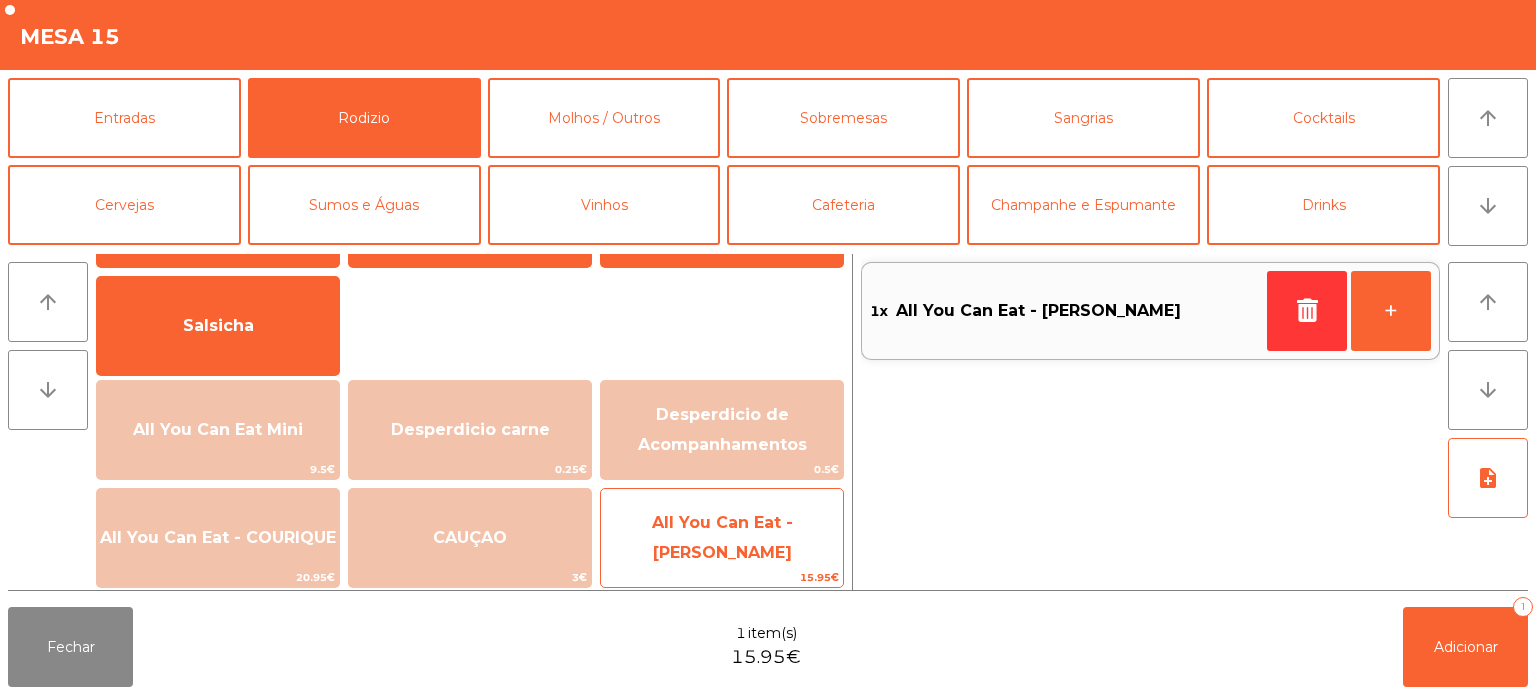 click on "All You Can Eat - [PERSON_NAME]" 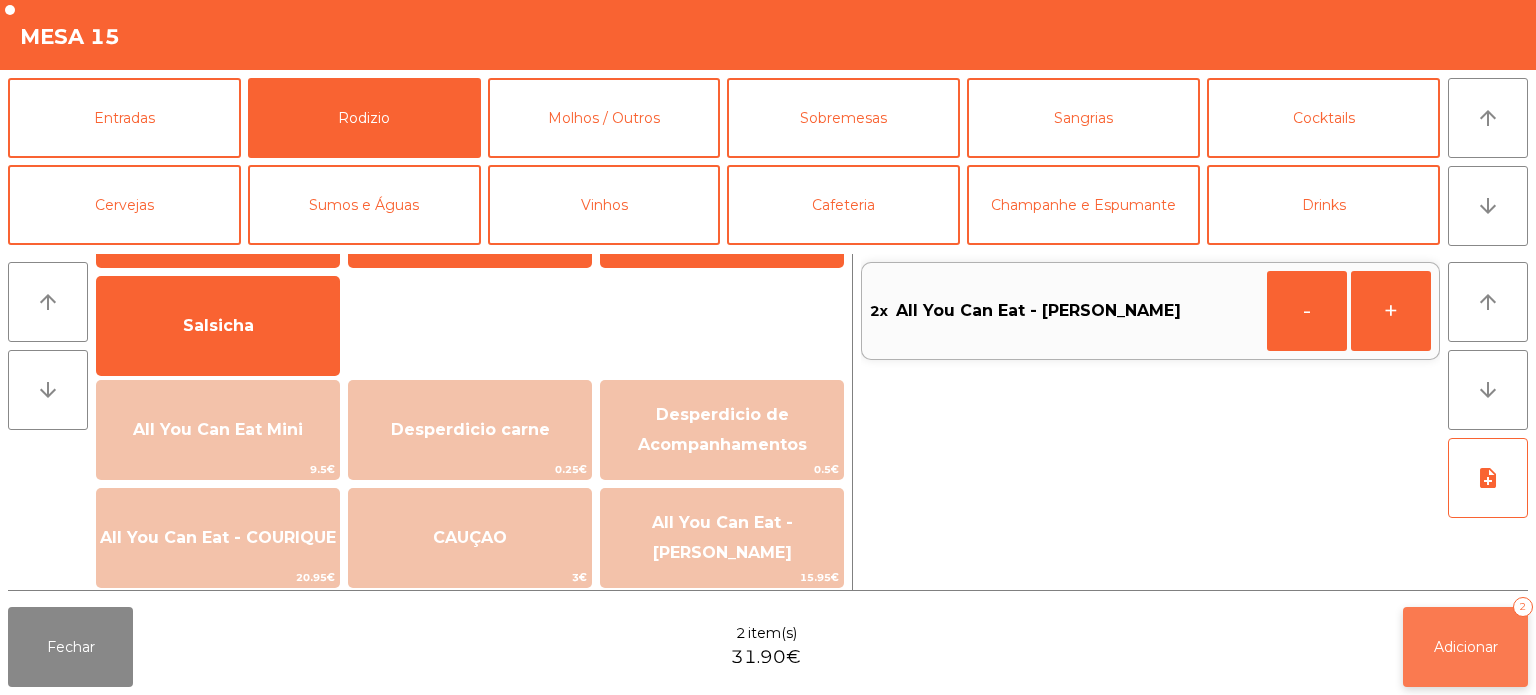 click on "Adicionar   2" 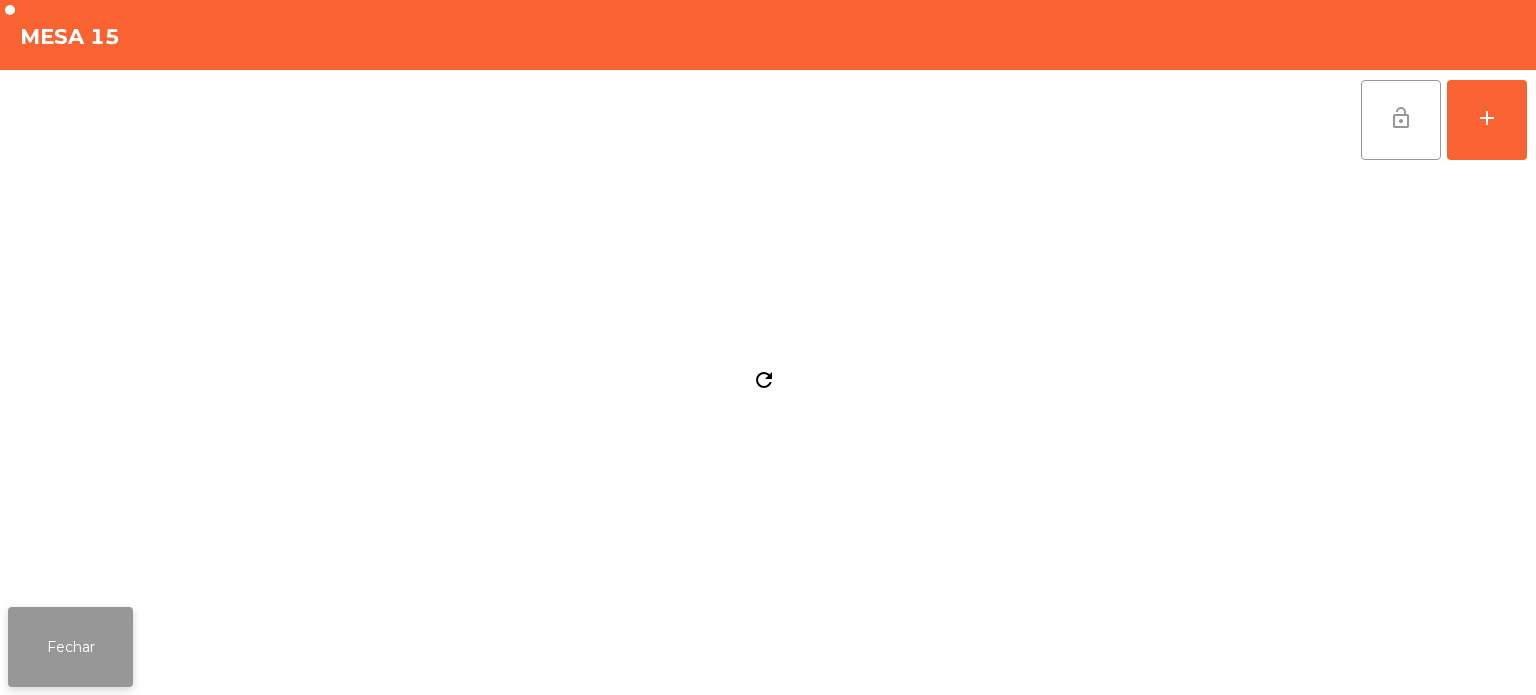 click on "Fechar" 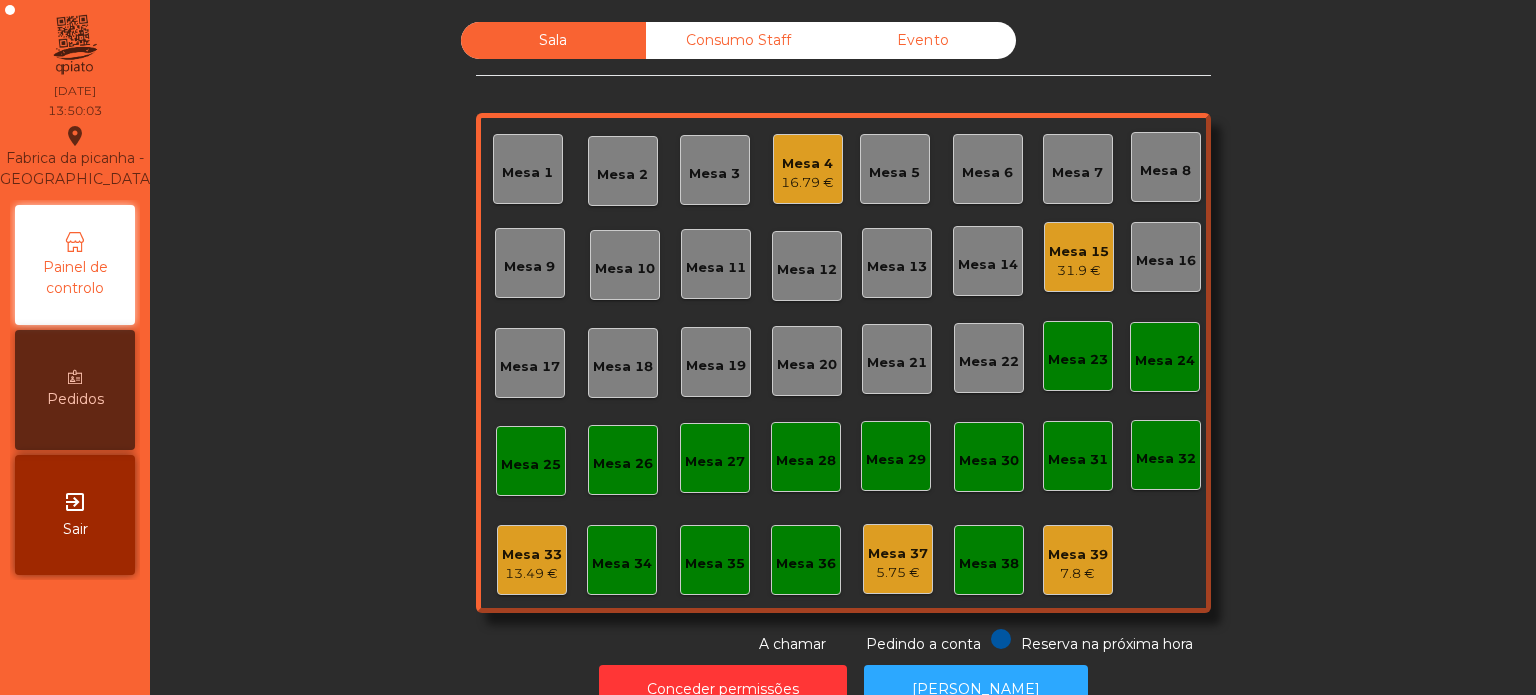 click on "Mesa 4   16.79 €" 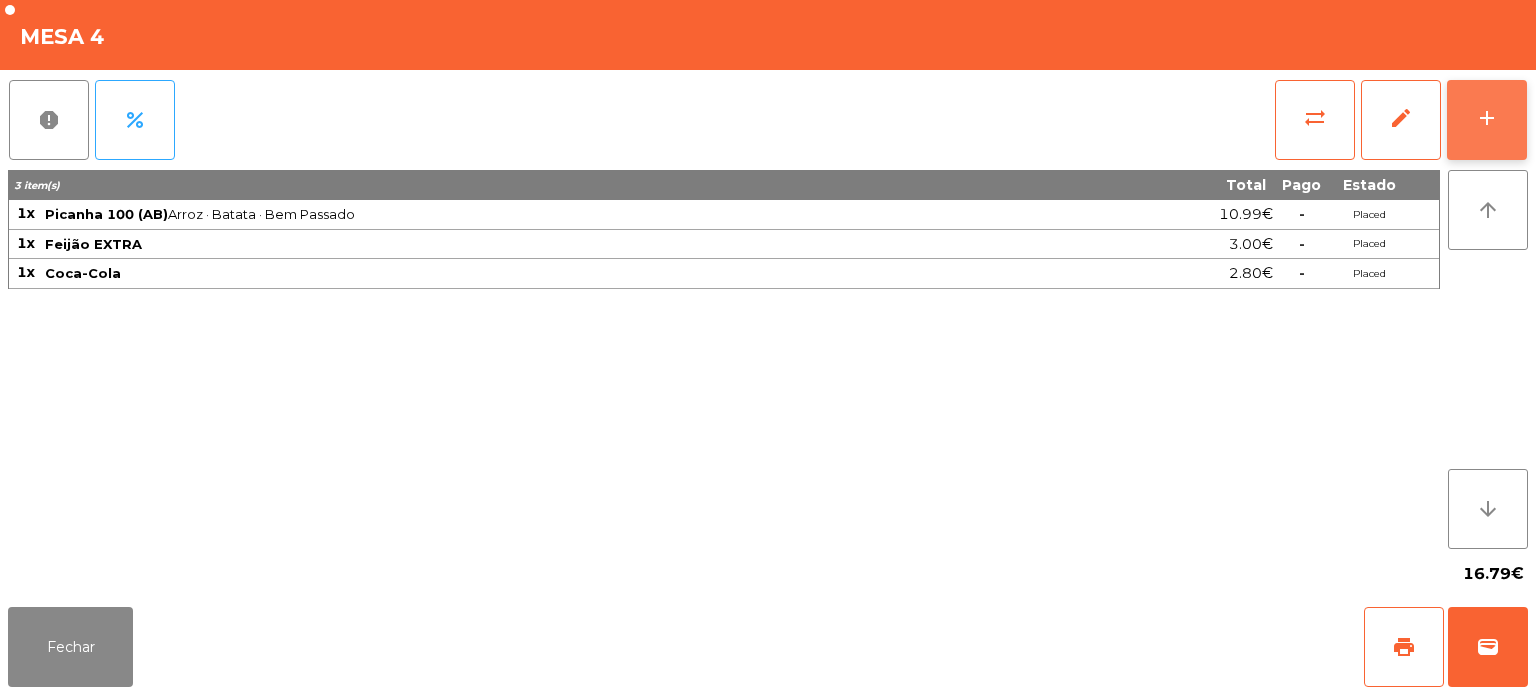 click on "add" 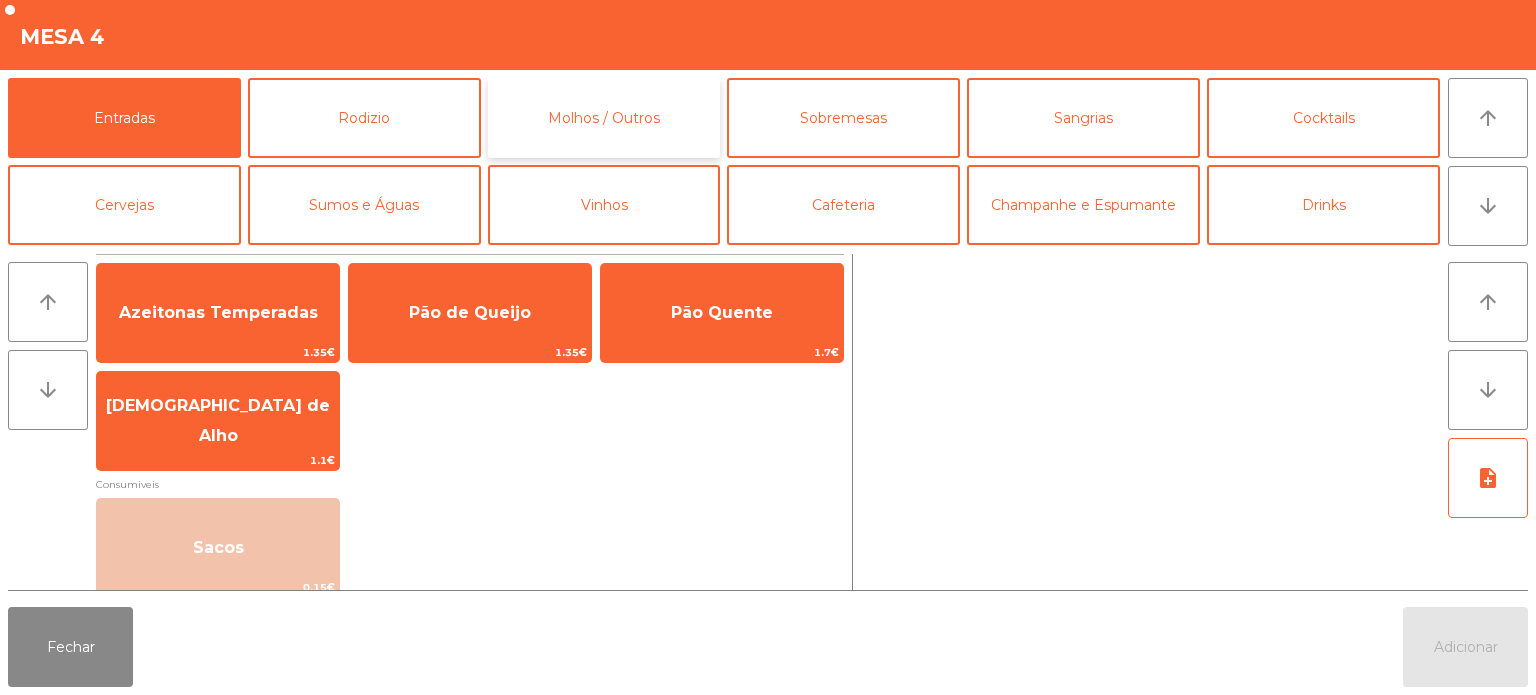 click on "Molhos / Outros" 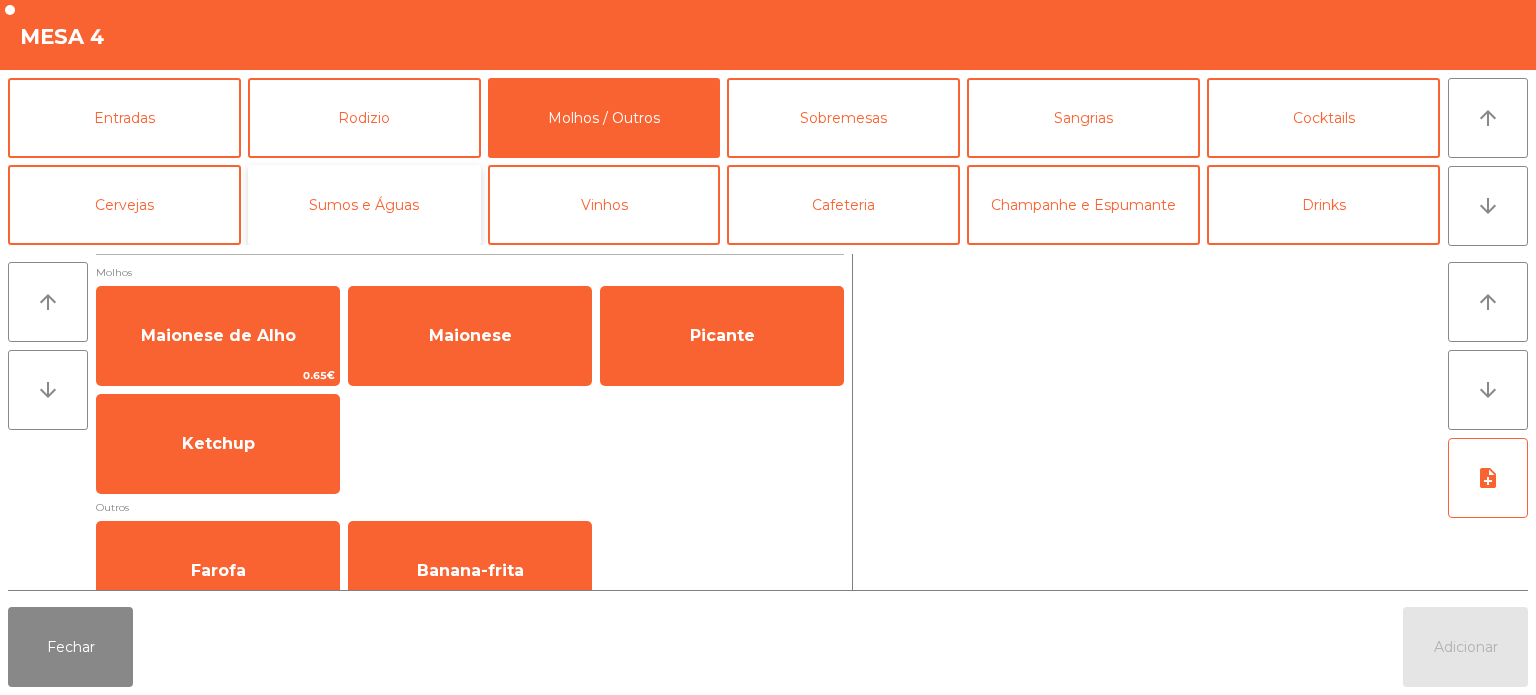 click on "Sumos e Águas" 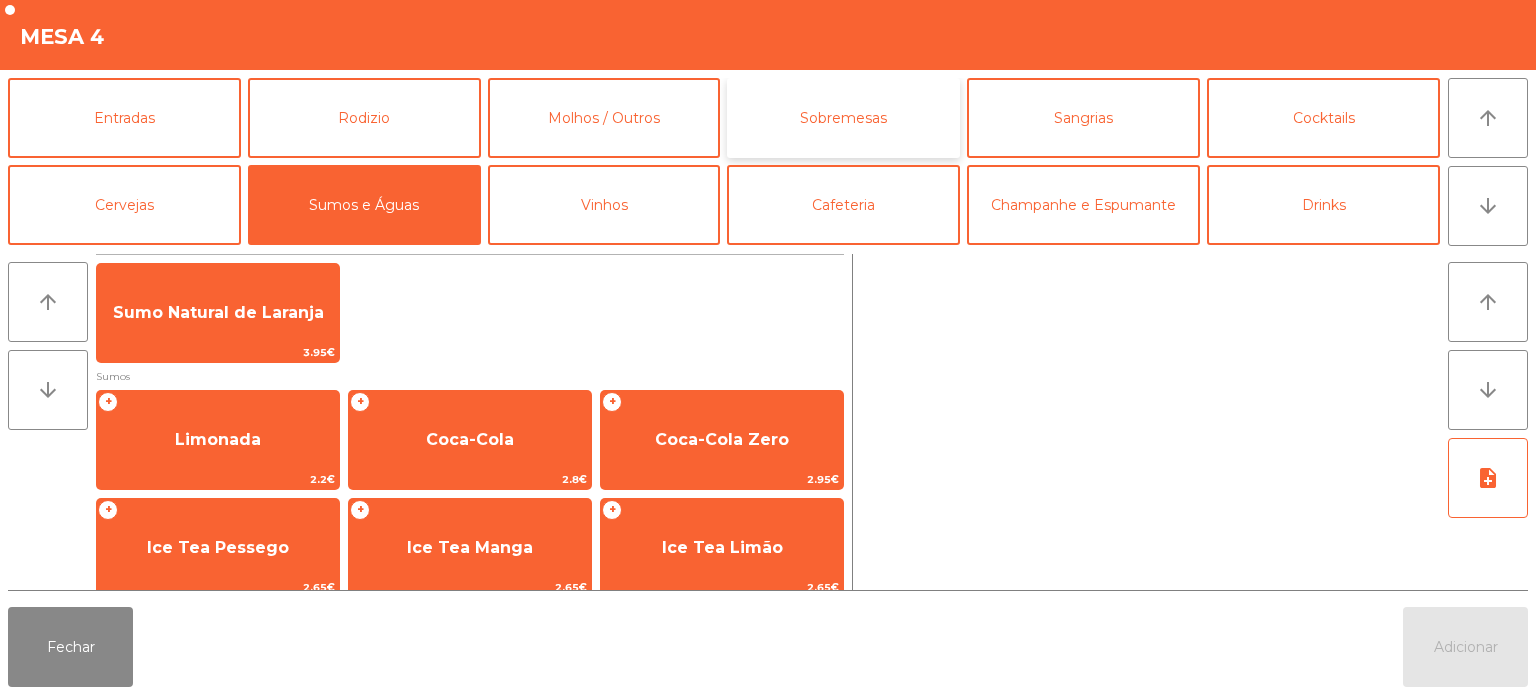 click on "Sobremesas" 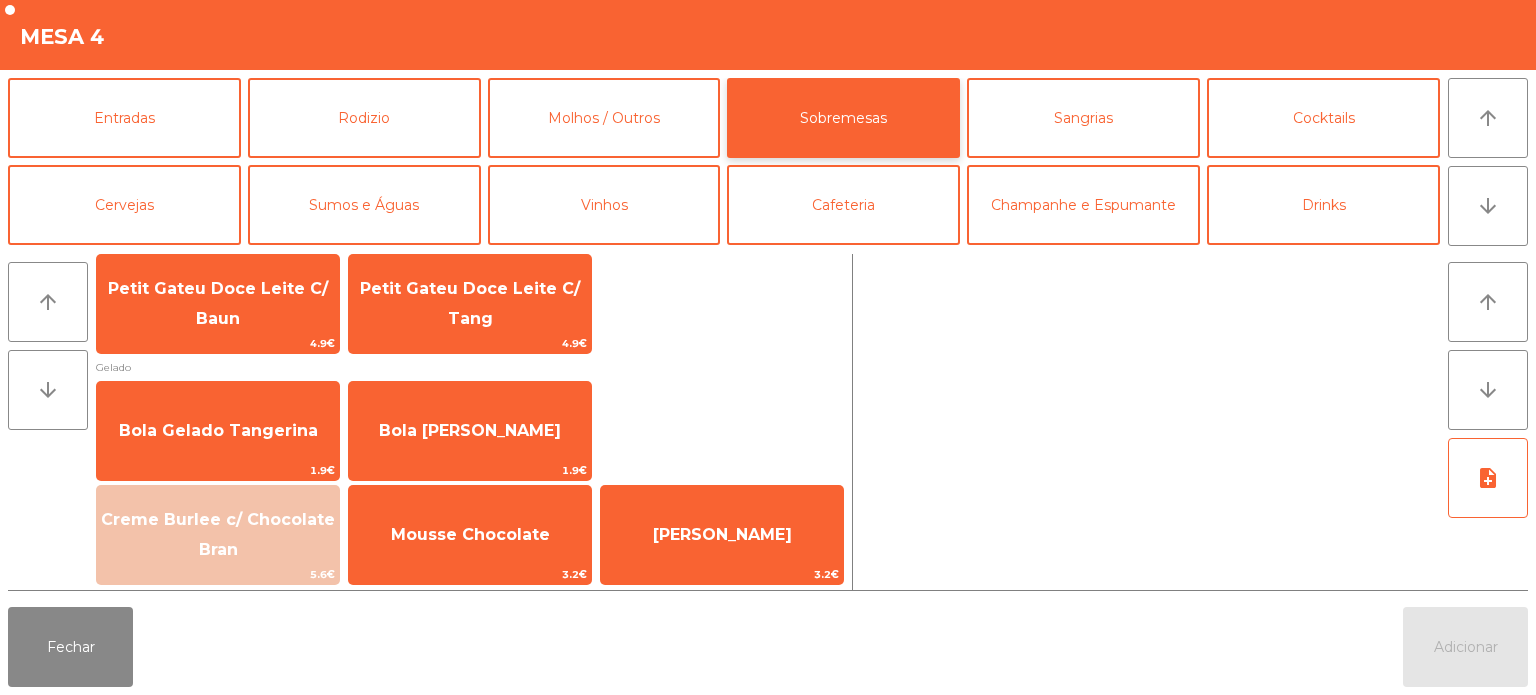 scroll, scrollTop: 32, scrollLeft: 0, axis: vertical 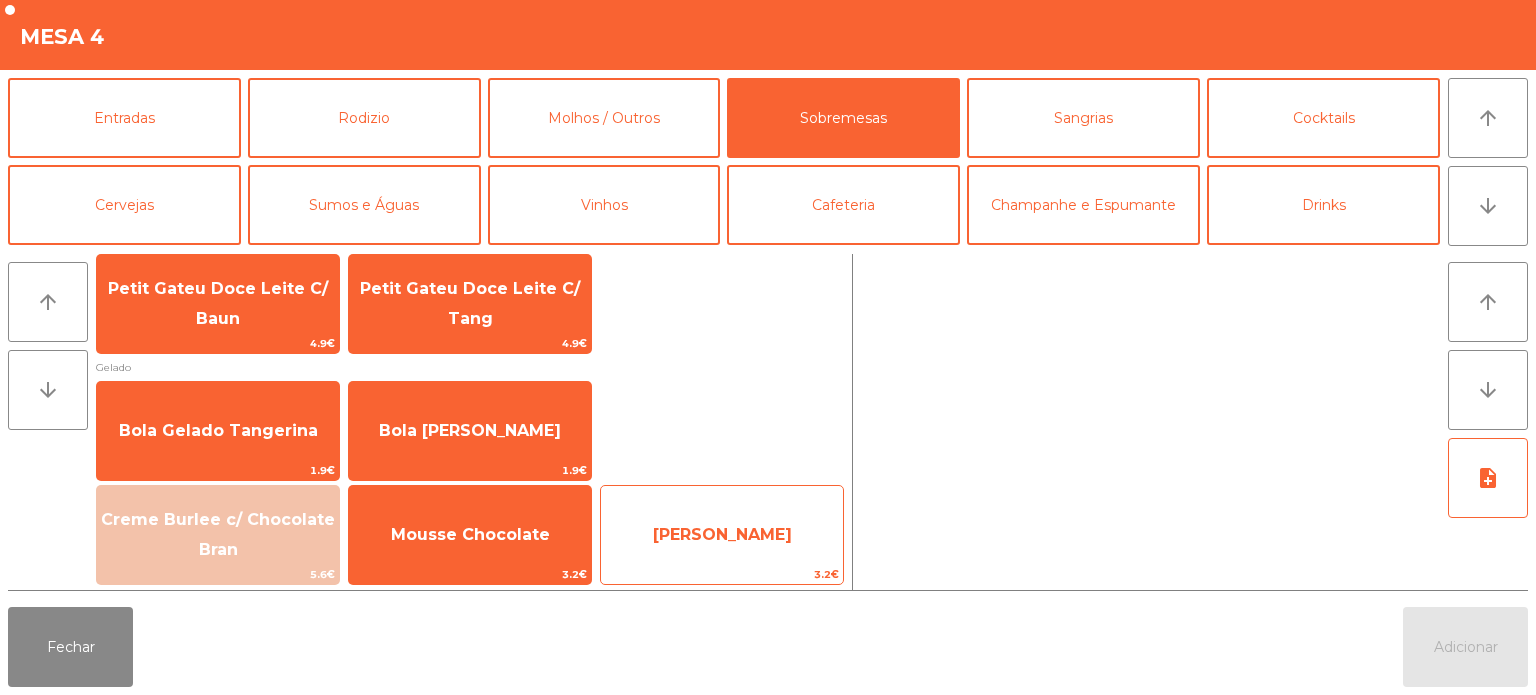 click on "[PERSON_NAME]" 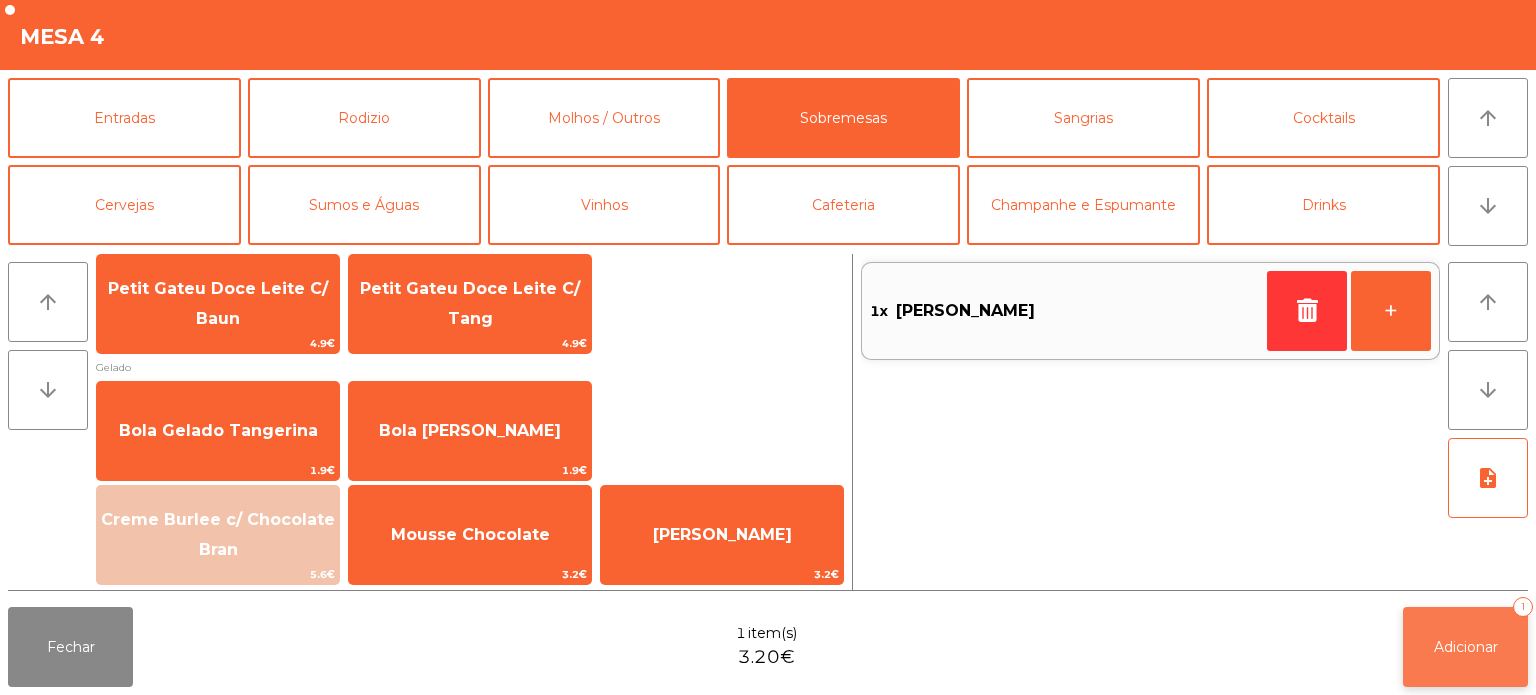 click on "Adicionar   1" 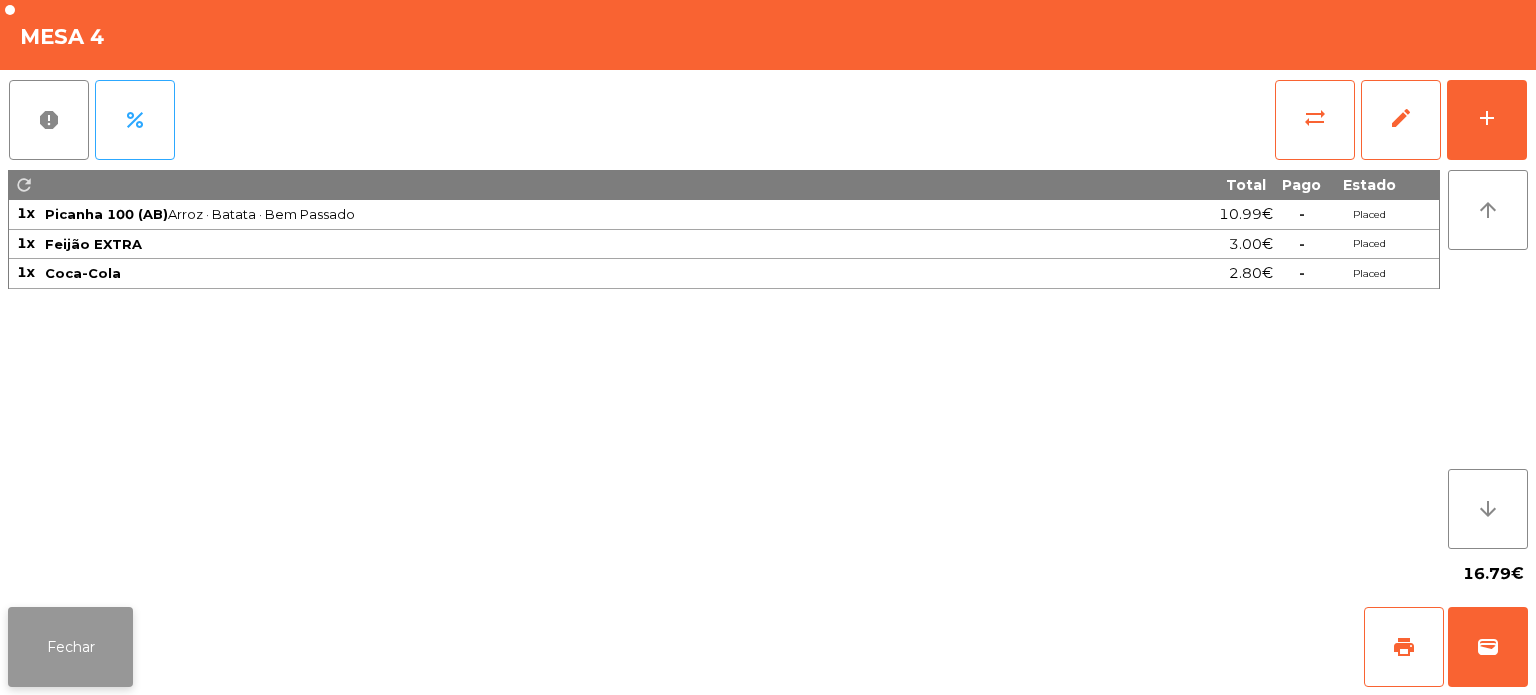 click on "Fechar" 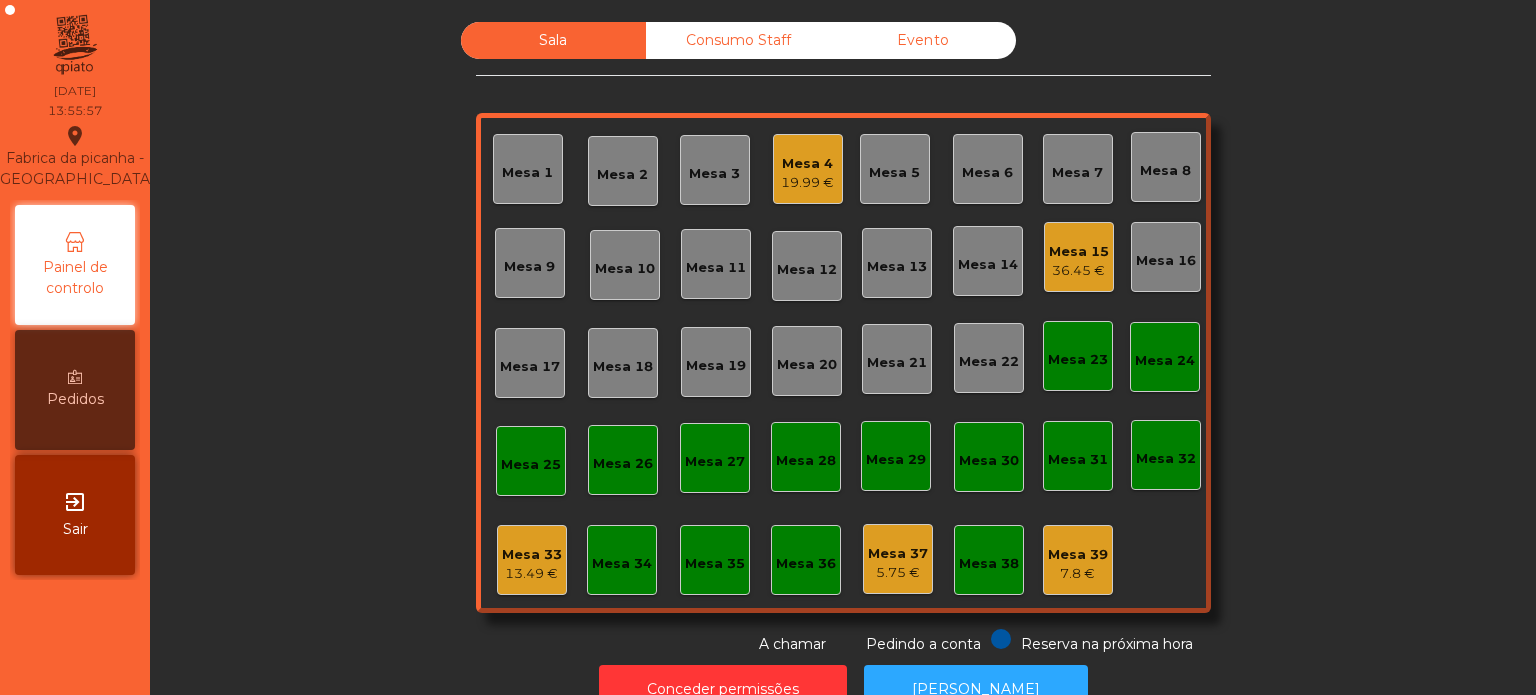 click on "Mesa 1" 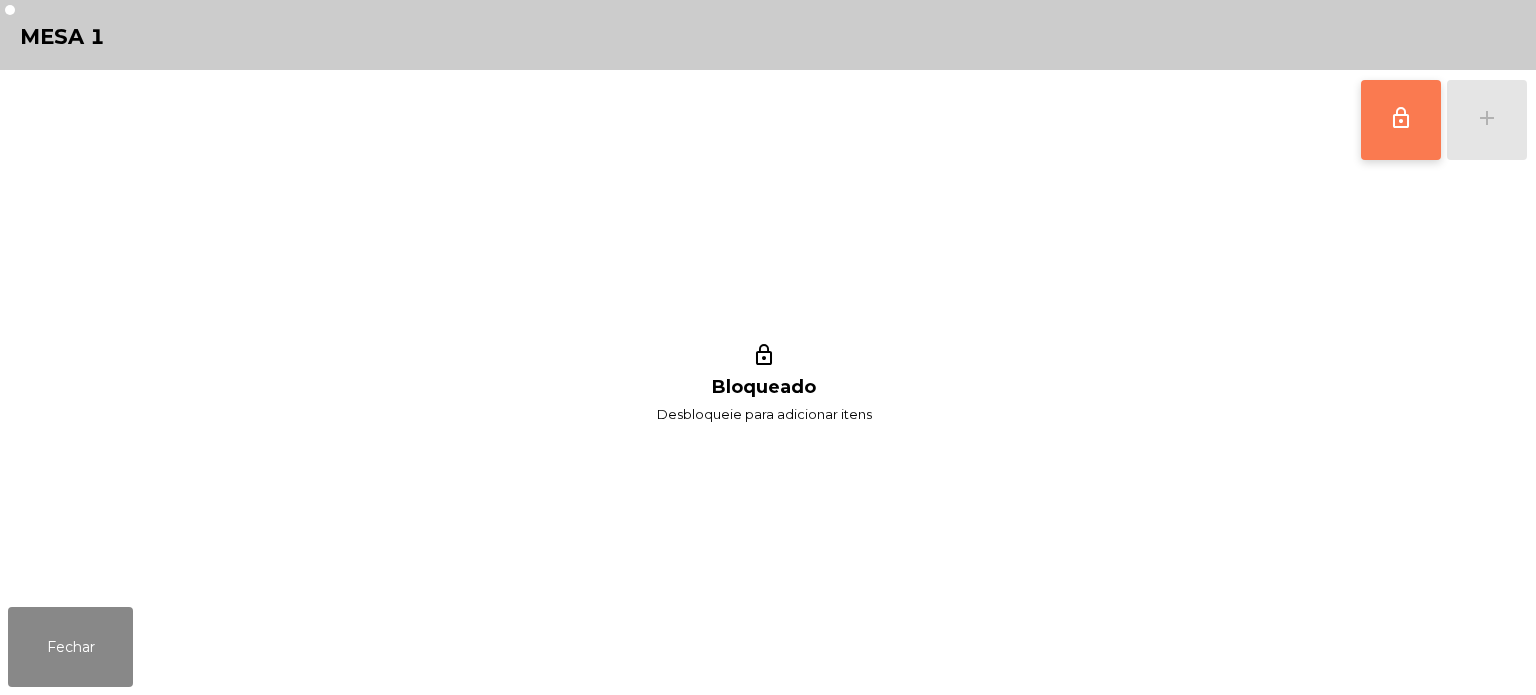 click on "lock_outline" 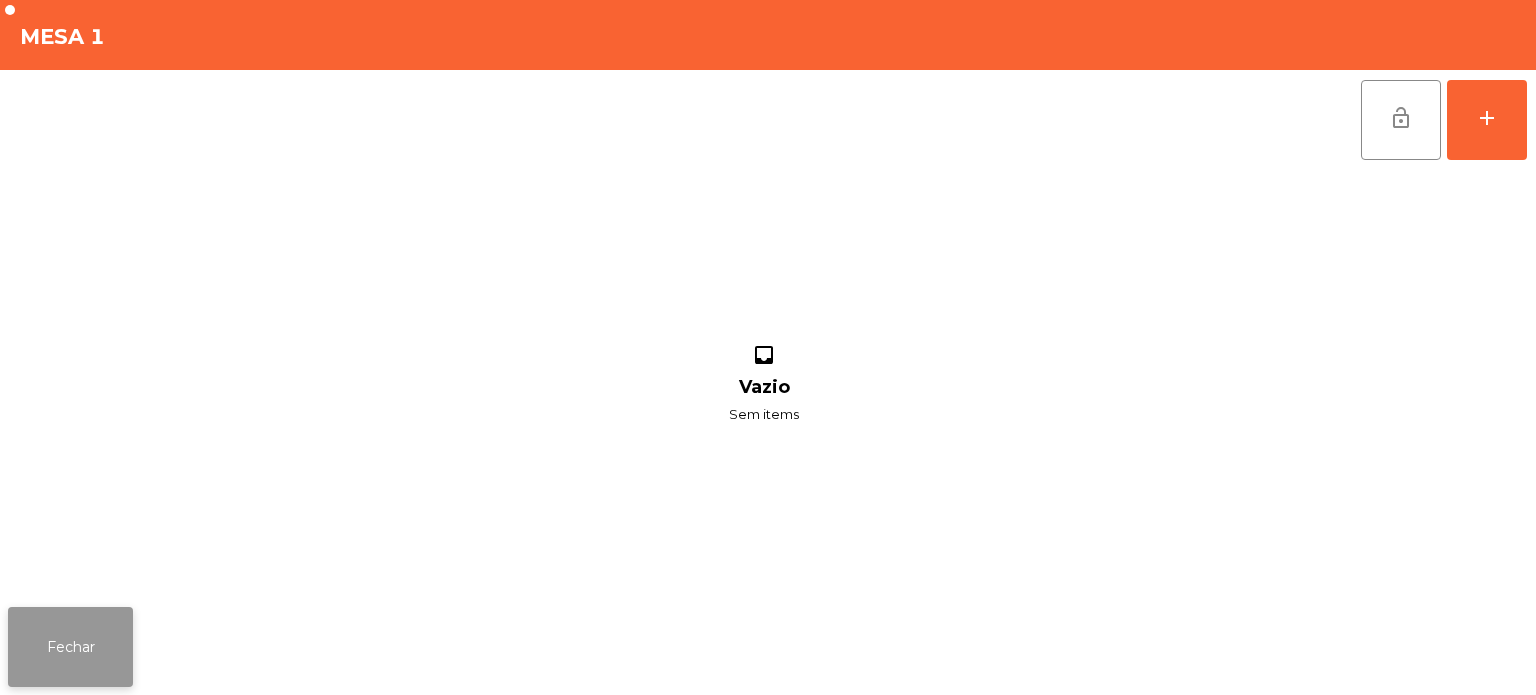 click on "Fechar" 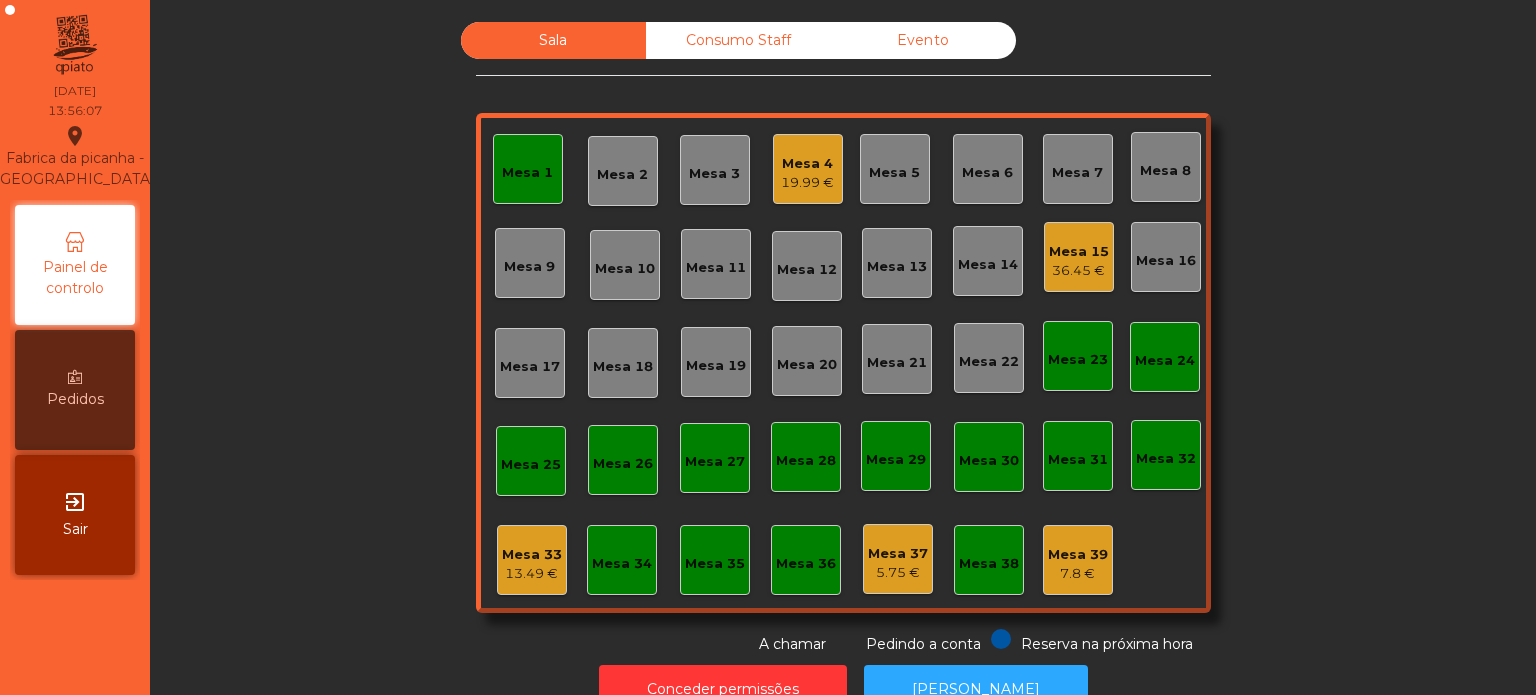 click on "Mesa 1" 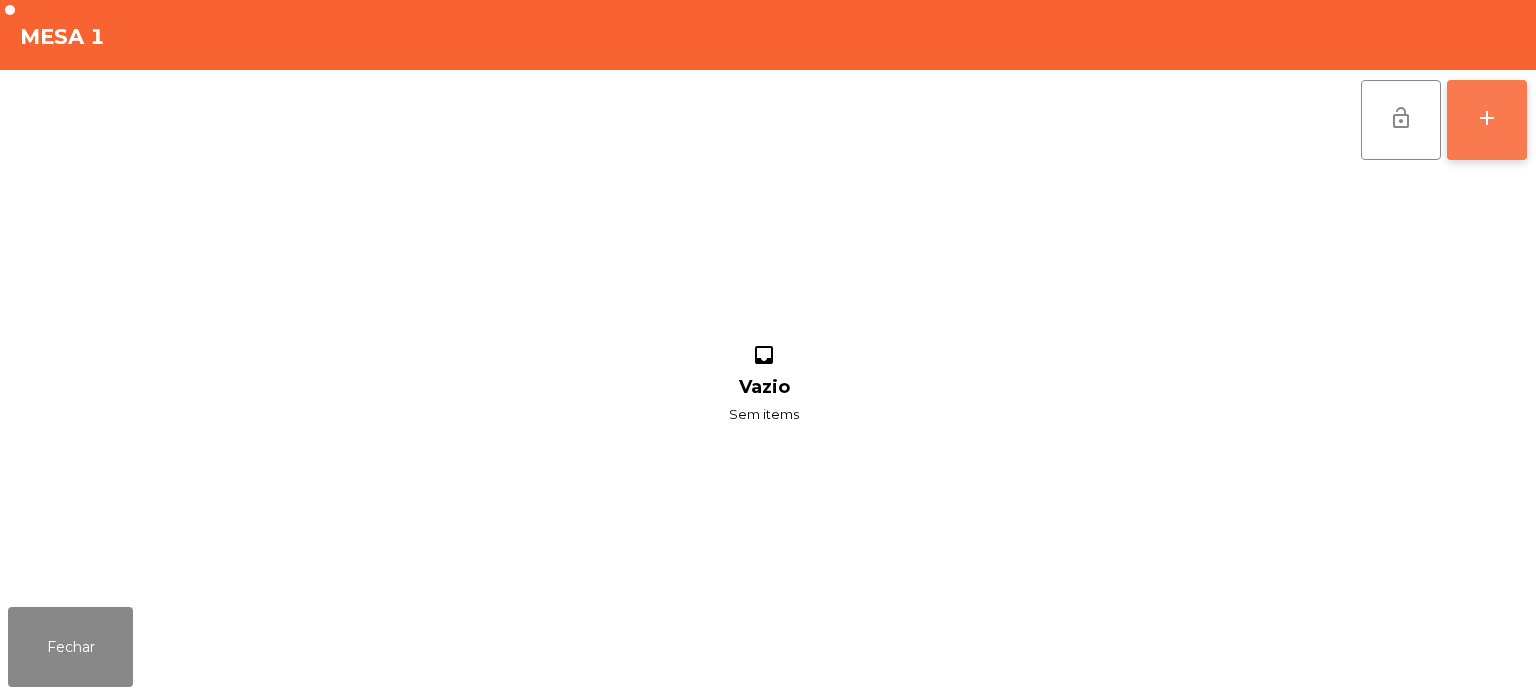 click on "add" 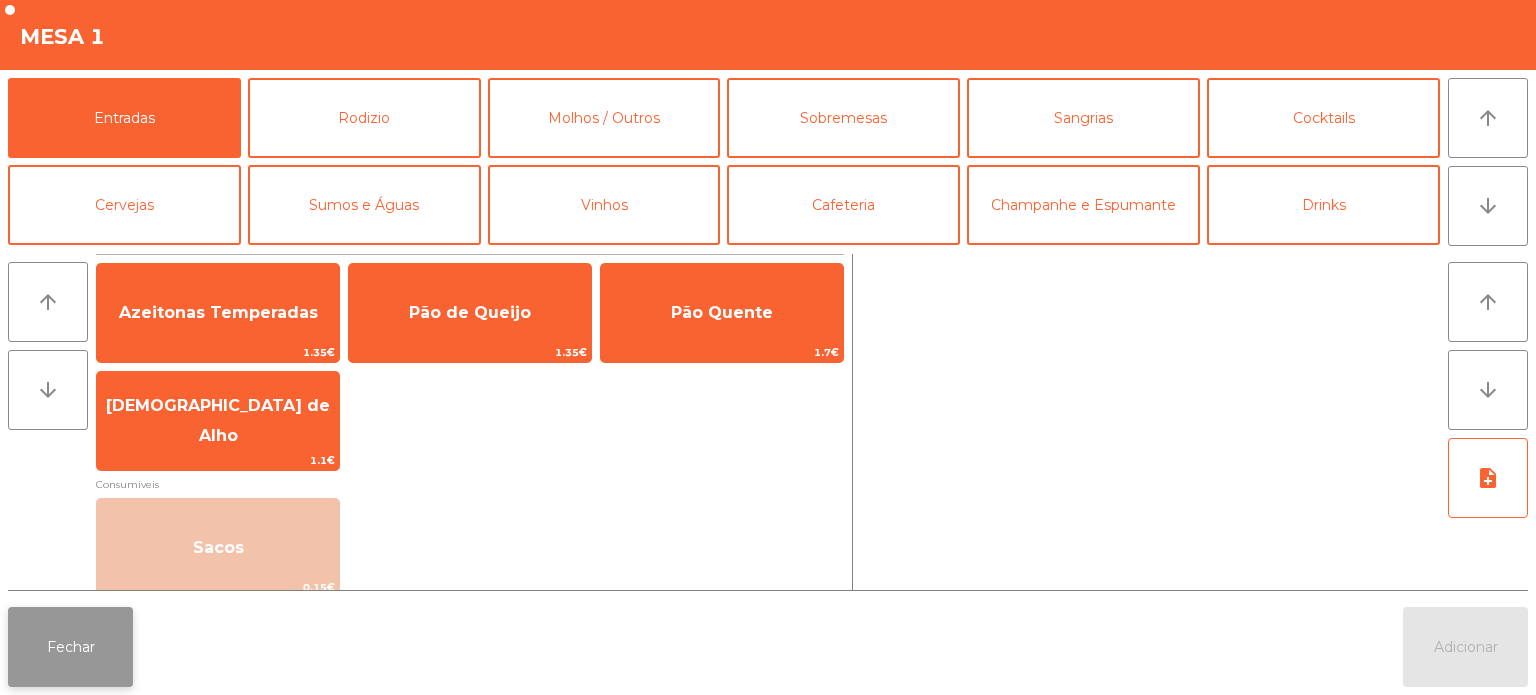 click on "Fechar" 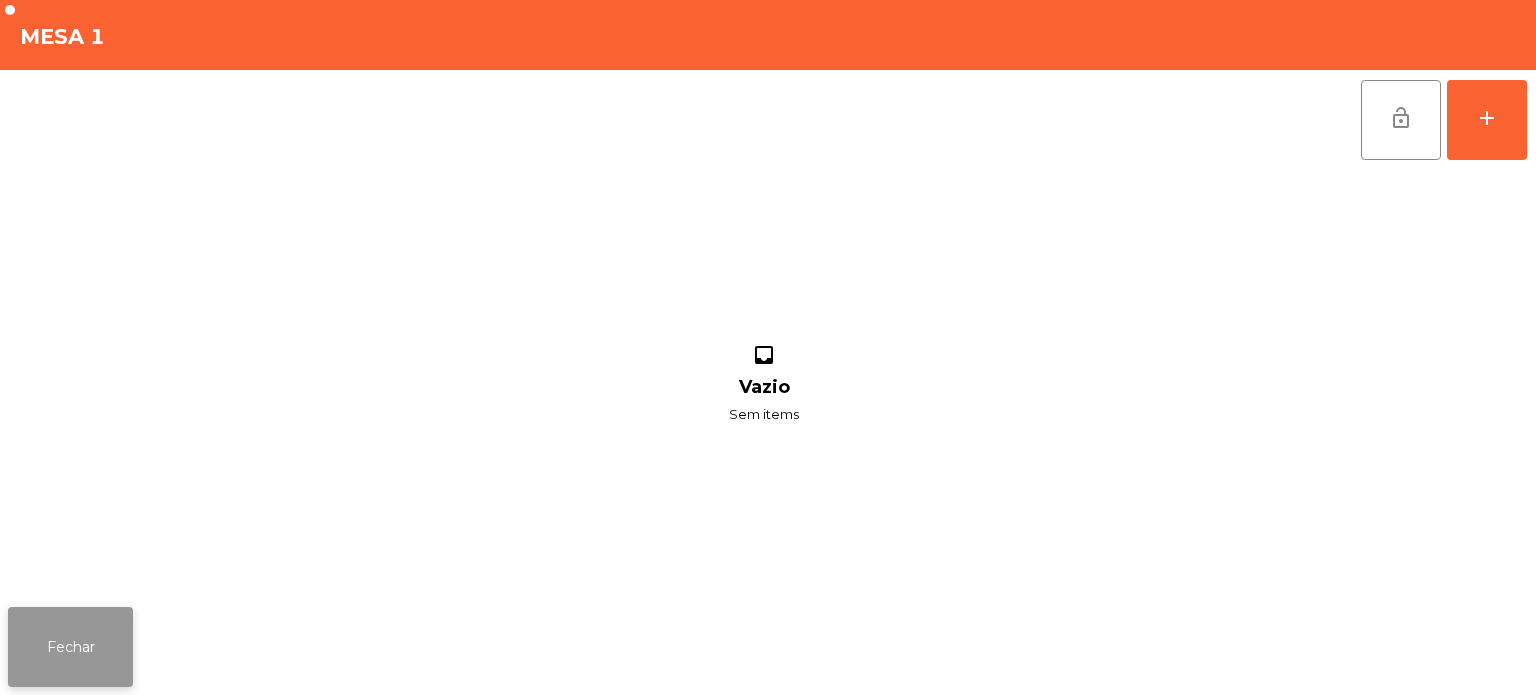 click on "Fechar" 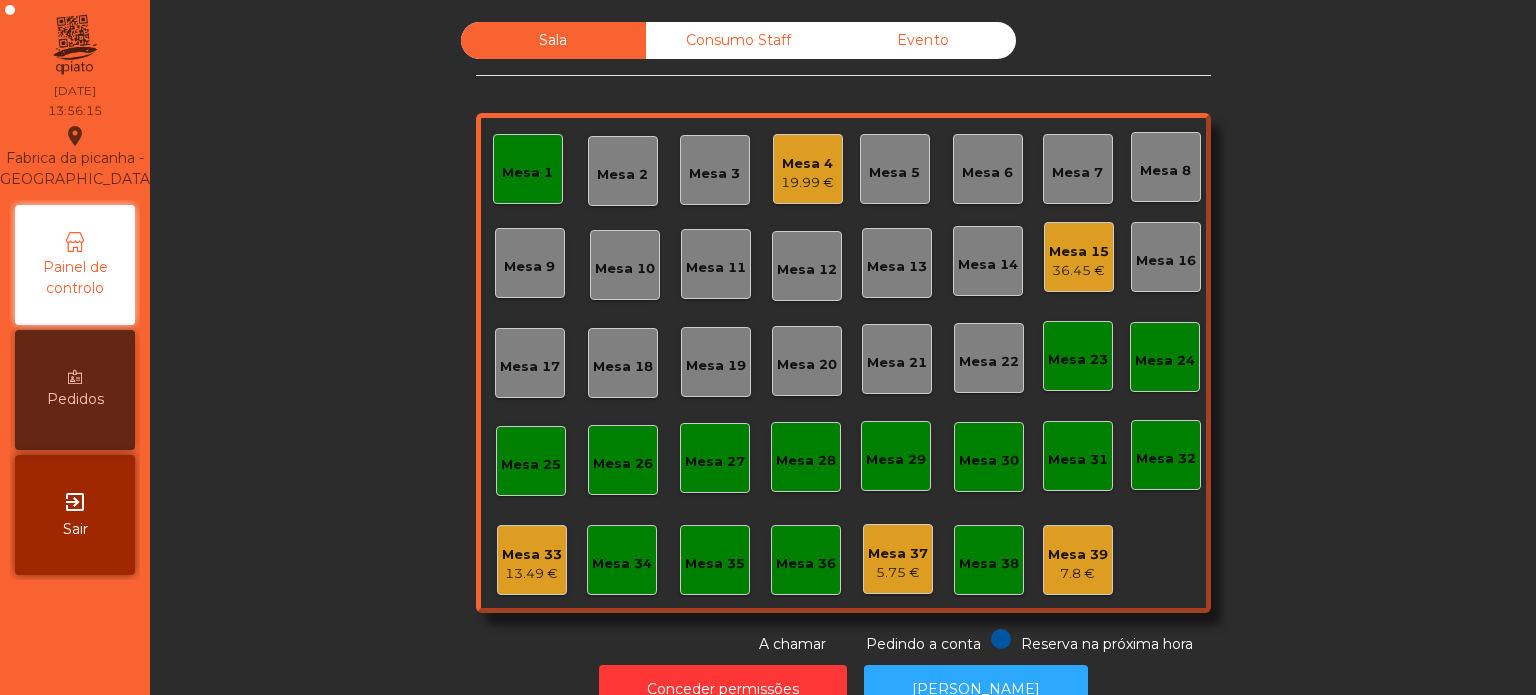 click on "Mesa 4" 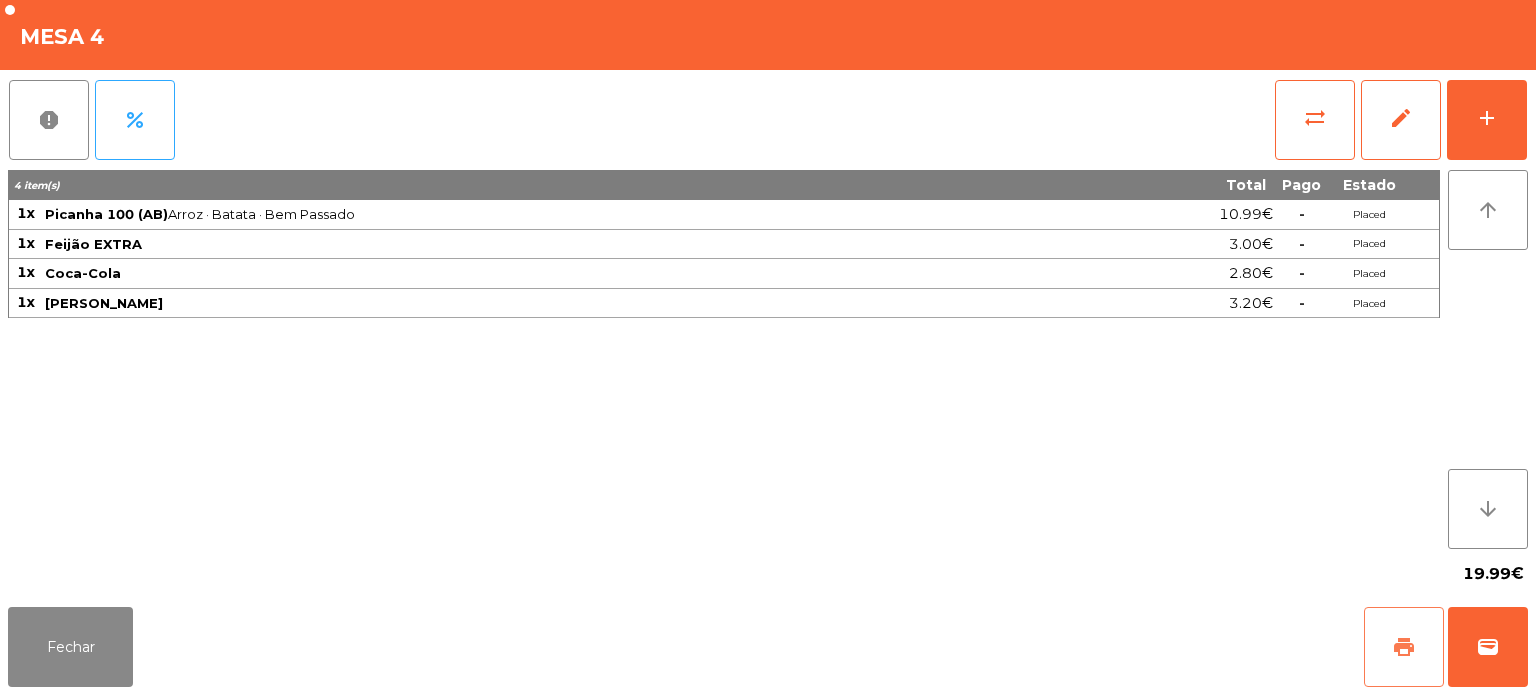 click on "print" 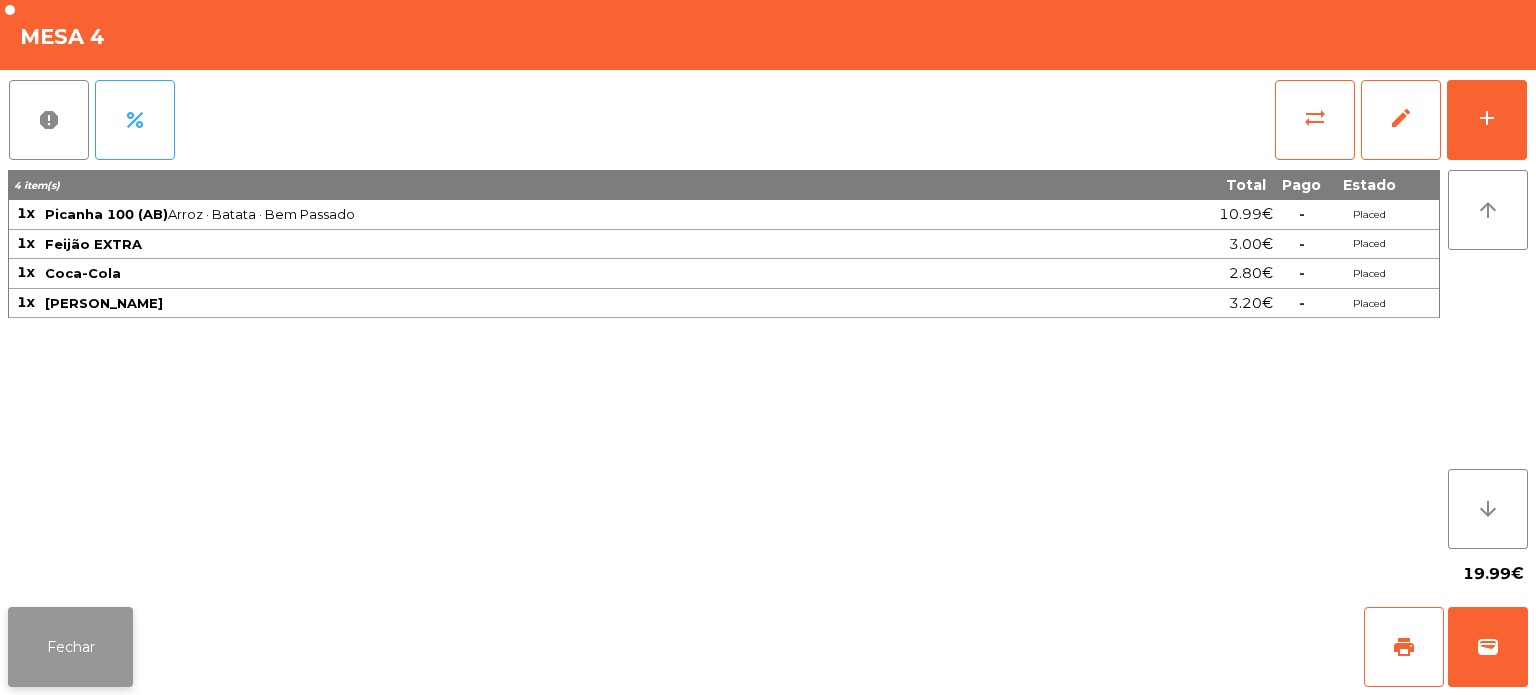 click on "Fechar" 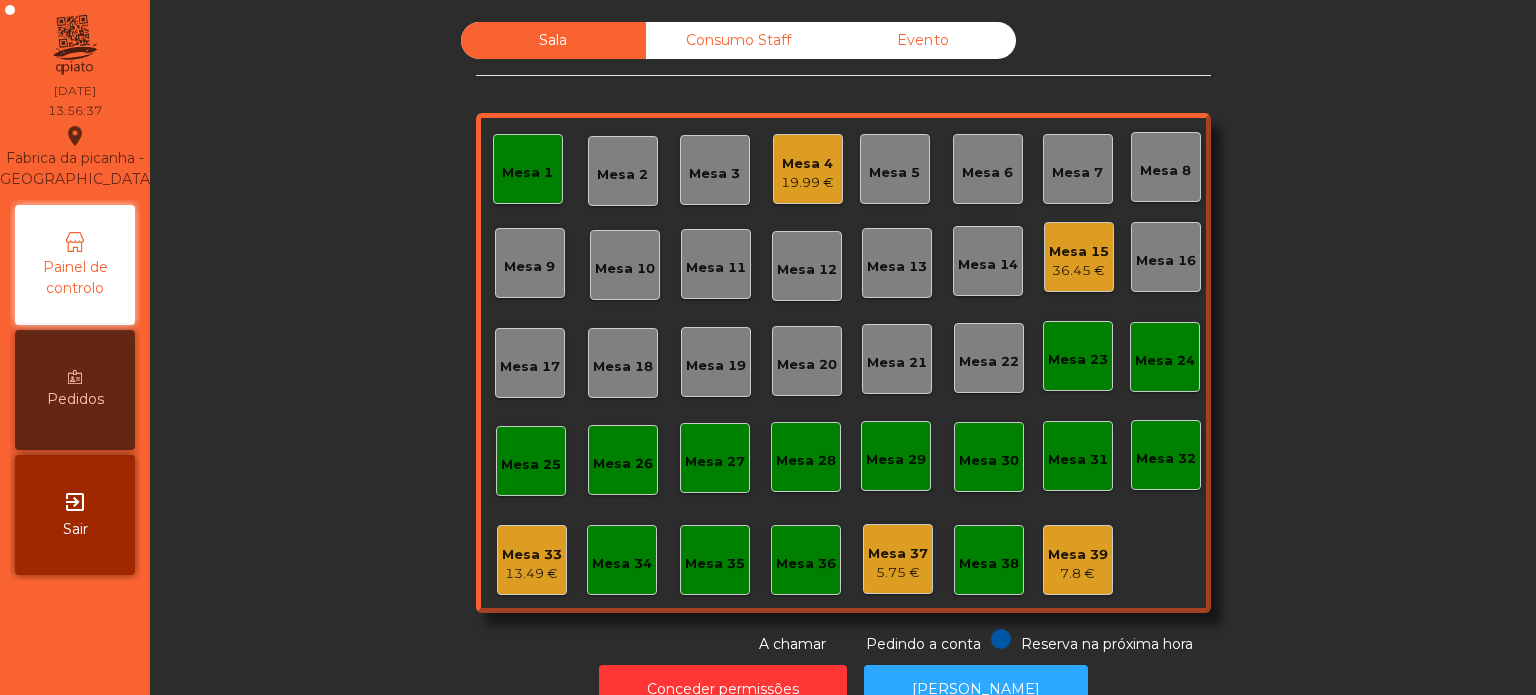 click on "Mesa 1" 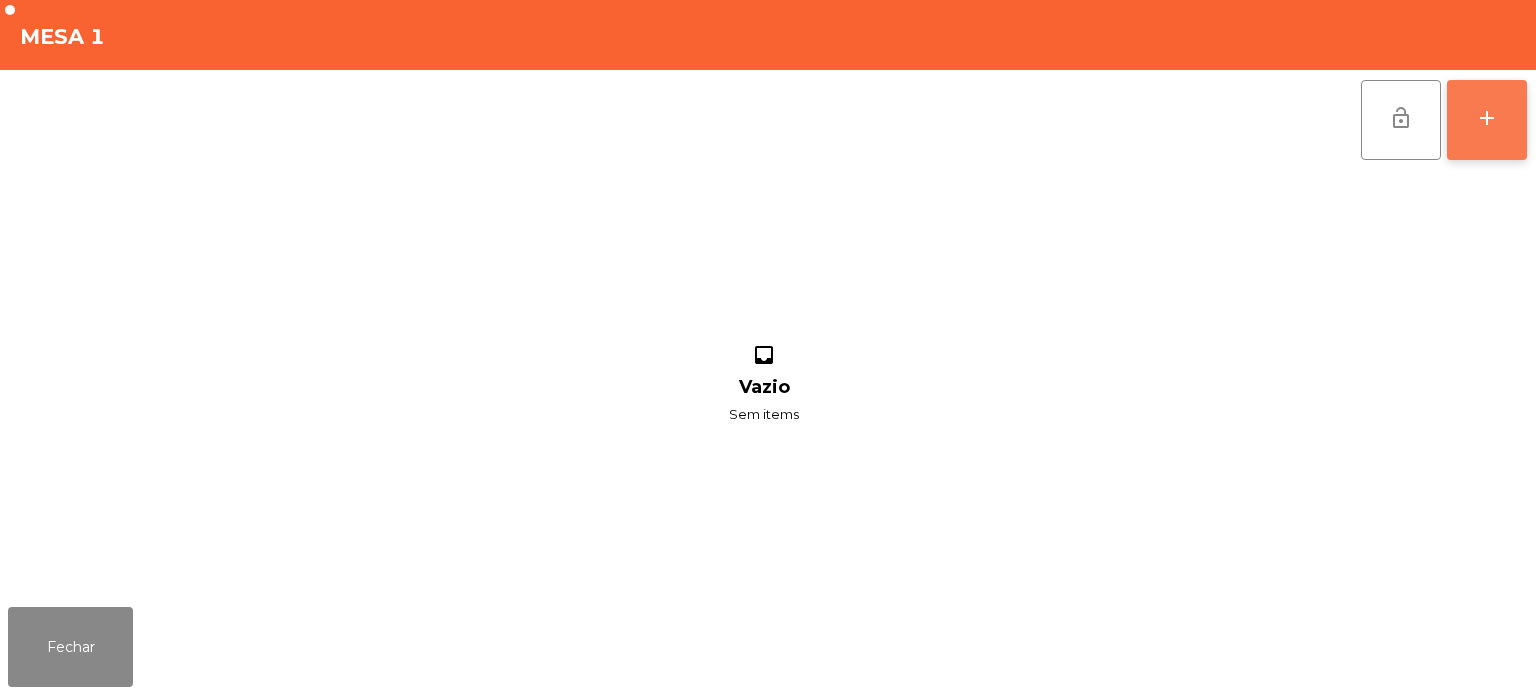 click on "add" 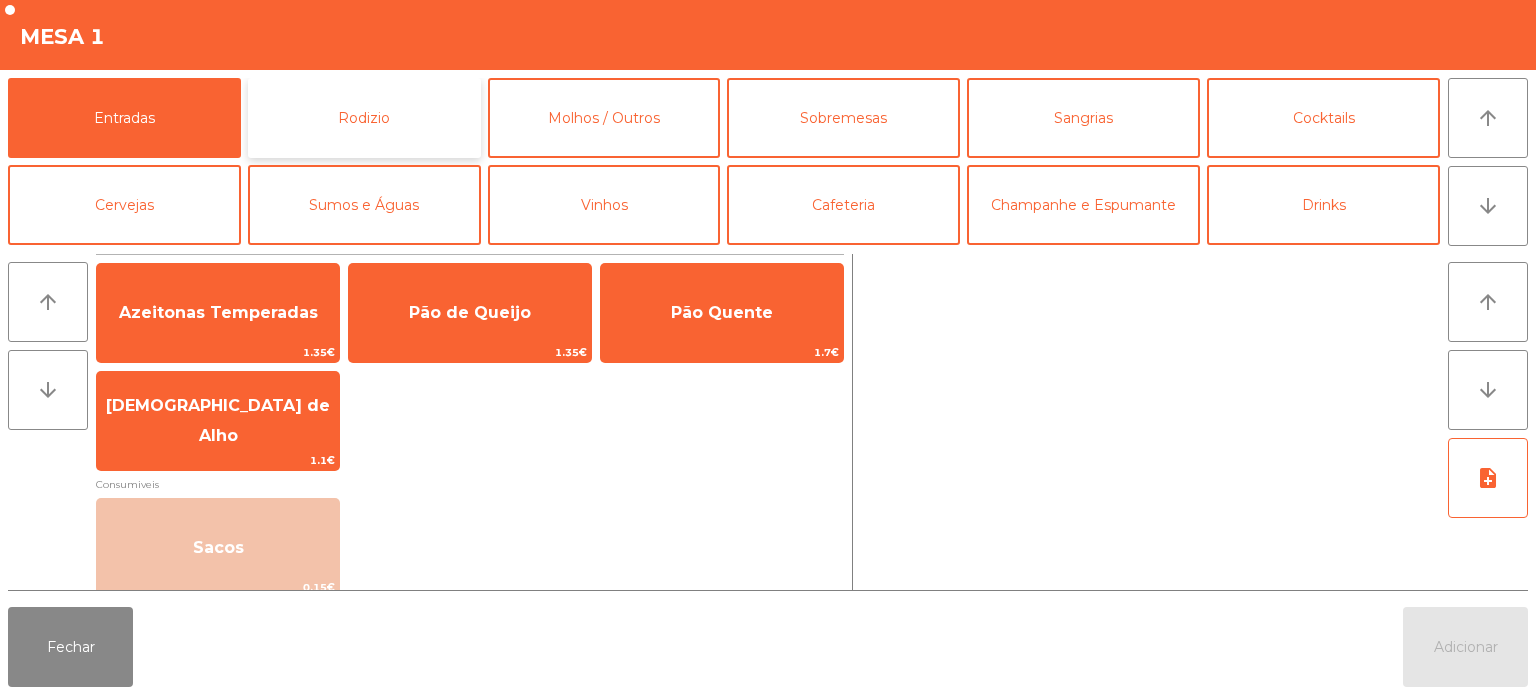 click on "Rodizio" 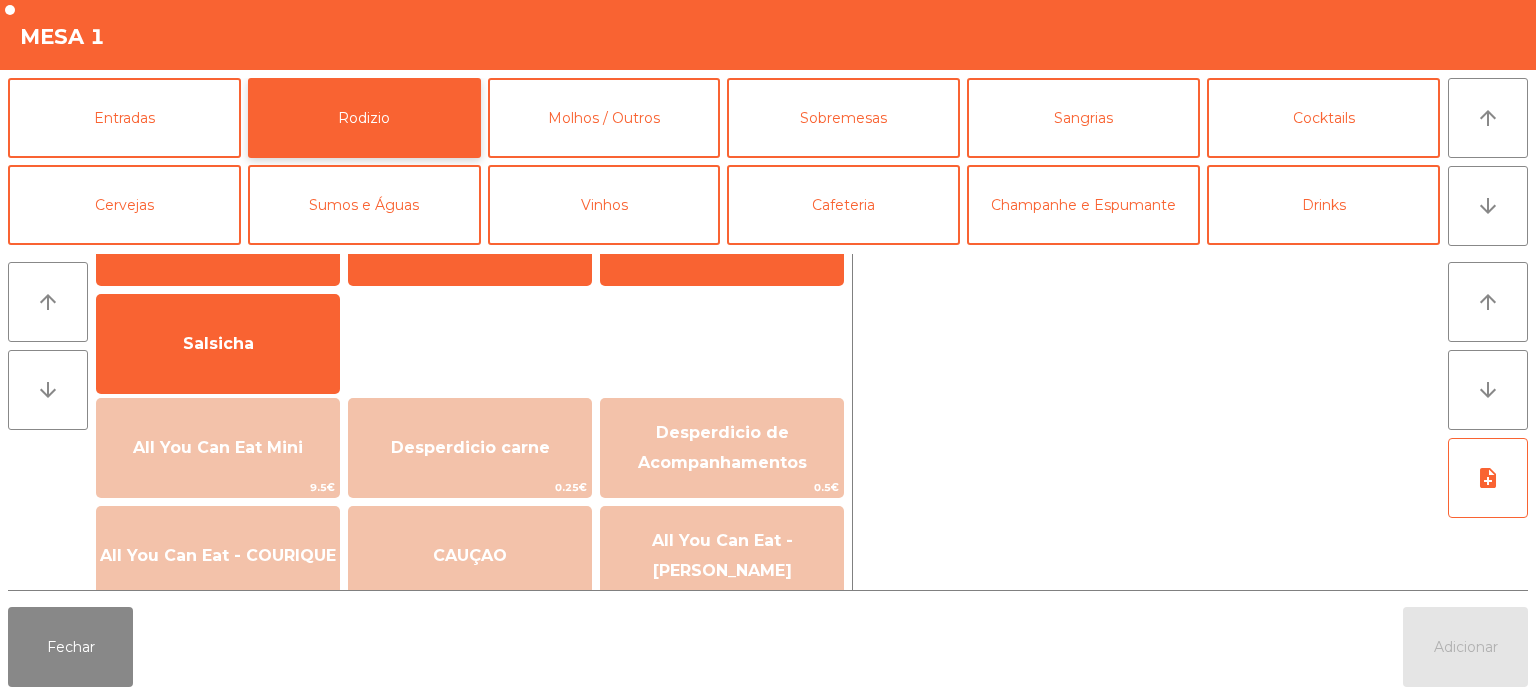 scroll, scrollTop: 176, scrollLeft: 0, axis: vertical 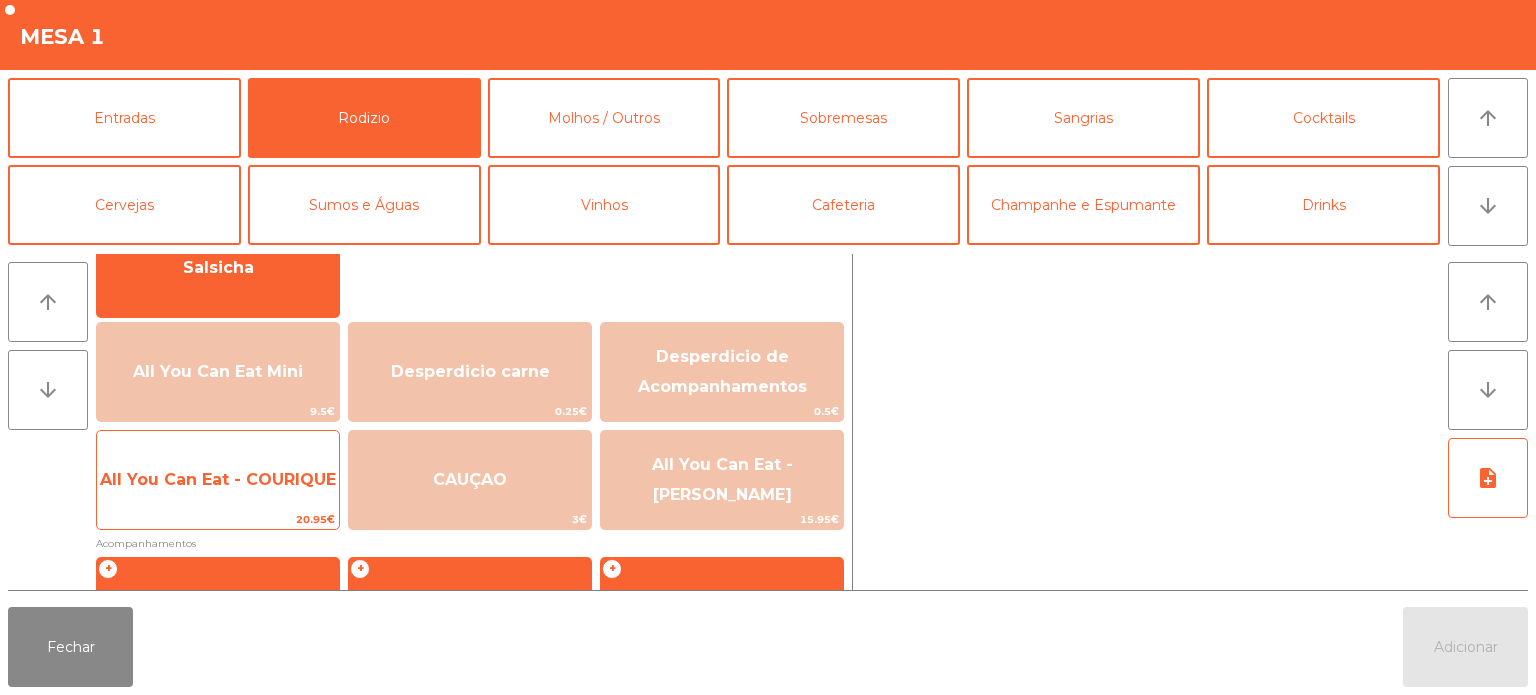 click on "All You Can Eat - COURIQUE" 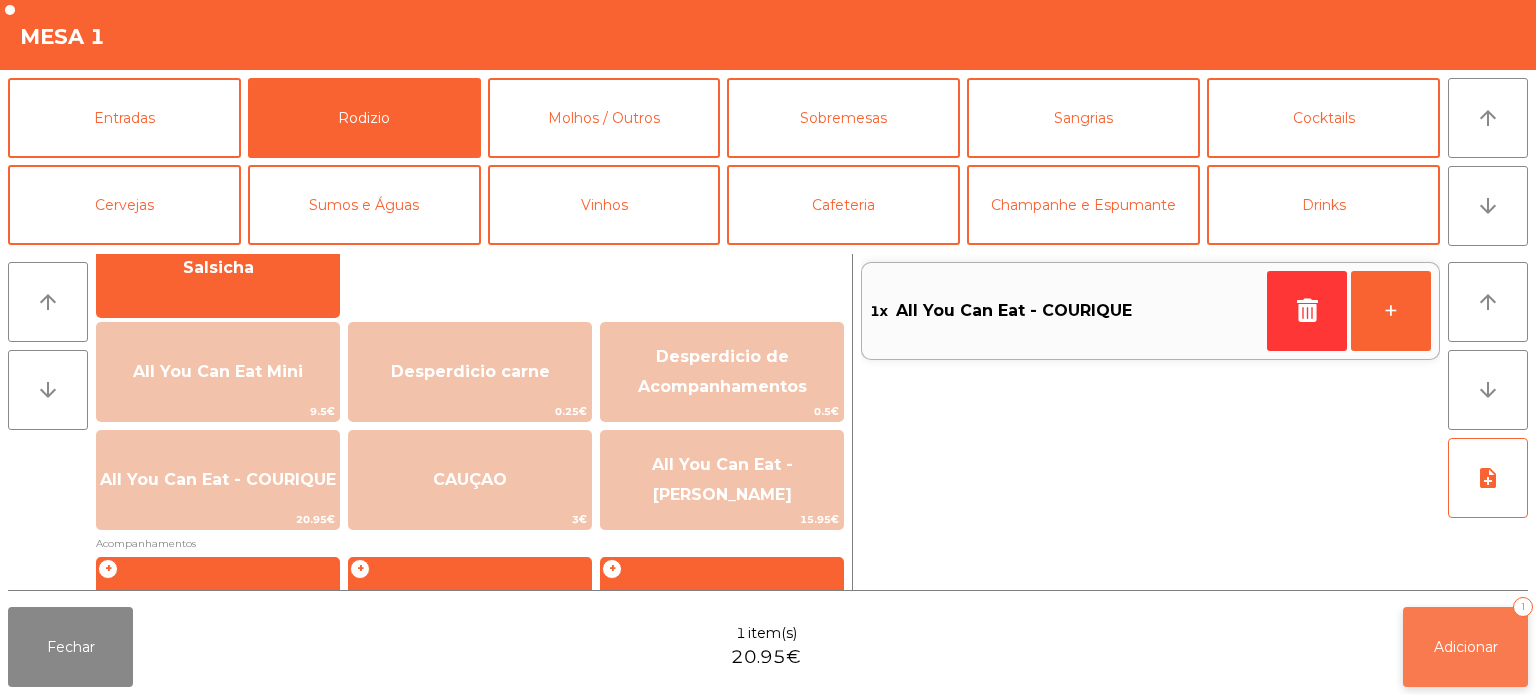 click on "Adicionar" 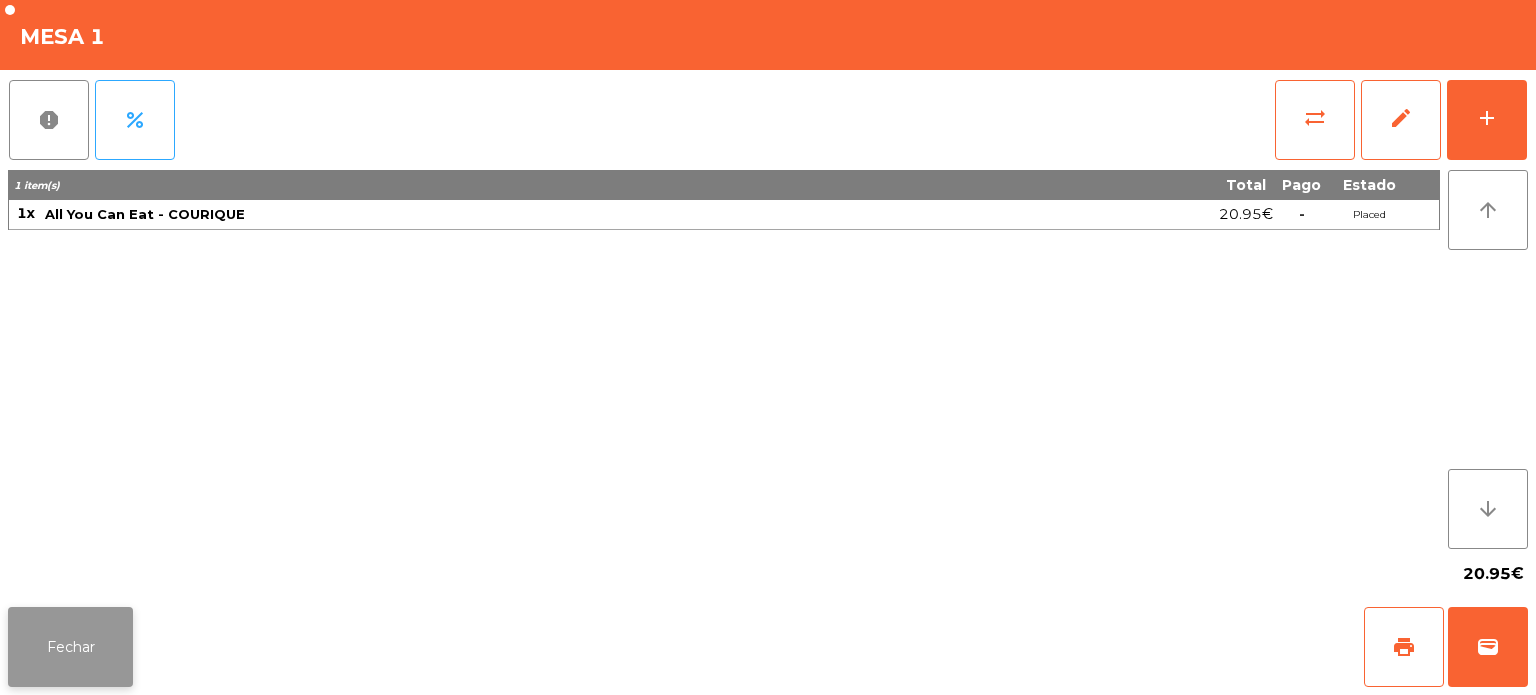 click on "Fechar" 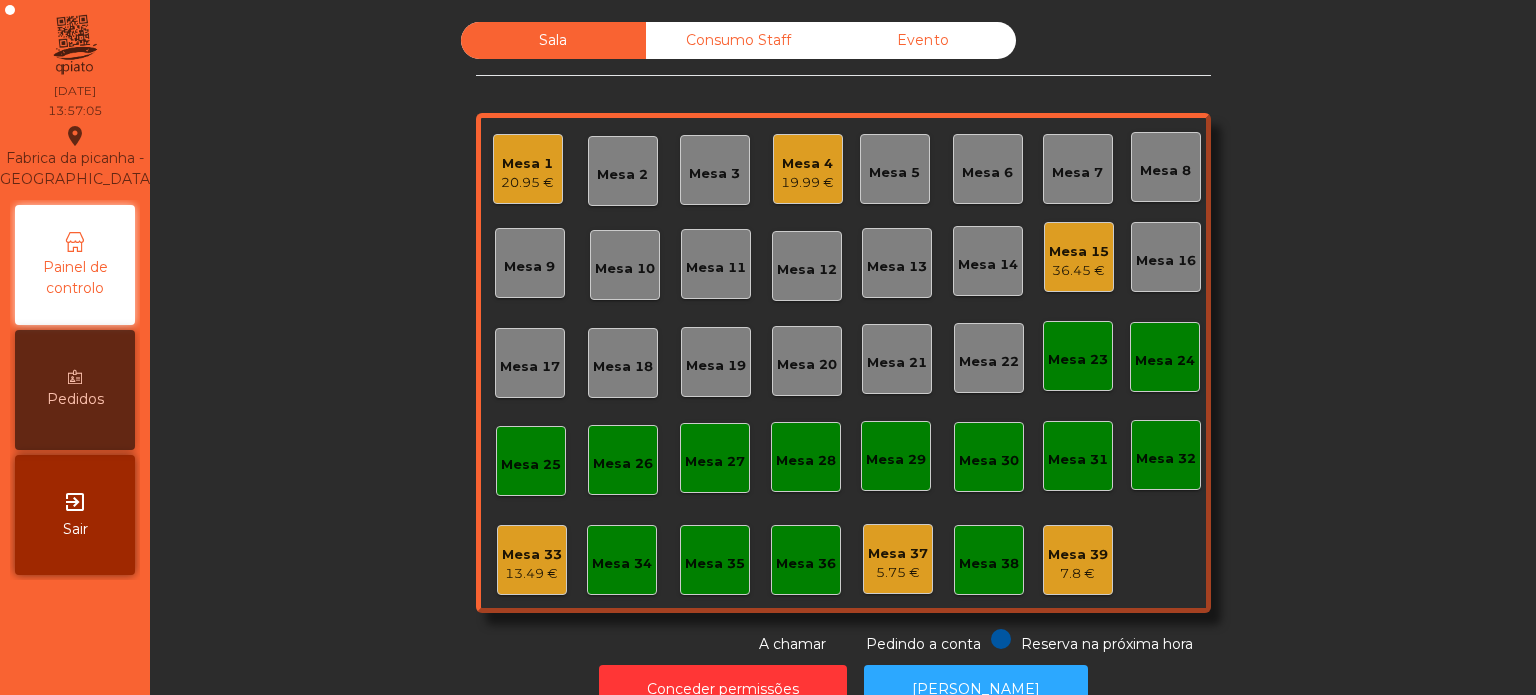 click on "Mesa 4   19.99 €" 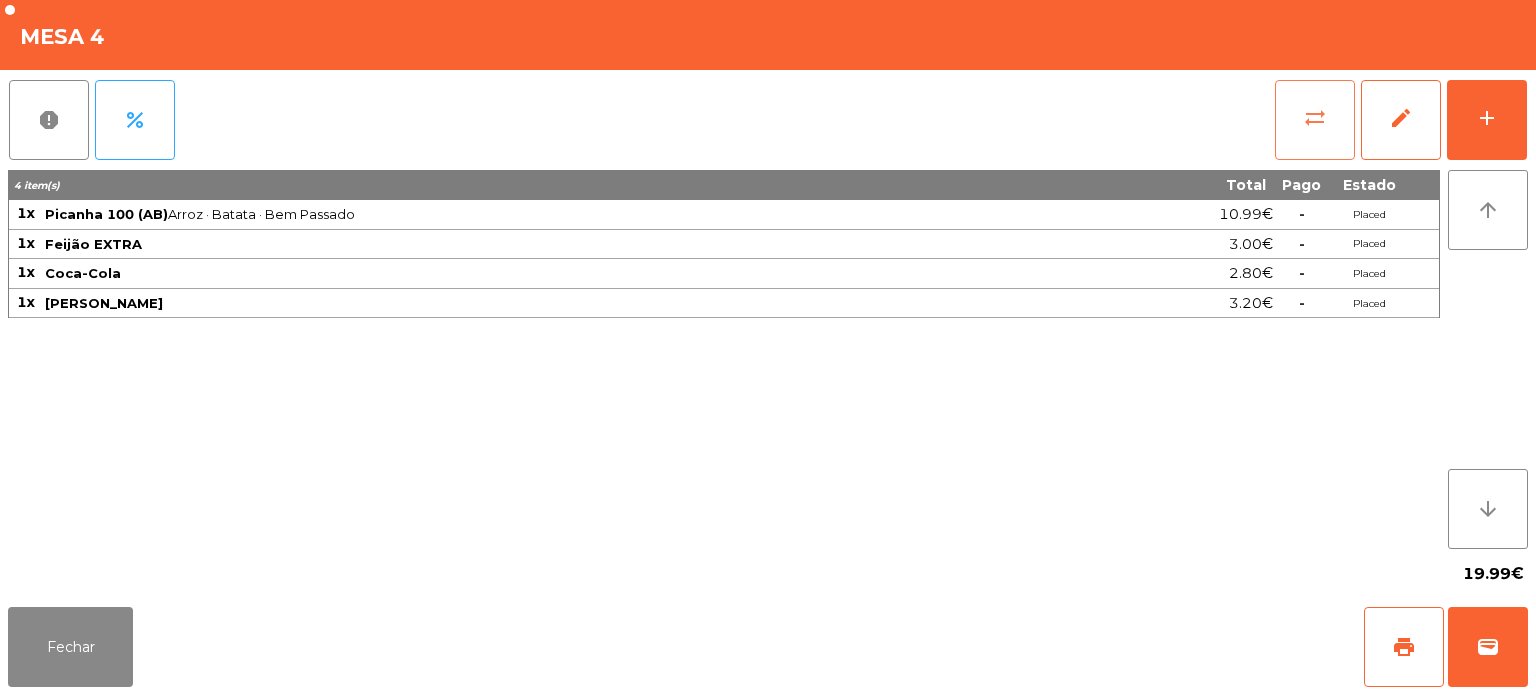 click on "sync_alt" 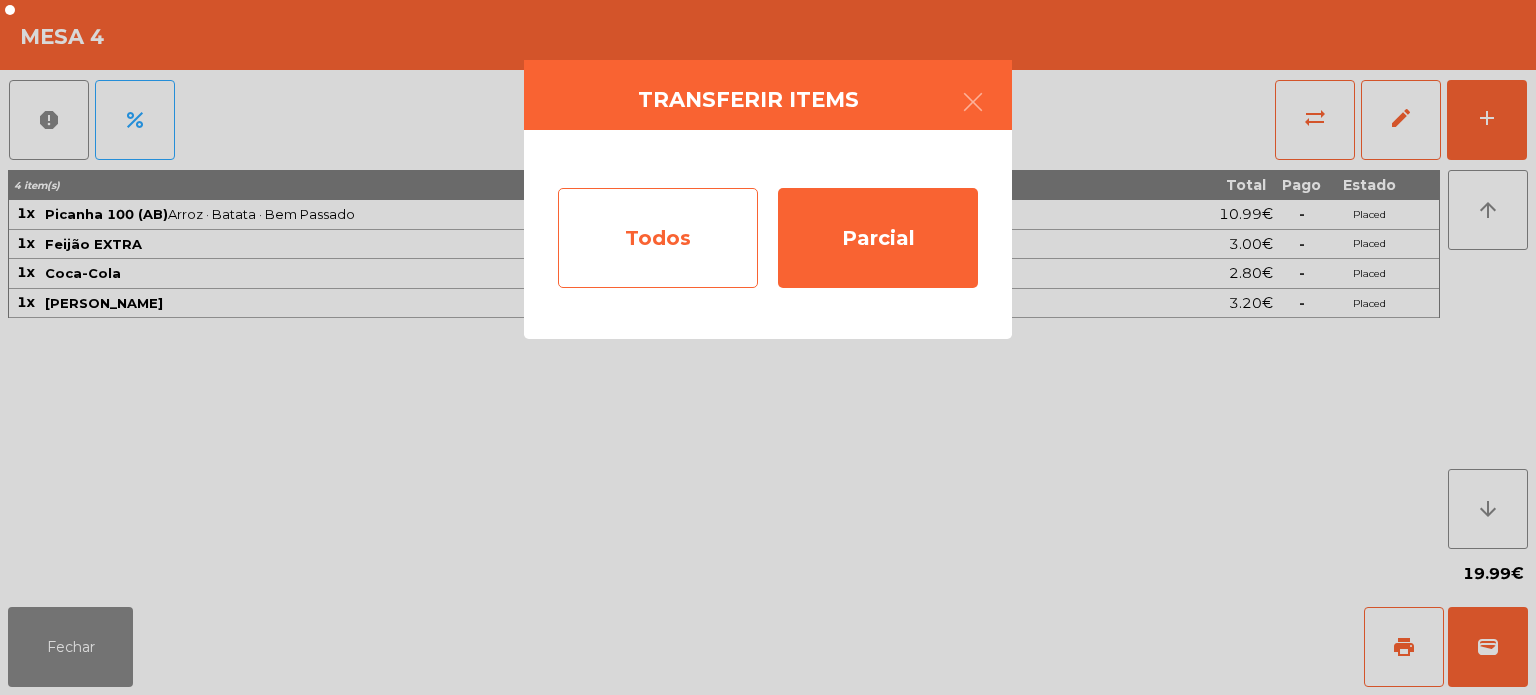 click on "Todos" 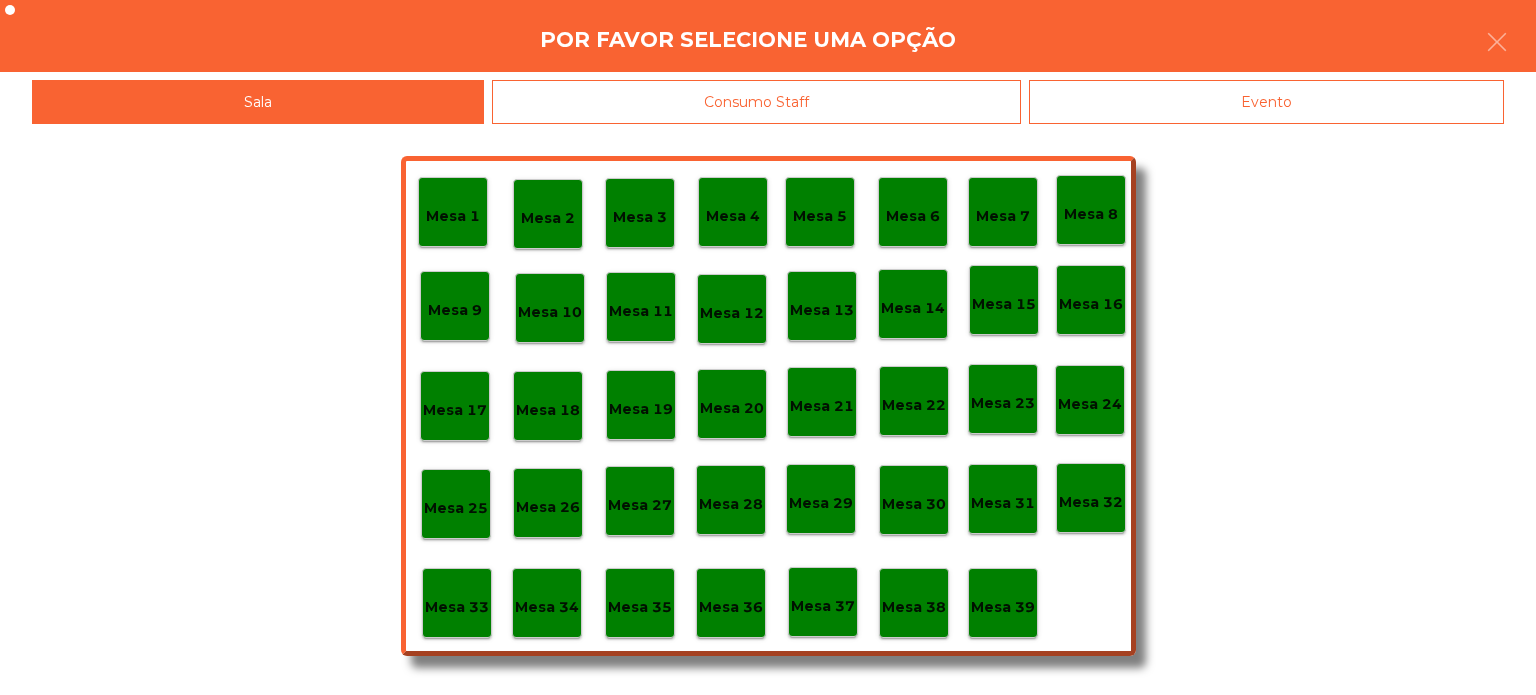 click on "Evento" 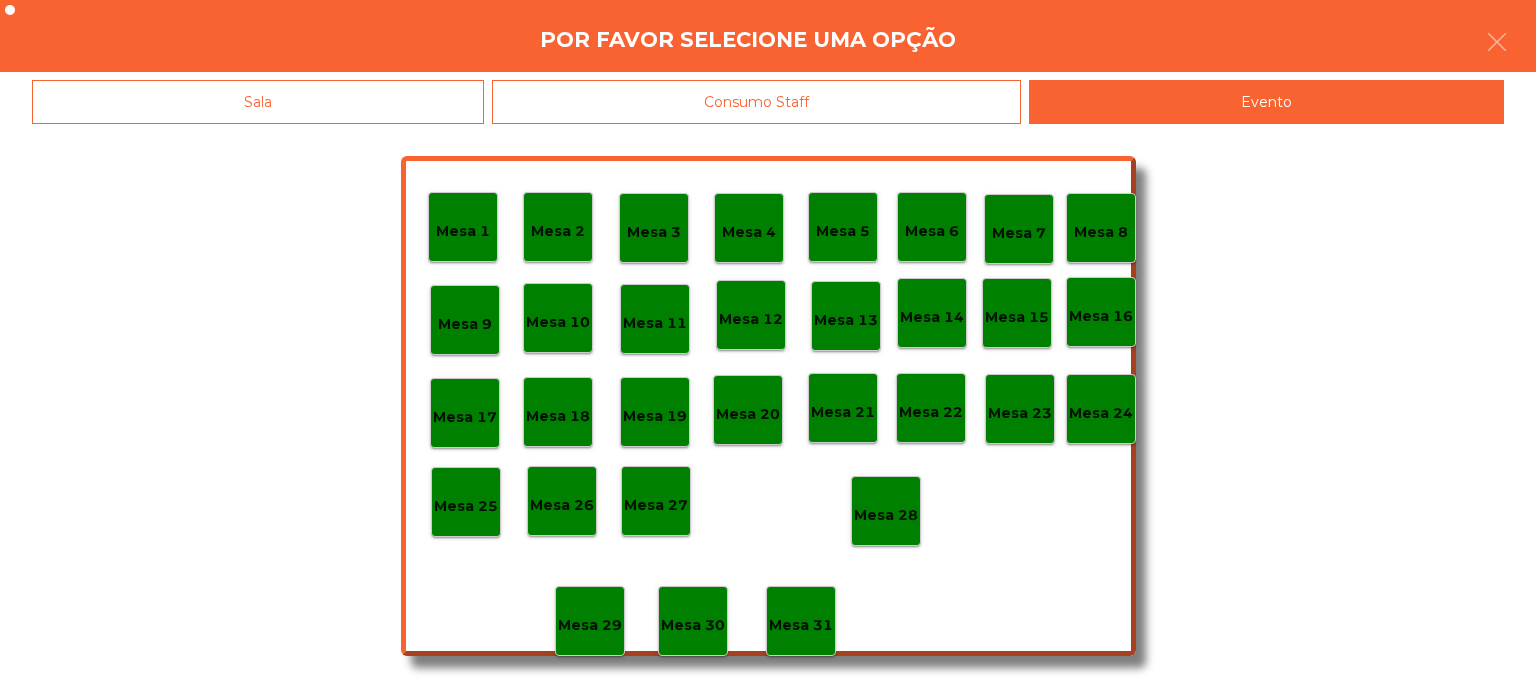 click on "Mesa 28" 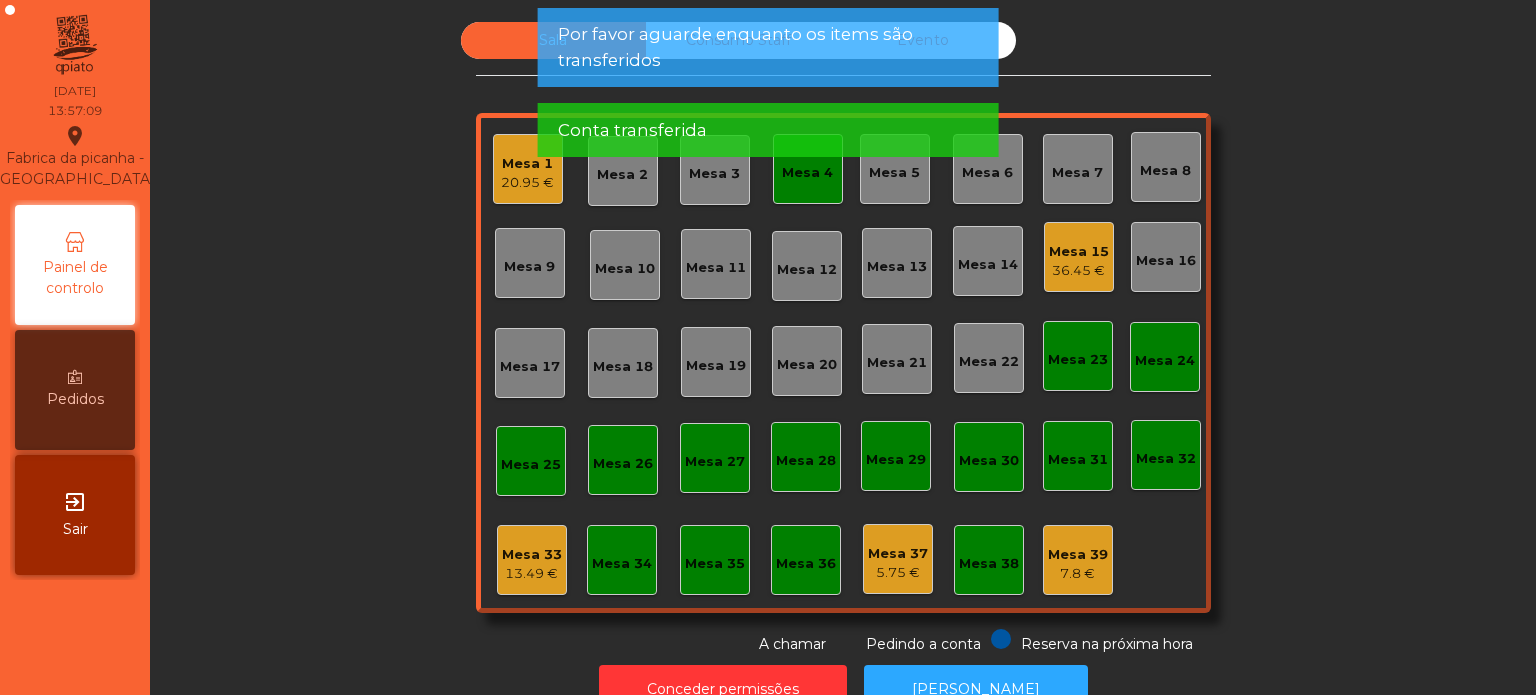 click on "Por favor aguarde enquanto os items são transferidos Conta transferida" 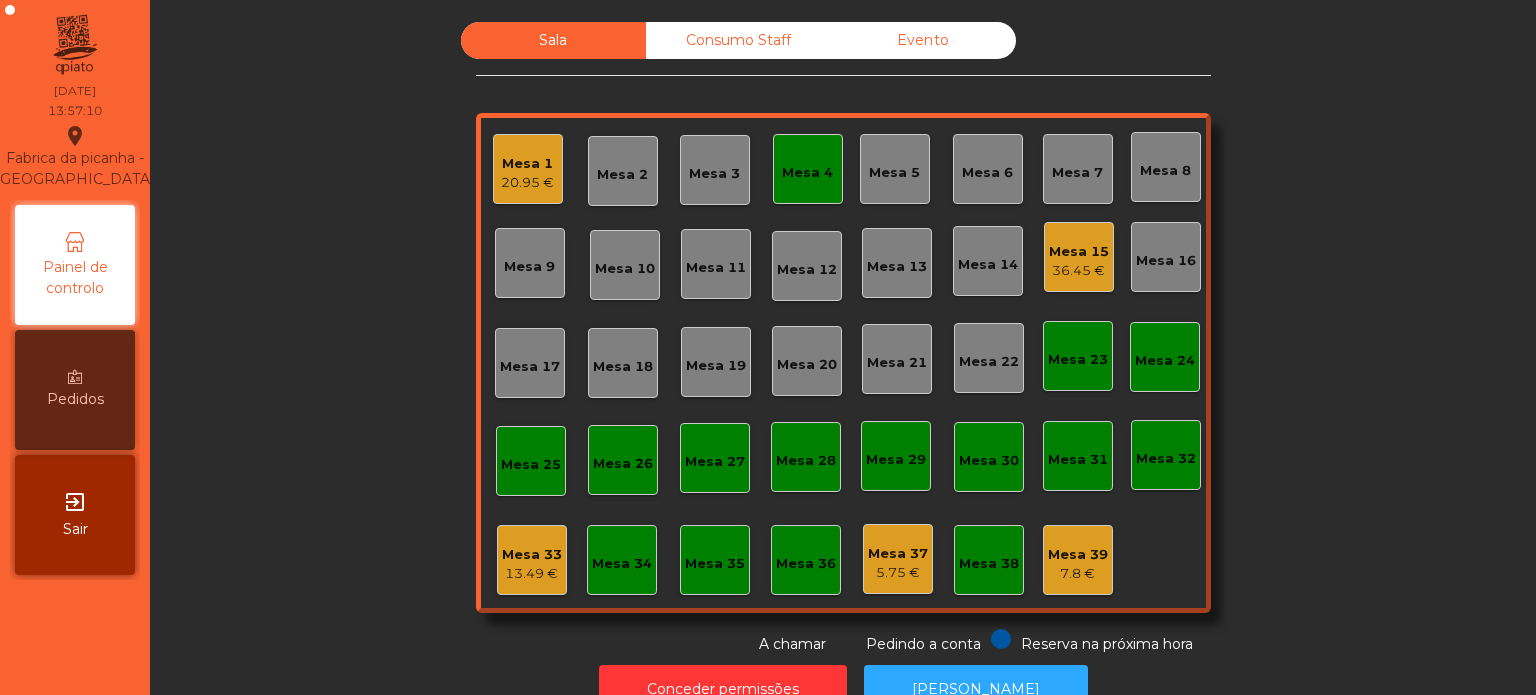 click on "Mesa 4" 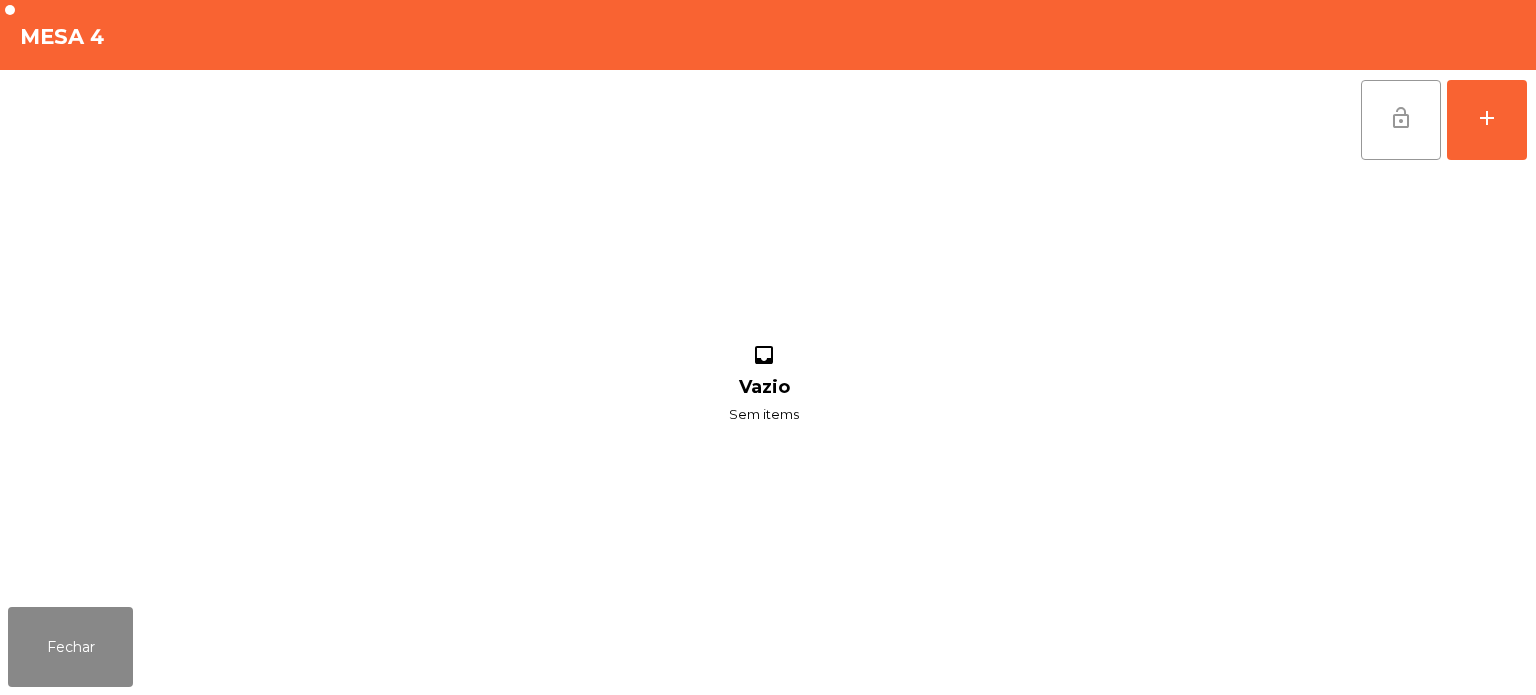 click on "lock_open" 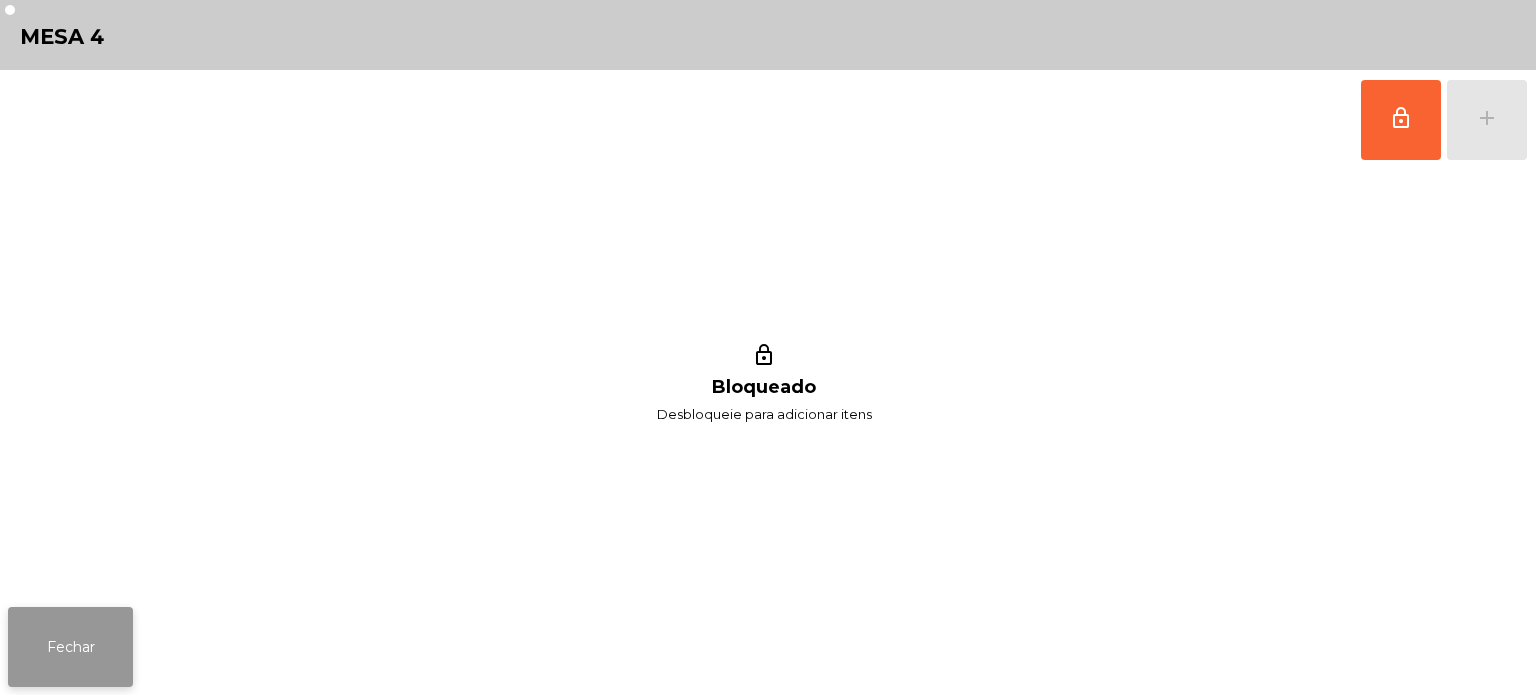 click on "Fechar" 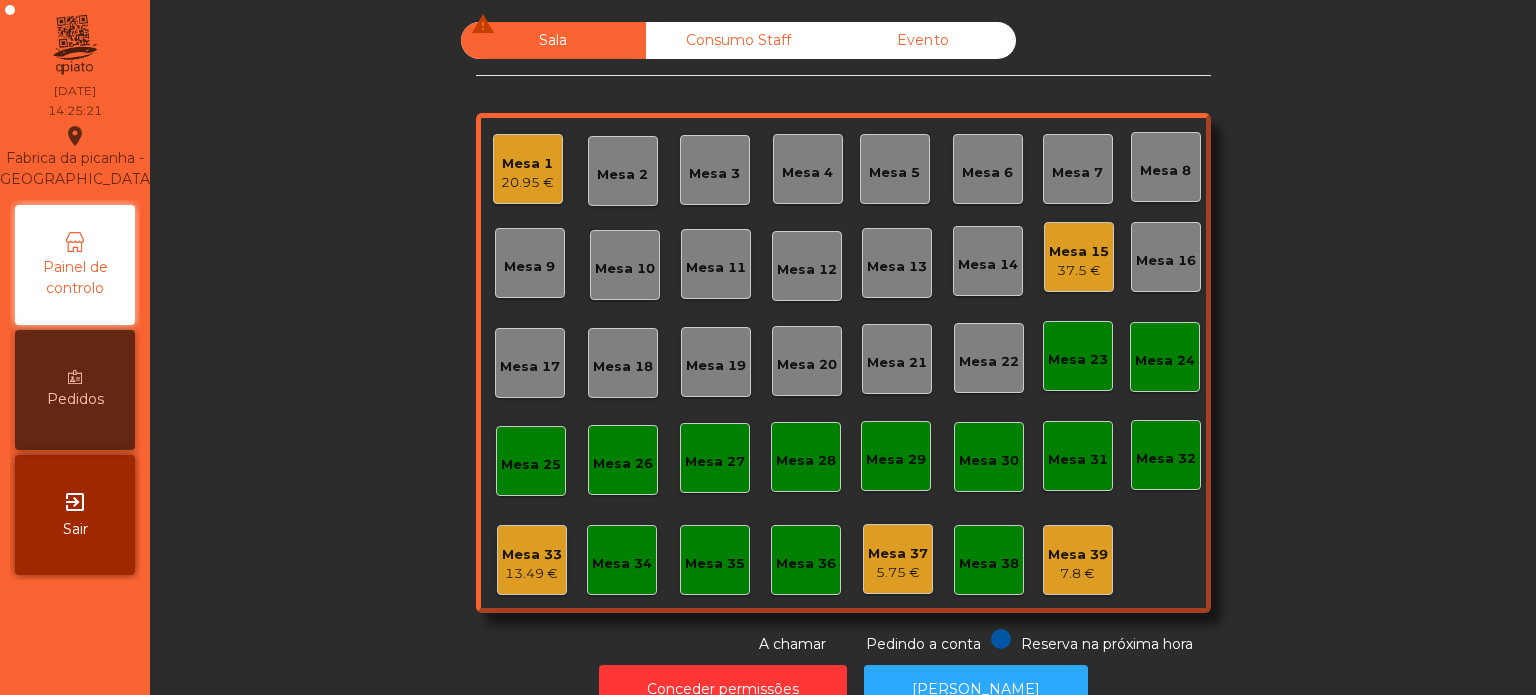 click on "37.5 €" 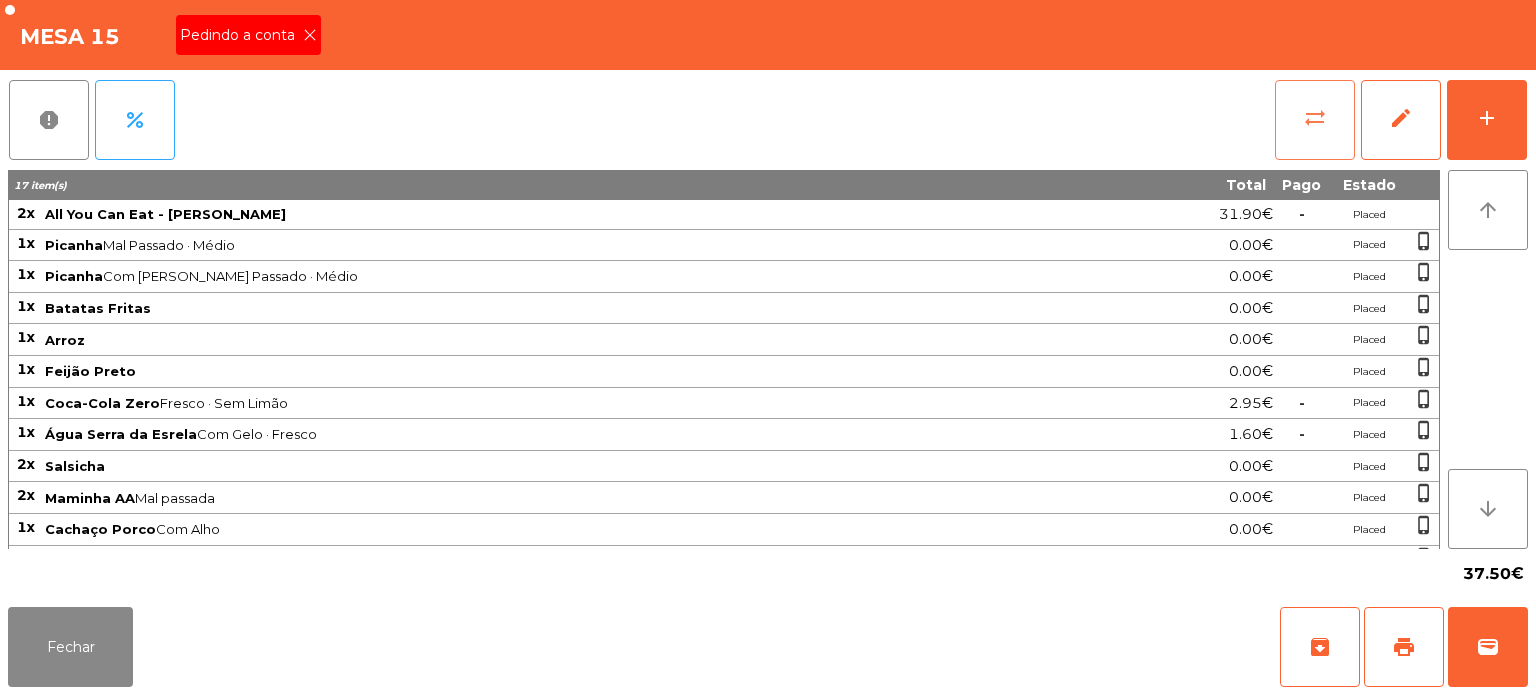 click on "sync_alt" 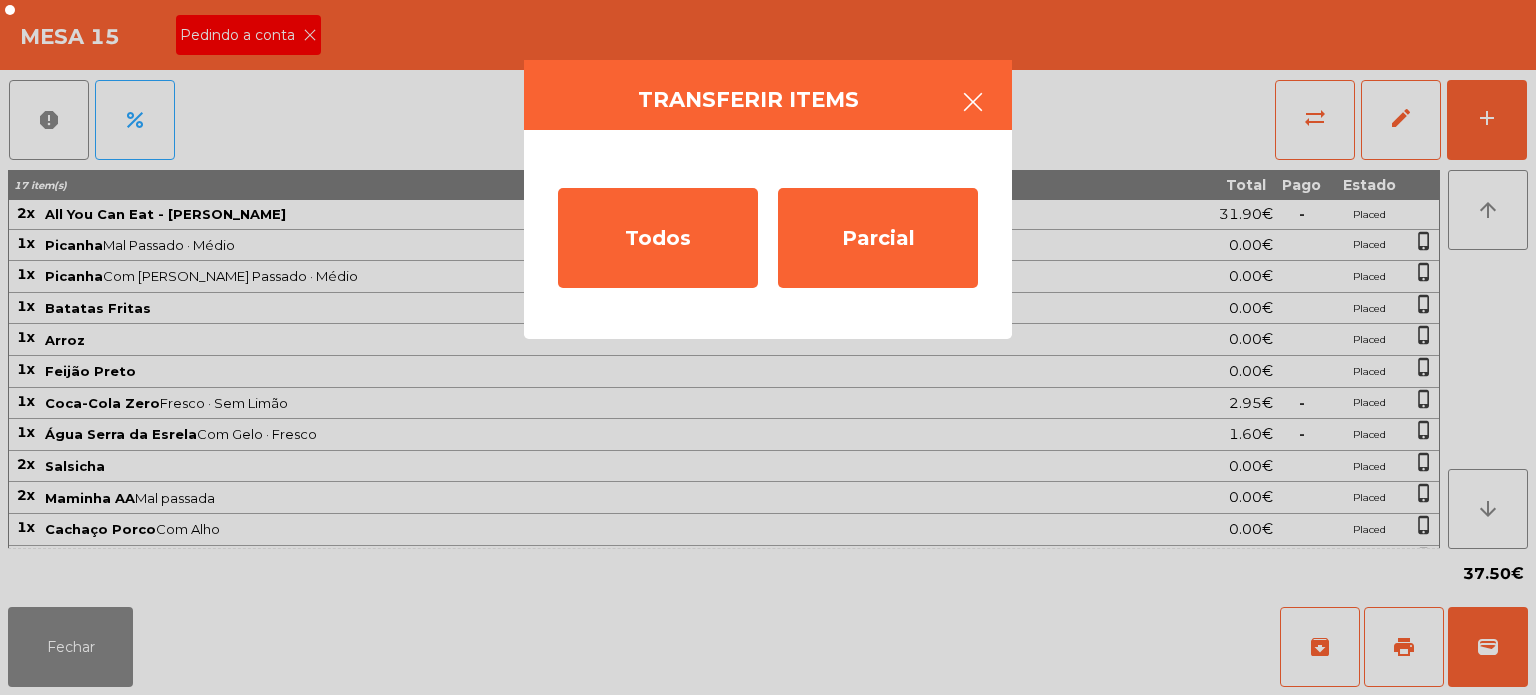 click 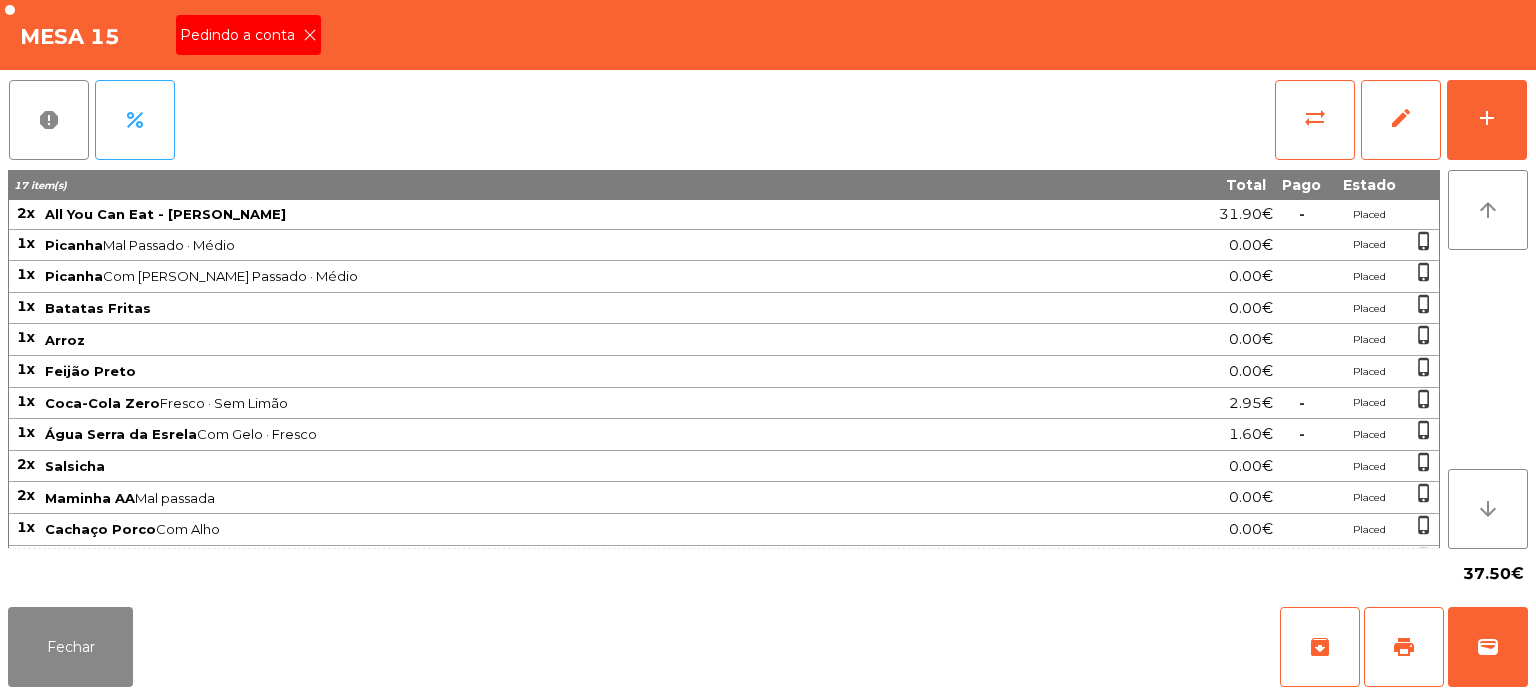 click on "Pedindo a conta" 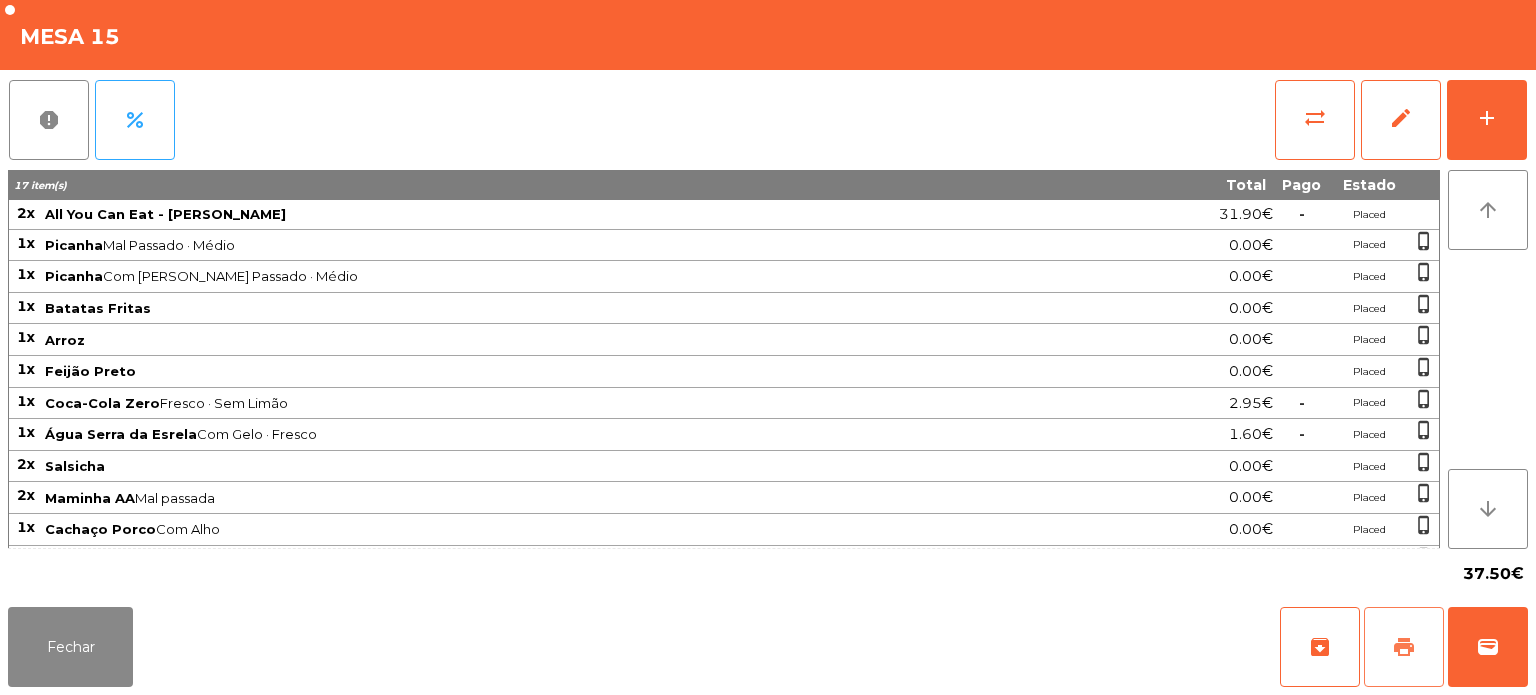 click on "print" 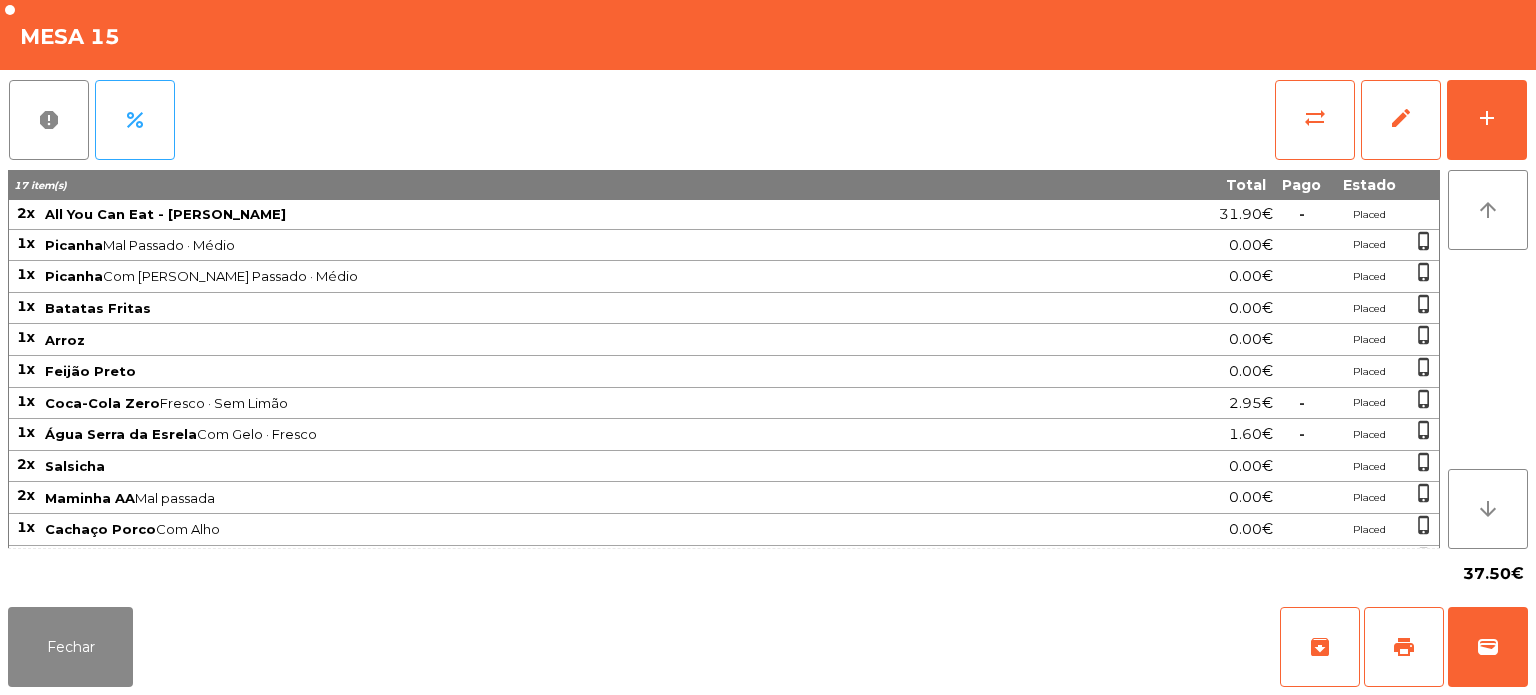 scroll, scrollTop: 0, scrollLeft: 0, axis: both 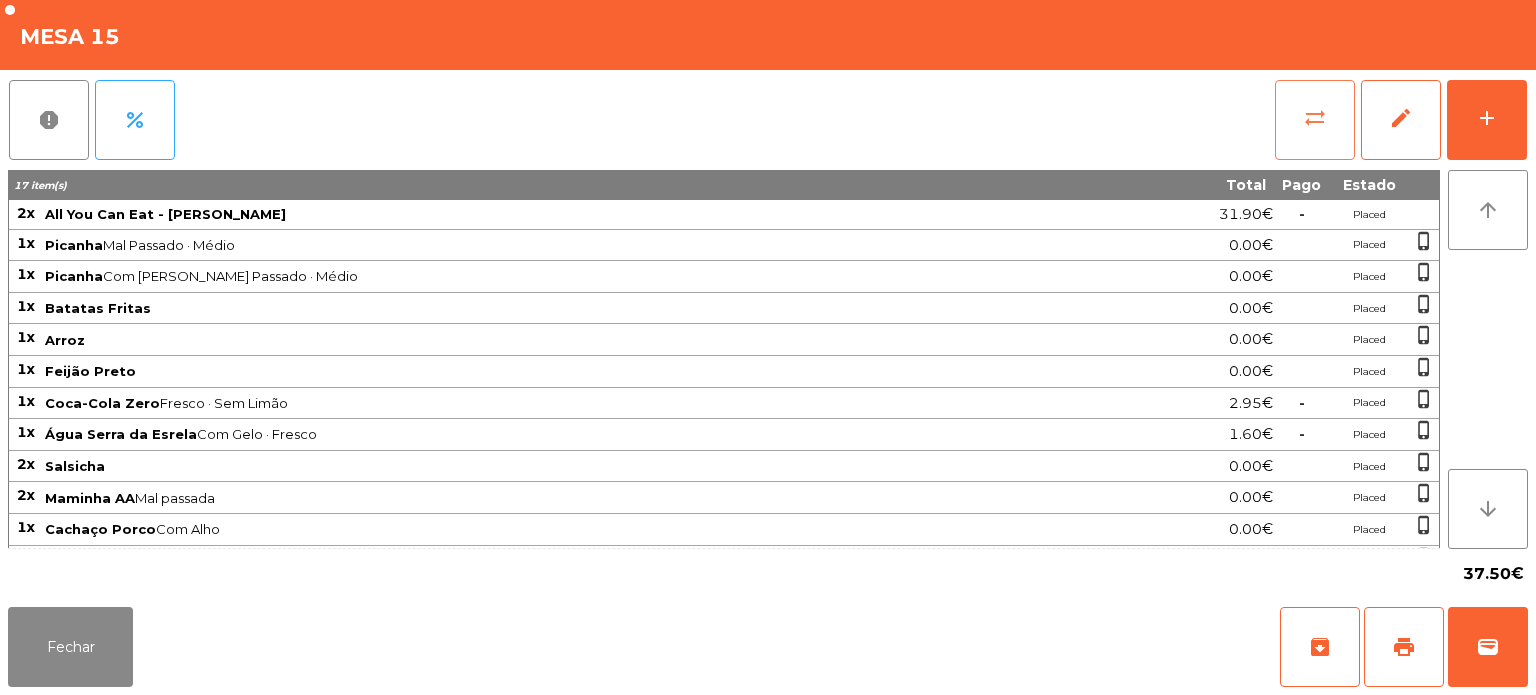 click on "sync_alt" 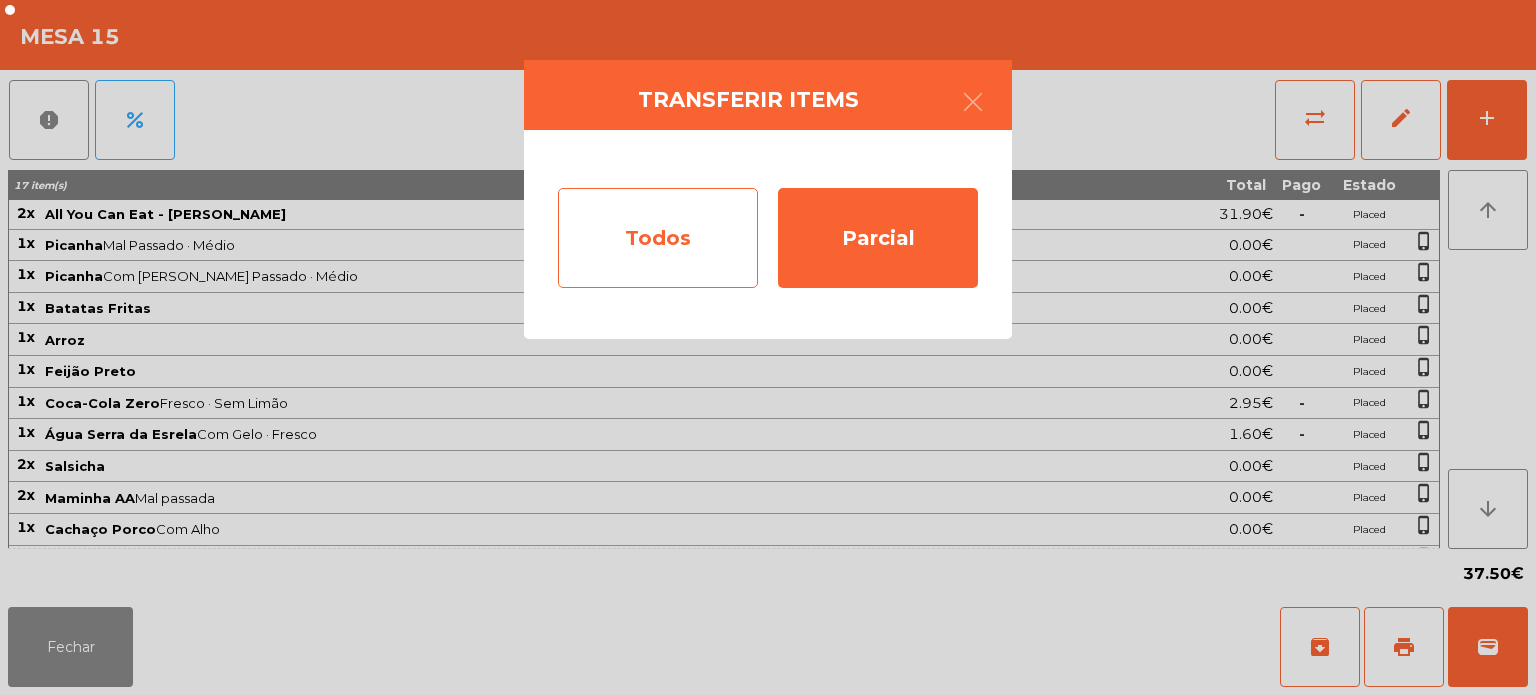 click on "Todos" 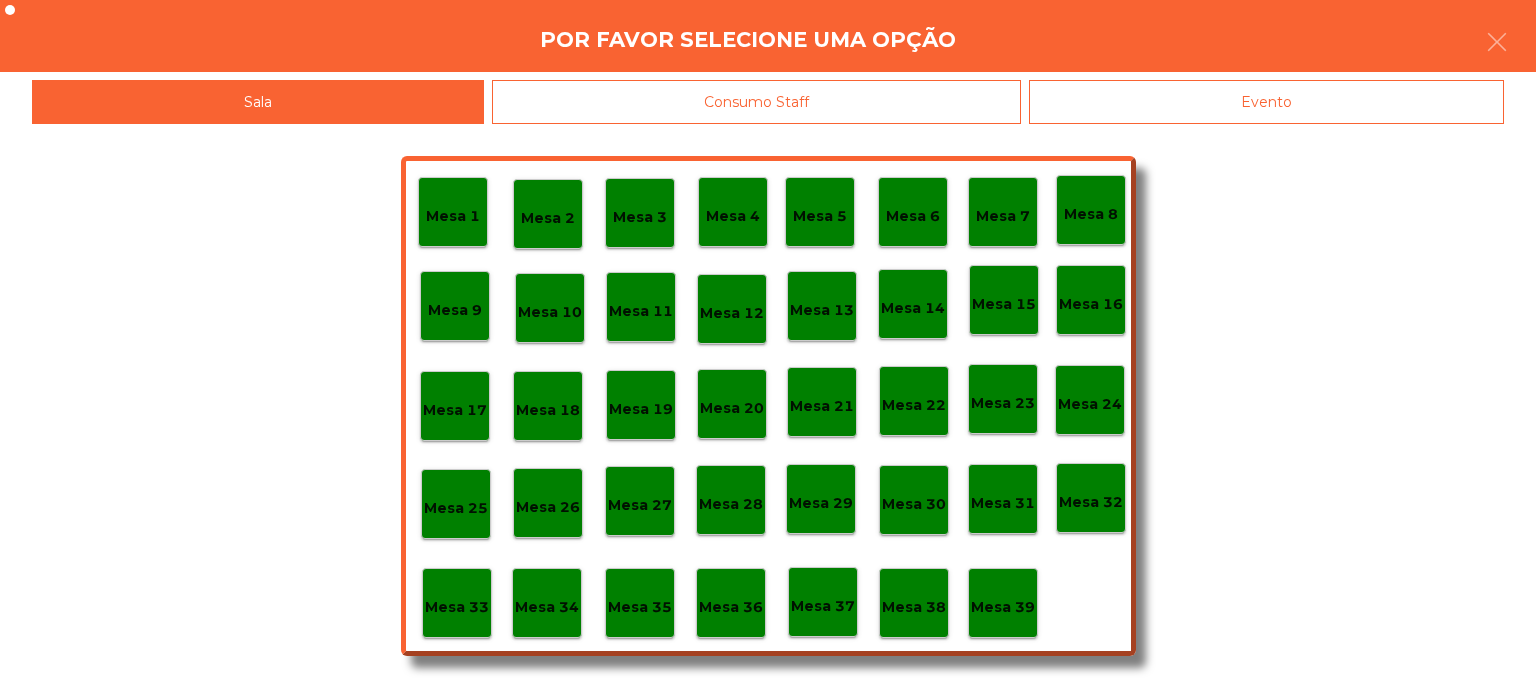 click on "Evento" 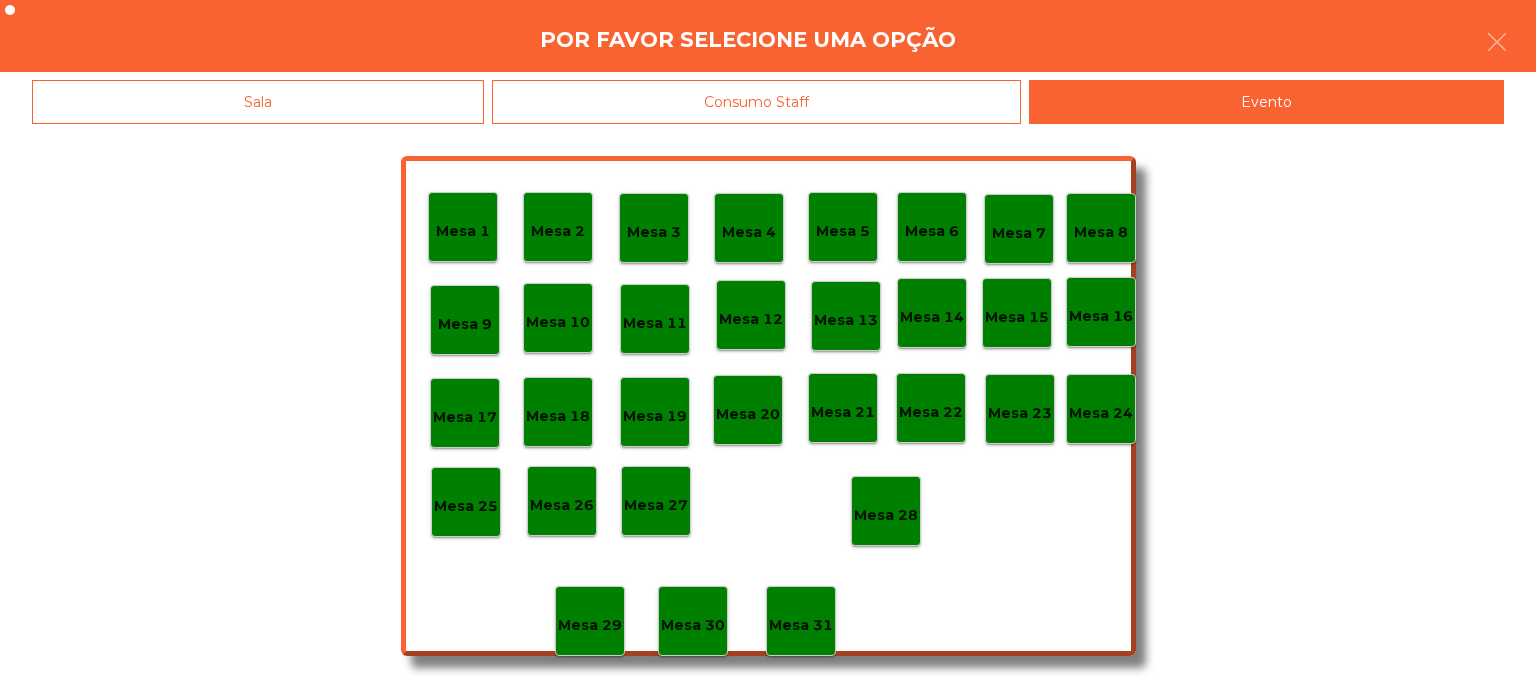 click on "Mesa 28" 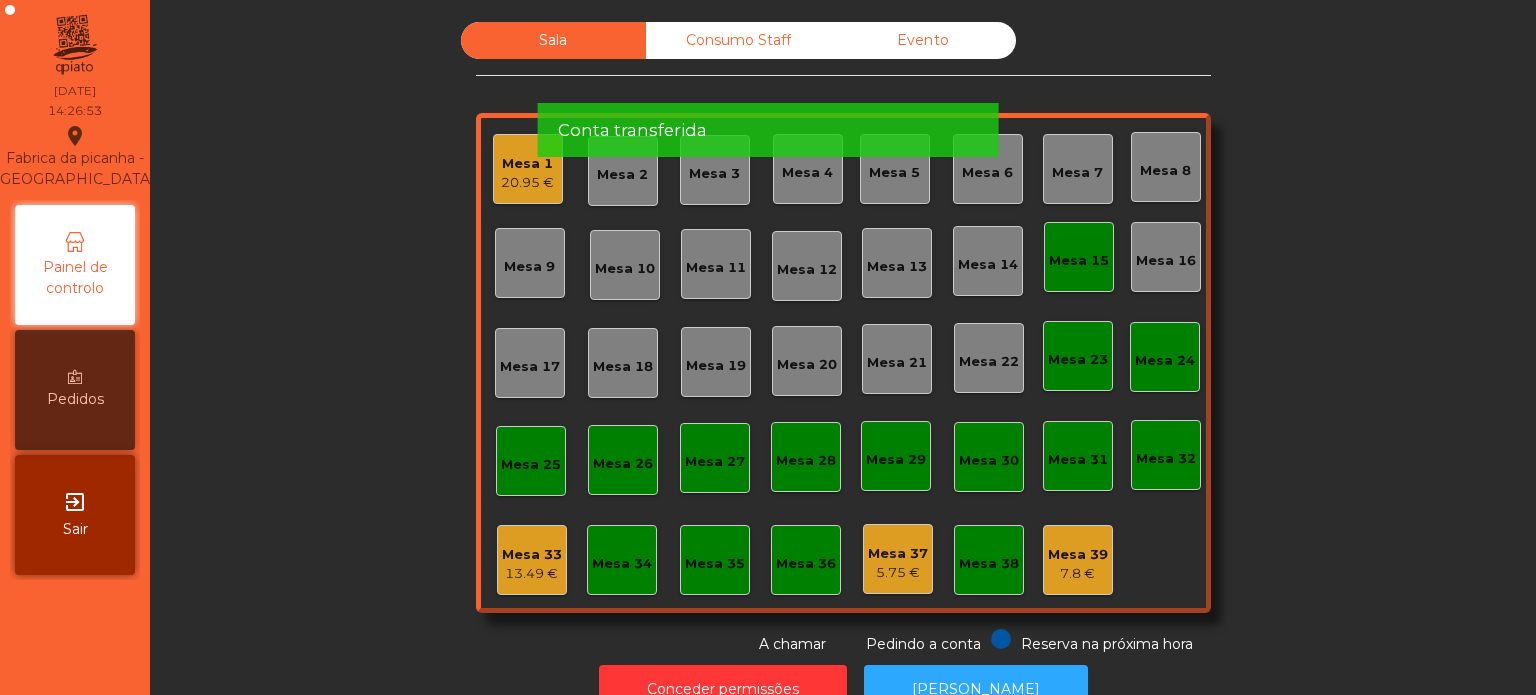 click on "Mesa 15" 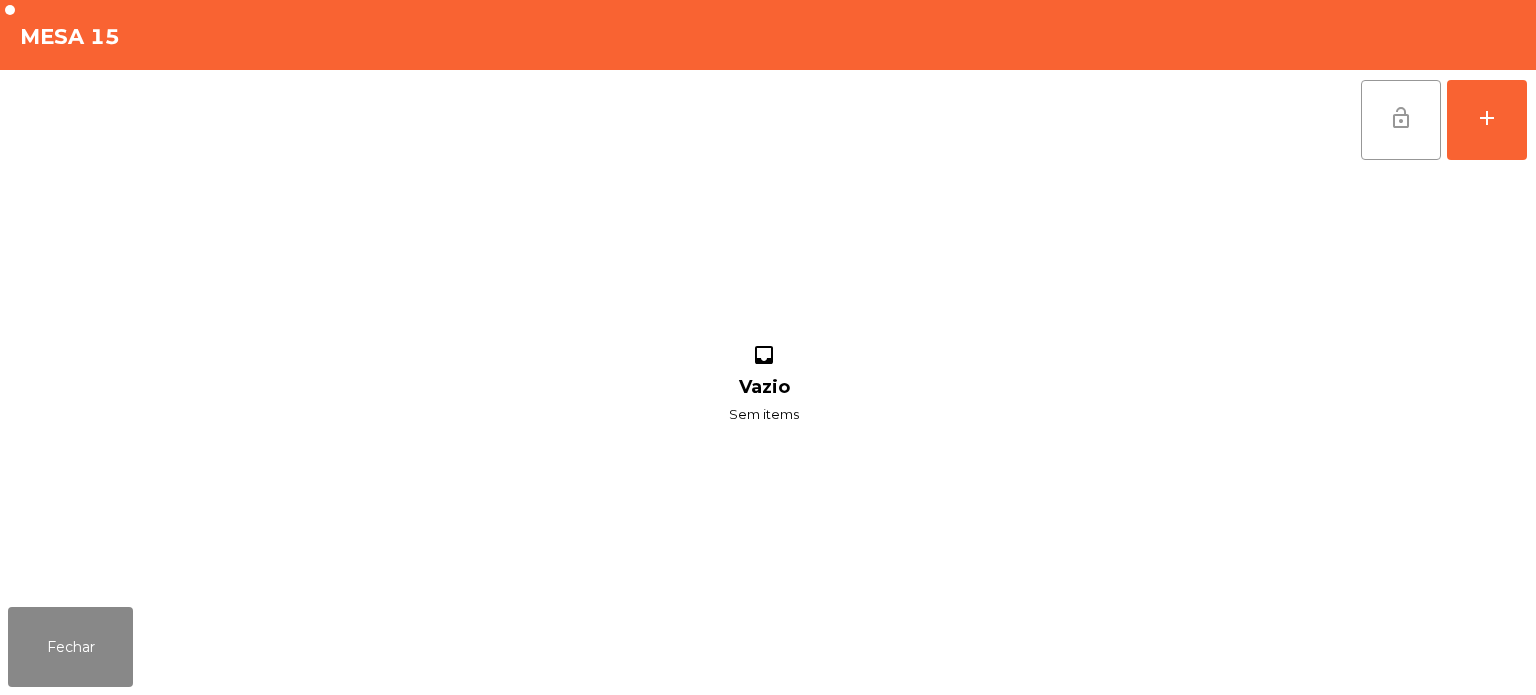 click on "lock_open" 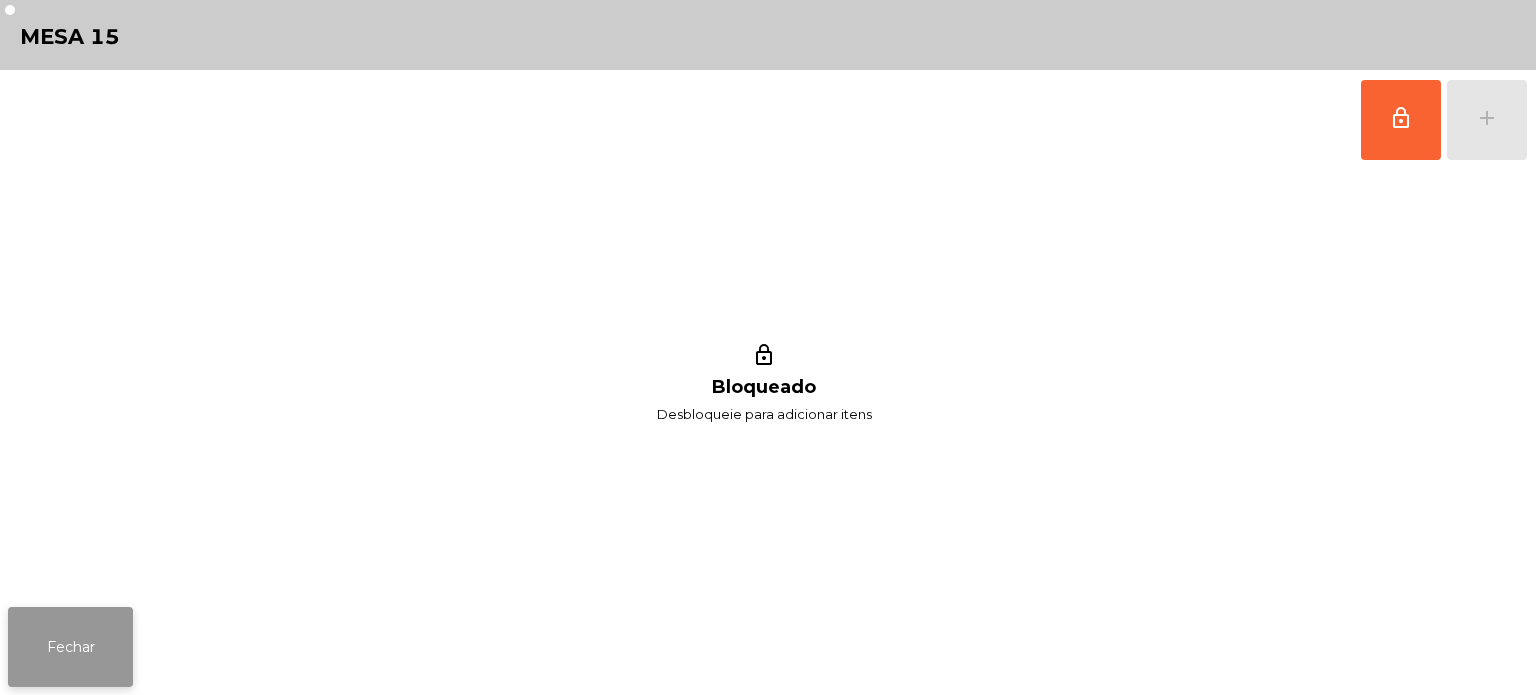 click on "Fechar" 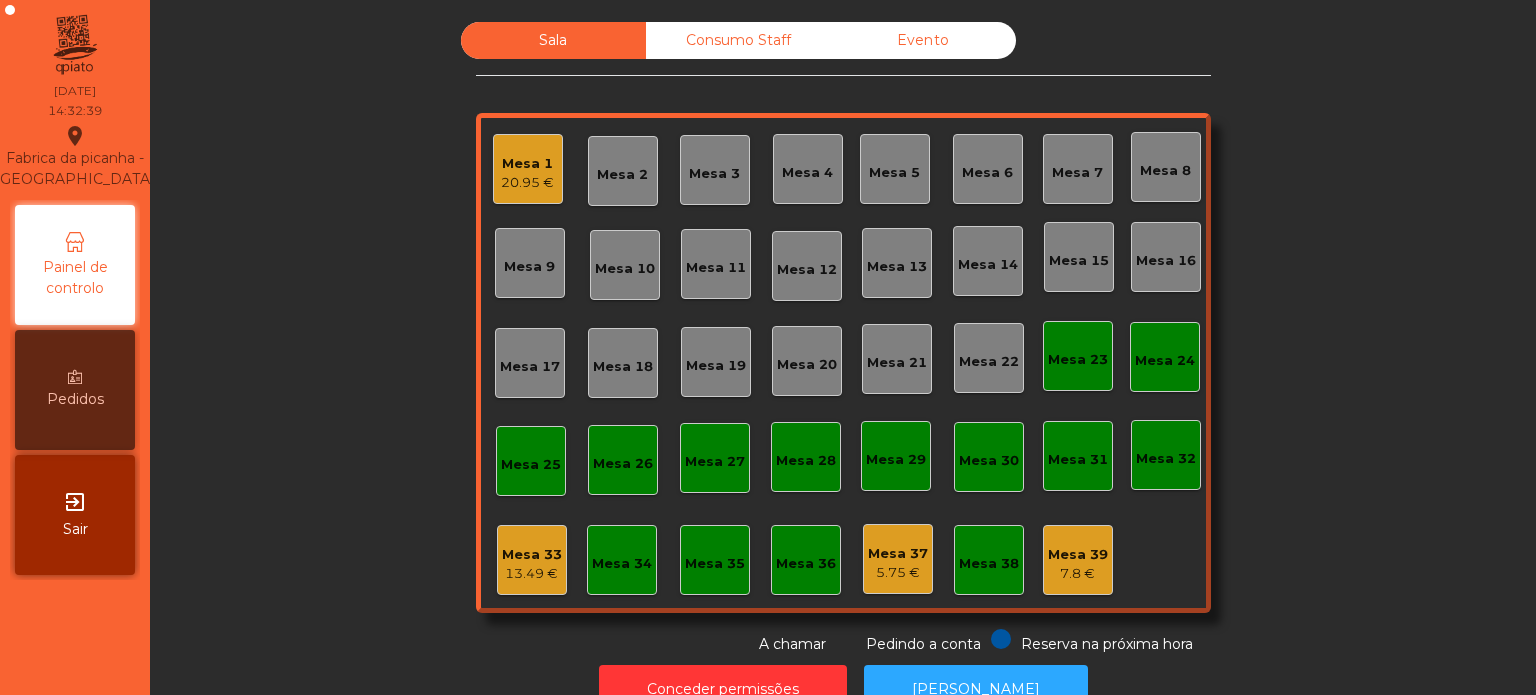 click on "7.8 €" 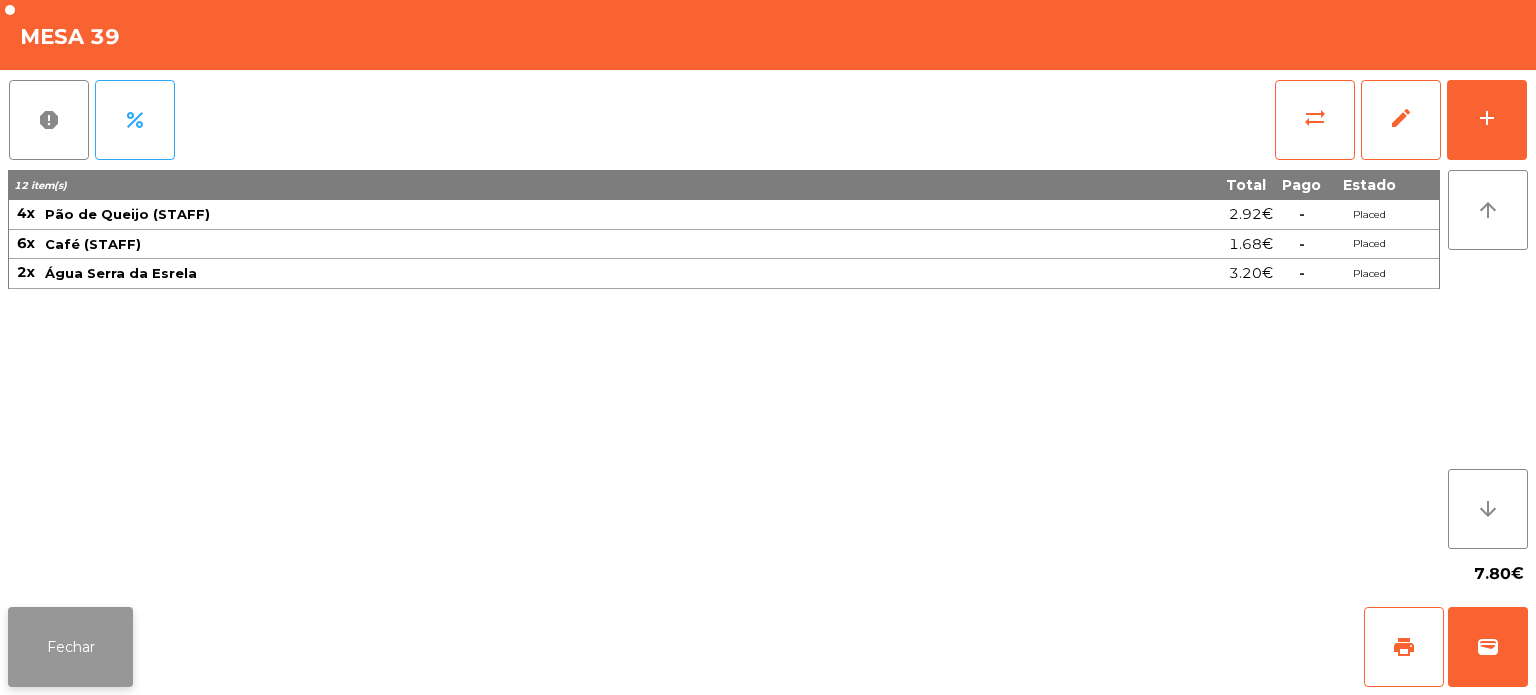 click on "Fechar" 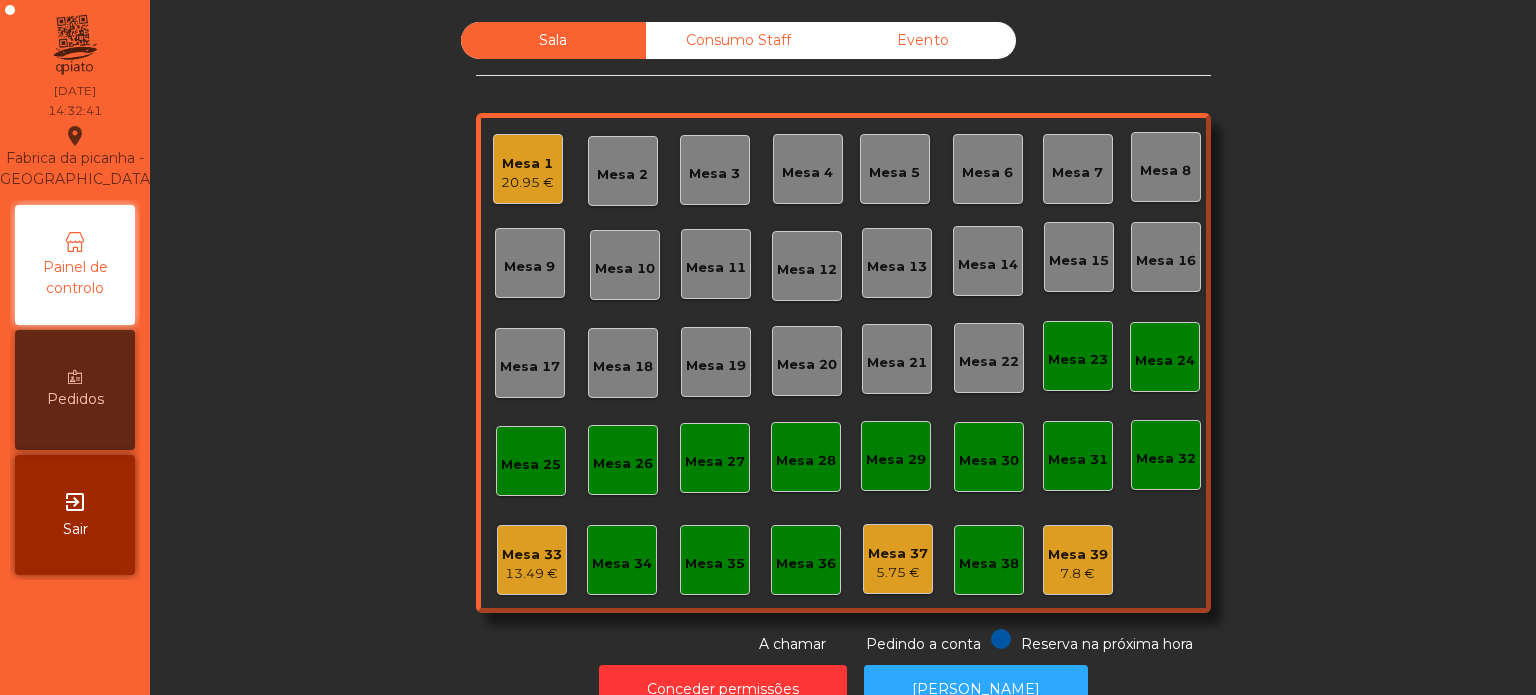 click on "20.95 €" 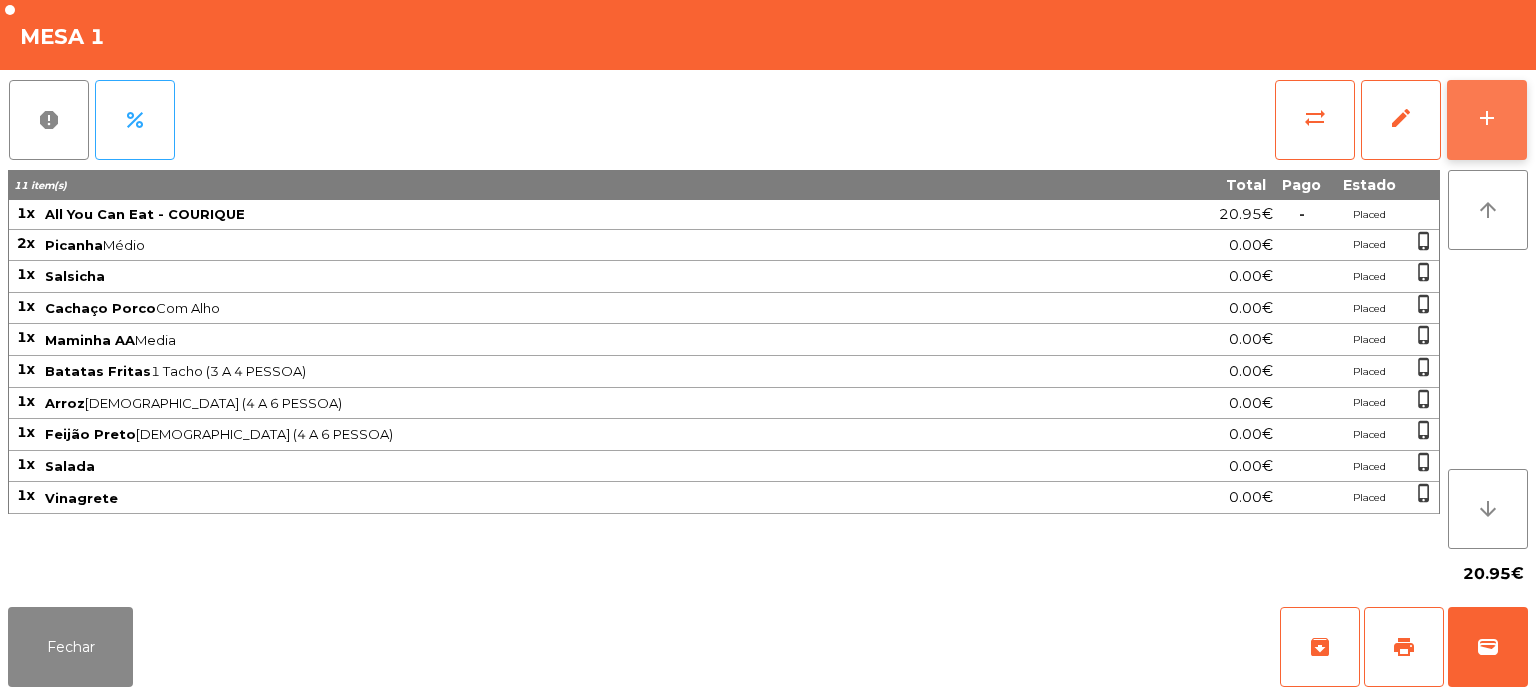 click on "add" 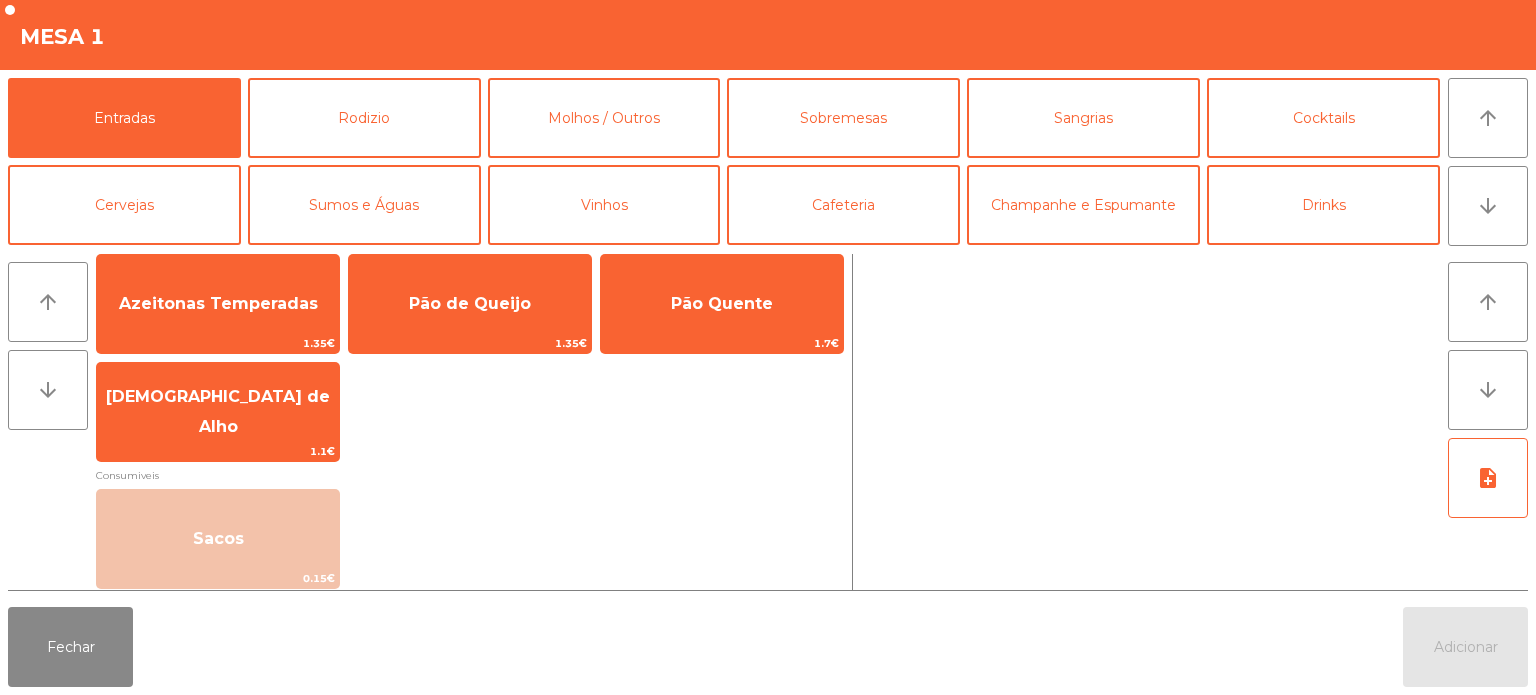 scroll, scrollTop: 8, scrollLeft: 0, axis: vertical 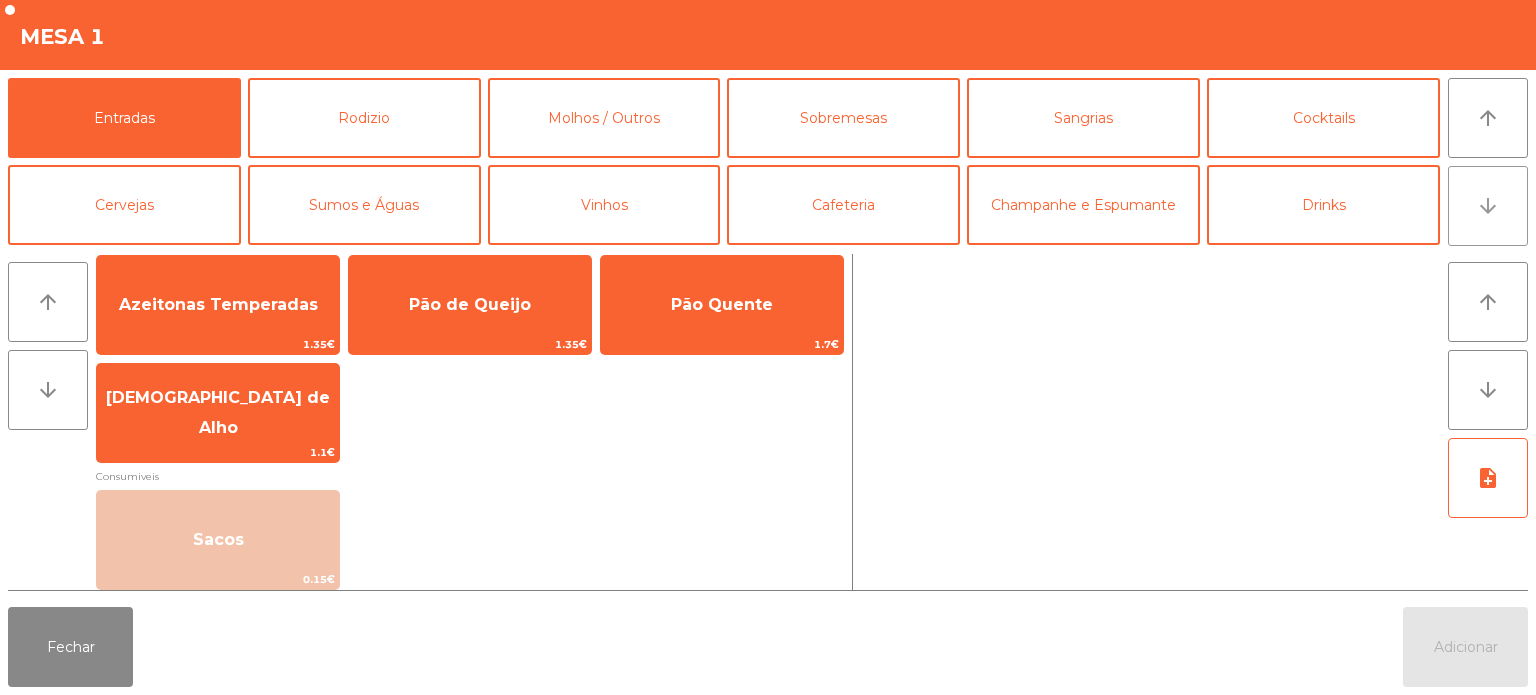 click on "arrow_downward" 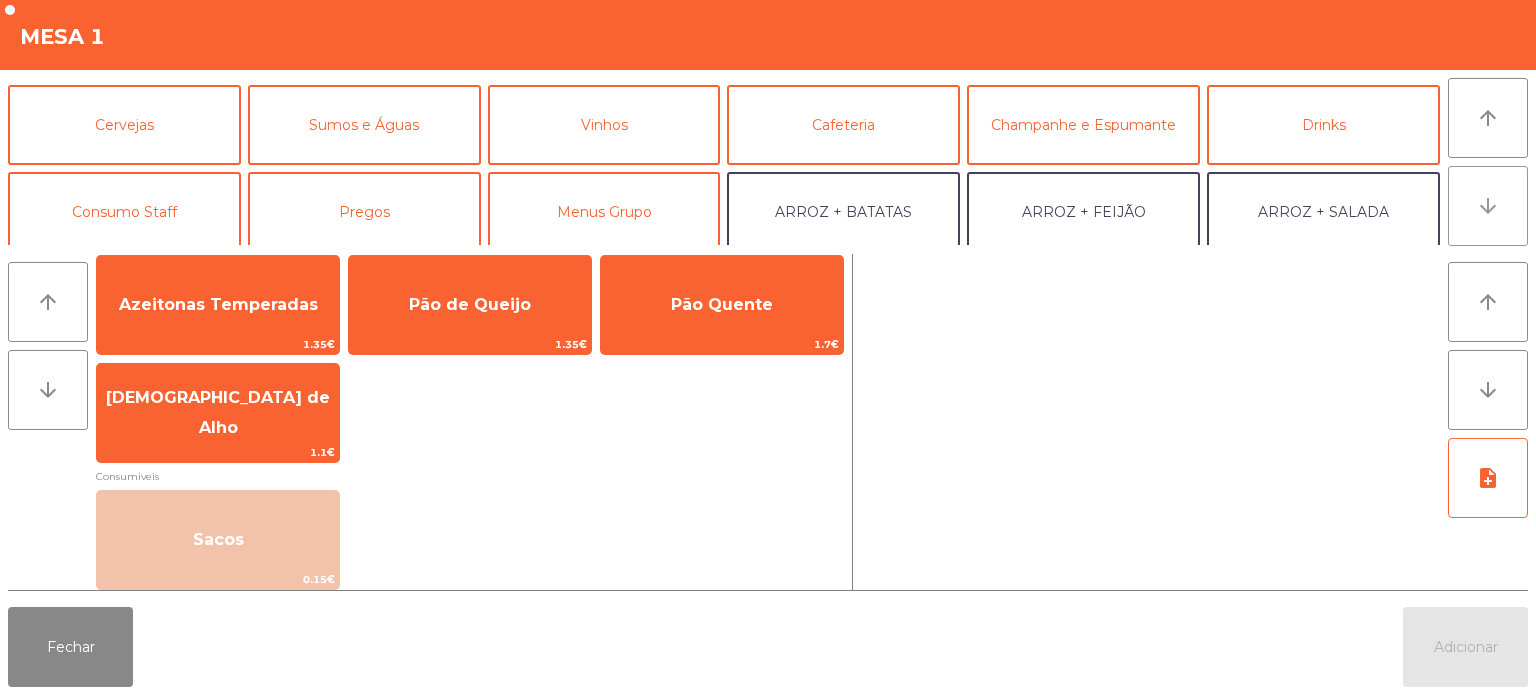 scroll, scrollTop: 174, scrollLeft: 0, axis: vertical 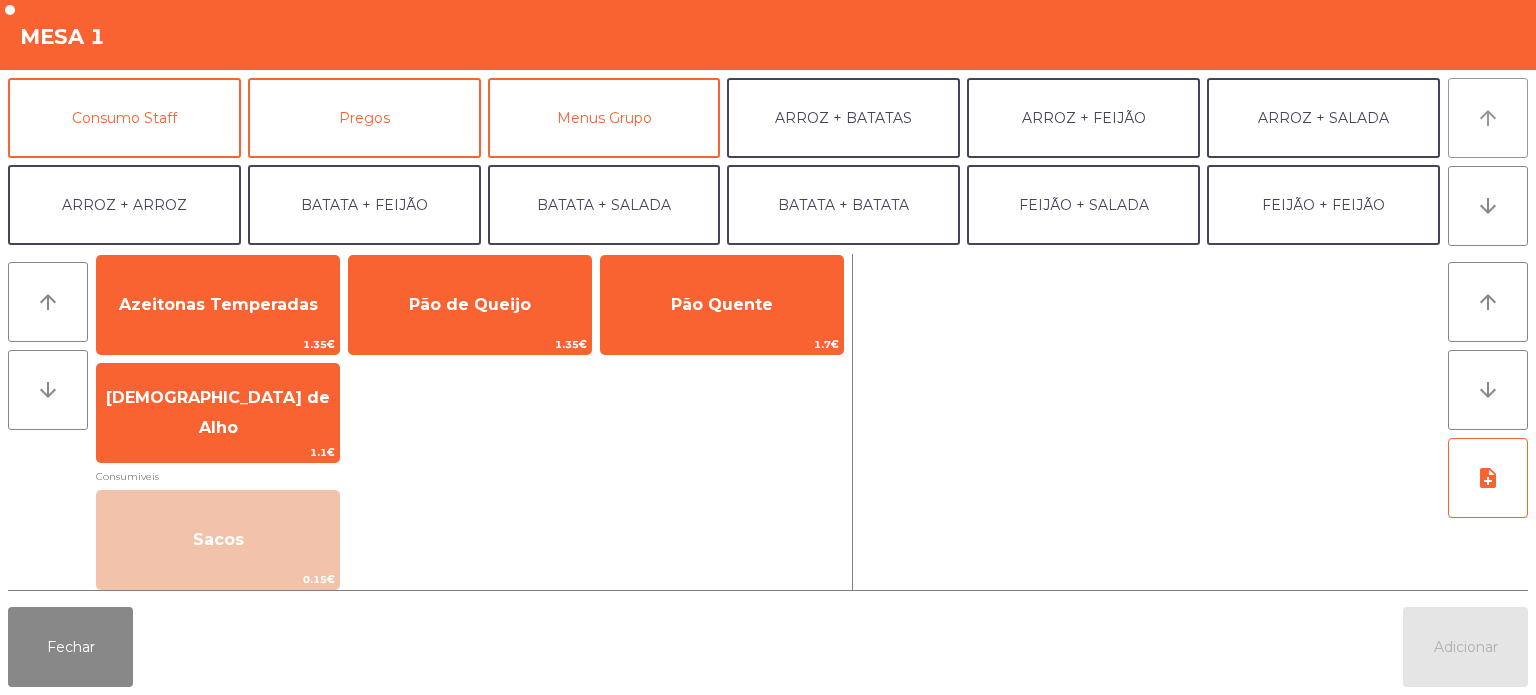 click on "arrow_upward" 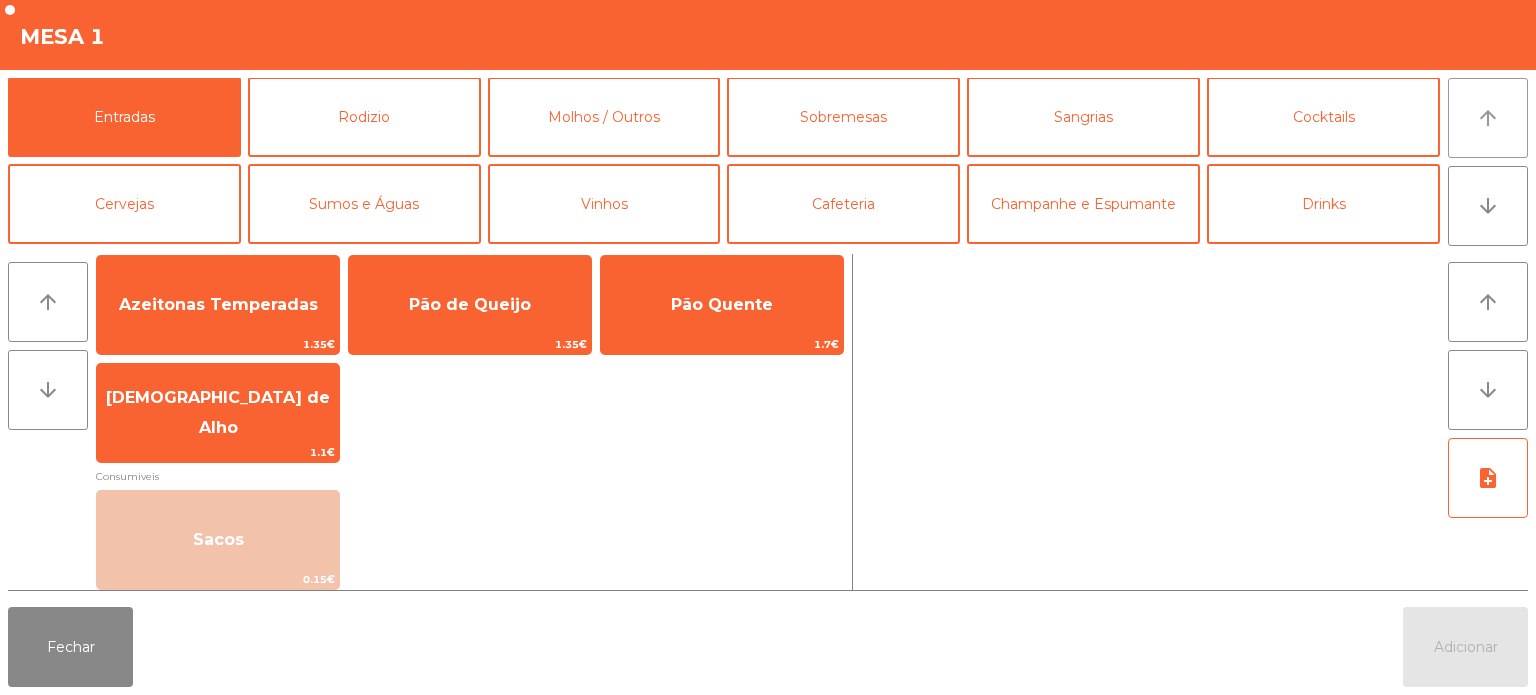 scroll, scrollTop: 0, scrollLeft: 0, axis: both 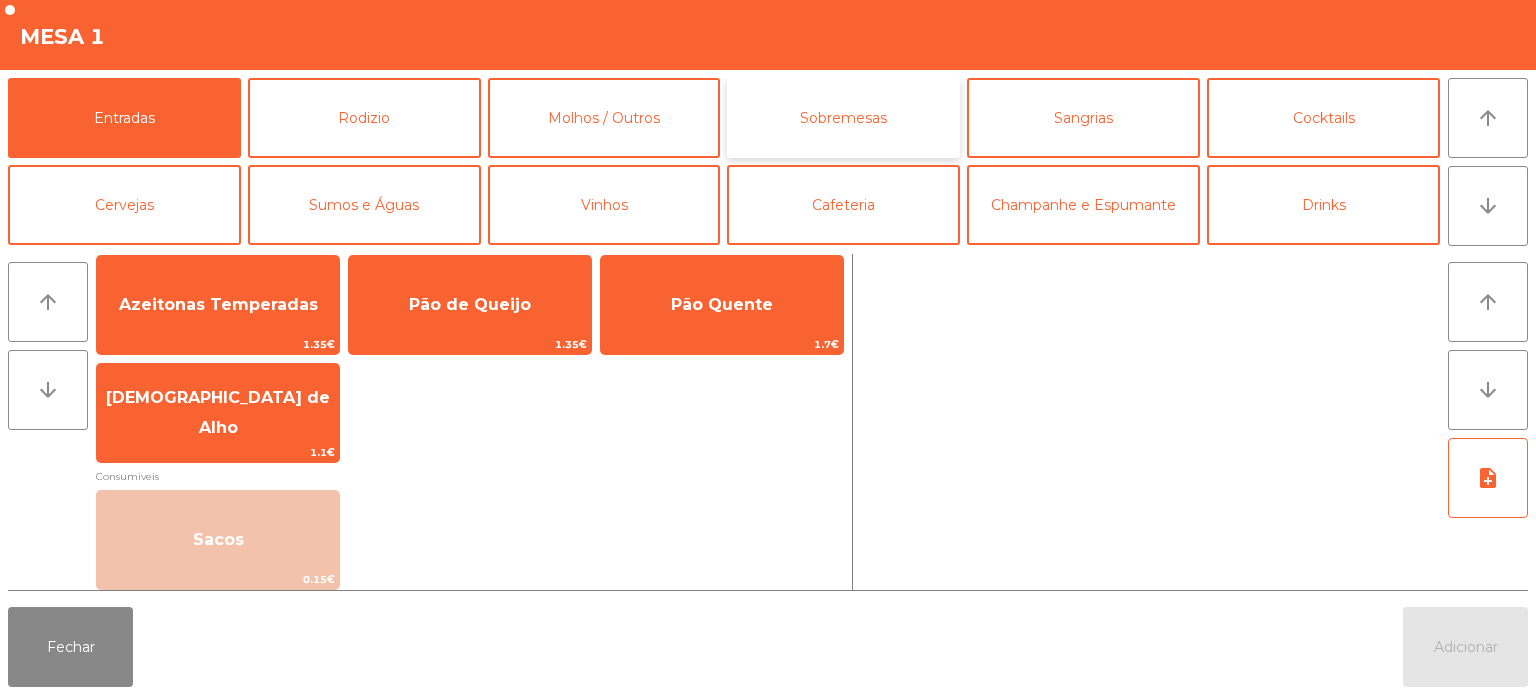 click on "Sobremesas" 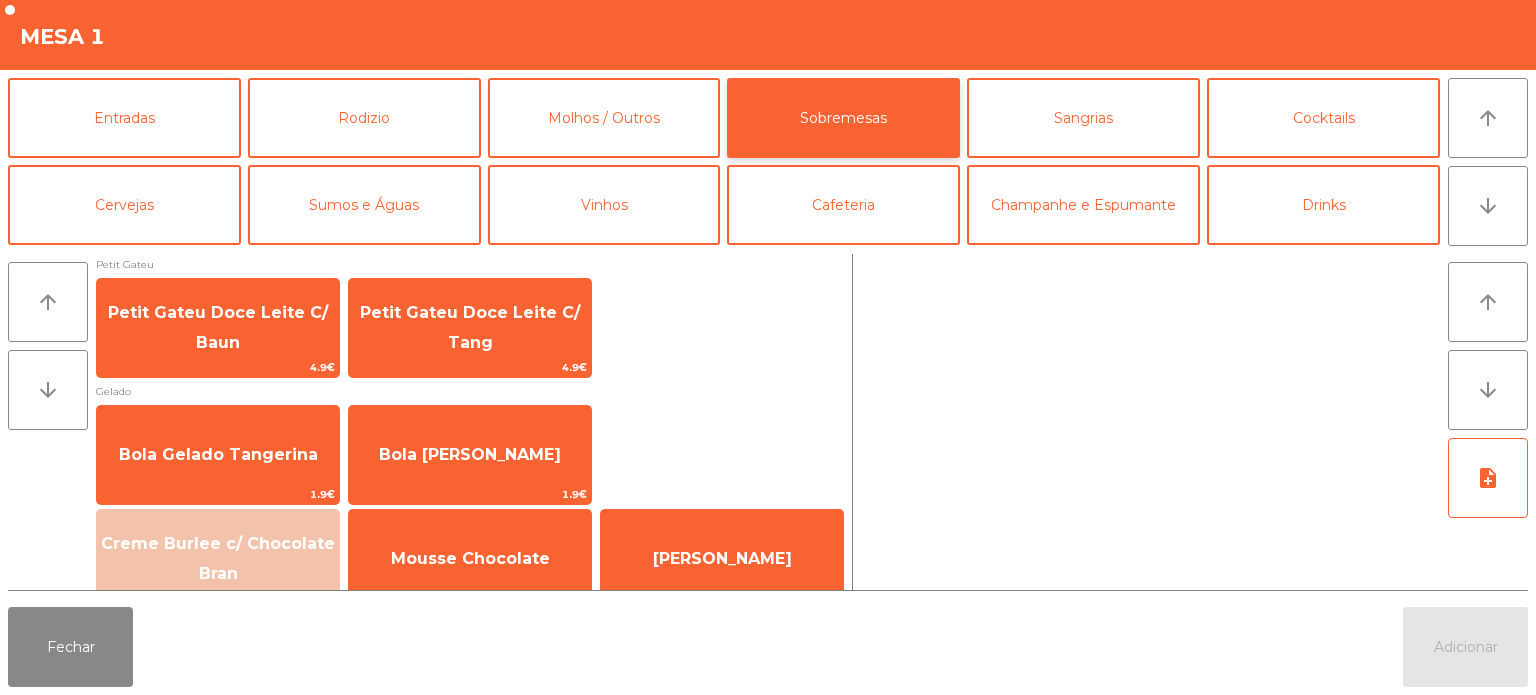 scroll, scrollTop: 34, scrollLeft: 0, axis: vertical 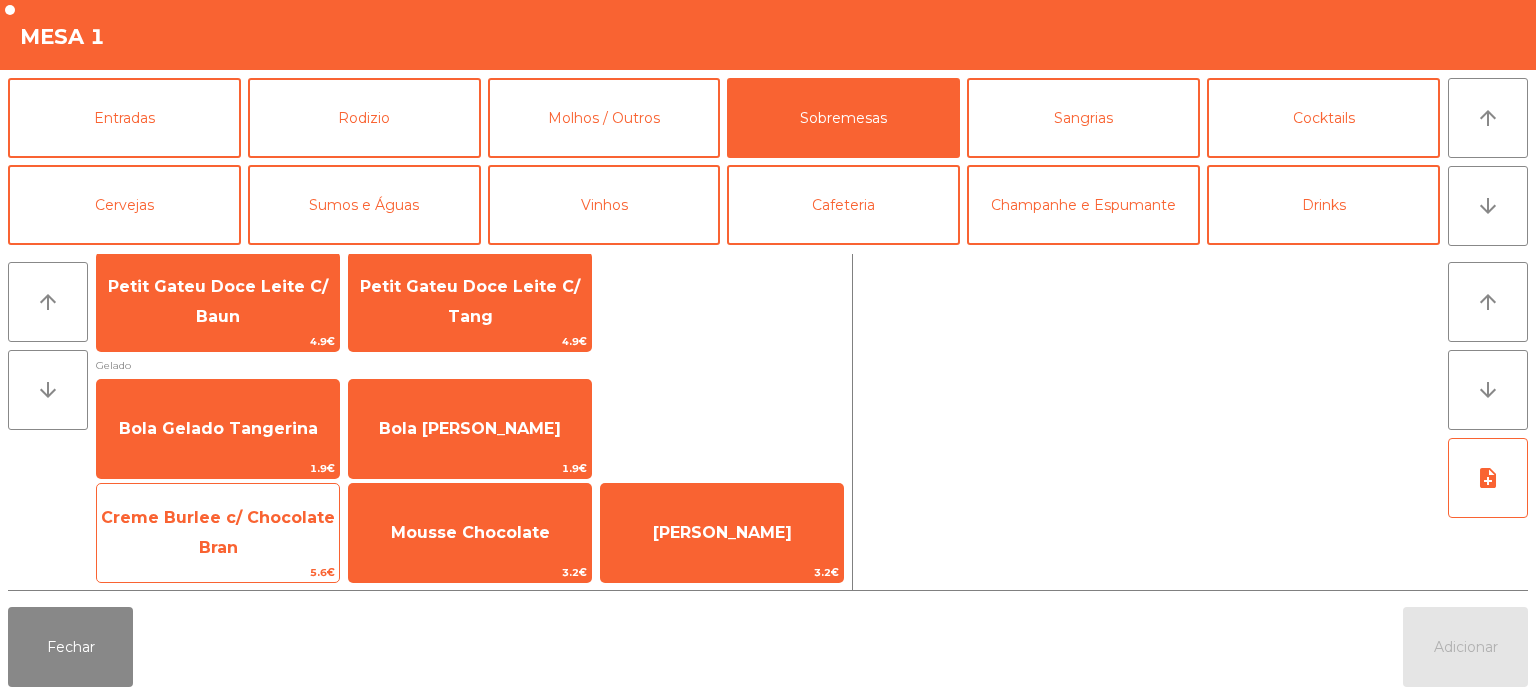 click on "Creme Burlee c/ Chocolate Bran" 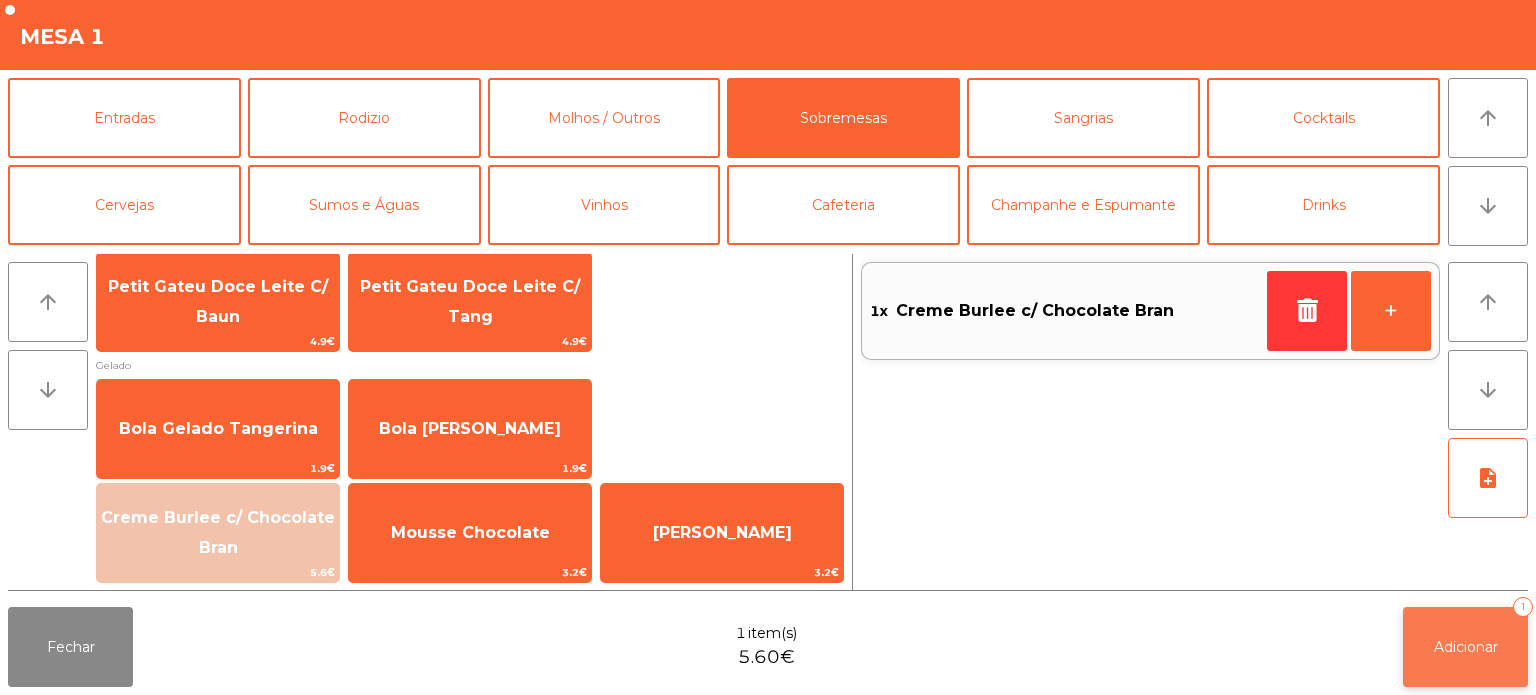 click on "Adicionar   1" 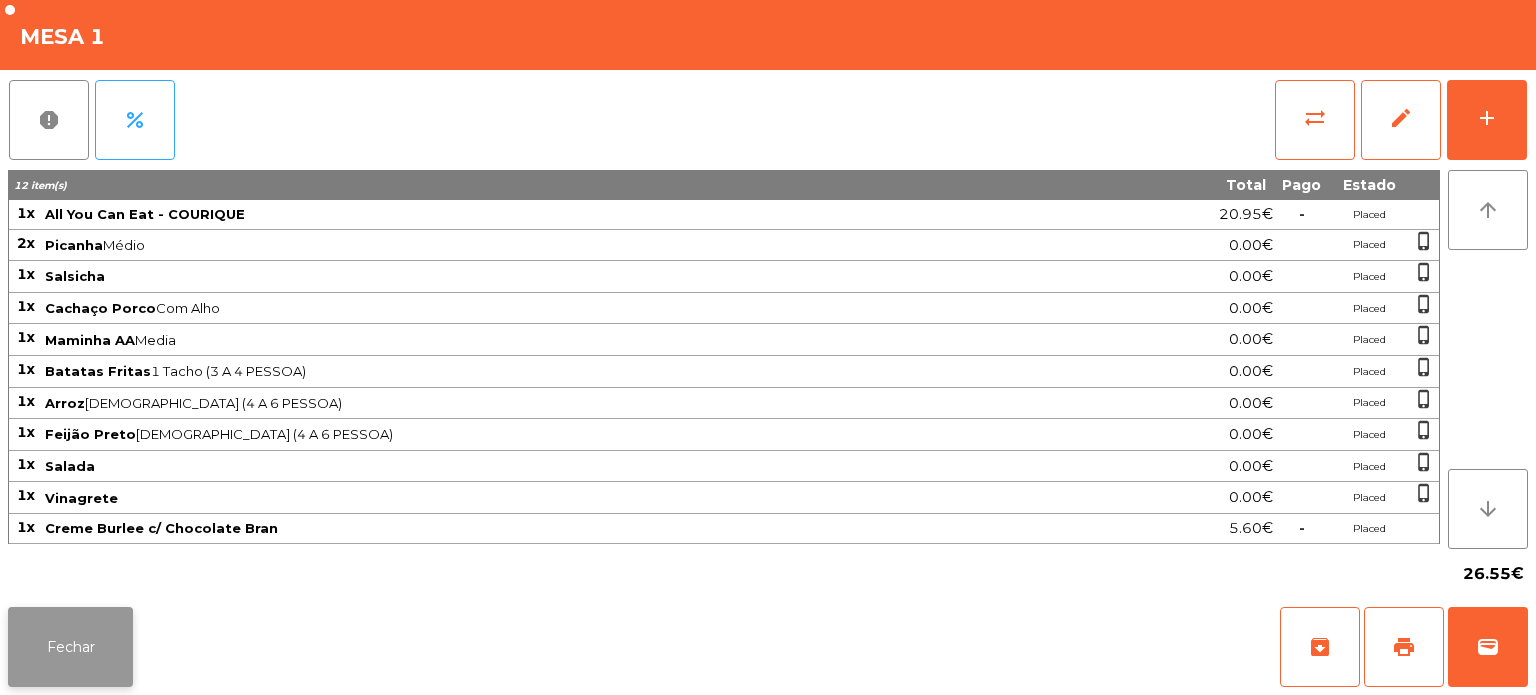 click on "Fechar" 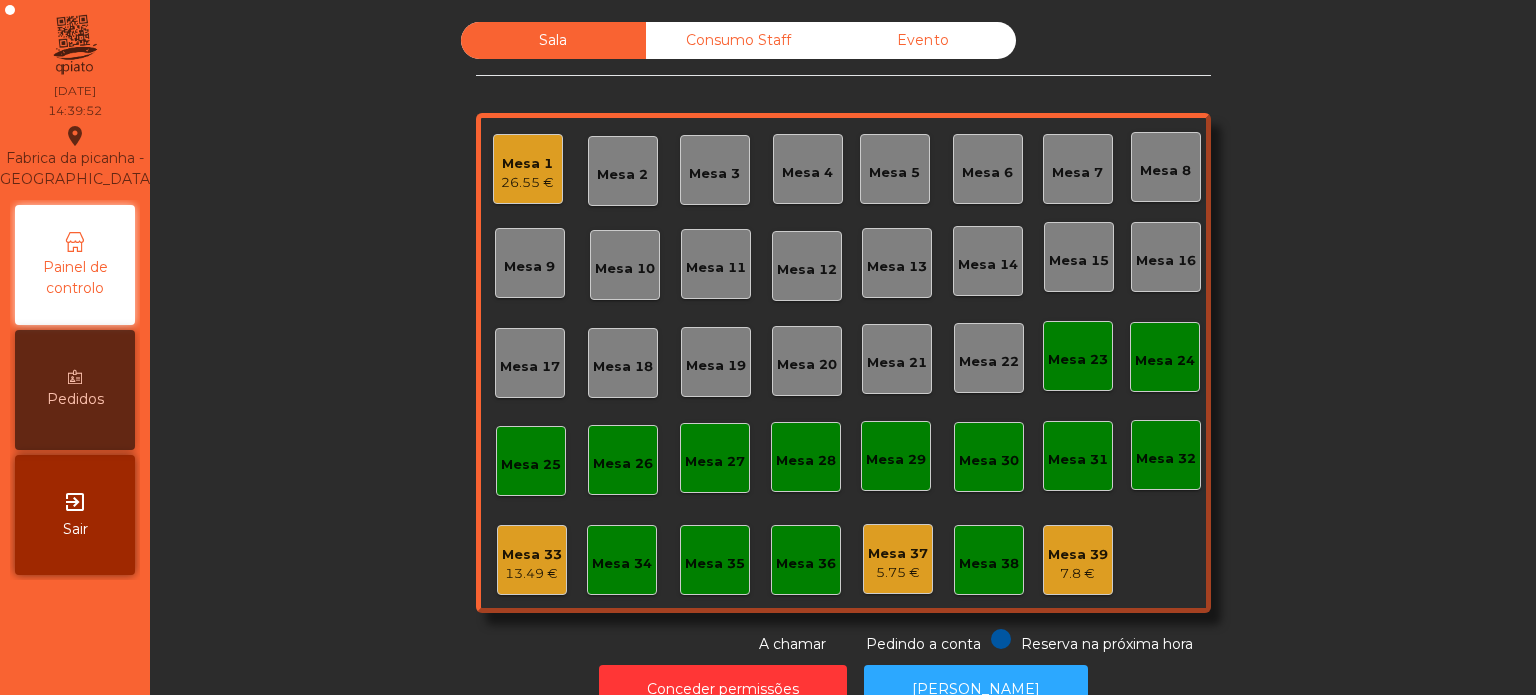click on "Mesa 25" 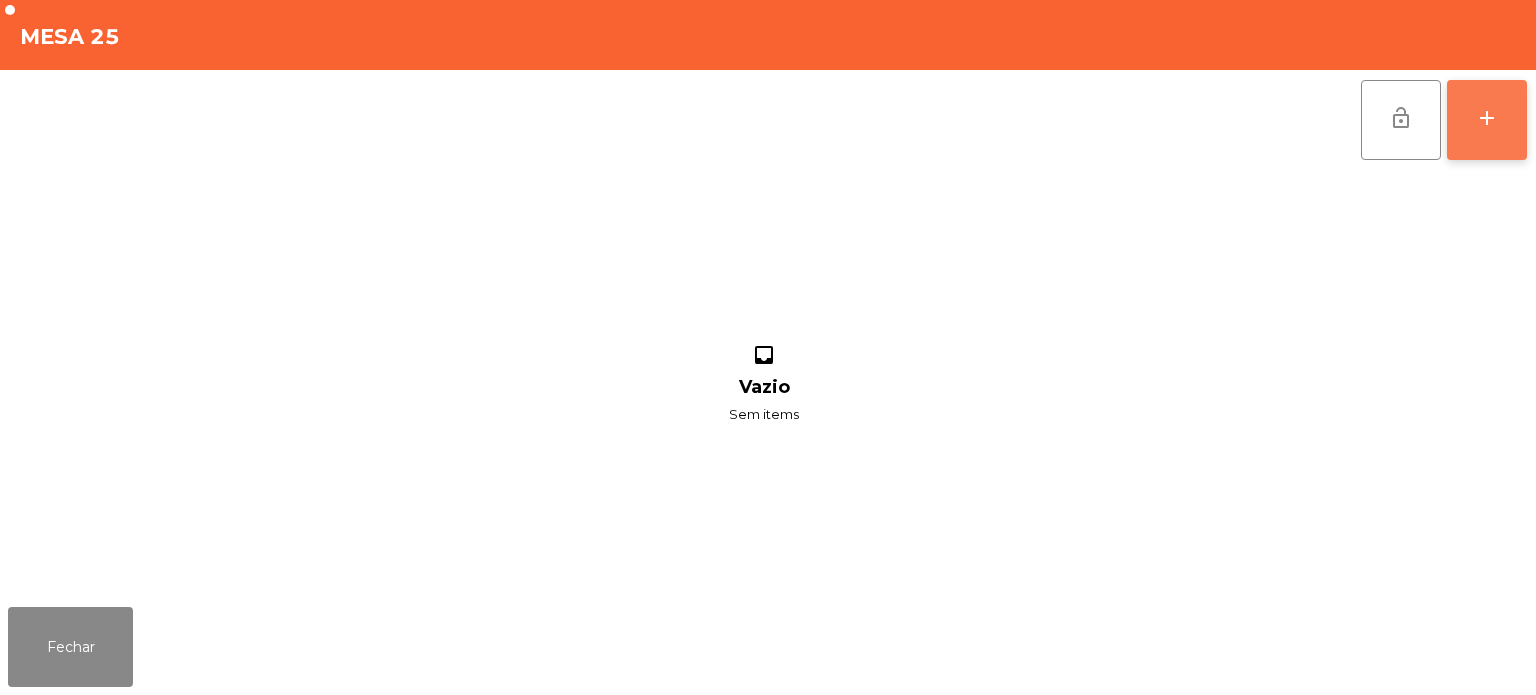 click on "add" 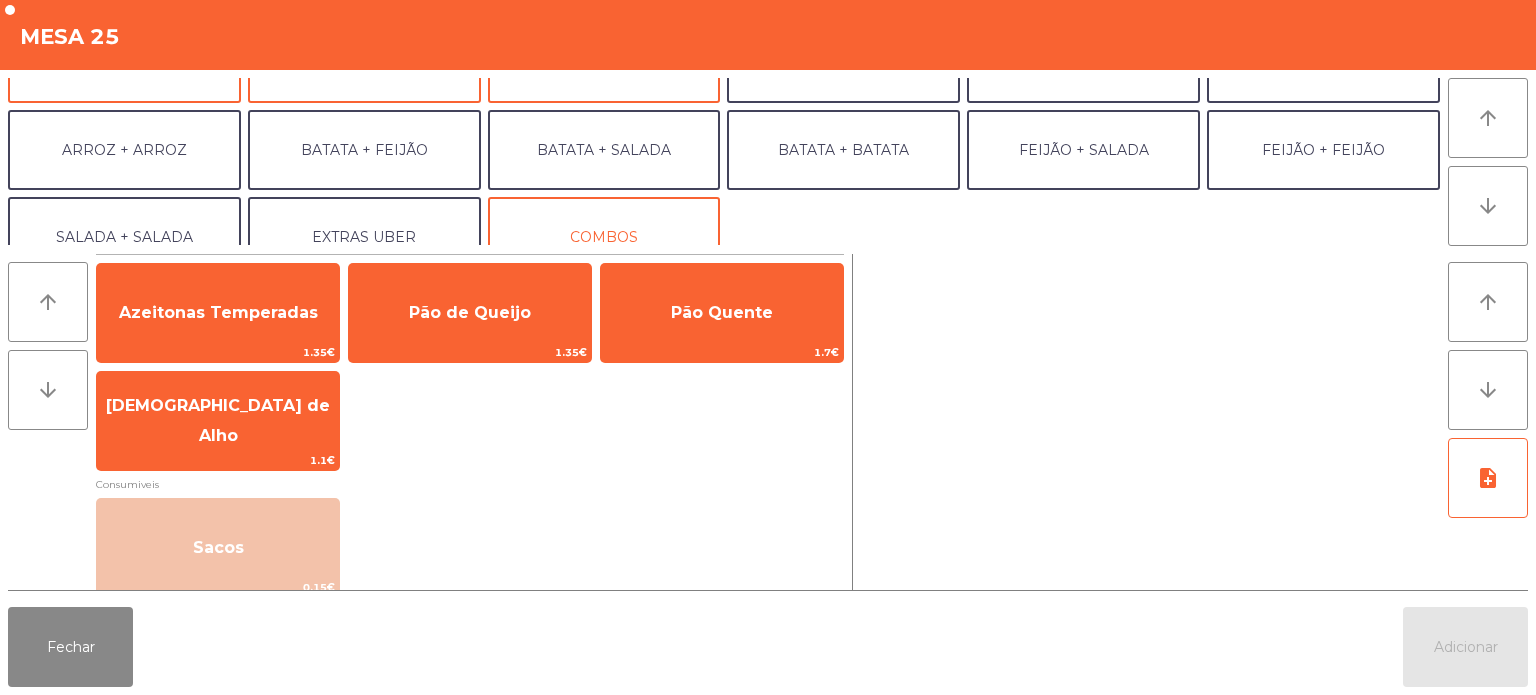 scroll, scrollTop: 260, scrollLeft: 0, axis: vertical 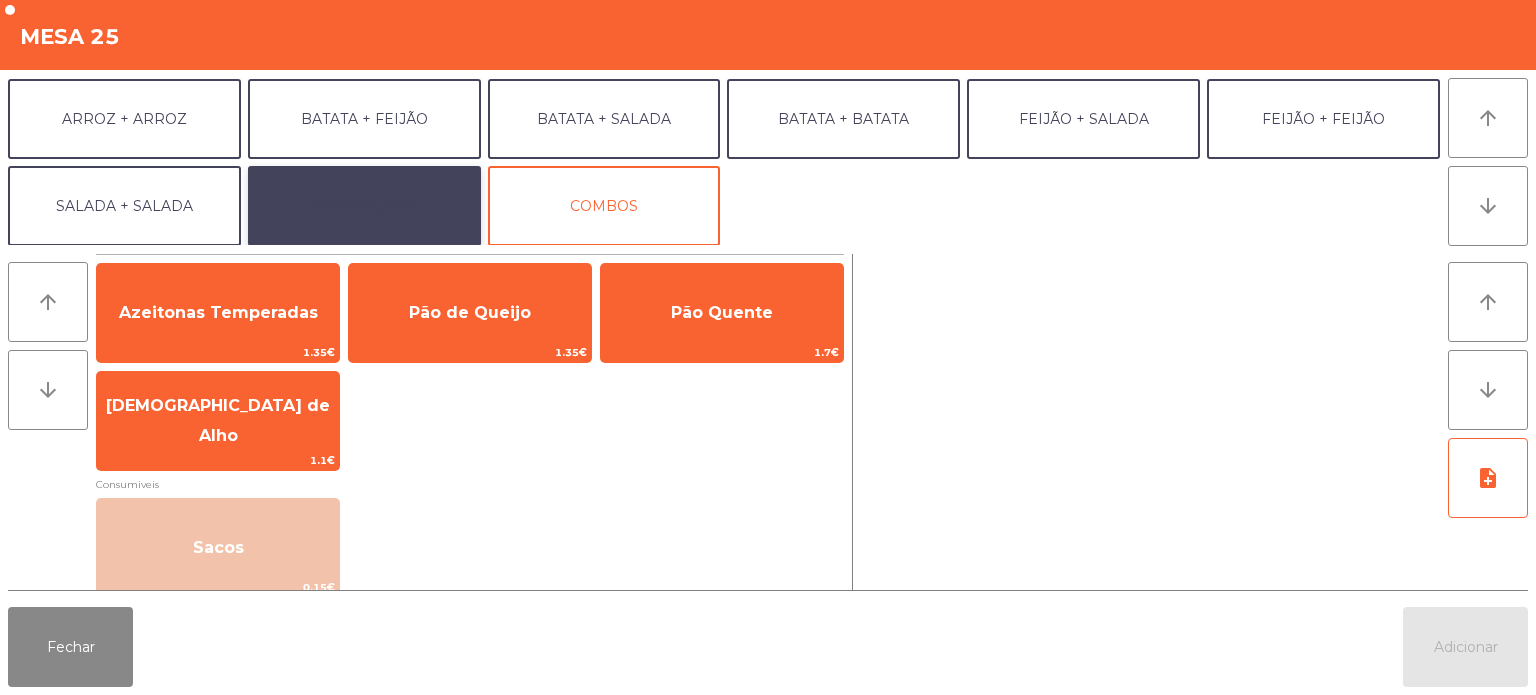 click on "EXTRAS UBER" 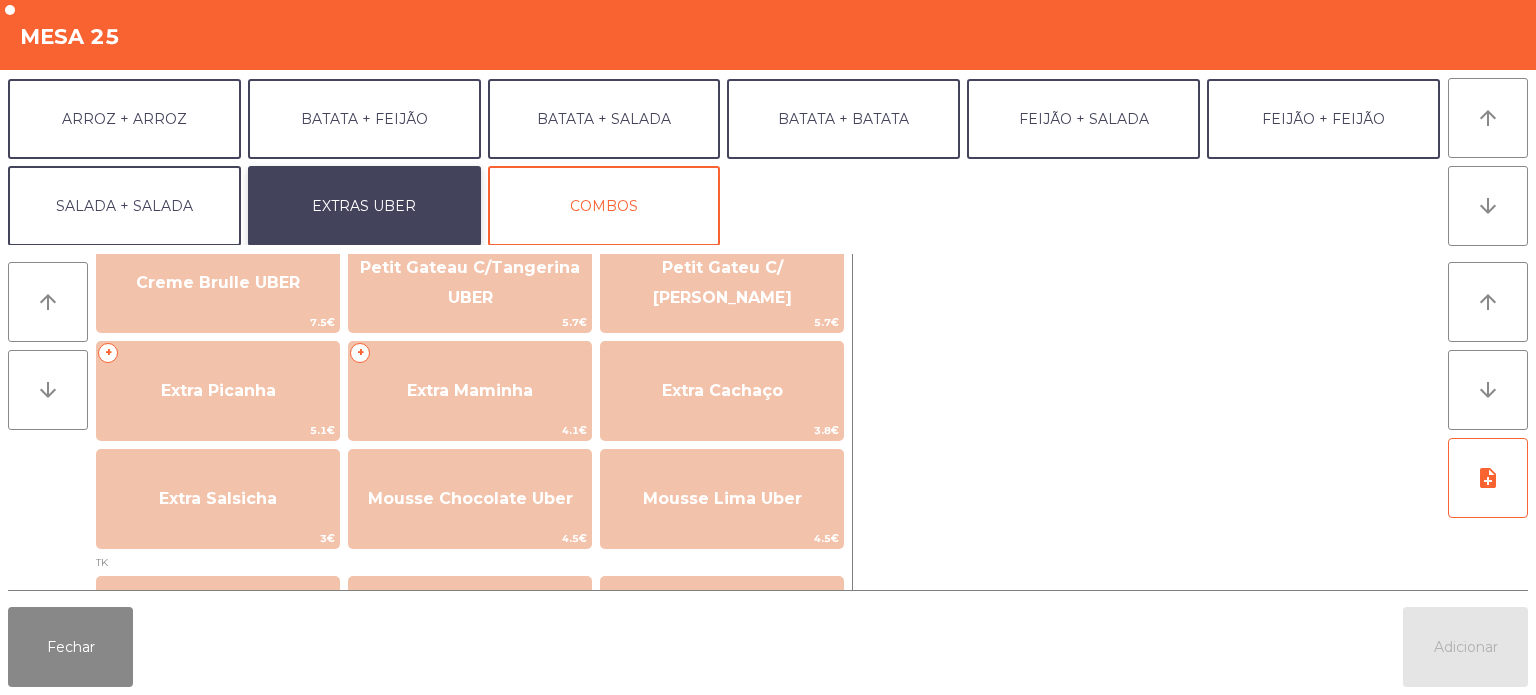 scroll, scrollTop: 499, scrollLeft: 0, axis: vertical 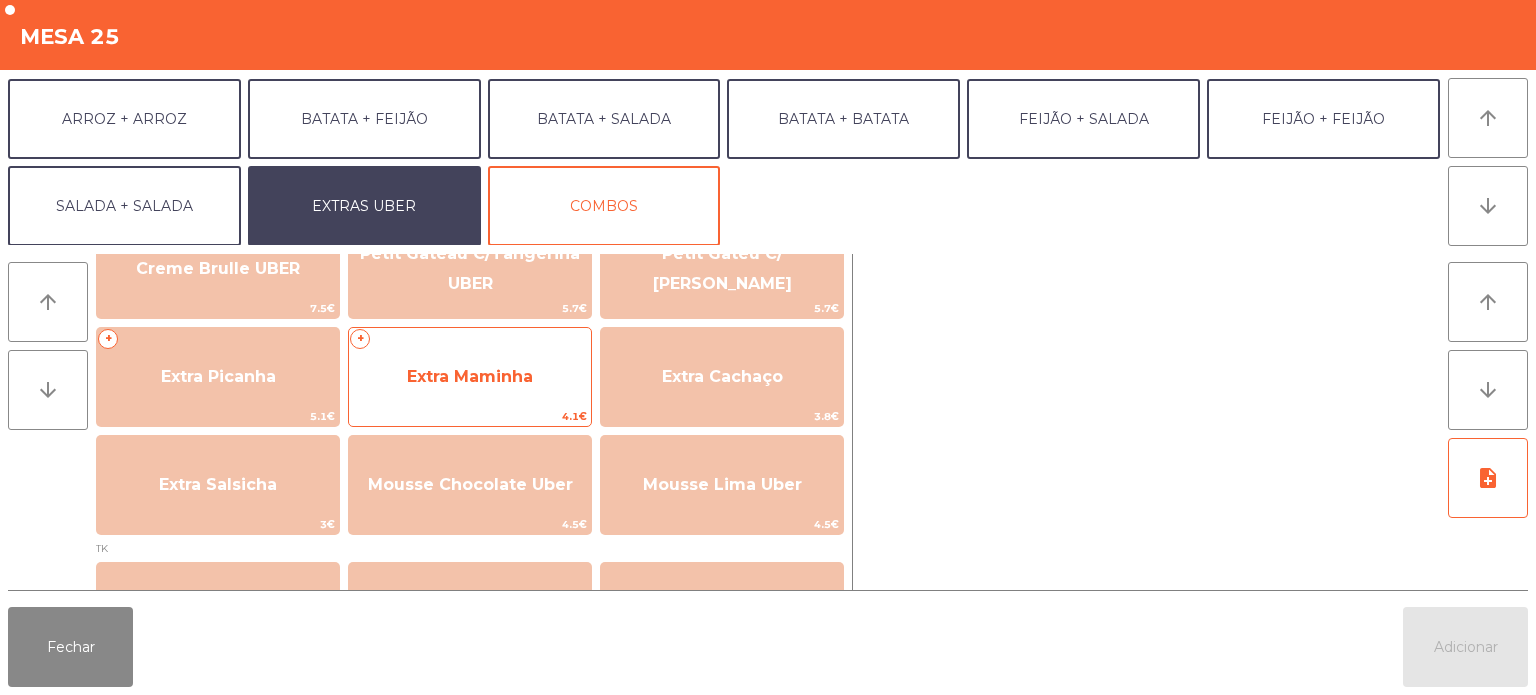 click on "Extra Maminha" 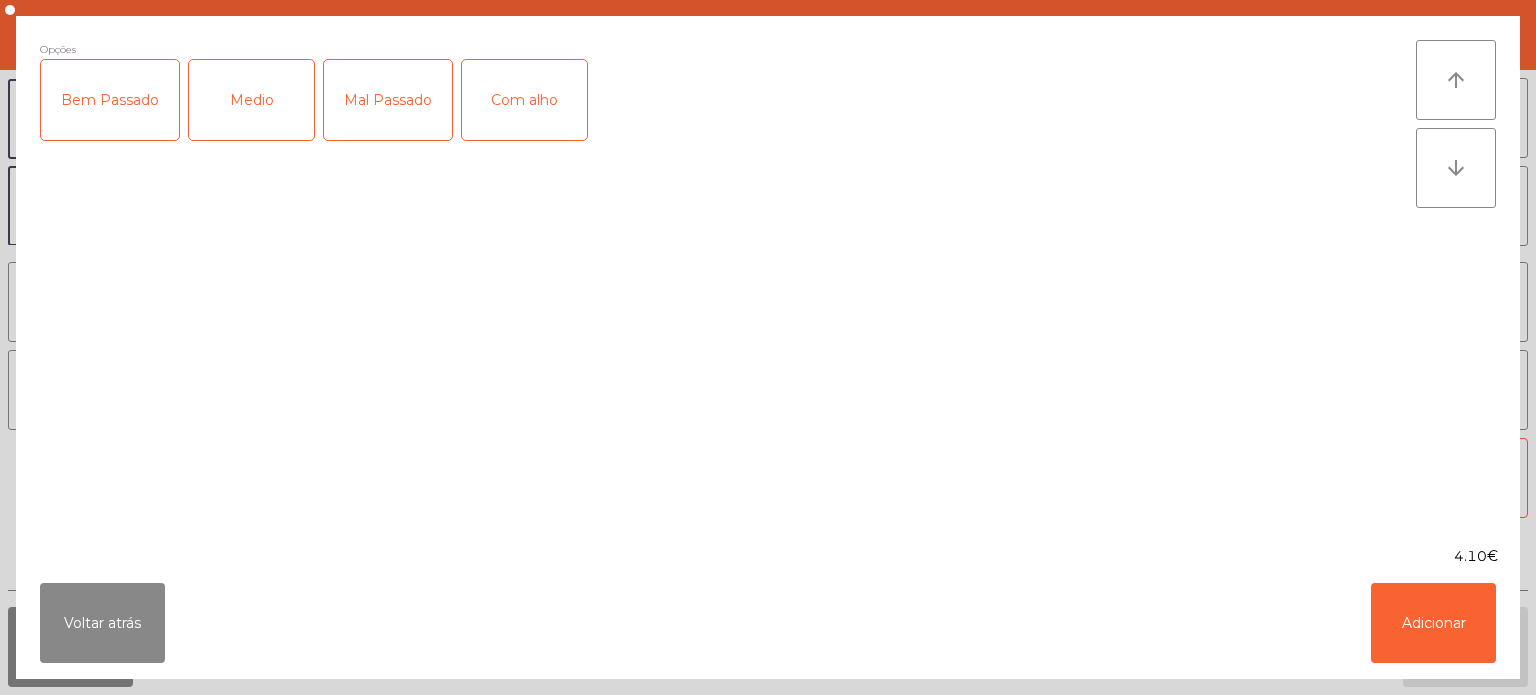 click on "Bem Passado" 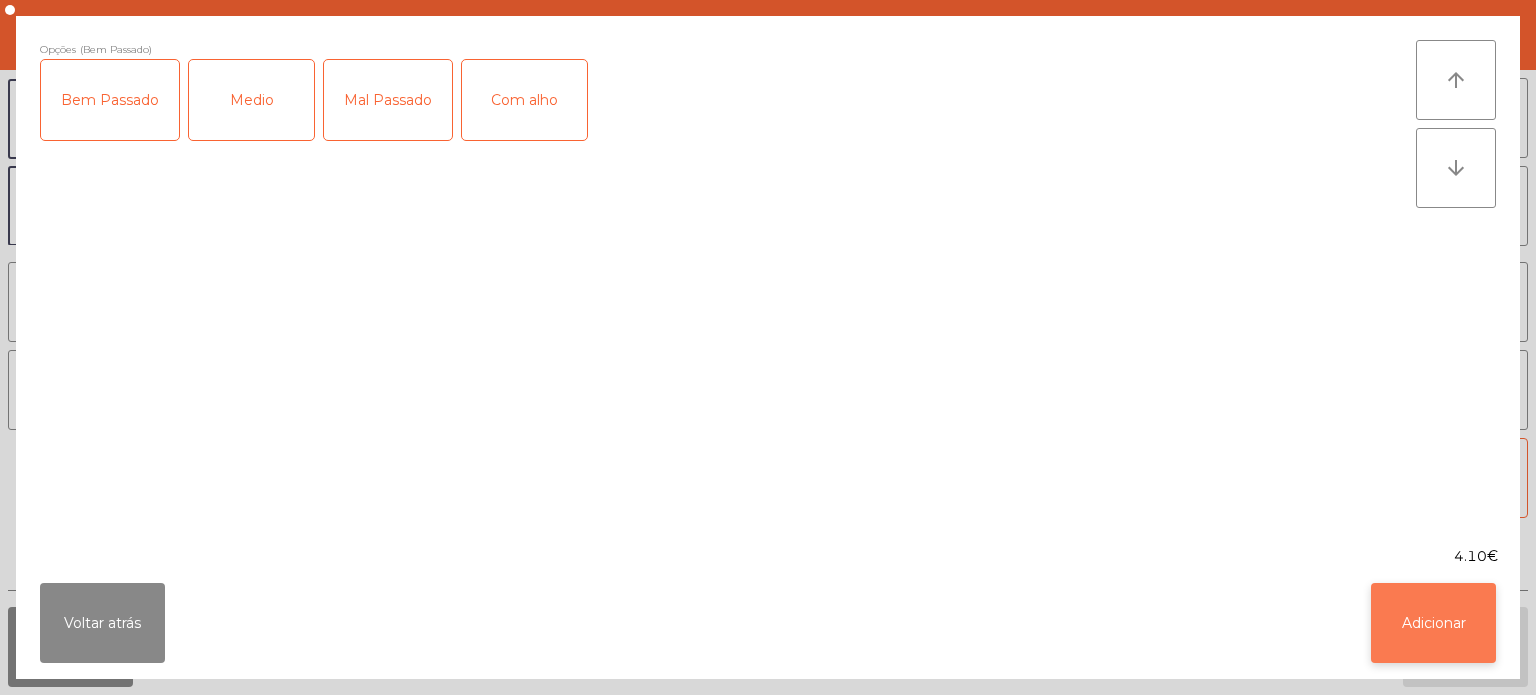 click on "Adicionar" 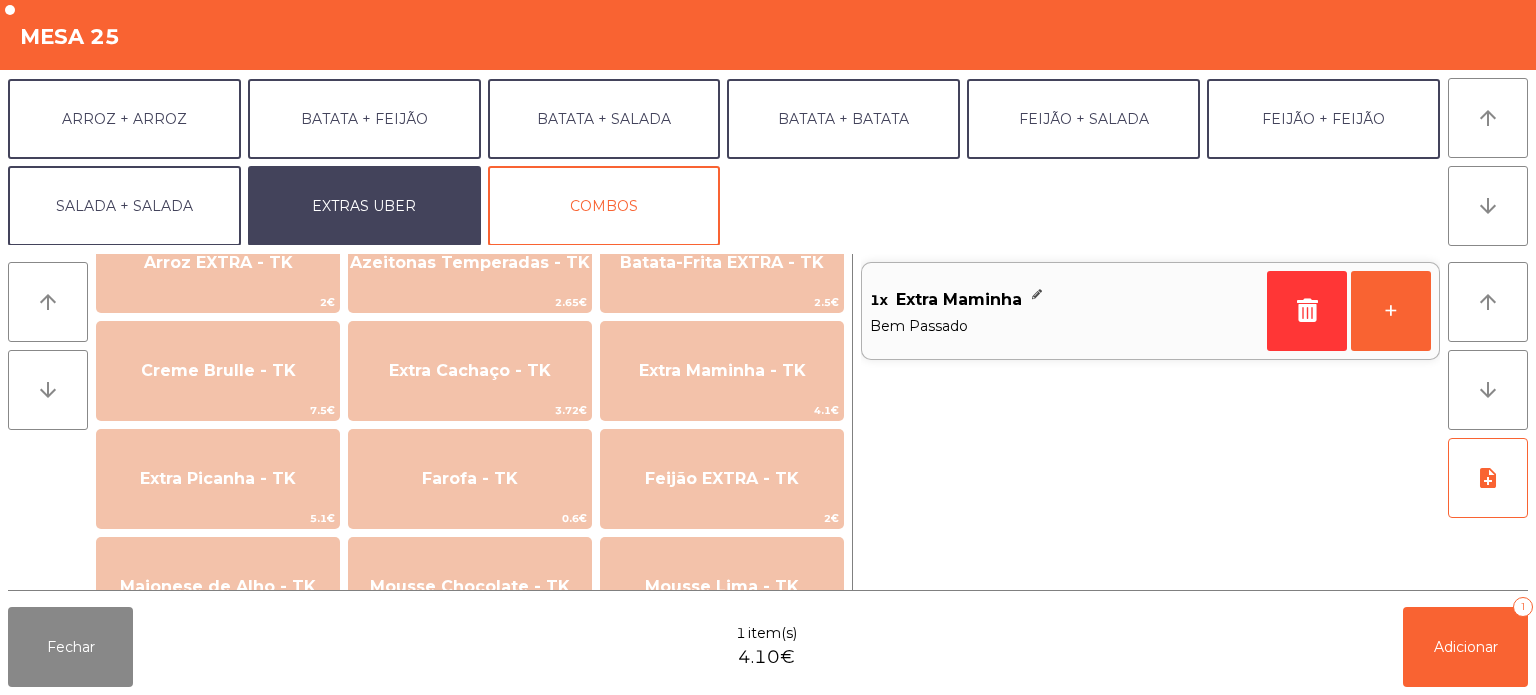scroll, scrollTop: 852, scrollLeft: 0, axis: vertical 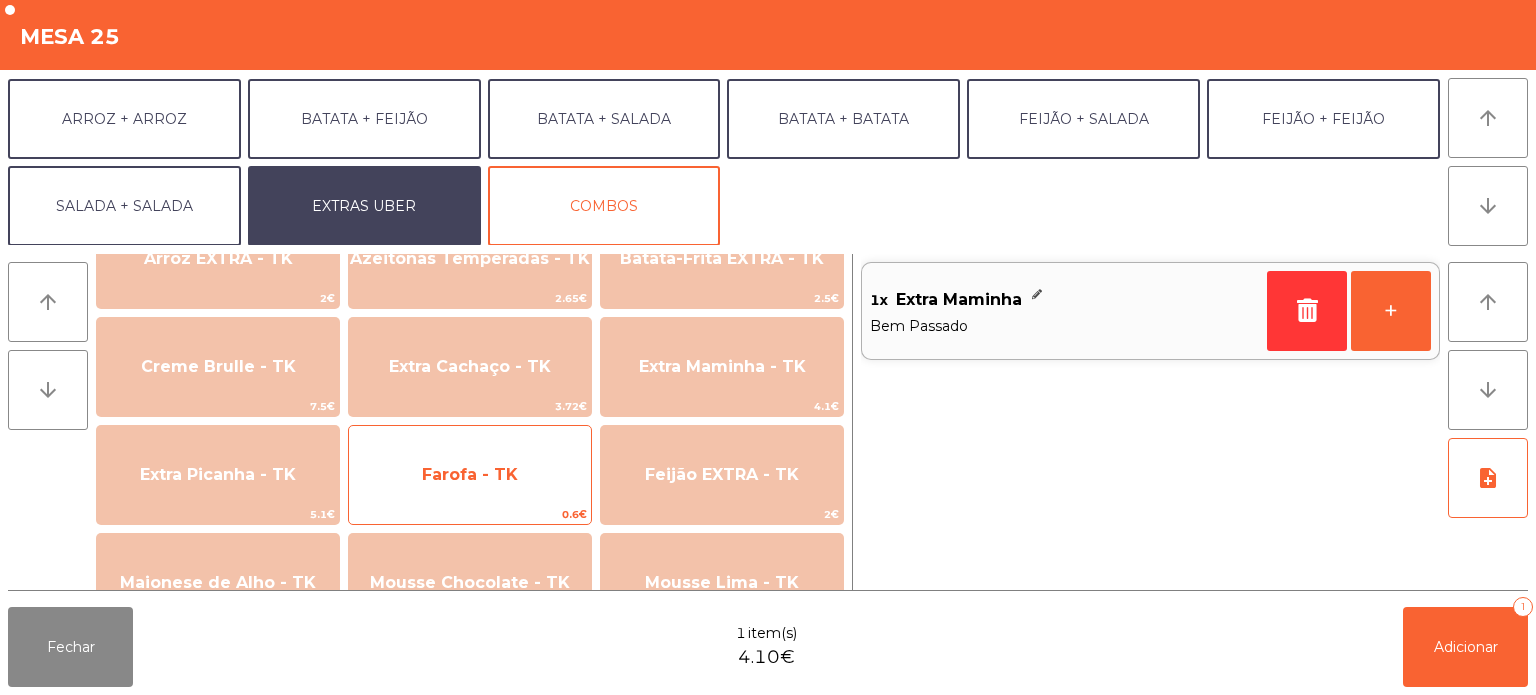click on "Farofa - TK" 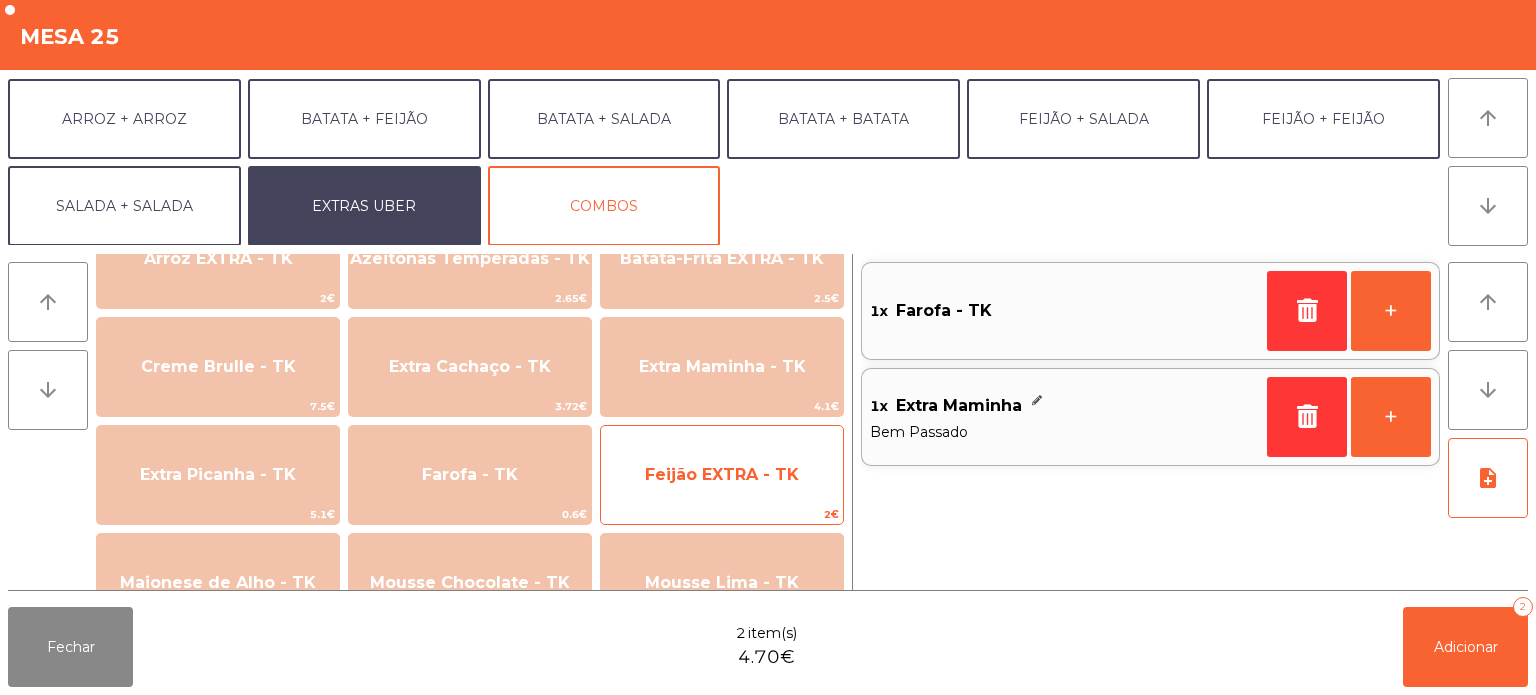 click on "Feijão EXTRA - TK" 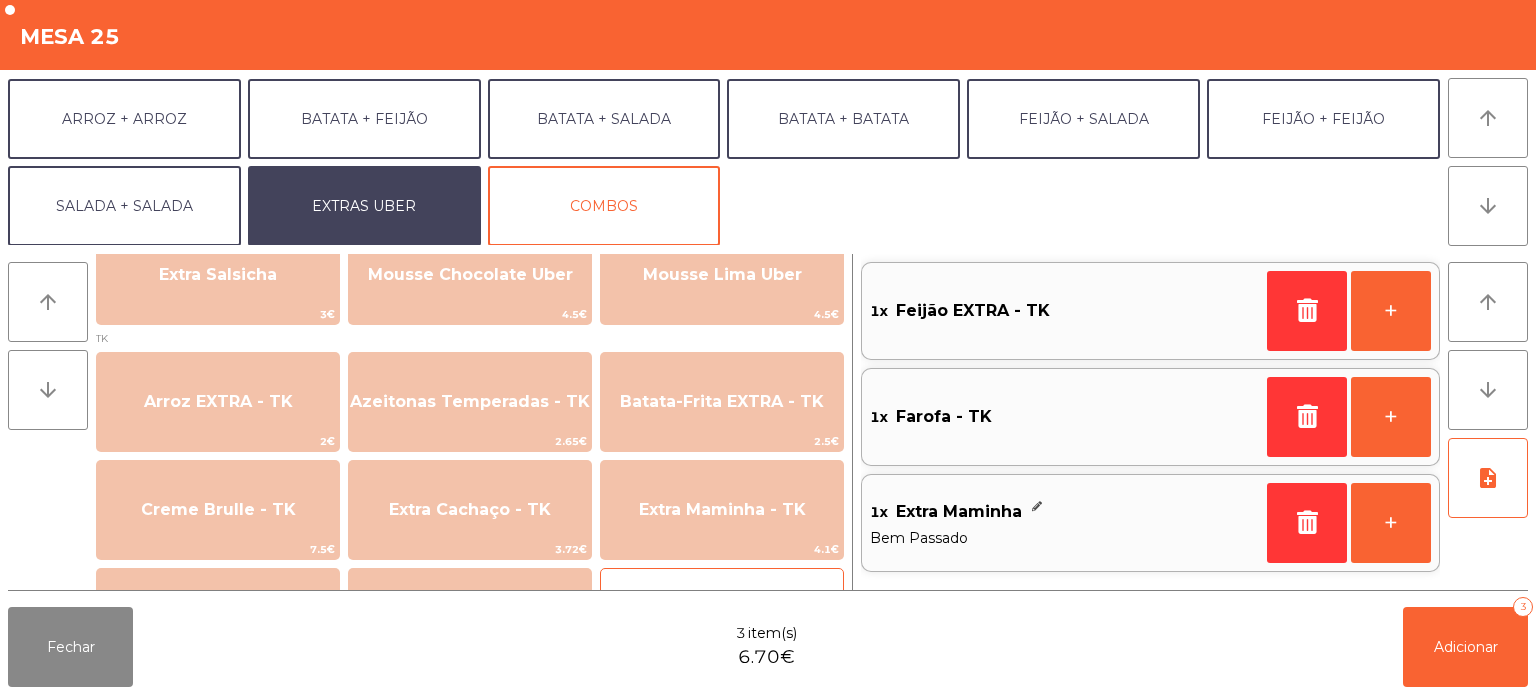 scroll, scrollTop: 710, scrollLeft: 0, axis: vertical 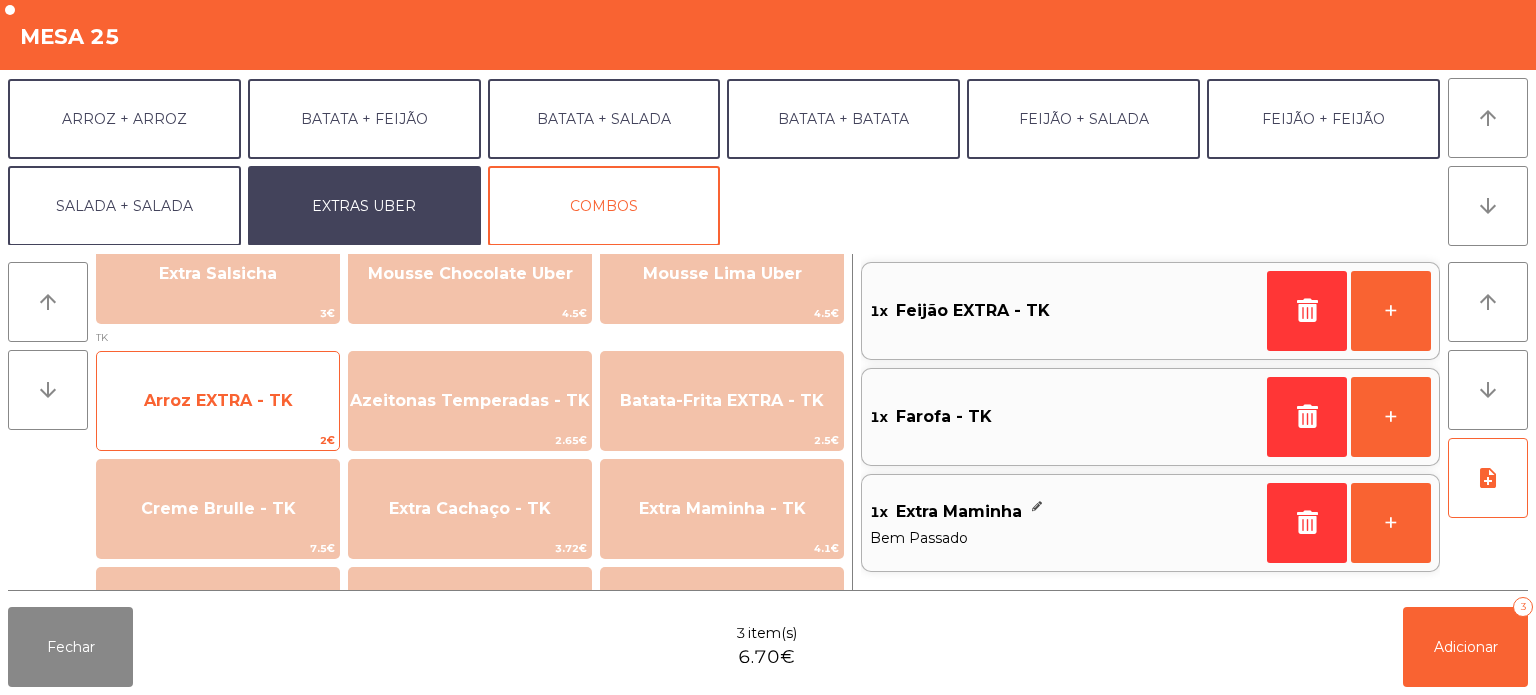 click on "Arroz EXTRA - TK" 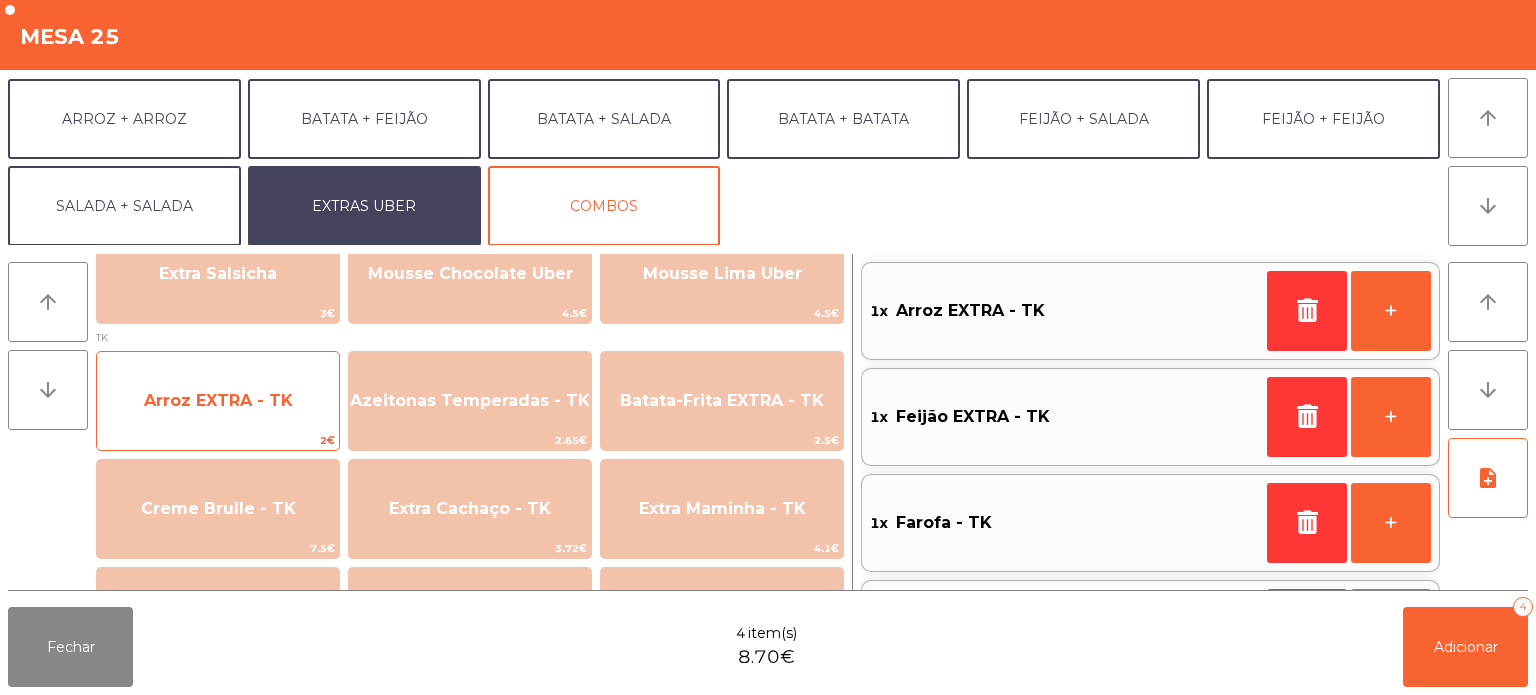 scroll, scrollTop: 93, scrollLeft: 0, axis: vertical 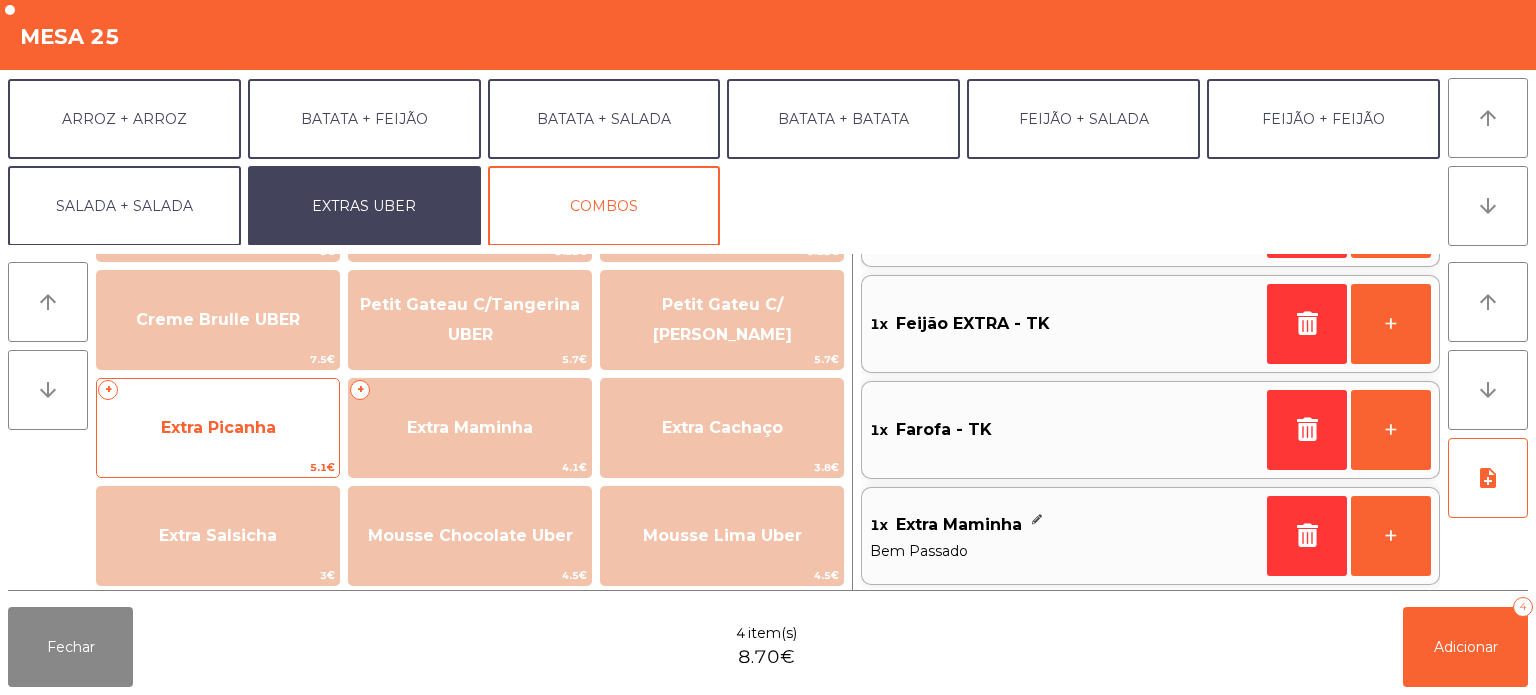 click on "Extra Picanha" 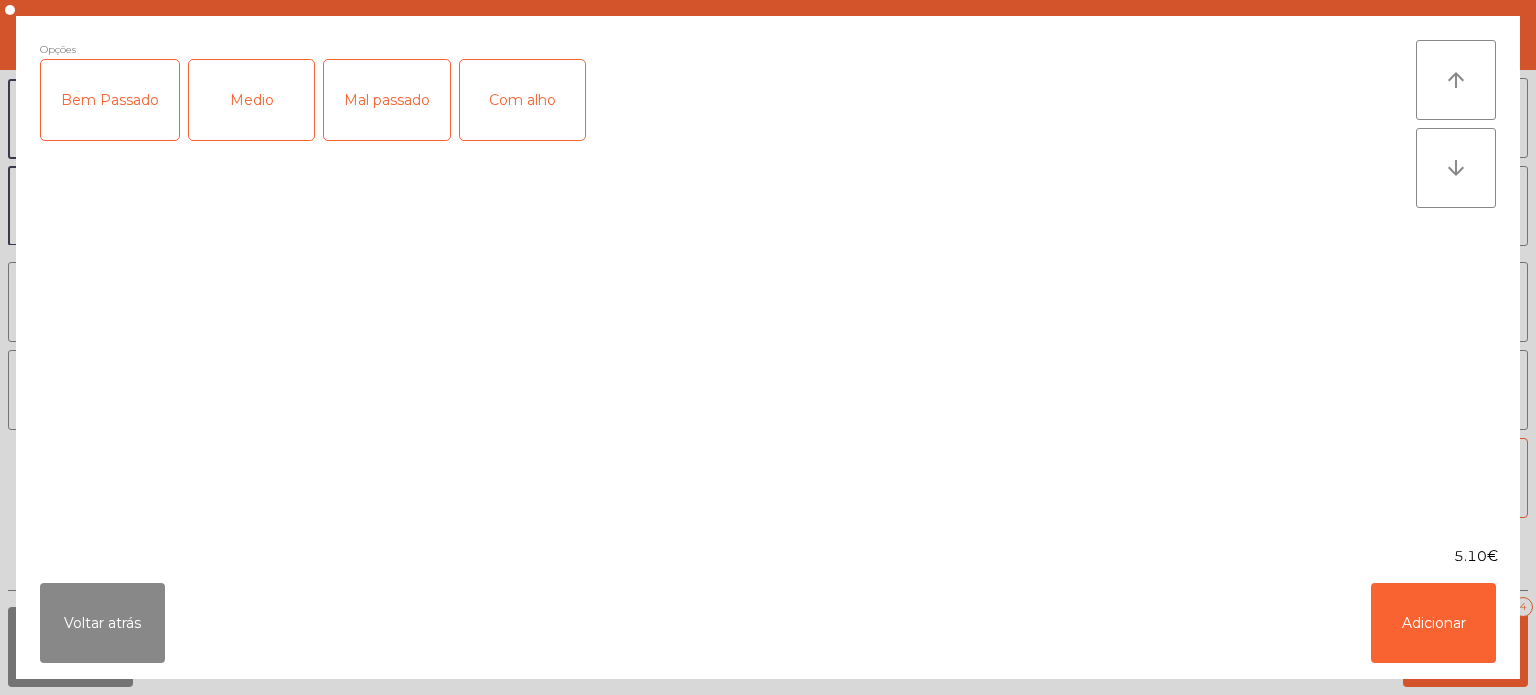 click on "Medio" 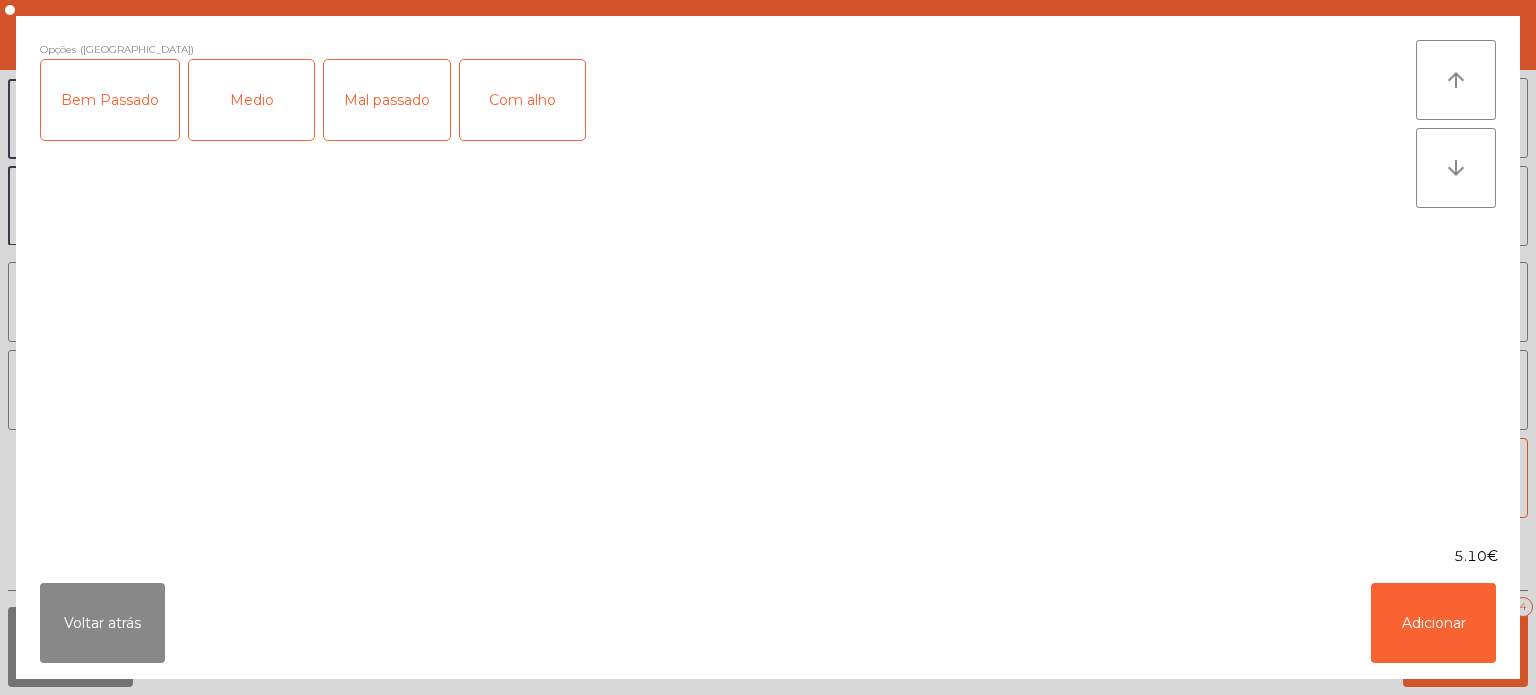 click on "Com alho" 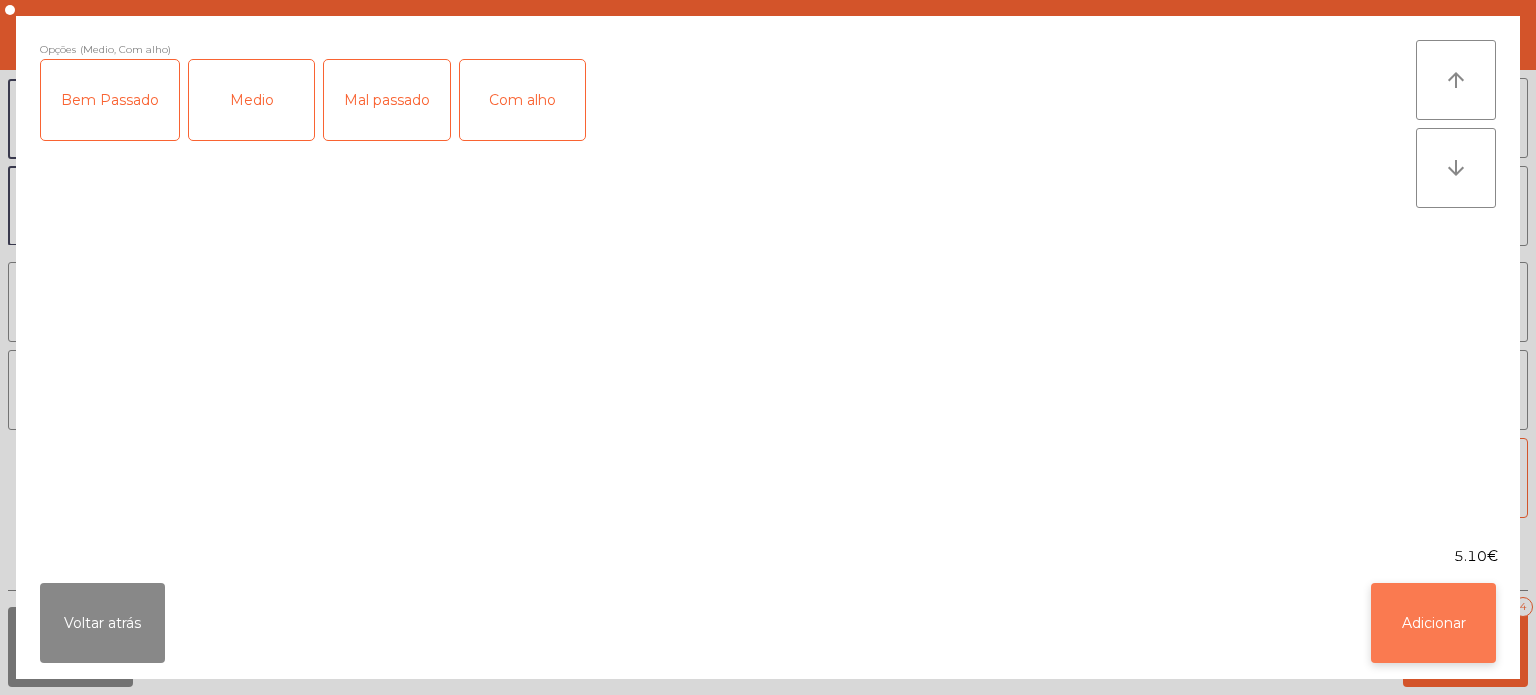 click on "Adicionar" 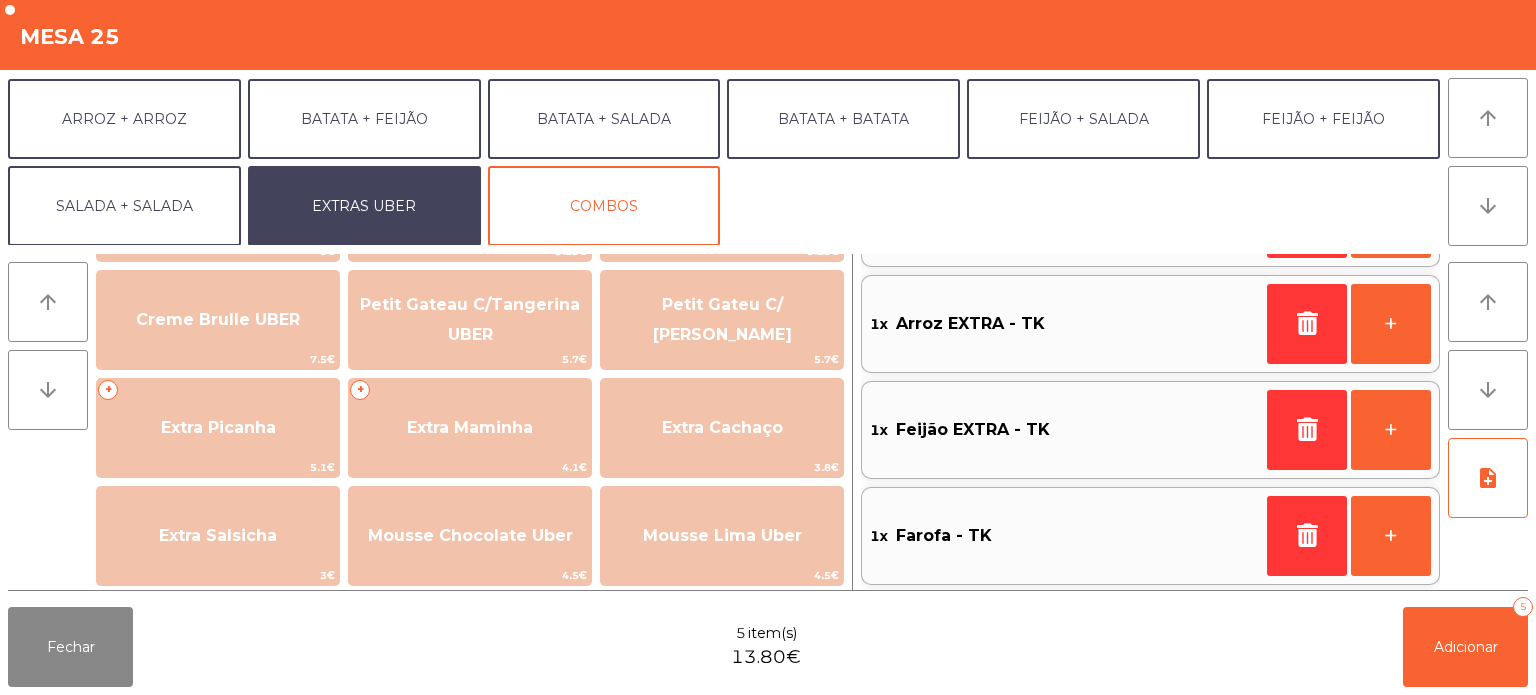 scroll, scrollTop: 8, scrollLeft: 0, axis: vertical 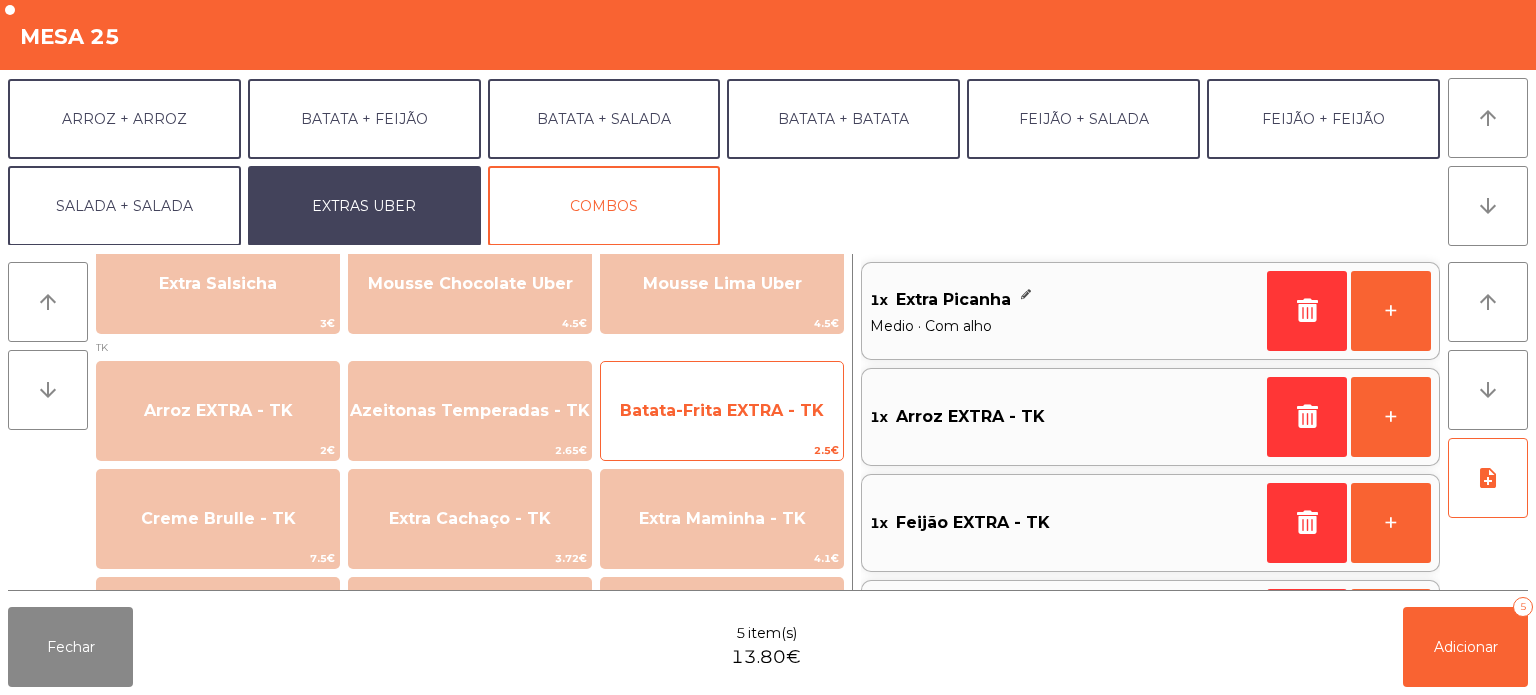 click on "Batata-Frita EXTRA - TK" 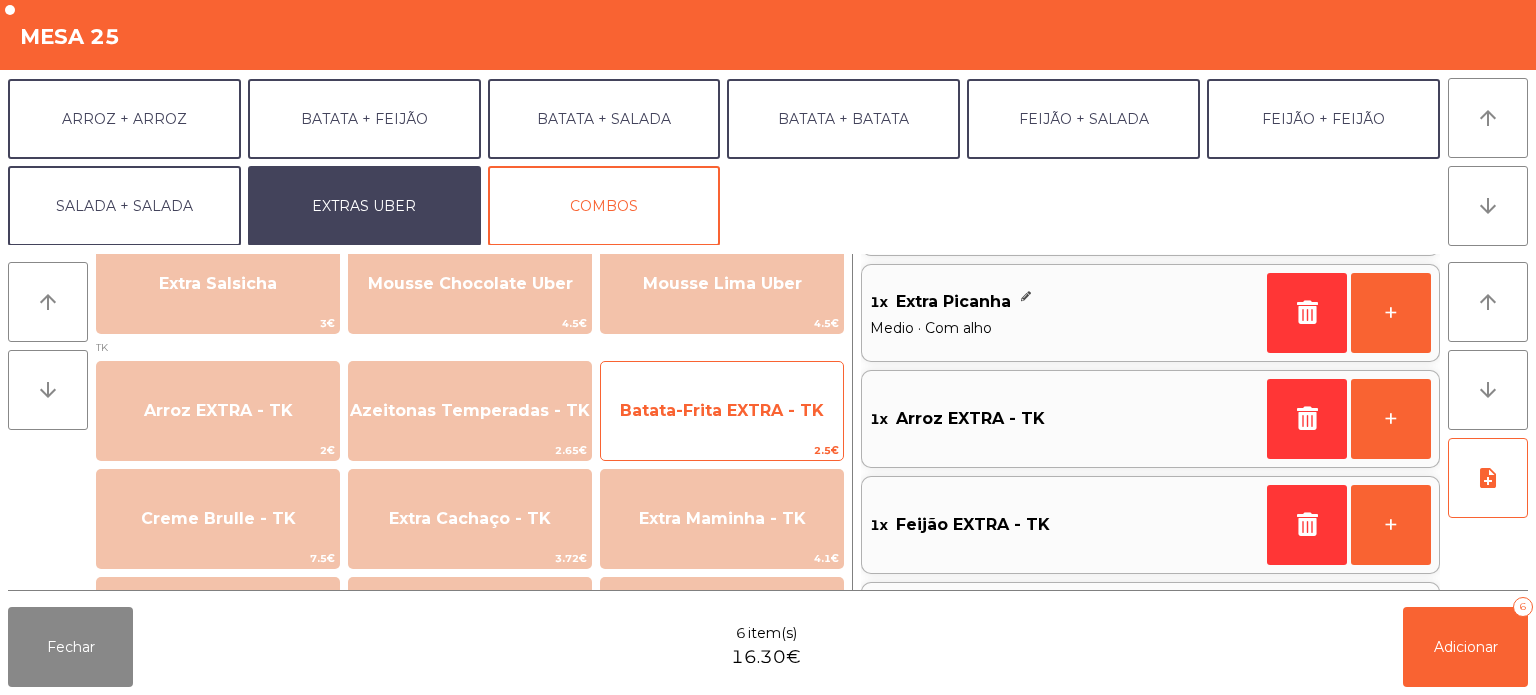 scroll, scrollTop: 0, scrollLeft: 0, axis: both 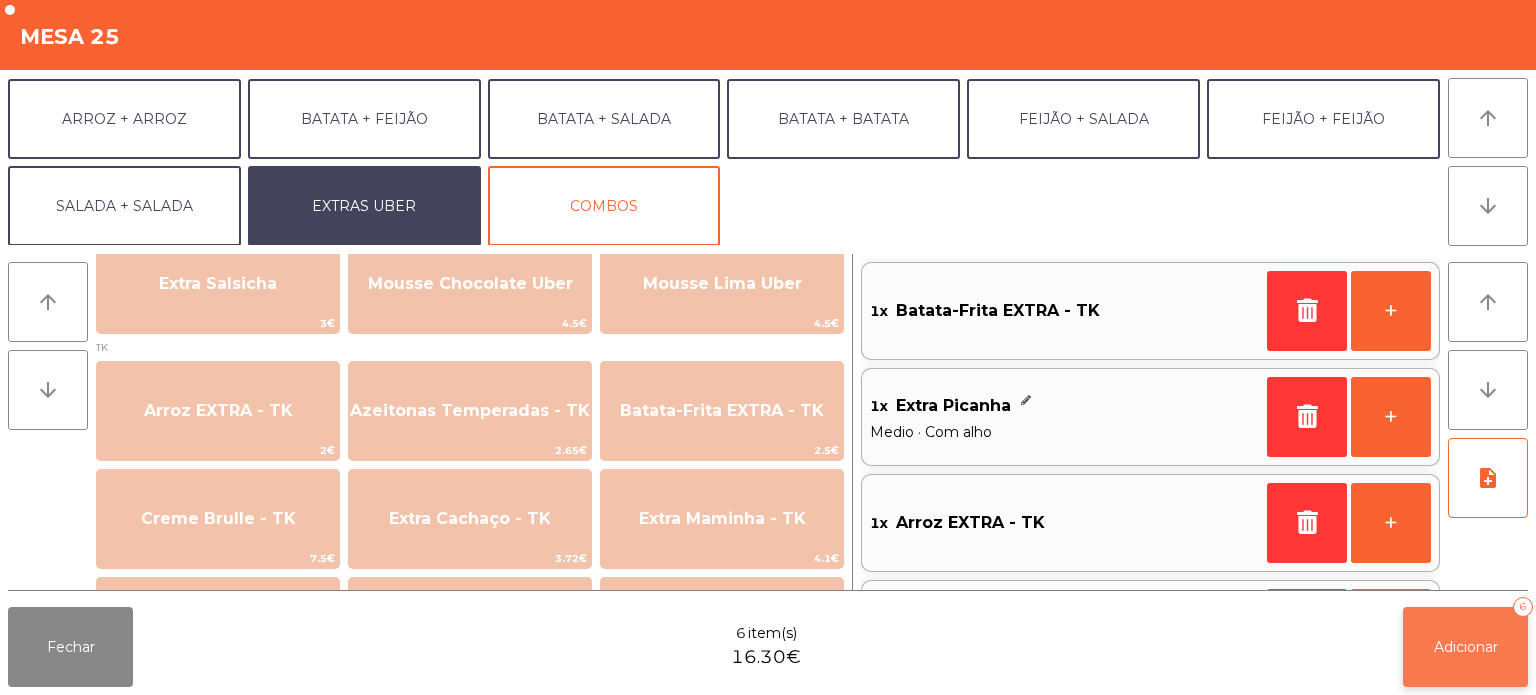 click on "Adicionar" 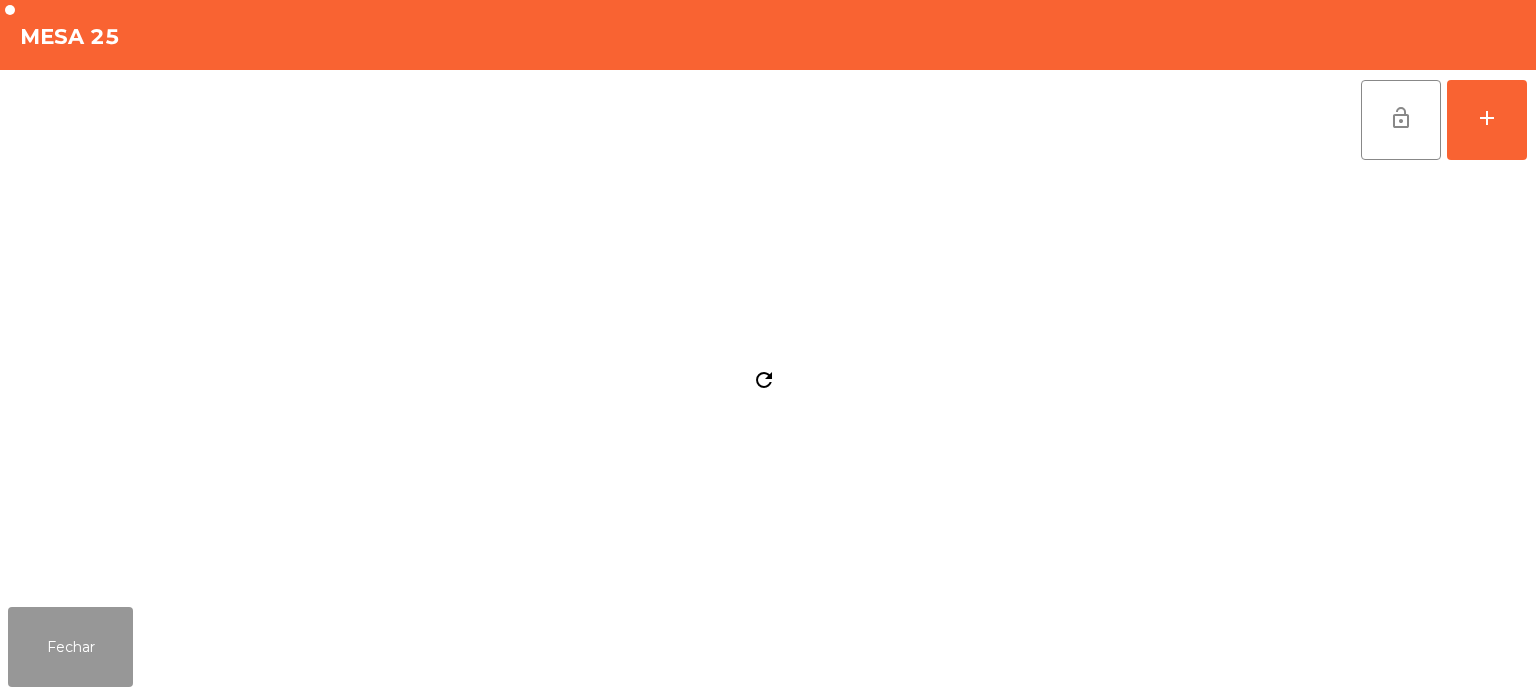 click on "Fechar" 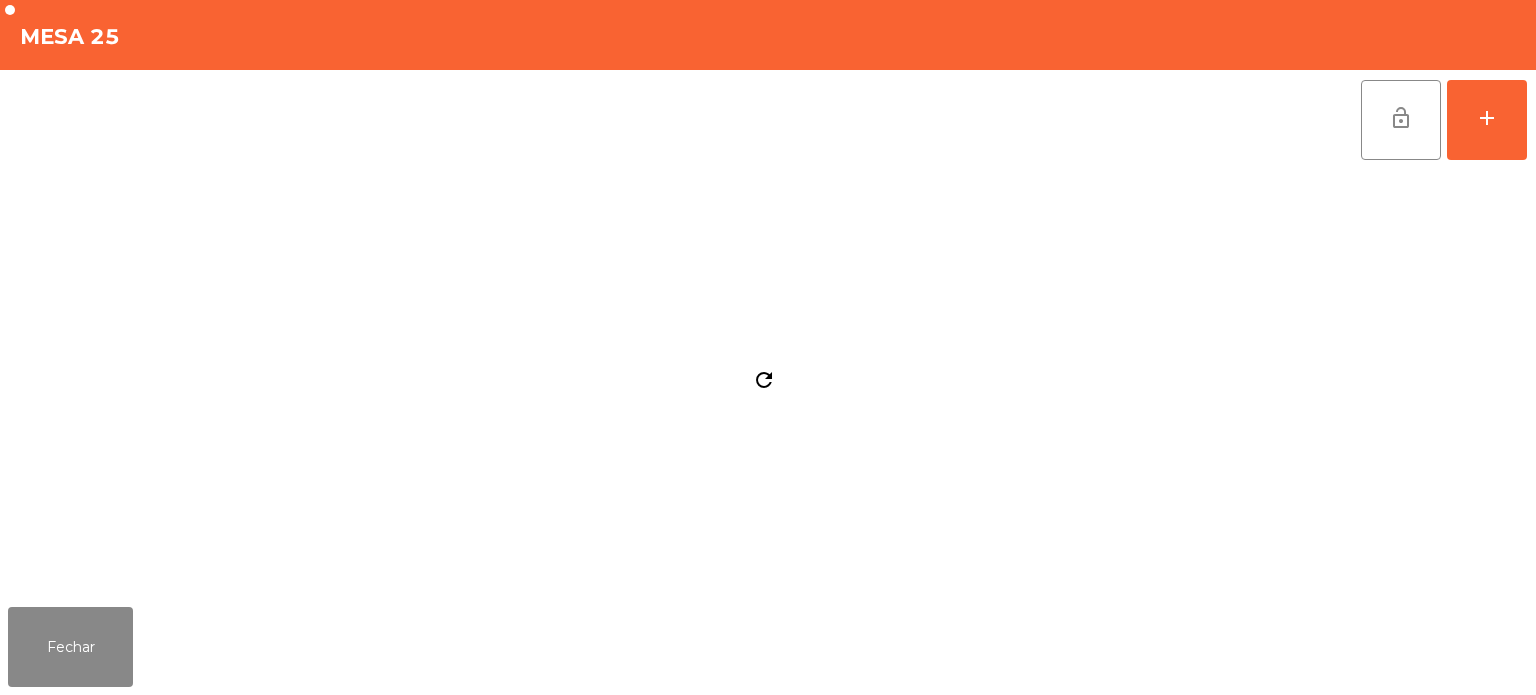 click on "Fabrica da picanha - Lisboa  location_on  03/07/2025   14:41:09   Painel de controlo   Pedidos  exit_to_app  Sair" 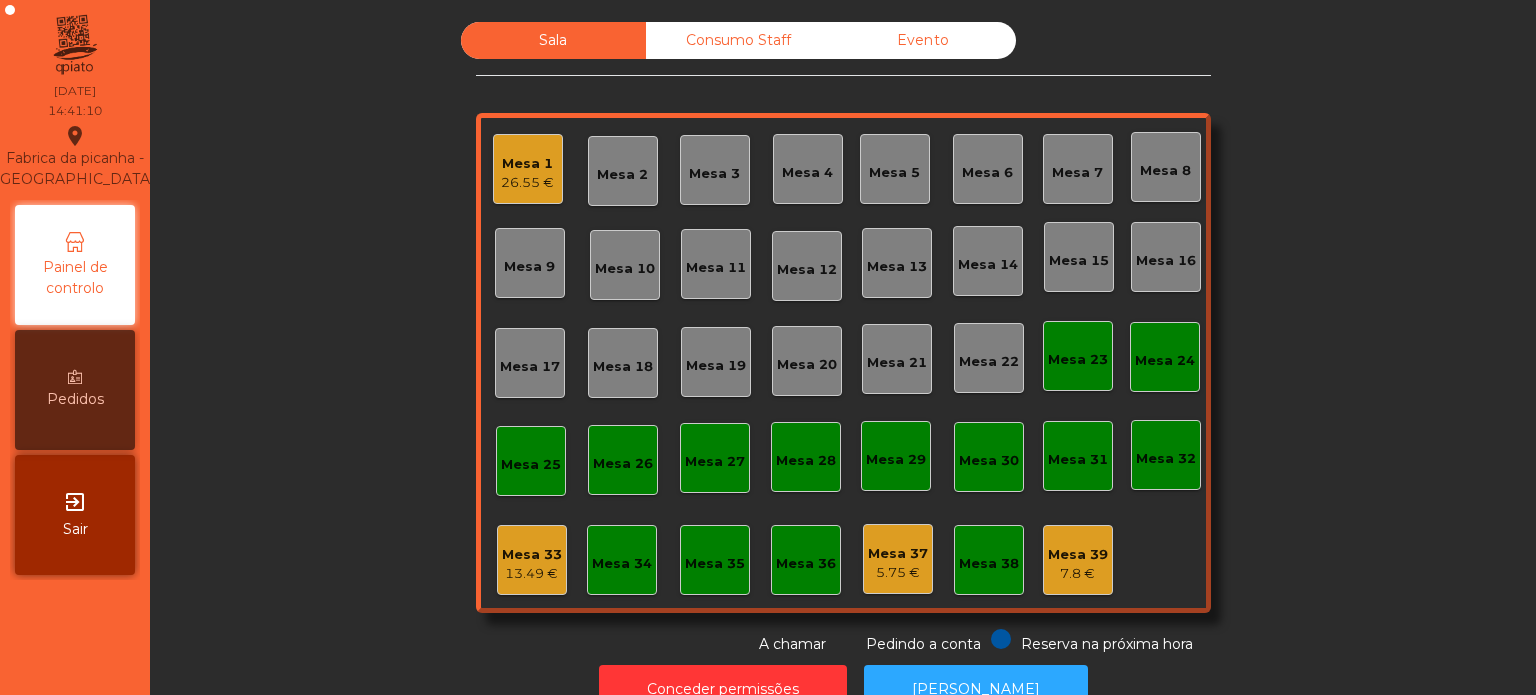 click on "Mesa 33" 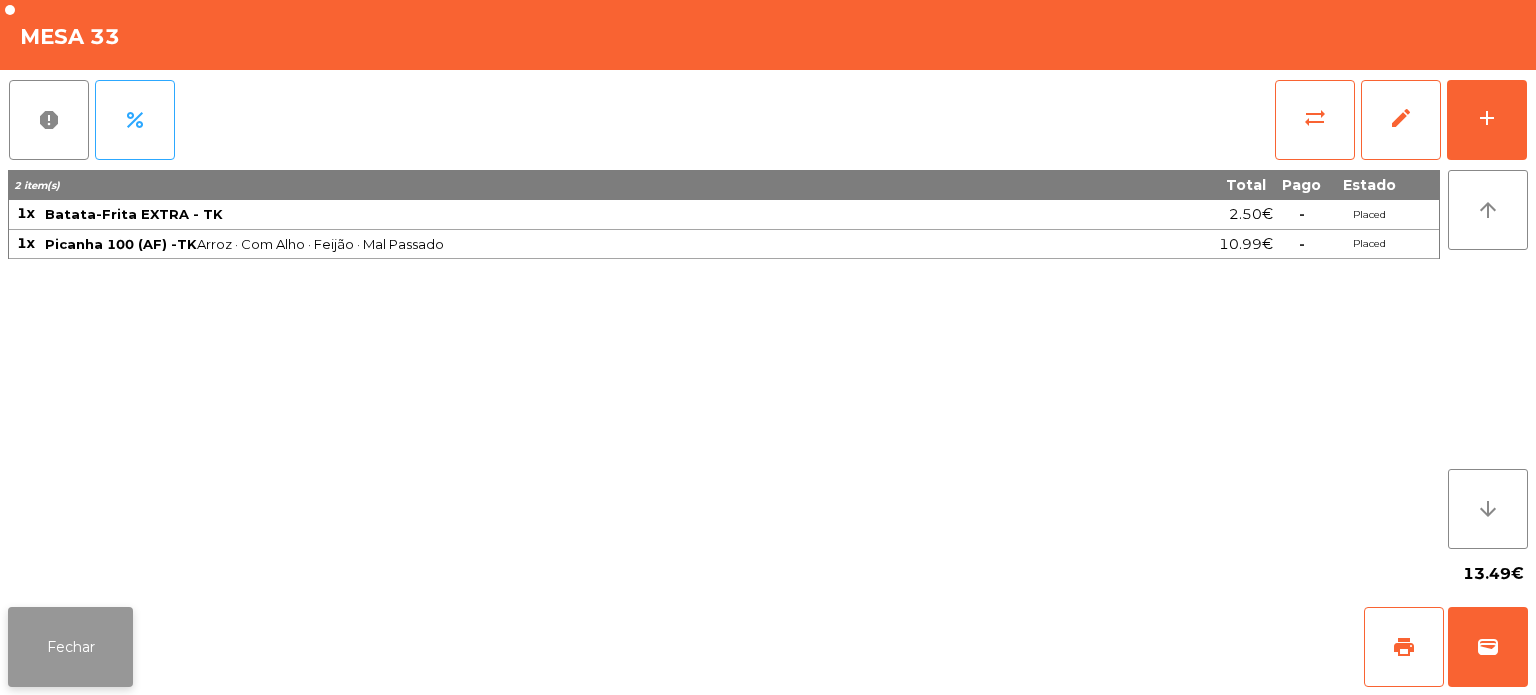 click on "Fechar" 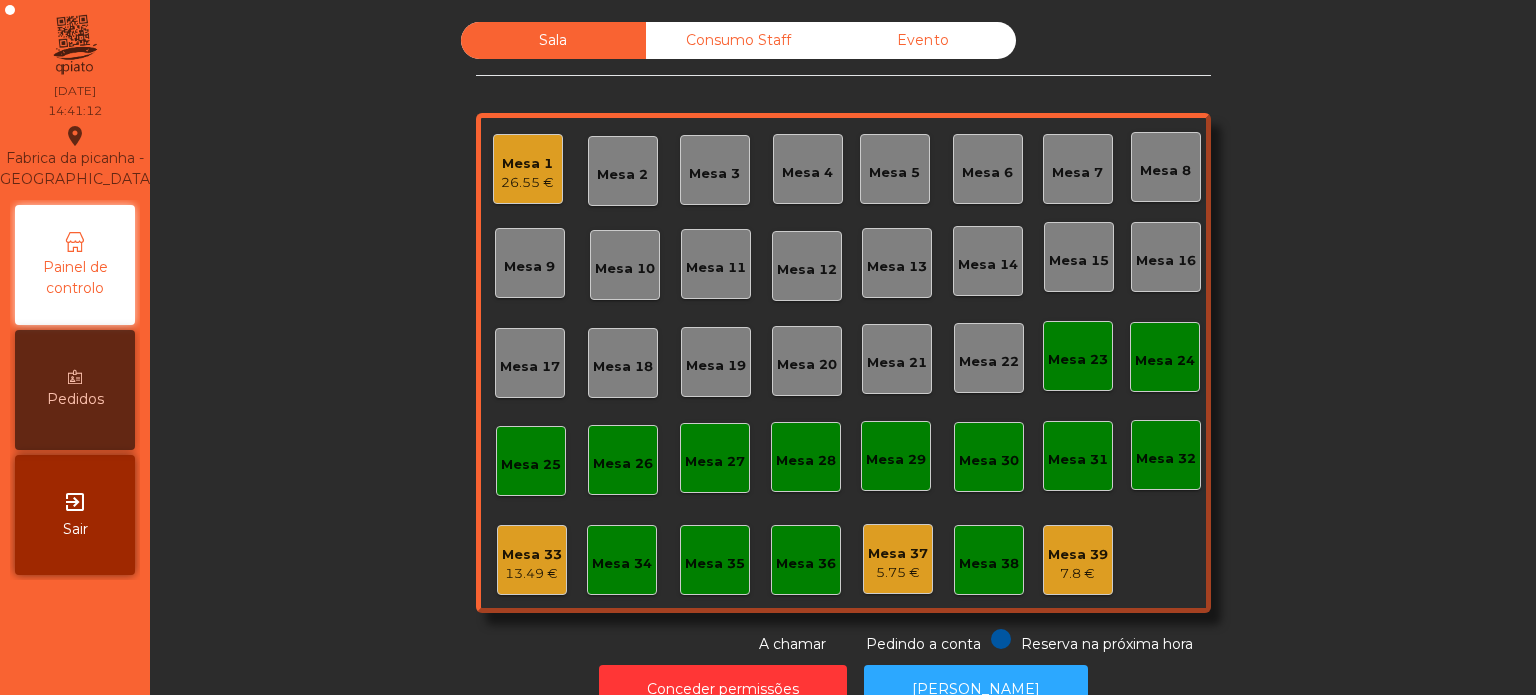 click on "Mesa 37" 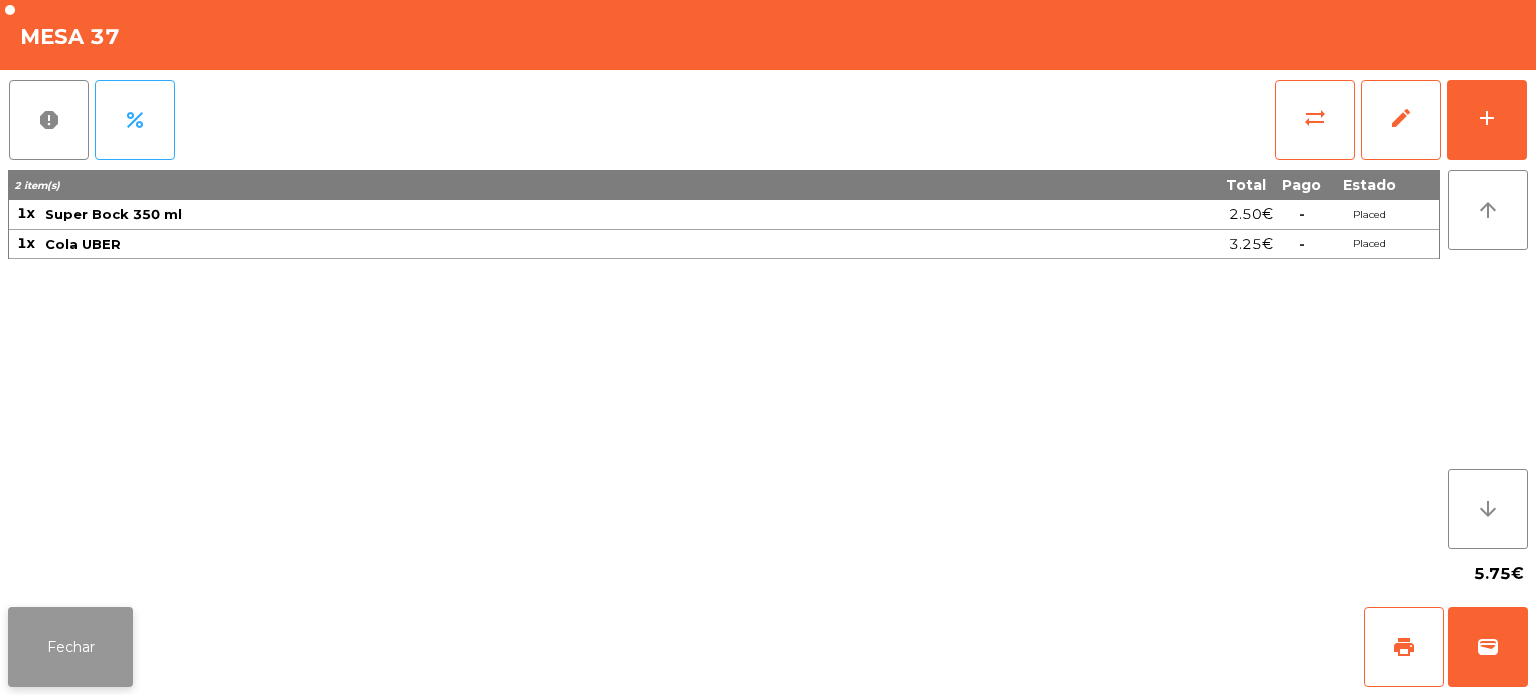 click on "Fechar" 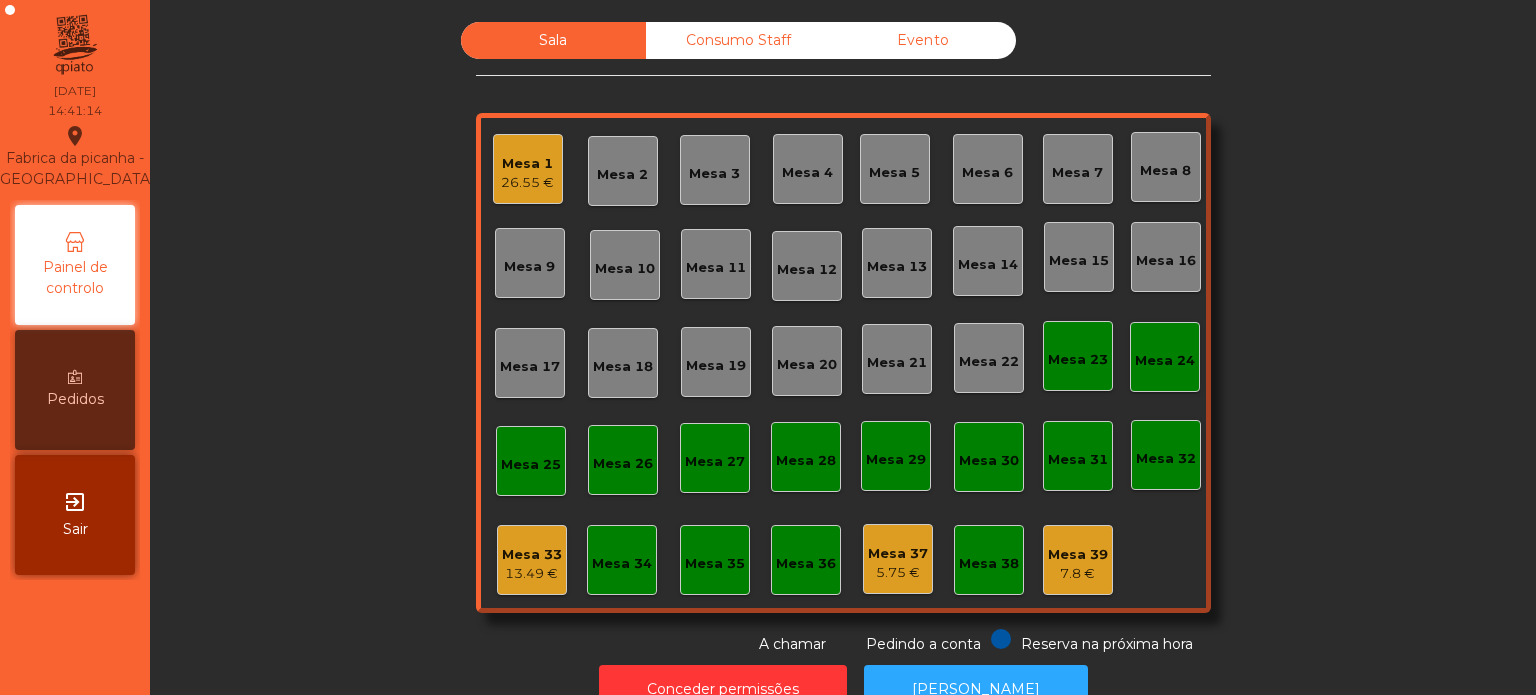 click on "26.55 €" 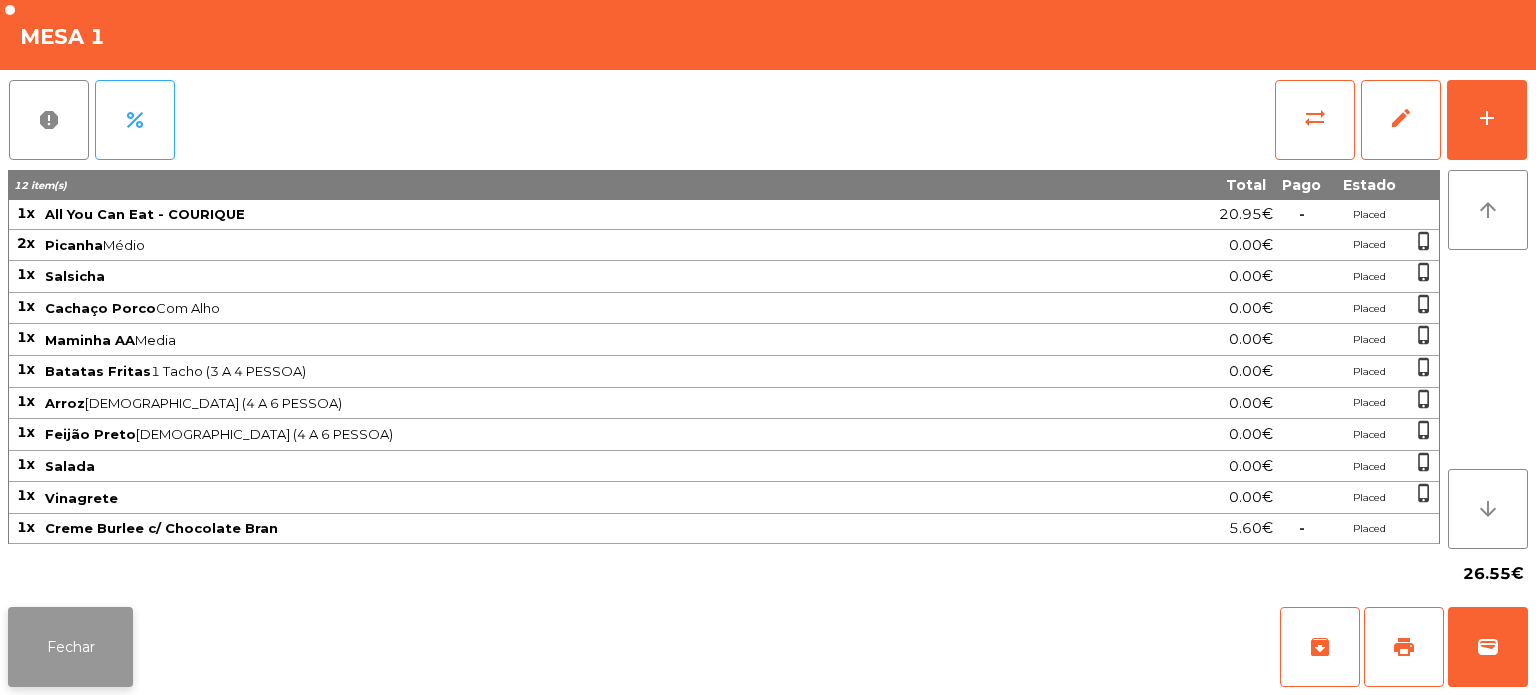 click on "Fechar" 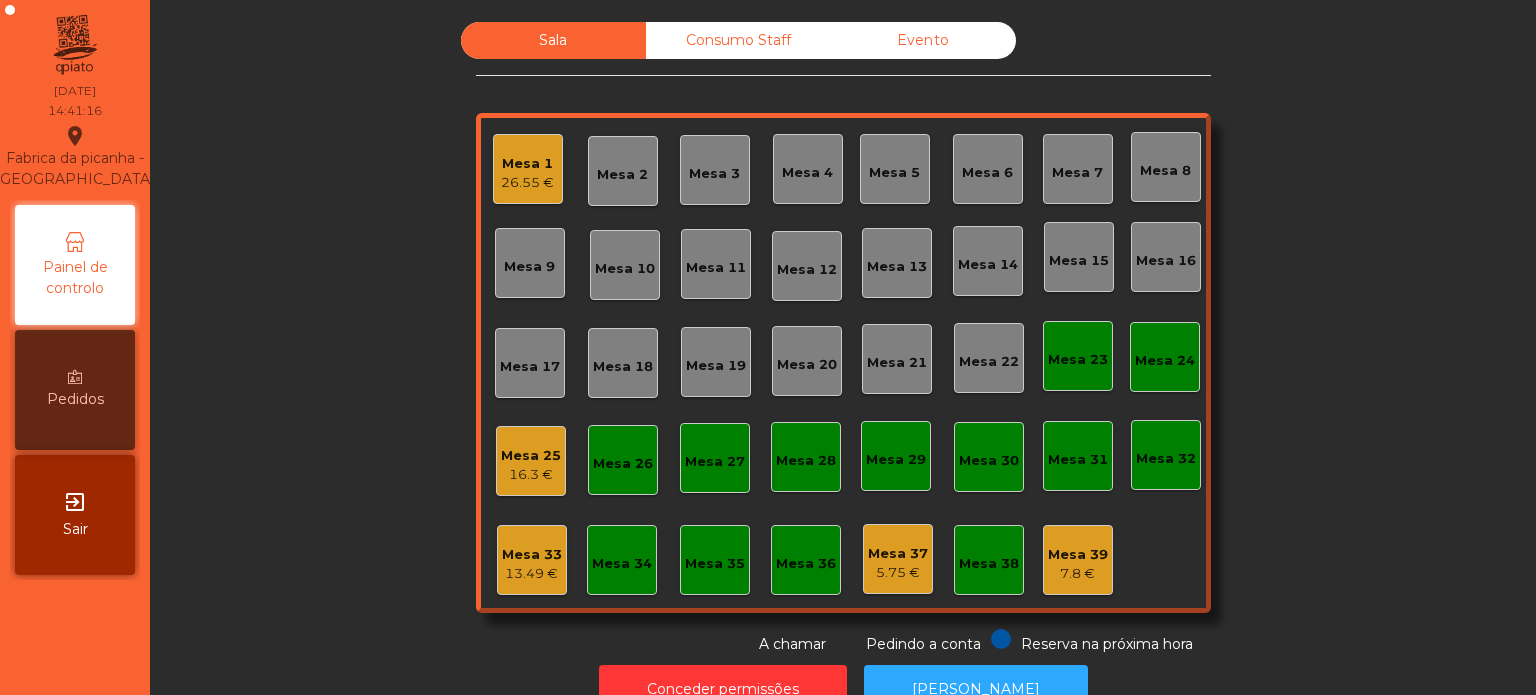 click on "Consumo Staff" 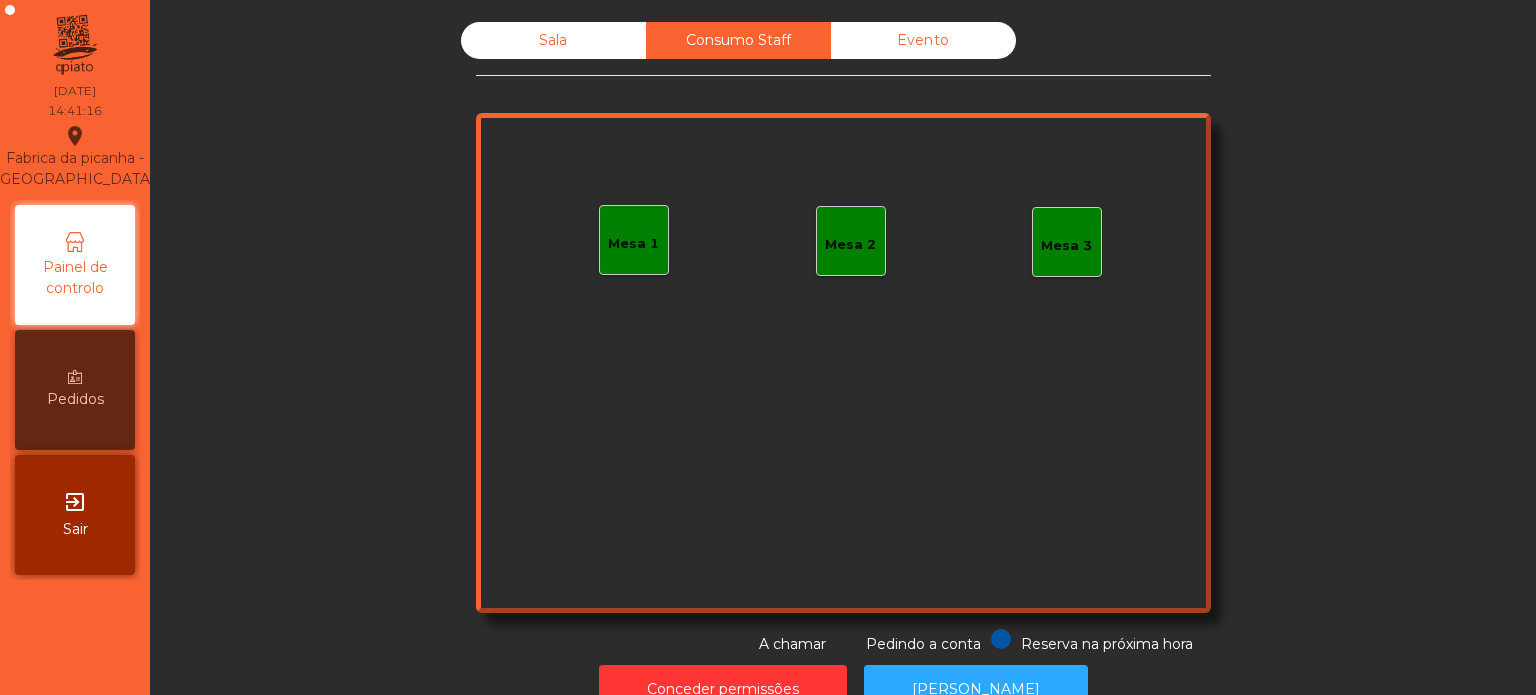 click on "Sala" 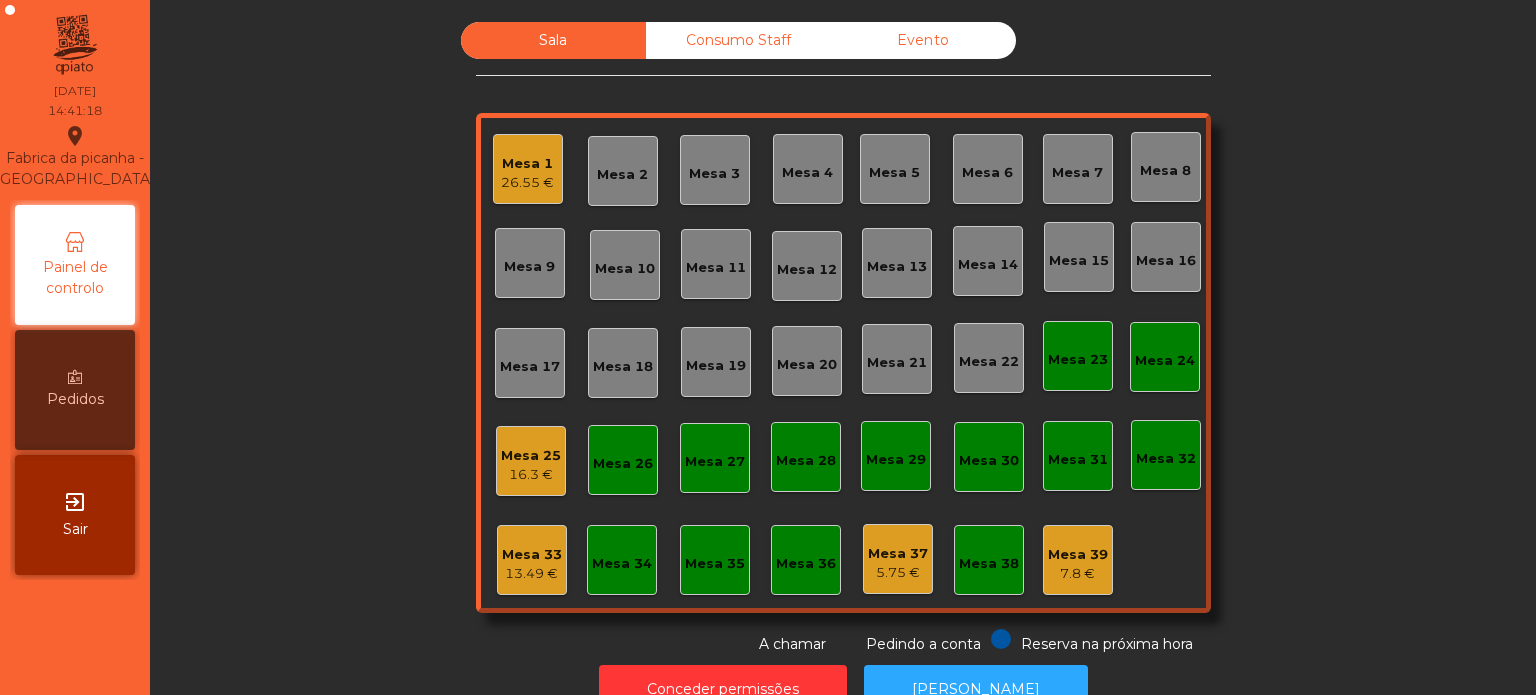 click on "16.3 €" 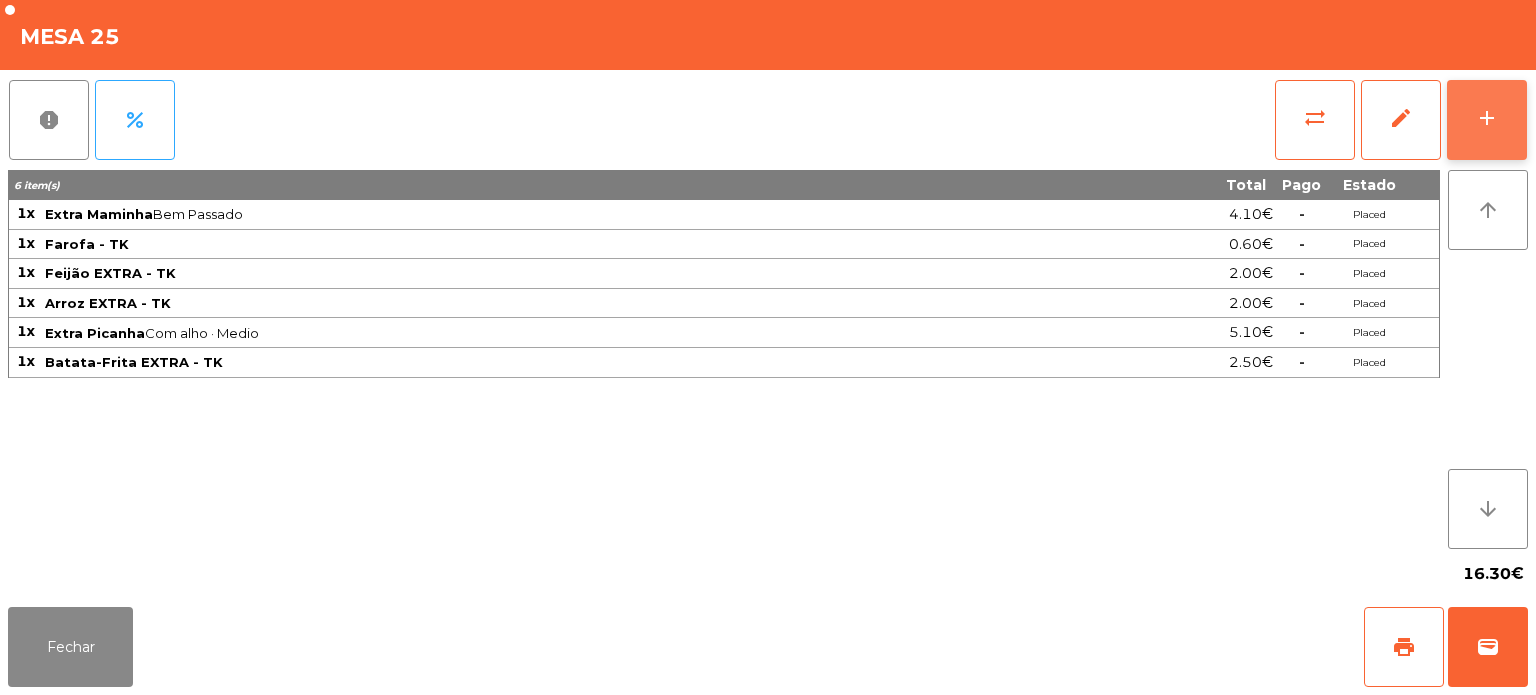 click on "add" 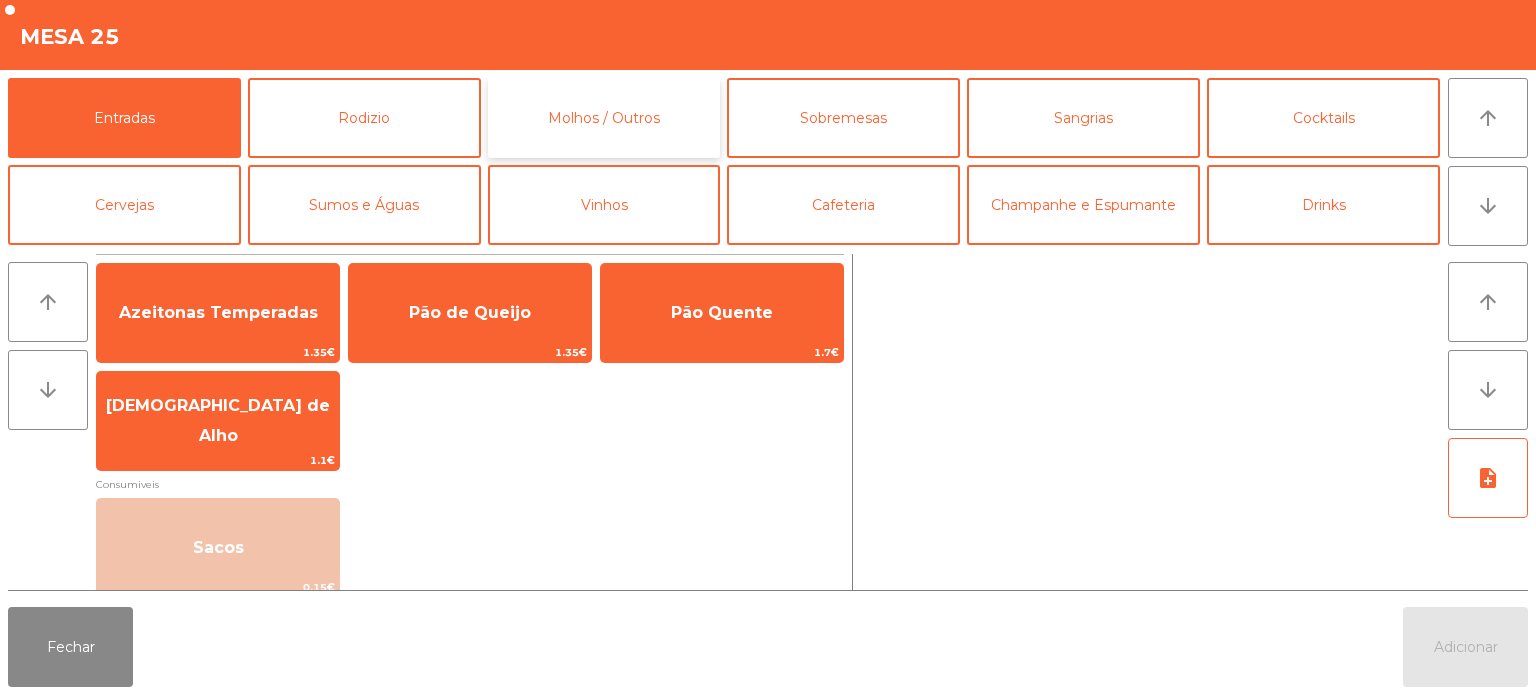 click on "Molhos / Outros" 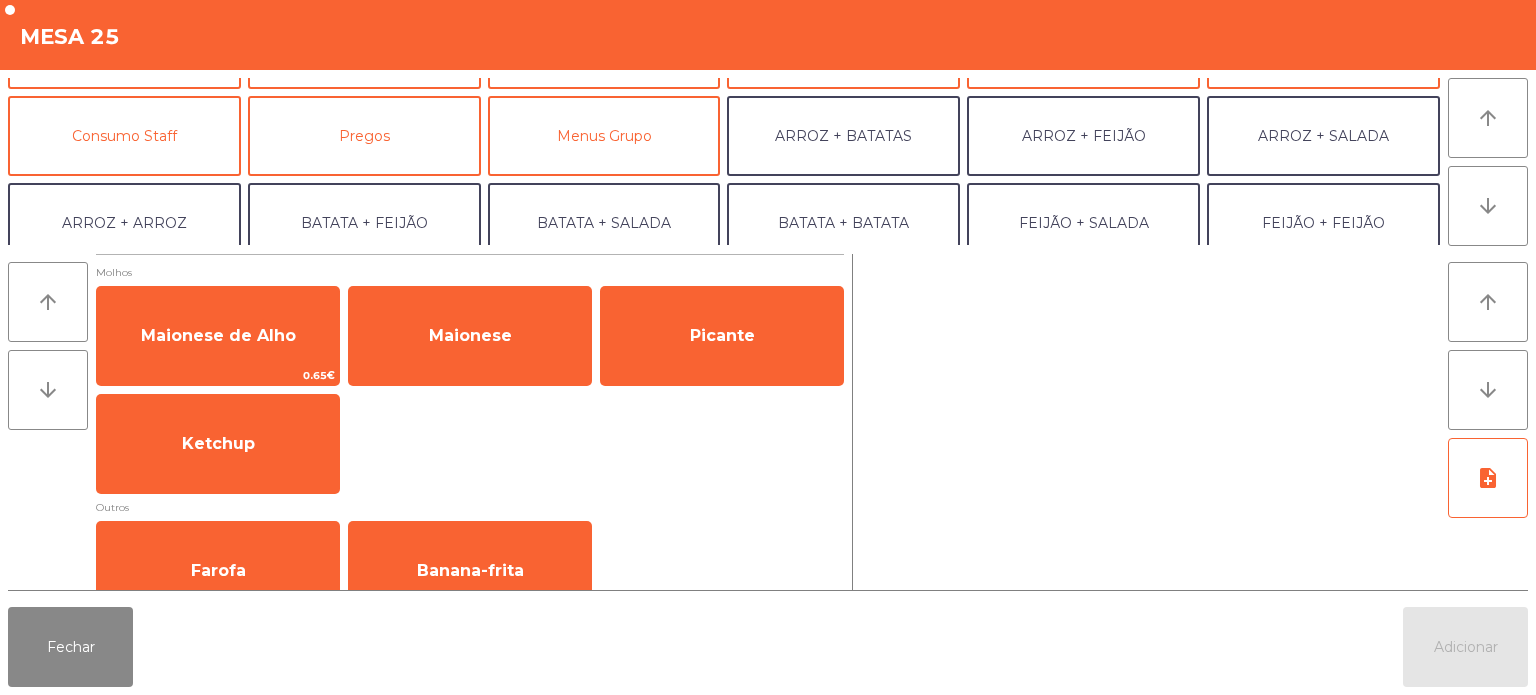 scroll, scrollTop: 0, scrollLeft: 0, axis: both 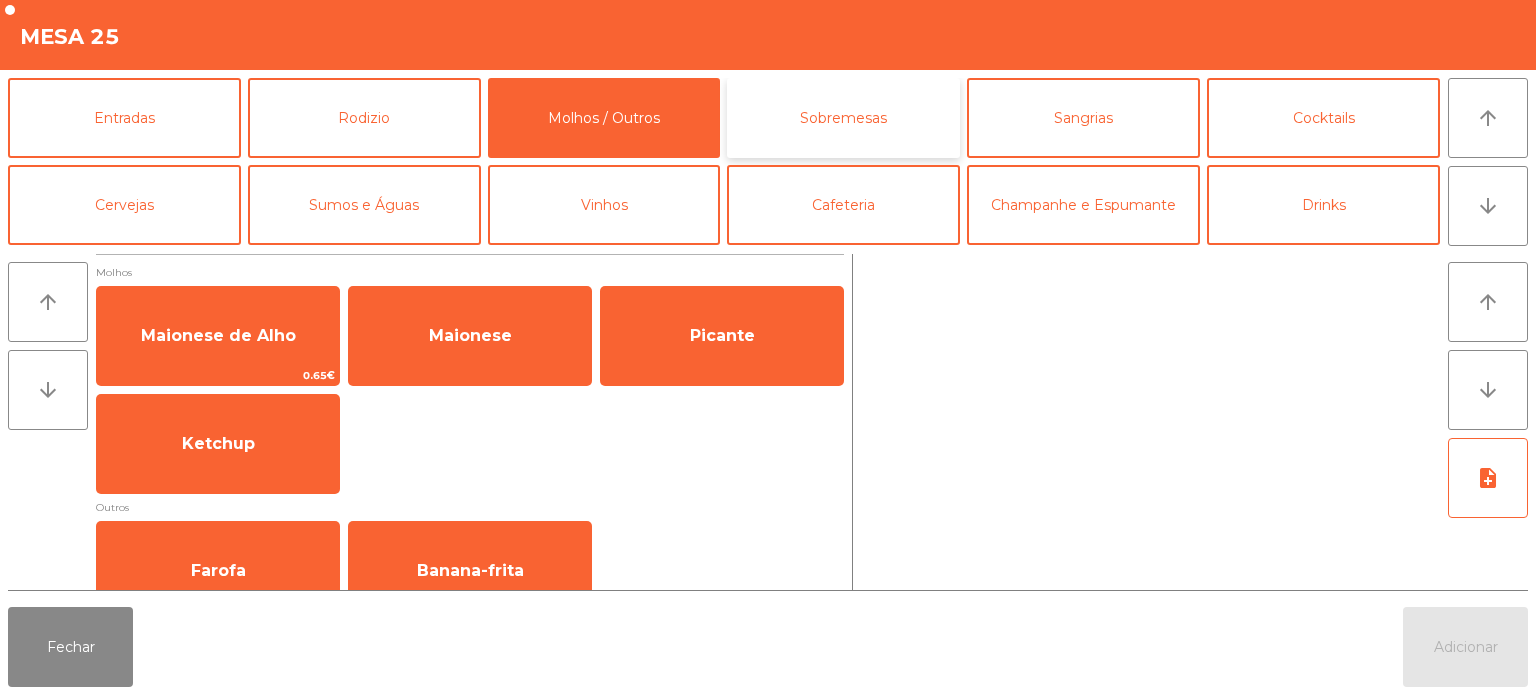 click on "Sobremesas" 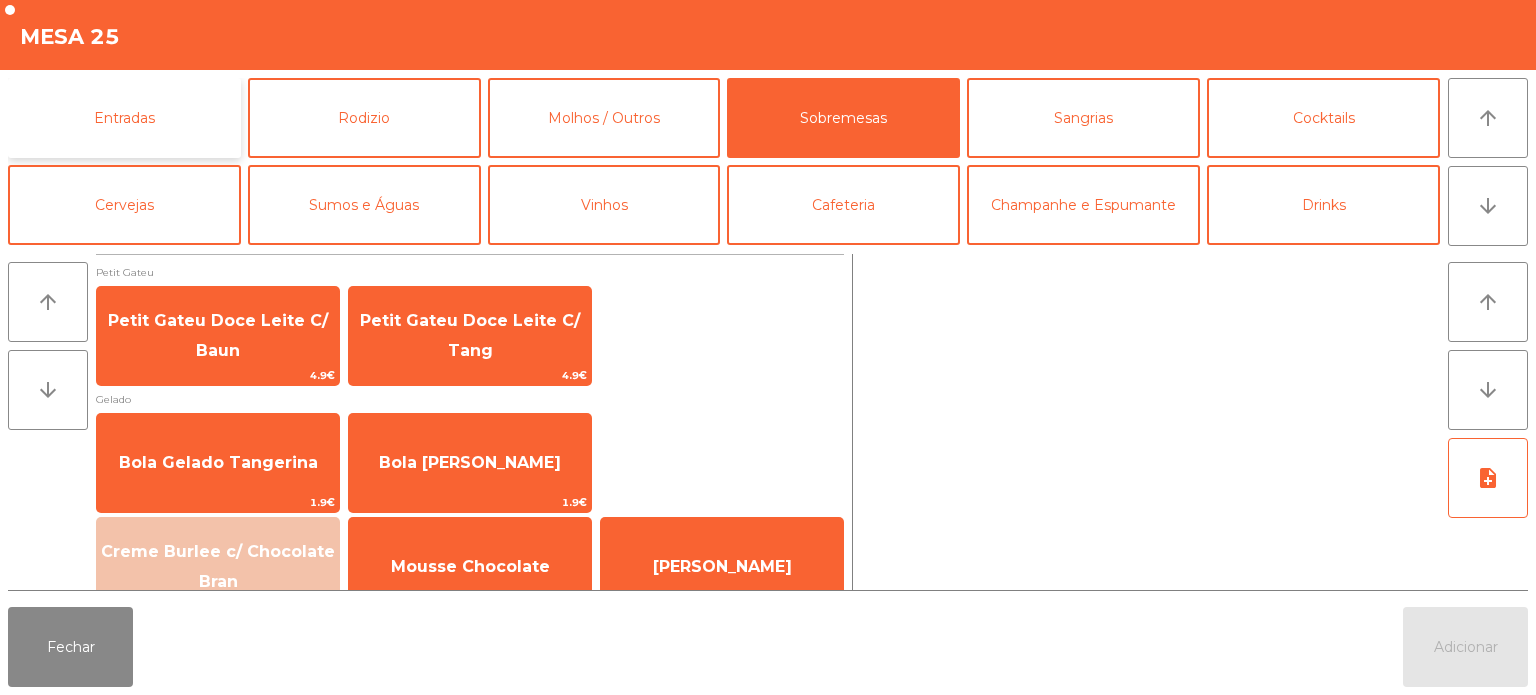 click on "Entradas" 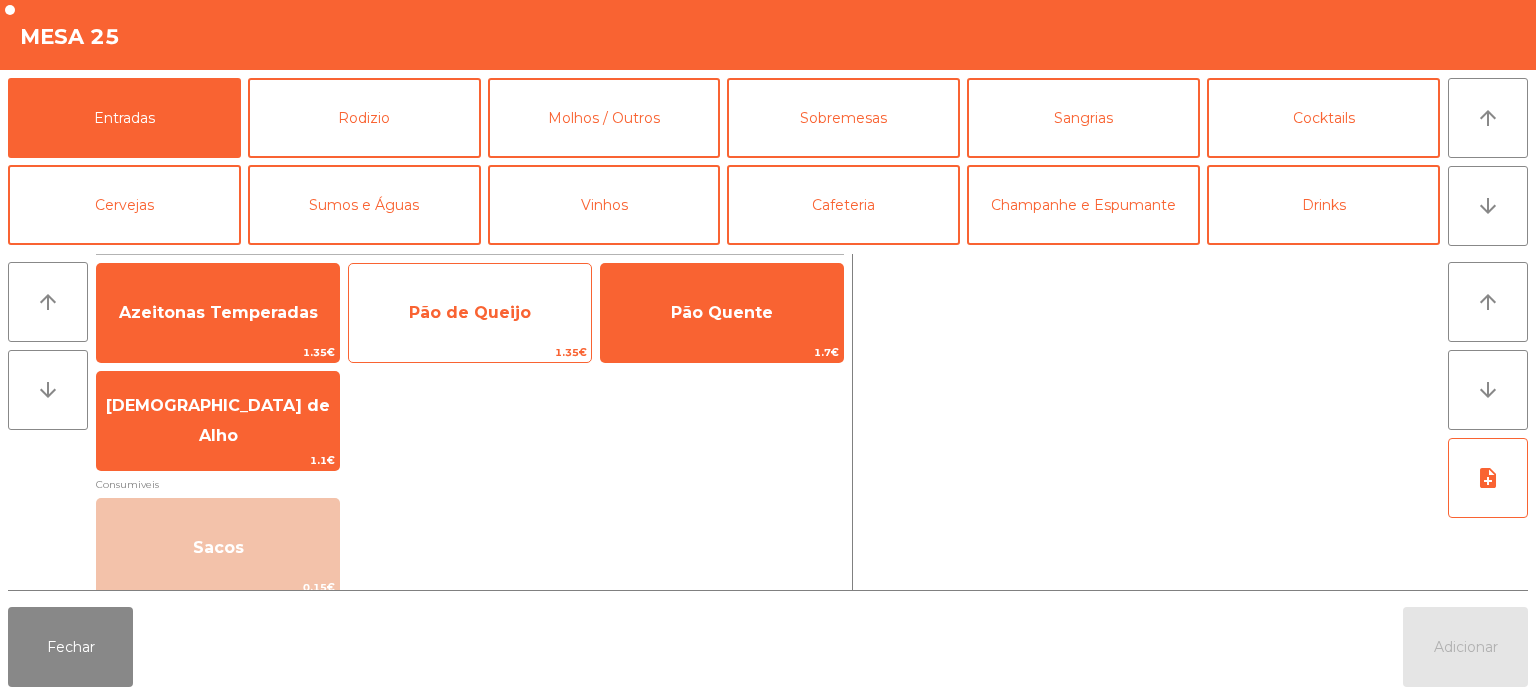 click on "Pão de Queijo" 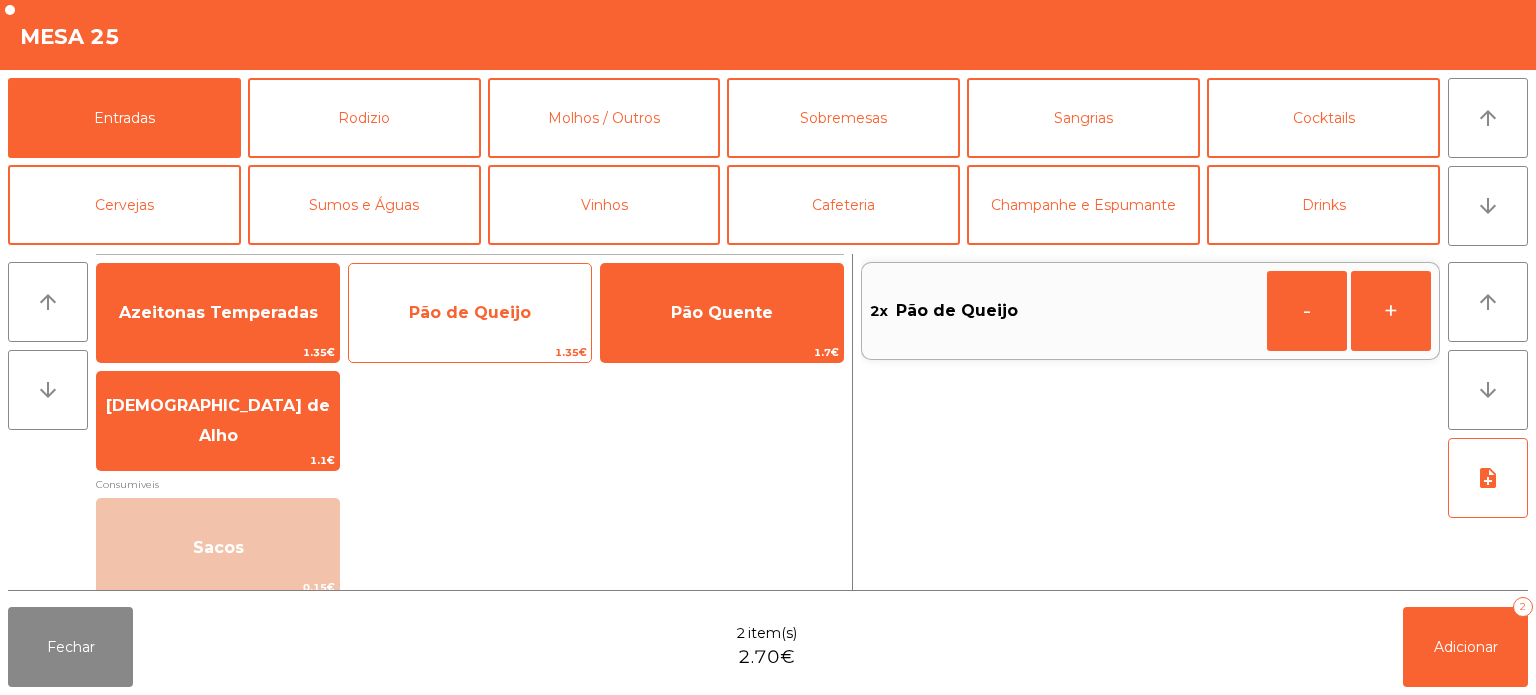 click on "Pão de Queijo   1.35€" 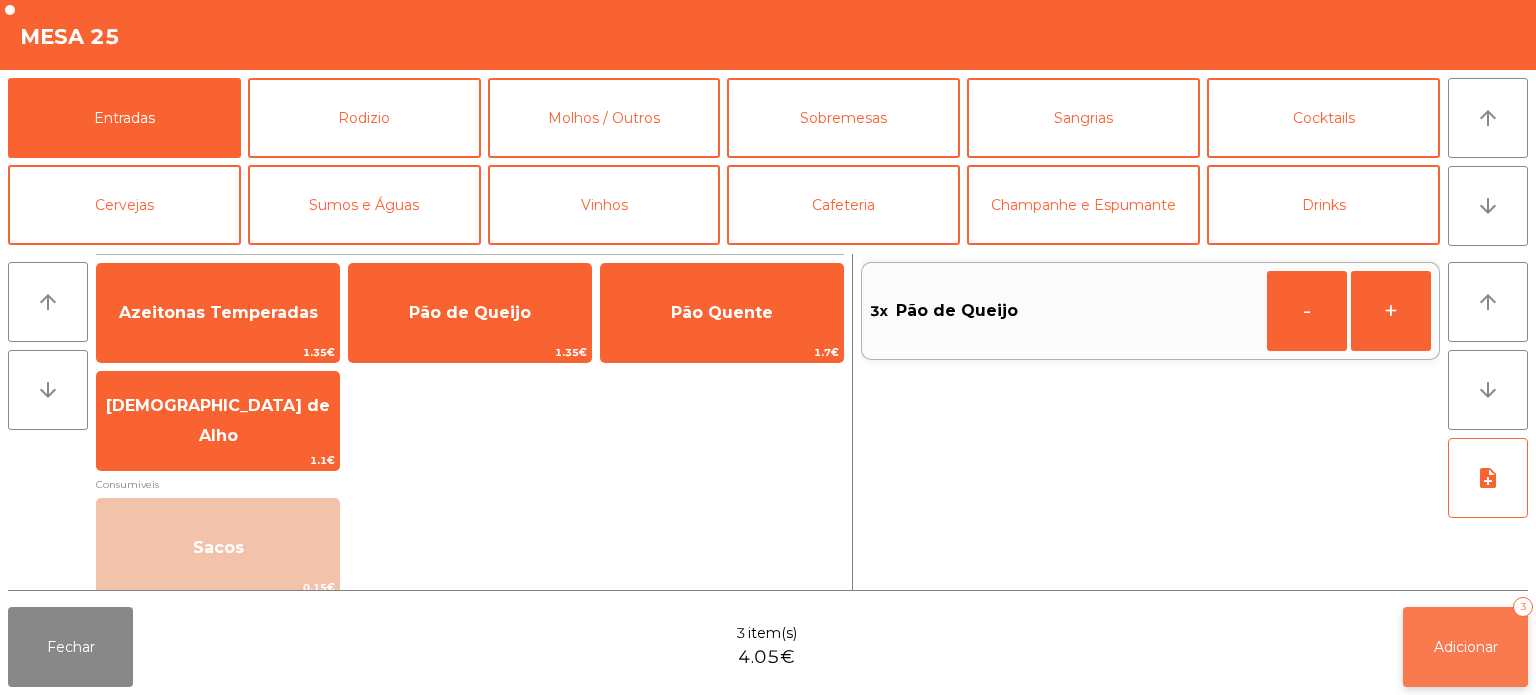 click on "Adicionar   3" 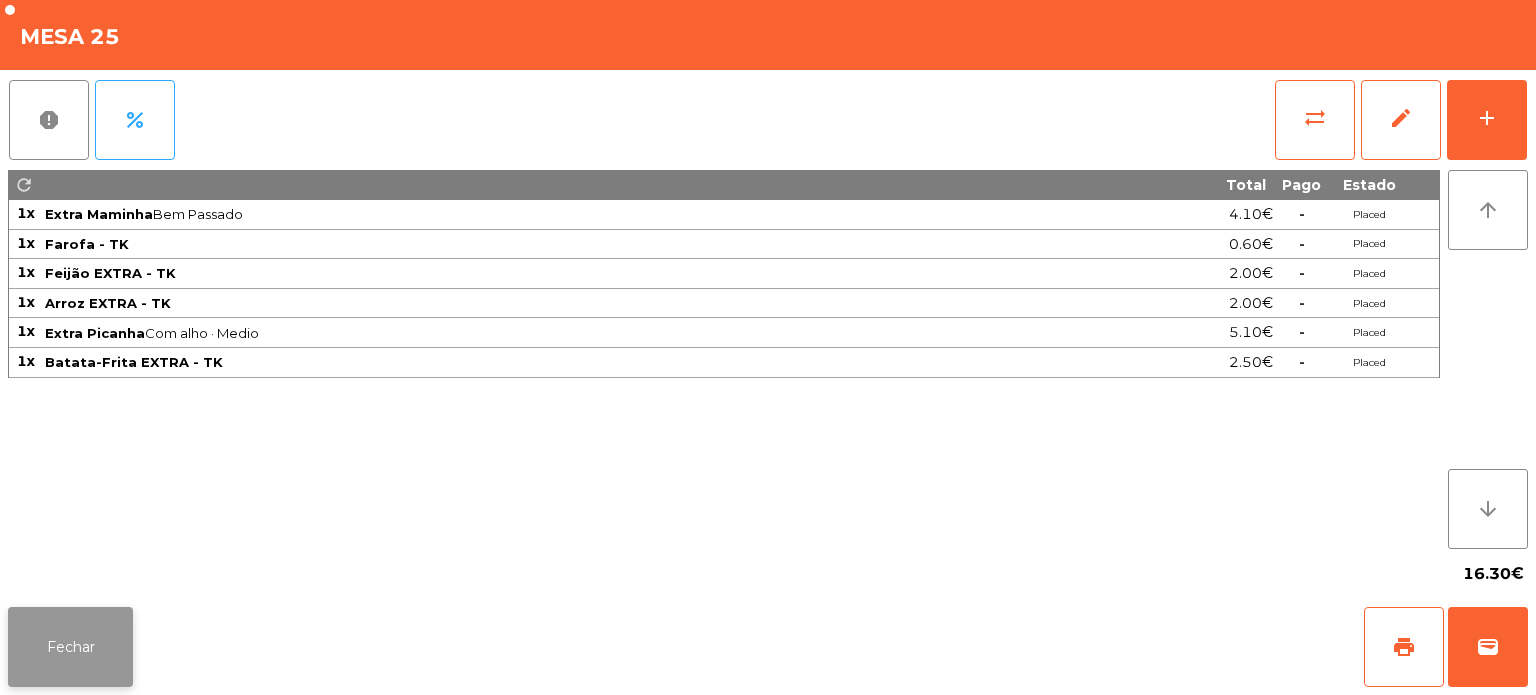 click on "Fechar" 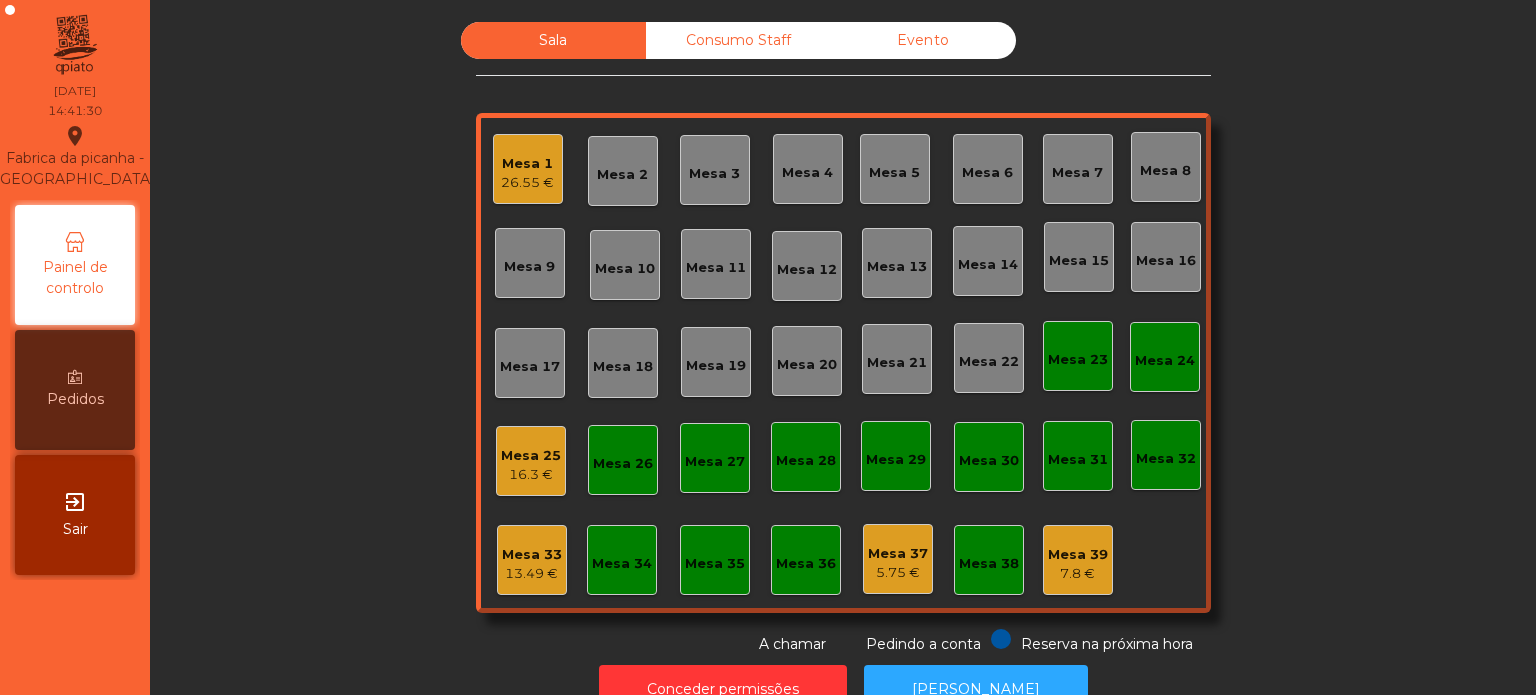 click on "Sala   Consumo Staff   Evento   Mesa 1   26.55 €   Mesa 2   Mesa 3   Mesa 4   Mesa 5   Mesa 6   Mesa 7   Mesa 8   Mesa 9   Mesa 10   Mesa 11   Mesa 12   Mesa 13   Mesa 14   Mesa 15   Mesa 16   Mesa 17   Mesa 18   Mesa 19   Mesa 20   Mesa 21   Mesa 22   Mesa 23   Mesa 24   Mesa 25   16.3 €   Mesa 26   Mesa 27   Mesa 28   Mesa 29   Mesa 30   Mesa 31   Mesa 32   Mesa 33   13.49 €   Mesa 34   Mesa 35   Mesa 36   Mesa 37   5.75 €   Mesa 38   Mesa 39   7.8 €  Reserva na próxima hora Pedindo a conta A chamar" 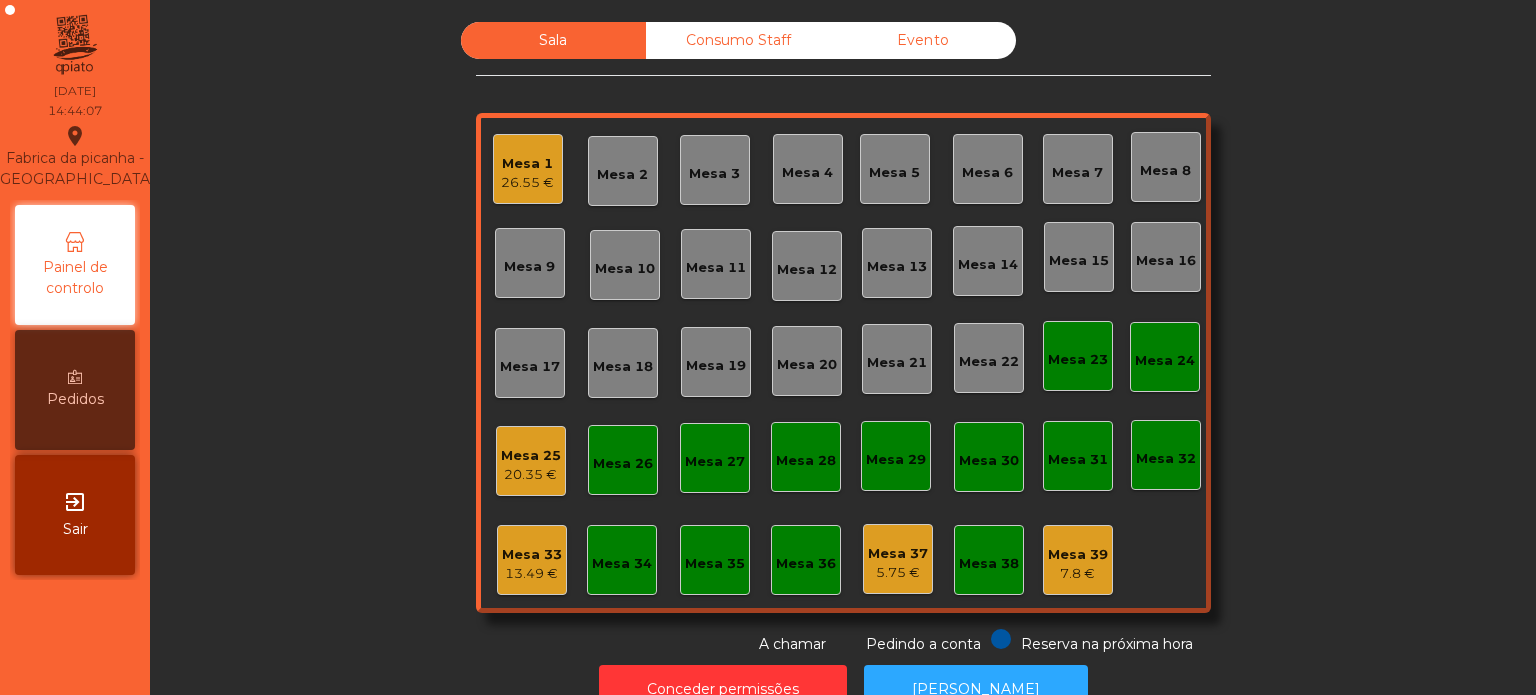 click on "Consumo Staff" 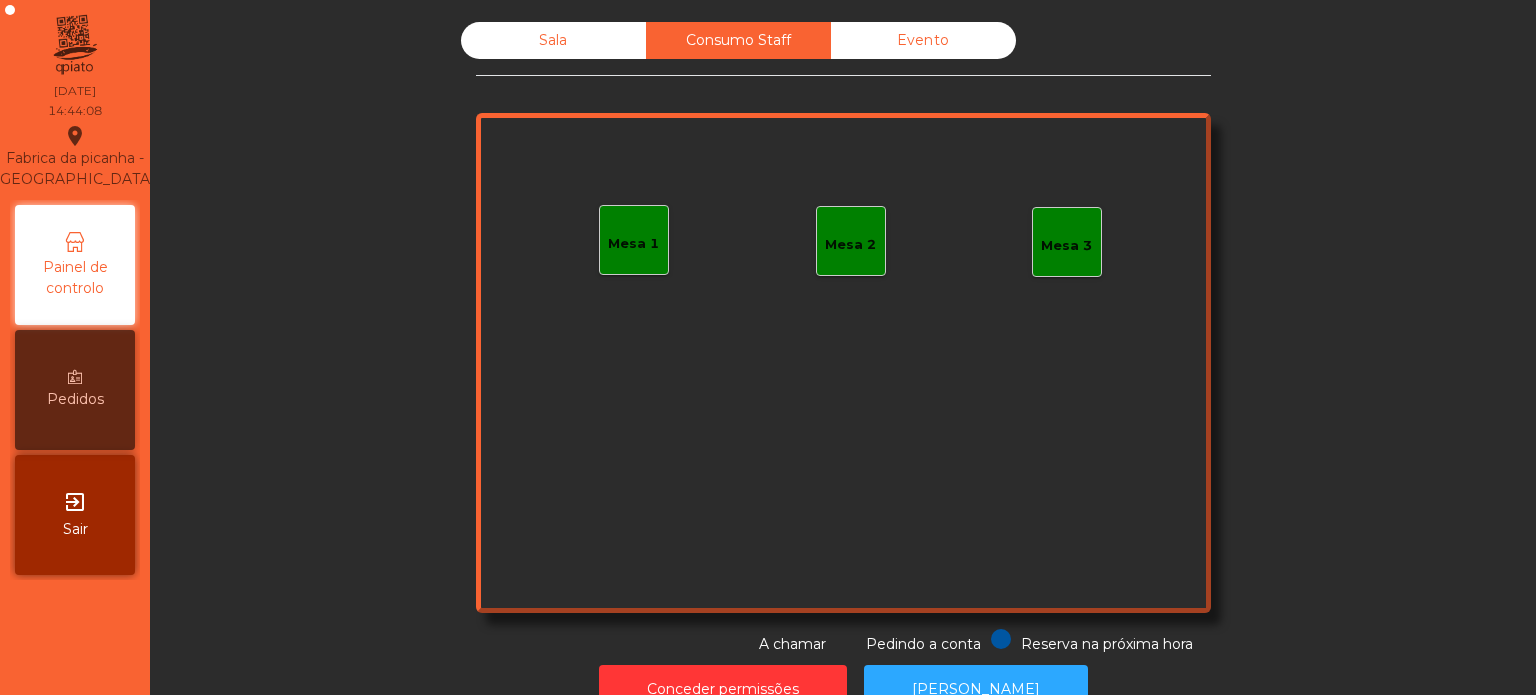 click on "Mesa 1" 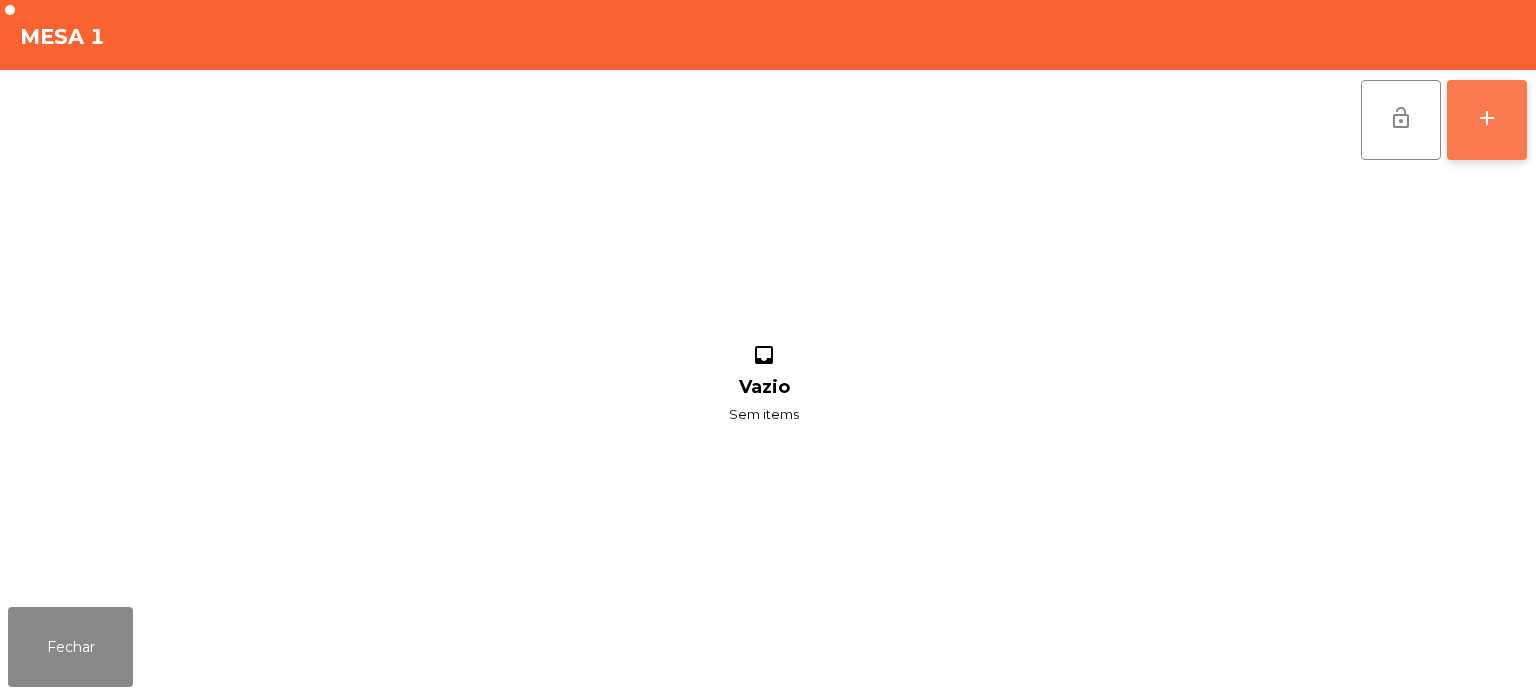 click on "add" 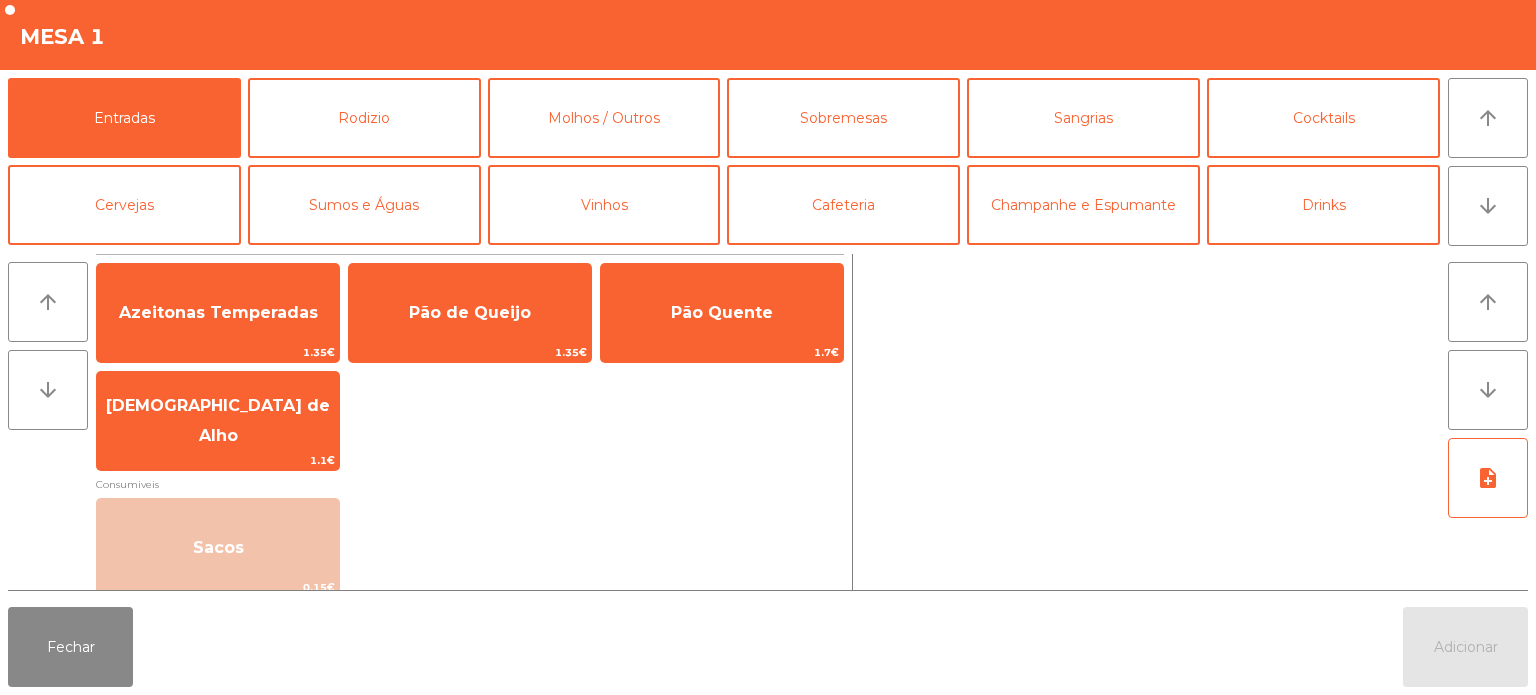 scroll, scrollTop: 69, scrollLeft: 0, axis: vertical 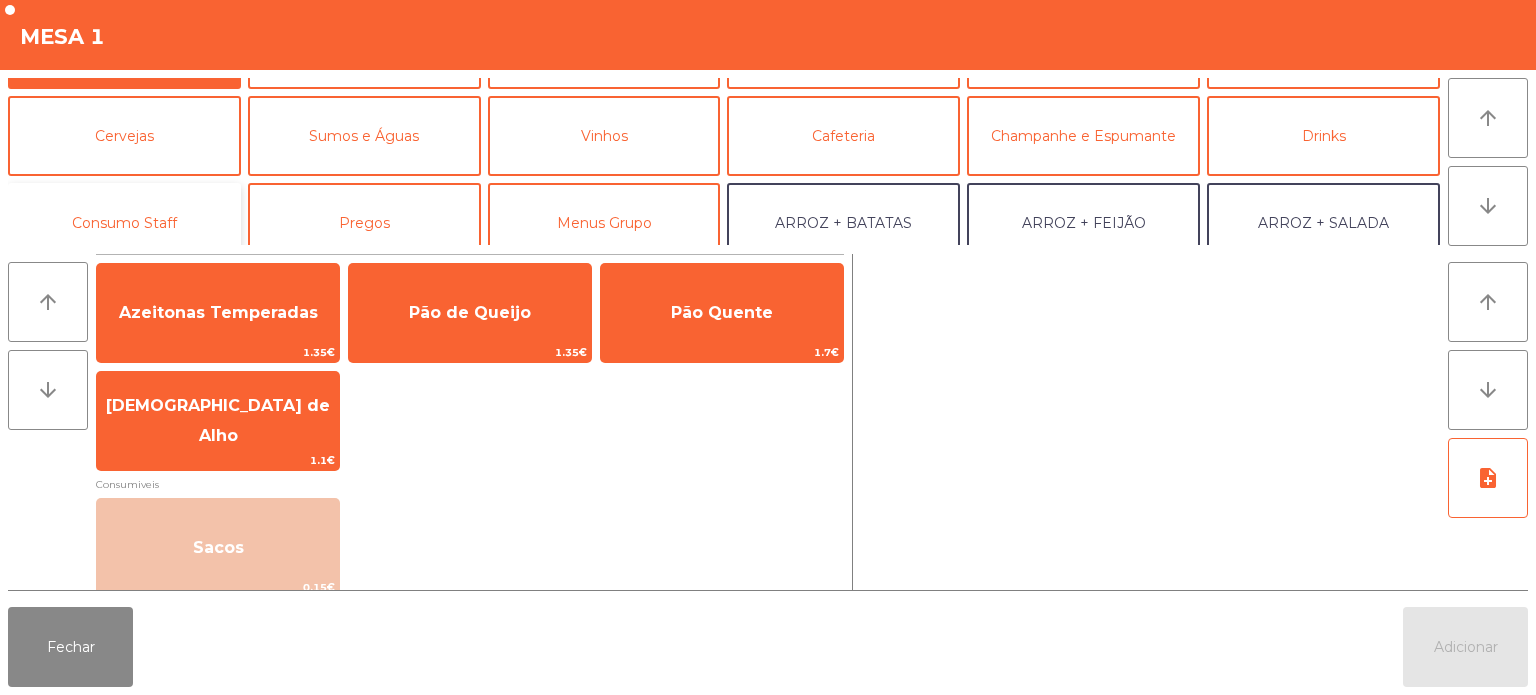 click on "Consumo Staff" 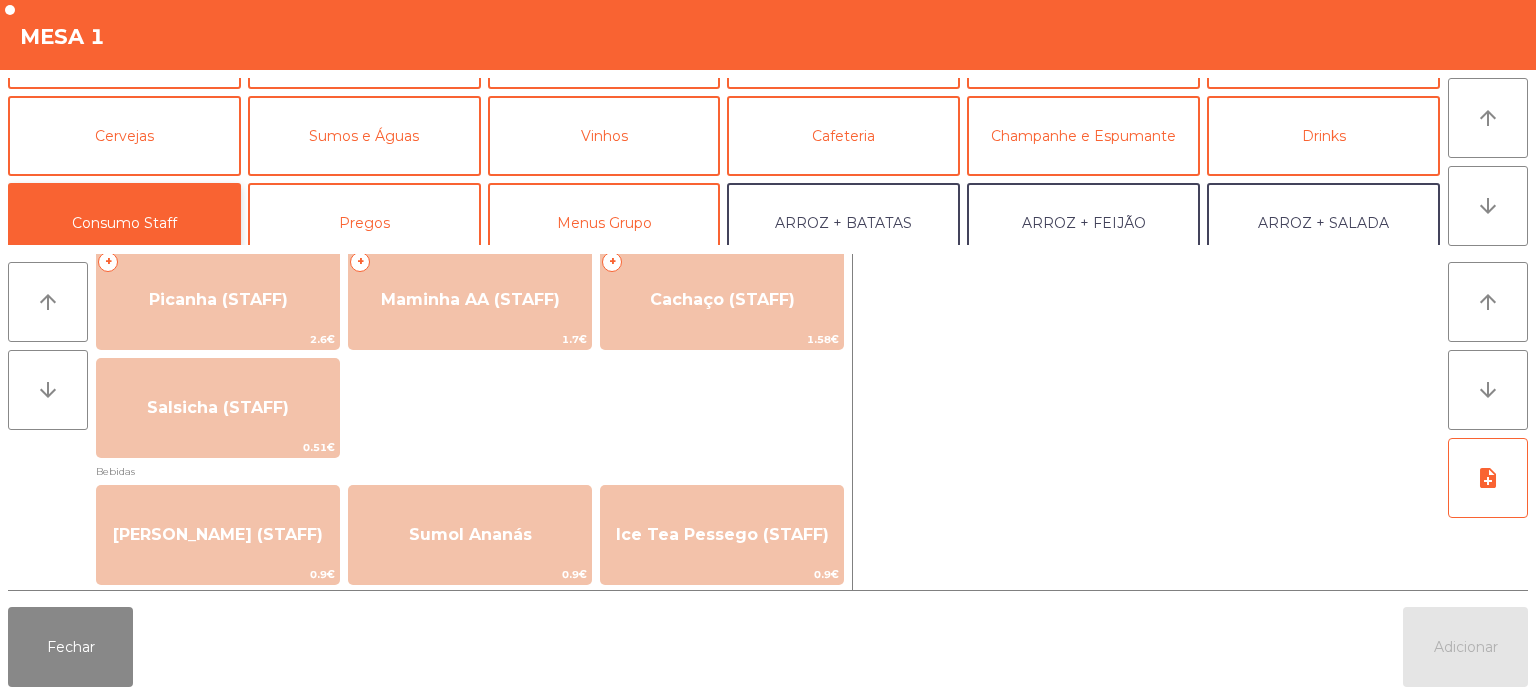 scroll, scrollTop: 0, scrollLeft: 0, axis: both 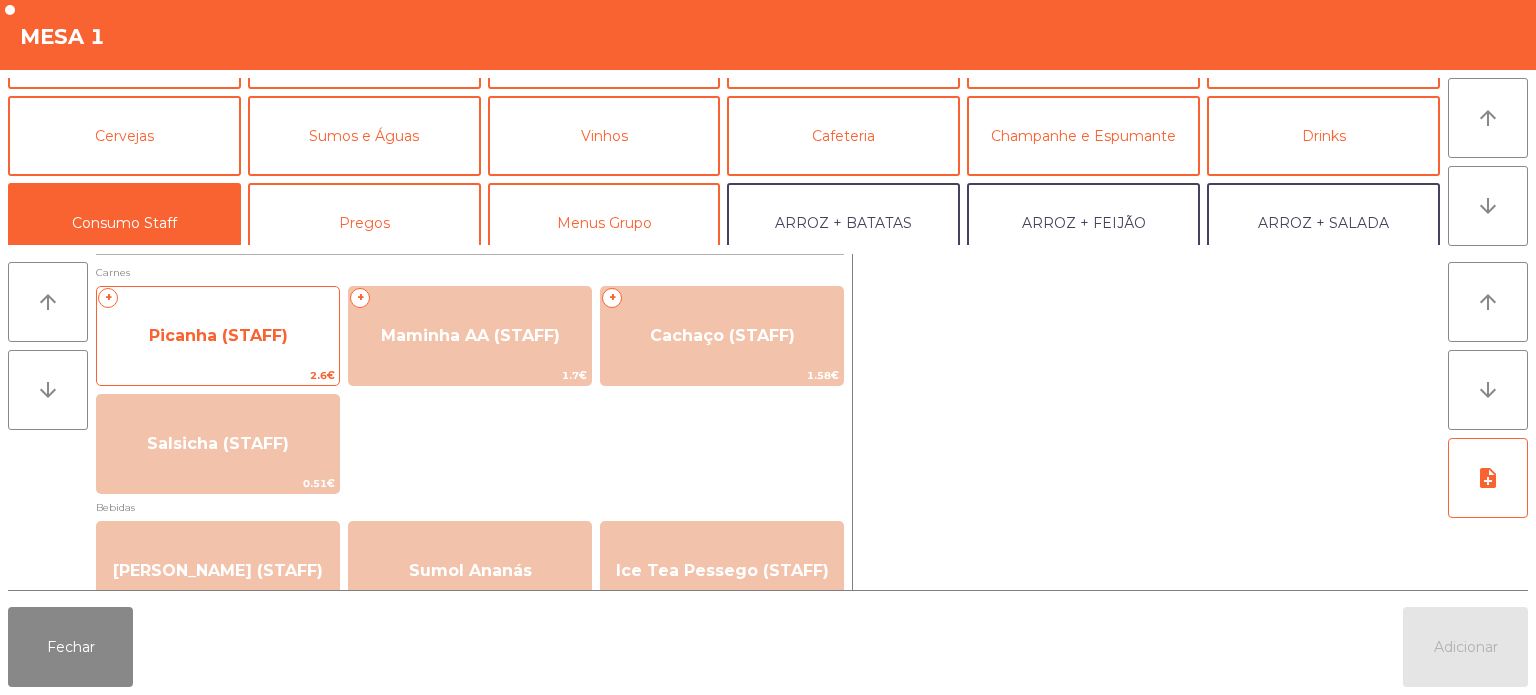 click on "Picanha (STAFF)" 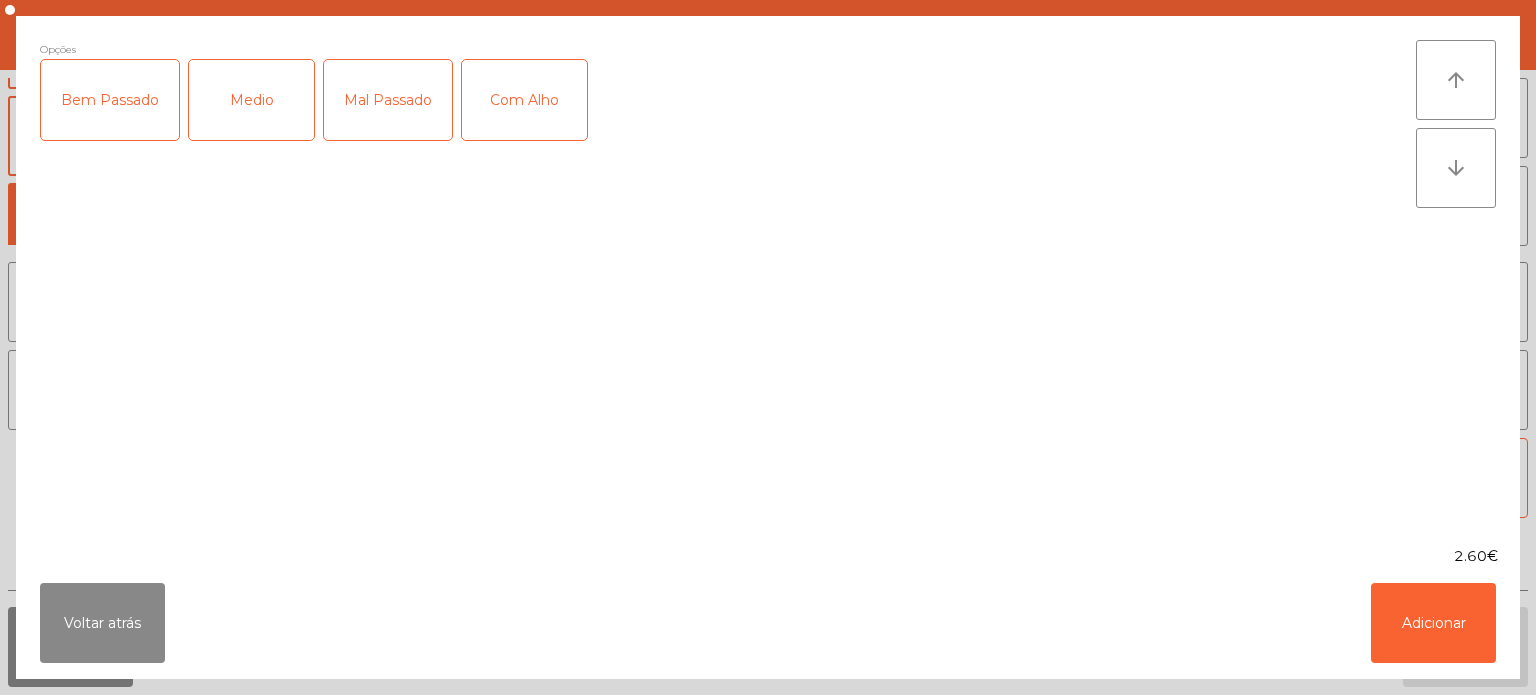 click on "Mal Passado" 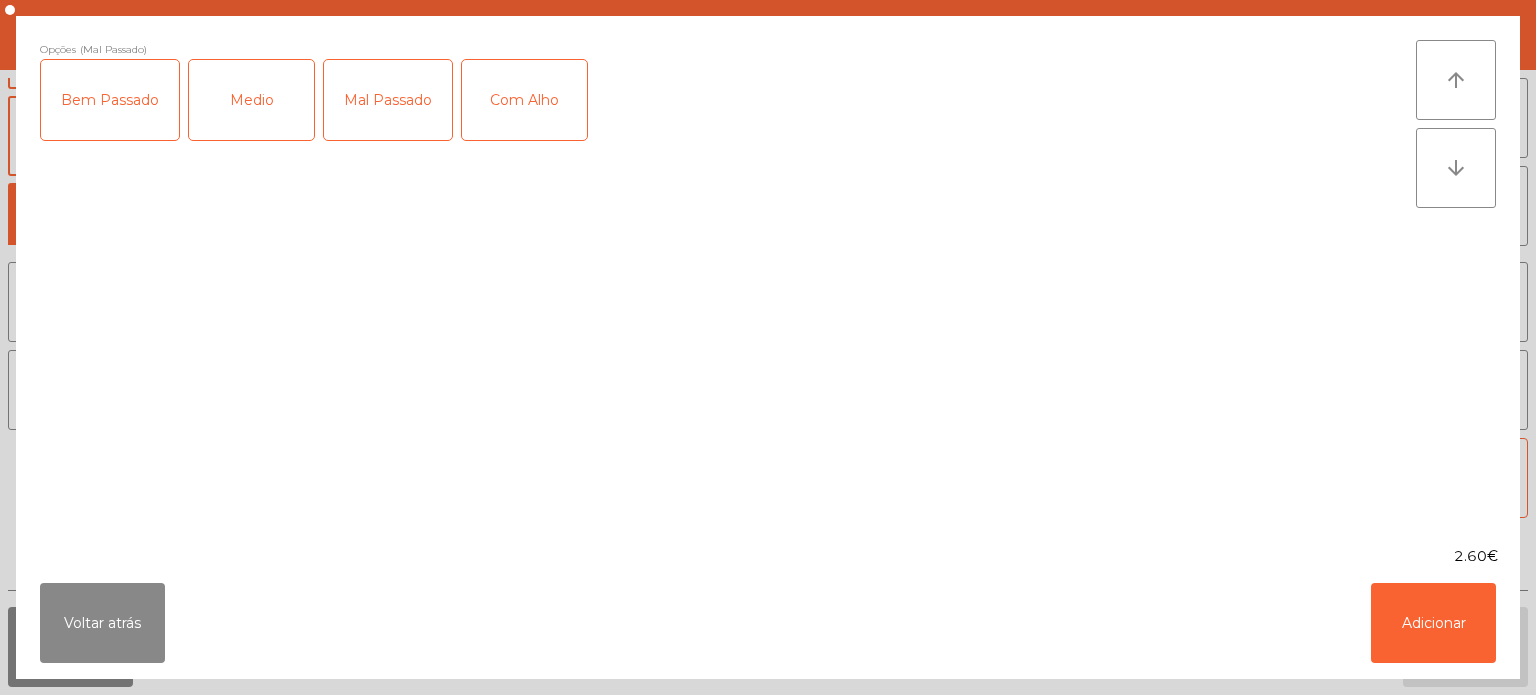 click on "Com Alho" 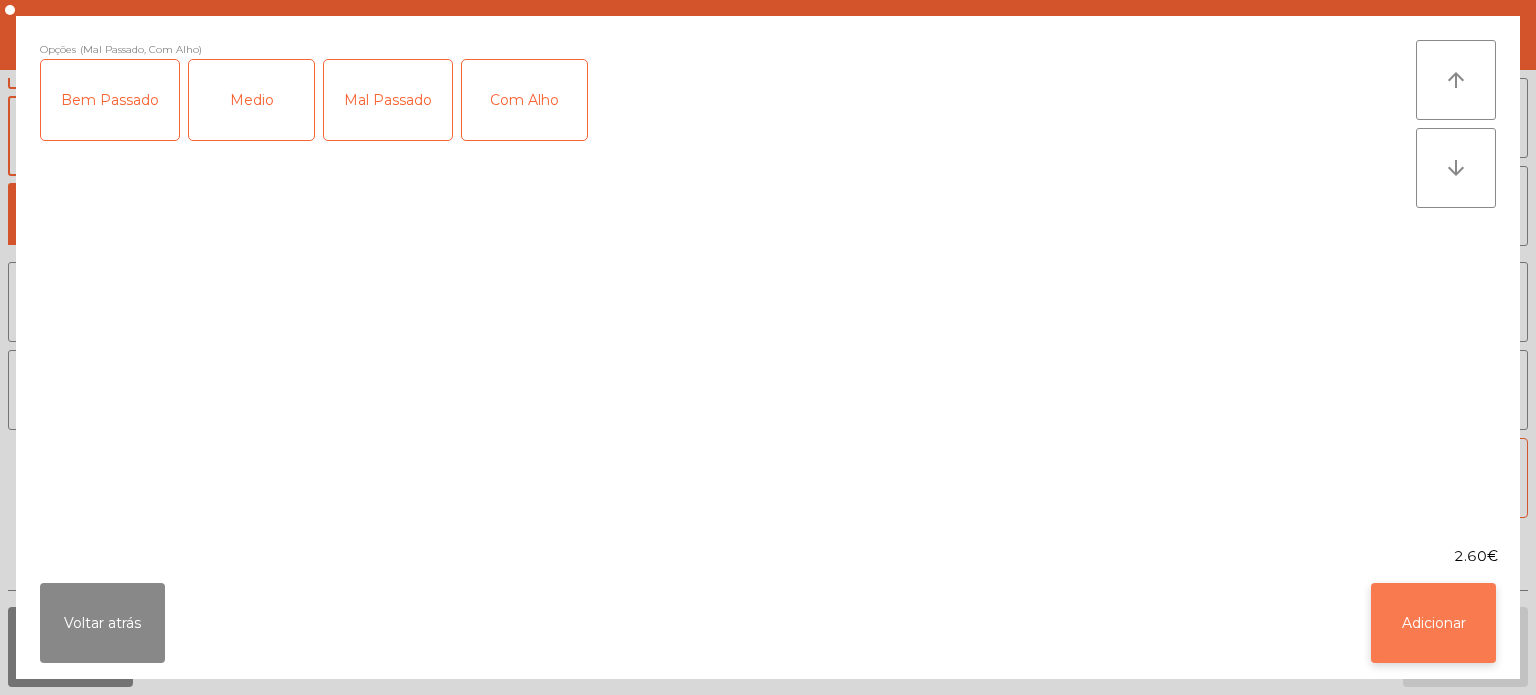 click on "Adicionar" 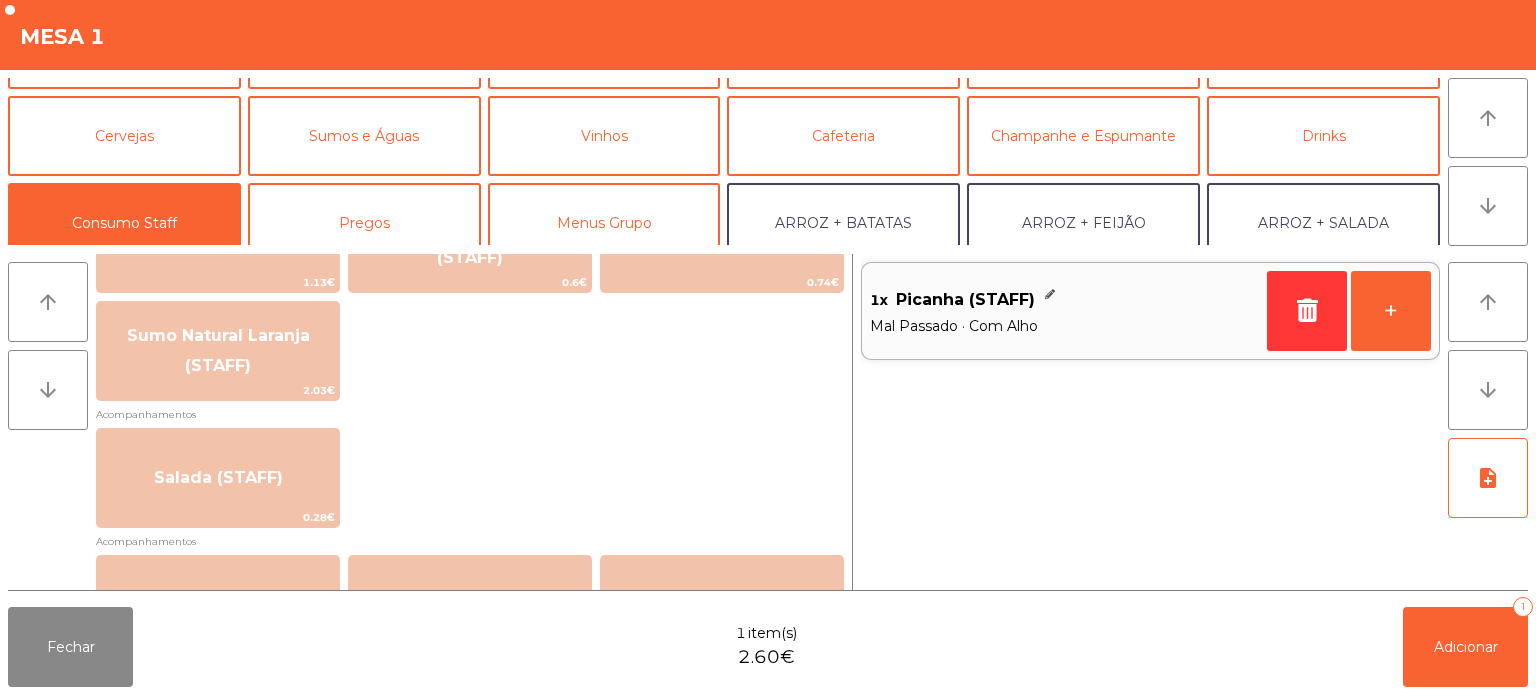 scroll, scrollTop: 545, scrollLeft: 0, axis: vertical 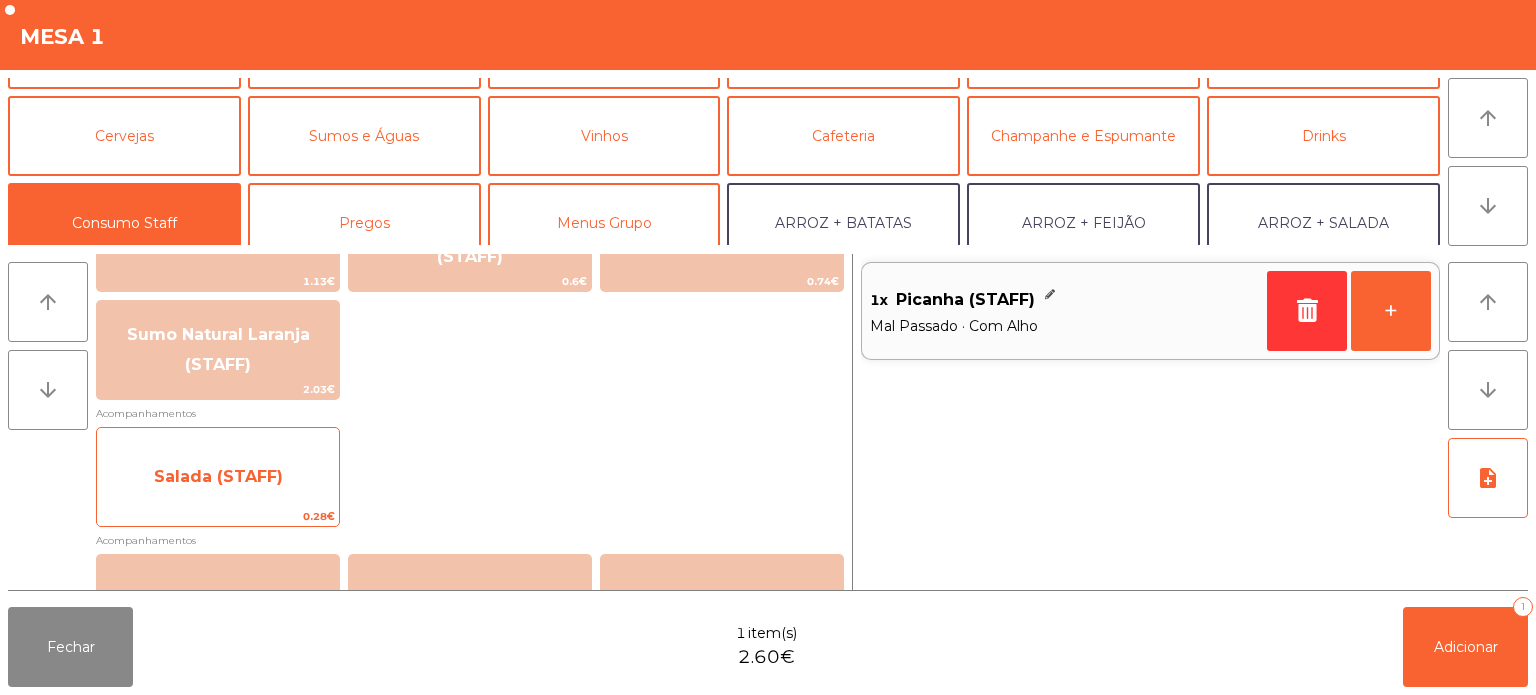 click on "Salada (STAFF)" 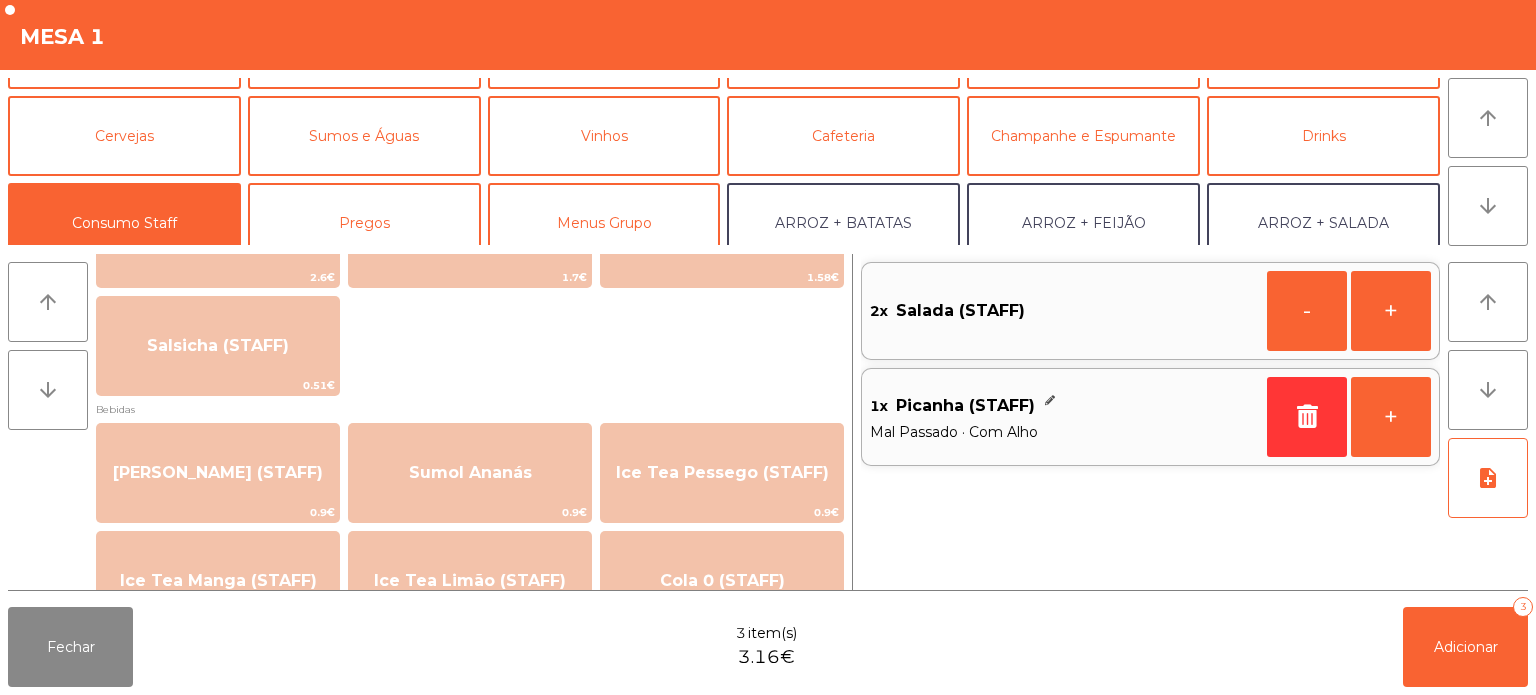 scroll, scrollTop: 0, scrollLeft: 0, axis: both 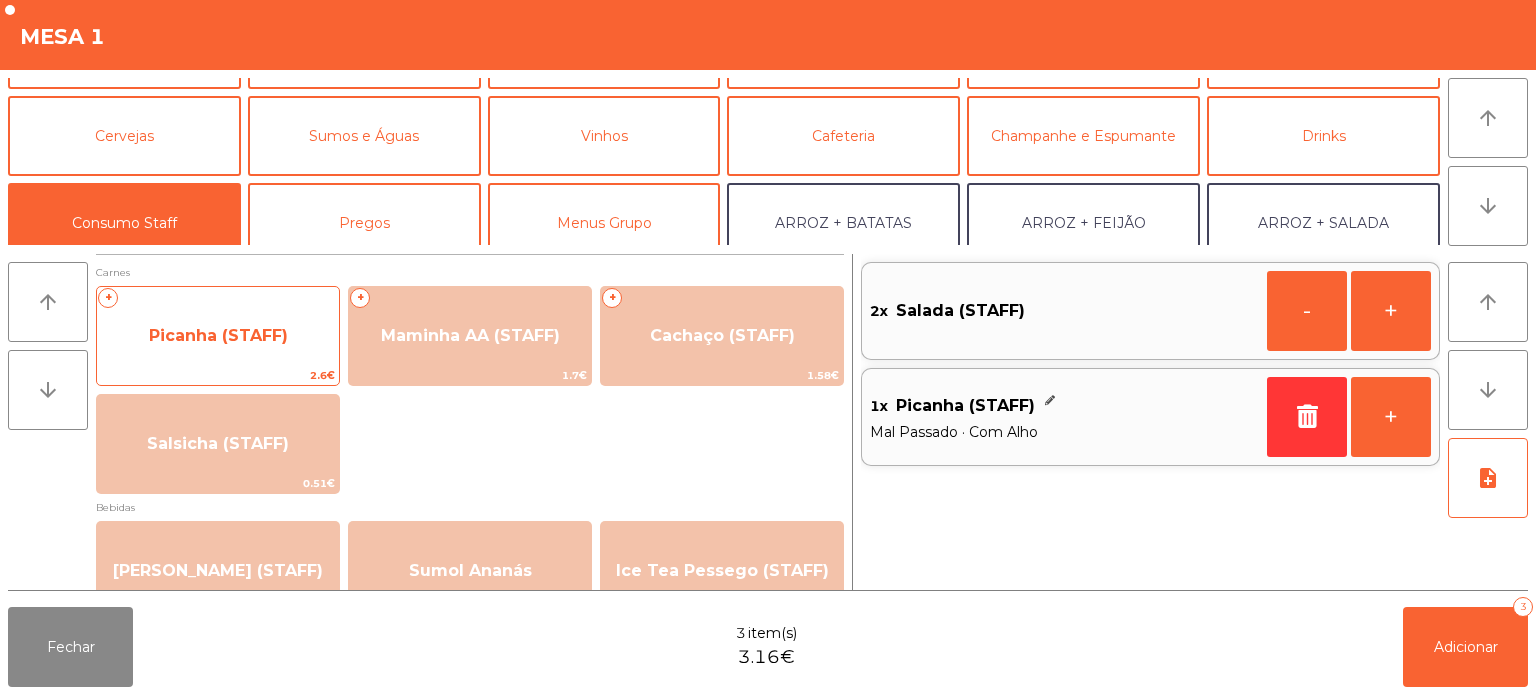 click on "Picanha (STAFF)" 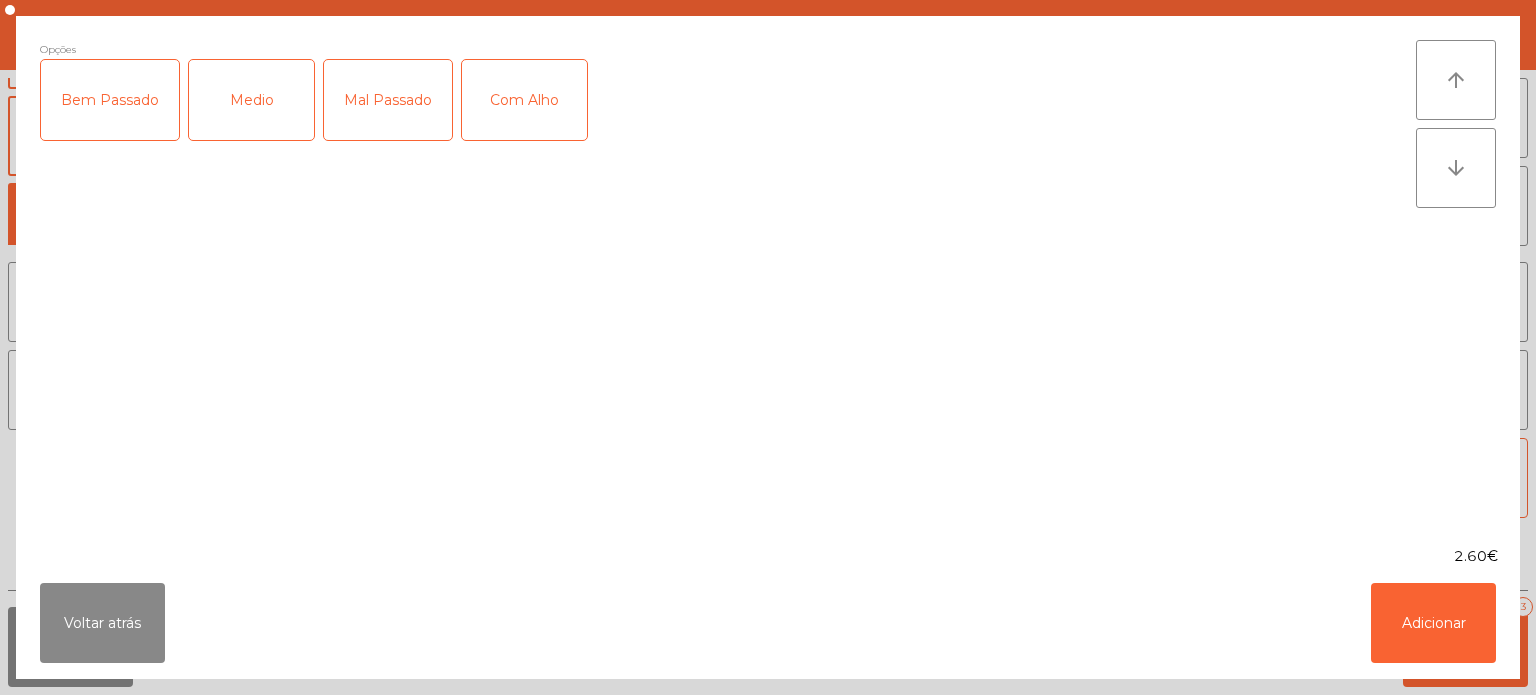 click on "Medio" 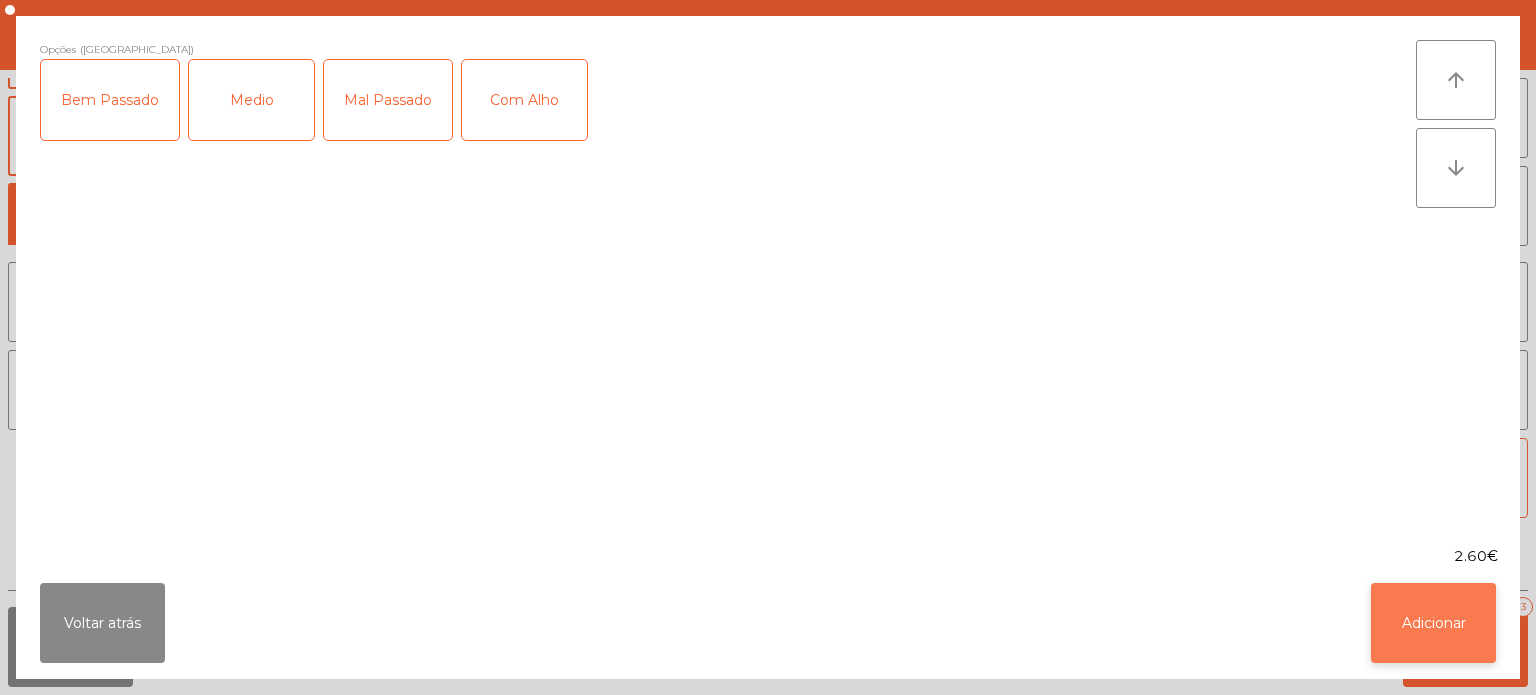 click on "Adicionar" 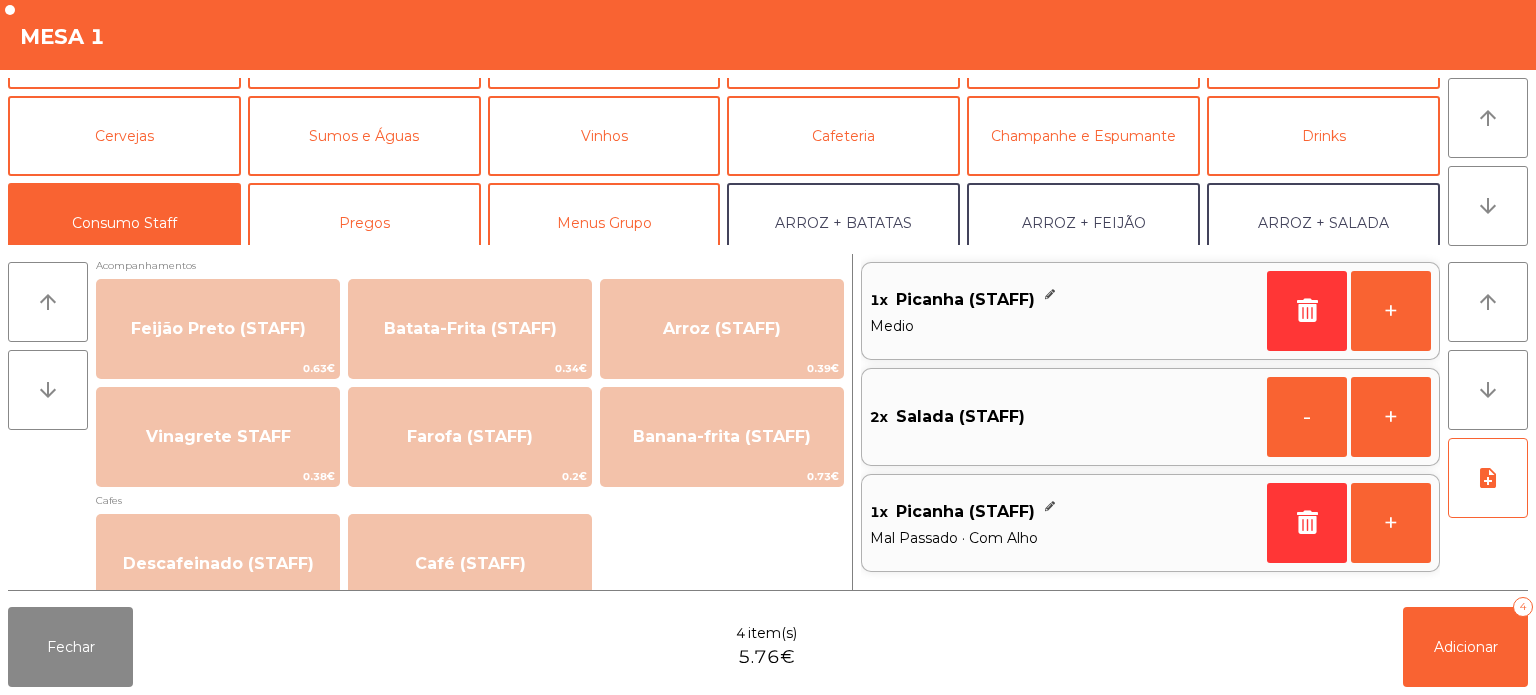 scroll, scrollTop: 819, scrollLeft: 0, axis: vertical 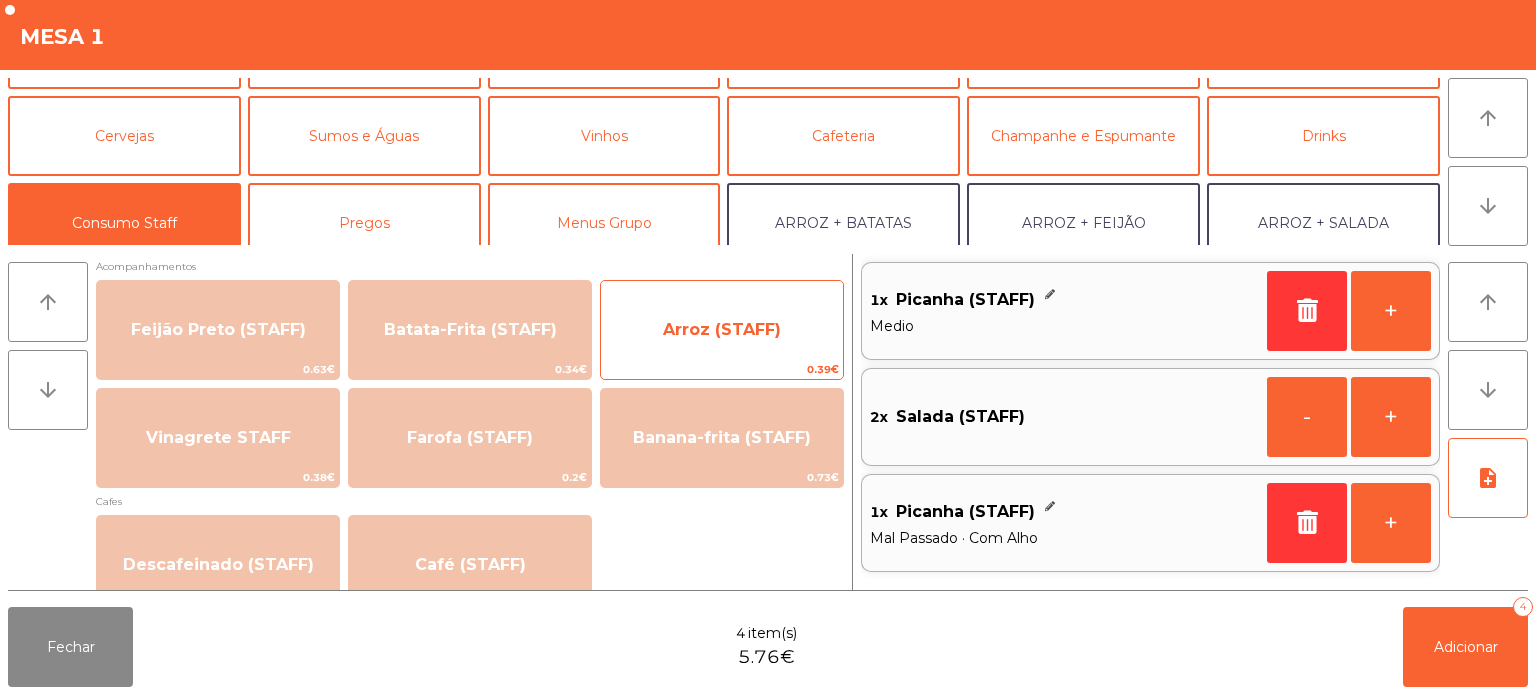 click on "Arroz (STAFF)" 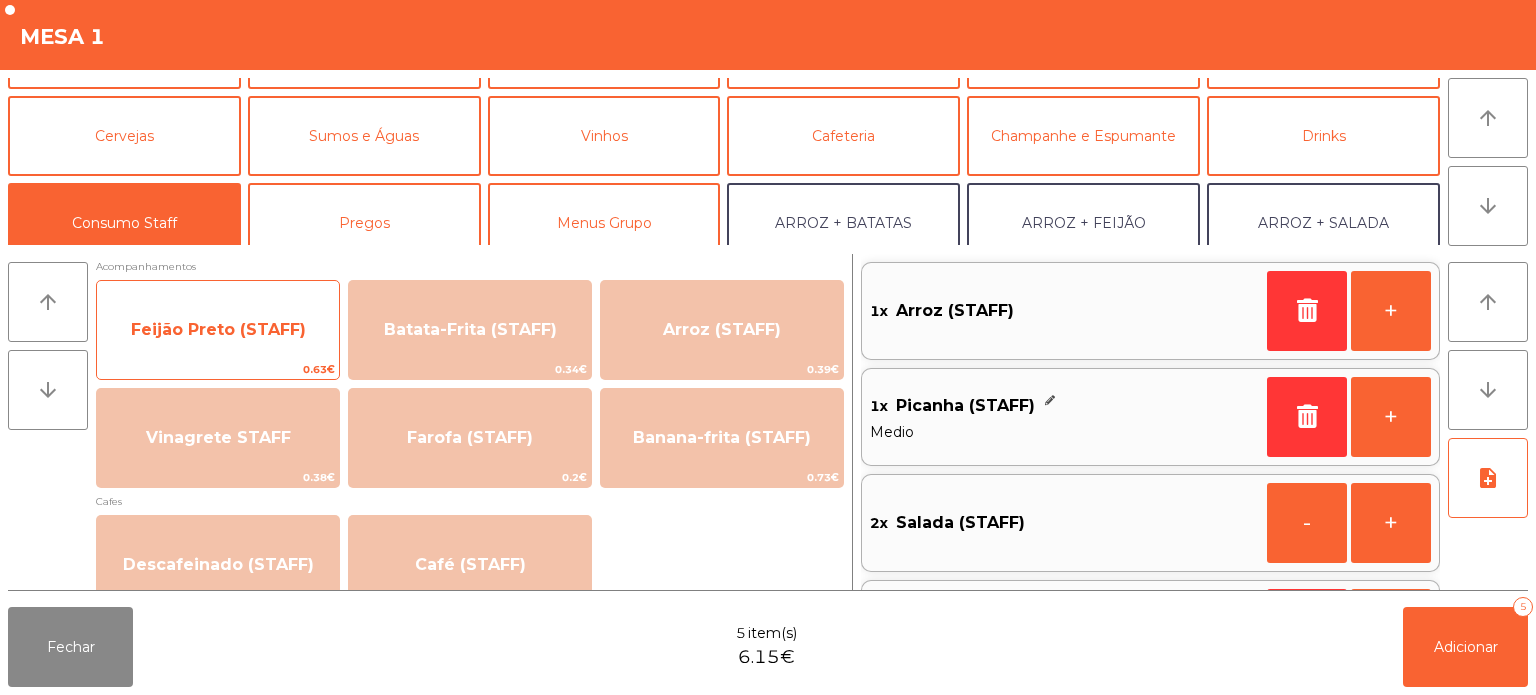 click on "Feijão Preto (STAFF)" 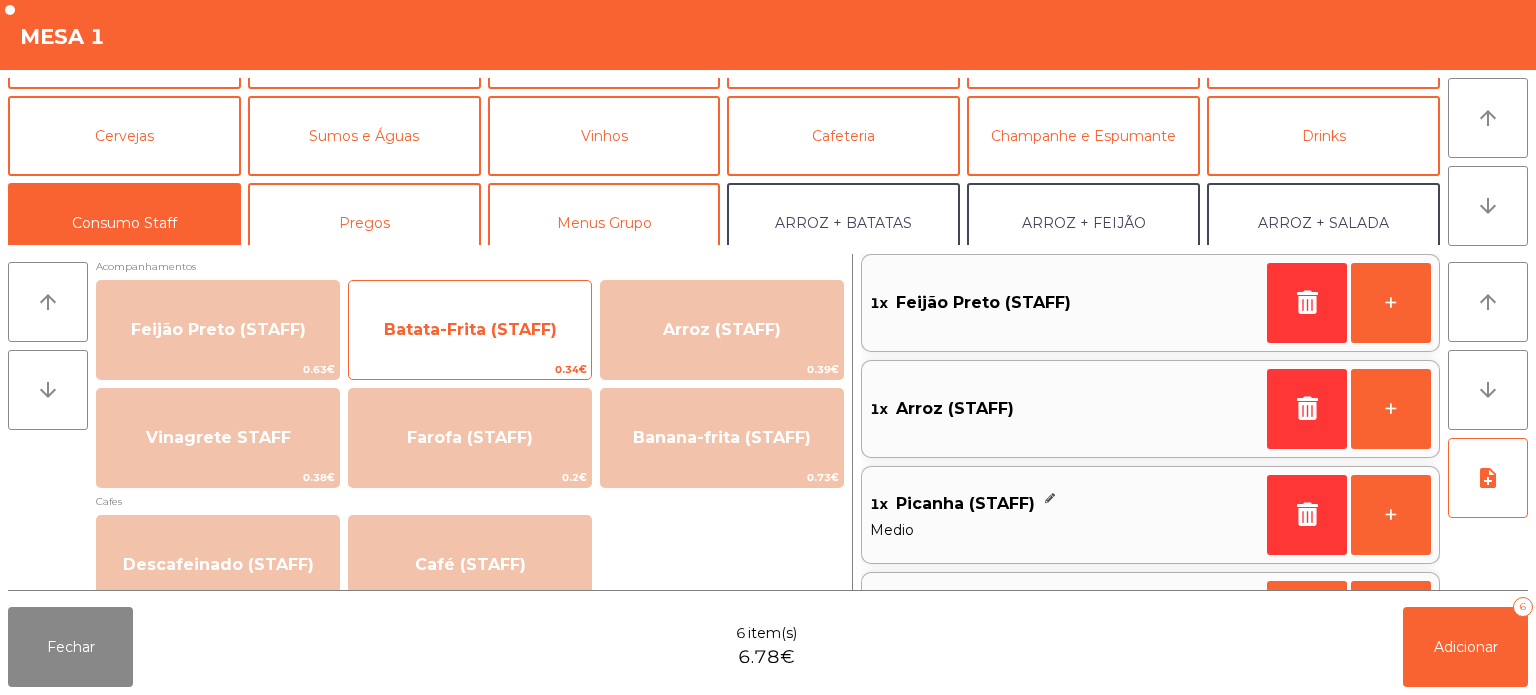 click on "Batata-Frita (STAFF)" 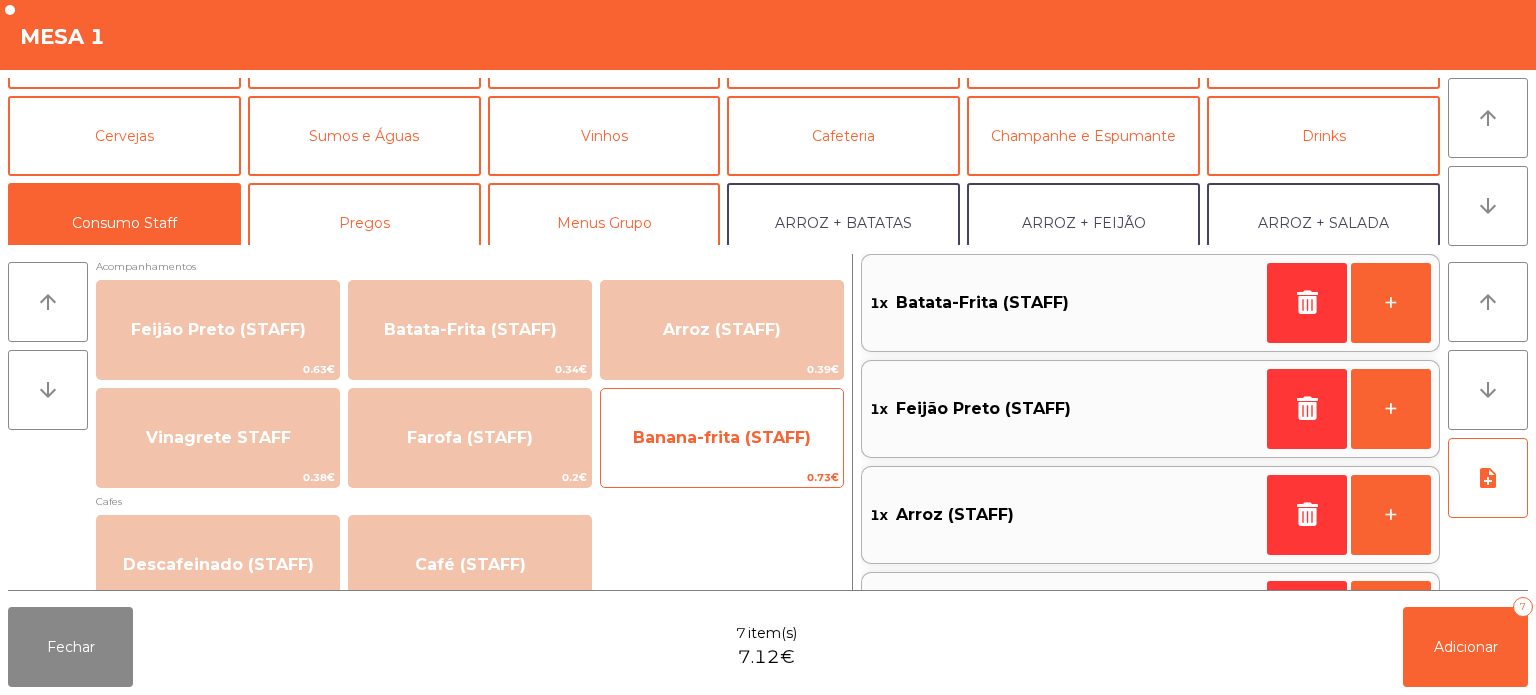 click on "Banana-frita (STAFF)" 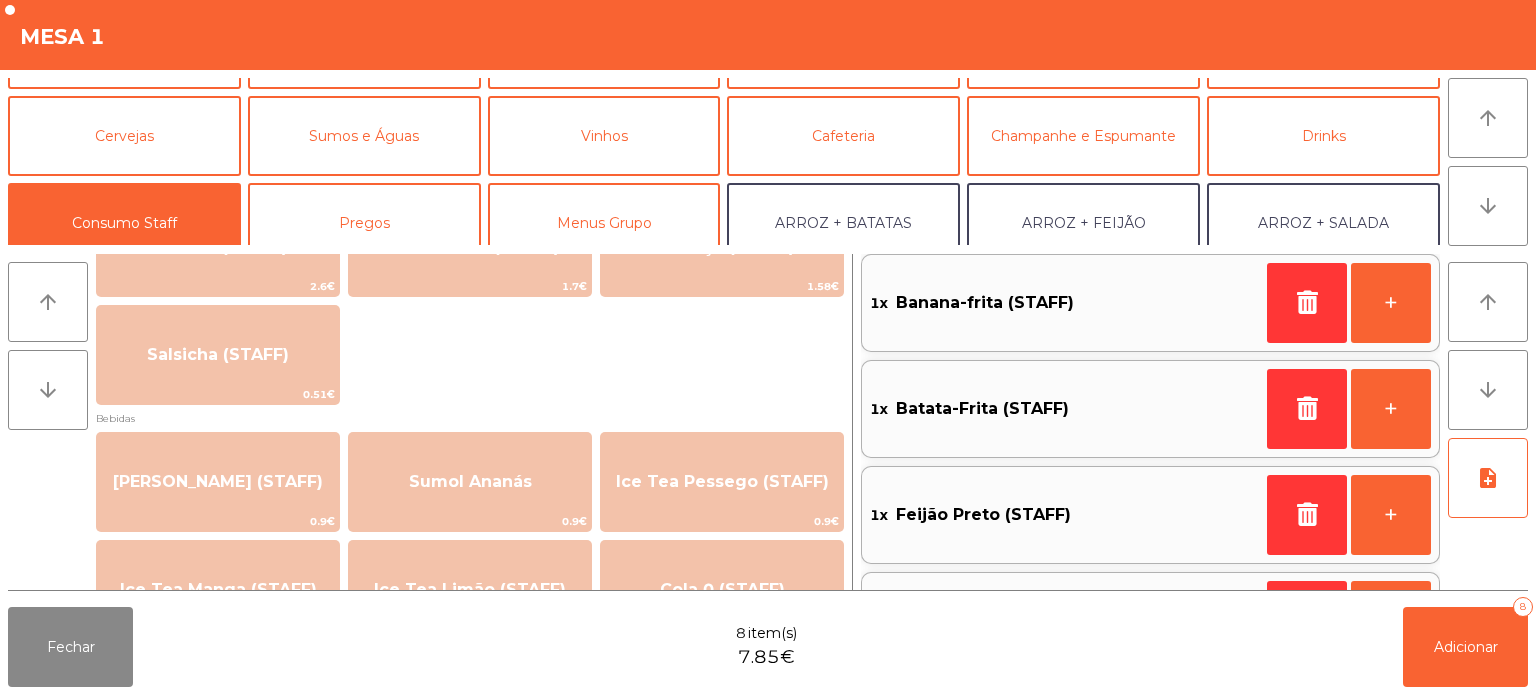 scroll, scrollTop: 0, scrollLeft: 0, axis: both 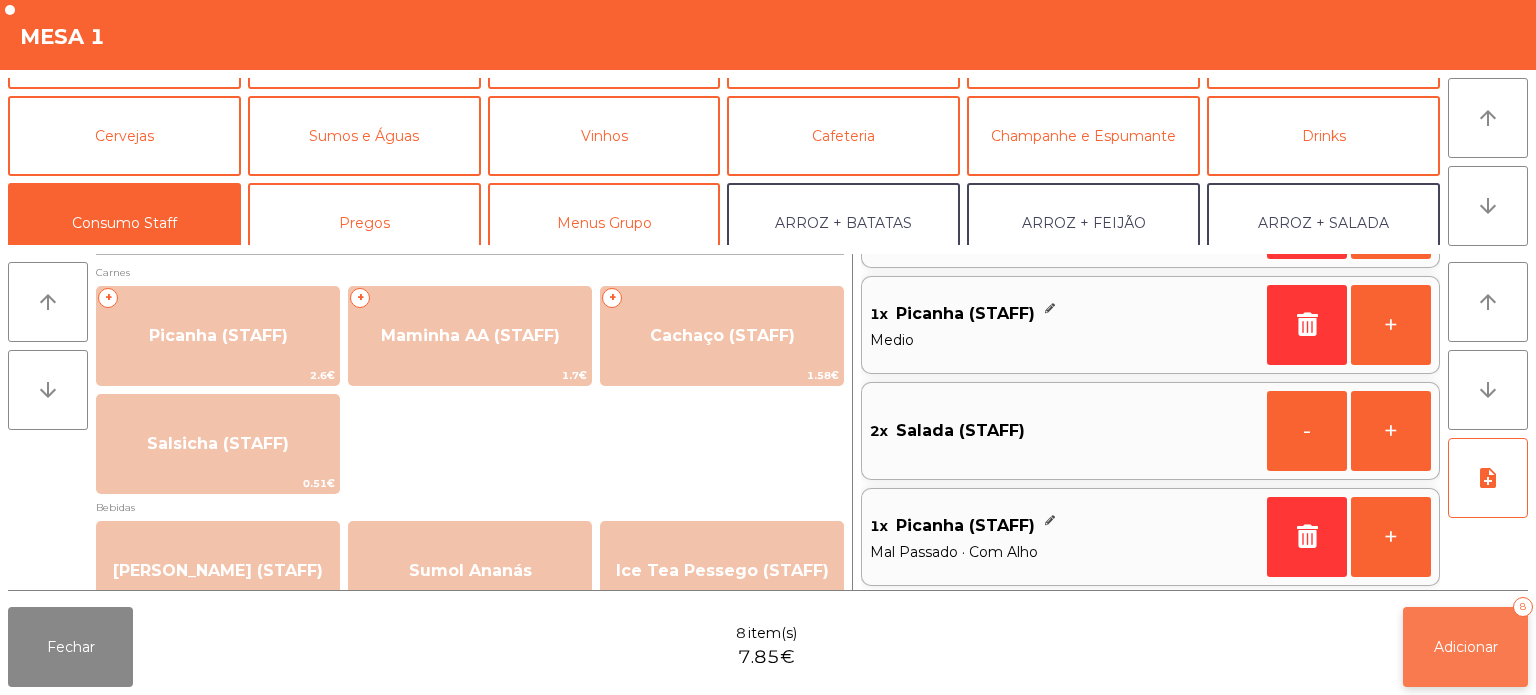 click on "Adicionar   8" 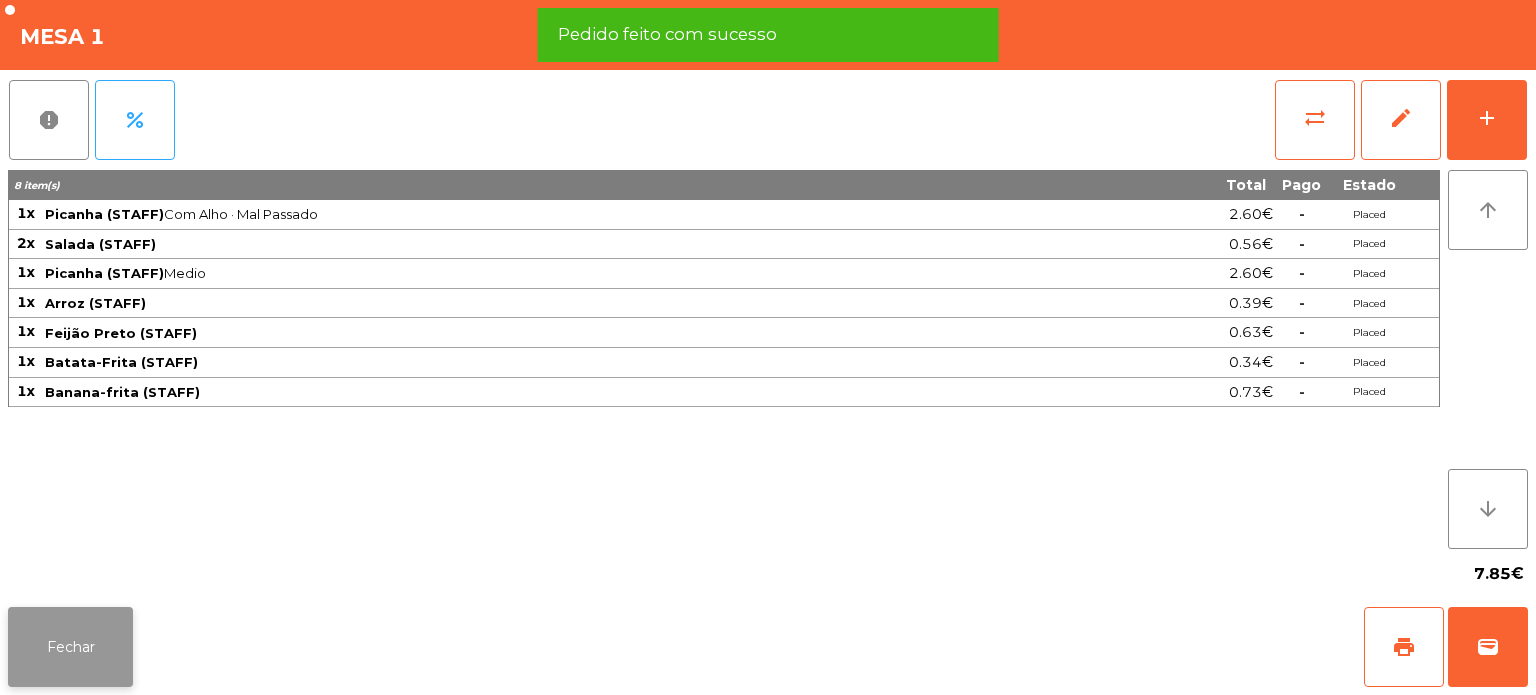 click on "Fechar" 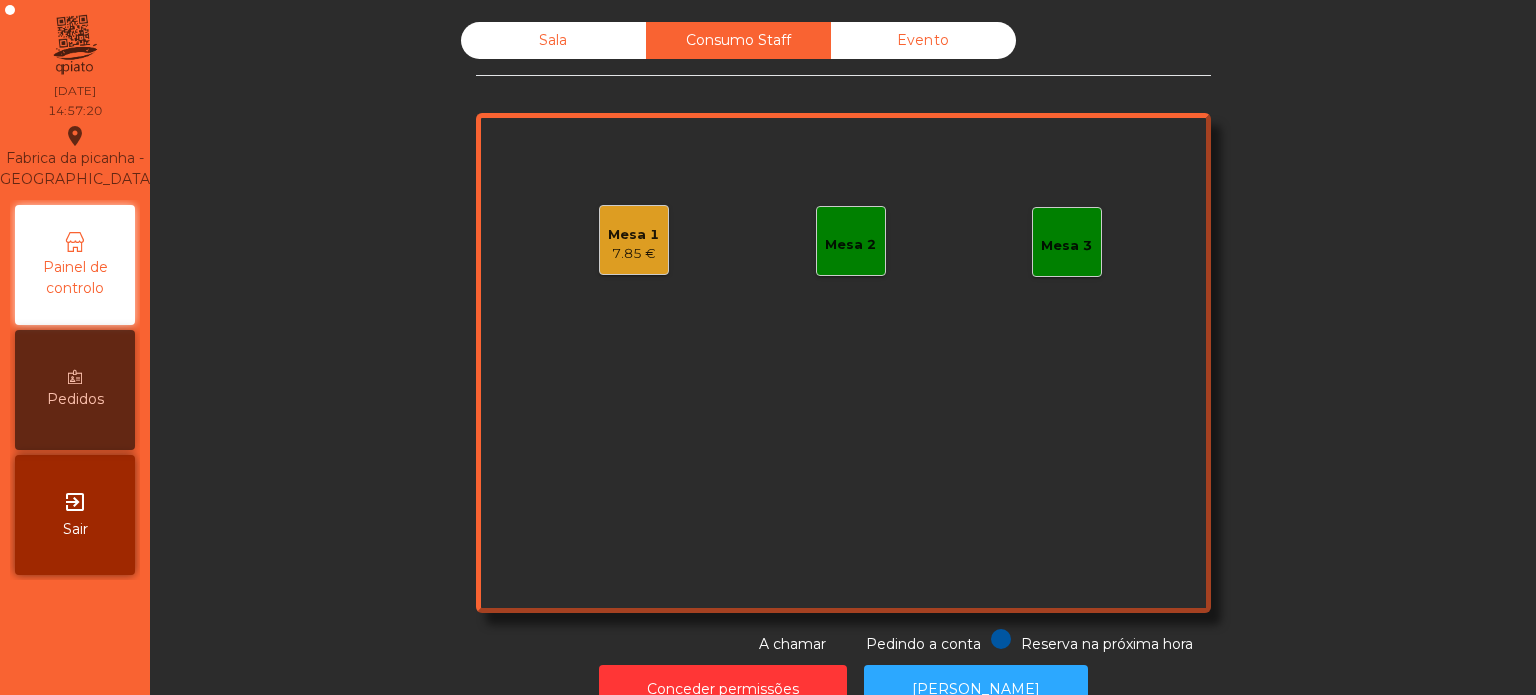 click on "Sala" 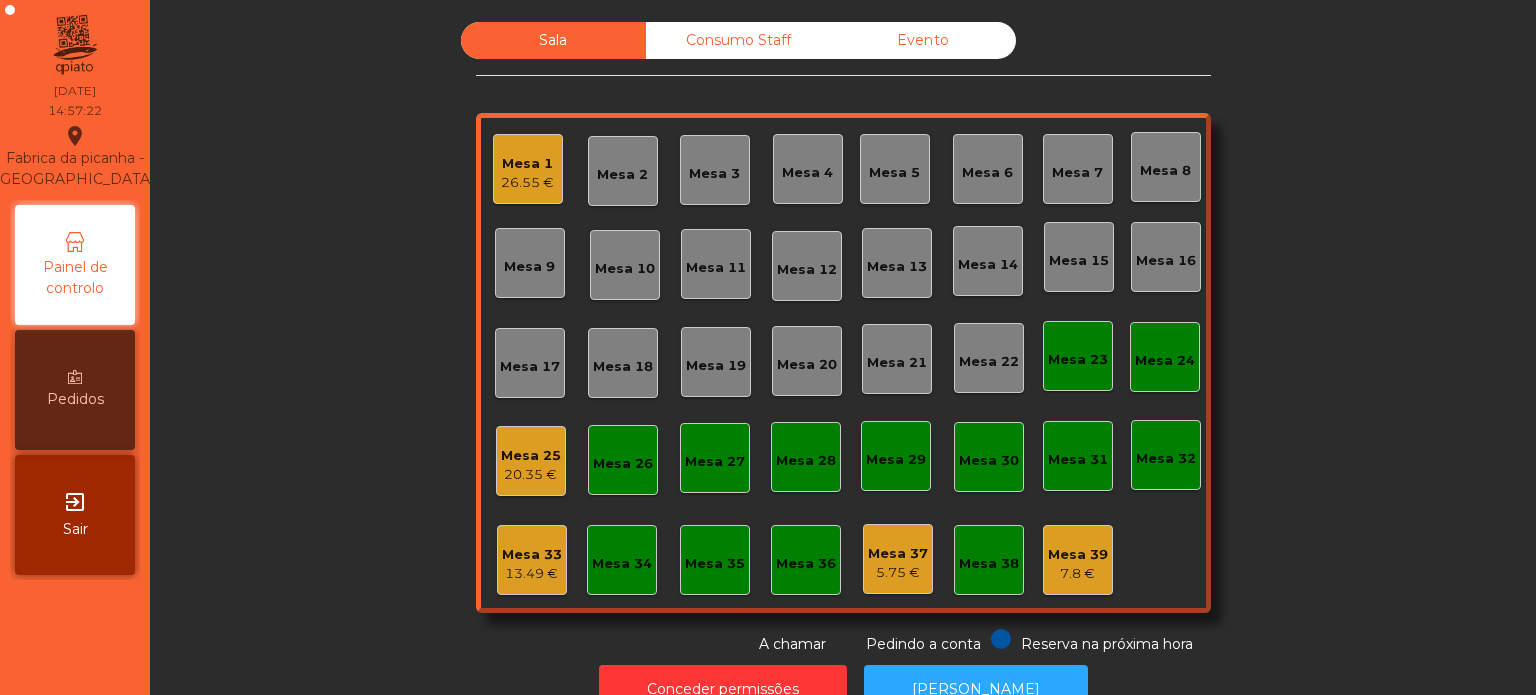 click on "Mesa 25   20.35 €" 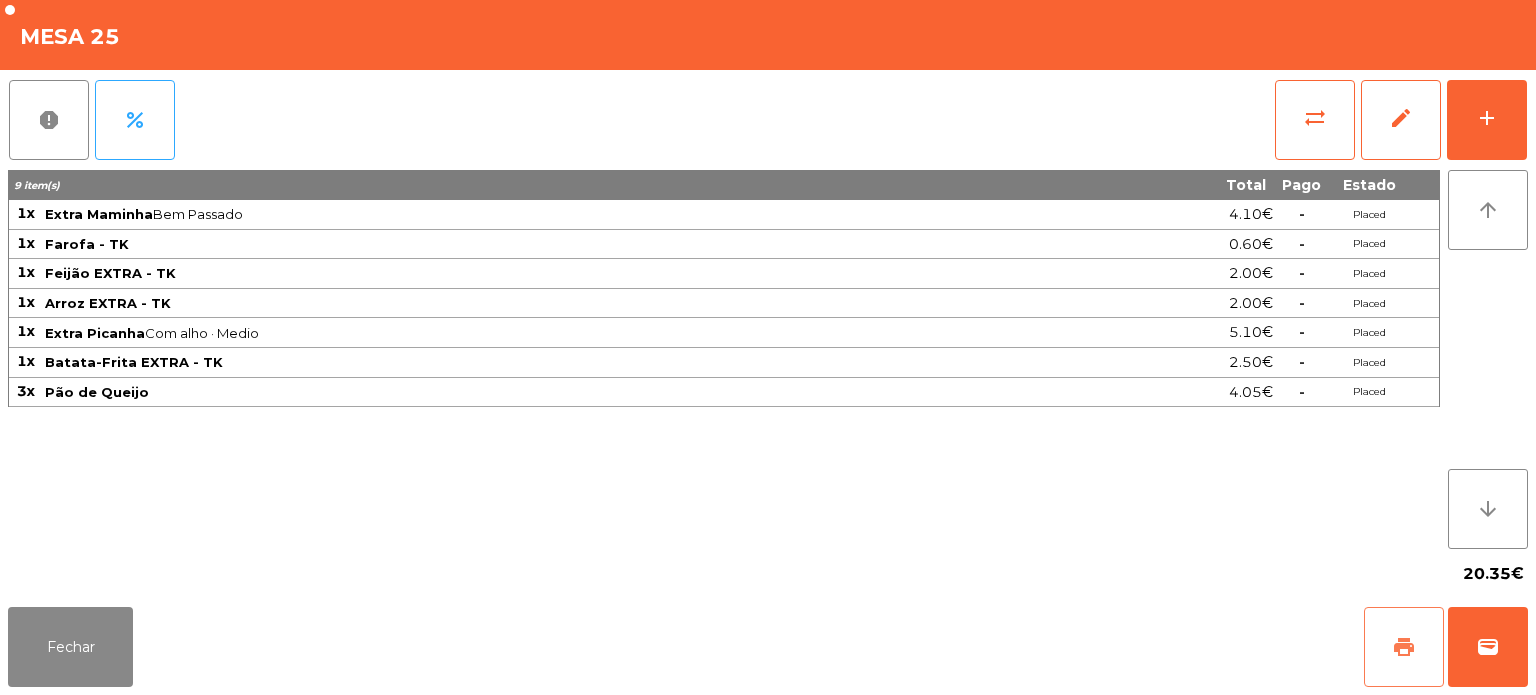 click on "print" 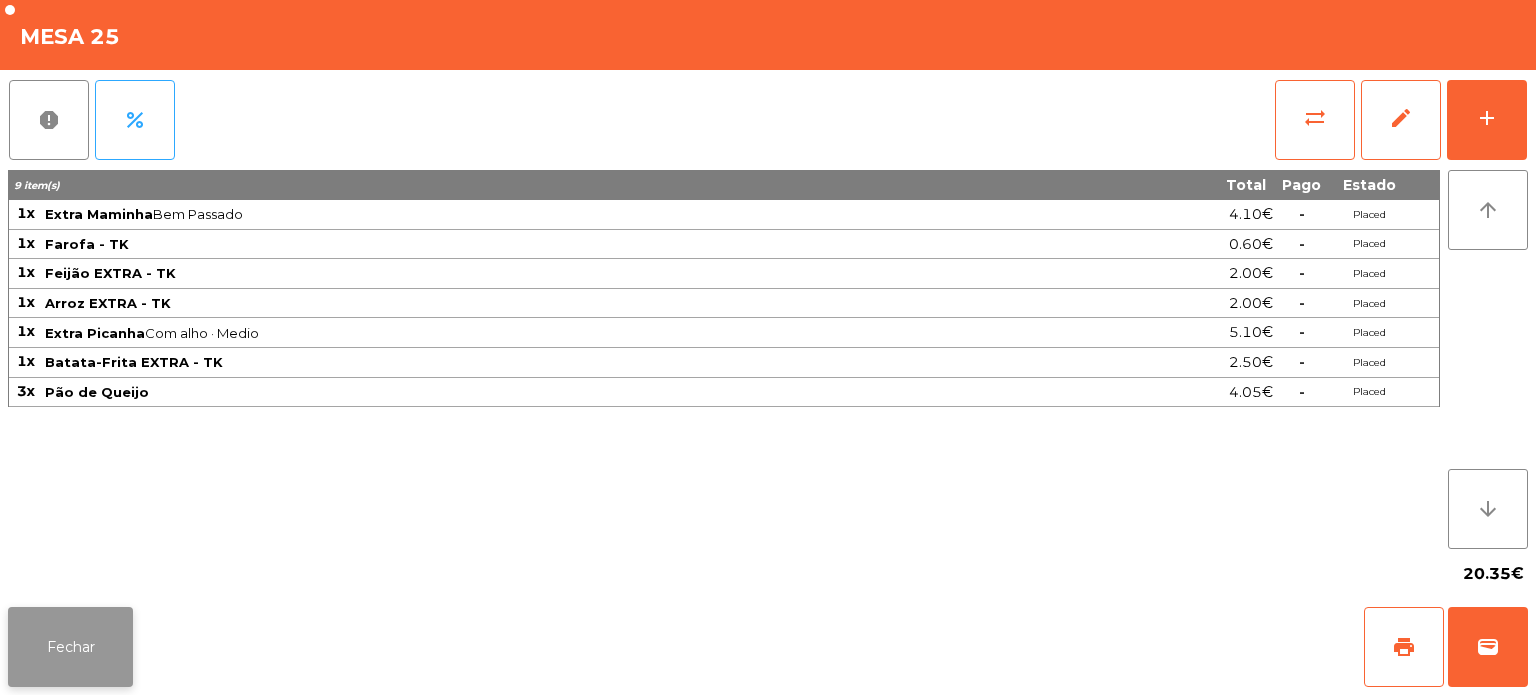 click on "Fechar" 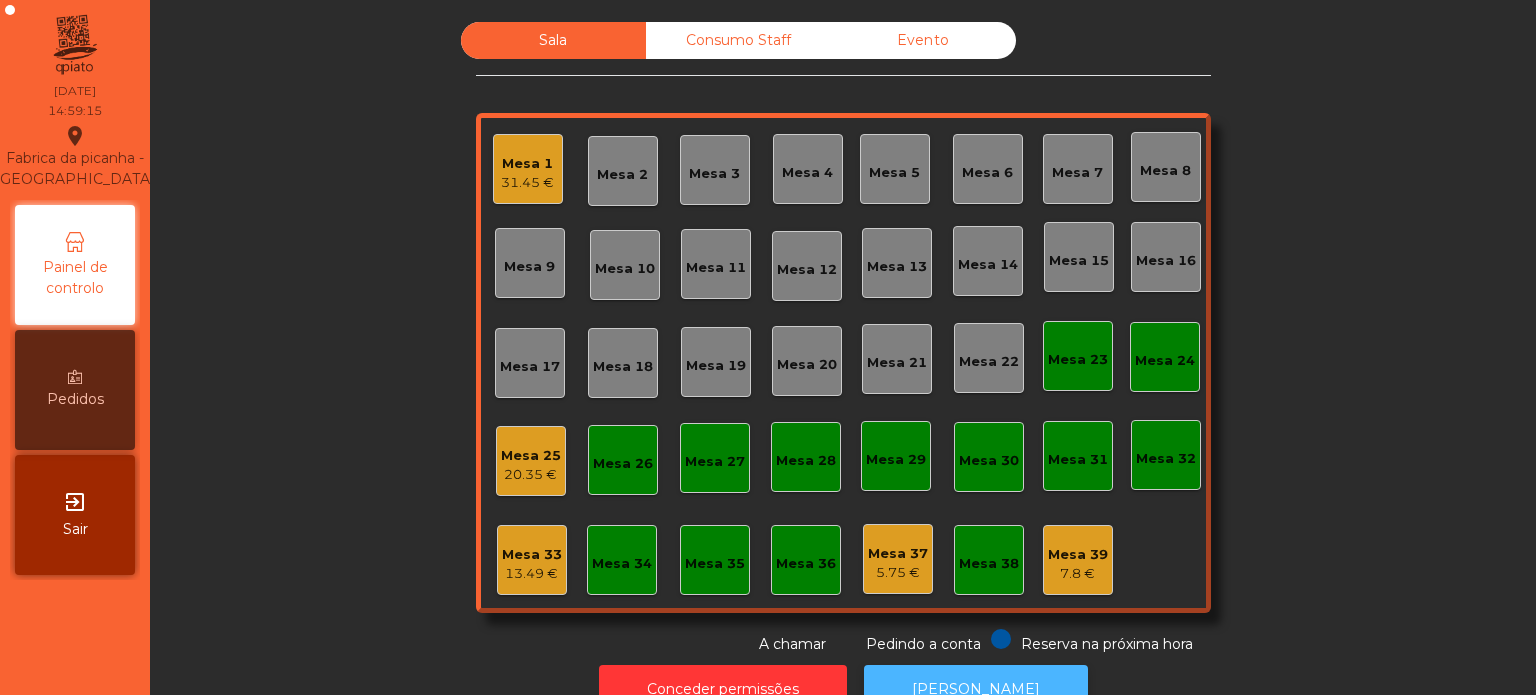 click on "[PERSON_NAME]" 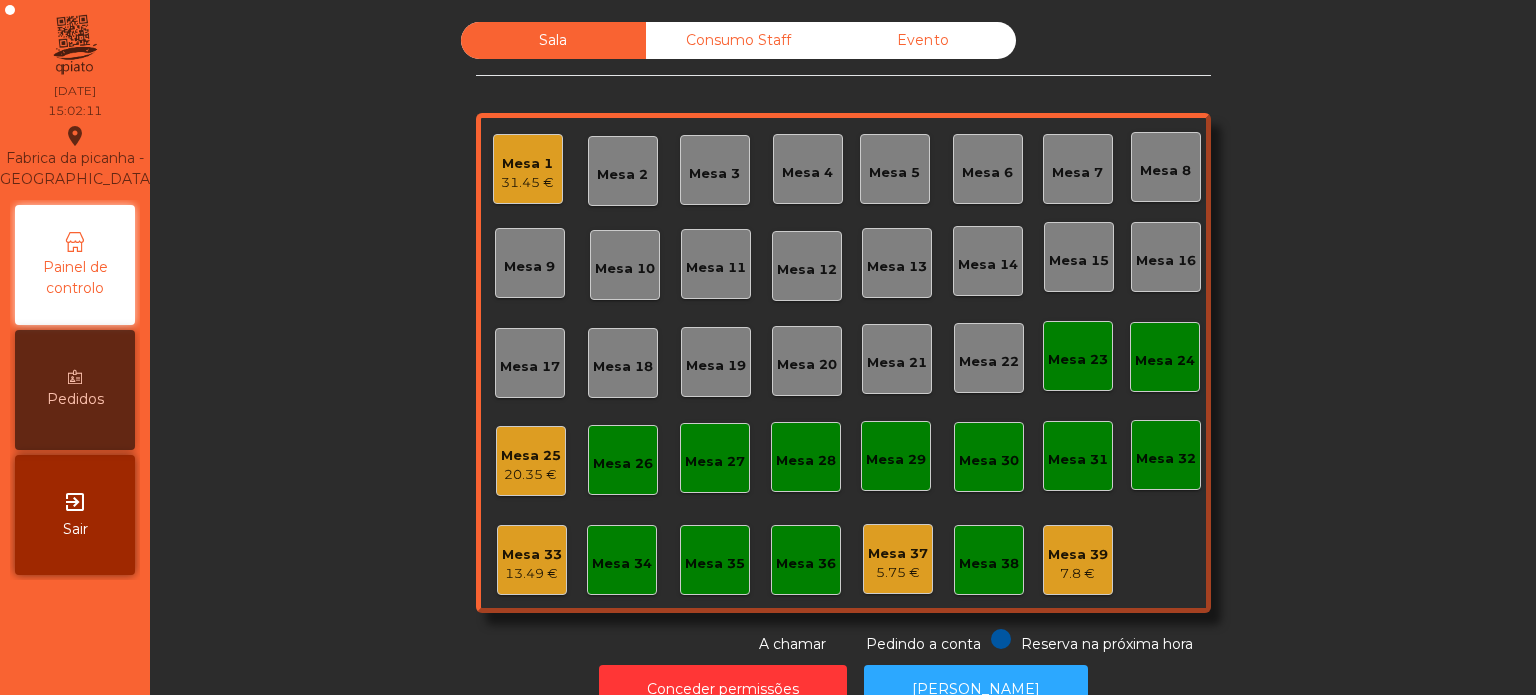 click on "13.49 €" 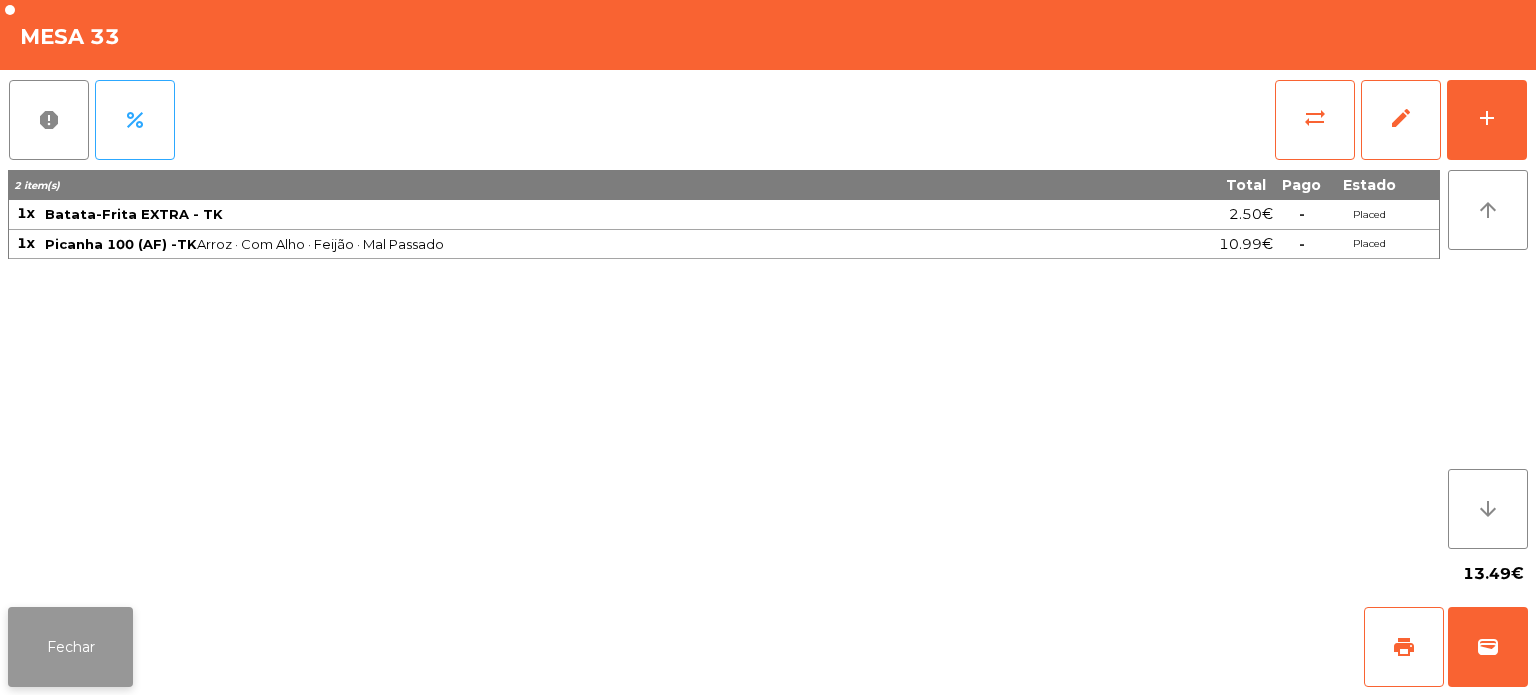 click on "Fechar" 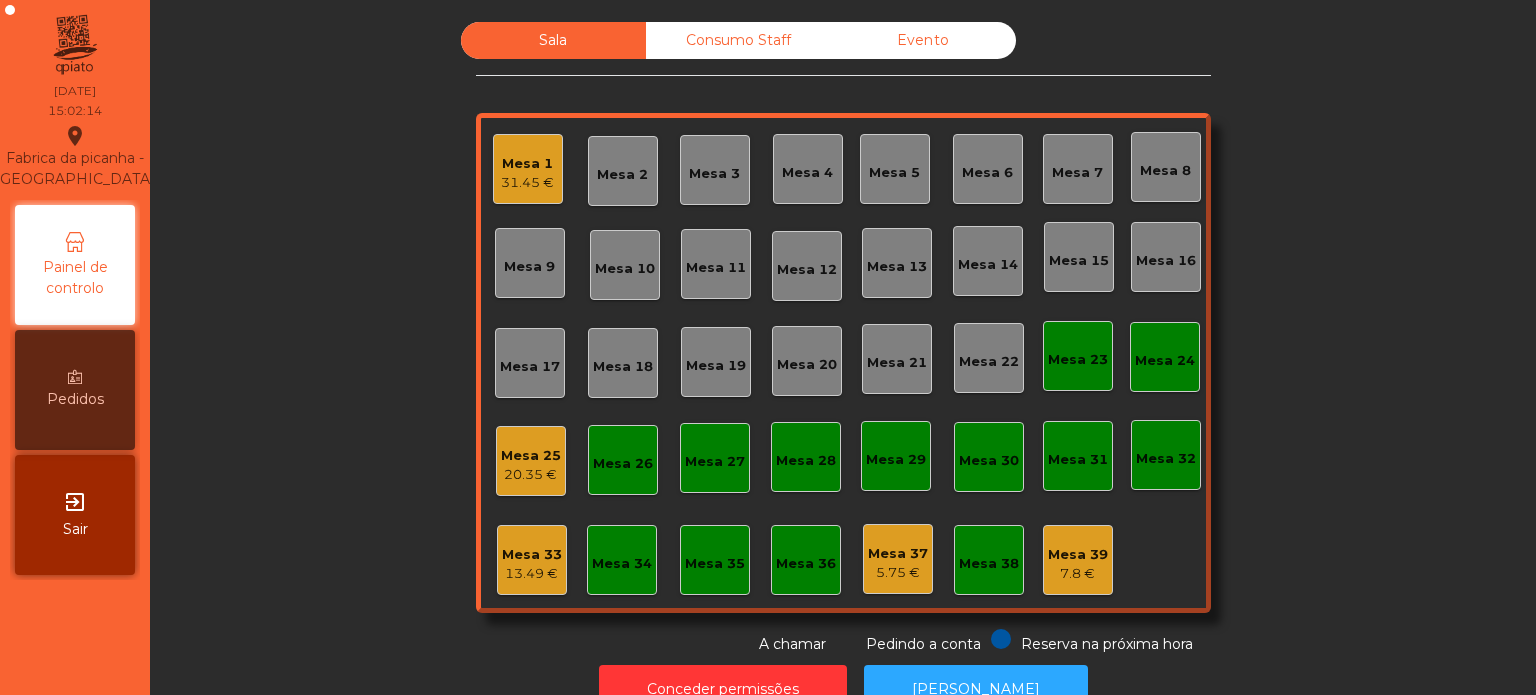 click on "13.49 €" 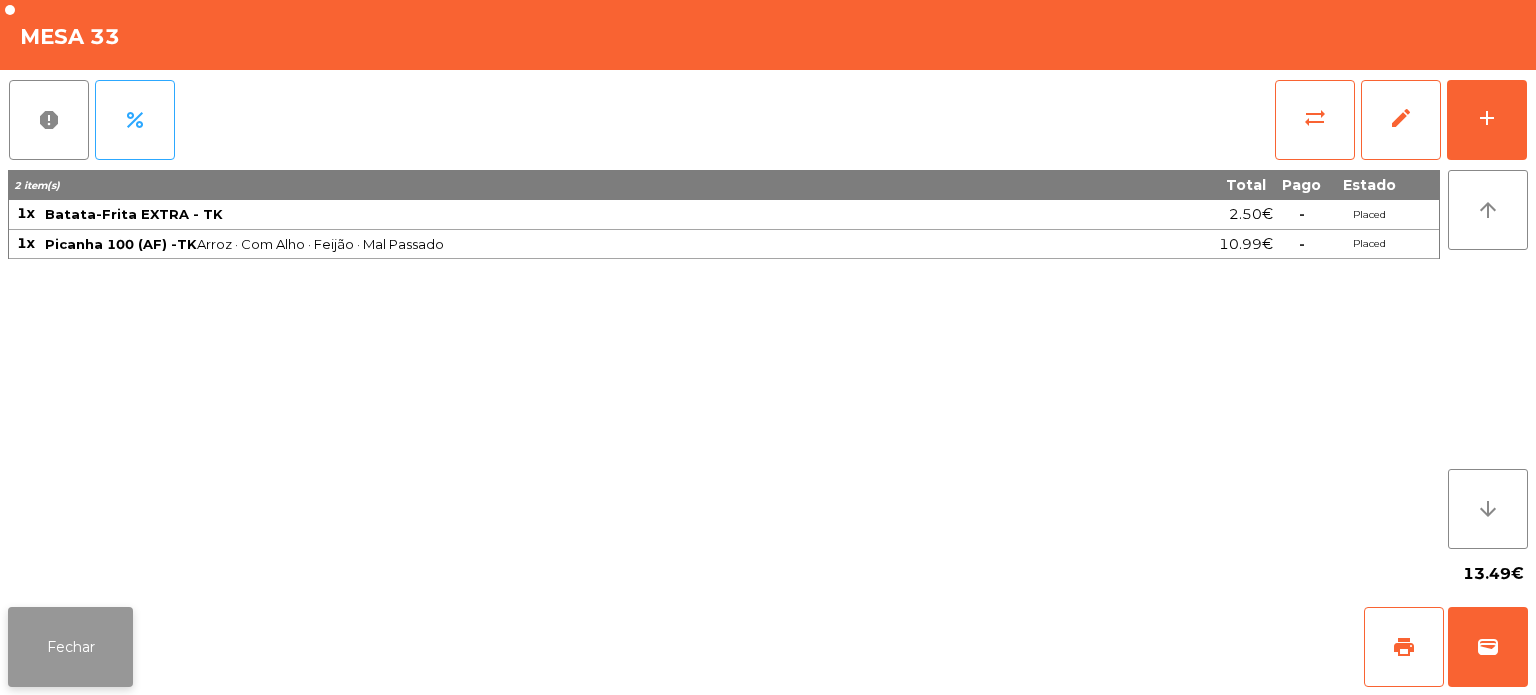 click on "Fechar" 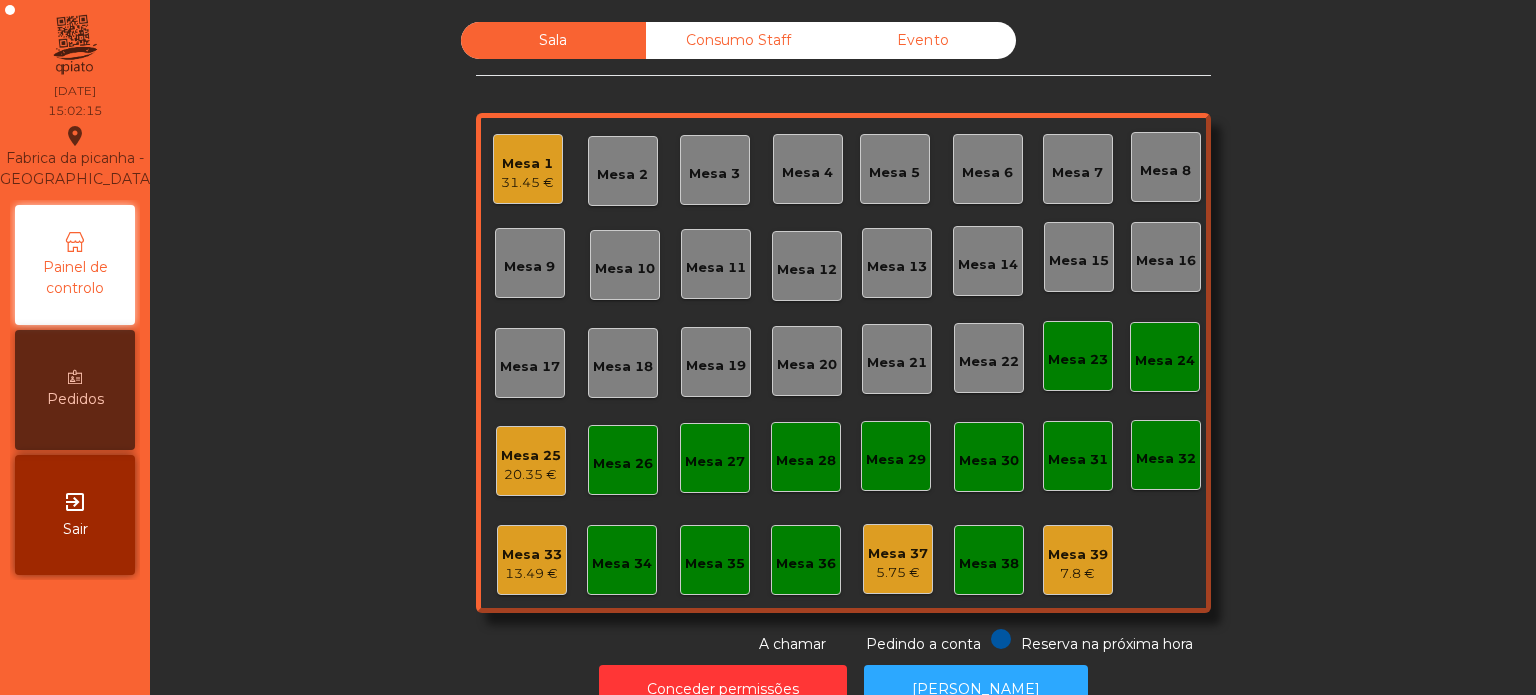 click on "20.35 €" 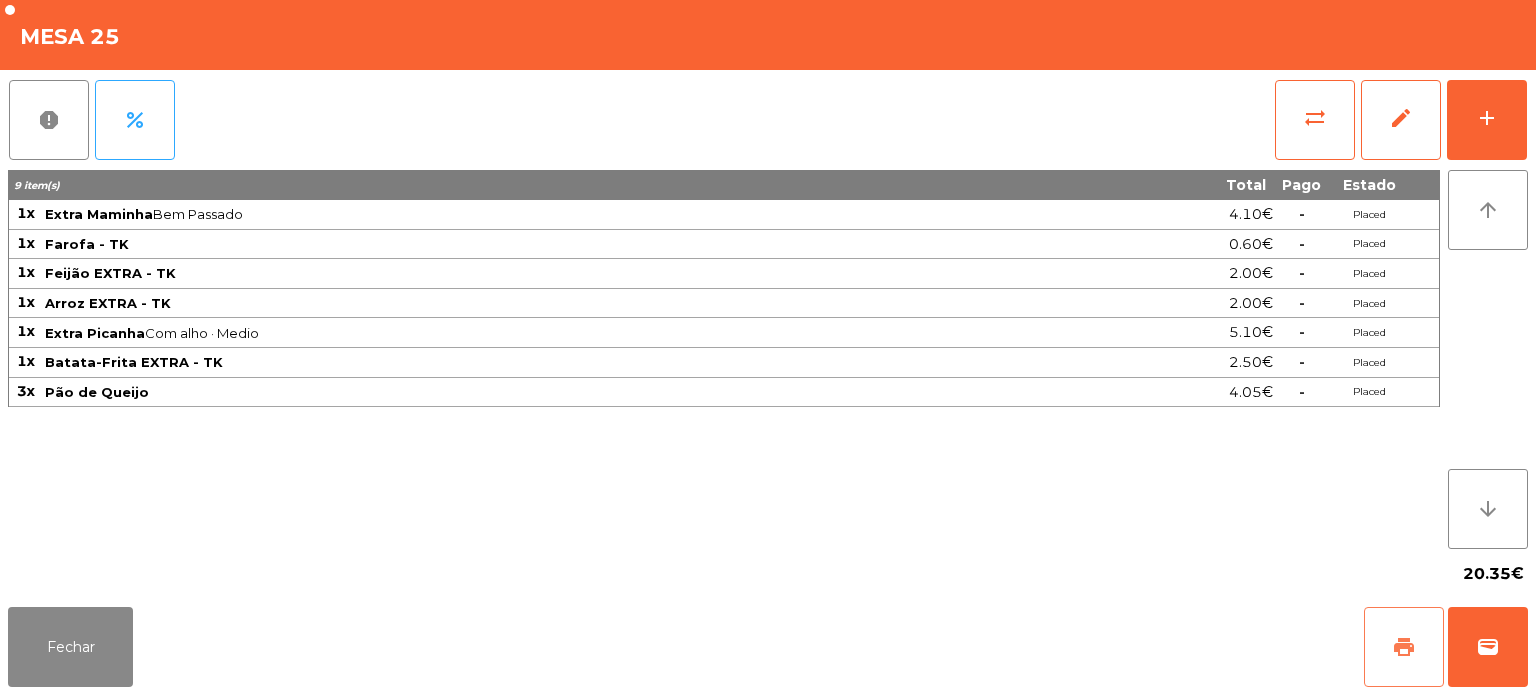 click on "print" 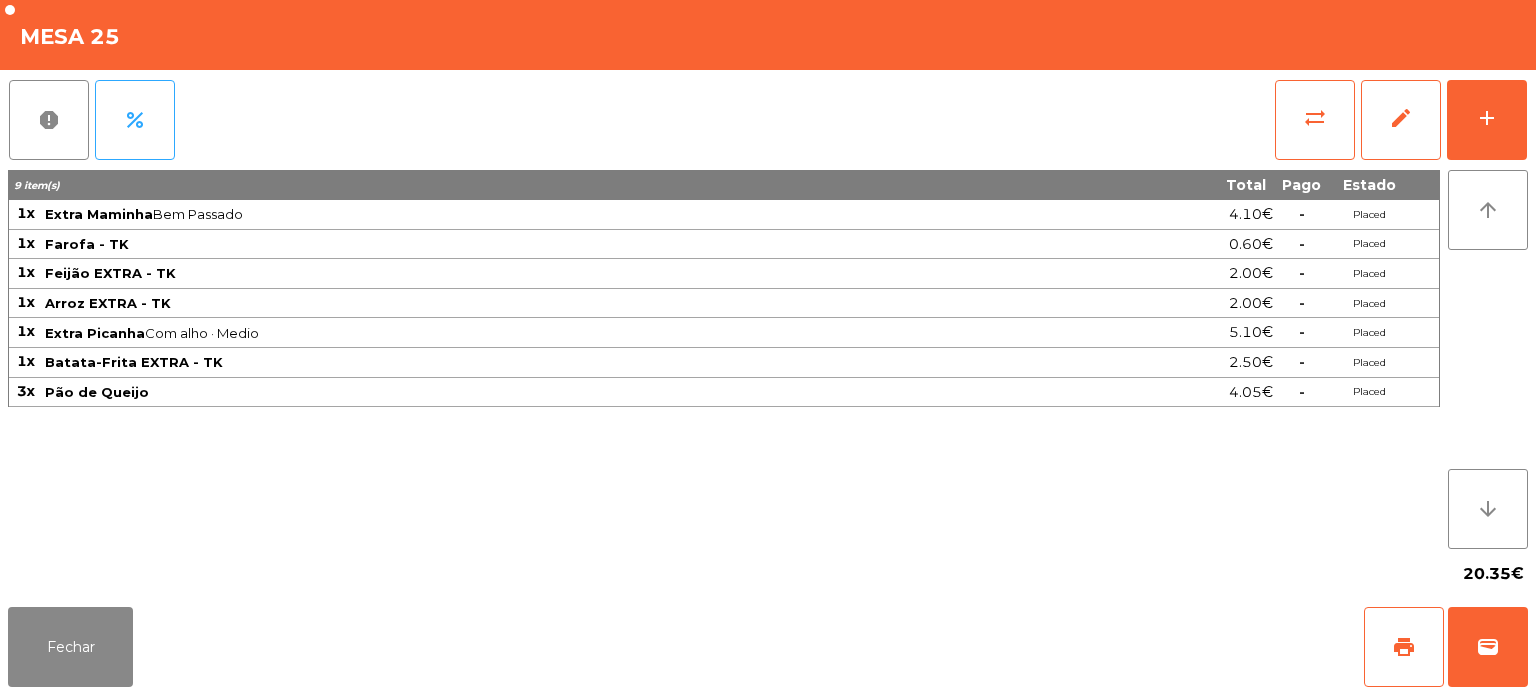 click on "Fechar   print   wallet" 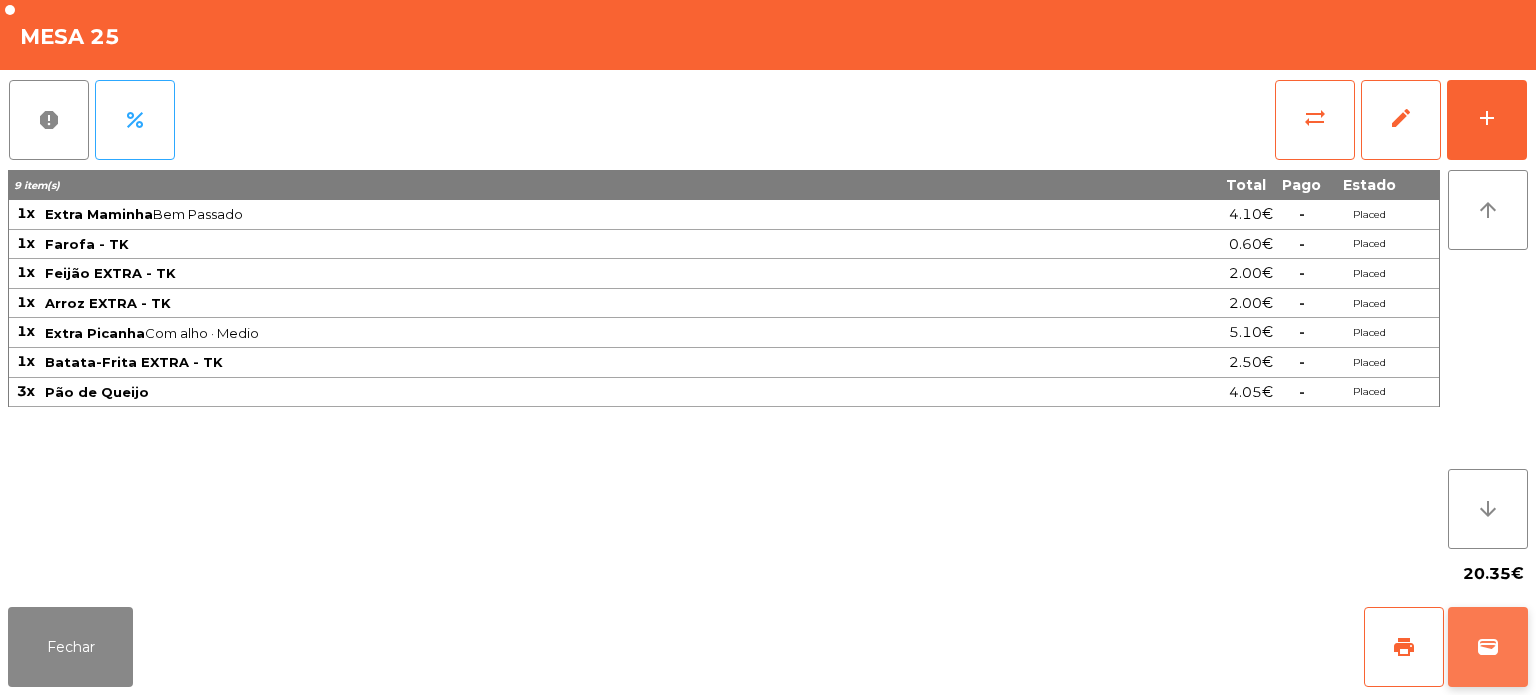 click on "wallet" 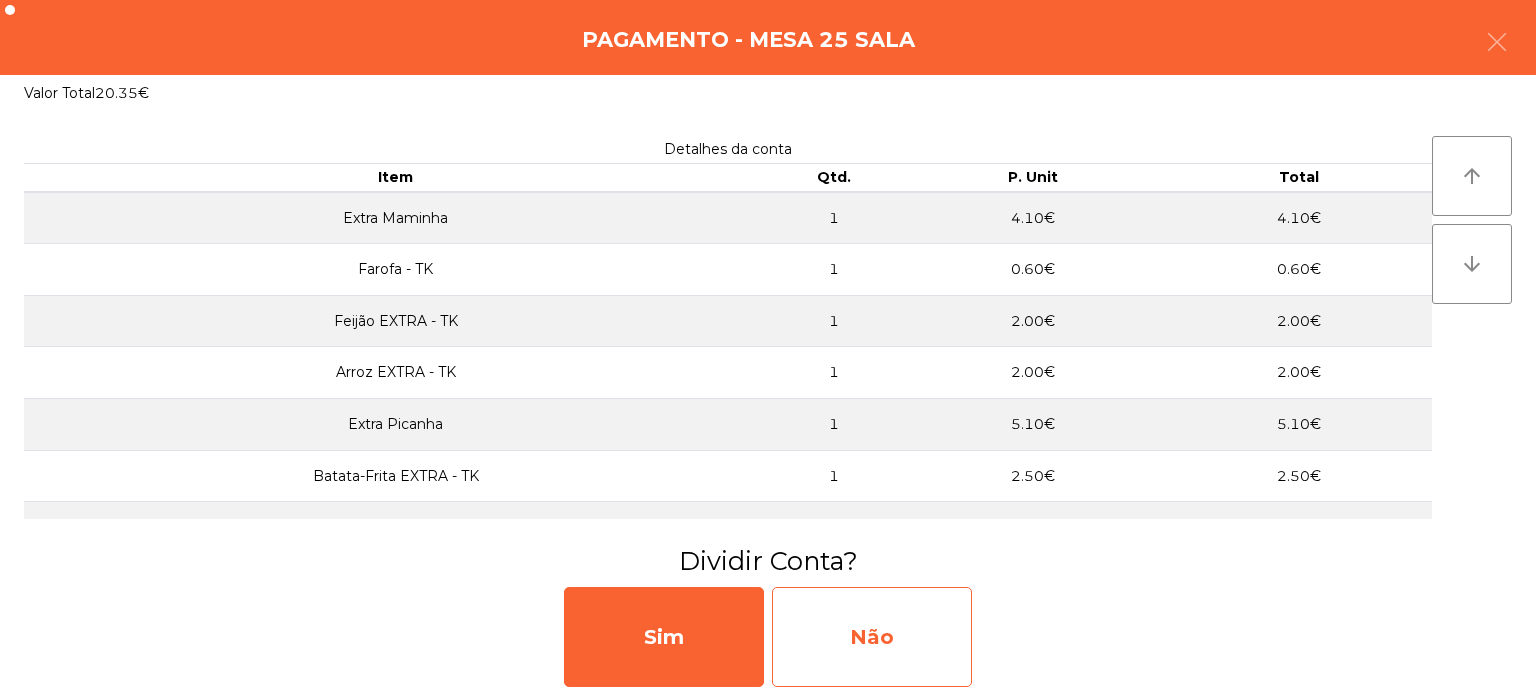 click on "Não" 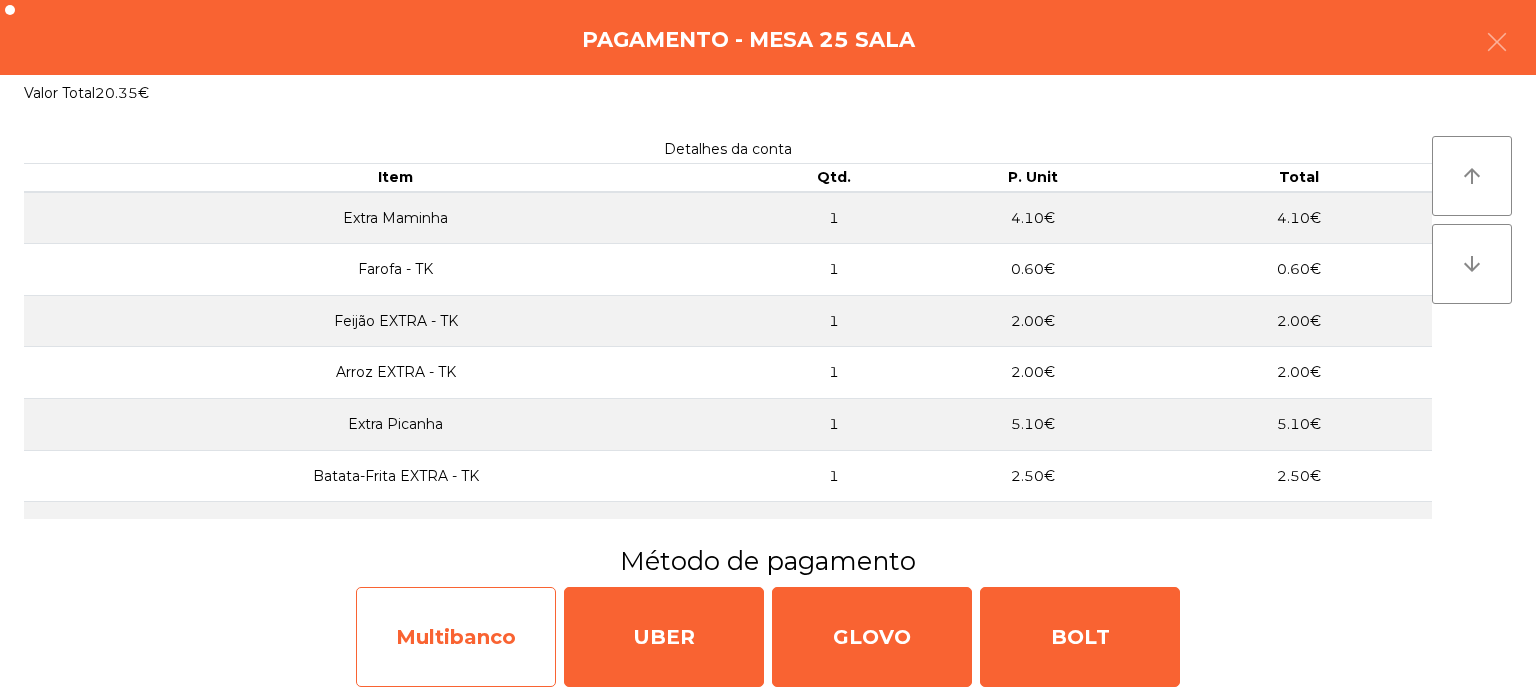 click on "Multibanco" 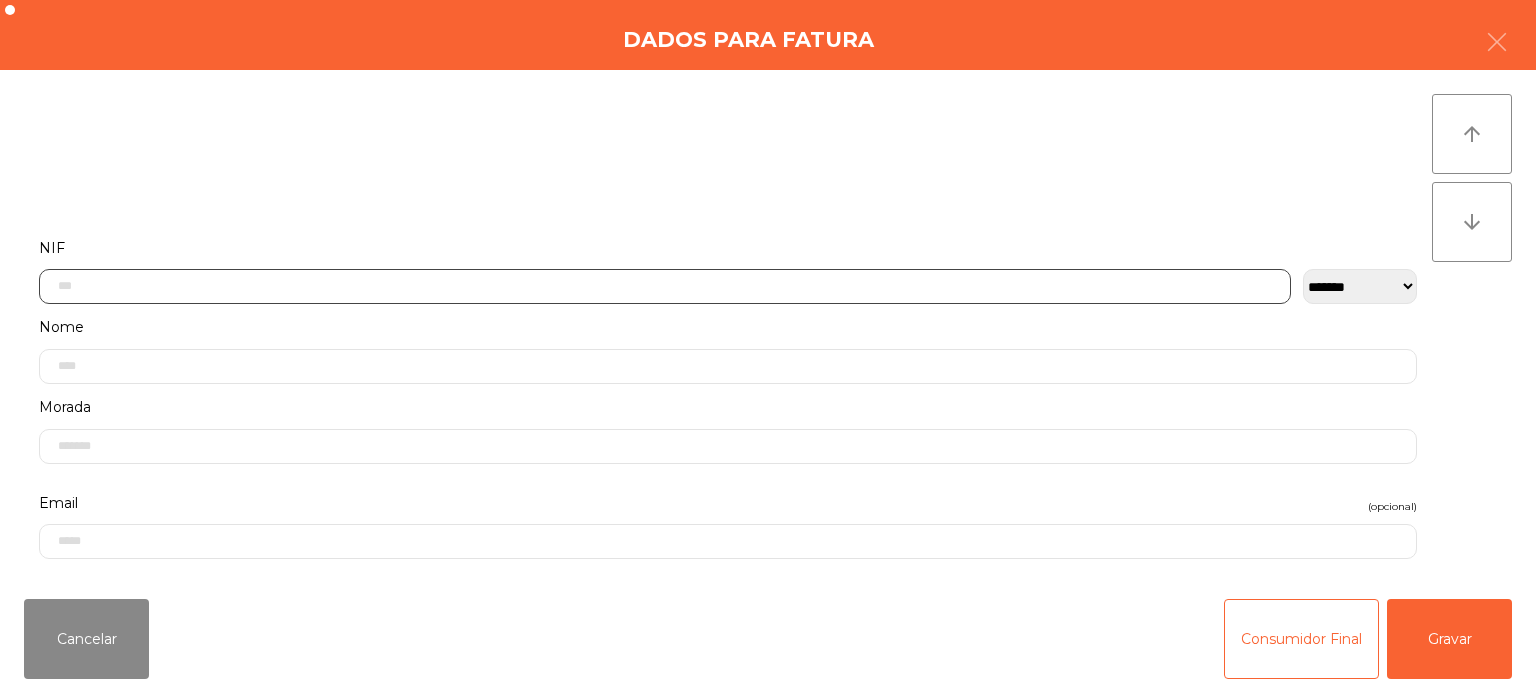 click 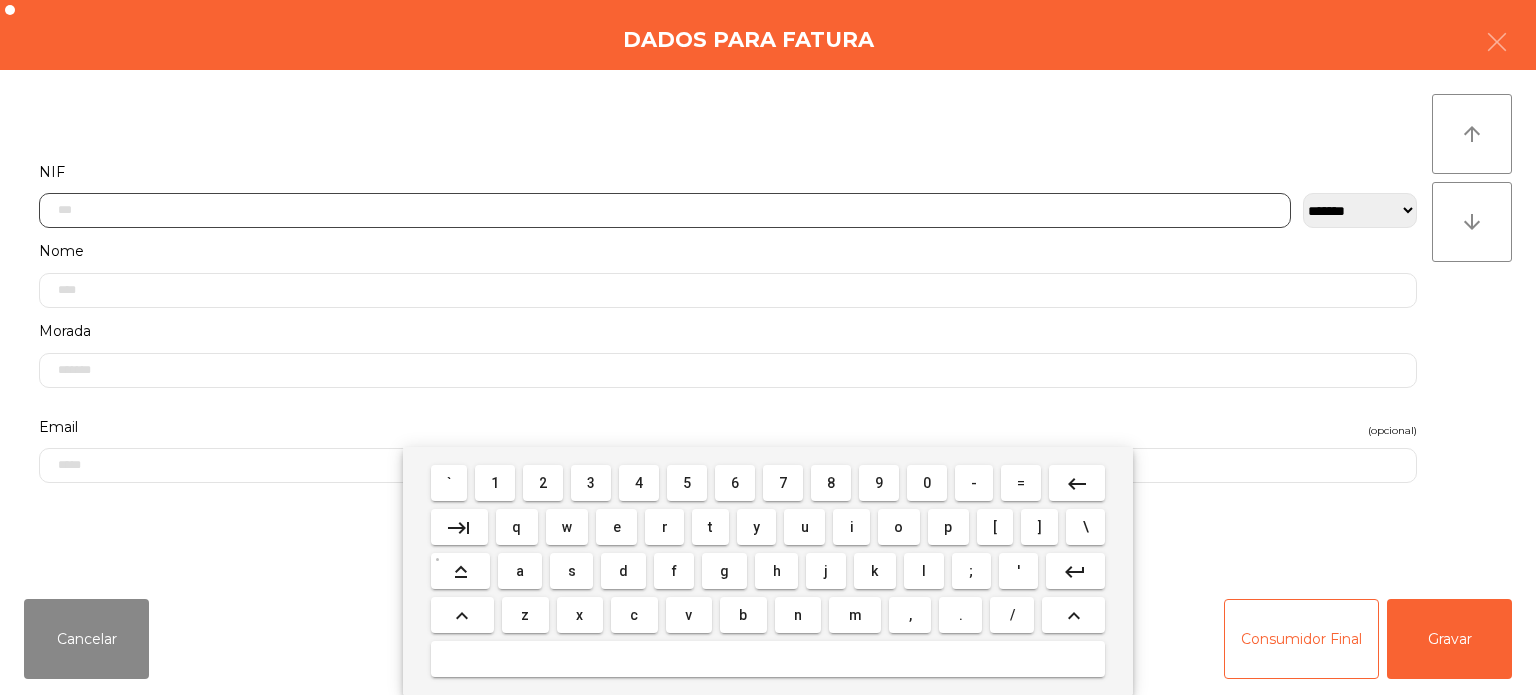 scroll, scrollTop: 139, scrollLeft: 0, axis: vertical 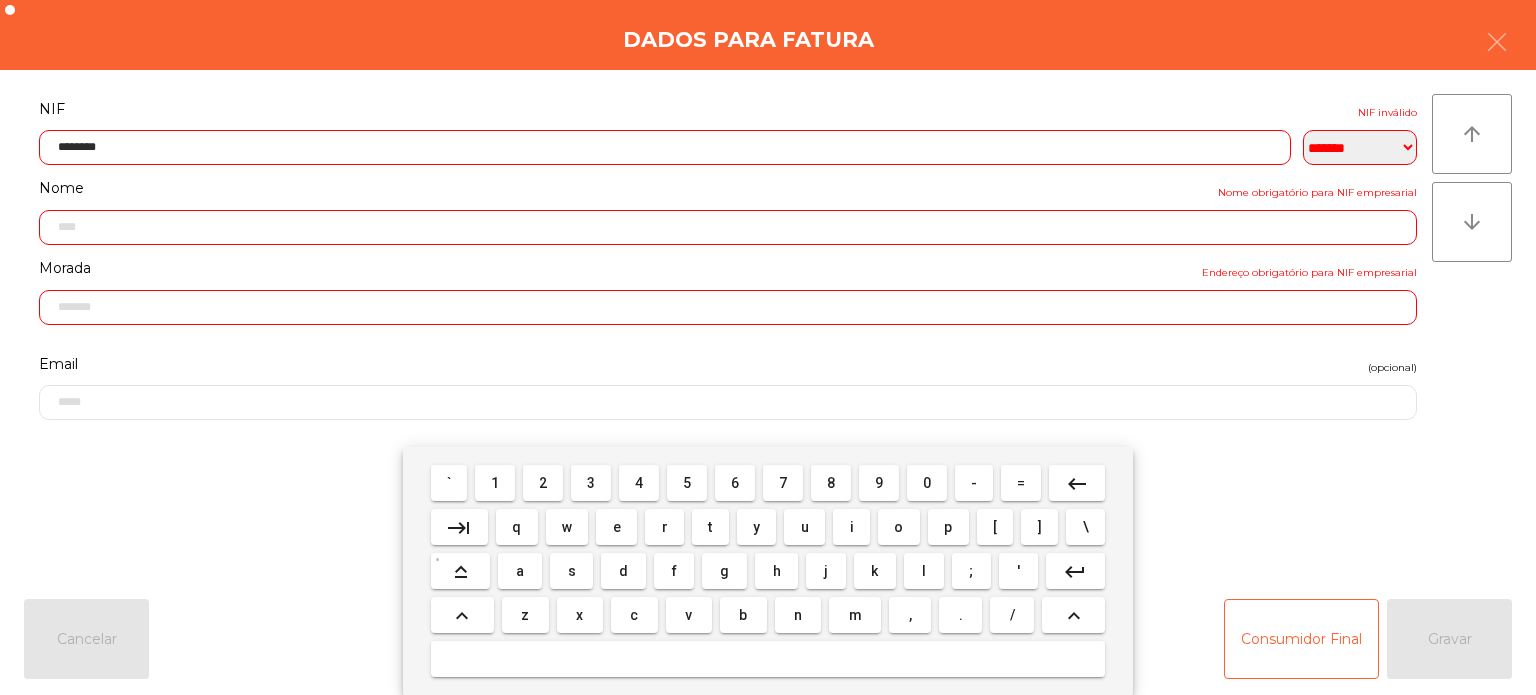 type on "*********" 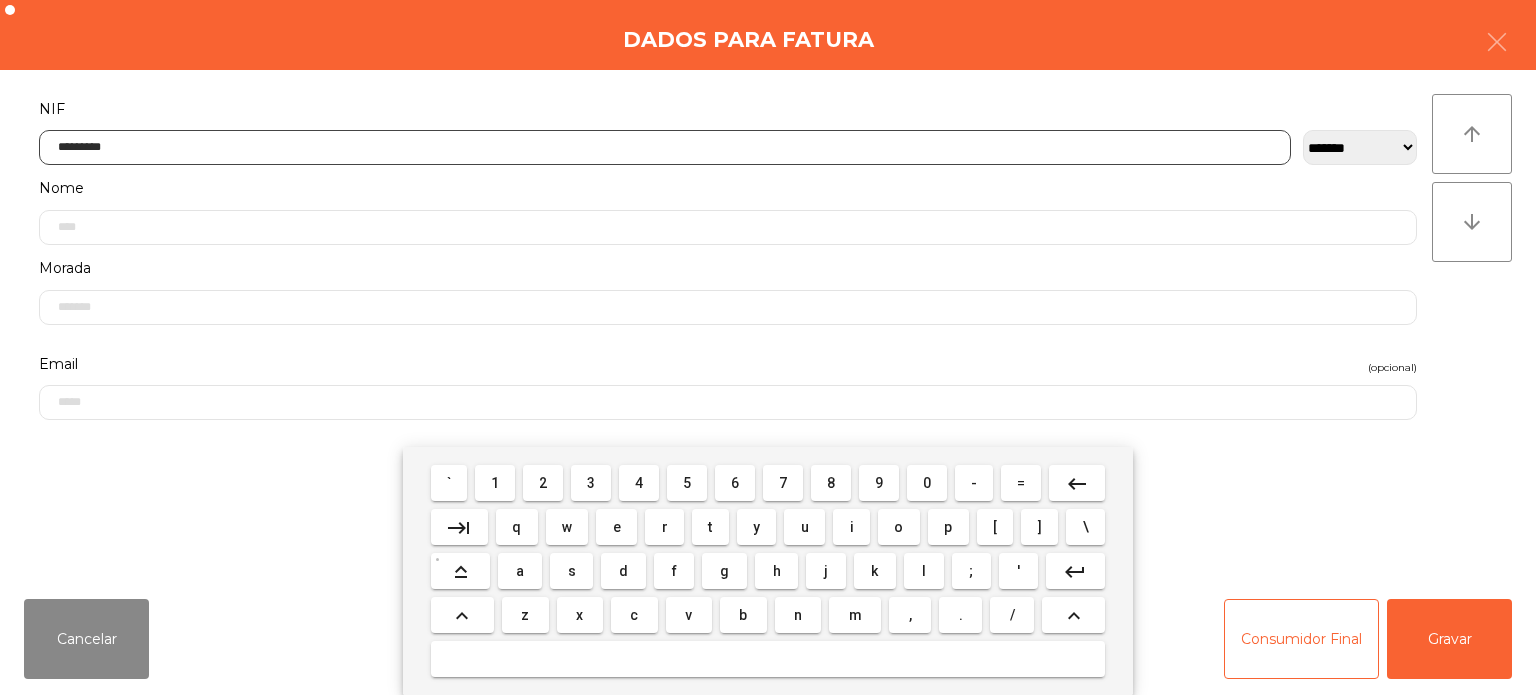 type on "**********" 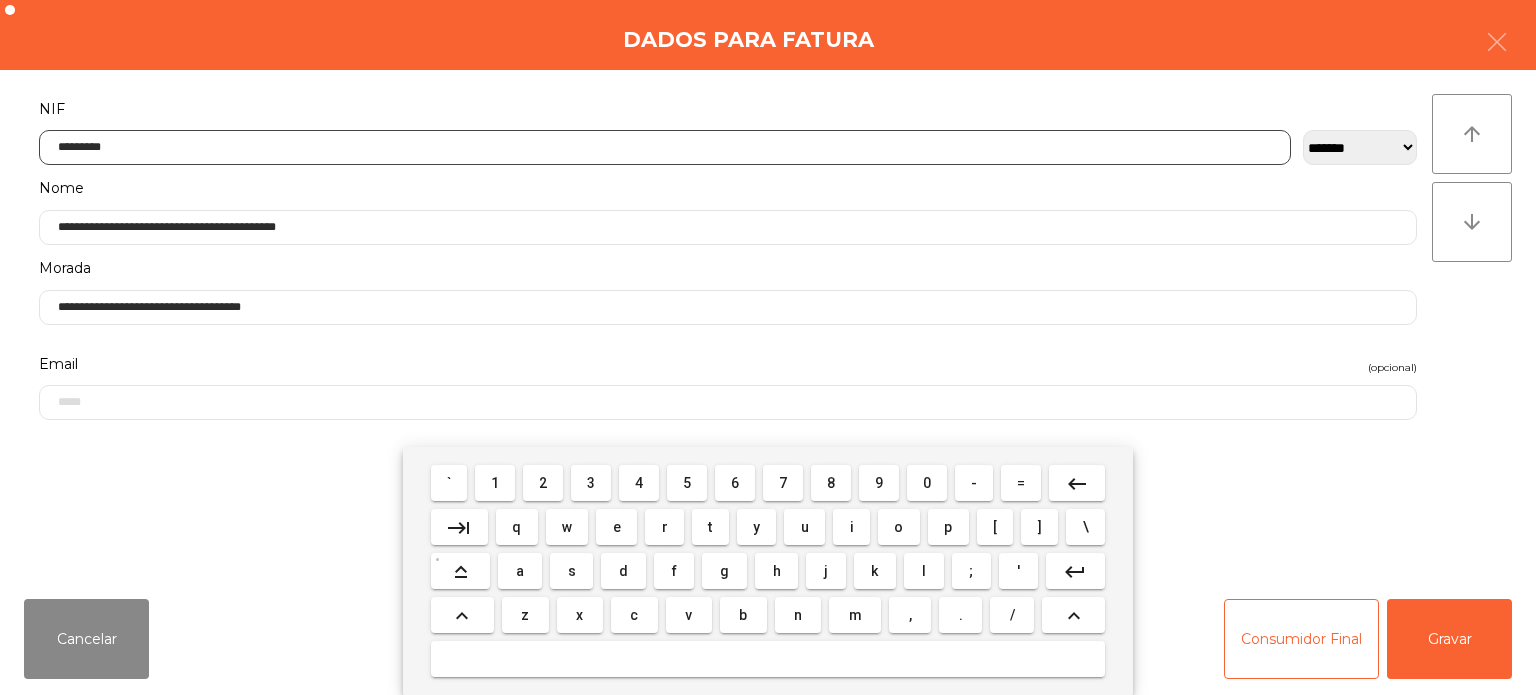 type on "*********" 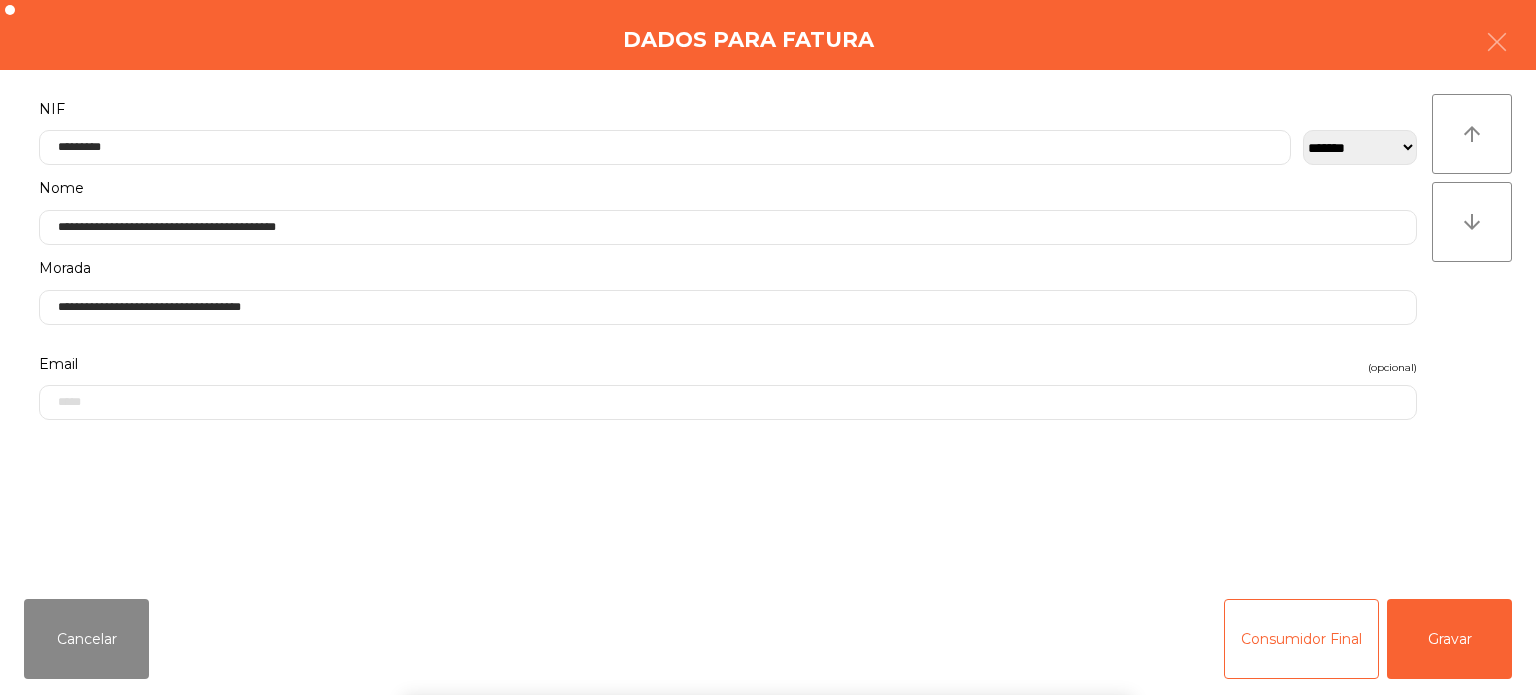 click on "` 1 2 3 4 5 6 7 8 9 0 - = keyboard_backspace keyboard_tab q w e r t y u i o p [ ] \ keyboard_capslock a s d f g h j k l ; ' keyboard_return keyboard_arrow_up z x c v b n m , . / keyboard_arrow_up" at bounding box center [768, 571] 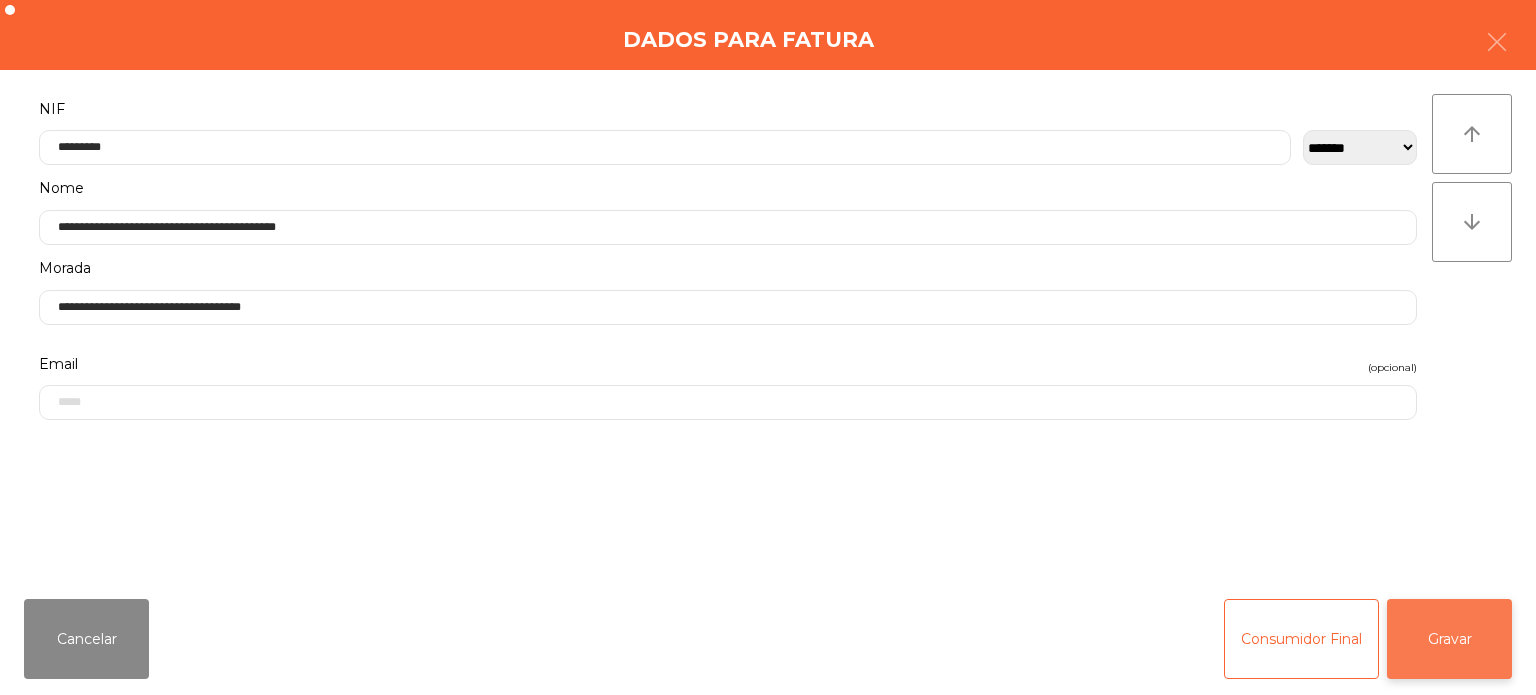 click on "Gravar" 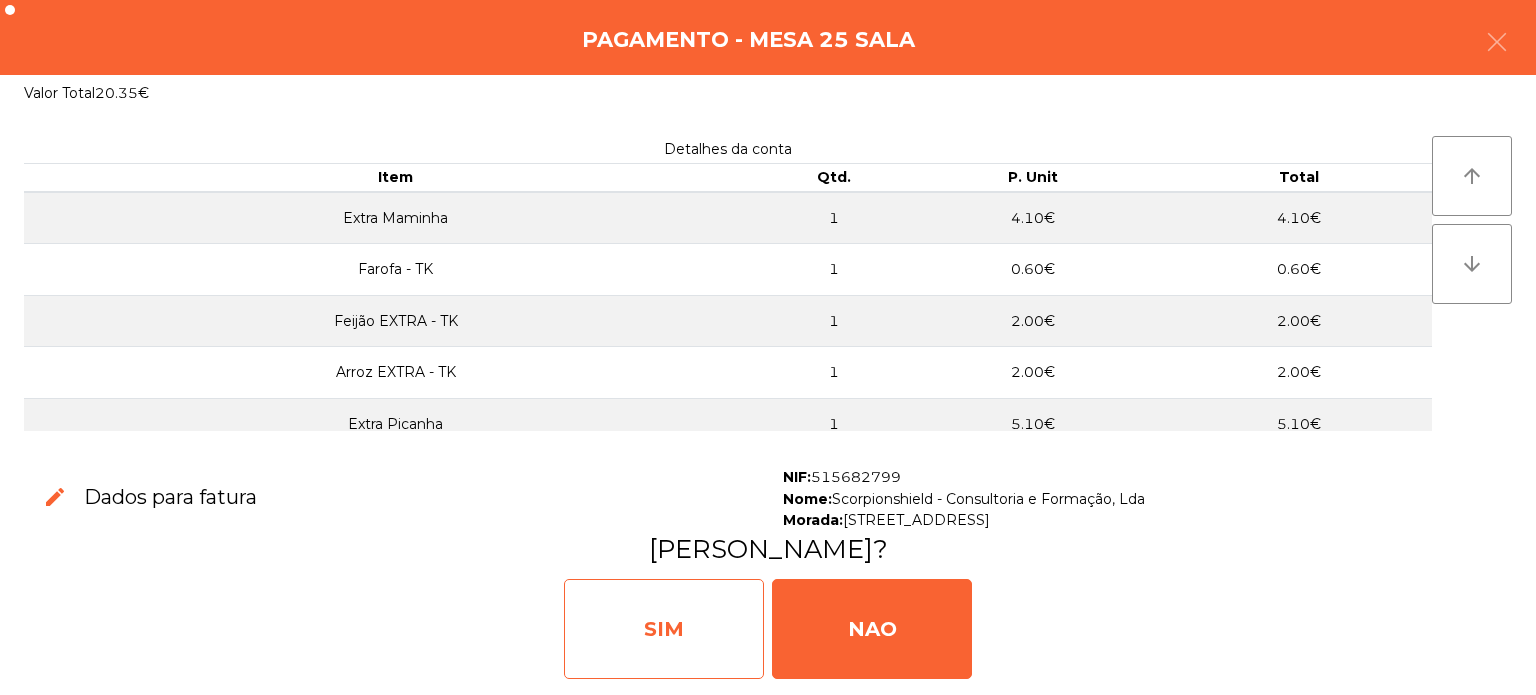 click on "SIM" 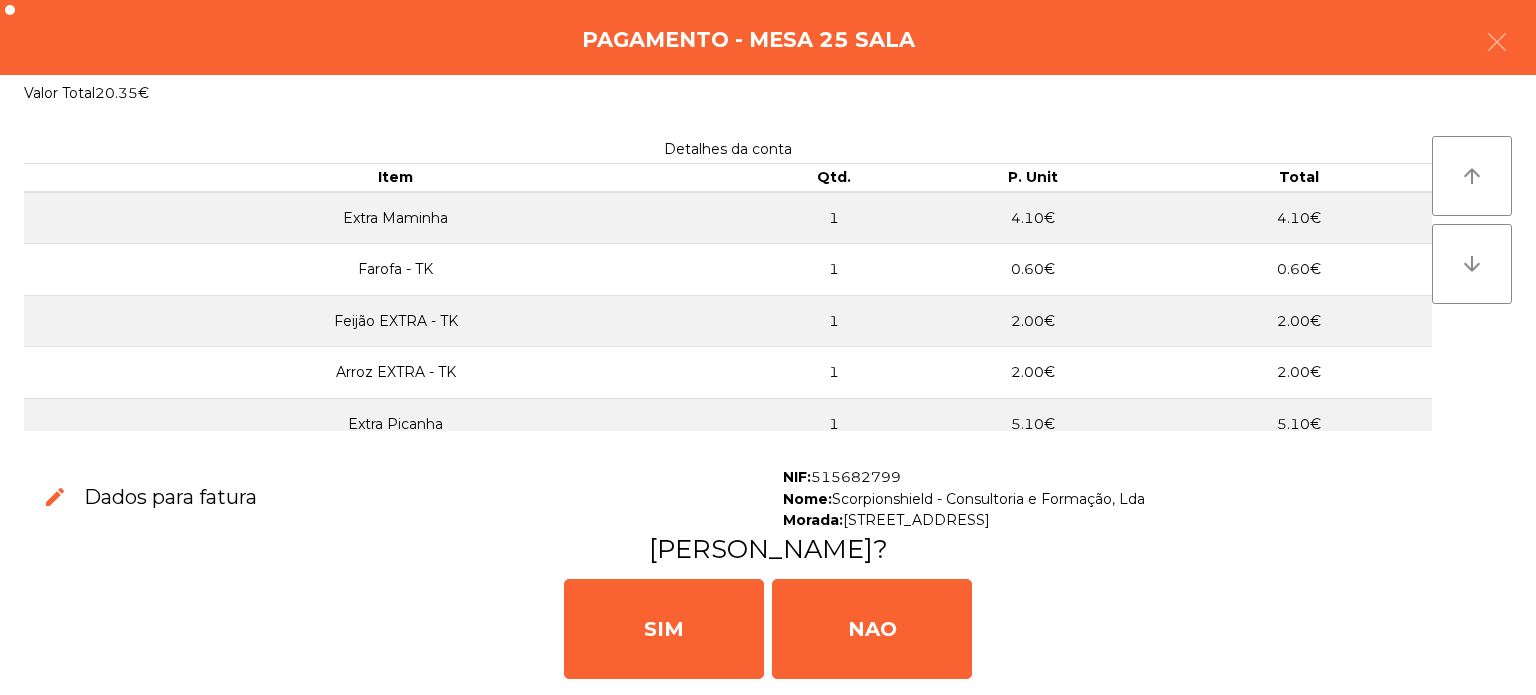 click on "[PERSON_NAME]?" 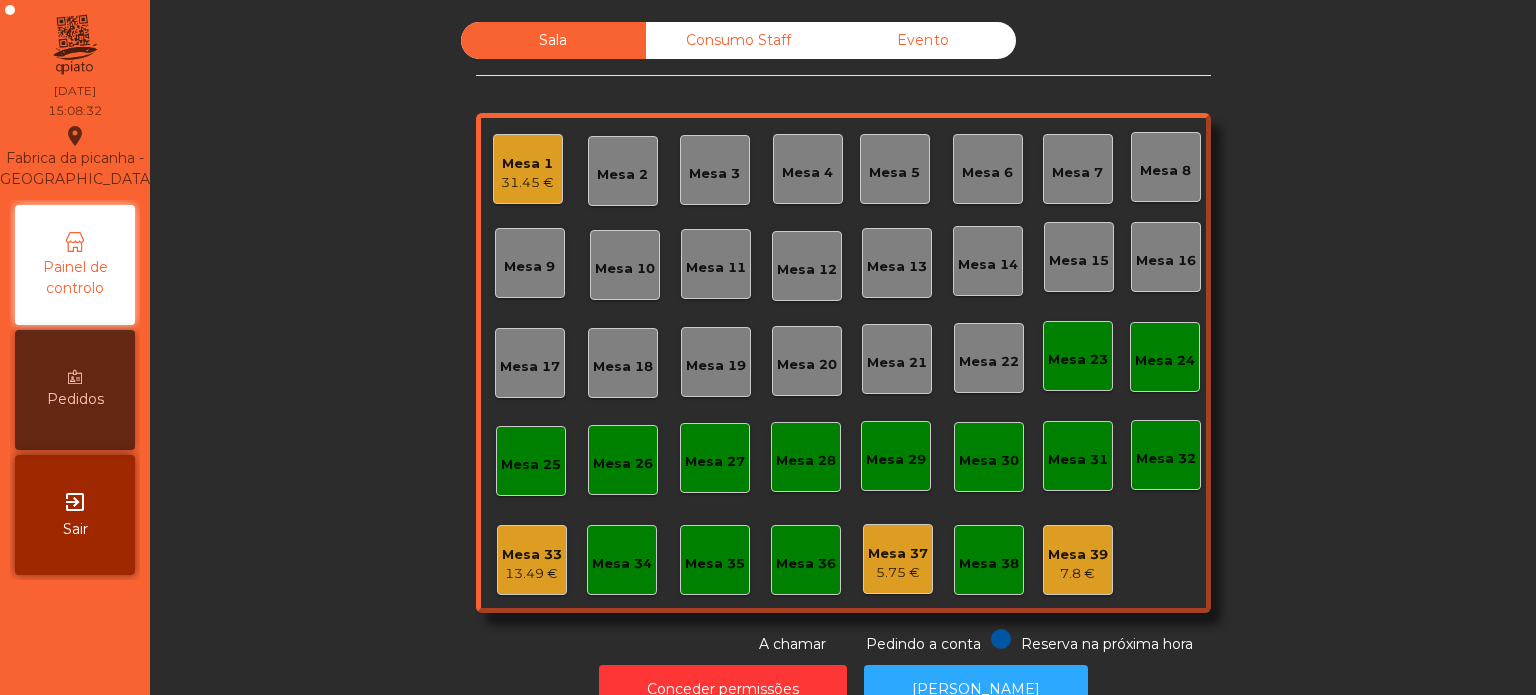 click on "Consumo Staff" 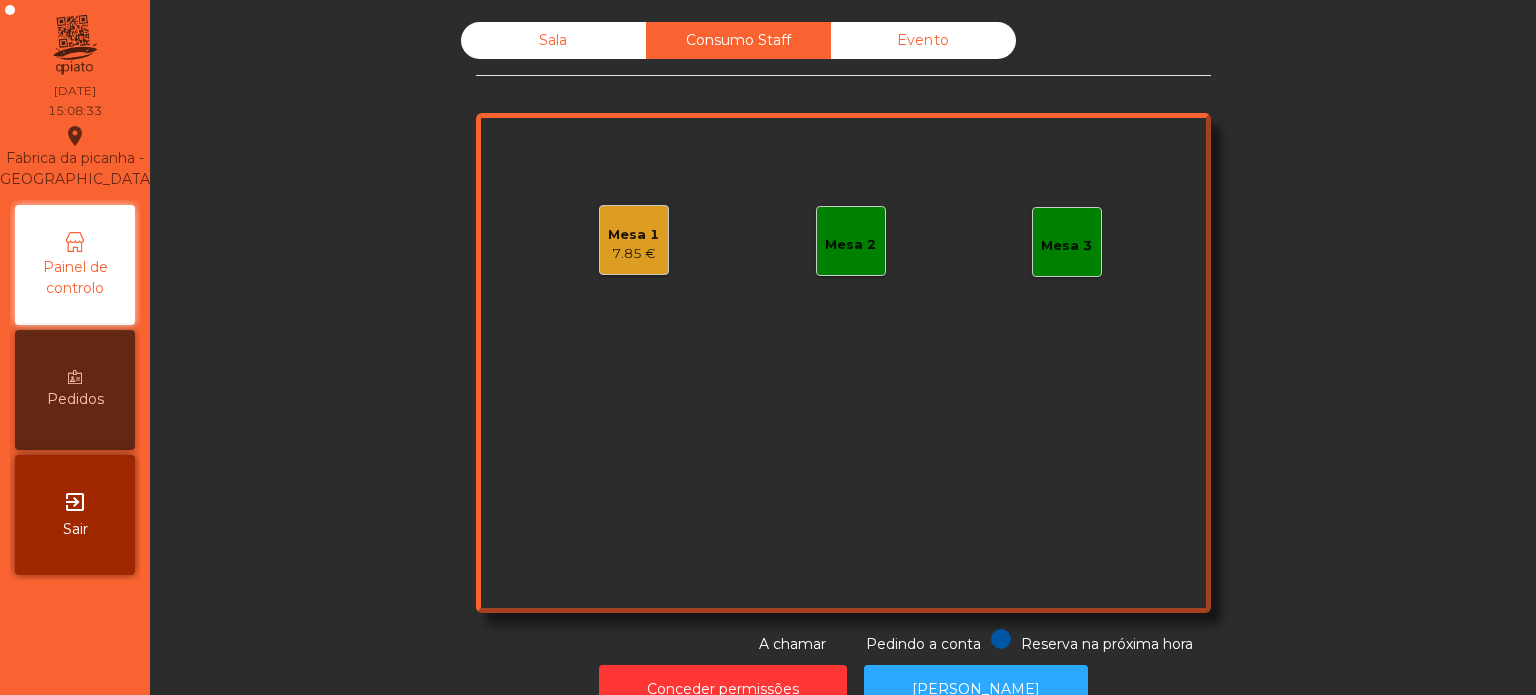click on "Mesa 1   7.85 €" 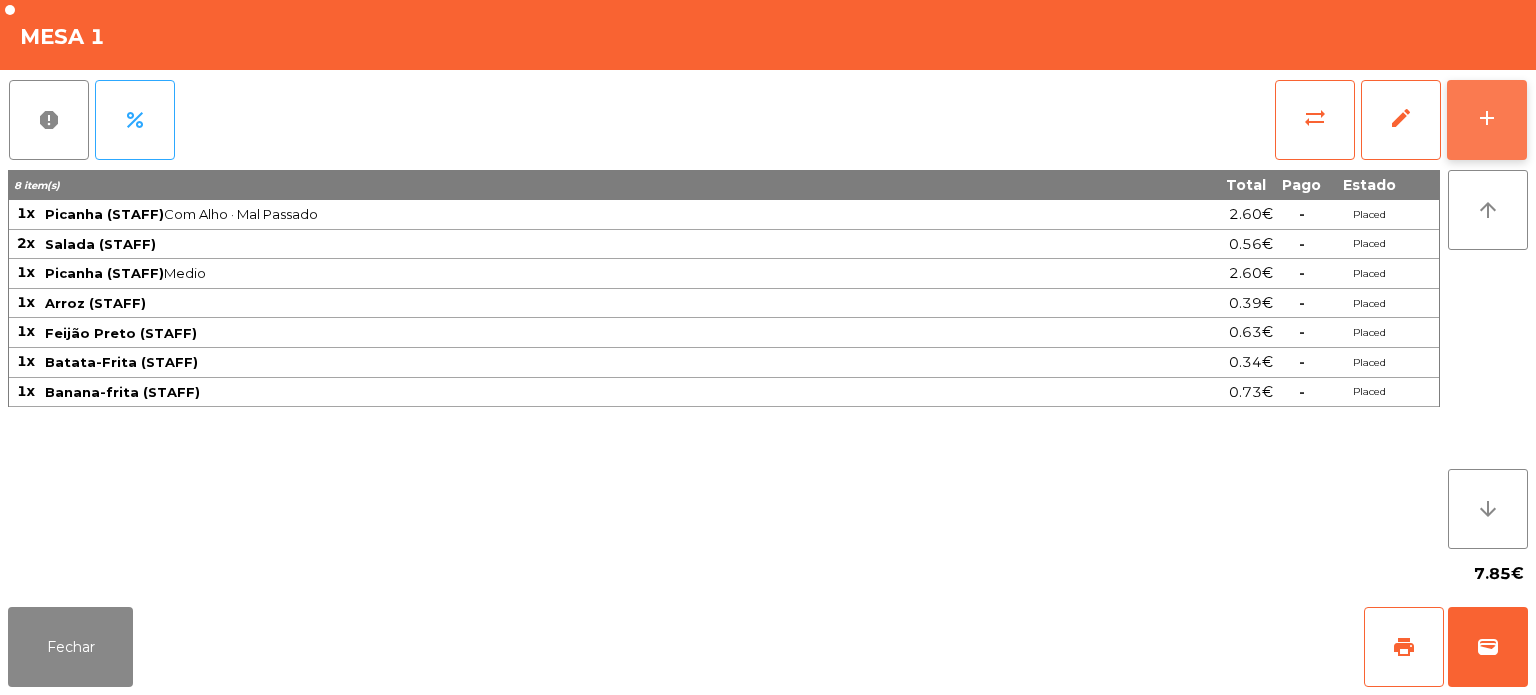 click on "add" 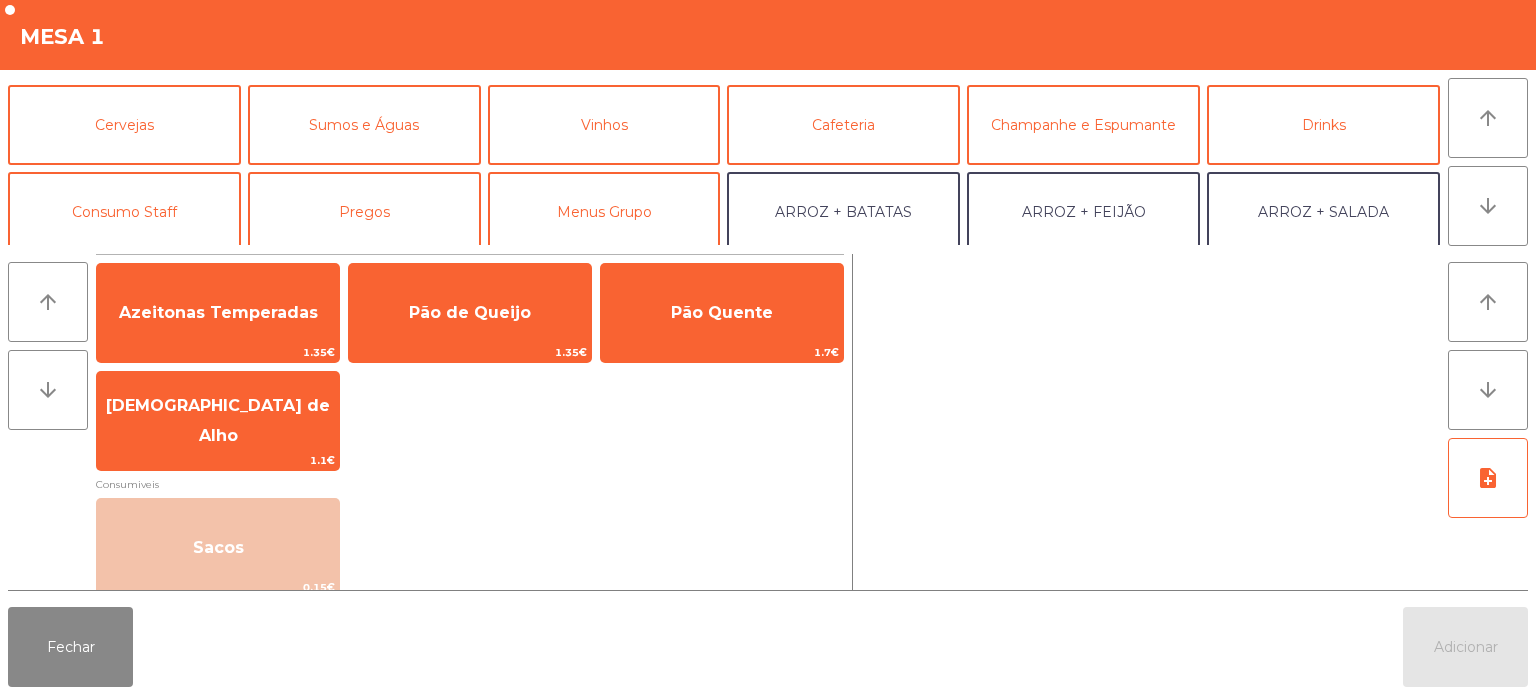 scroll, scrollTop: 92, scrollLeft: 0, axis: vertical 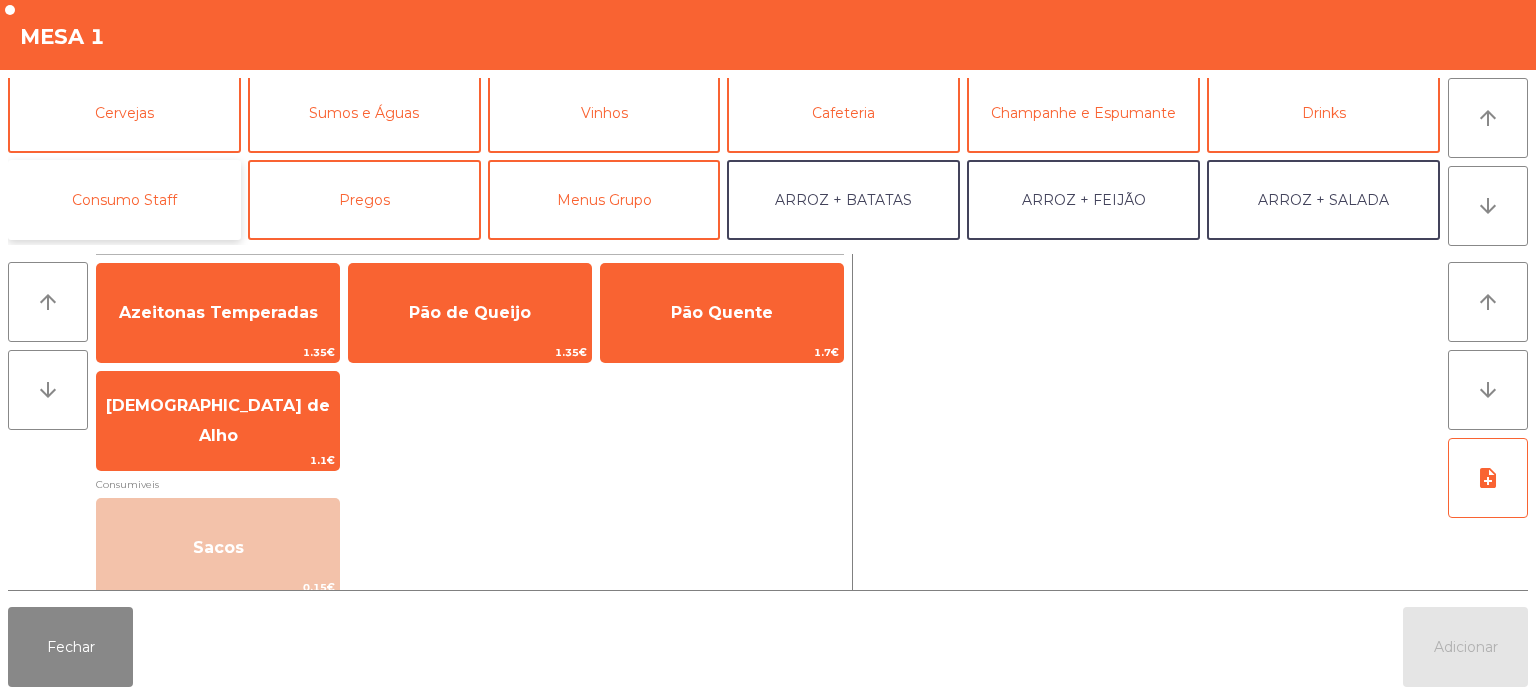 click on "Consumo Staff" 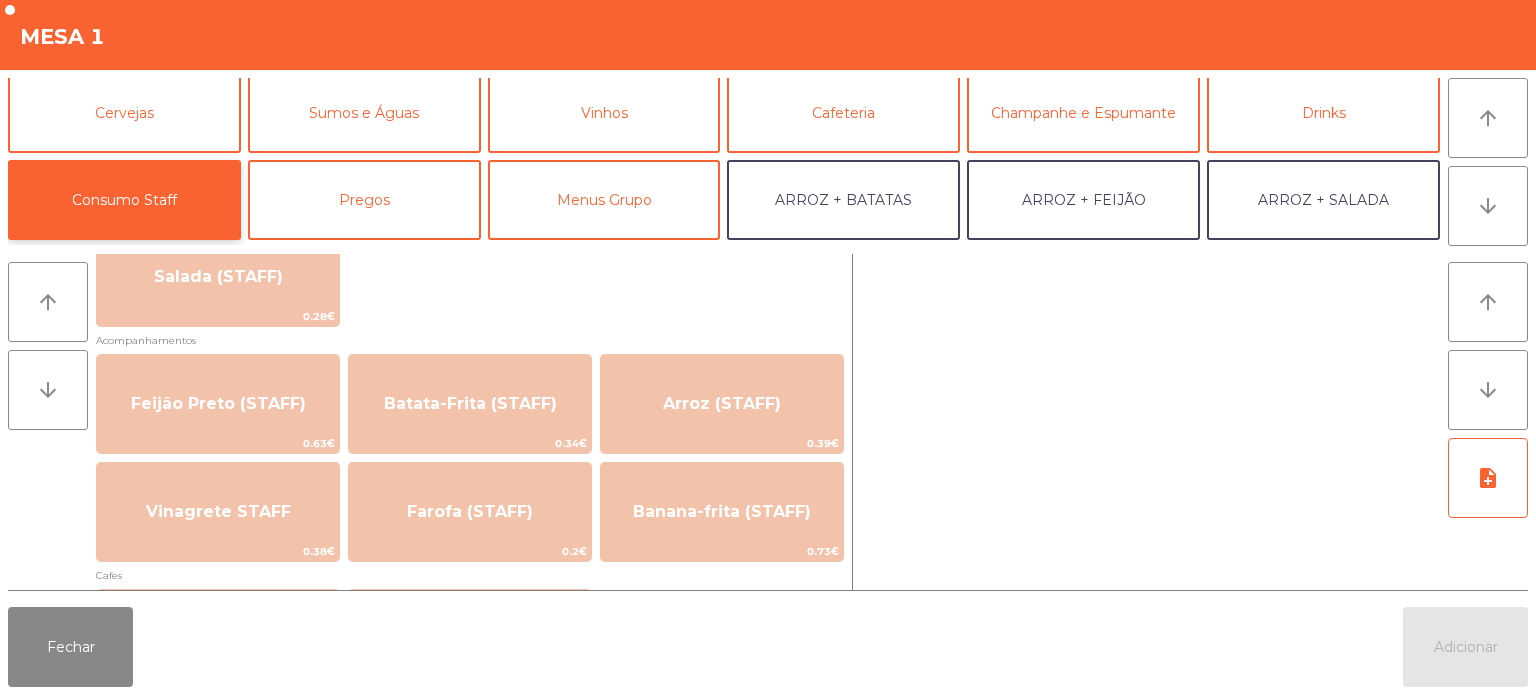 scroll, scrollTop: 751, scrollLeft: 0, axis: vertical 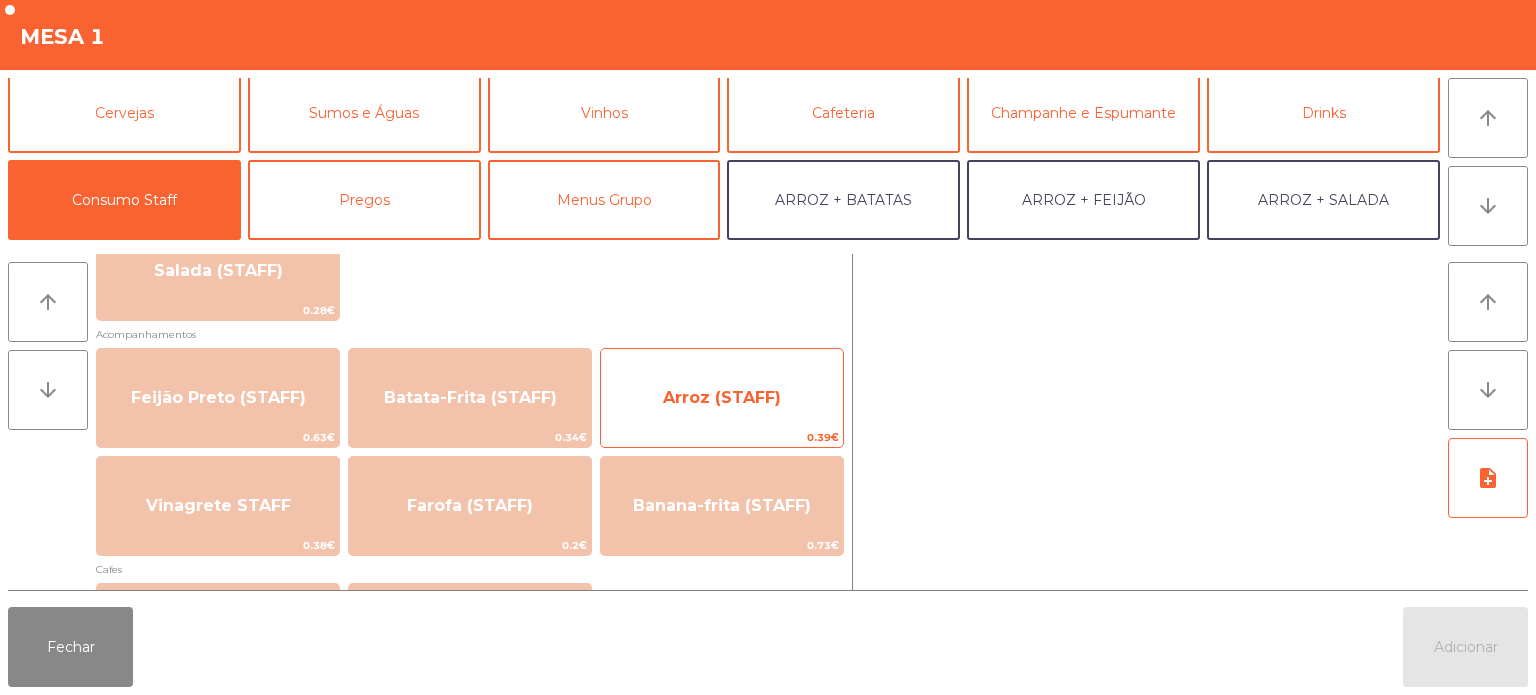 click on "Arroz (STAFF)" 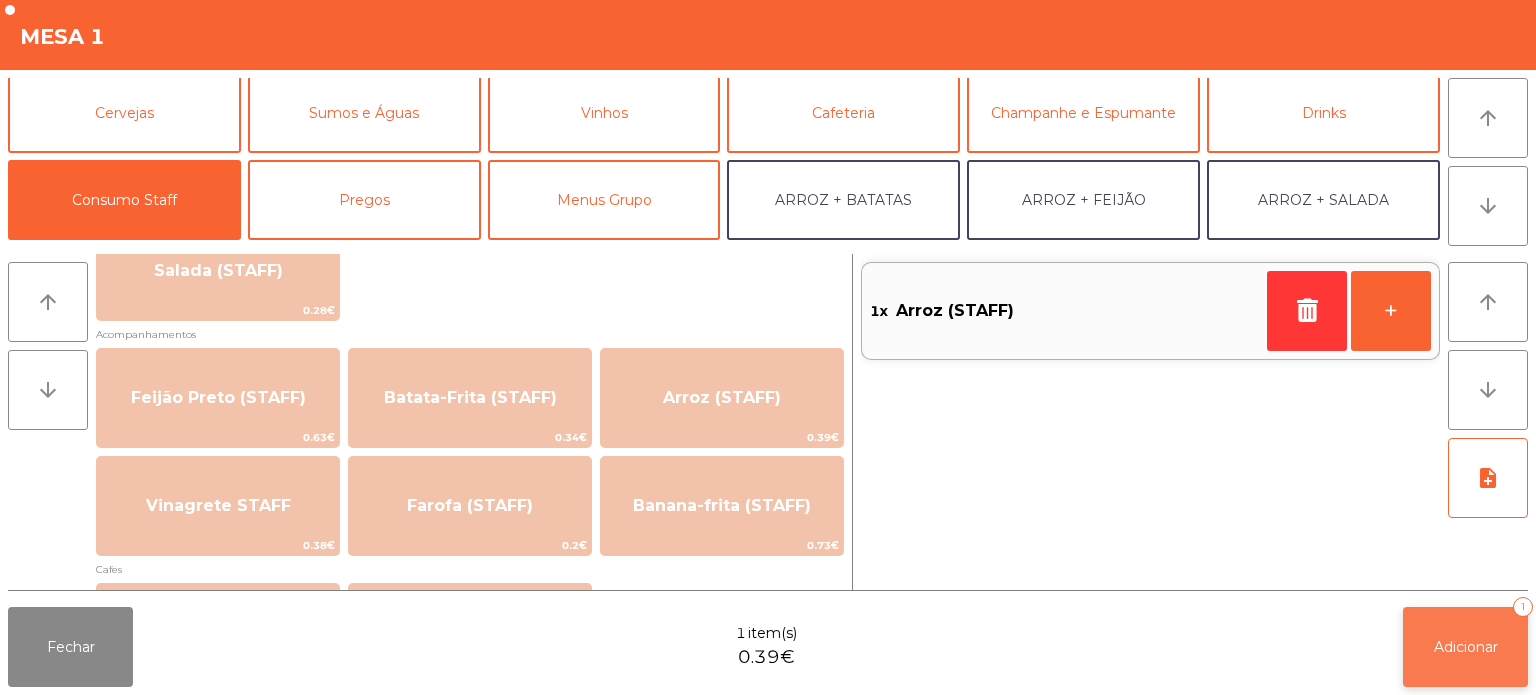 click on "Adicionar   1" 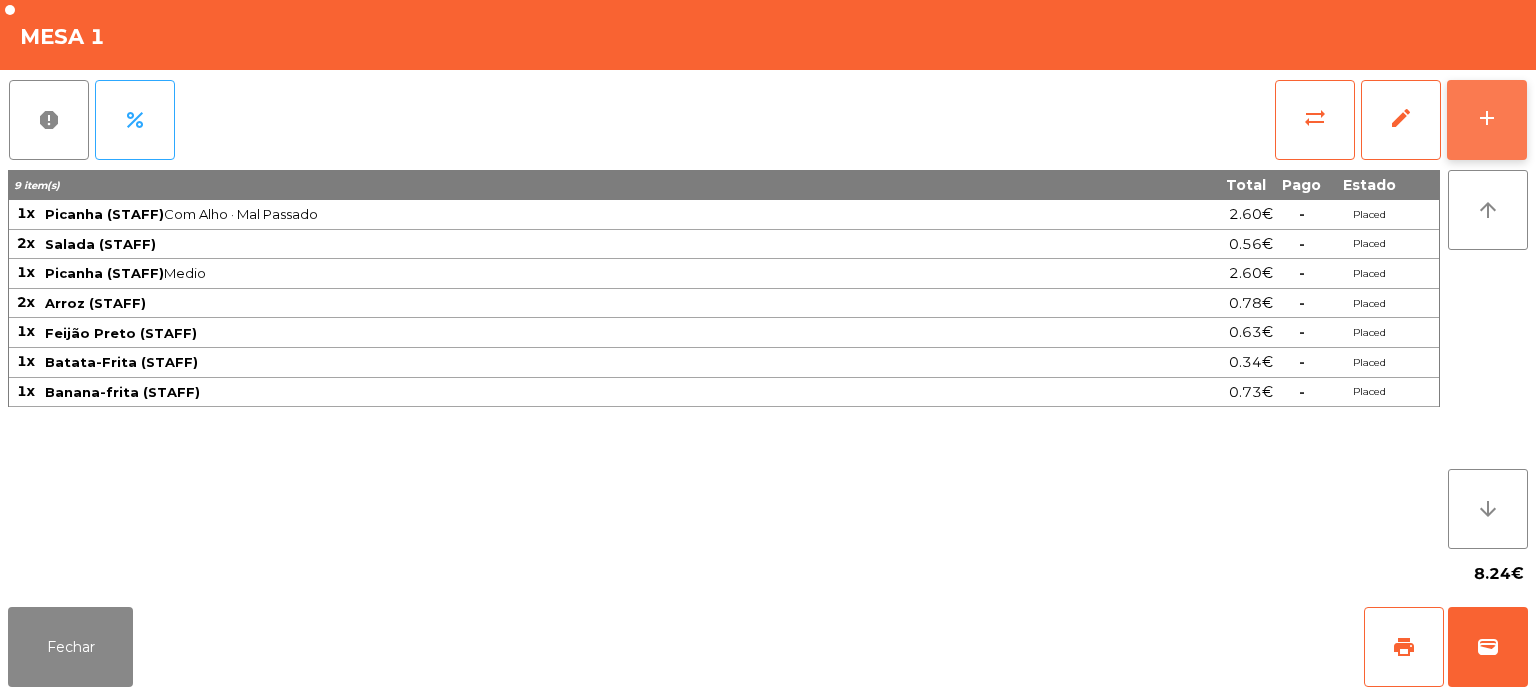 click on "add" 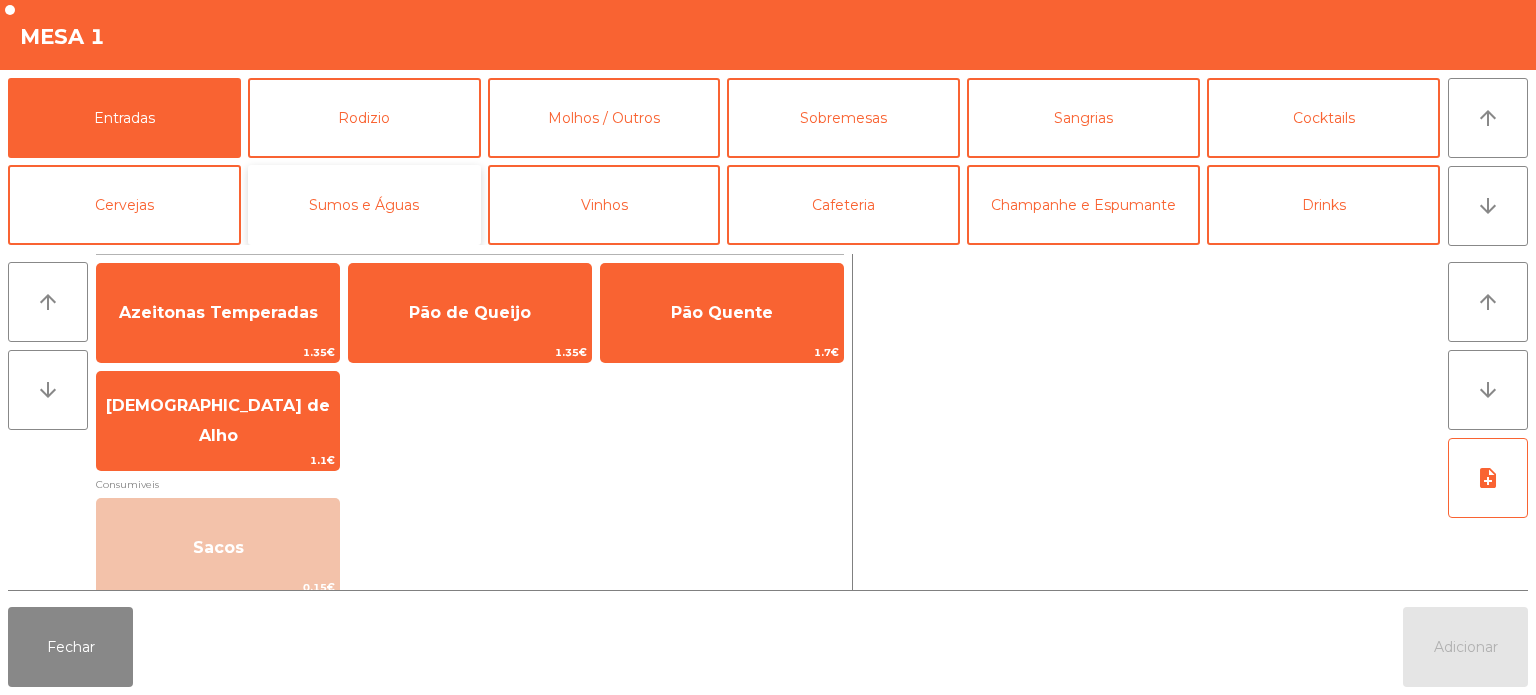 click on "Sumos e Águas" 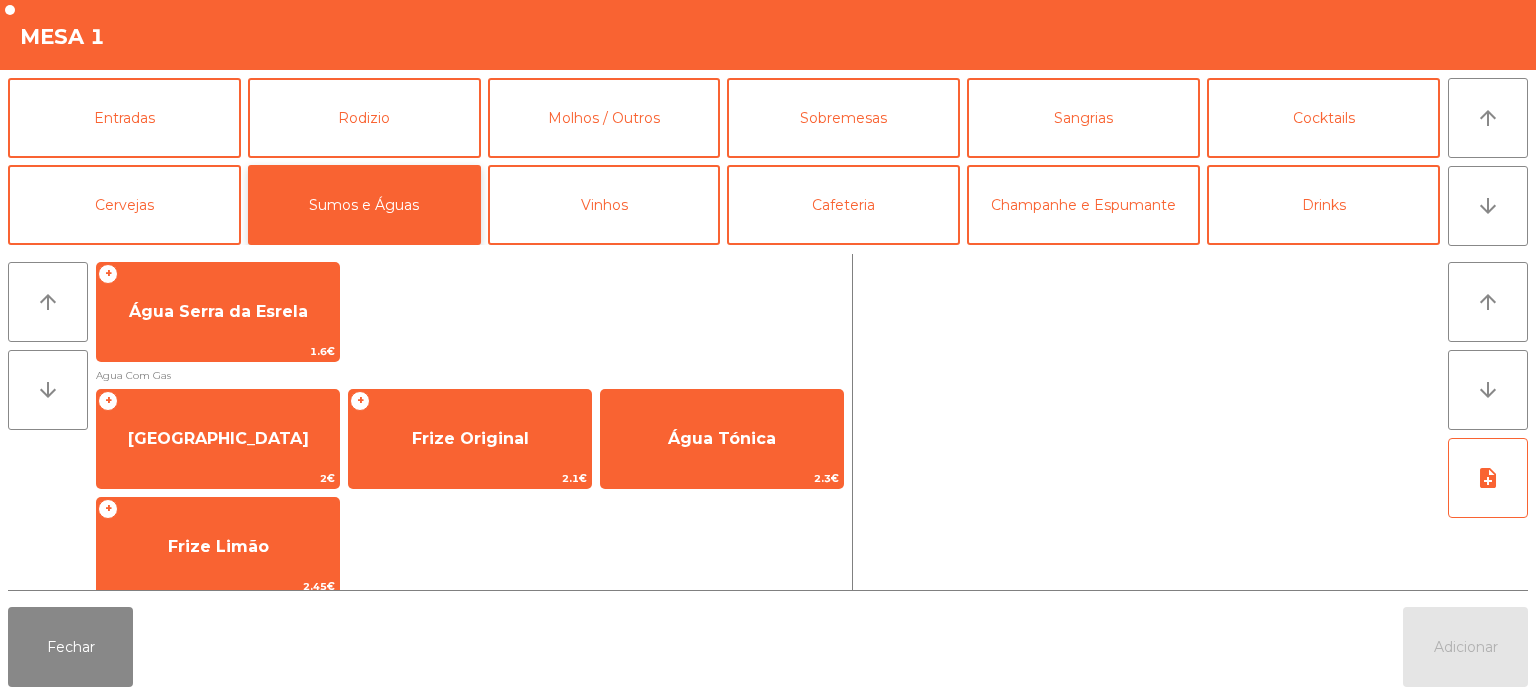 scroll, scrollTop: 484, scrollLeft: 0, axis: vertical 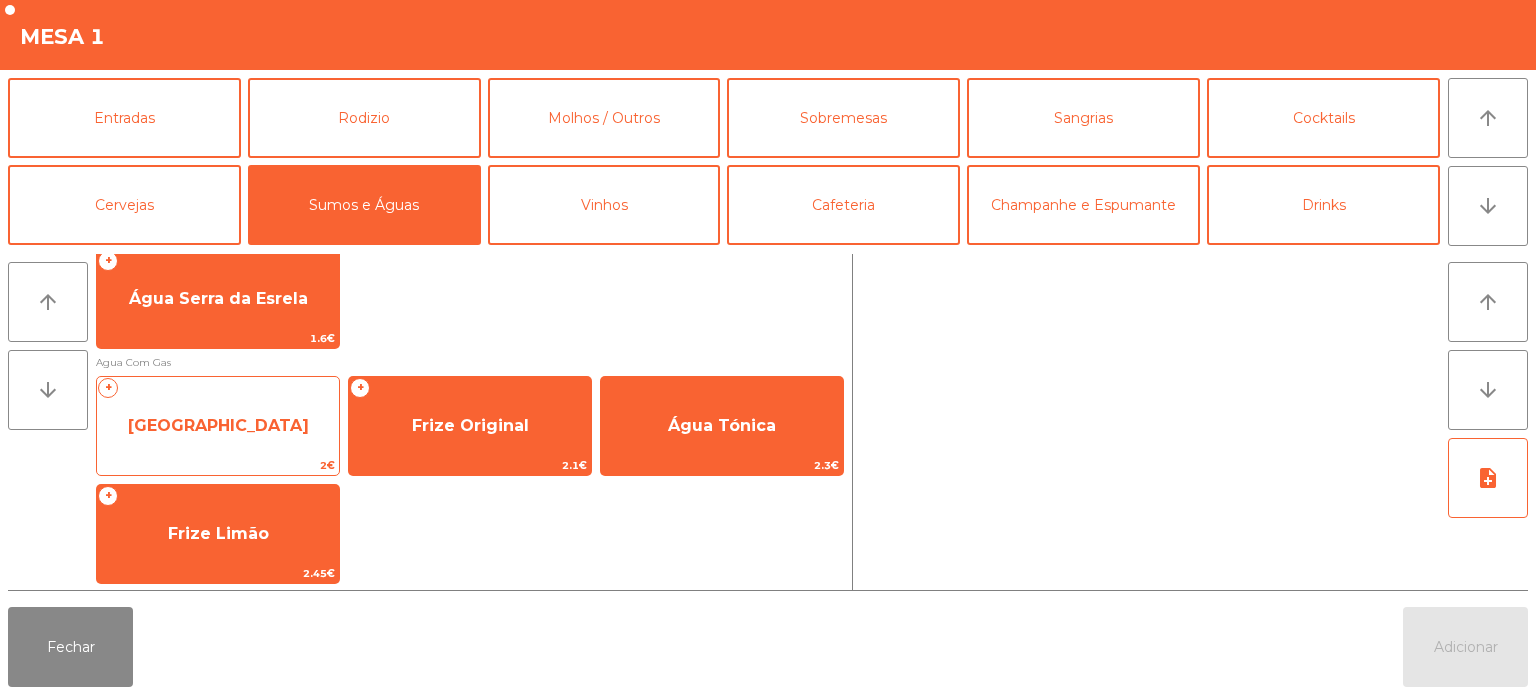 click on "[GEOGRAPHIC_DATA]" 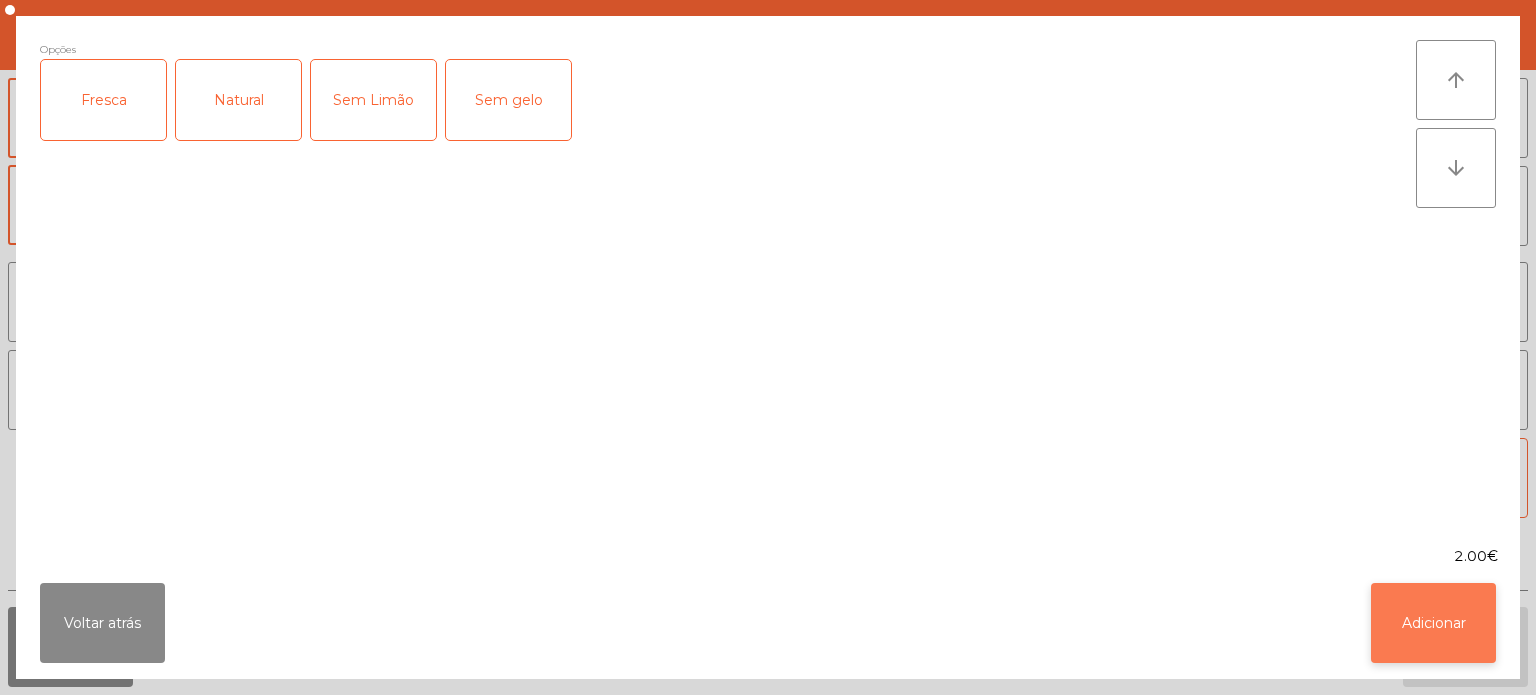 click on "Adicionar" 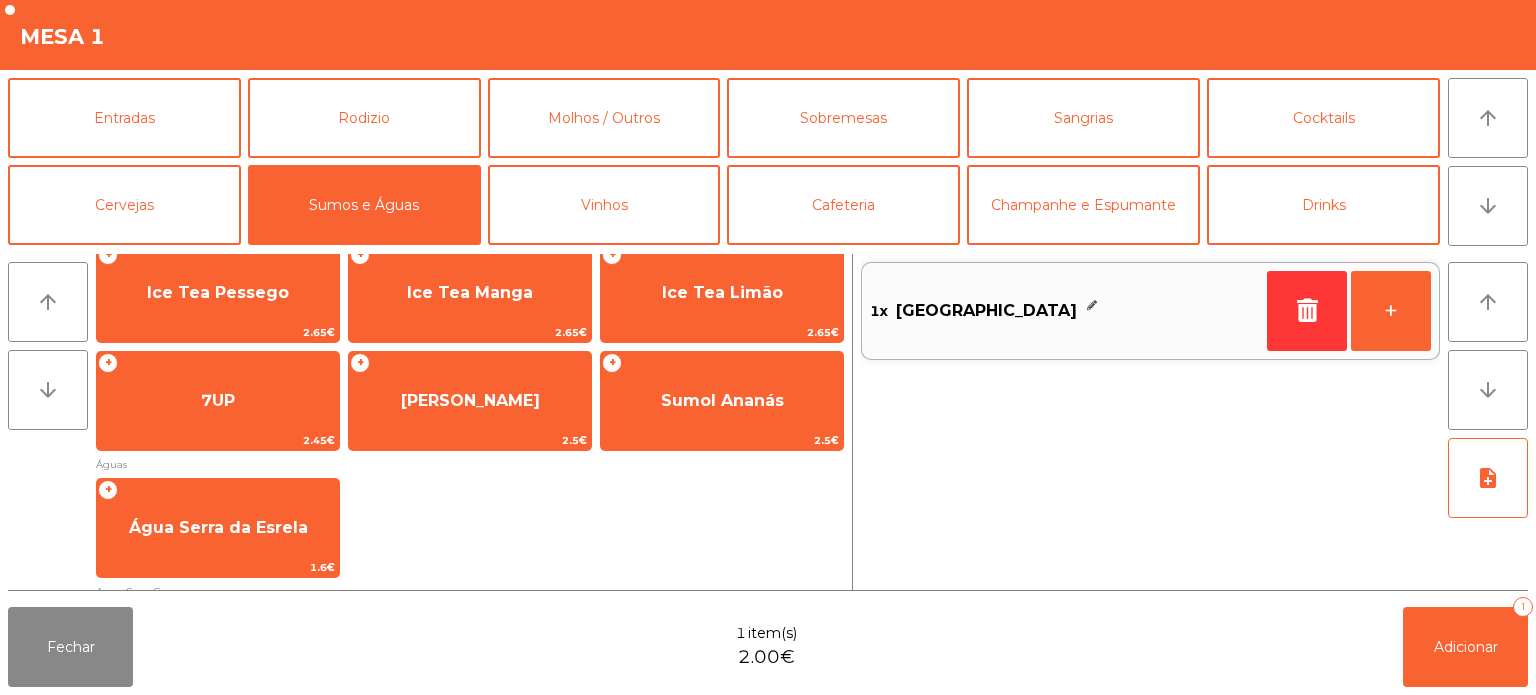 scroll, scrollTop: 252, scrollLeft: 0, axis: vertical 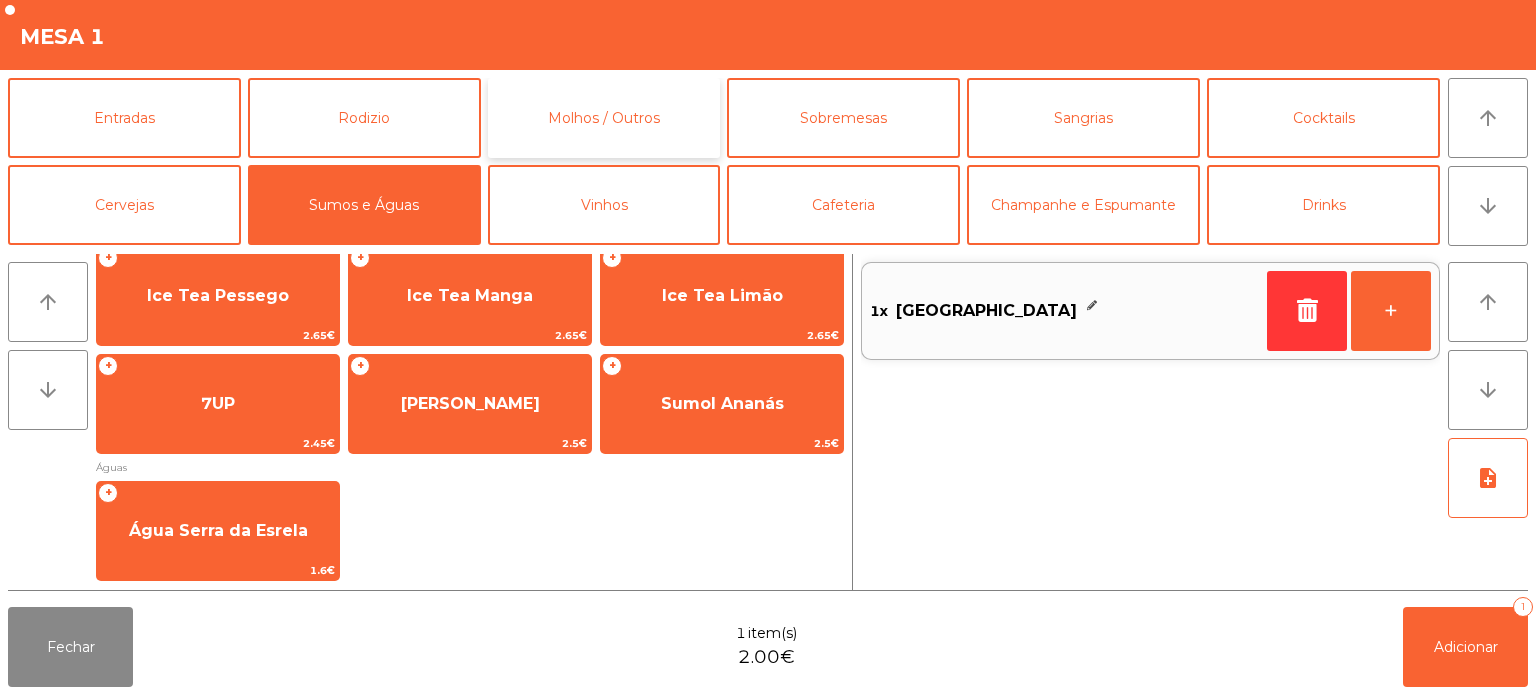 click on "Molhos / Outros" 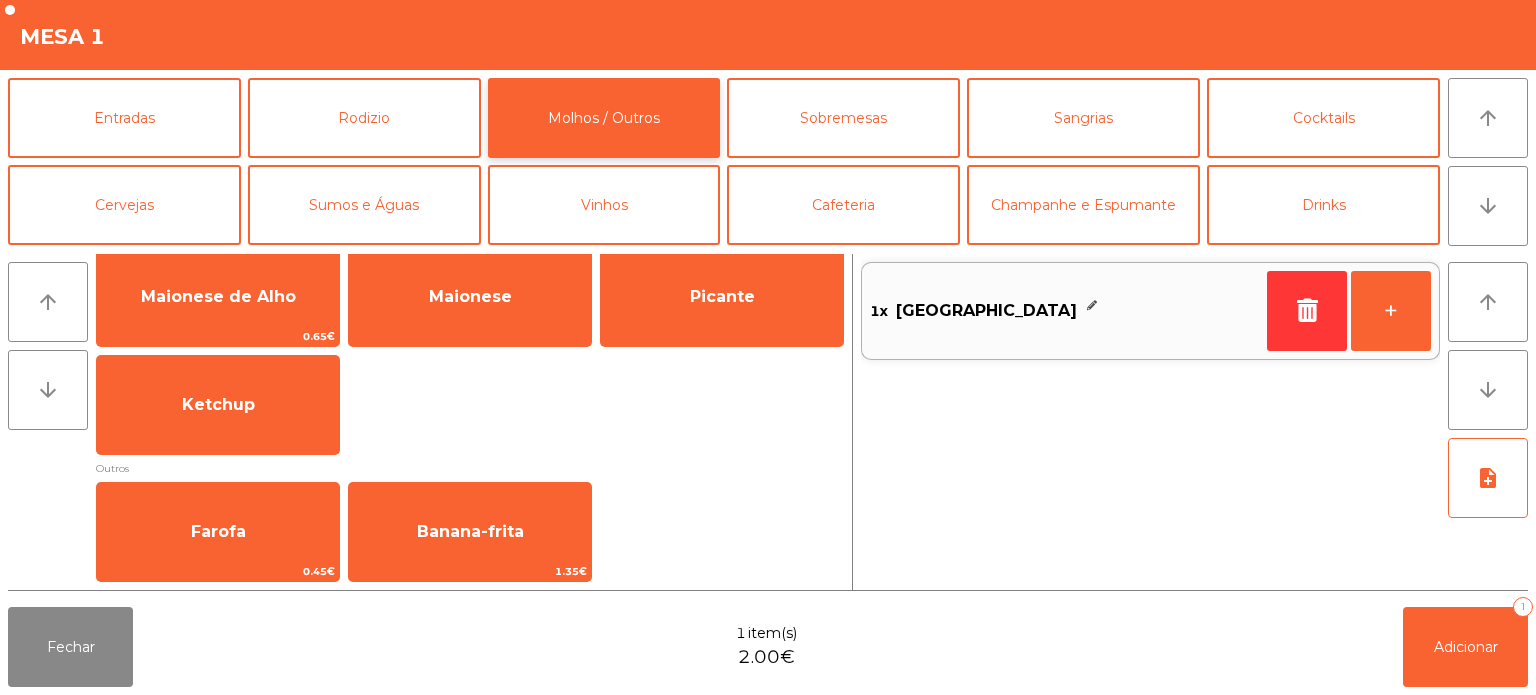 scroll, scrollTop: 38, scrollLeft: 0, axis: vertical 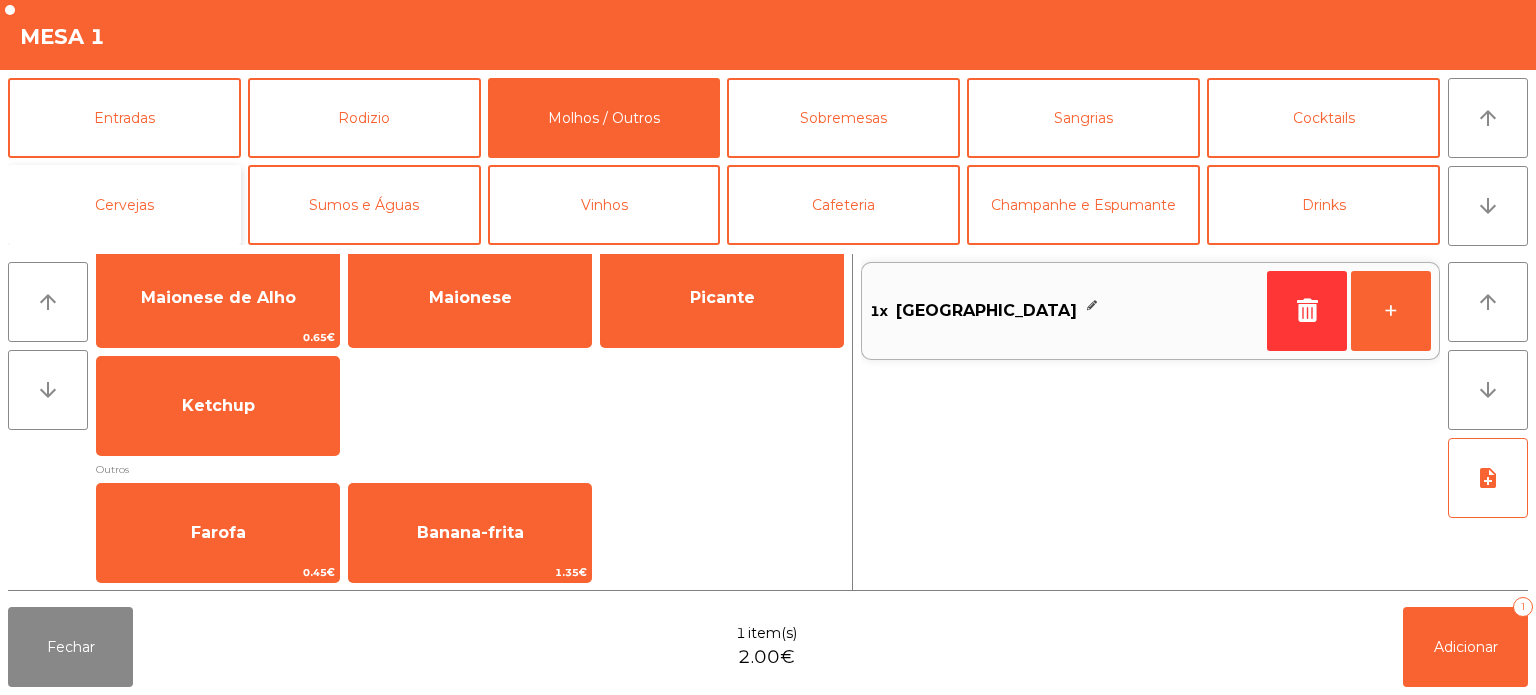 click on "Cervejas" 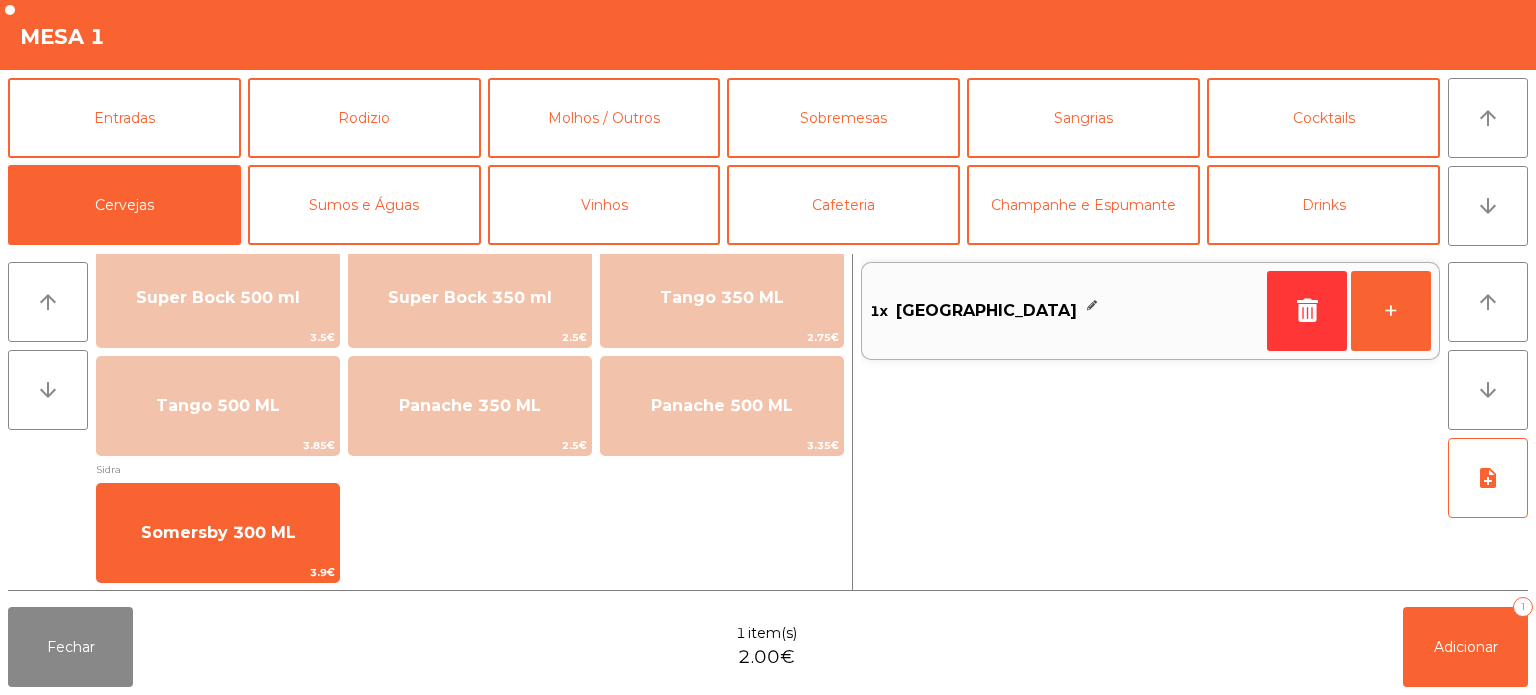 scroll, scrollTop: 0, scrollLeft: 0, axis: both 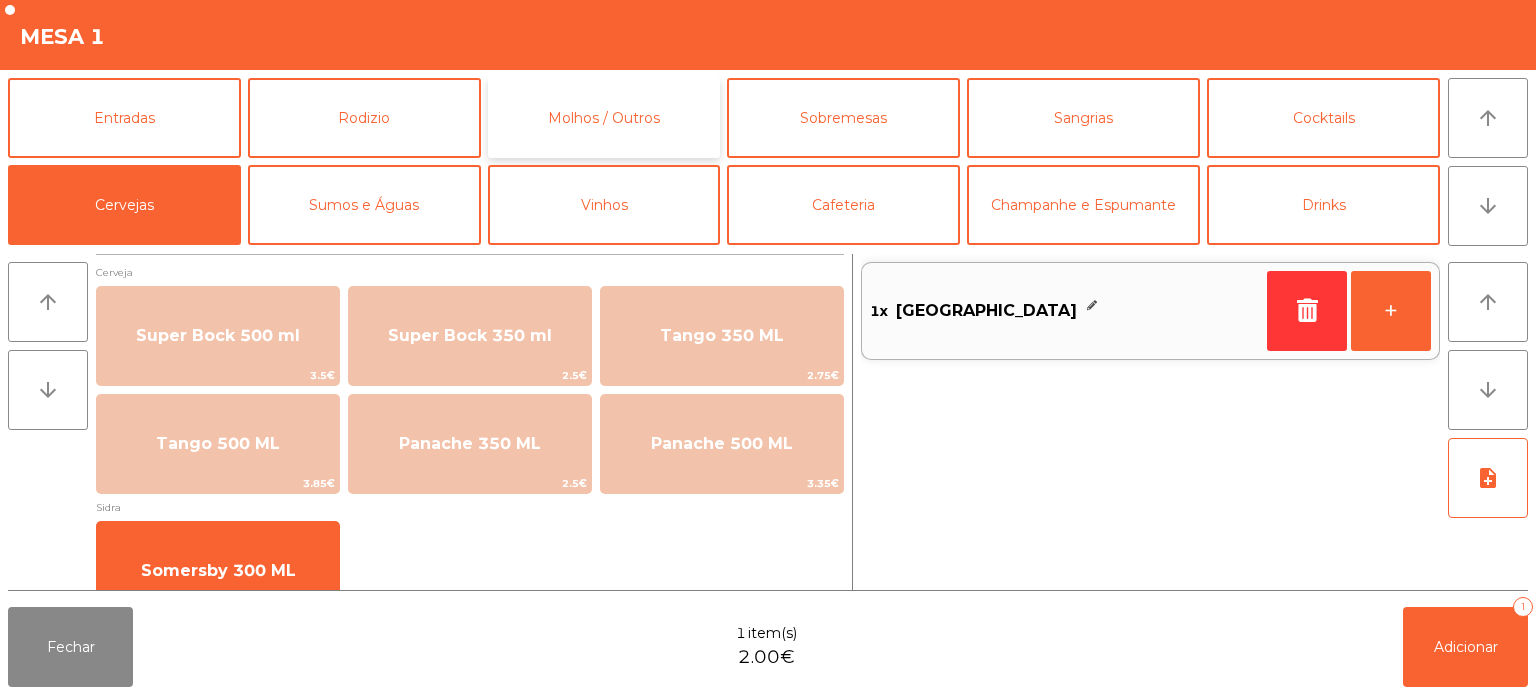 click on "Molhos / Outros" 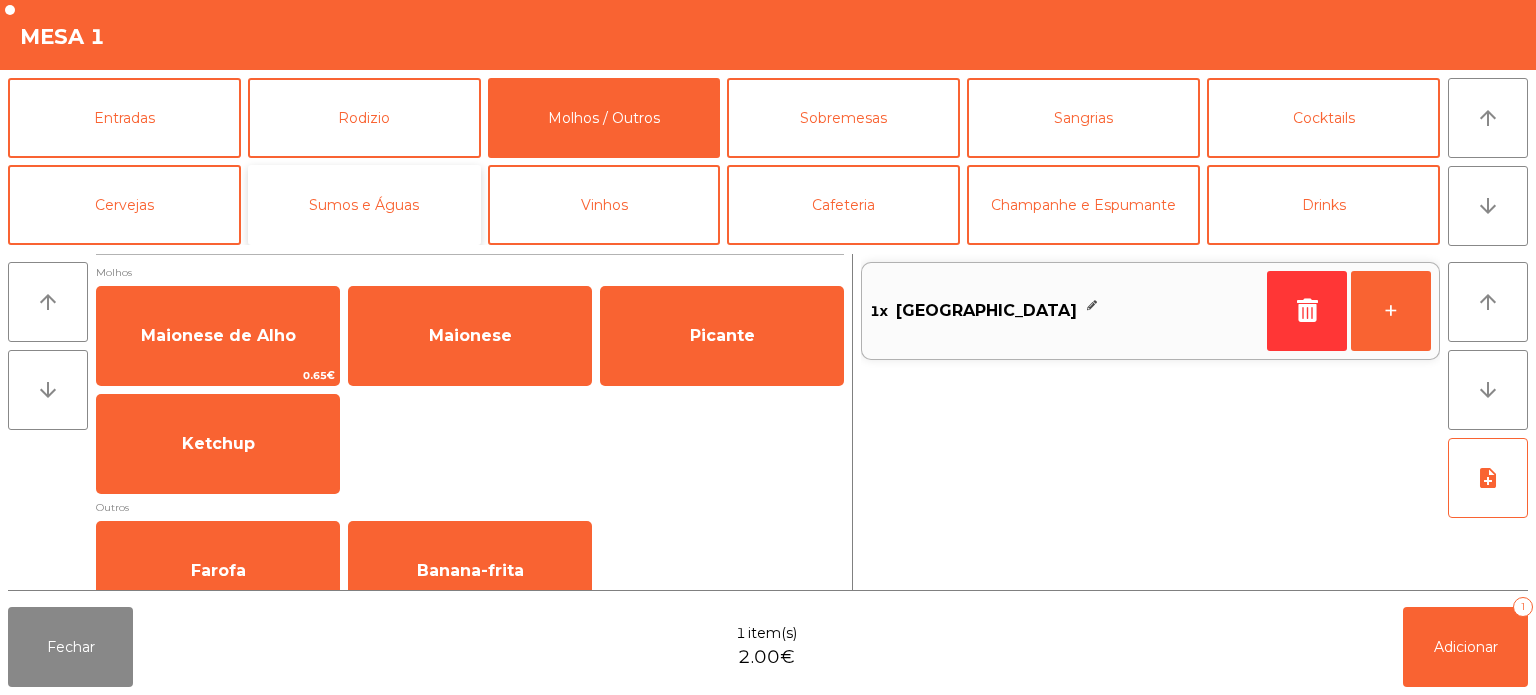 click on "Sumos e Águas" 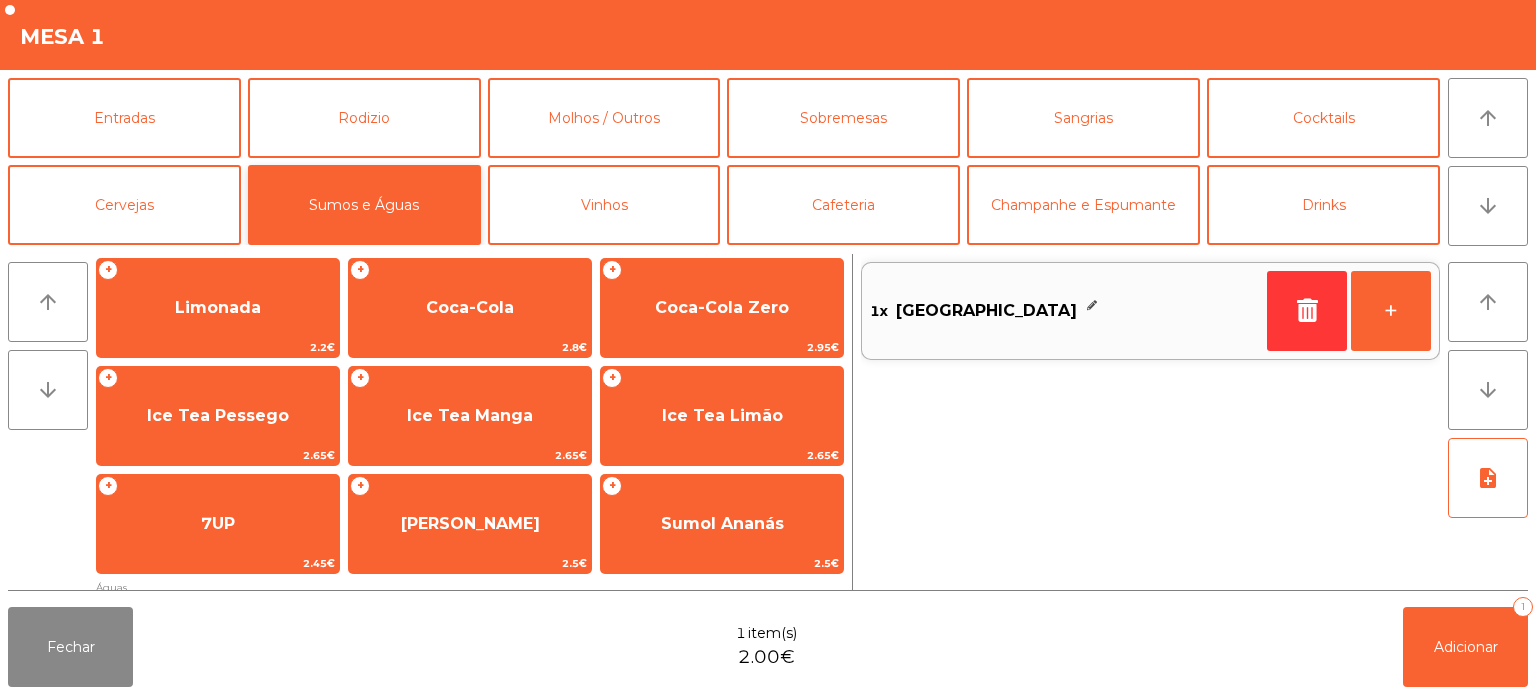 scroll, scrollTop: 132, scrollLeft: 0, axis: vertical 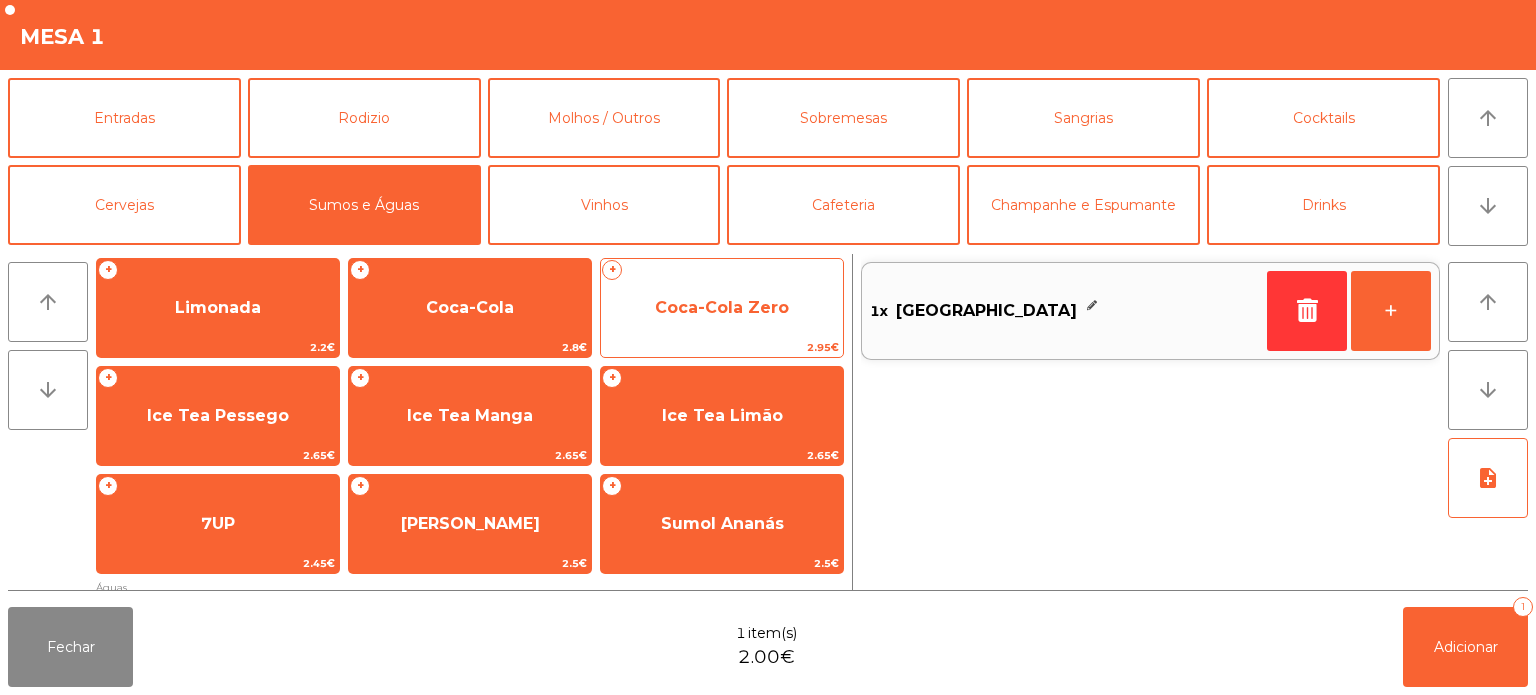 click on "Coca-Cola Zero" 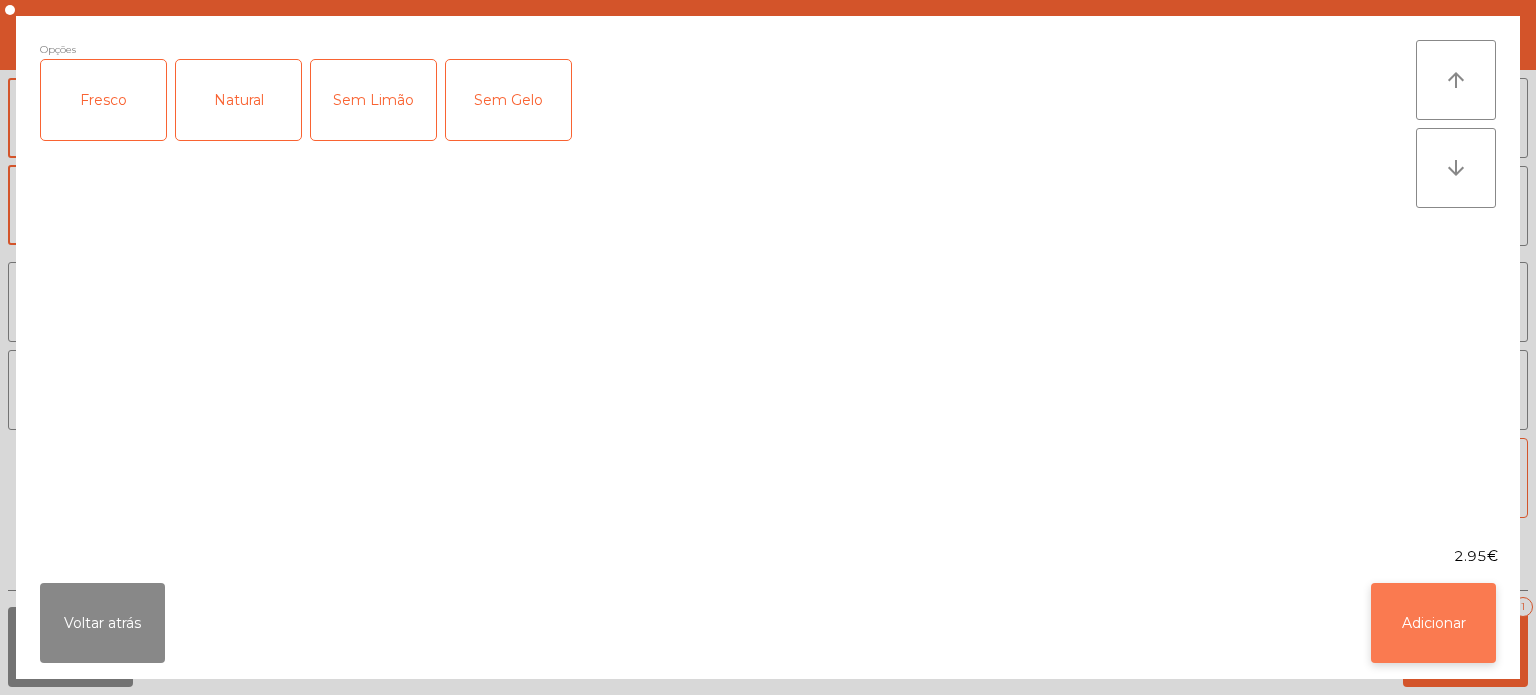 click on "Adicionar" 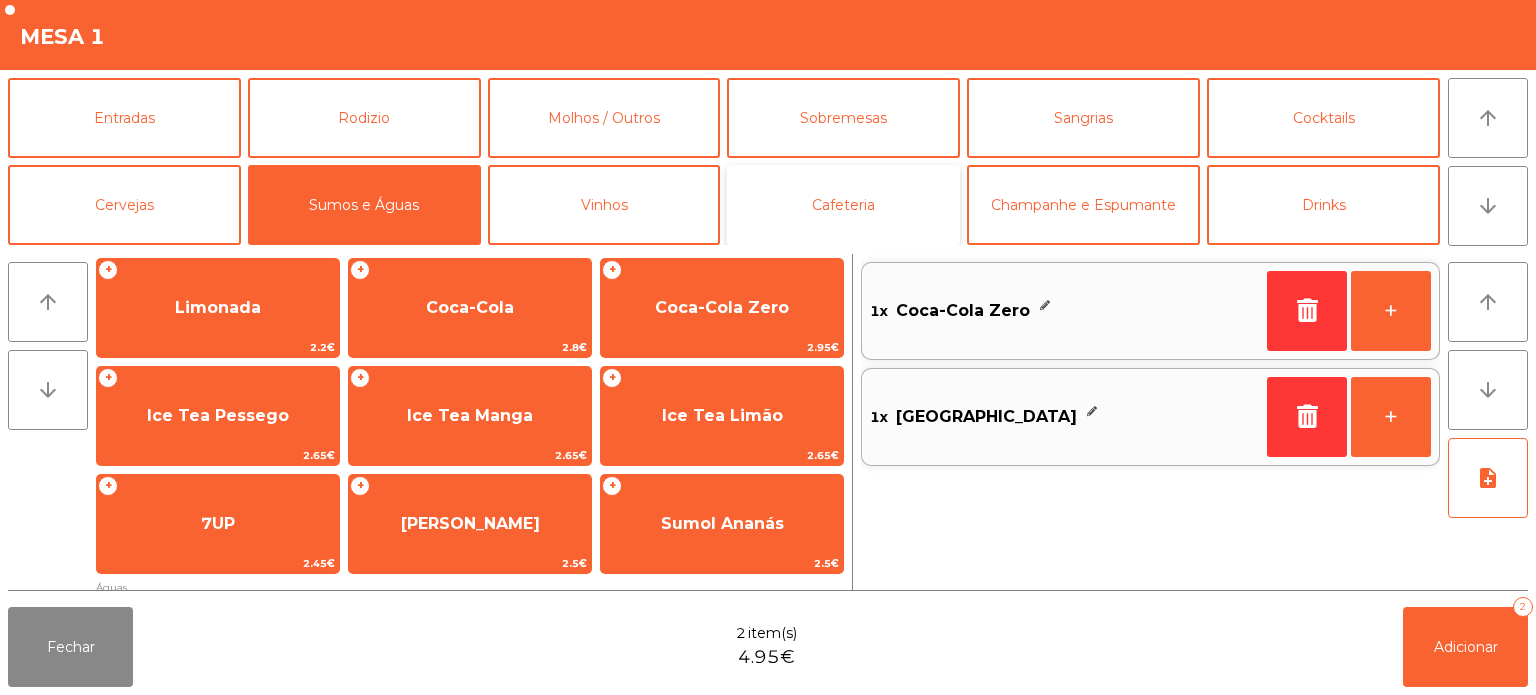 click on "Cafeteria" 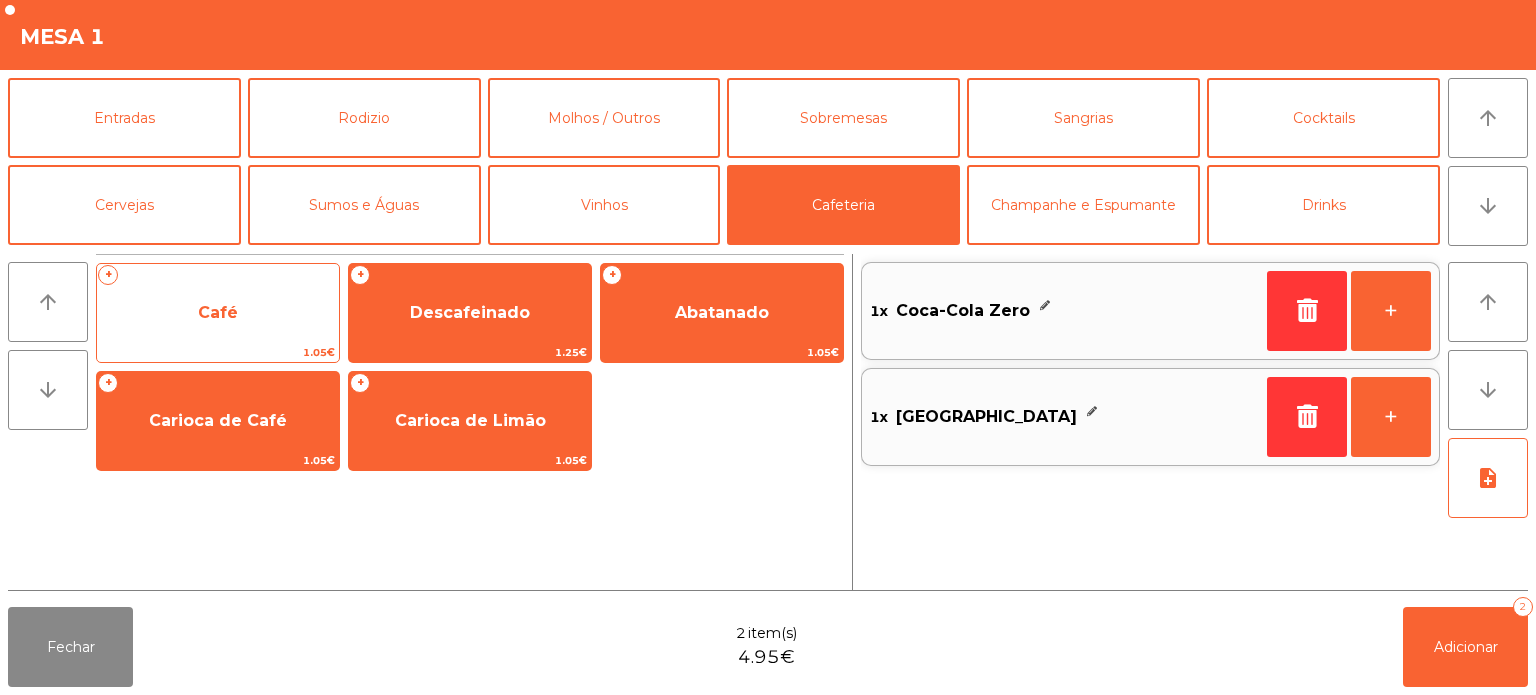 click on "Café" 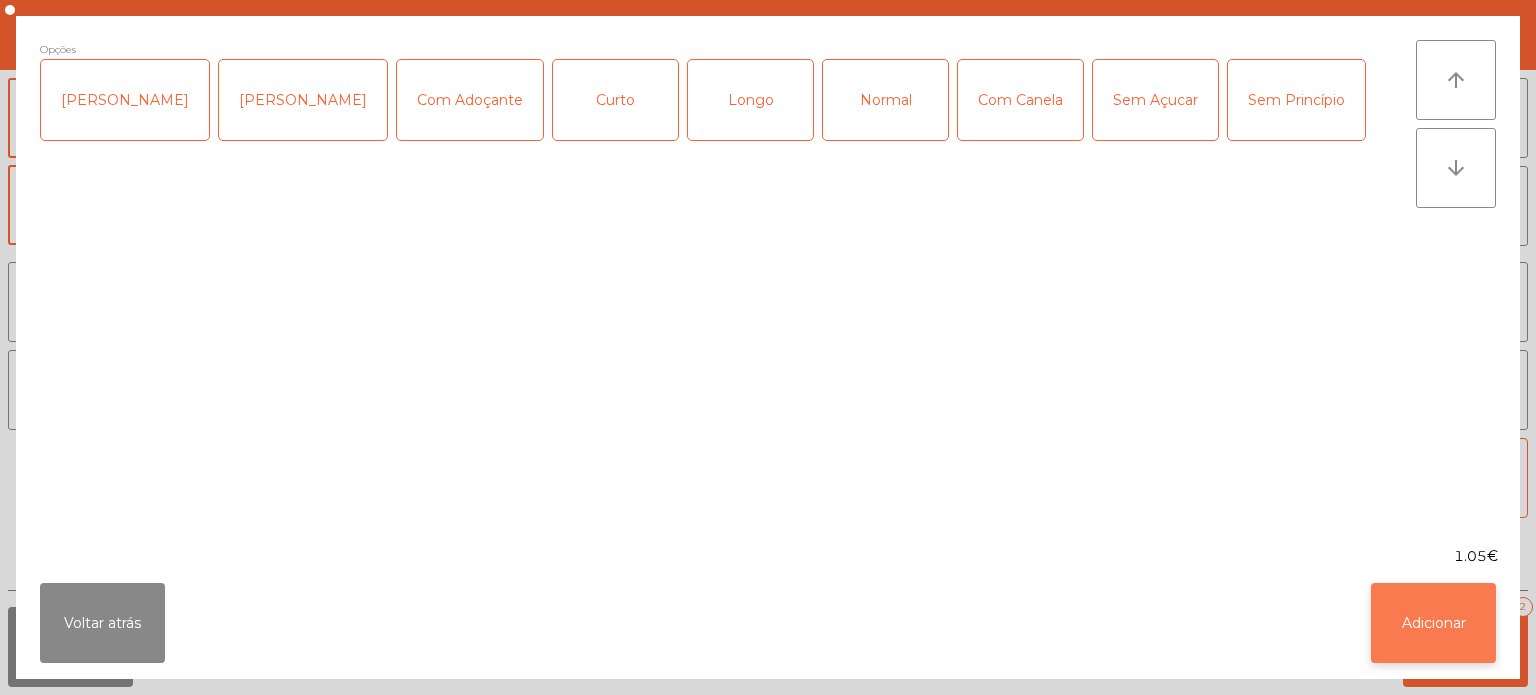 click on "Adicionar" 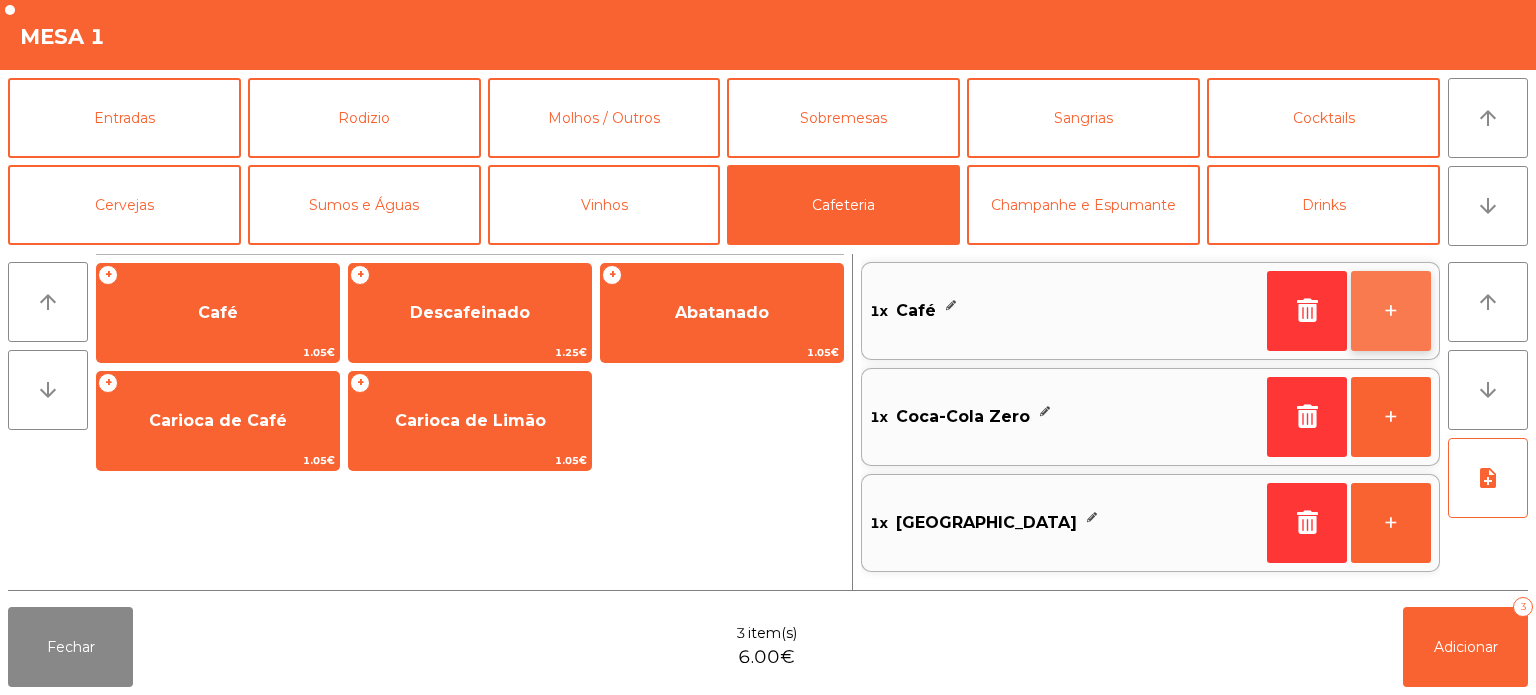click on "+" 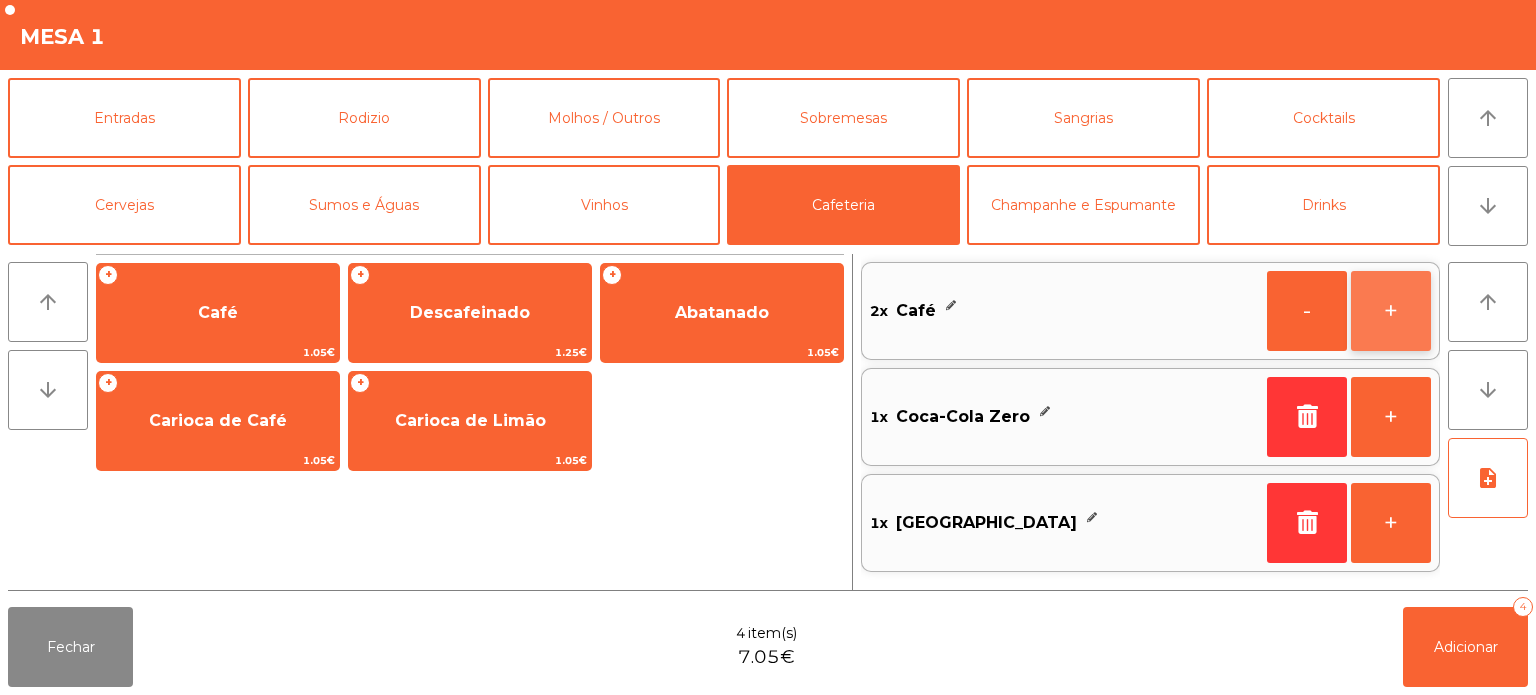 click on "+" 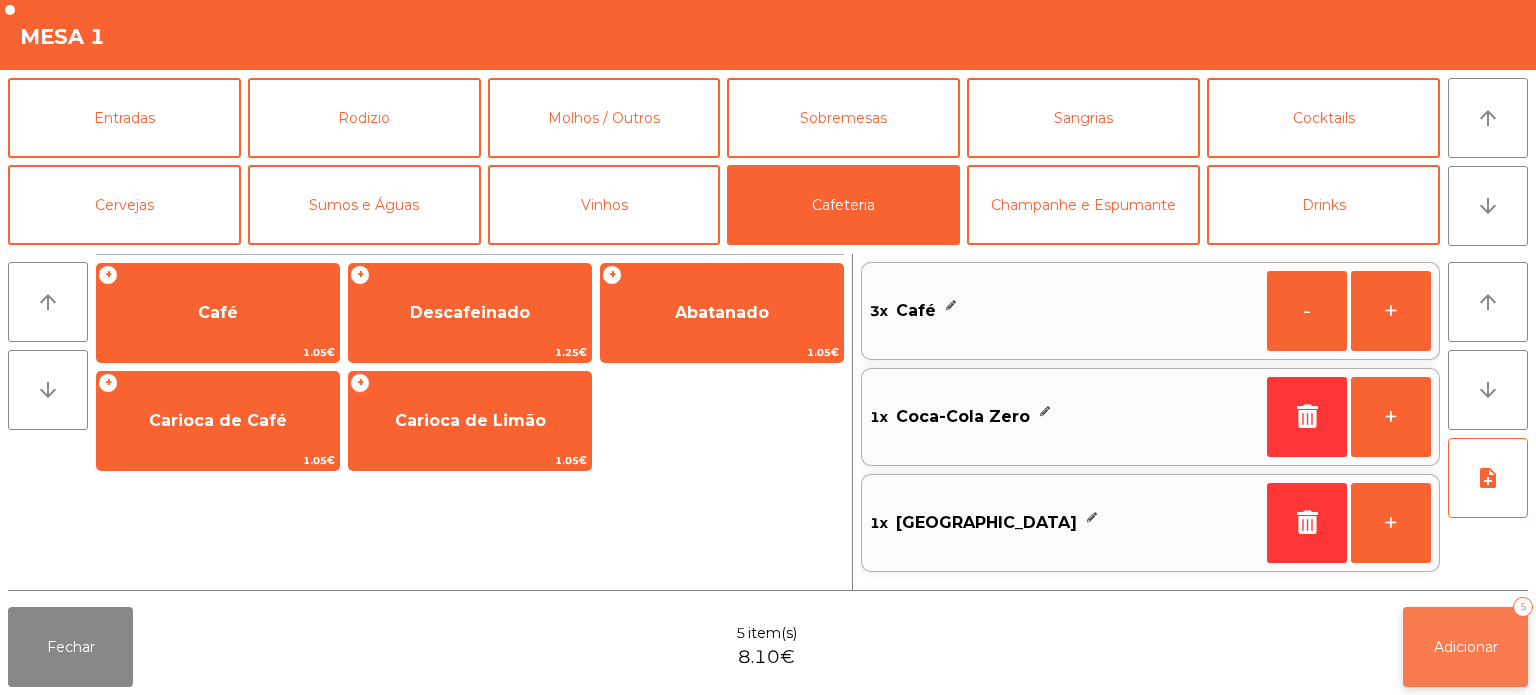 click on "Adicionar" 